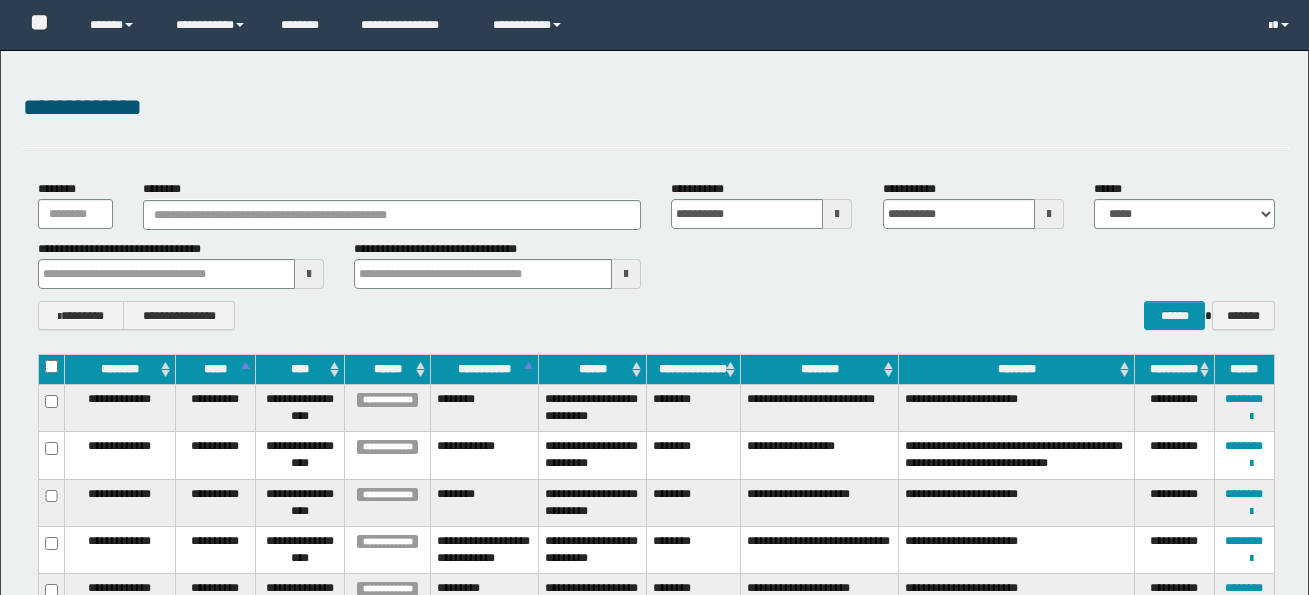 scroll, scrollTop: 1687, scrollLeft: 0, axis: vertical 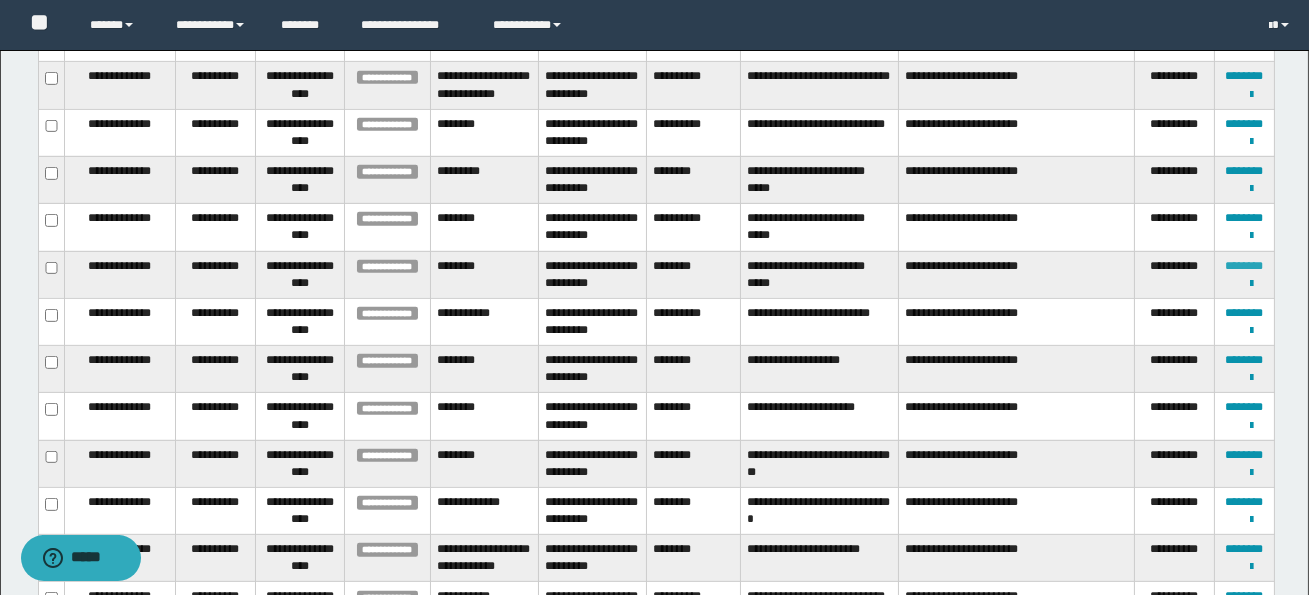 click on "********" at bounding box center [1244, 266] 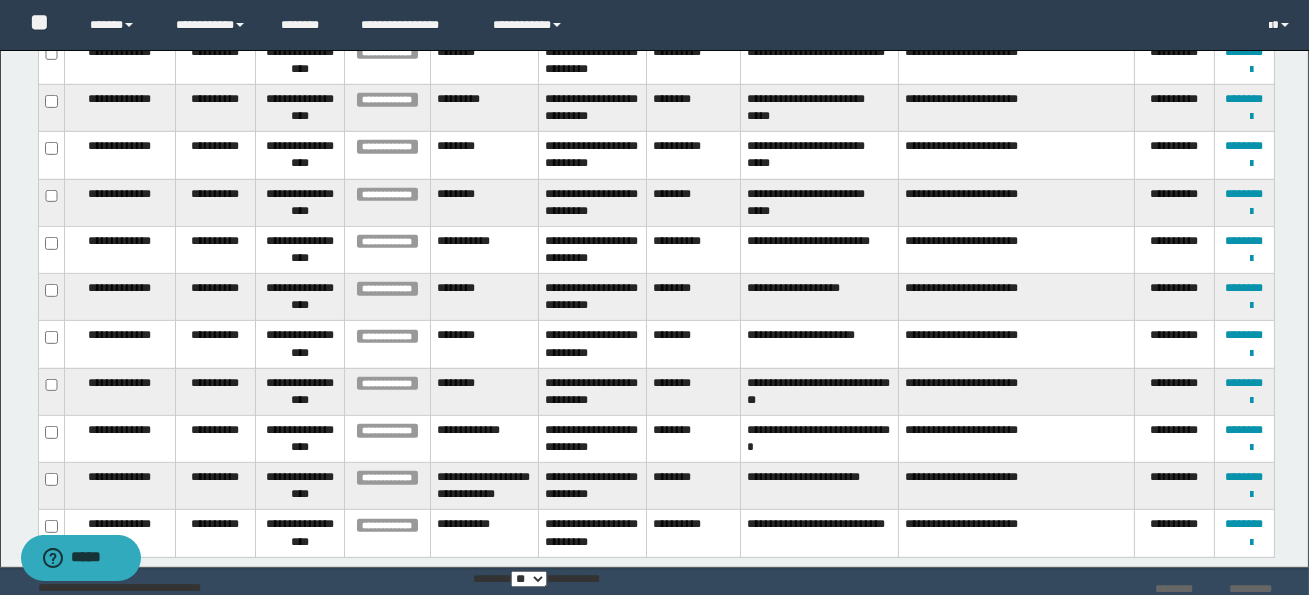 scroll, scrollTop: 1814, scrollLeft: 0, axis: vertical 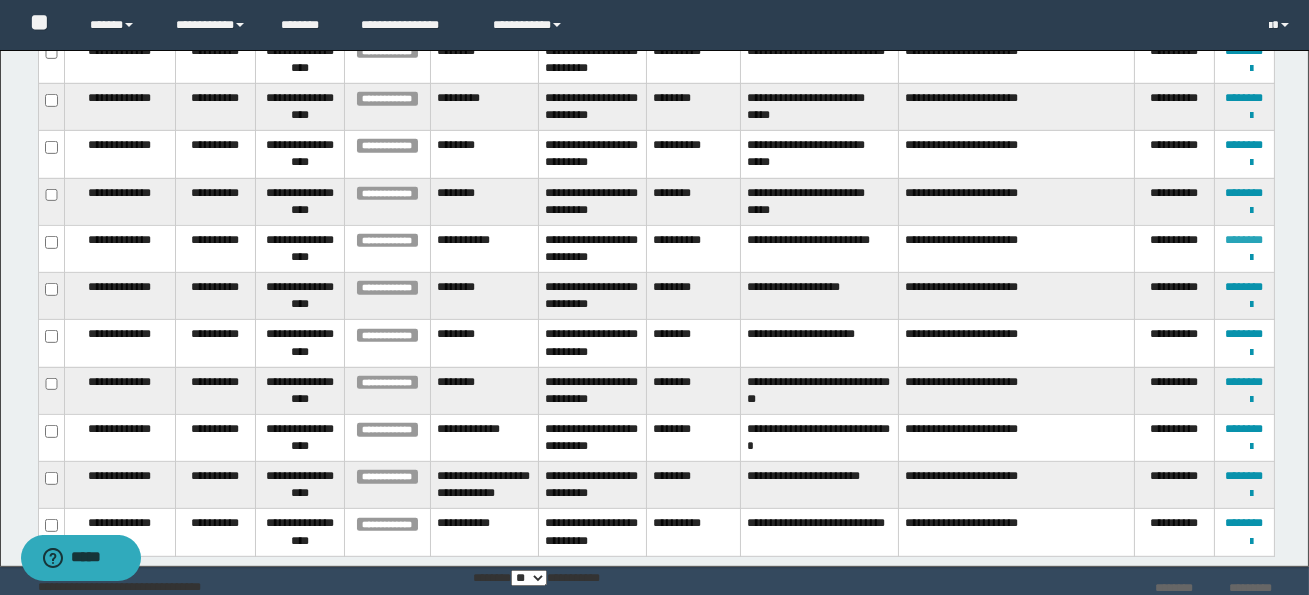 click on "********" at bounding box center [1244, 240] 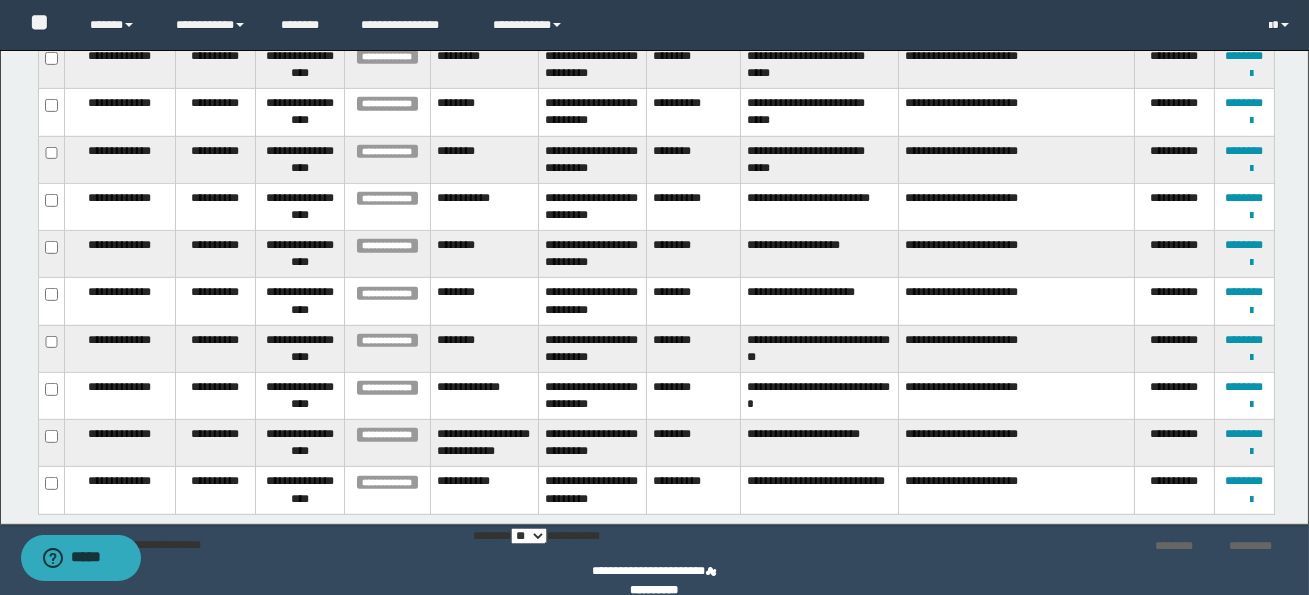 scroll, scrollTop: 1859, scrollLeft: 0, axis: vertical 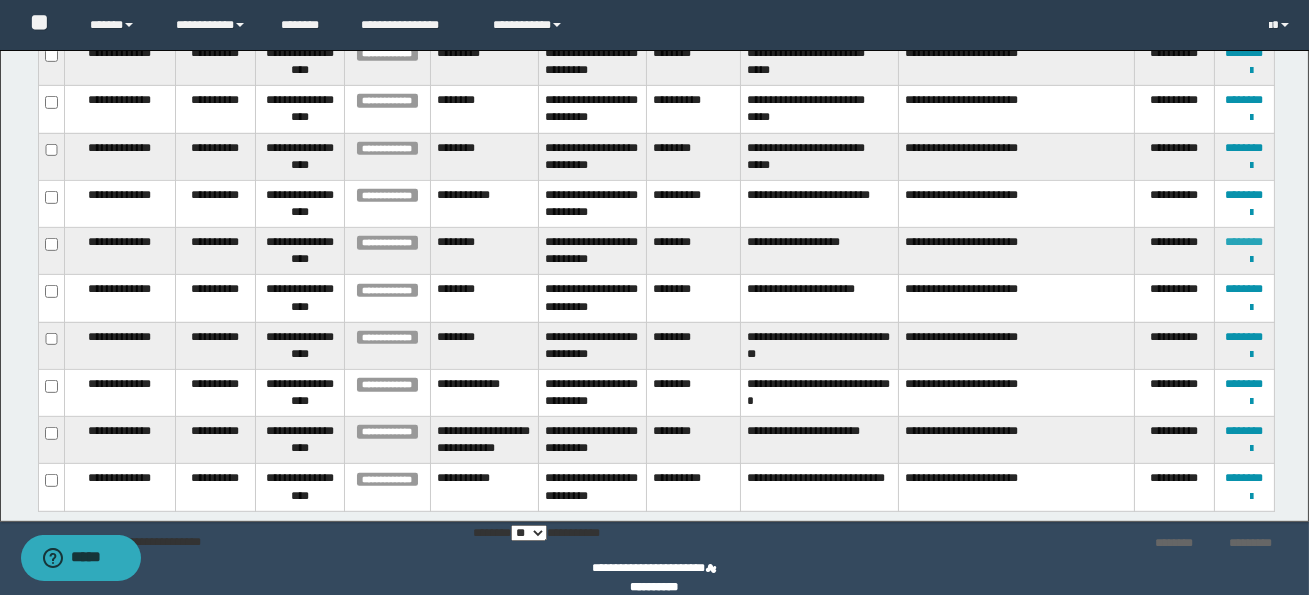 click on "********" at bounding box center [1244, 242] 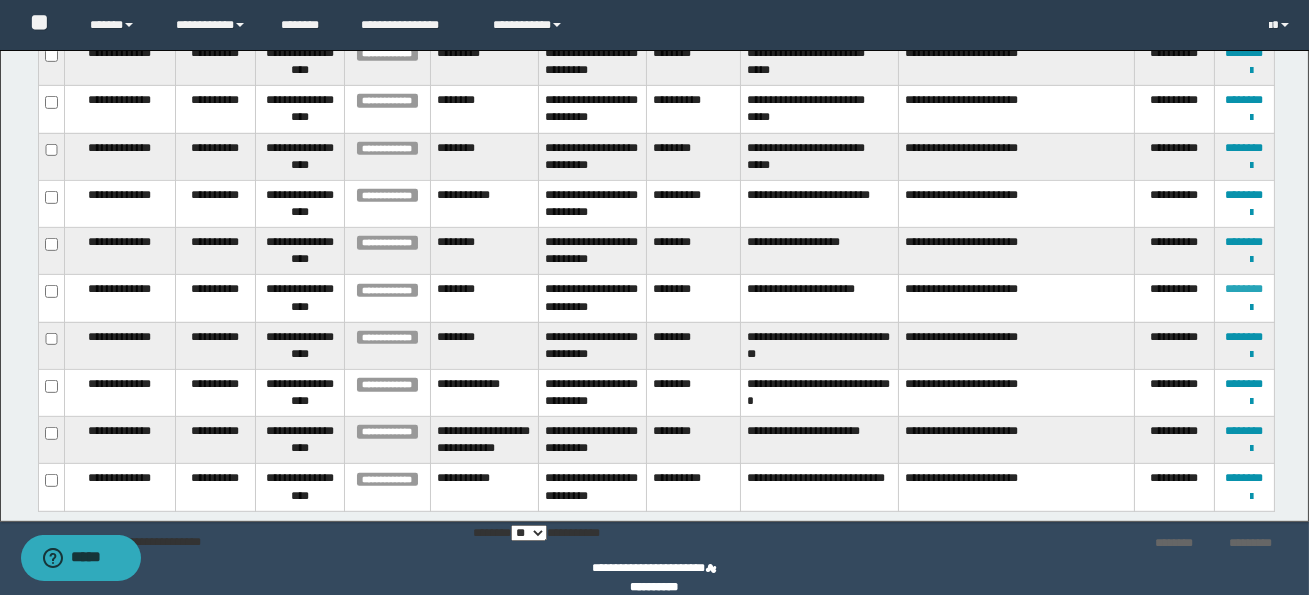 click on "********" at bounding box center [1244, 289] 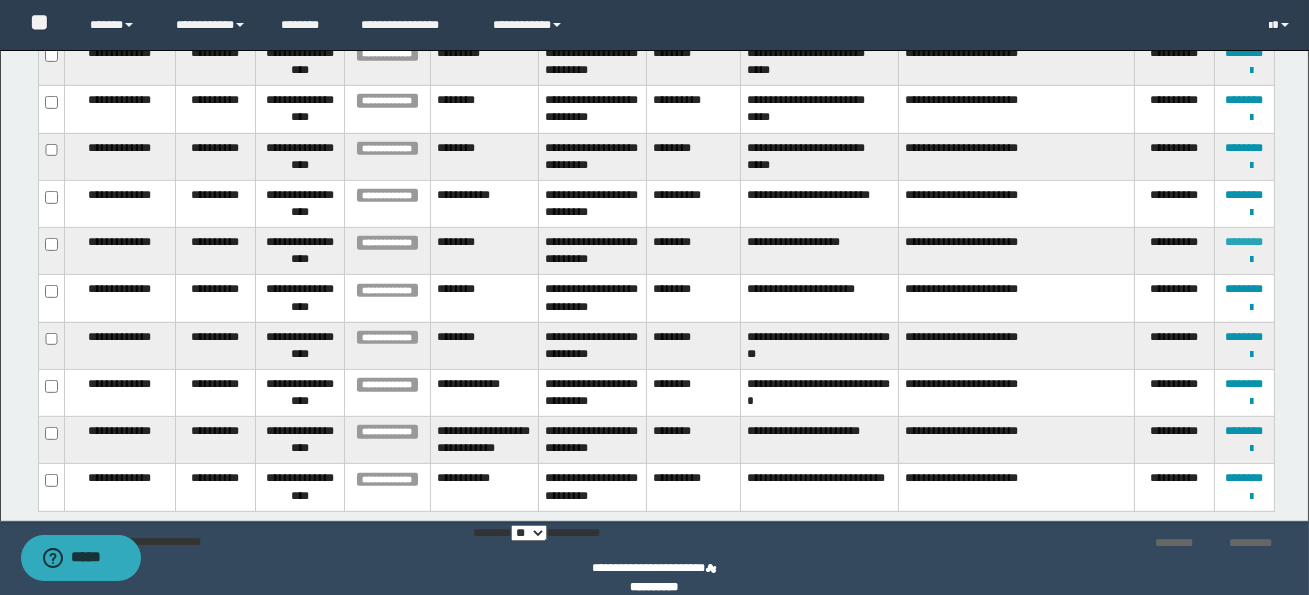 click on "********" at bounding box center [1244, 242] 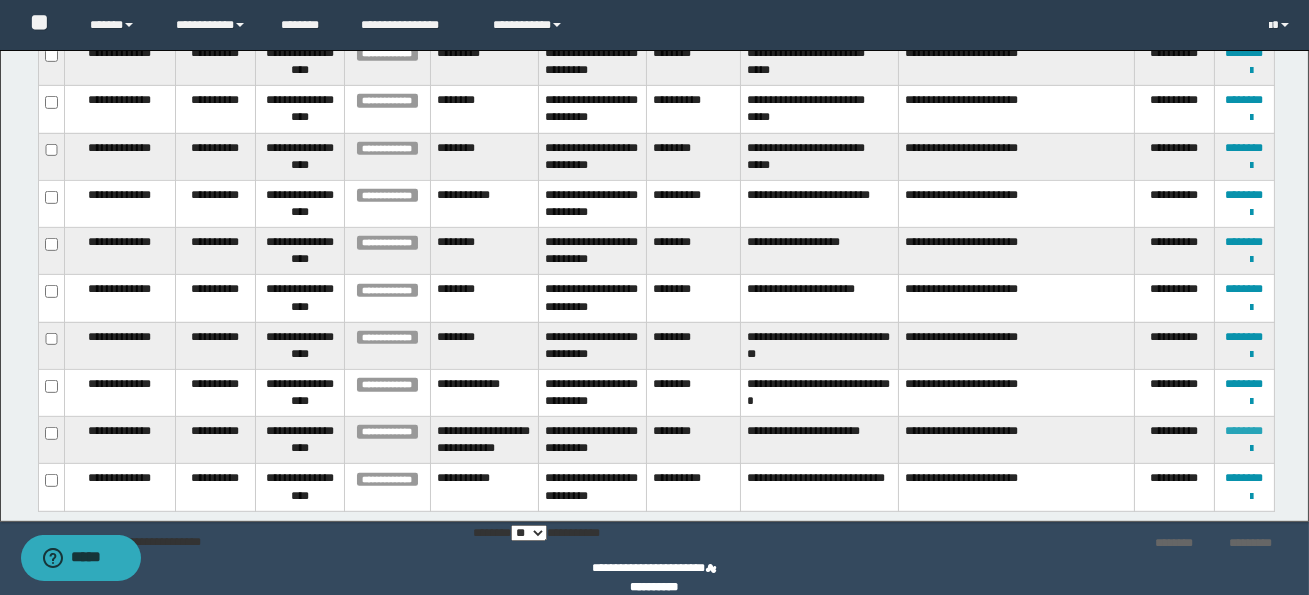 click on "********" at bounding box center (1244, 431) 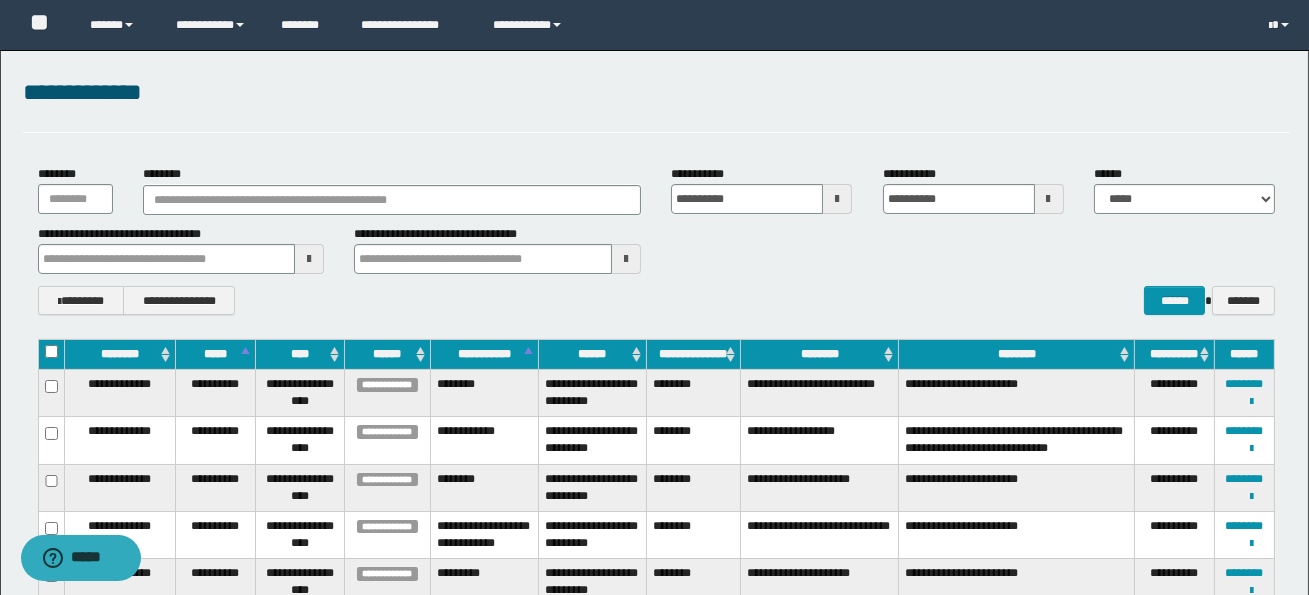 scroll, scrollTop: 0, scrollLeft: 0, axis: both 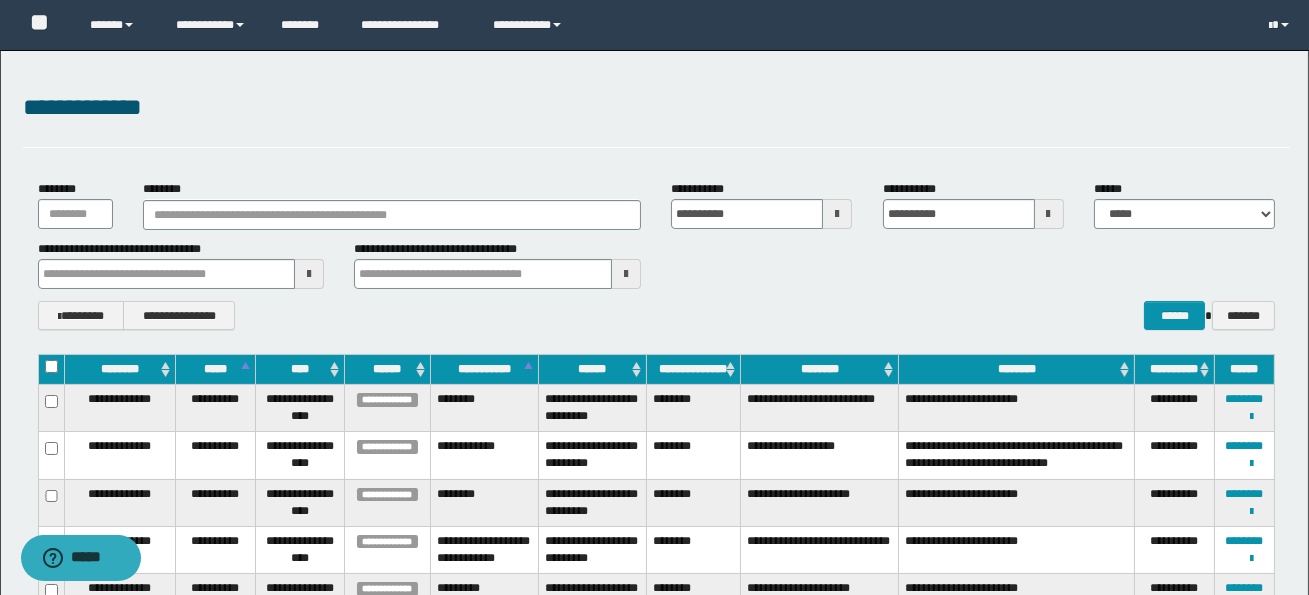 click at bounding box center [837, 214] 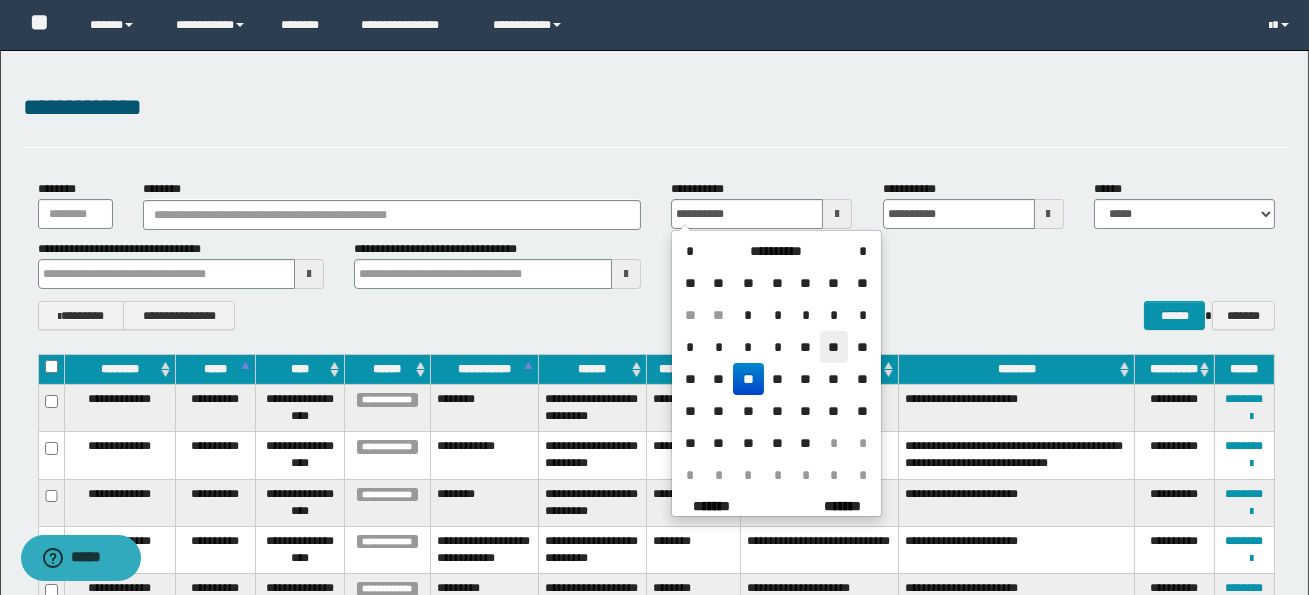 click on "**" at bounding box center (834, 347) 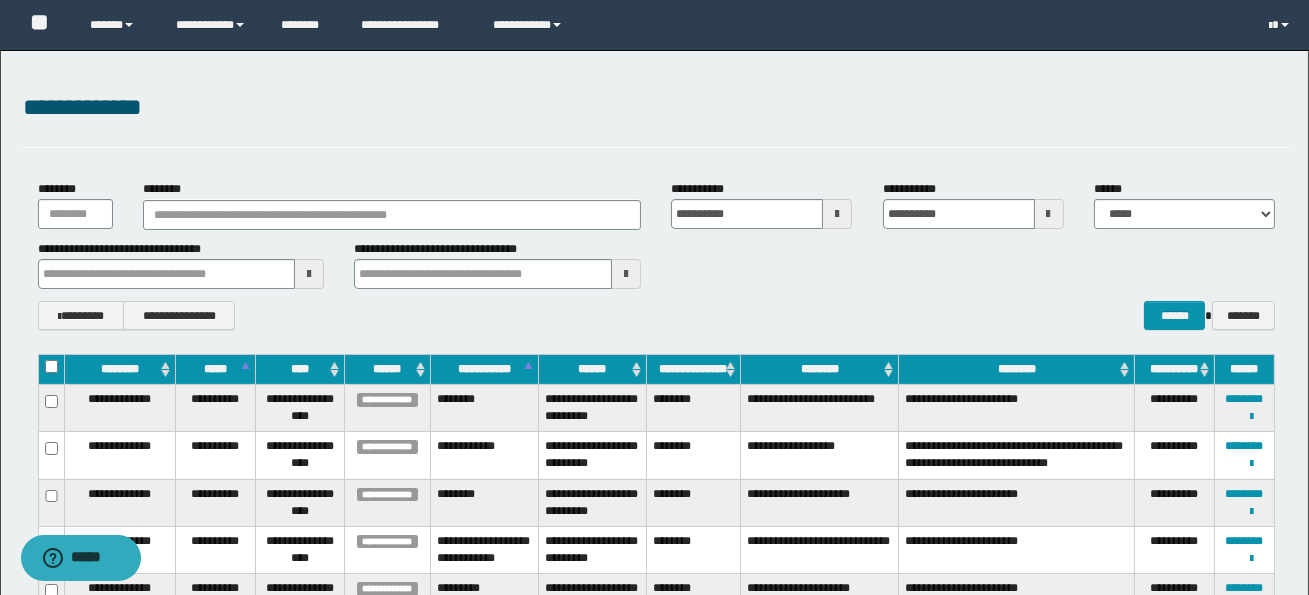 click at bounding box center [1049, 214] 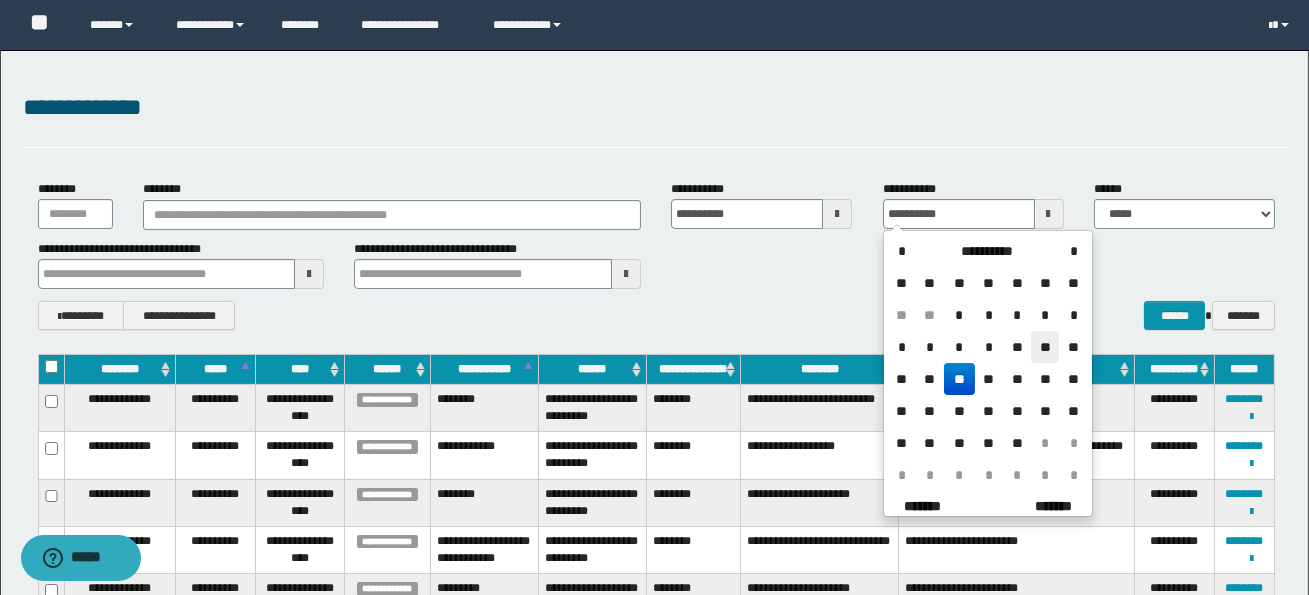 click on "**" at bounding box center [1045, 347] 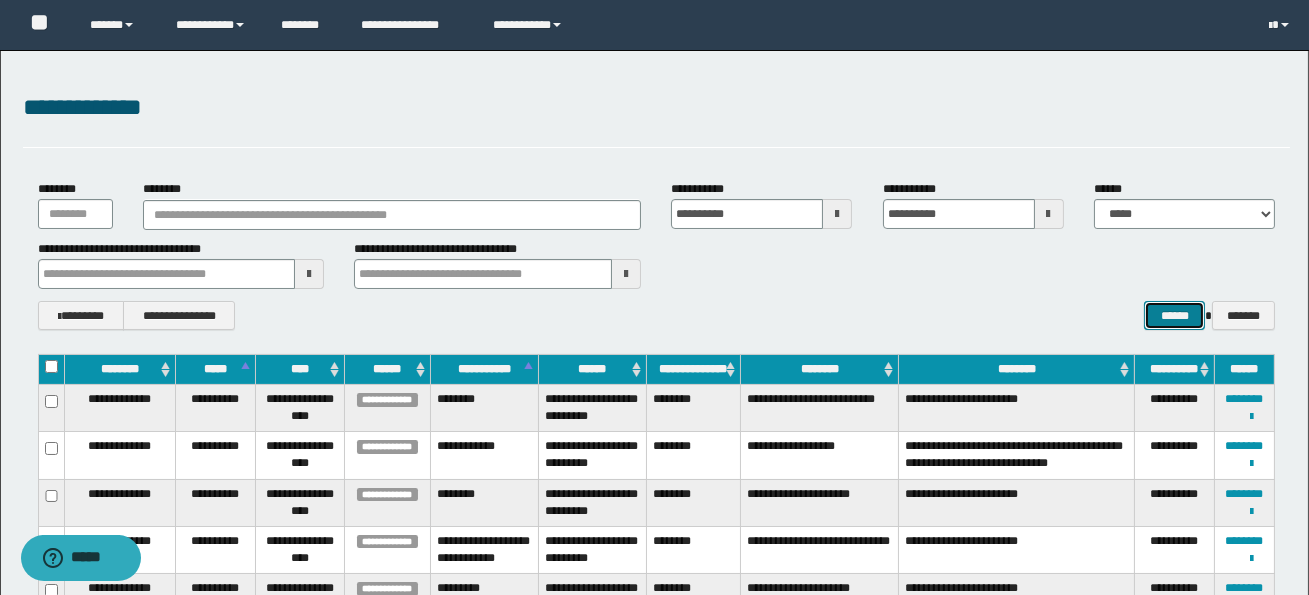 click on "******" at bounding box center [1174, 315] 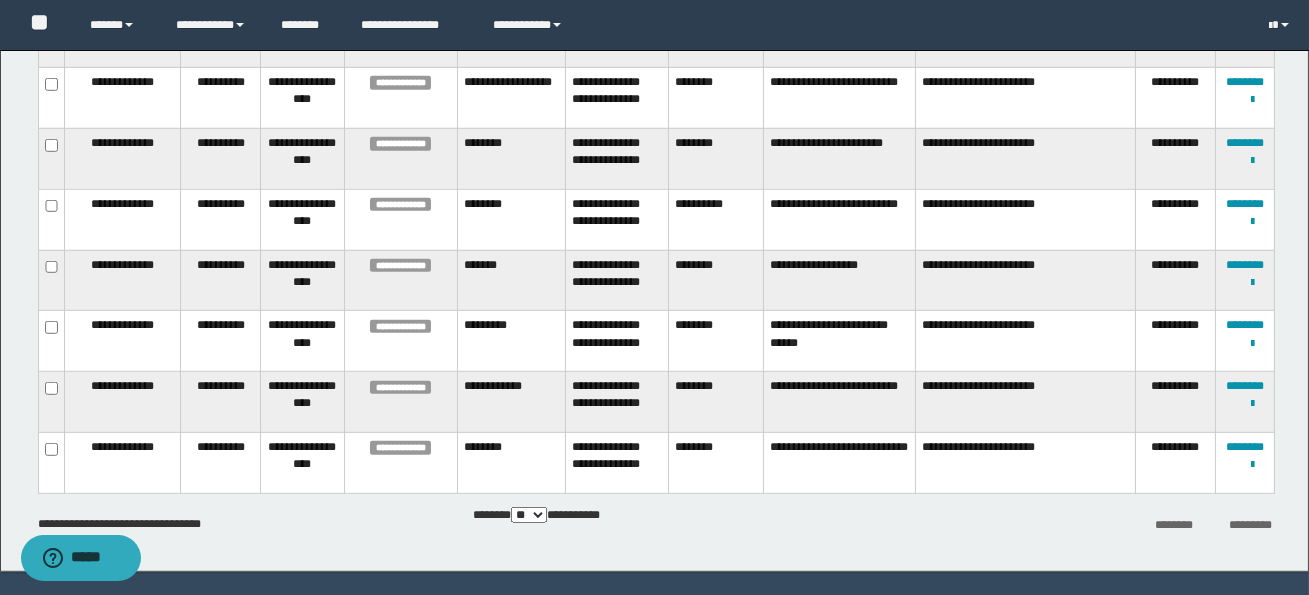 scroll, scrollTop: 2500, scrollLeft: 0, axis: vertical 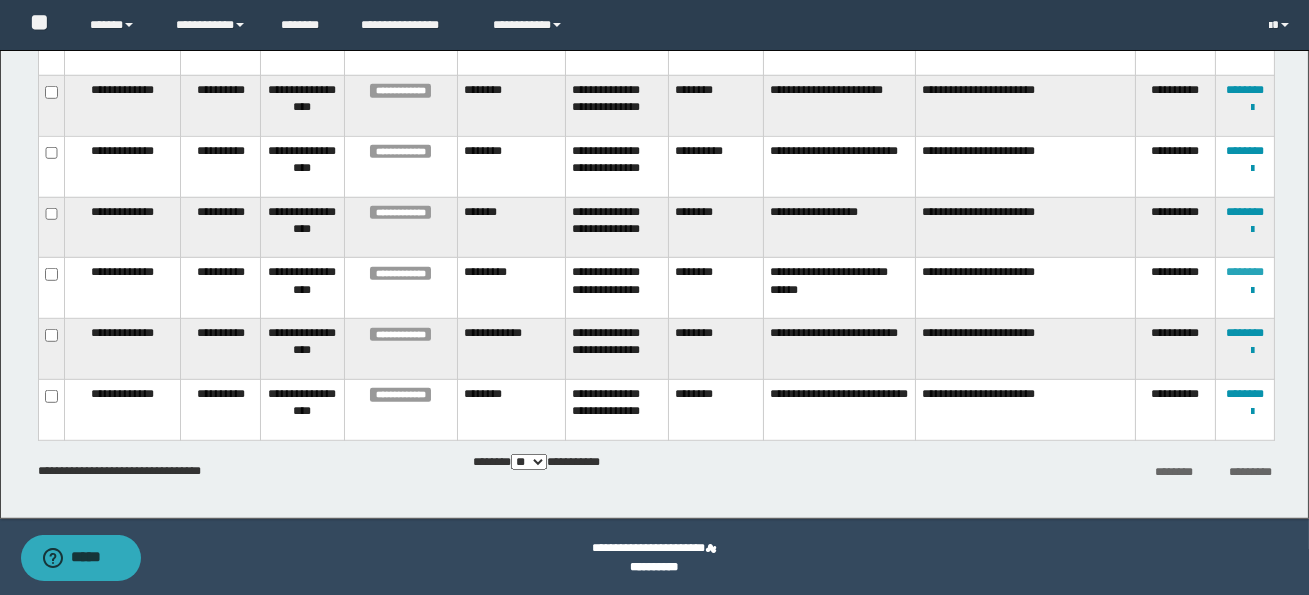 click on "********" at bounding box center [1245, 272] 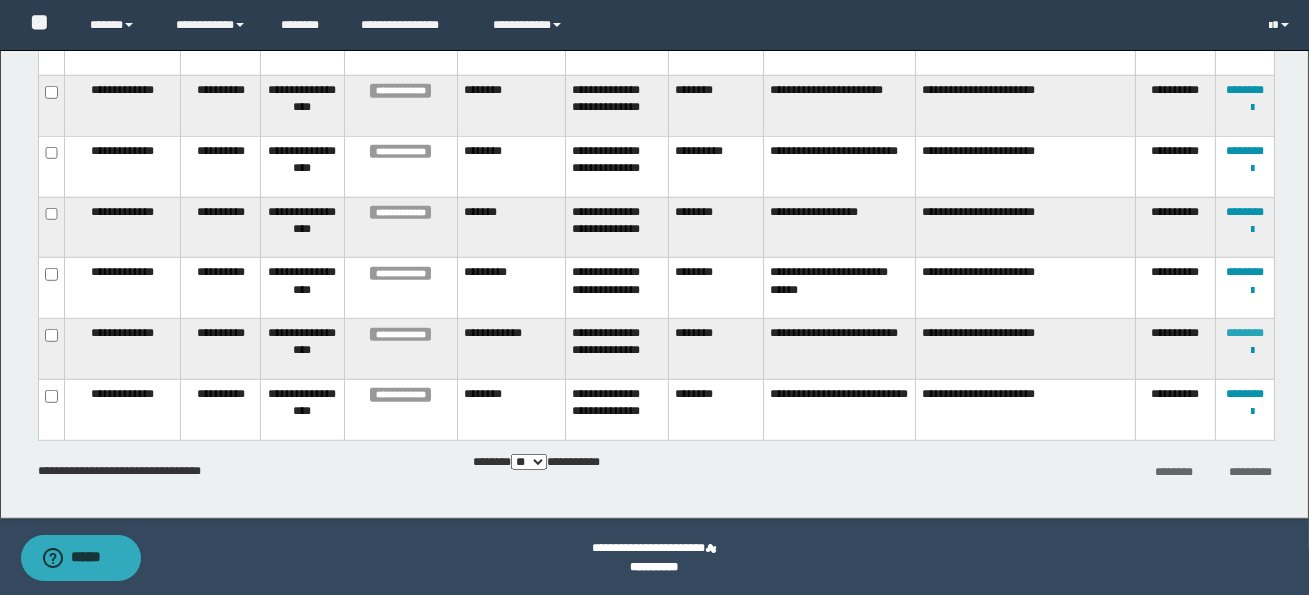 click on "********" at bounding box center (1245, 333) 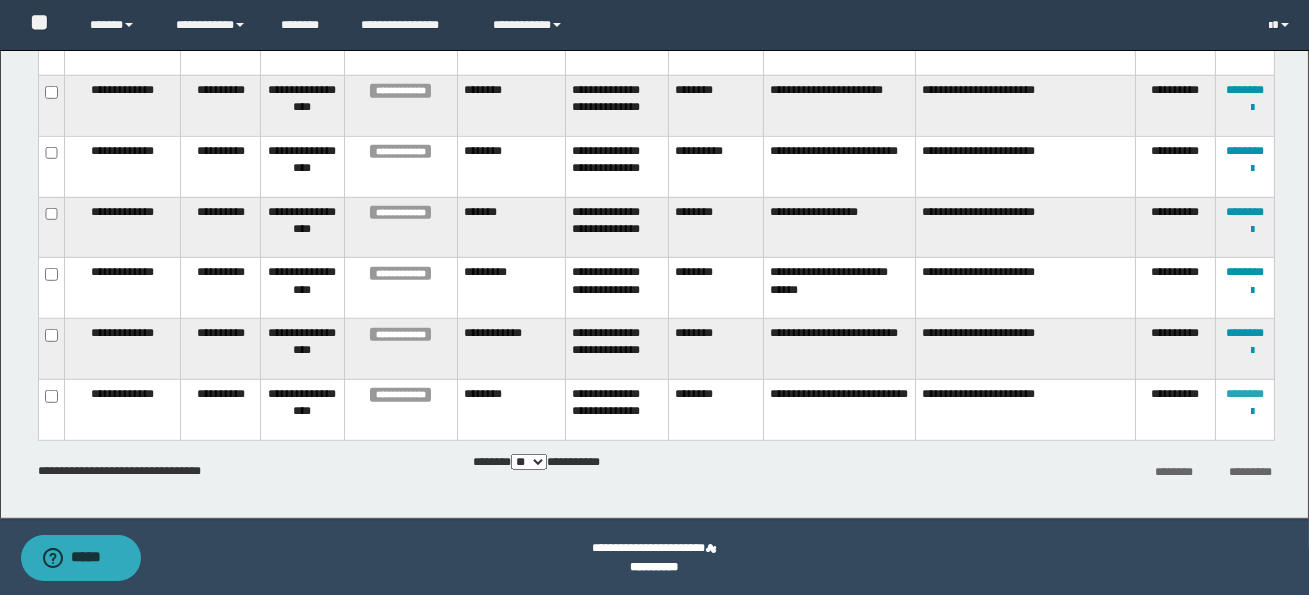 click on "********" at bounding box center [1245, 394] 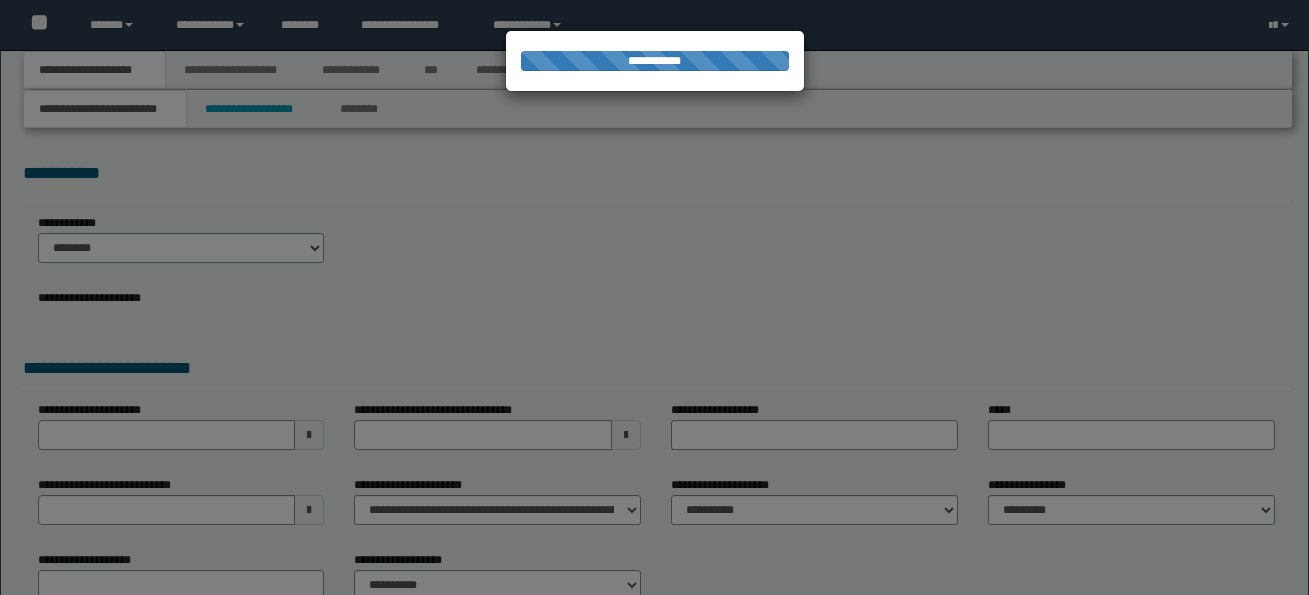 scroll, scrollTop: 0, scrollLeft: 0, axis: both 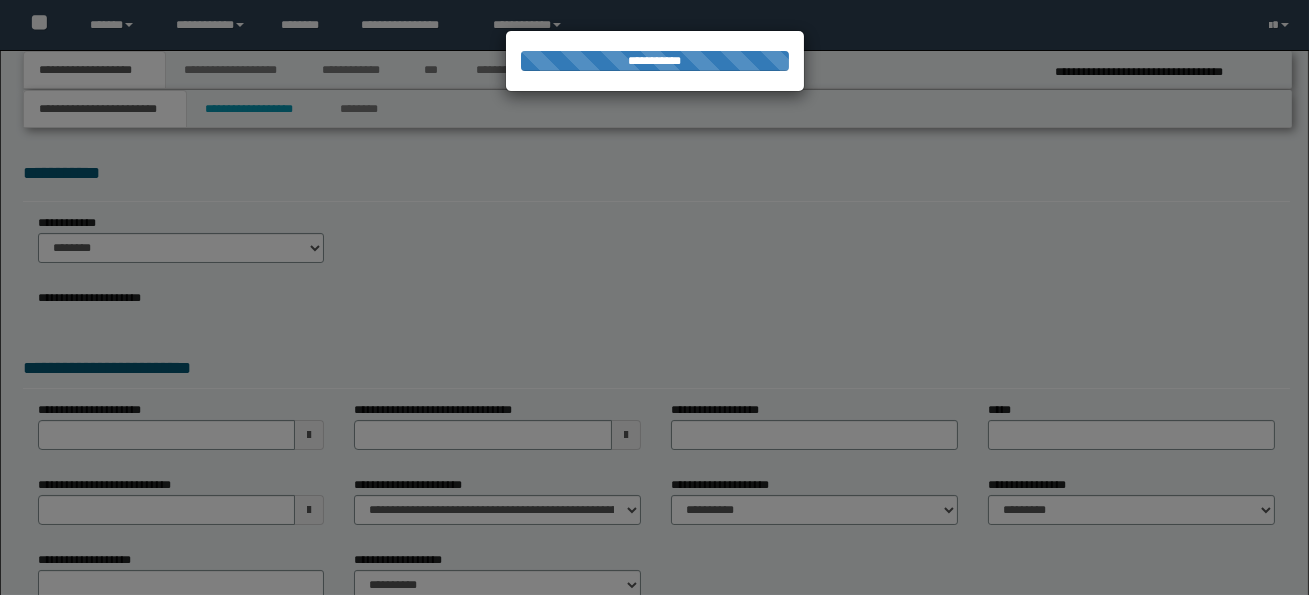 select on "*" 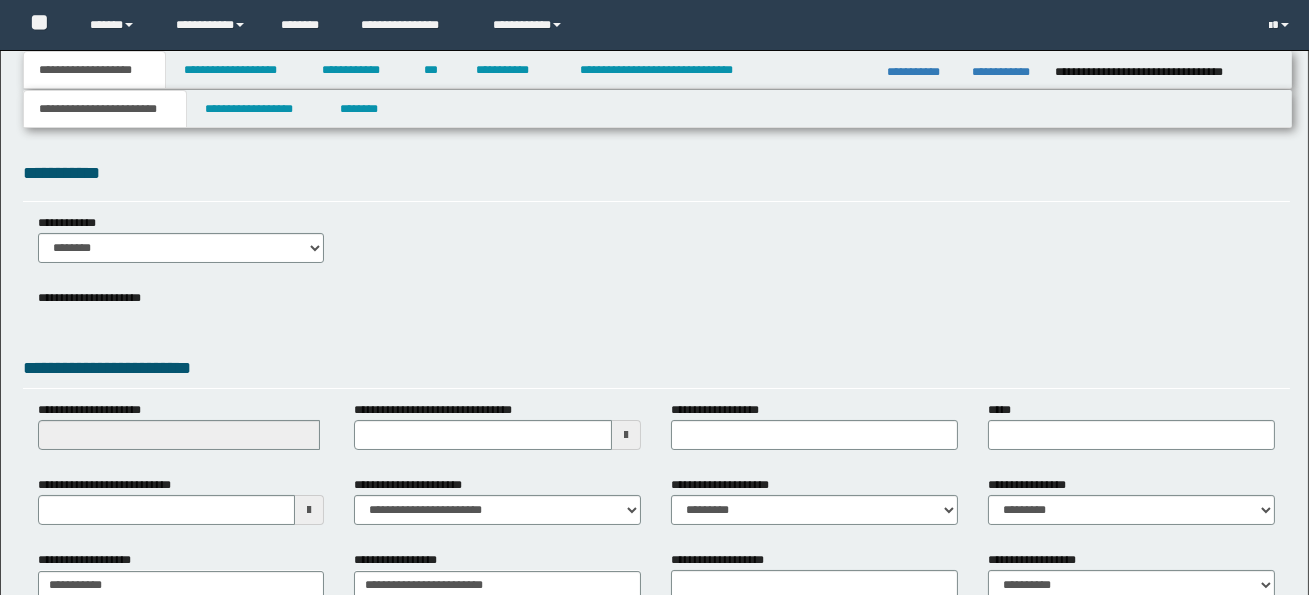 scroll, scrollTop: 0, scrollLeft: 0, axis: both 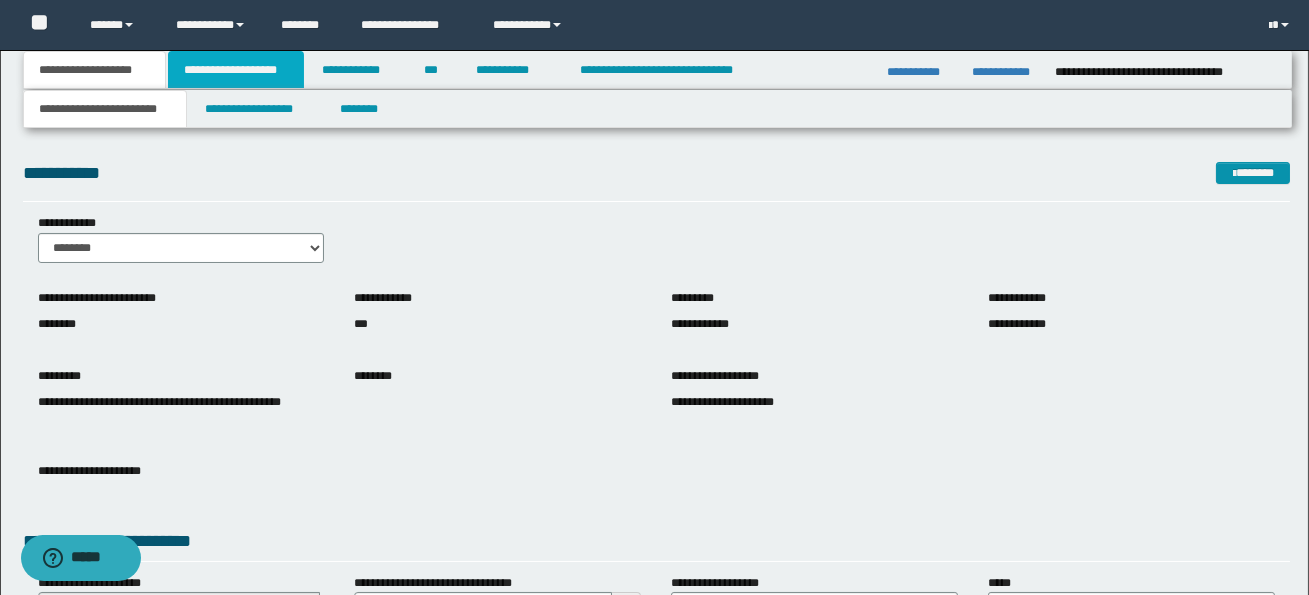 click on "**********" at bounding box center (236, 70) 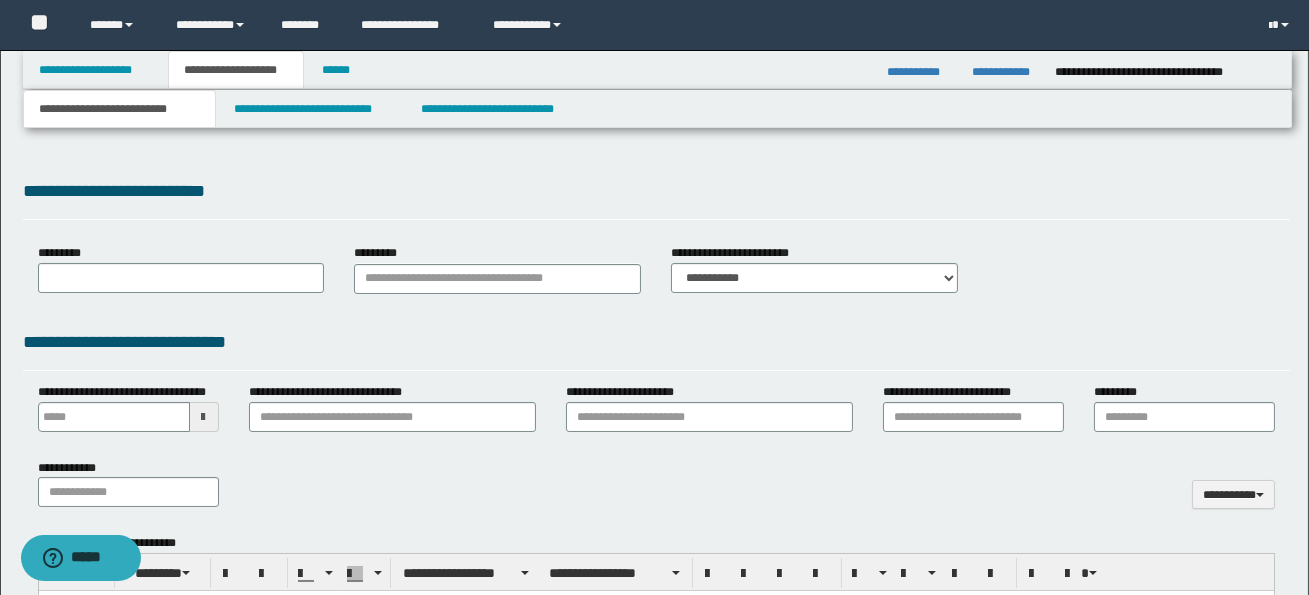 type 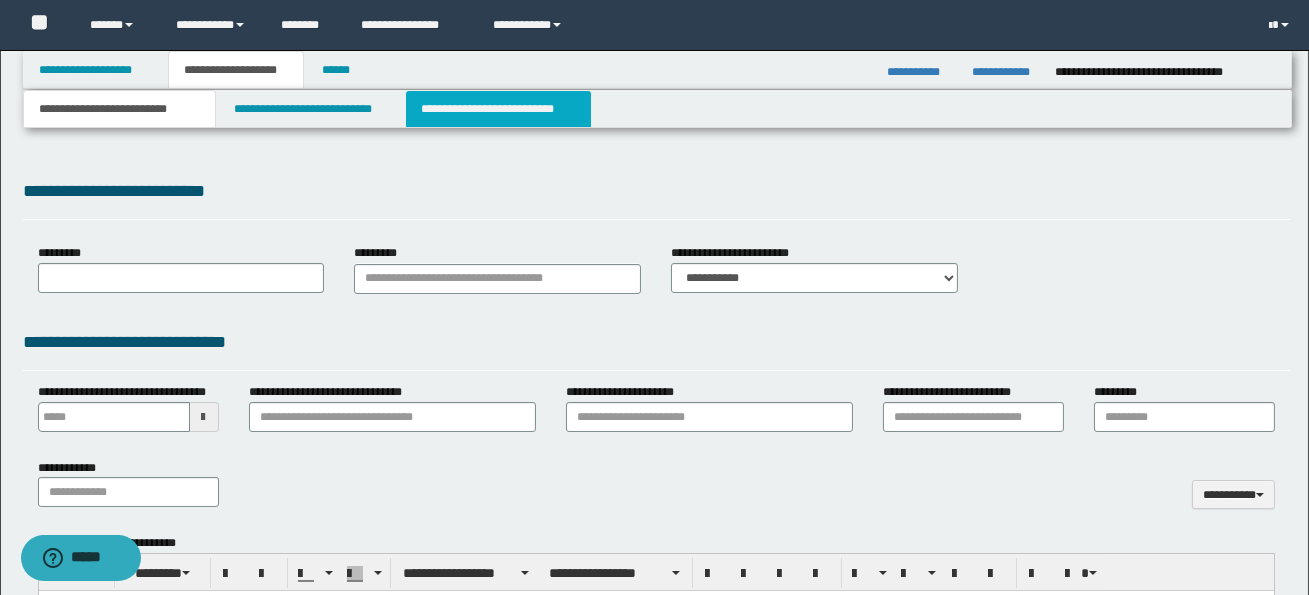 click on "**********" at bounding box center (498, 109) 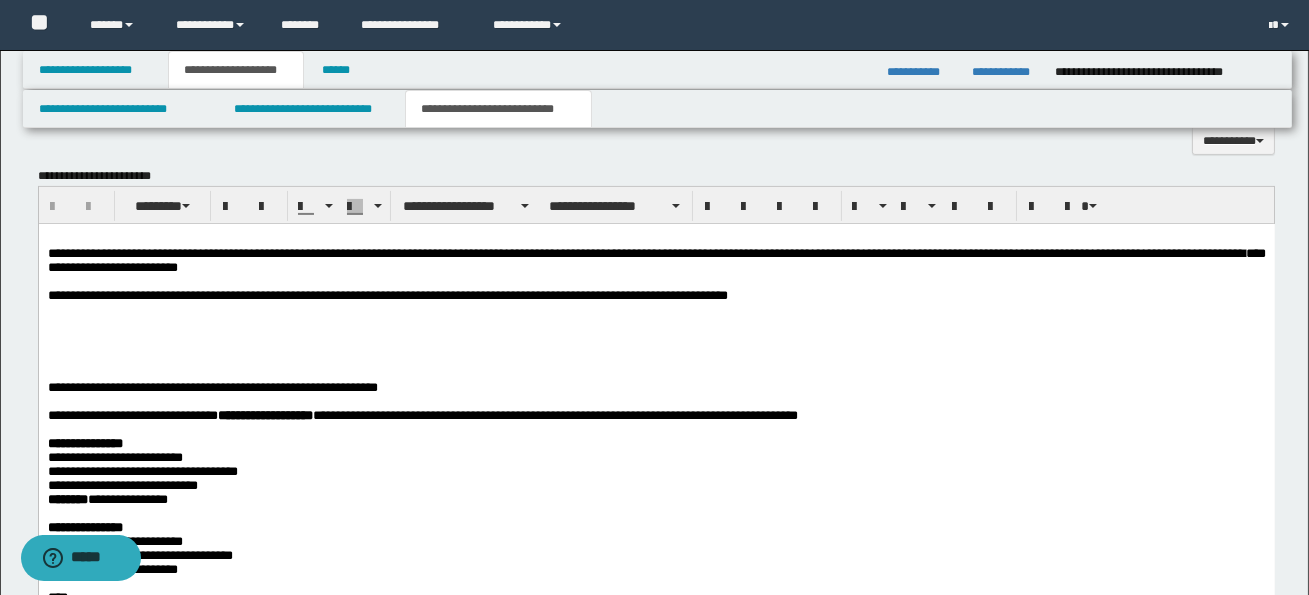 scroll, scrollTop: 1049, scrollLeft: 0, axis: vertical 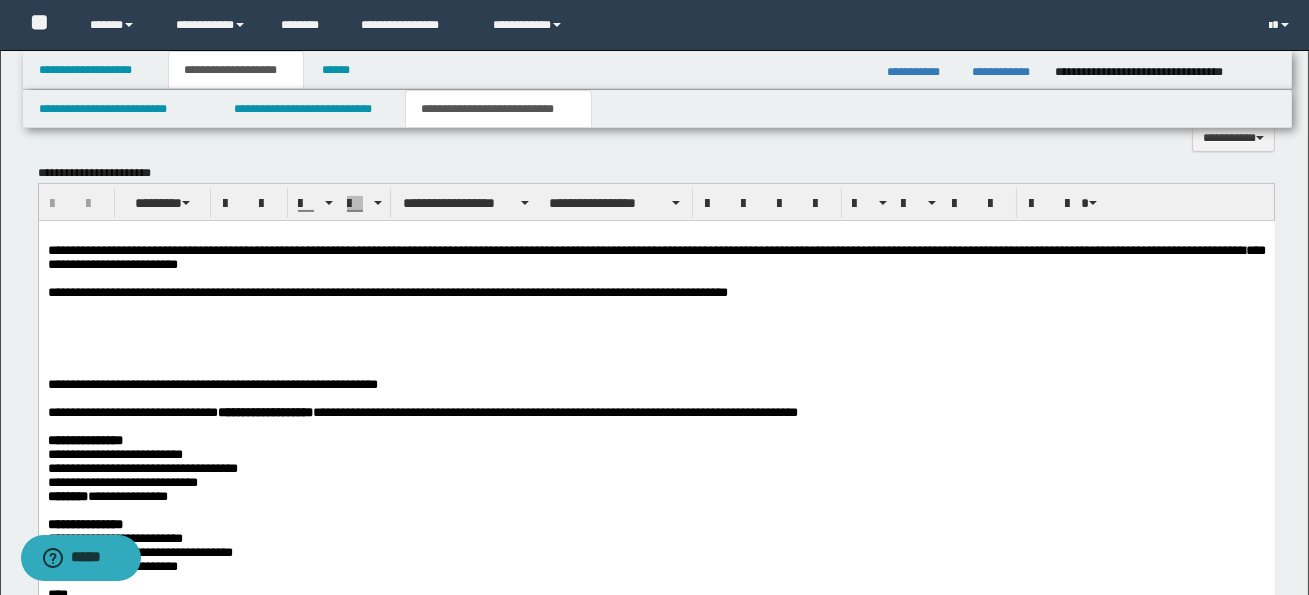 click on "**********" at bounding box center (656, 385) 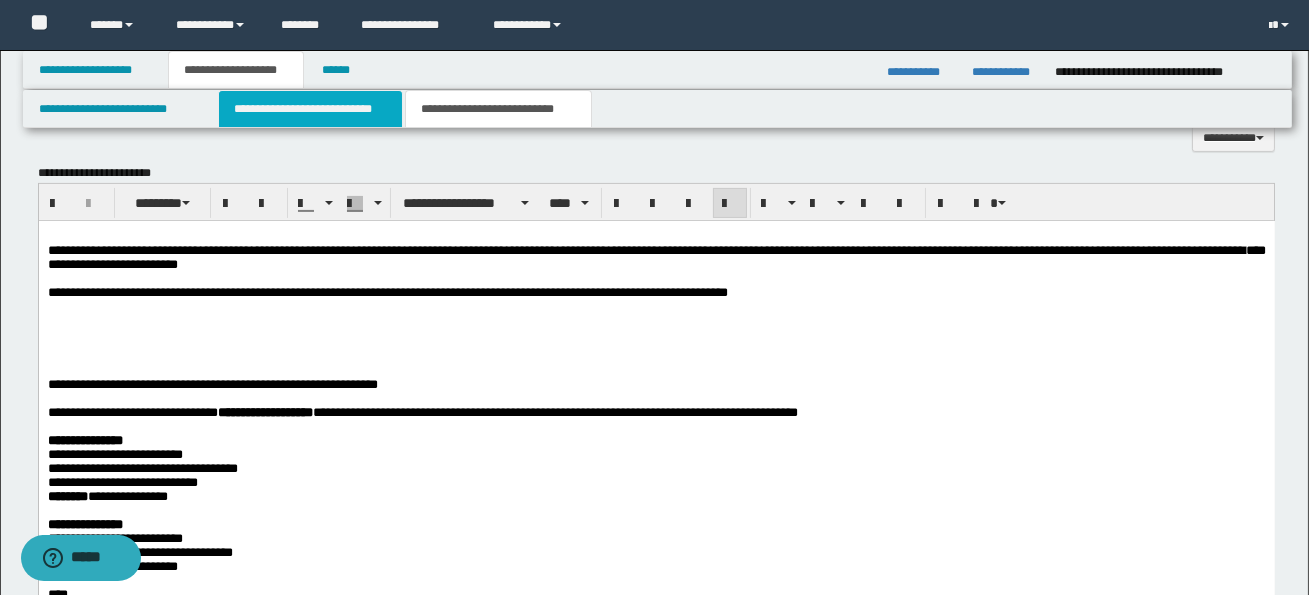 click on "**********" at bounding box center (310, 109) 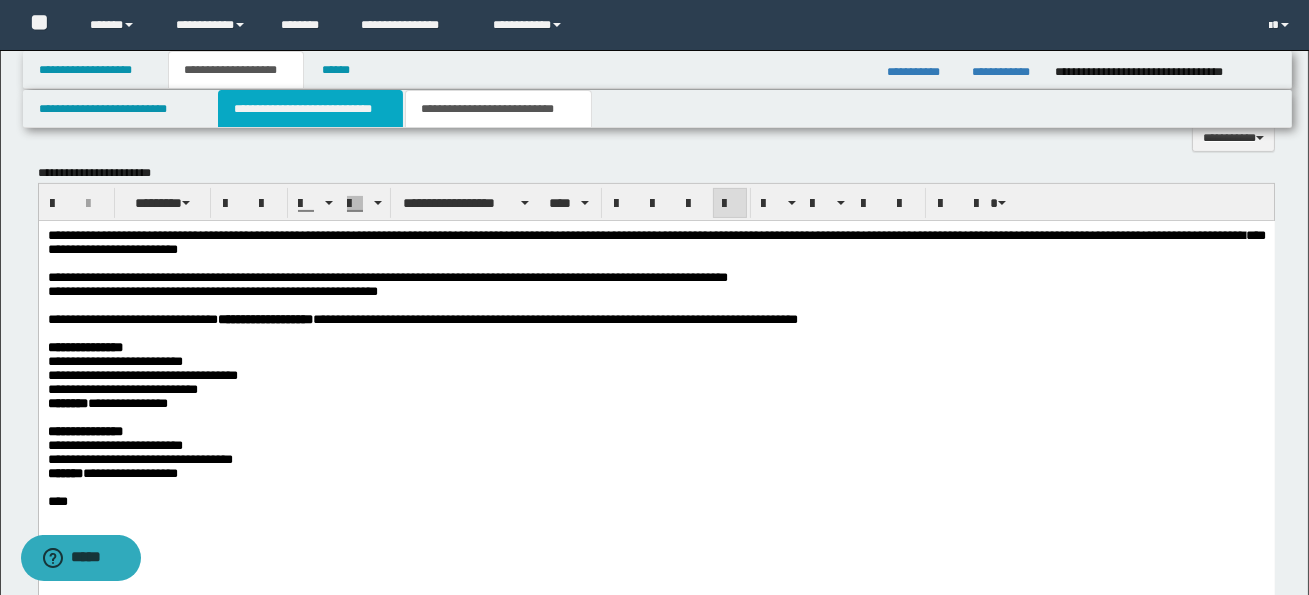 scroll, scrollTop: 0, scrollLeft: 0, axis: both 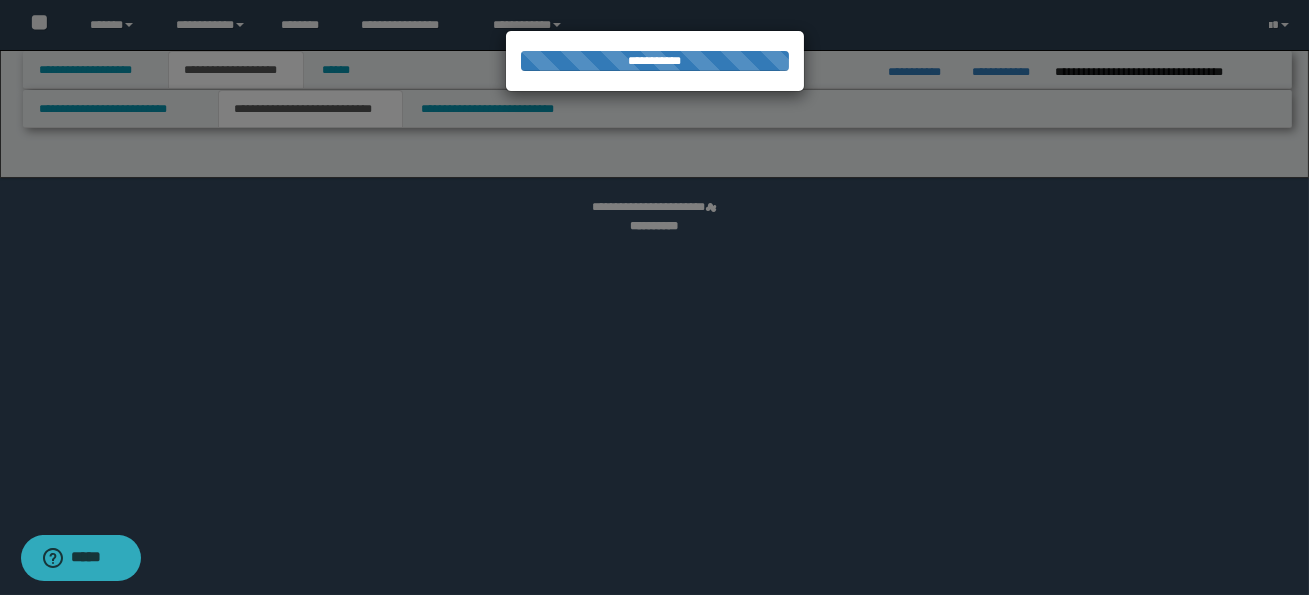 select on "*" 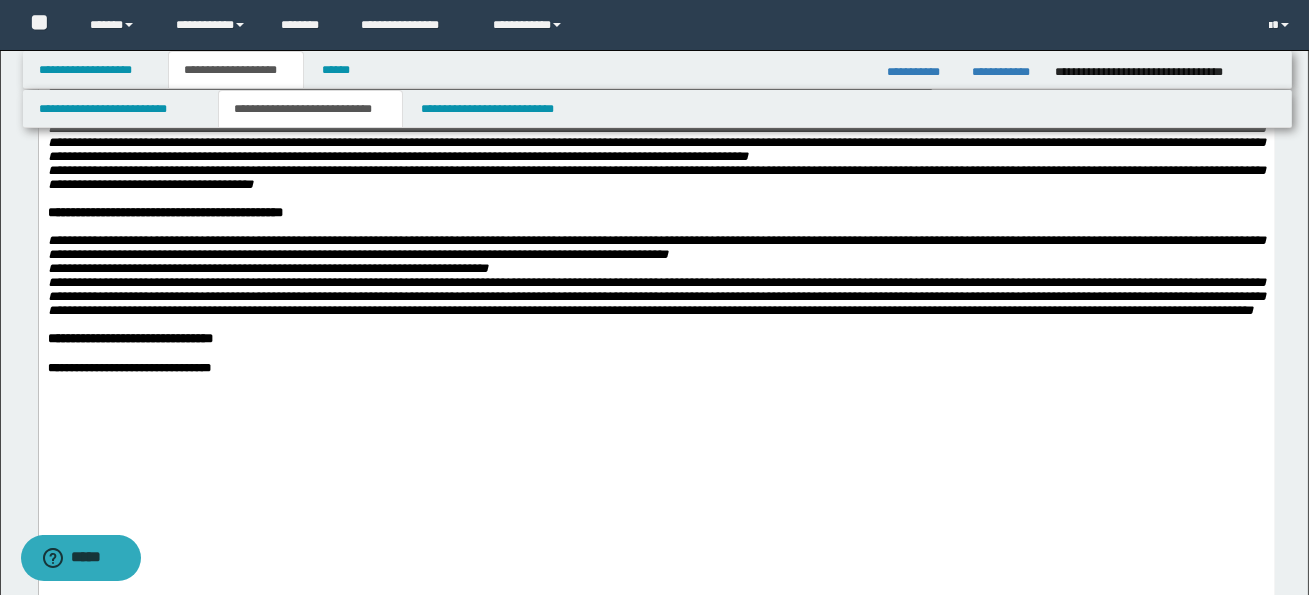 scroll, scrollTop: 2277, scrollLeft: 0, axis: vertical 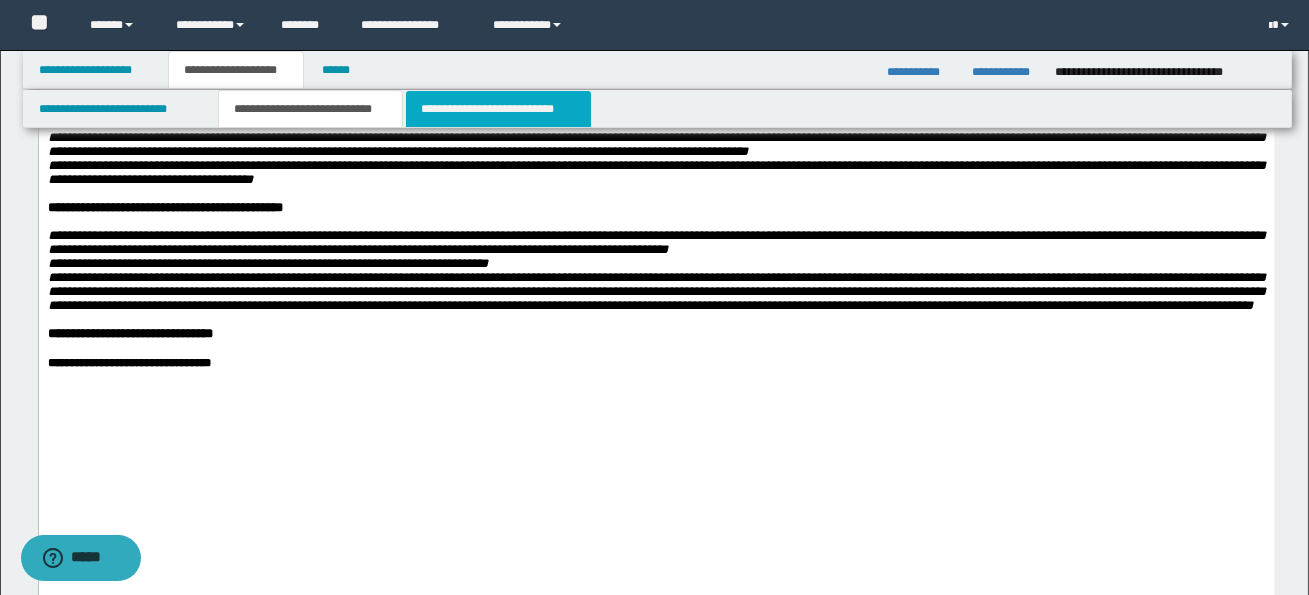 click on "**********" at bounding box center [498, 109] 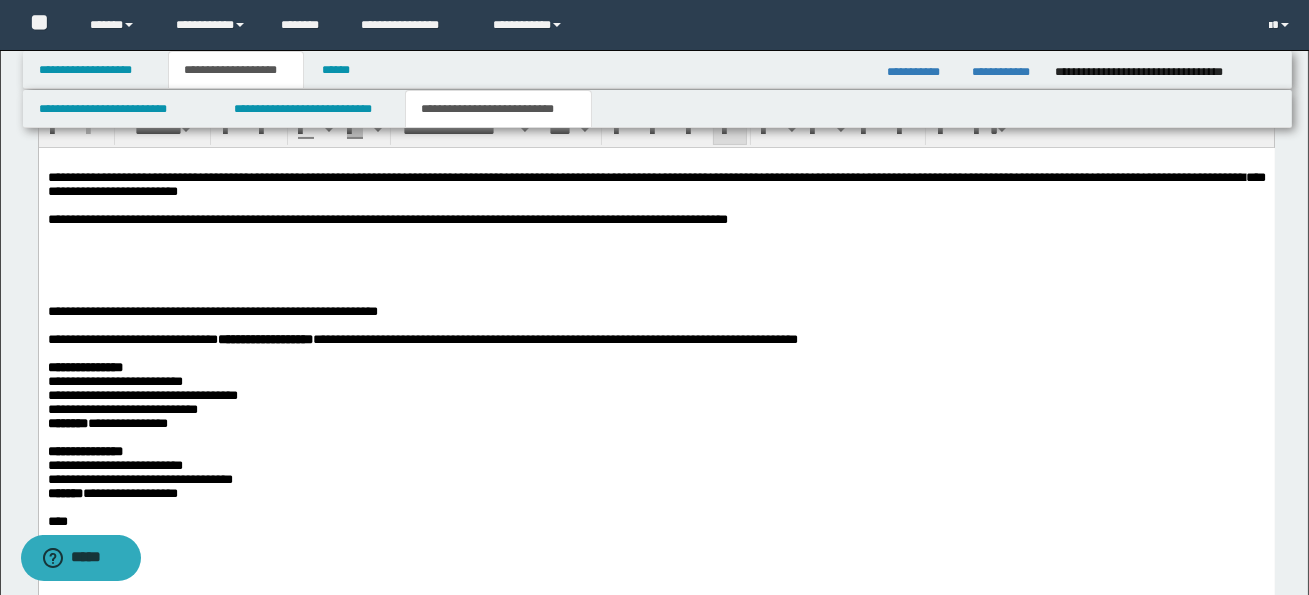 scroll, scrollTop: 1120, scrollLeft: 0, axis: vertical 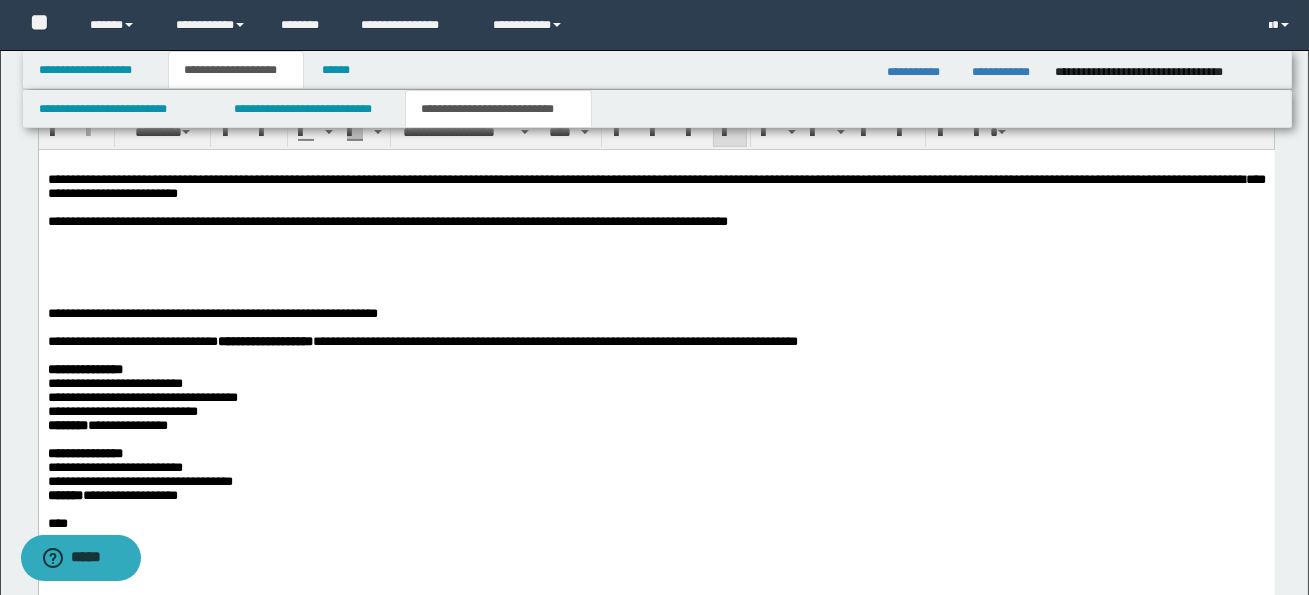 click on "**********" at bounding box center [656, 314] 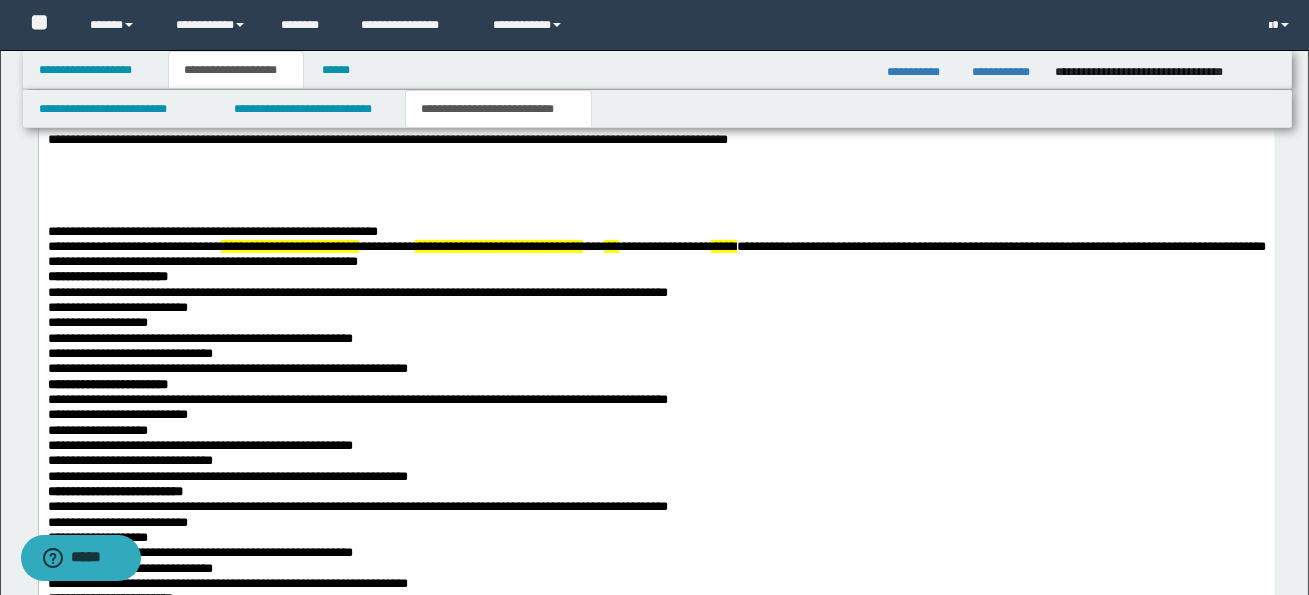 scroll, scrollTop: 1203, scrollLeft: 0, axis: vertical 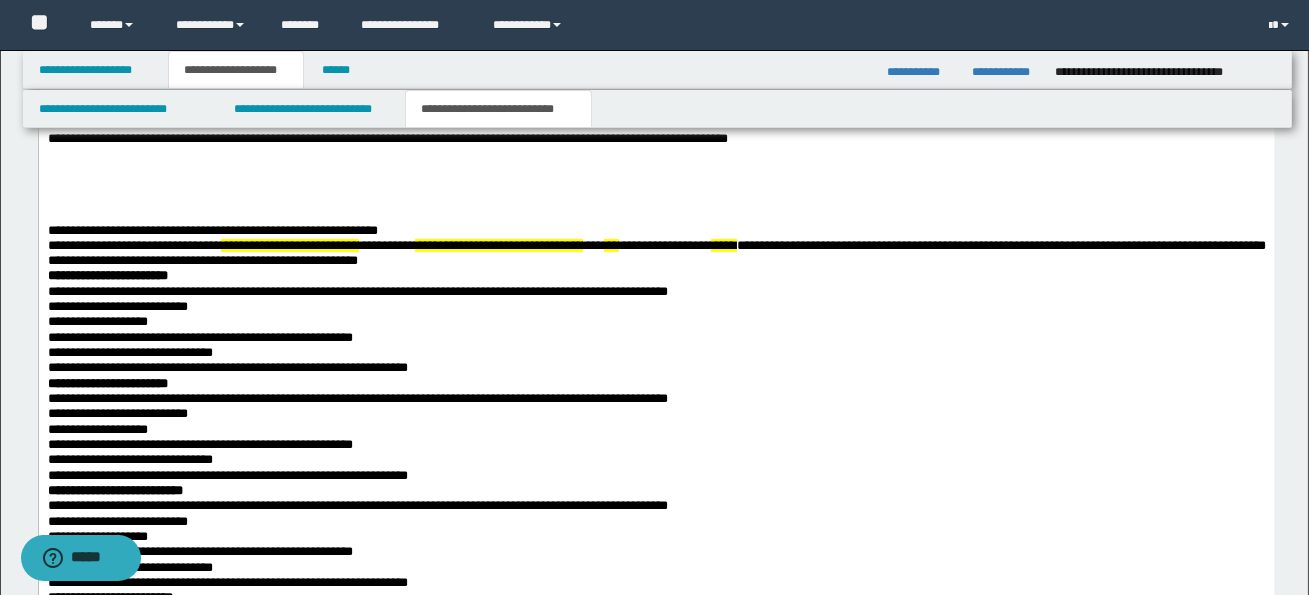 click on "**********" at bounding box center [133, 245] 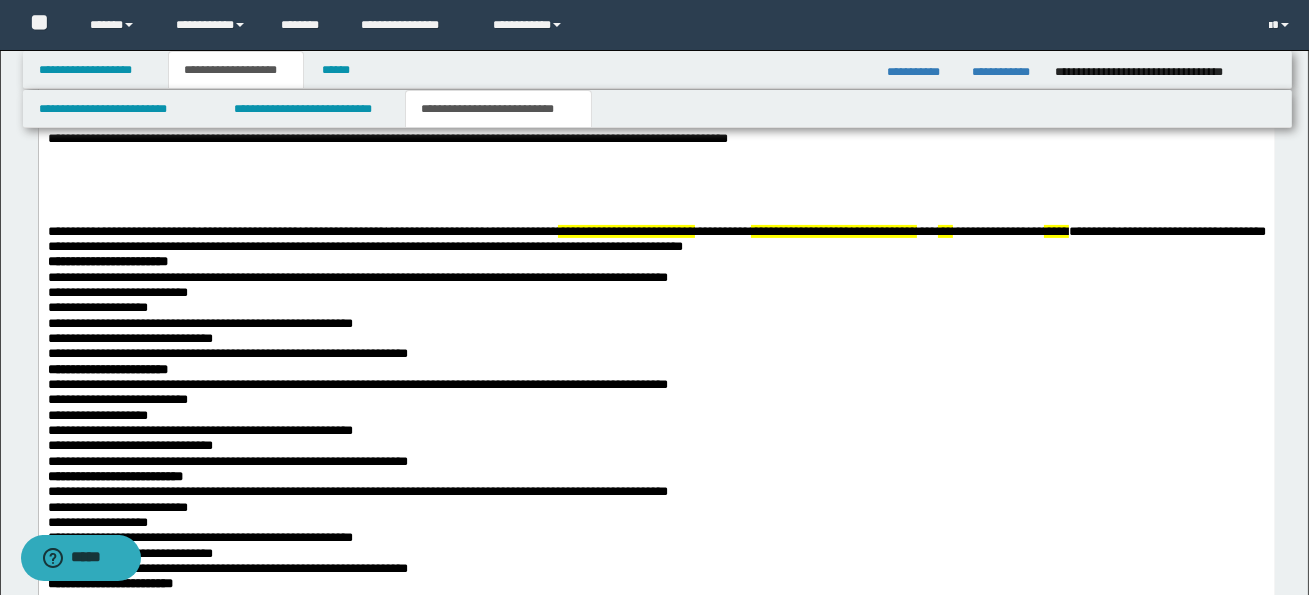 click on "**********" at bounding box center [472, 231] 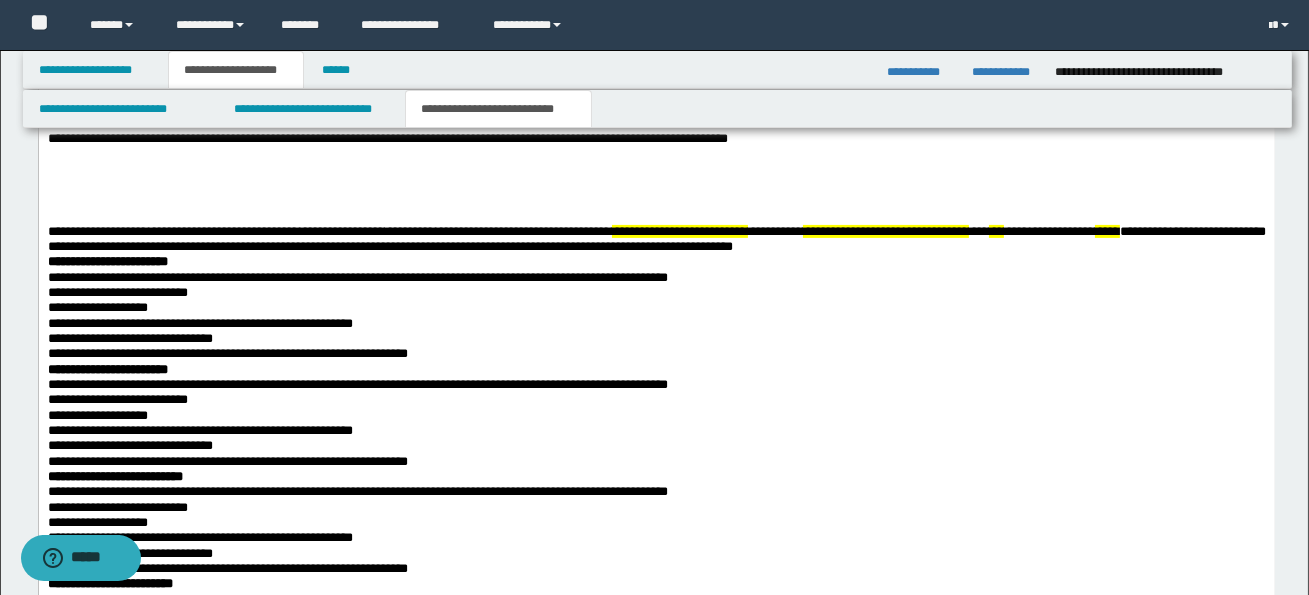 click on "**********" at bounding box center (679, 231) 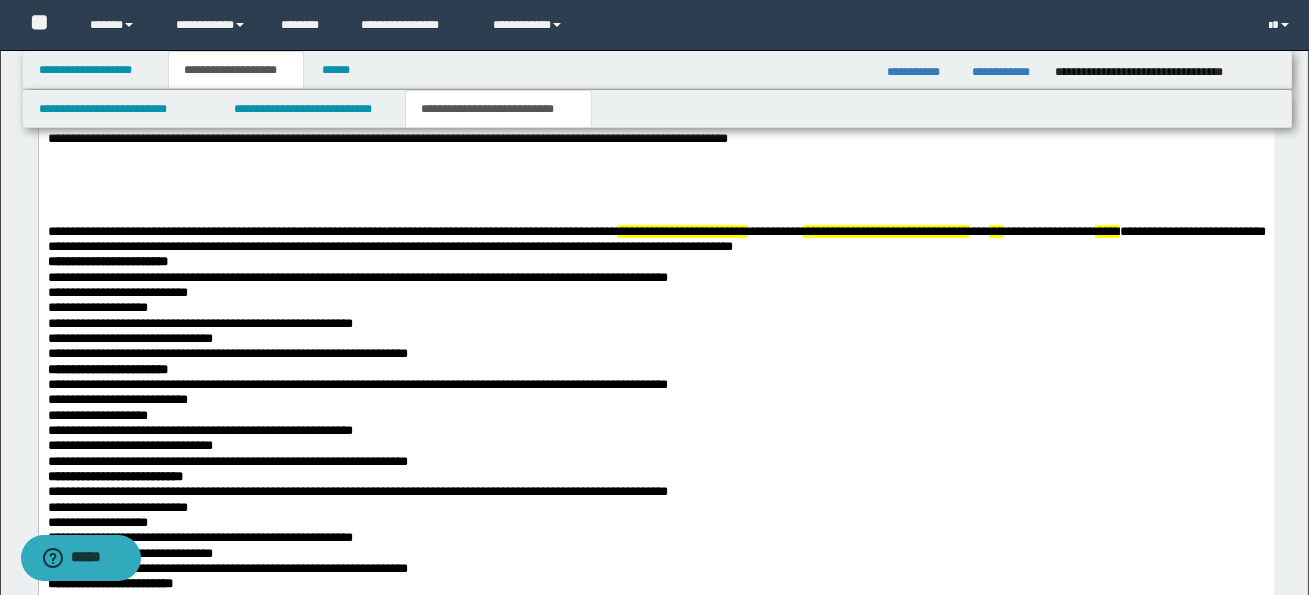 click on "**********" at bounding box center [681, 231] 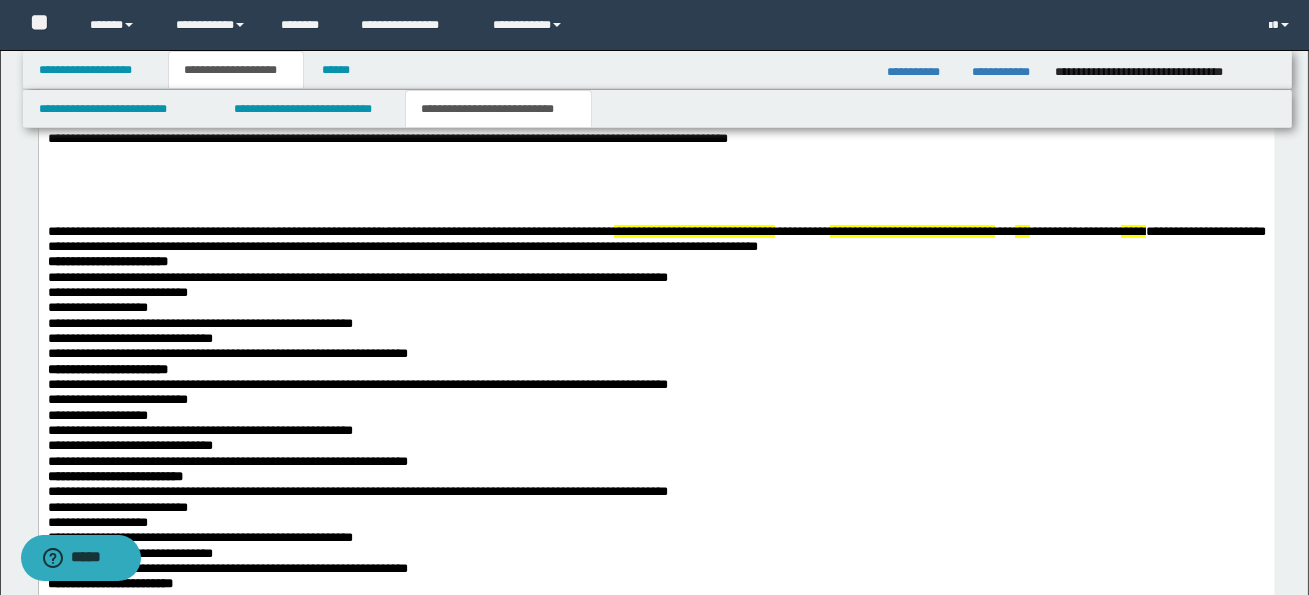 click on "**********" at bounding box center (801, 231) 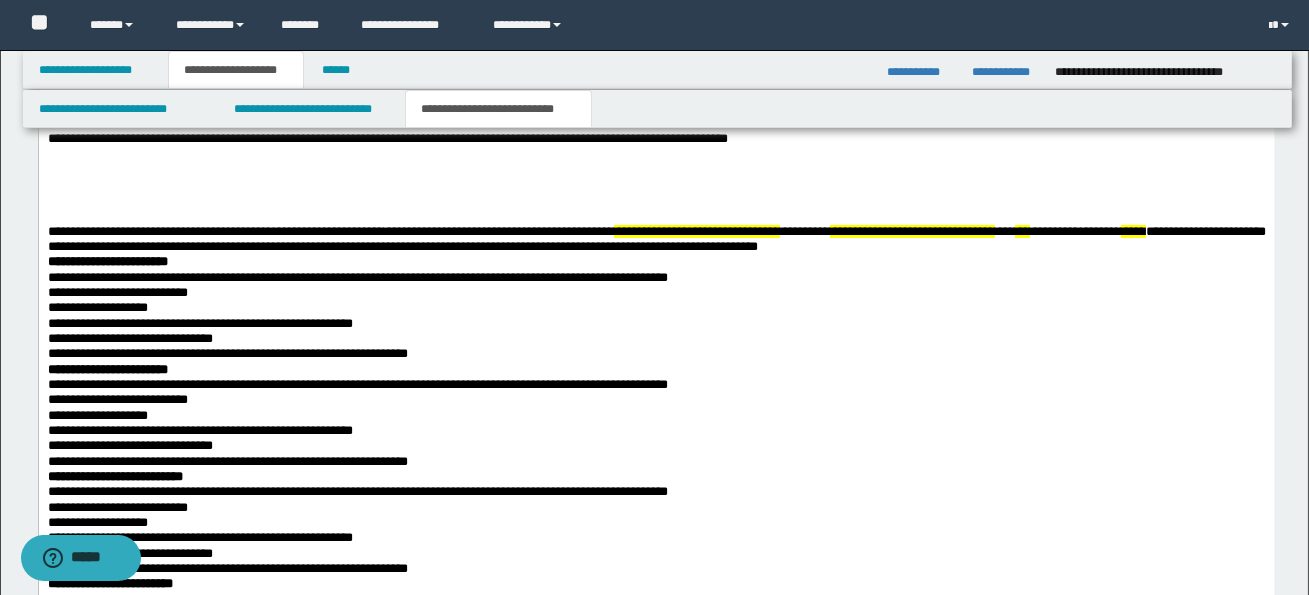 click on "*********" at bounding box center (804, 231) 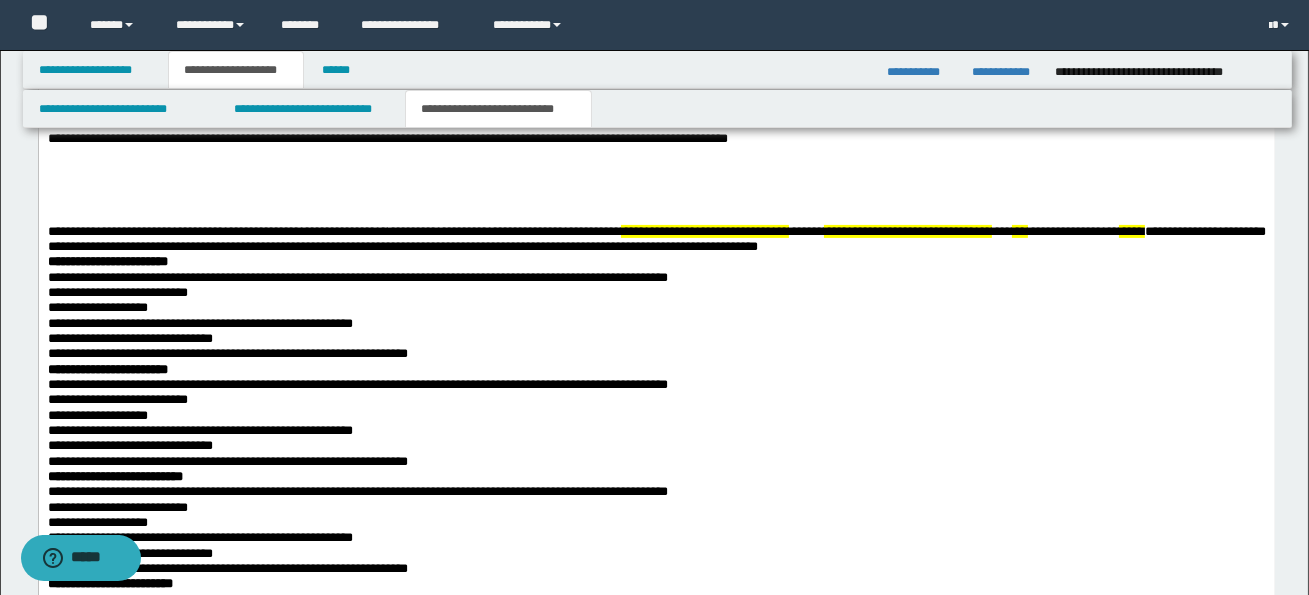 click on "**********" at bounding box center (907, 231) 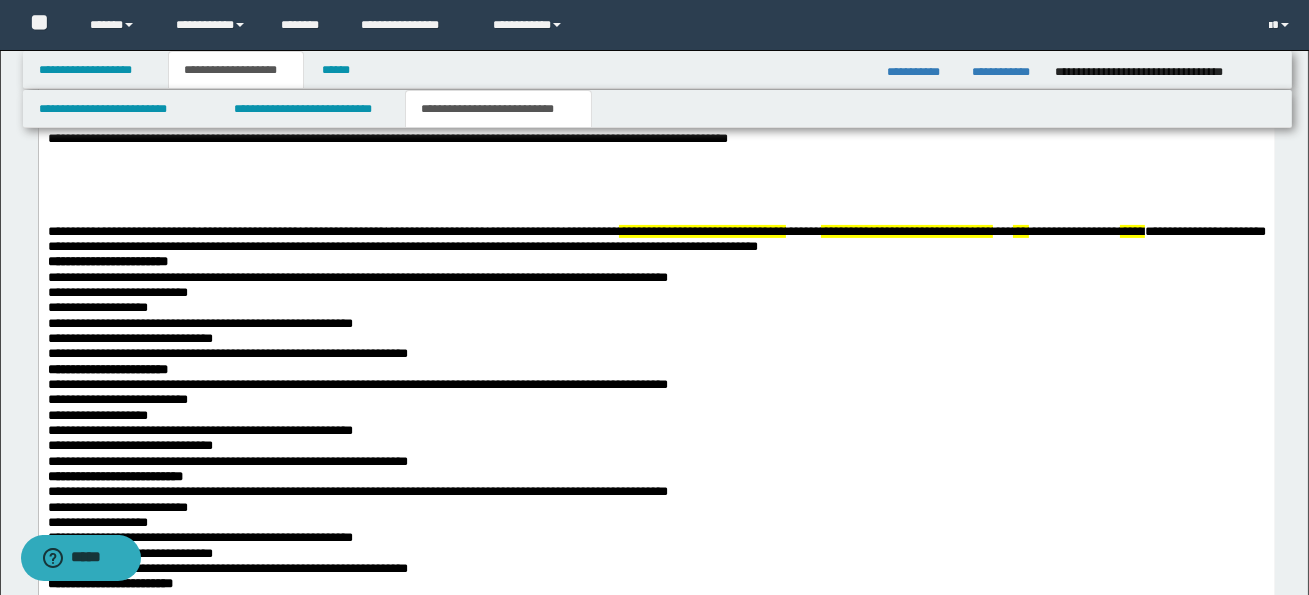 click on "**********" at bounding box center (906, 231) 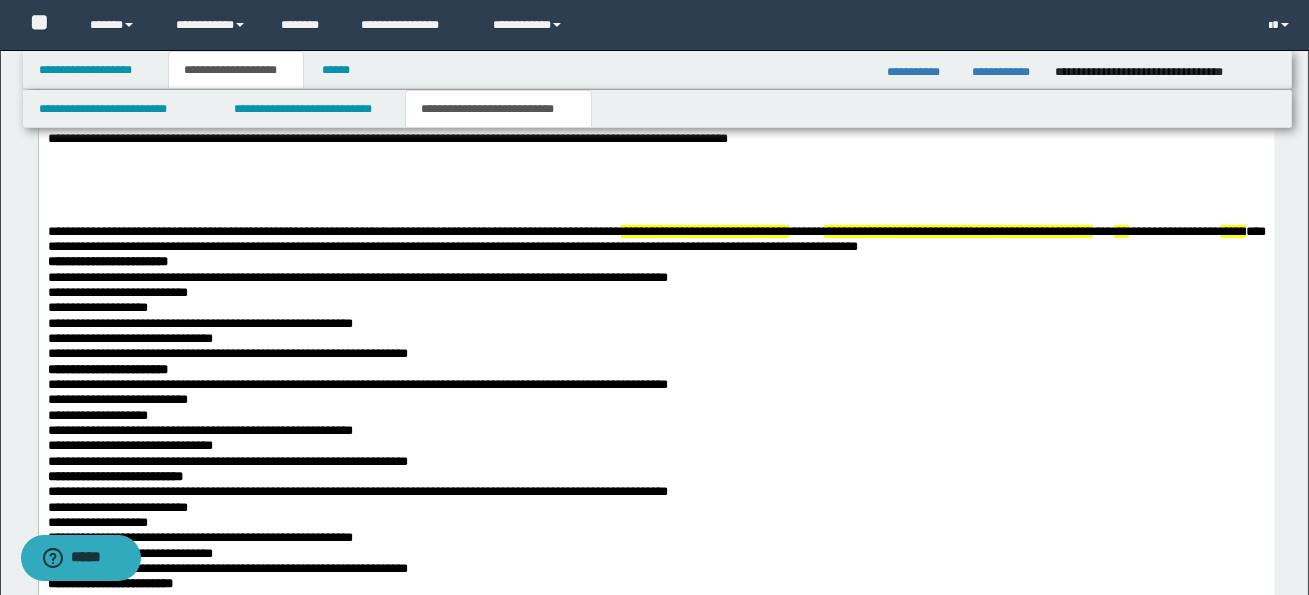 click on "****" at bounding box center (1232, 231) 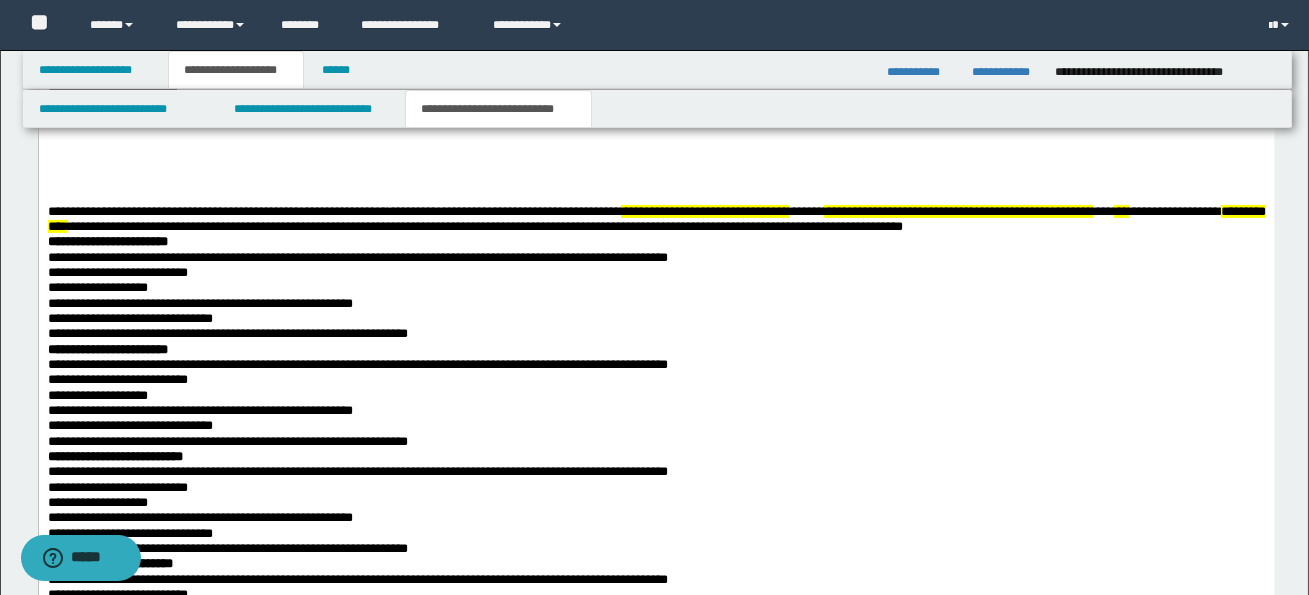 scroll, scrollTop: 1224, scrollLeft: 0, axis: vertical 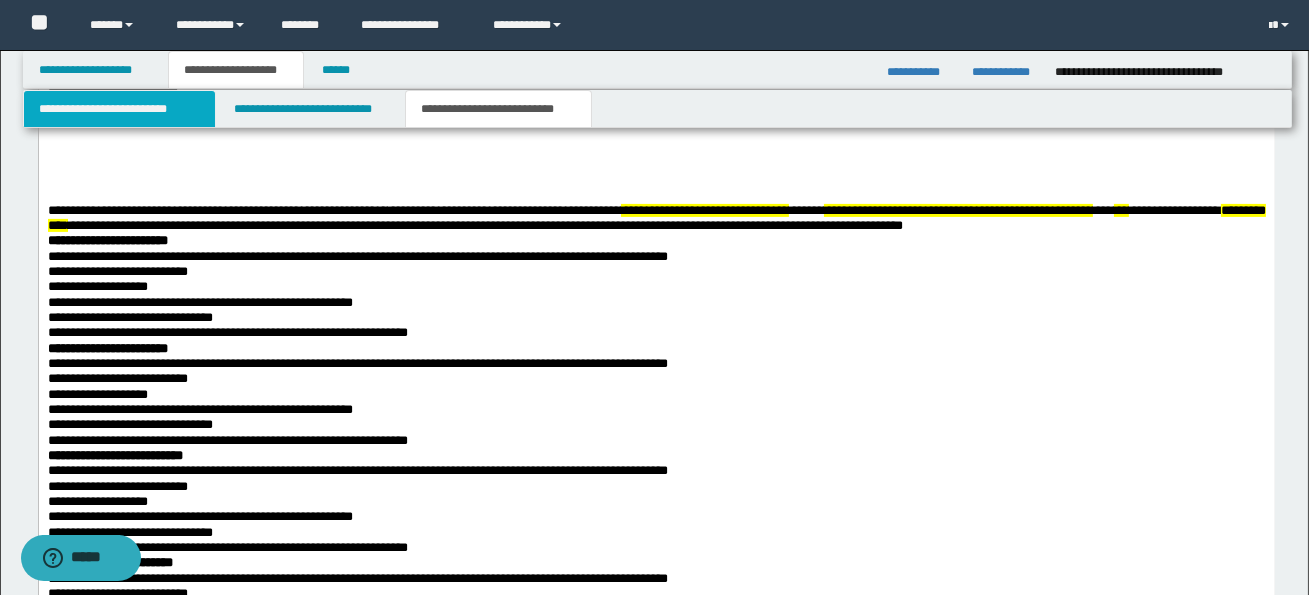 click on "**********" at bounding box center (119, 109) 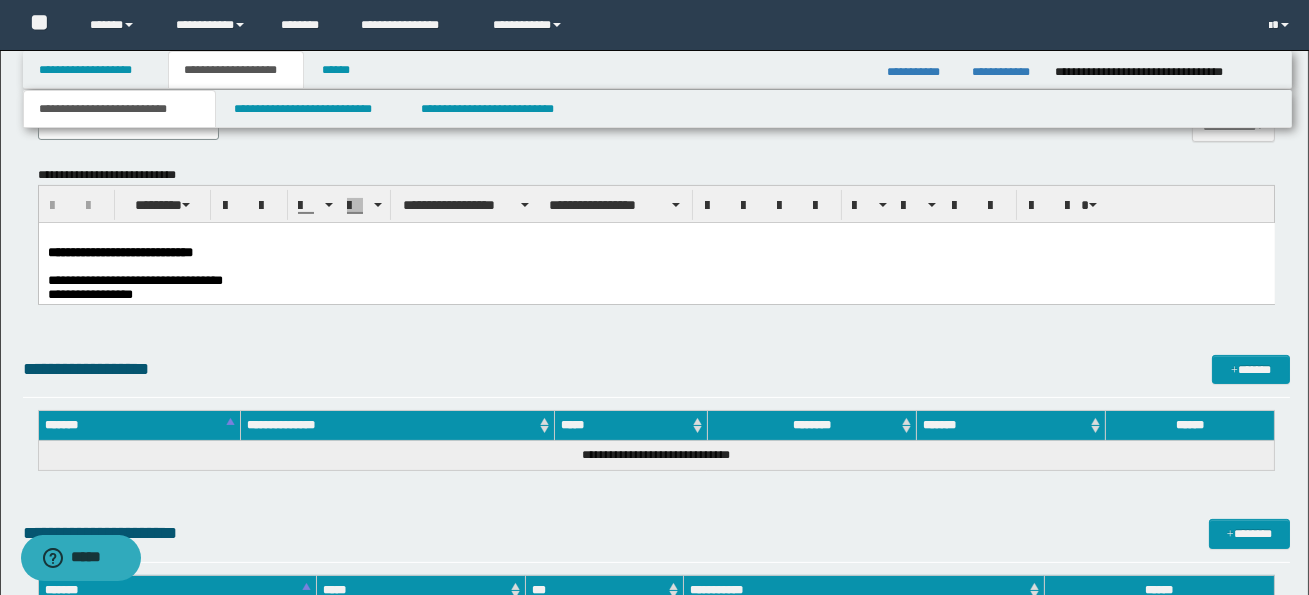 scroll, scrollTop: 908, scrollLeft: 0, axis: vertical 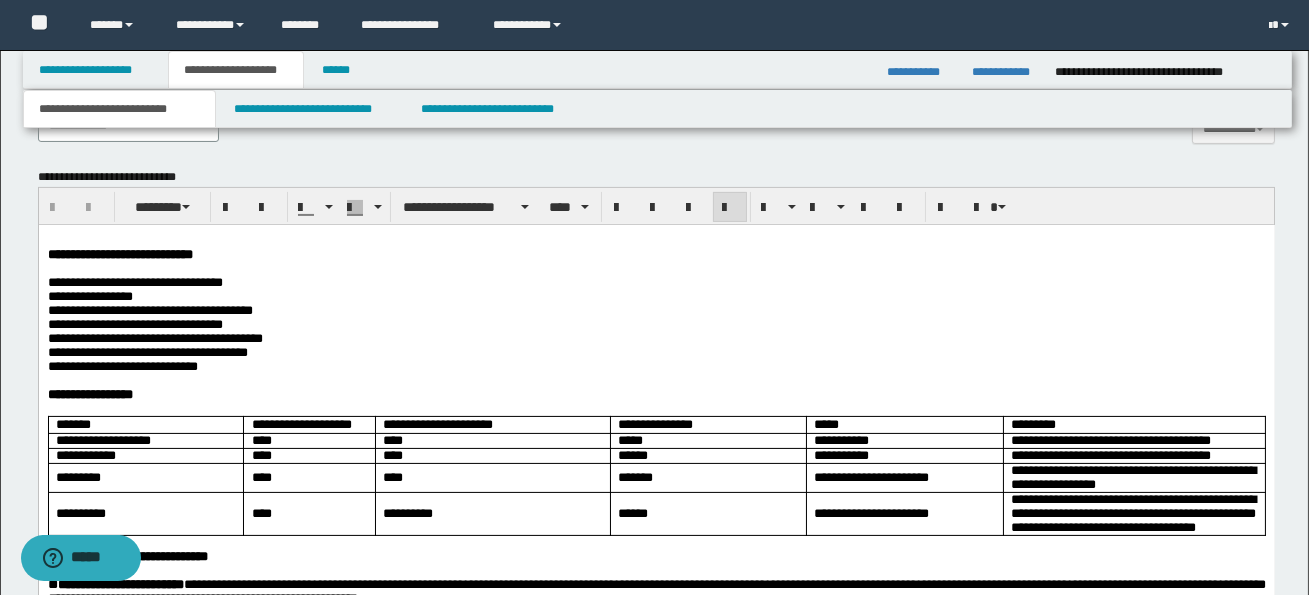 click on "**********" at bounding box center [134, 281] 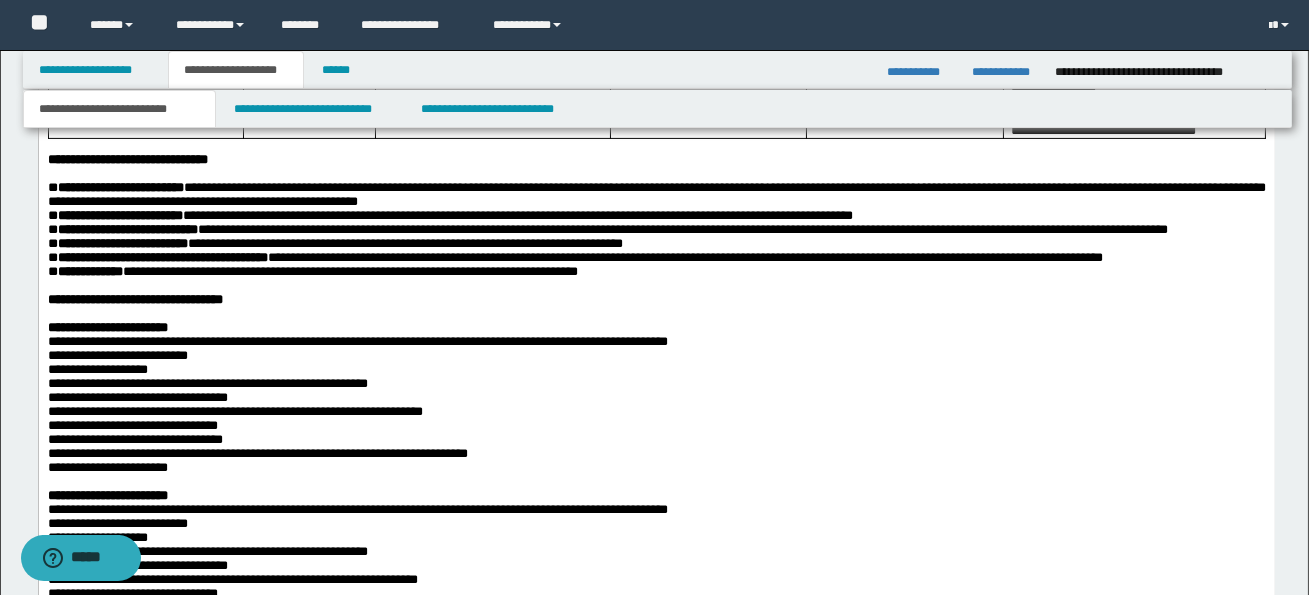 scroll, scrollTop: 1310, scrollLeft: 0, axis: vertical 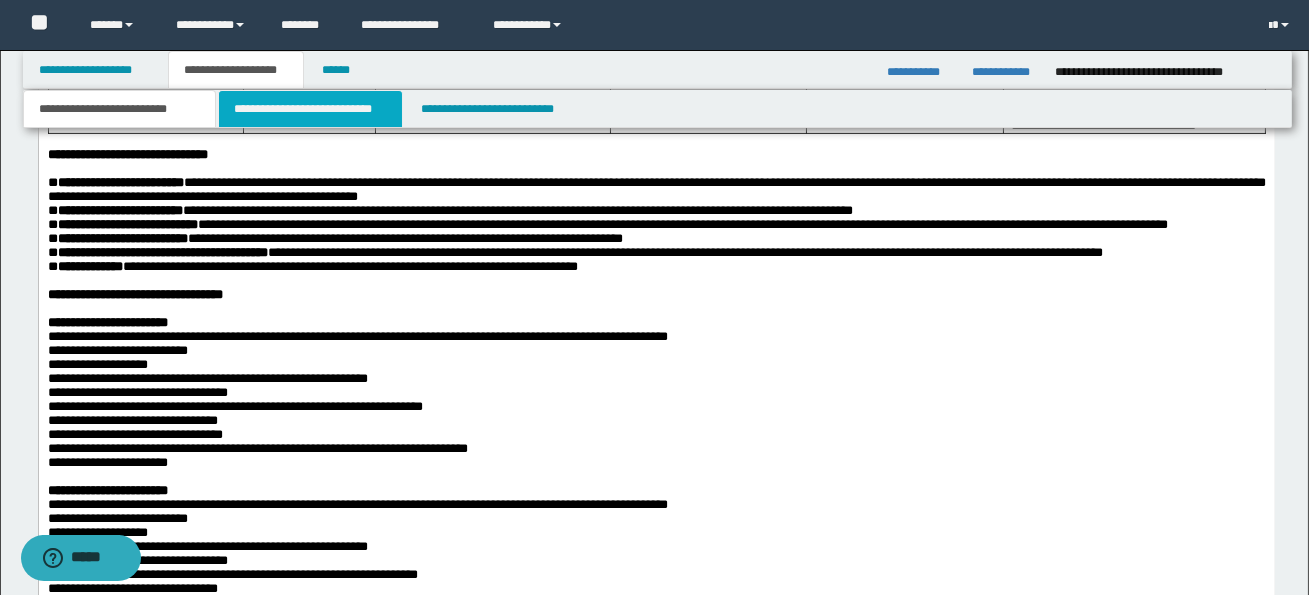 click on "**********" at bounding box center [310, 109] 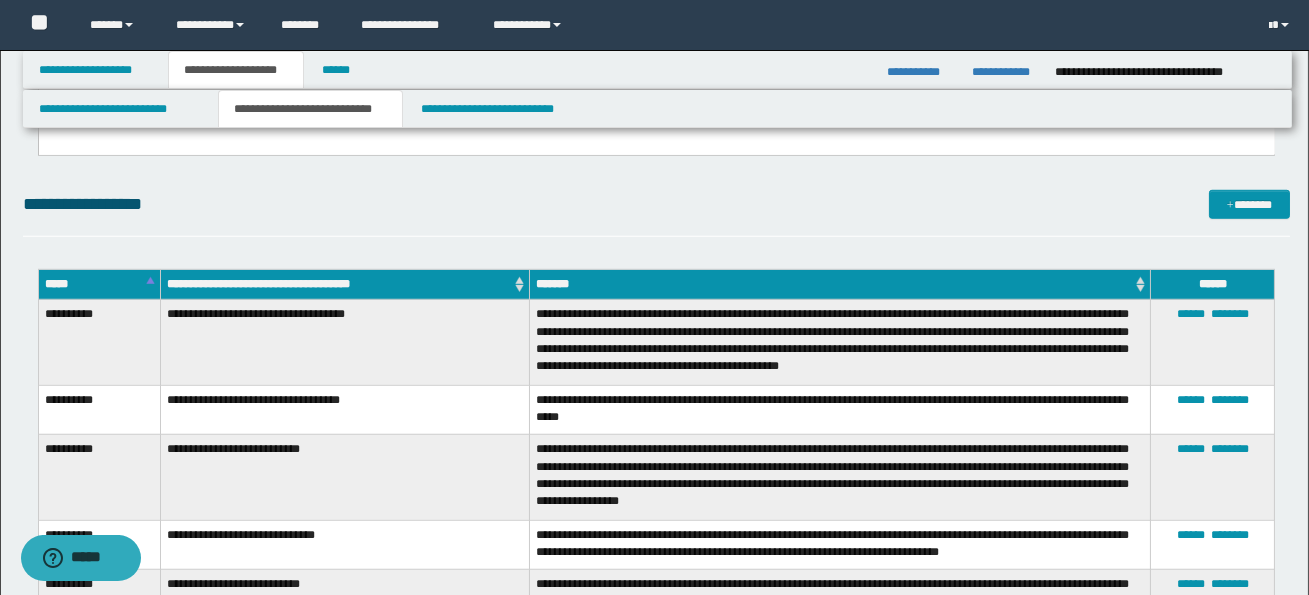 scroll, scrollTop: 3183, scrollLeft: 0, axis: vertical 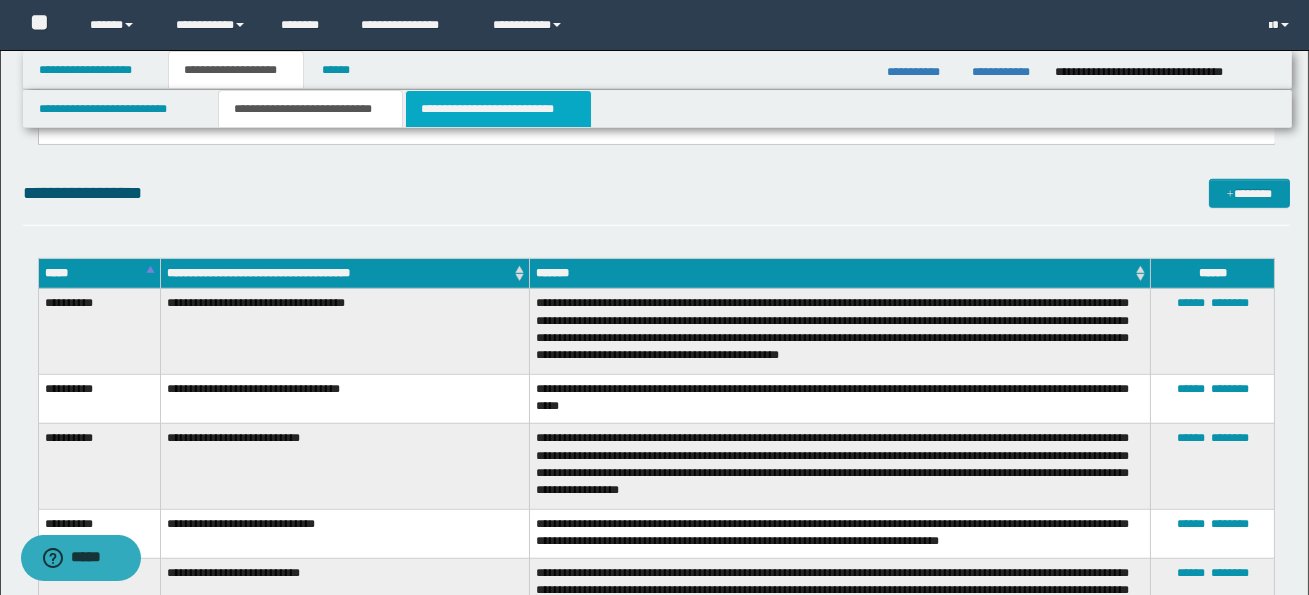 click on "**********" at bounding box center (498, 109) 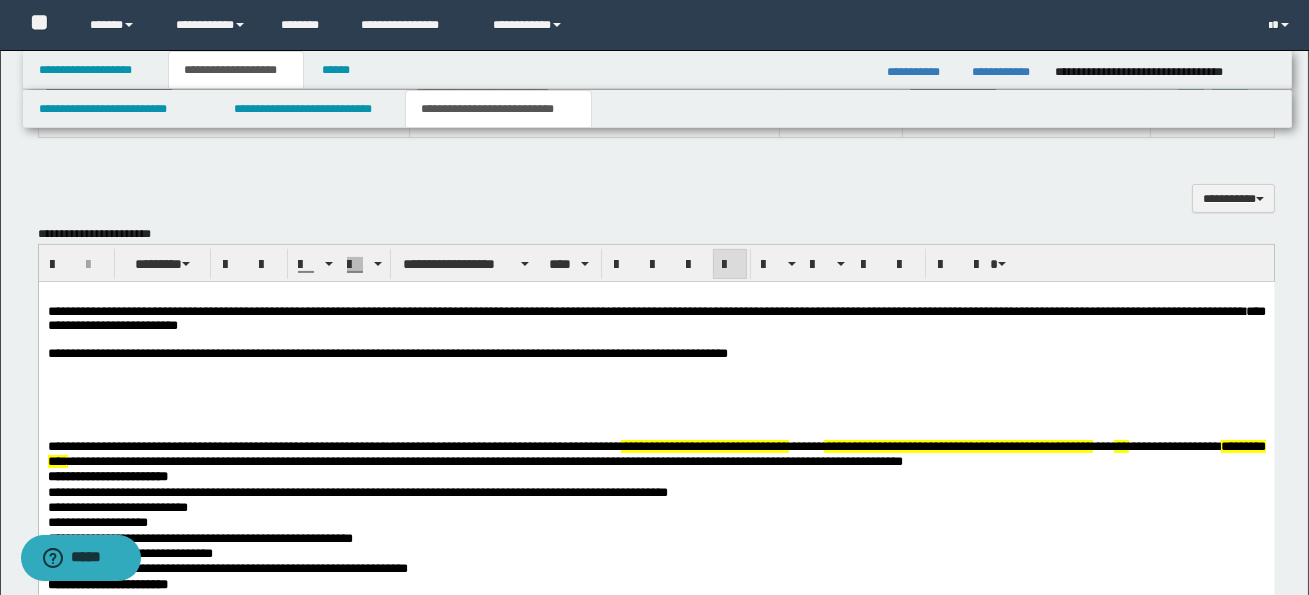 scroll, scrollTop: 1154, scrollLeft: 0, axis: vertical 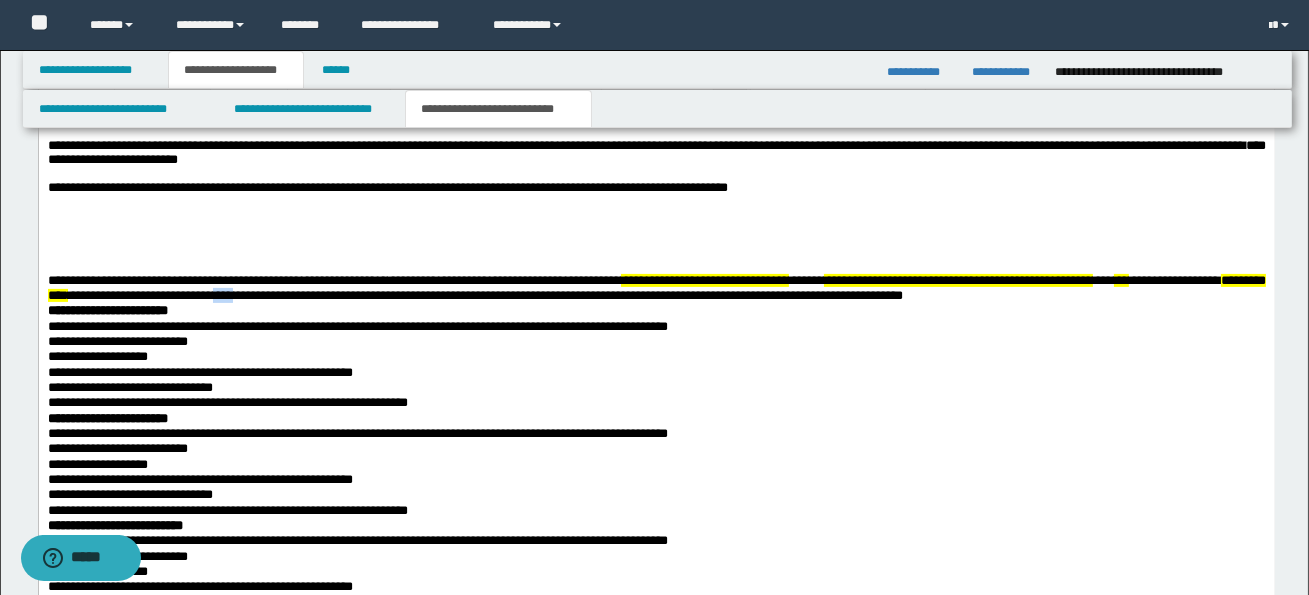 drag, startPoint x: 323, startPoint y: 302, endPoint x: 358, endPoint y: 306, distance: 35.22783 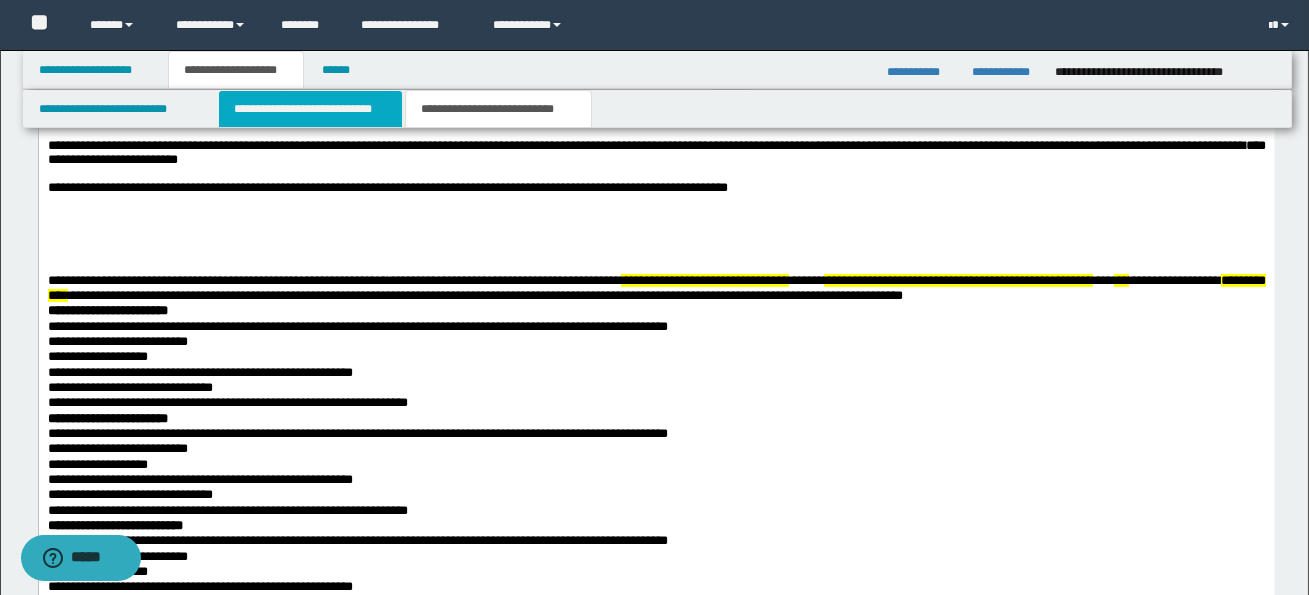 click on "**********" at bounding box center (310, 109) 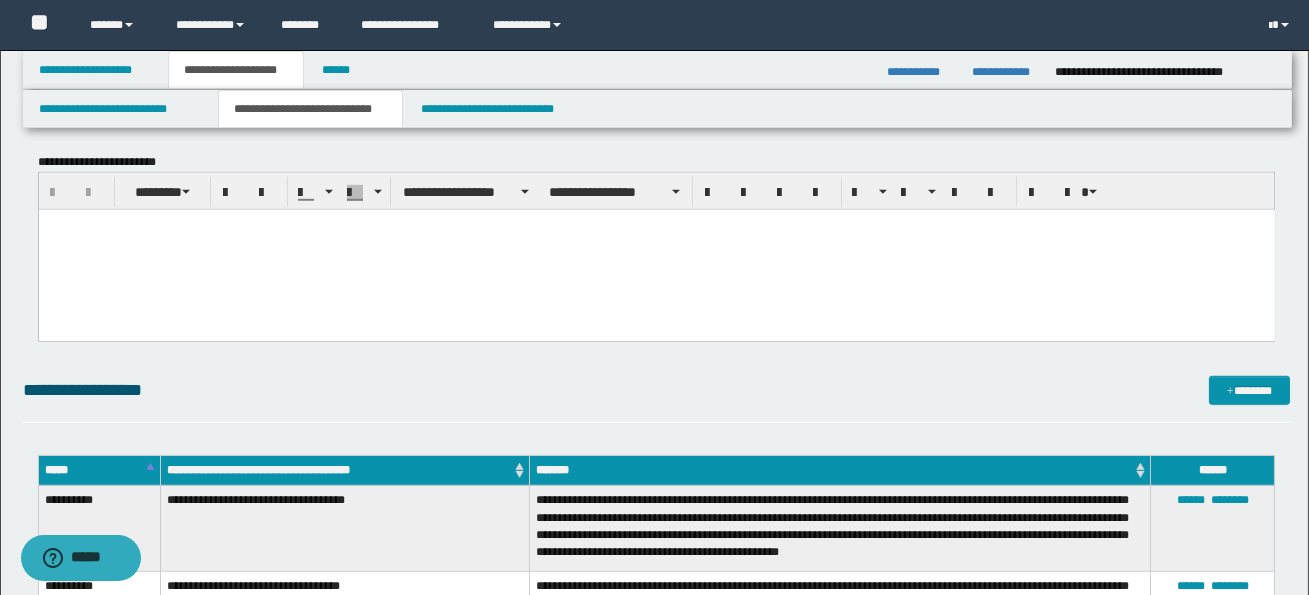 scroll, scrollTop: 3124, scrollLeft: 0, axis: vertical 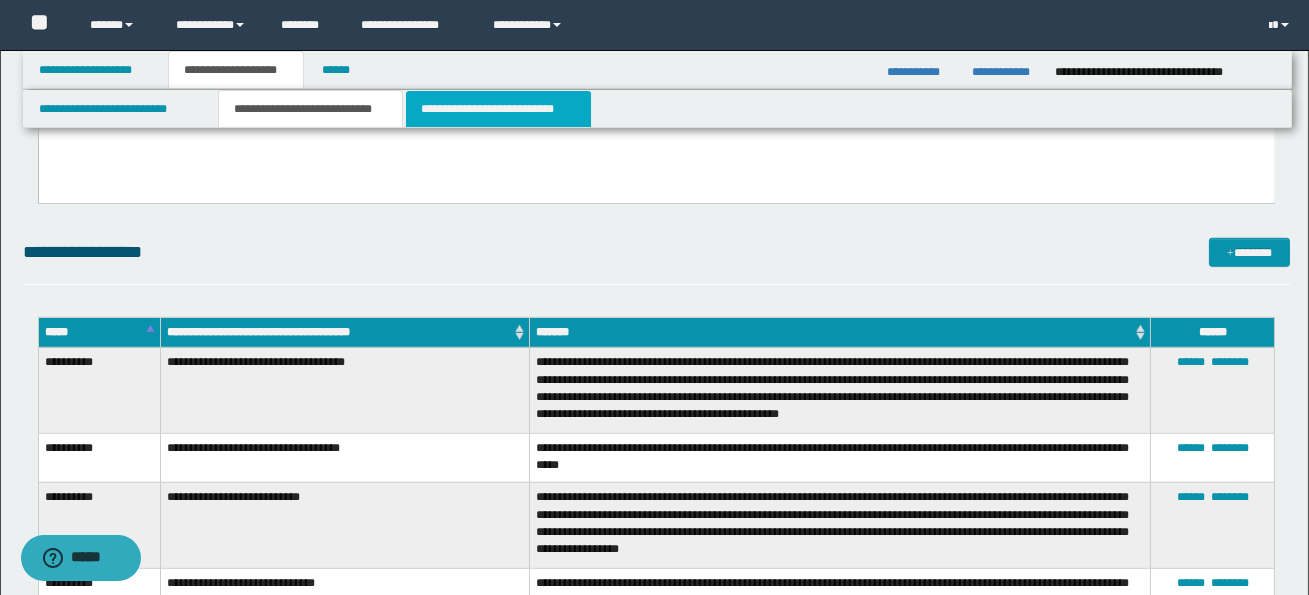 click on "**********" at bounding box center [498, 109] 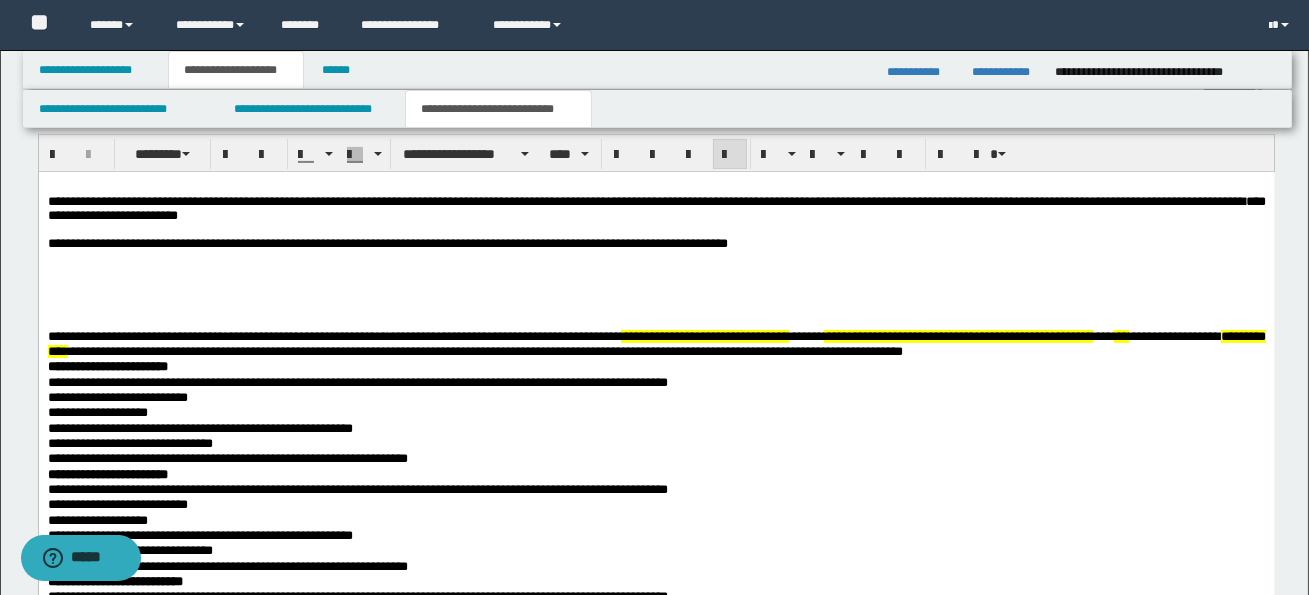 scroll, scrollTop: 1099, scrollLeft: 0, axis: vertical 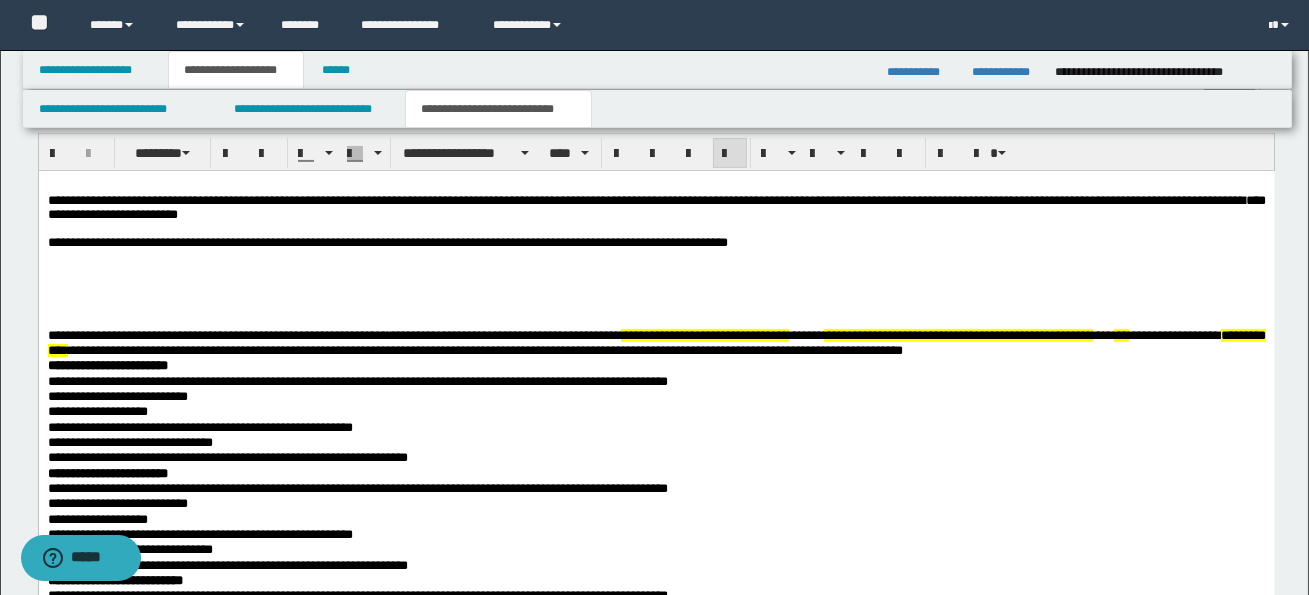 click on "**********" at bounding box center (484, 350) 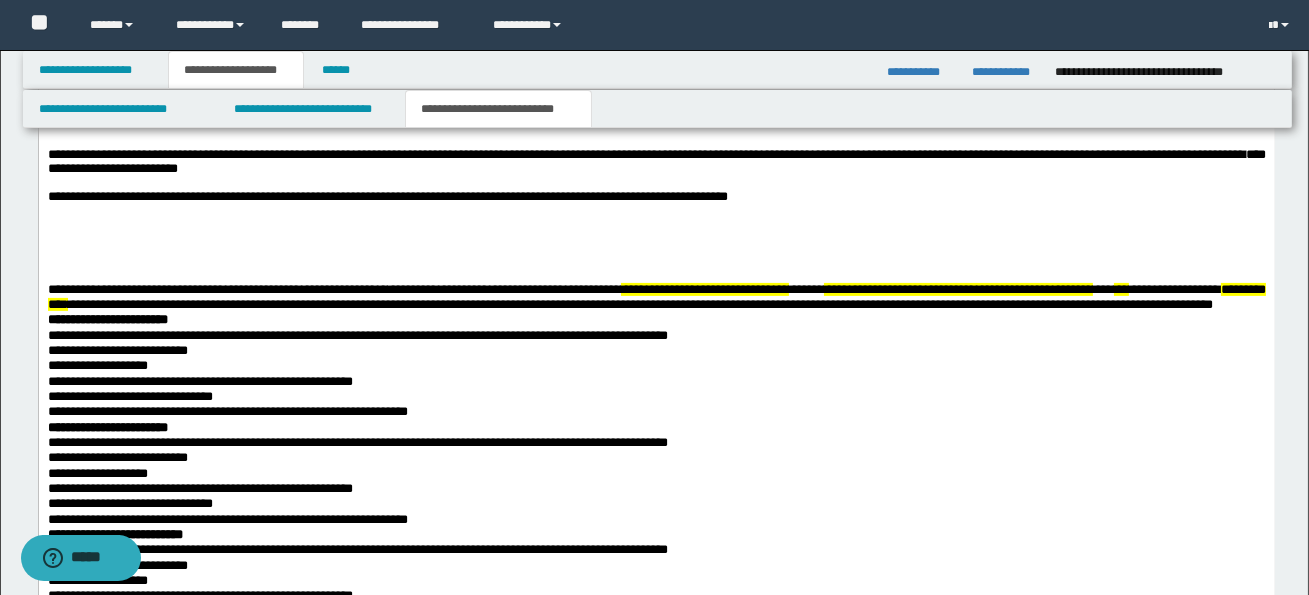 scroll, scrollTop: 1153, scrollLeft: 0, axis: vertical 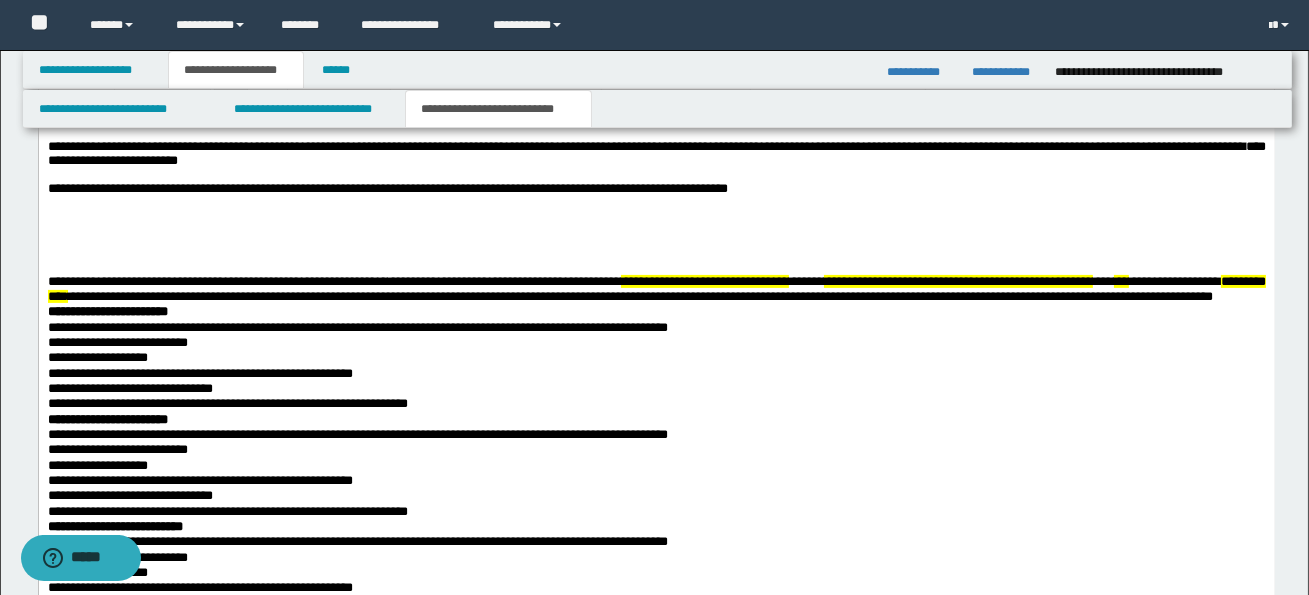 click on "**********" at bounding box center (656, 620) 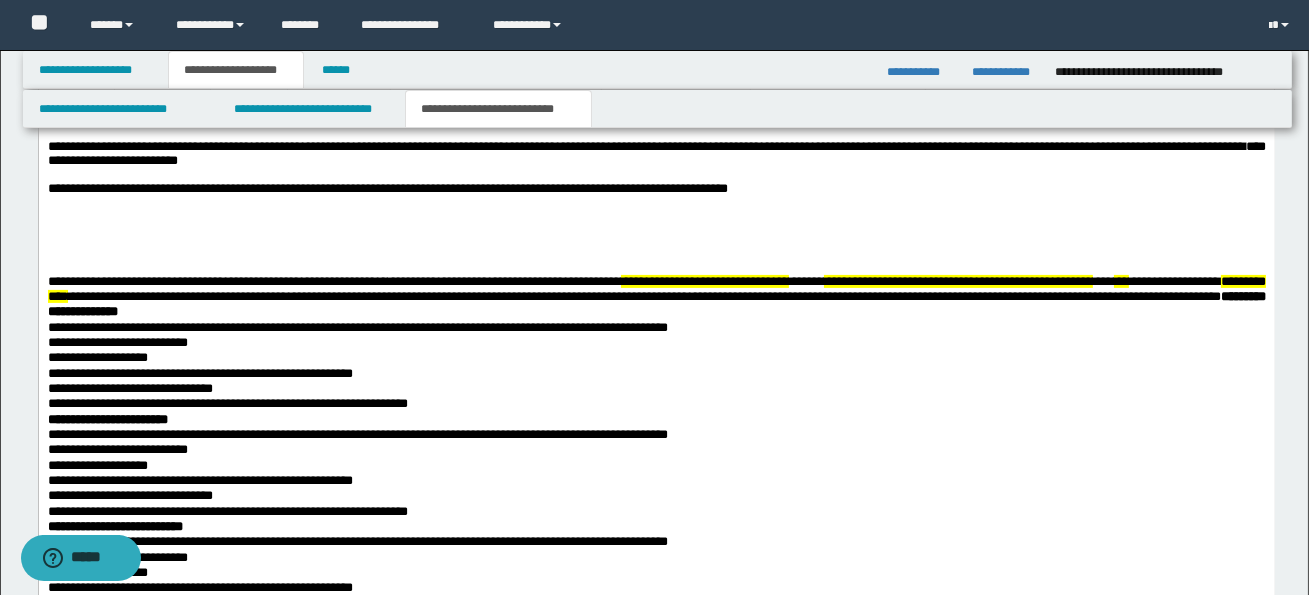 click on "**********" at bounding box center [357, 327] 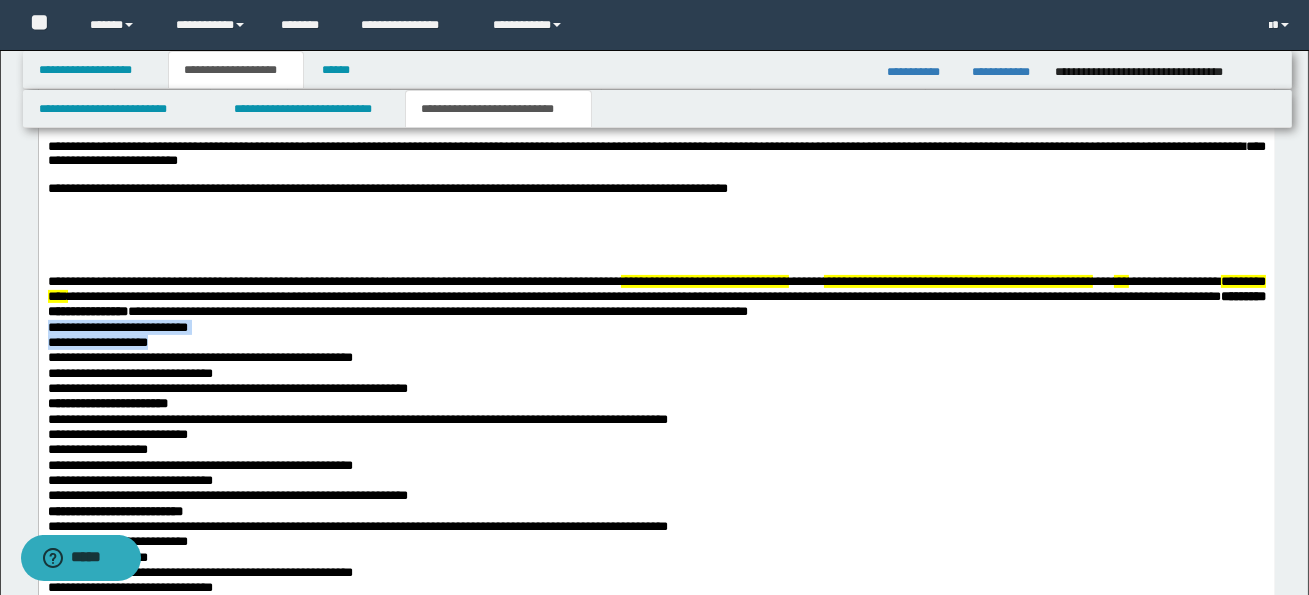 drag, startPoint x: 45, startPoint y: 332, endPoint x: 169, endPoint y: 349, distance: 125.1599 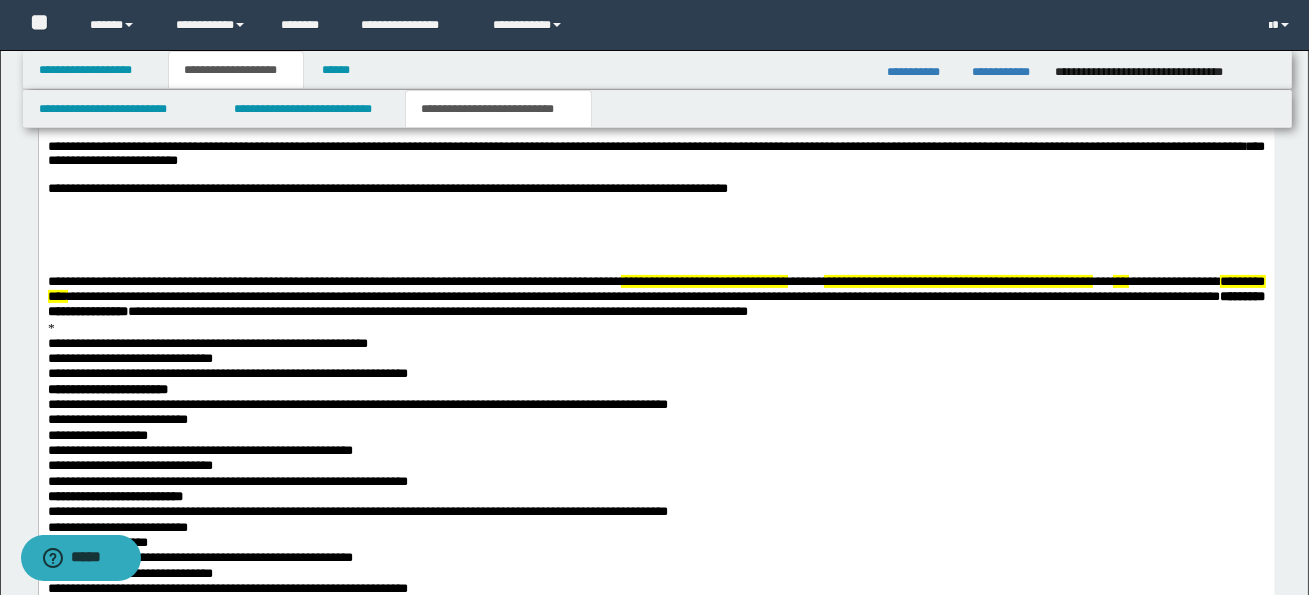click on "**********" at bounding box center (207, 343) 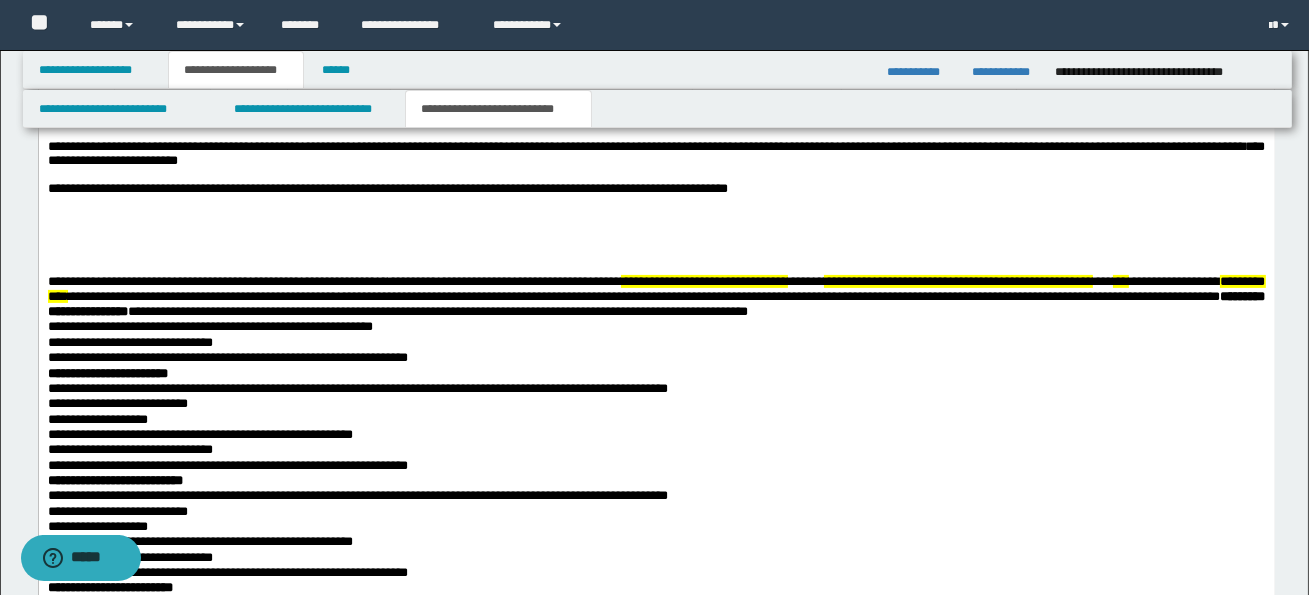 click on "**********" at bounding box center [655, 327] 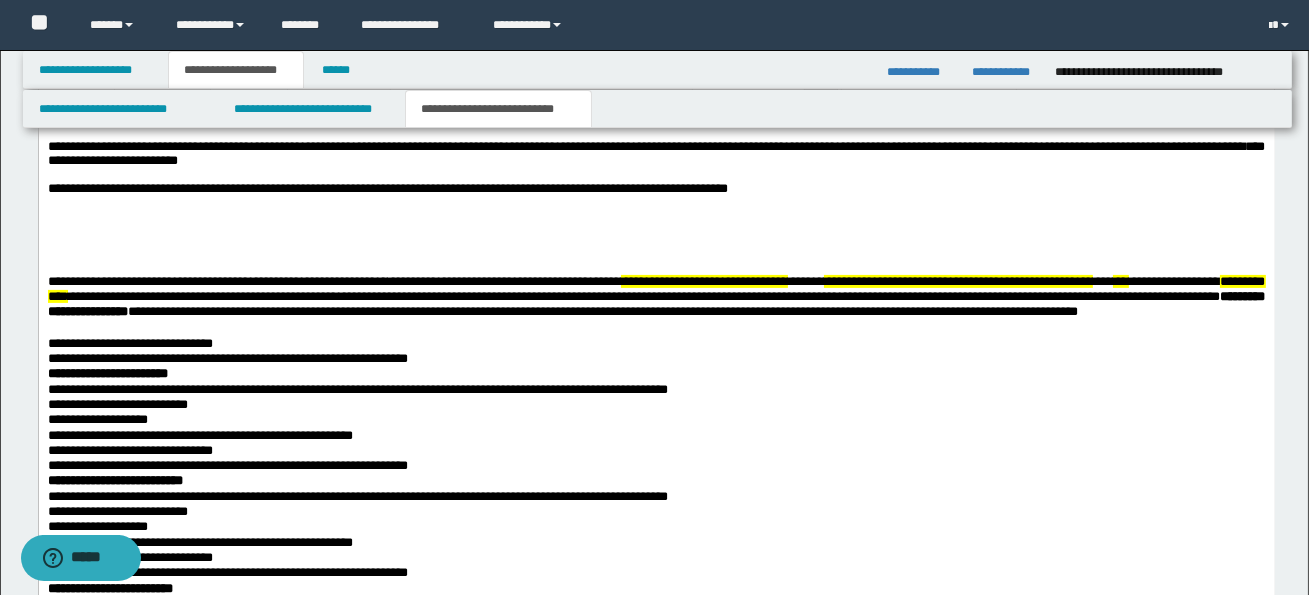 click on "**********" at bounding box center [655, 305] 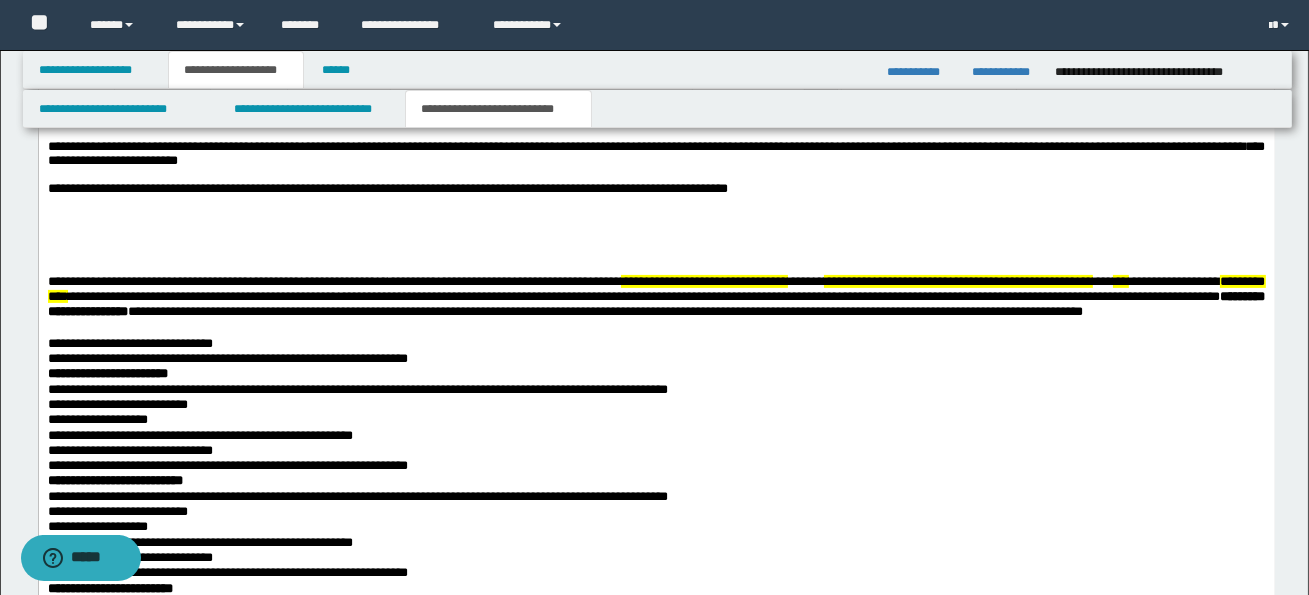 click on "**********" at bounding box center [655, 305] 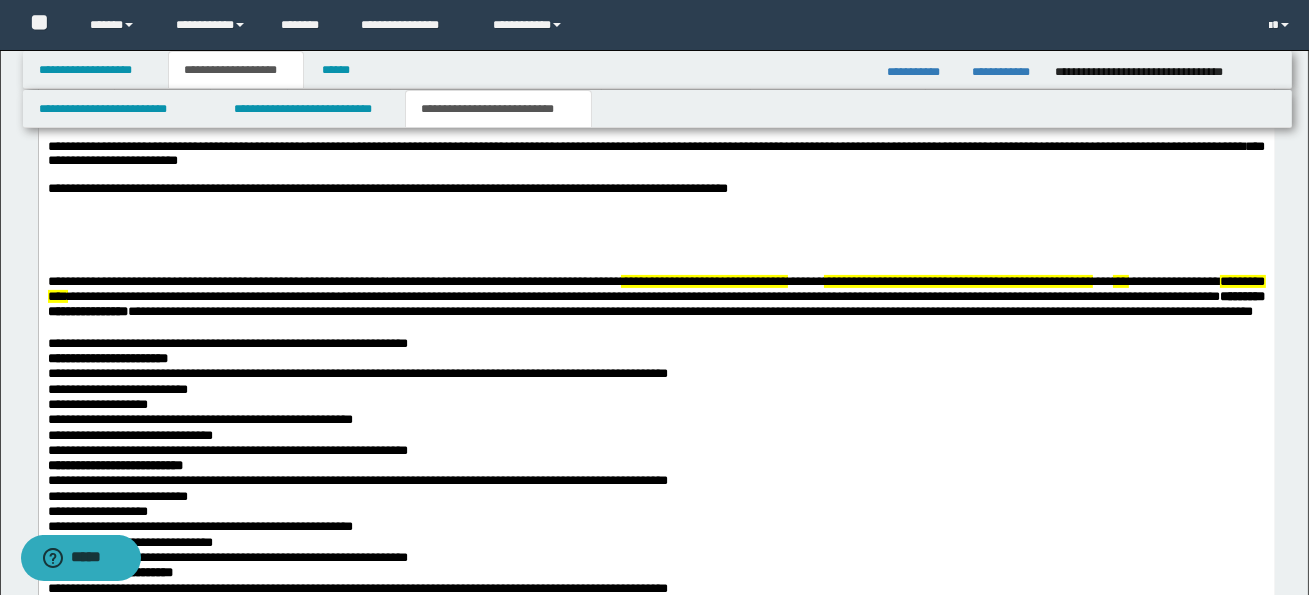 click on "**********" at bounding box center (655, 606) 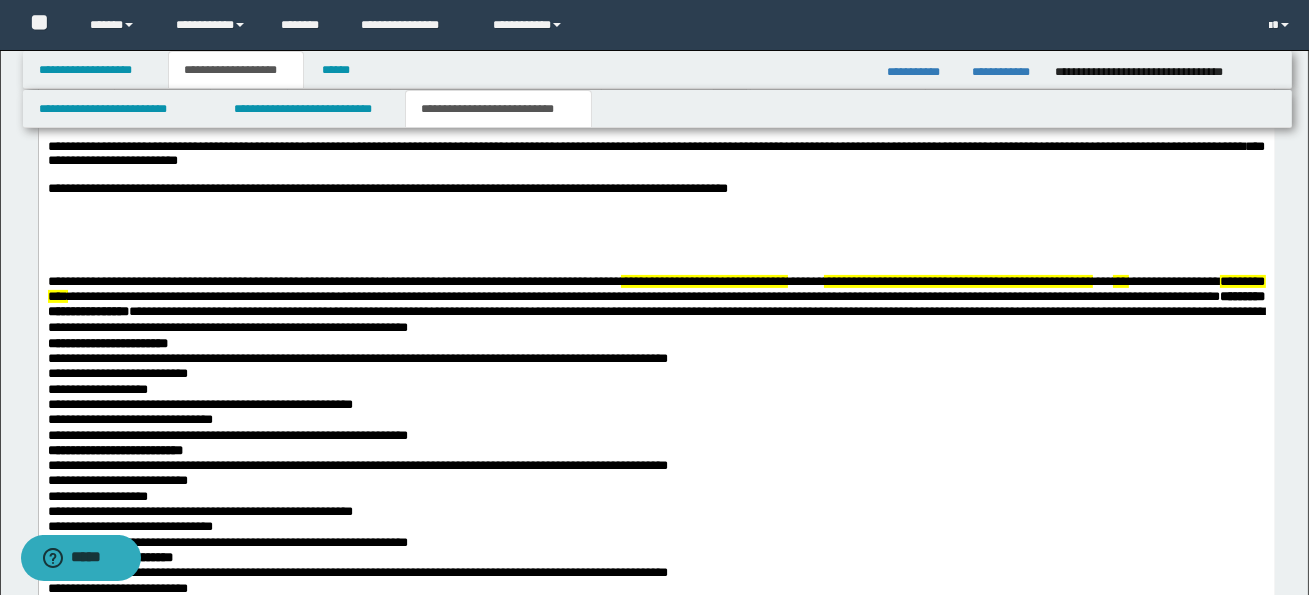 click on "**********" at bounding box center (656, 598) 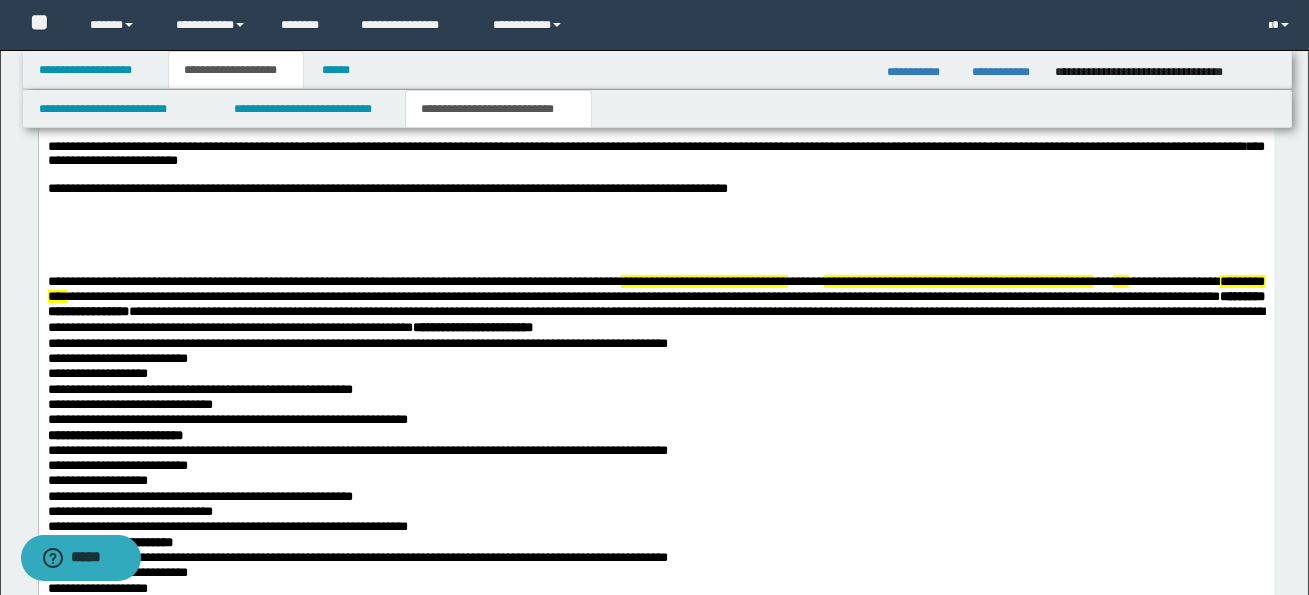 click on "**********" at bounding box center (656, 590) 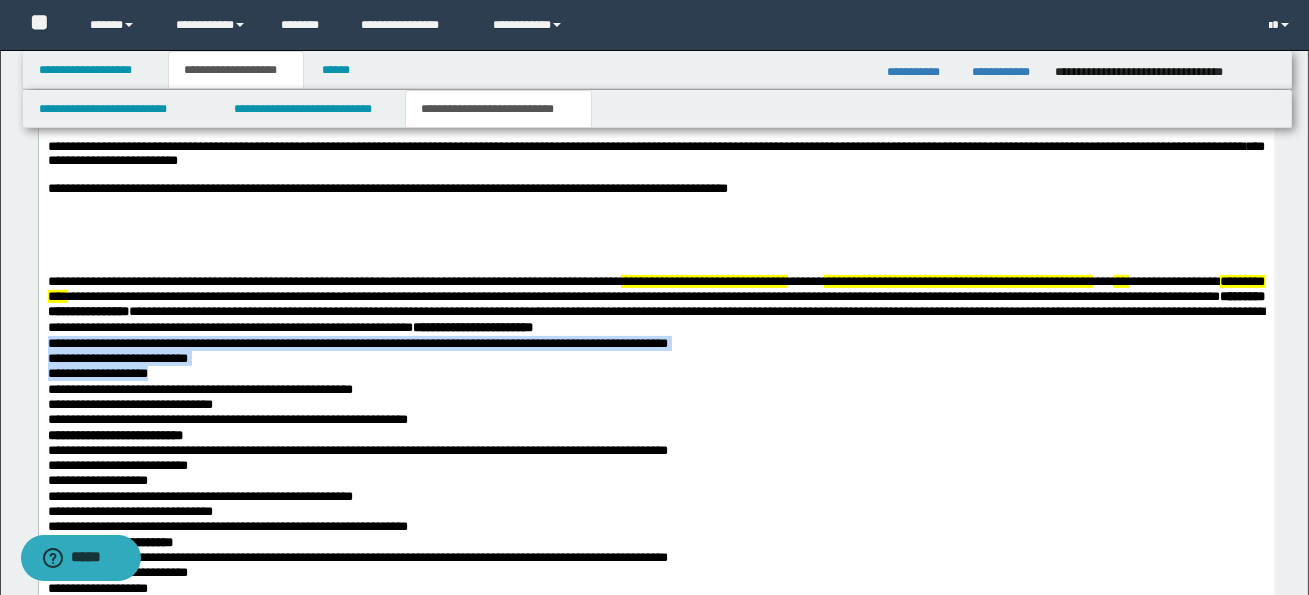 drag, startPoint x: 47, startPoint y: 346, endPoint x: 225, endPoint y: 374, distance: 180.1888 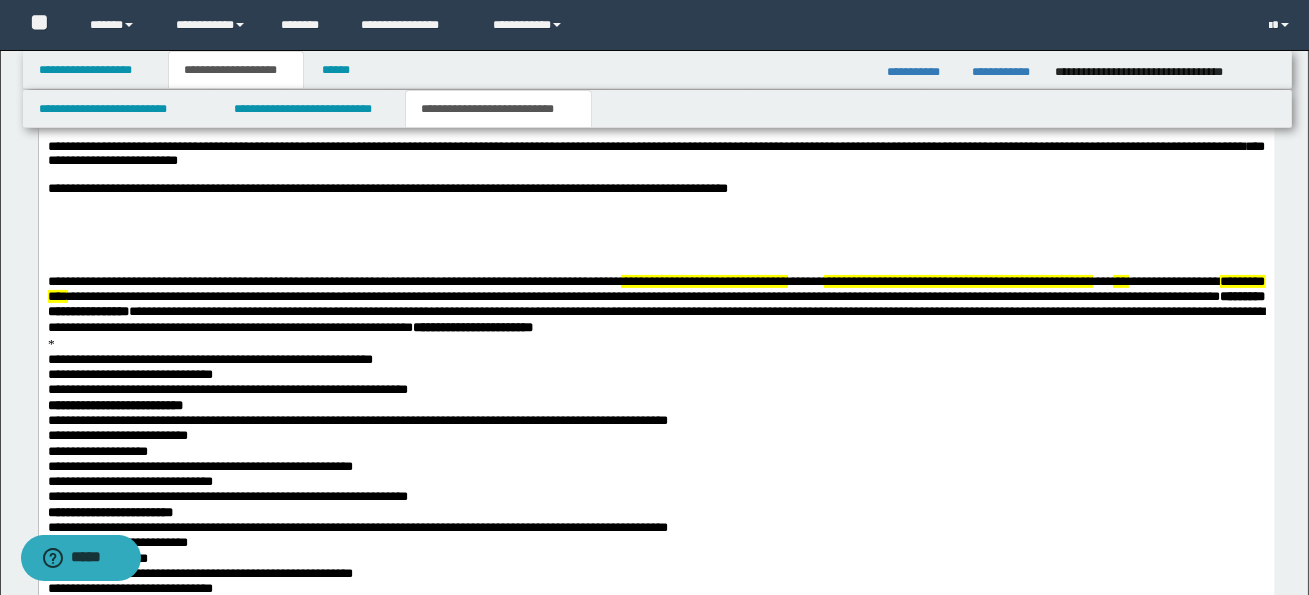 click on "**********" at bounding box center [209, 359] 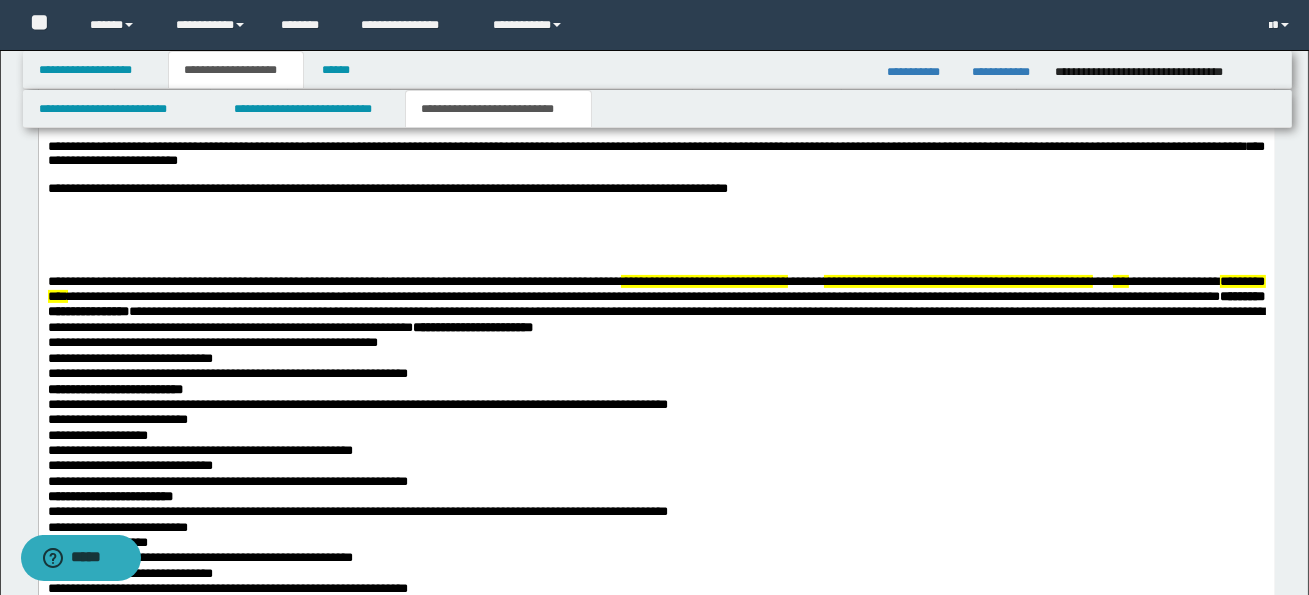 click on "**********" at bounding box center [656, 567] 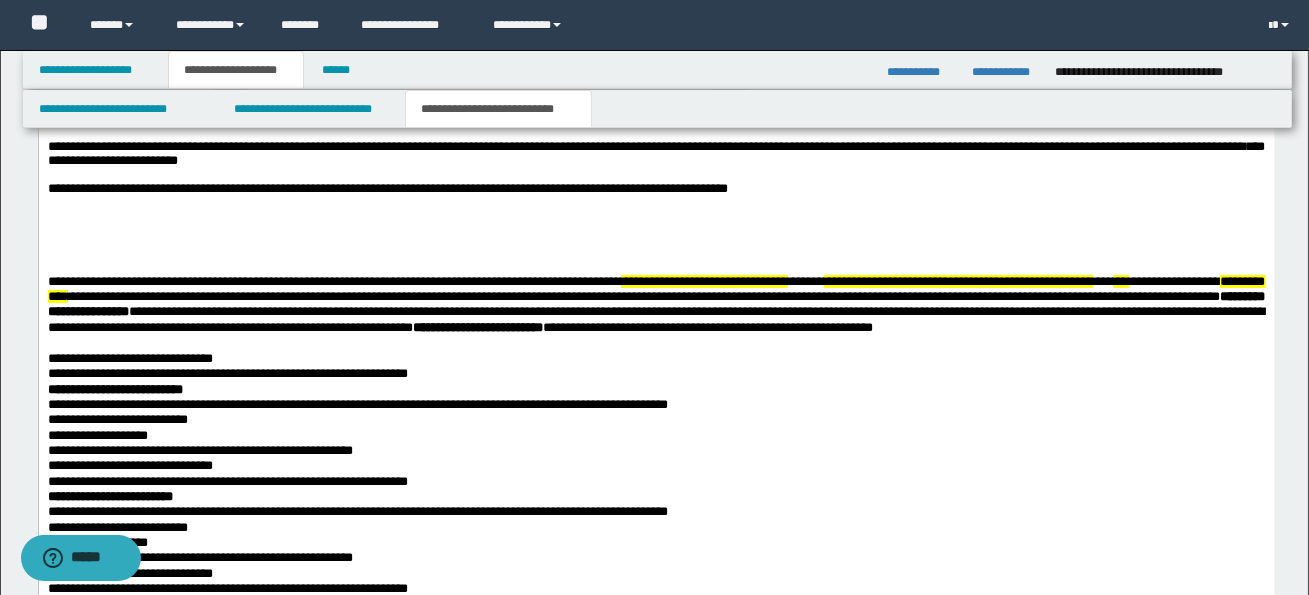 click on "**********" at bounding box center [656, 567] 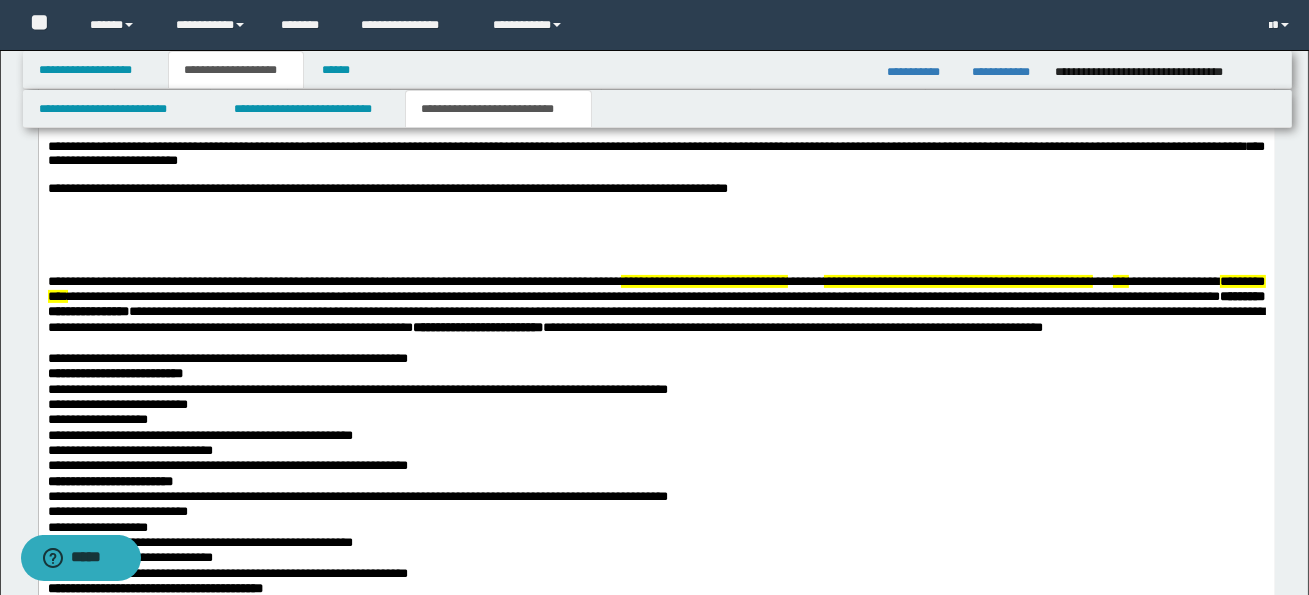 click on "**********" at bounding box center (227, 358) 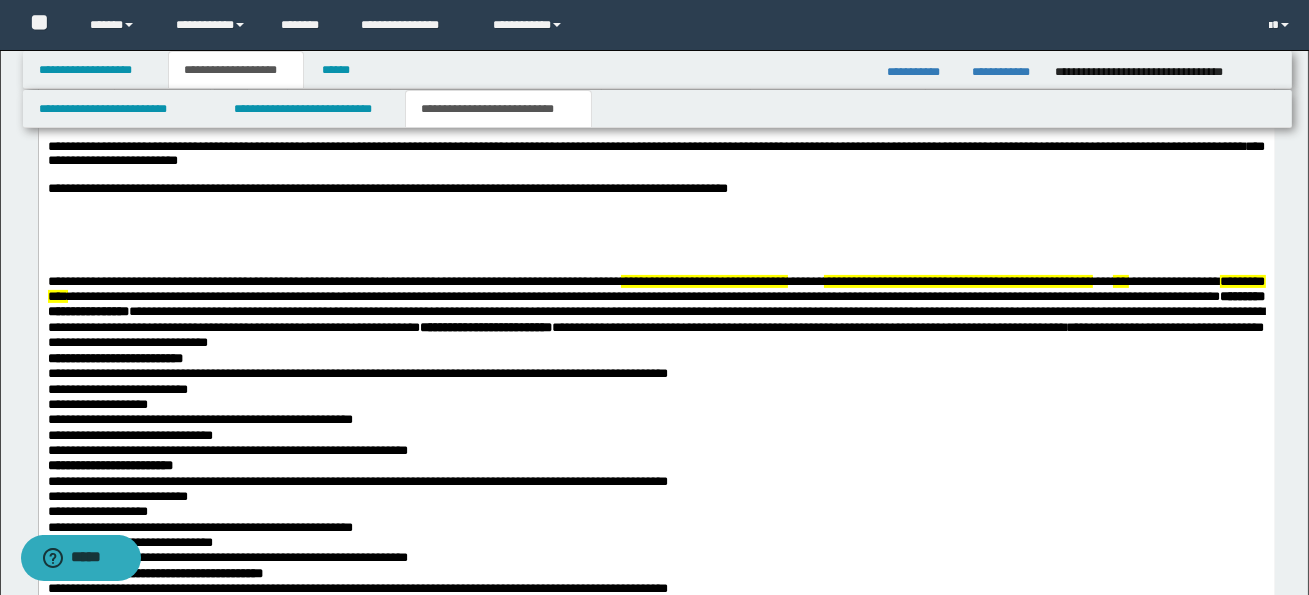click on "**********" at bounding box center [656, 552] 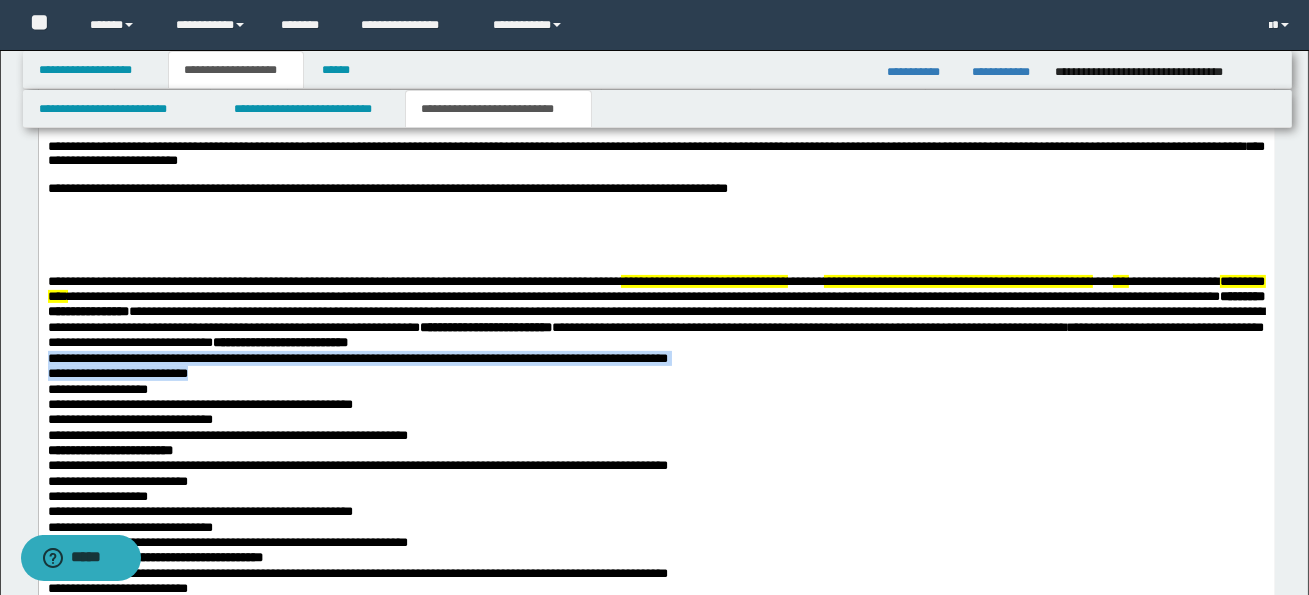 drag, startPoint x: 47, startPoint y: 361, endPoint x: 238, endPoint y: 381, distance: 192.04427 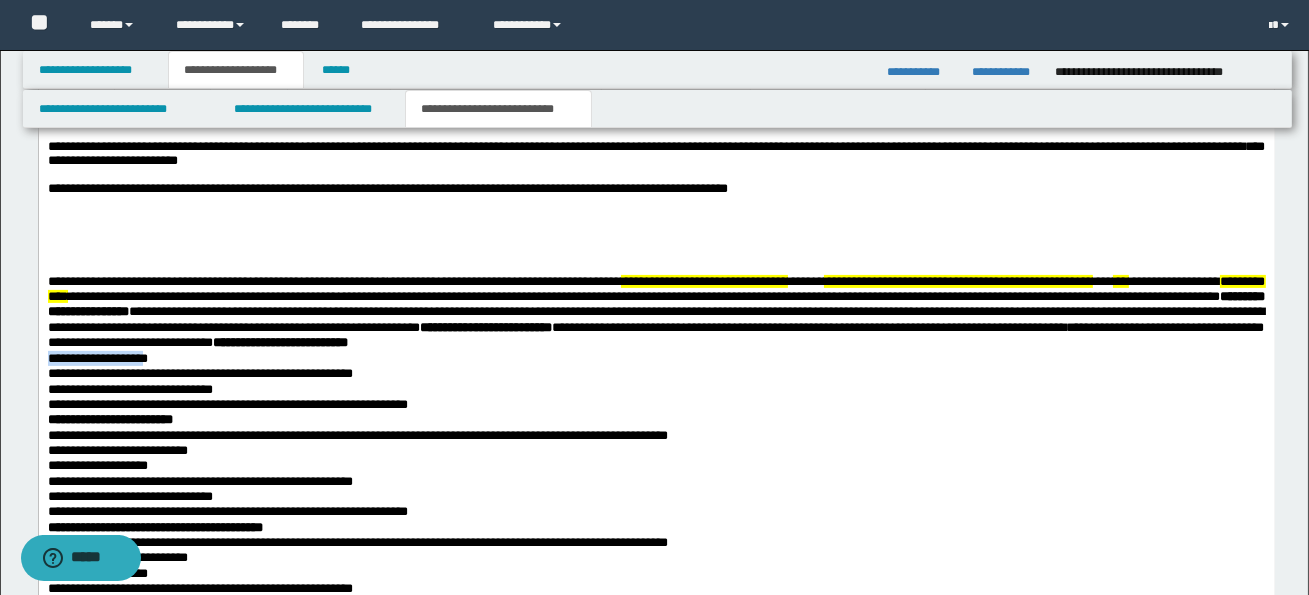 drag, startPoint x: 45, startPoint y: 362, endPoint x: 159, endPoint y: 363, distance: 114.00439 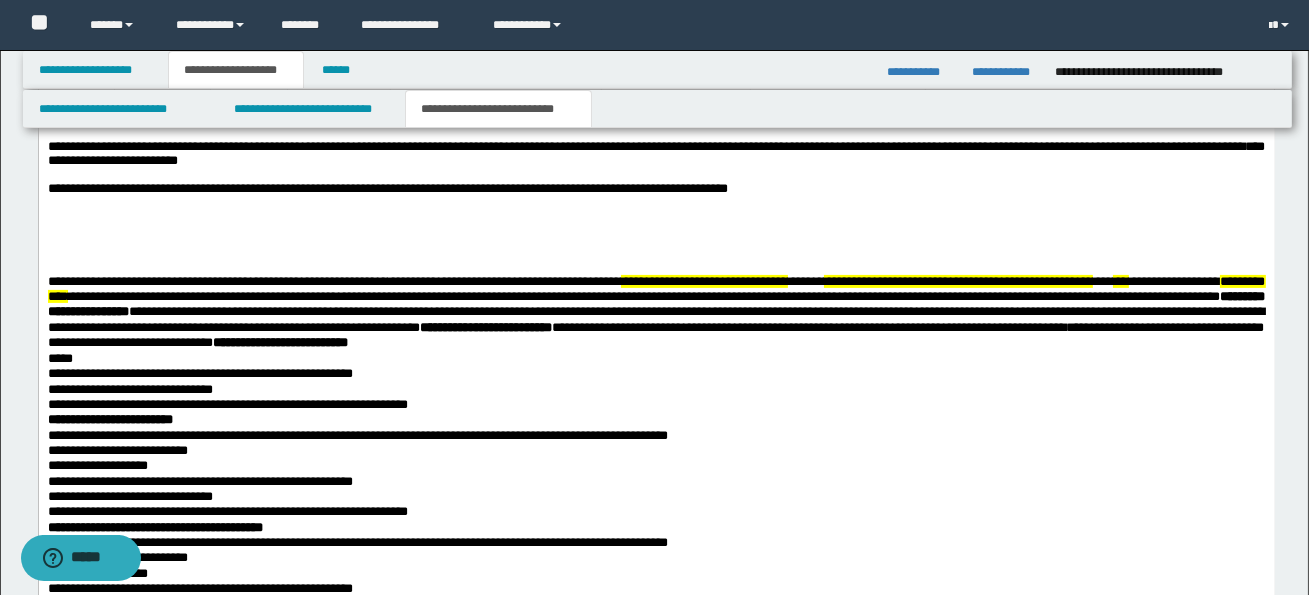 click on "**********" at bounding box center [656, 528] 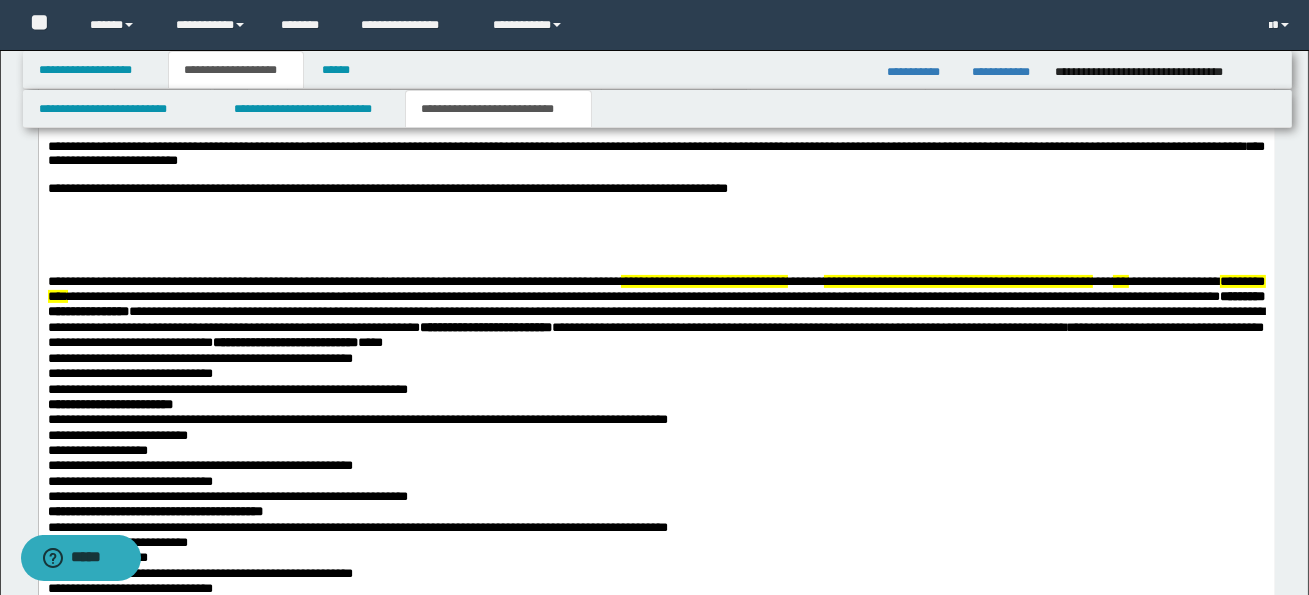 click on "**********" at bounding box center [656, 521] 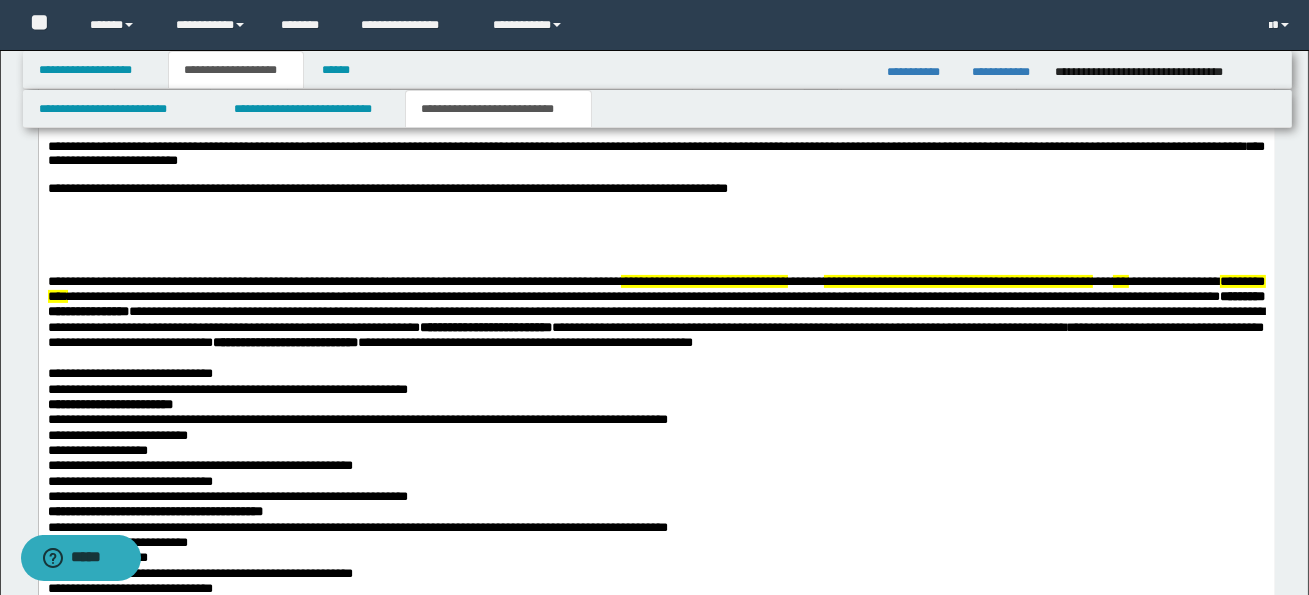 click on "**********" at bounding box center (656, 521) 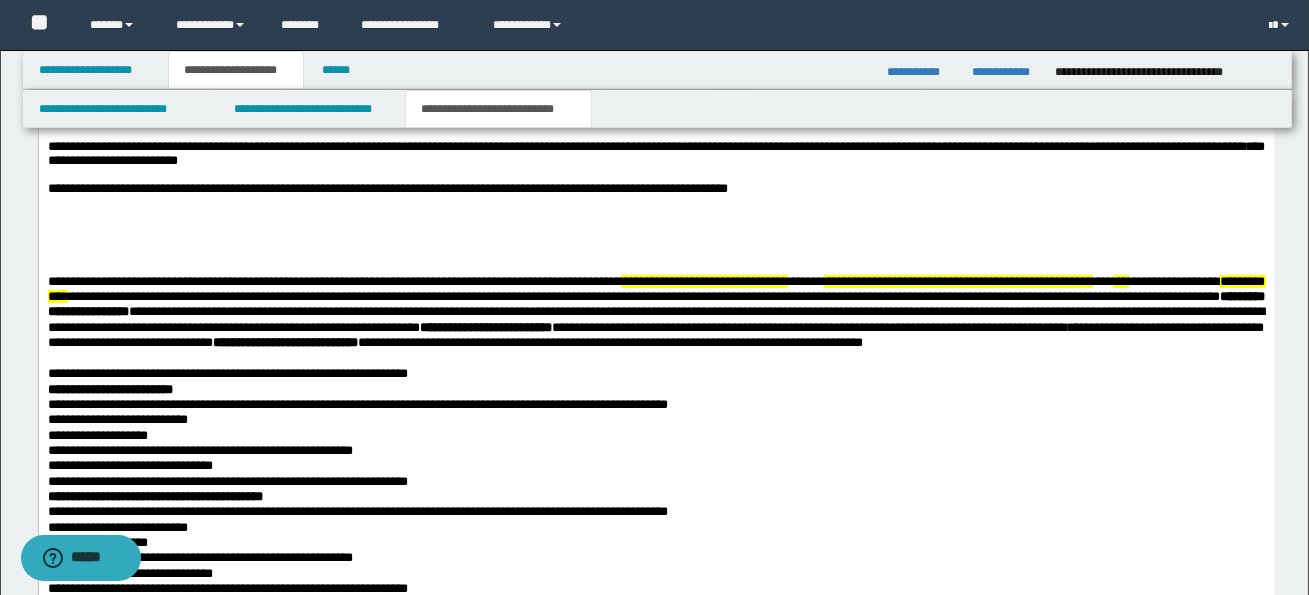 click on "**********" at bounding box center (656, 513) 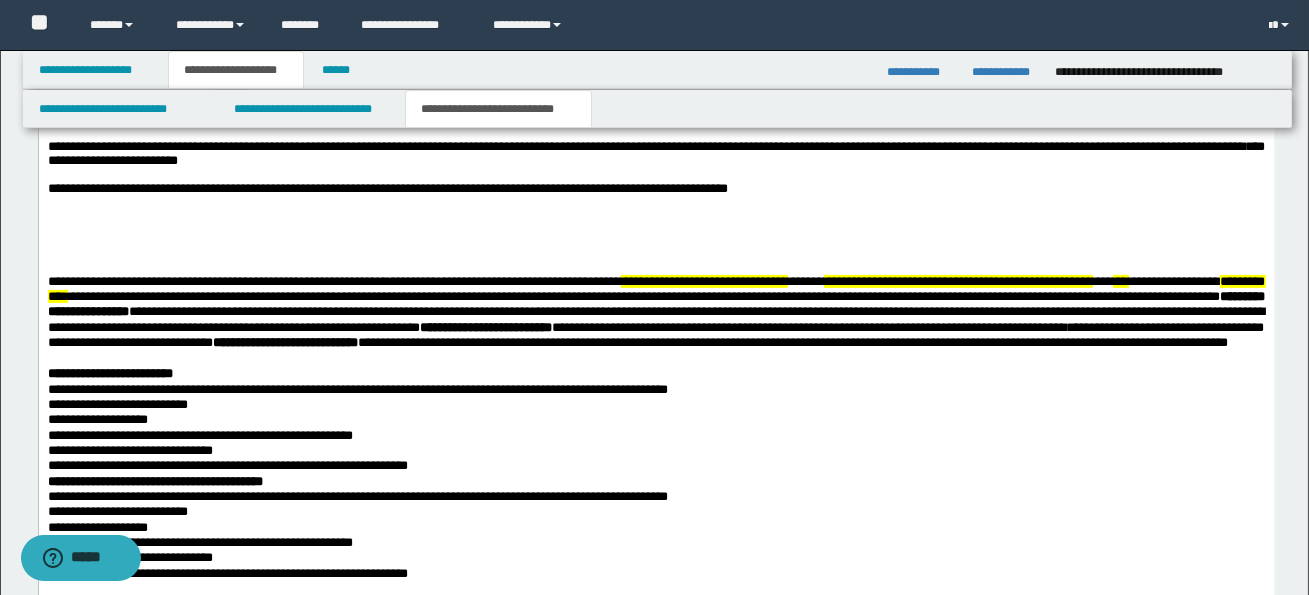 click on "**********" at bounding box center [656, 505] 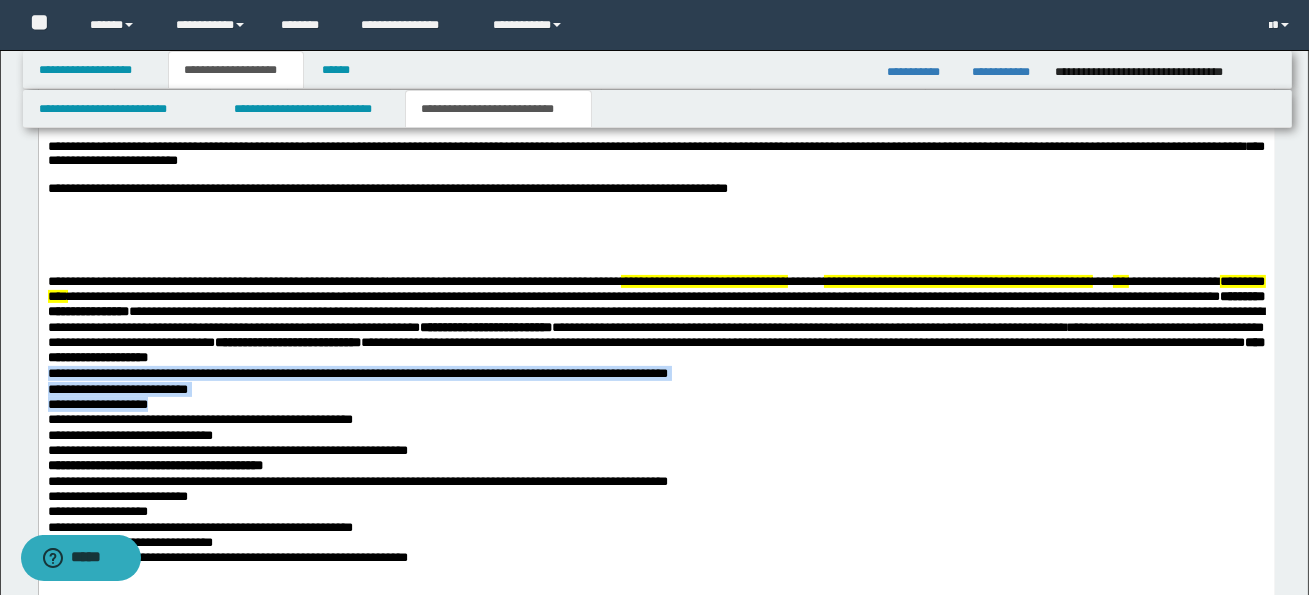 drag, startPoint x: 48, startPoint y: 379, endPoint x: 167, endPoint y: 406, distance: 122.02459 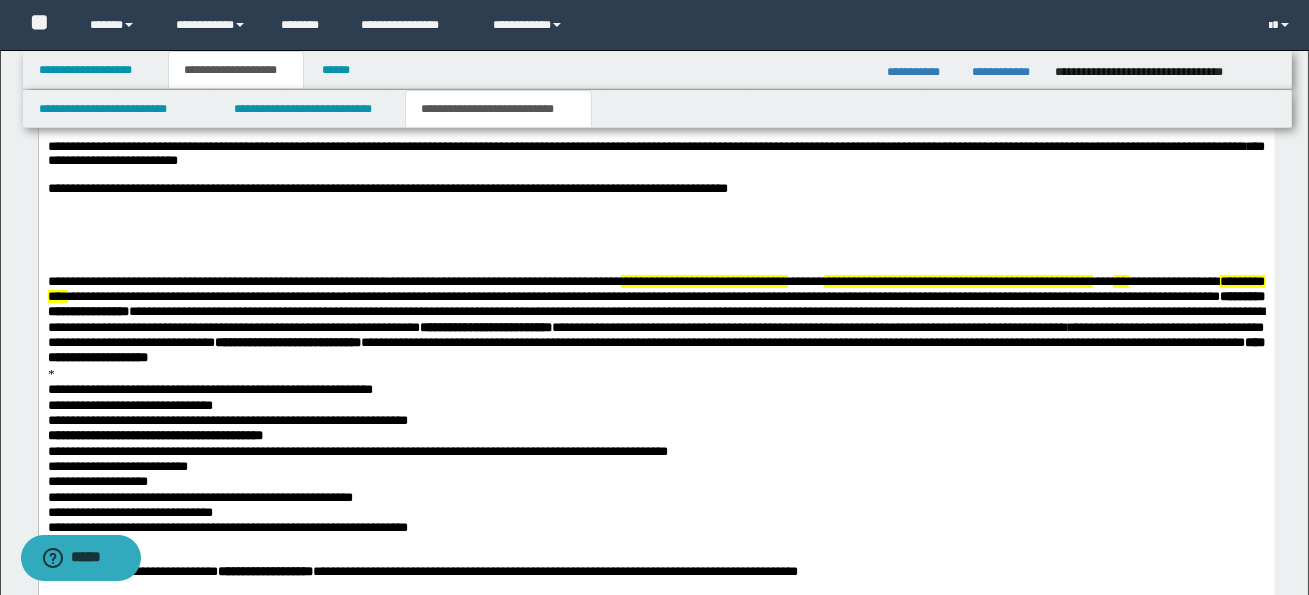 click on "**********" at bounding box center [655, 482] 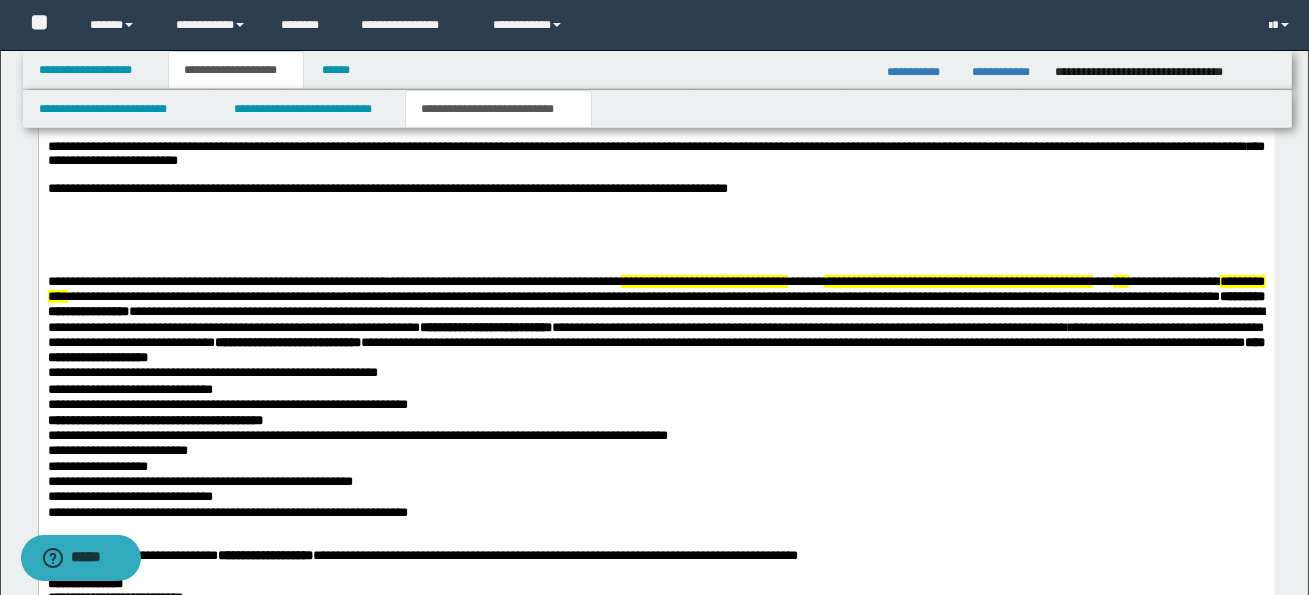 click on "**********" at bounding box center [656, 474] 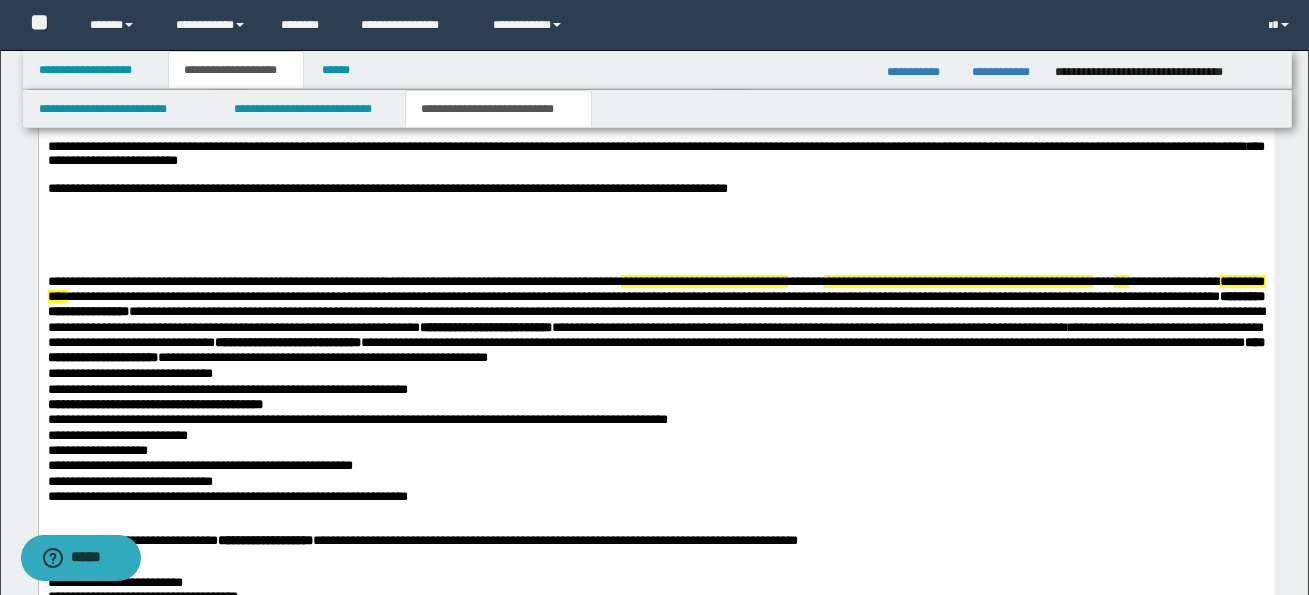 click on "**********" at bounding box center (656, 467) 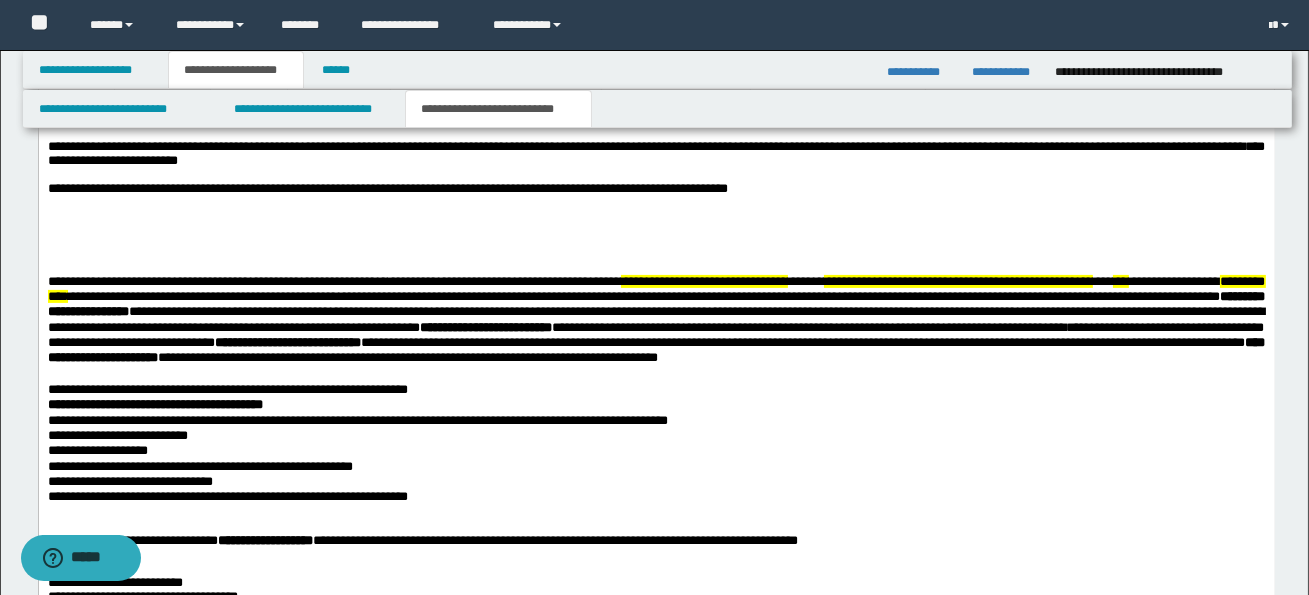 click on "**********" at bounding box center (227, 389) 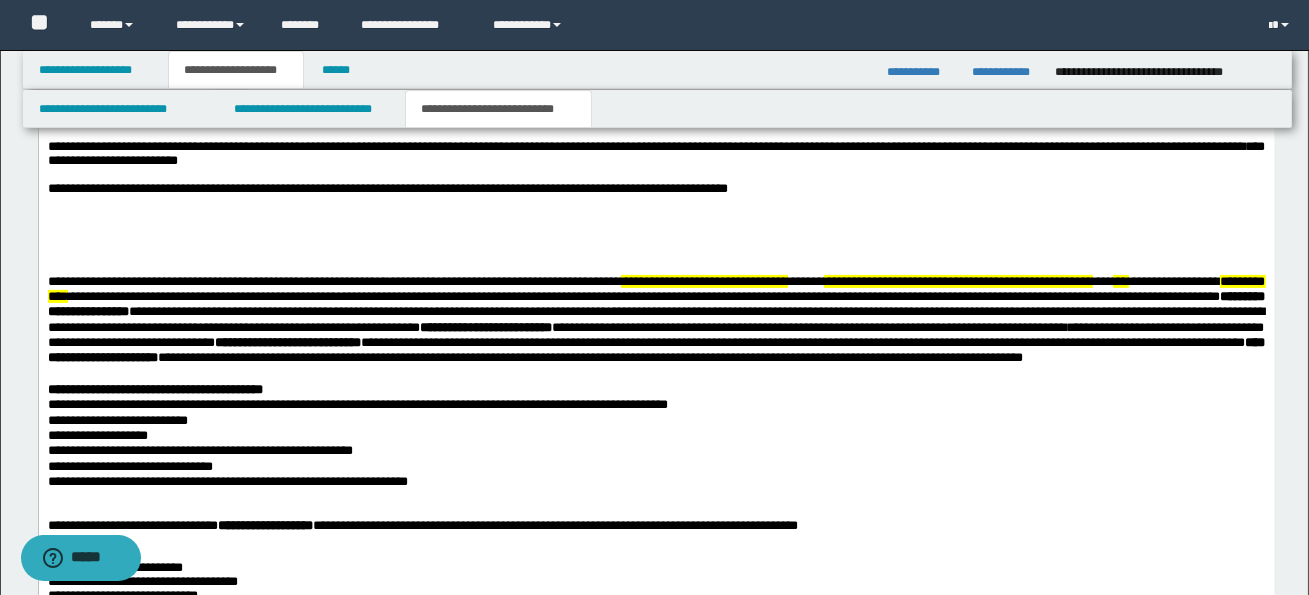 click on "**********" at bounding box center (655, 459) 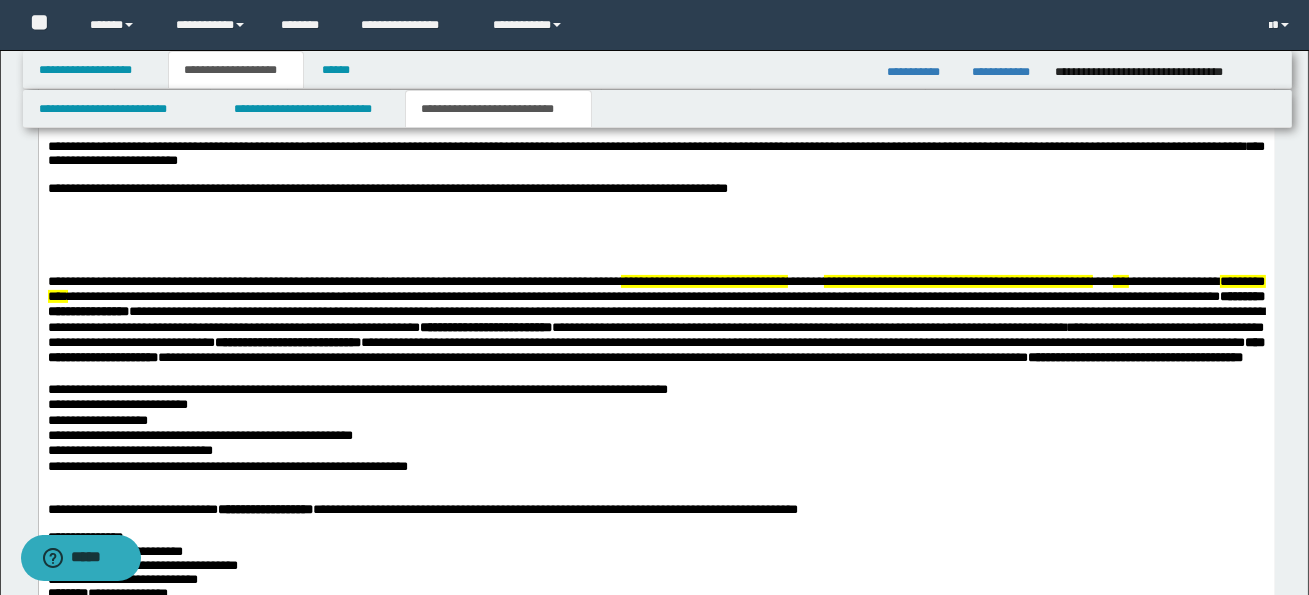 drag, startPoint x: 50, startPoint y: 394, endPoint x: 230, endPoint y: 411, distance: 180.801 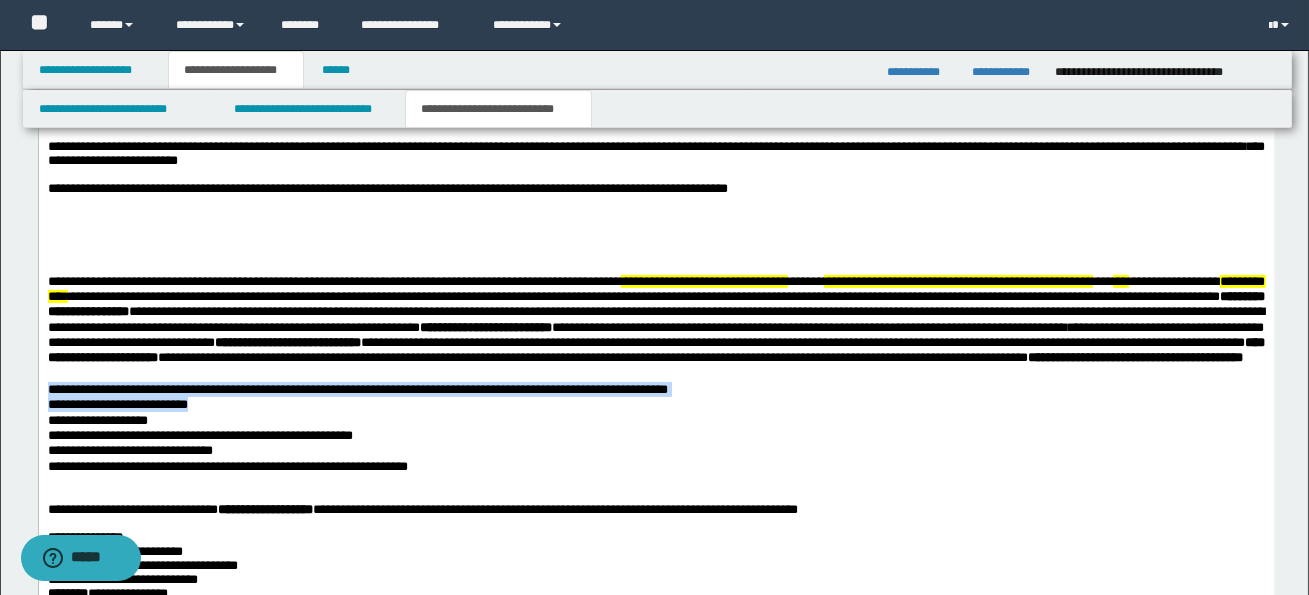 drag, startPoint x: 47, startPoint y: 392, endPoint x: 225, endPoint y: 409, distance: 178.80995 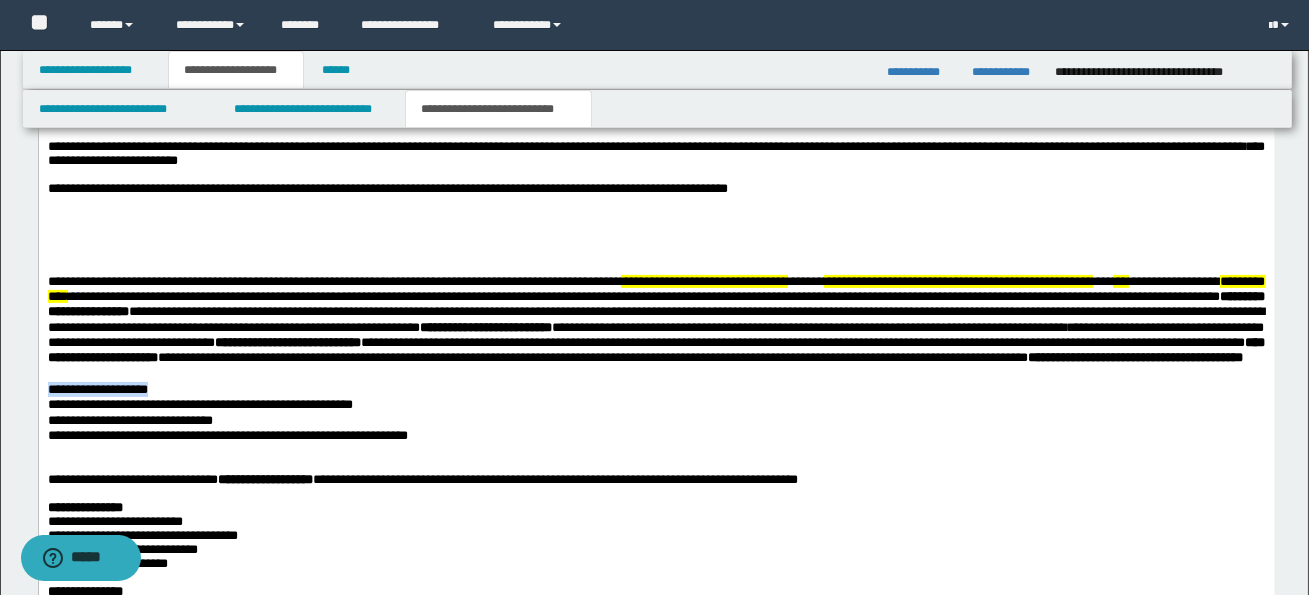 drag, startPoint x: 46, startPoint y: 394, endPoint x: 166, endPoint y: 395, distance: 120.004166 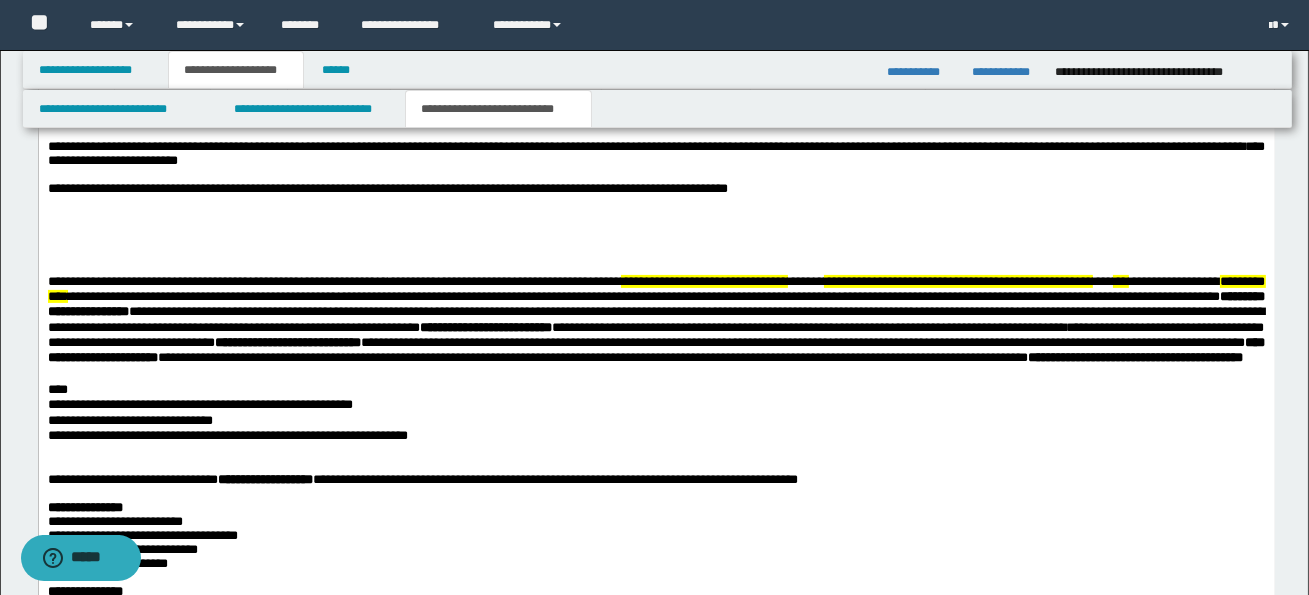 click on "**********" at bounding box center [656, 436] 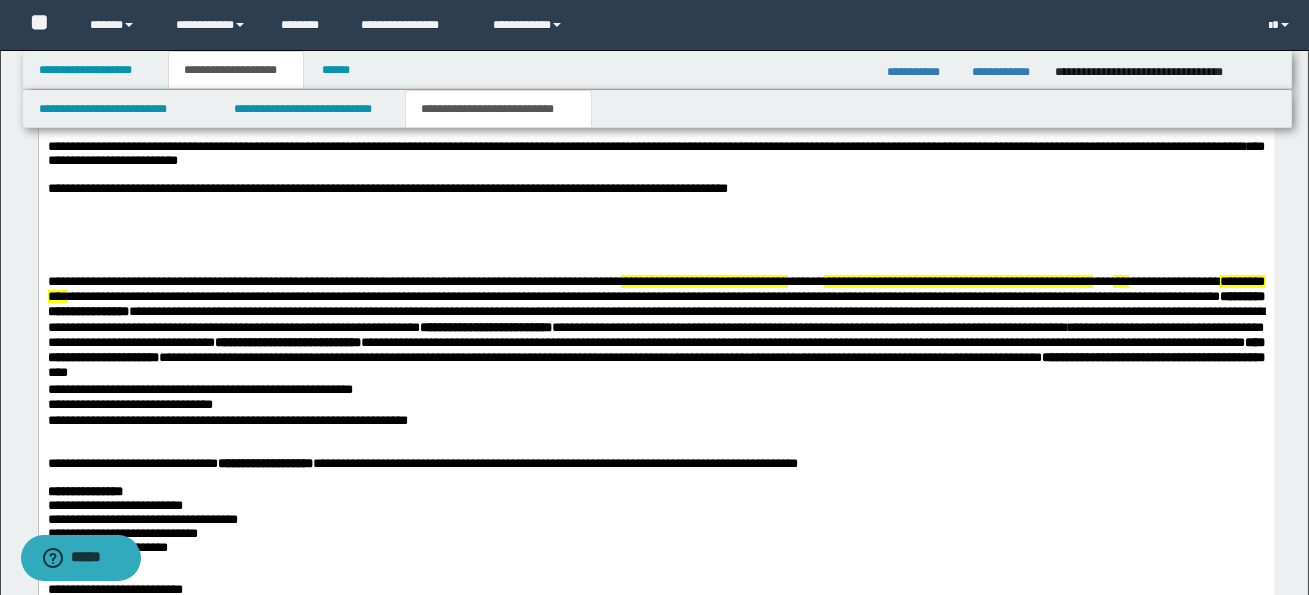 click on "**********" at bounding box center (656, 428) 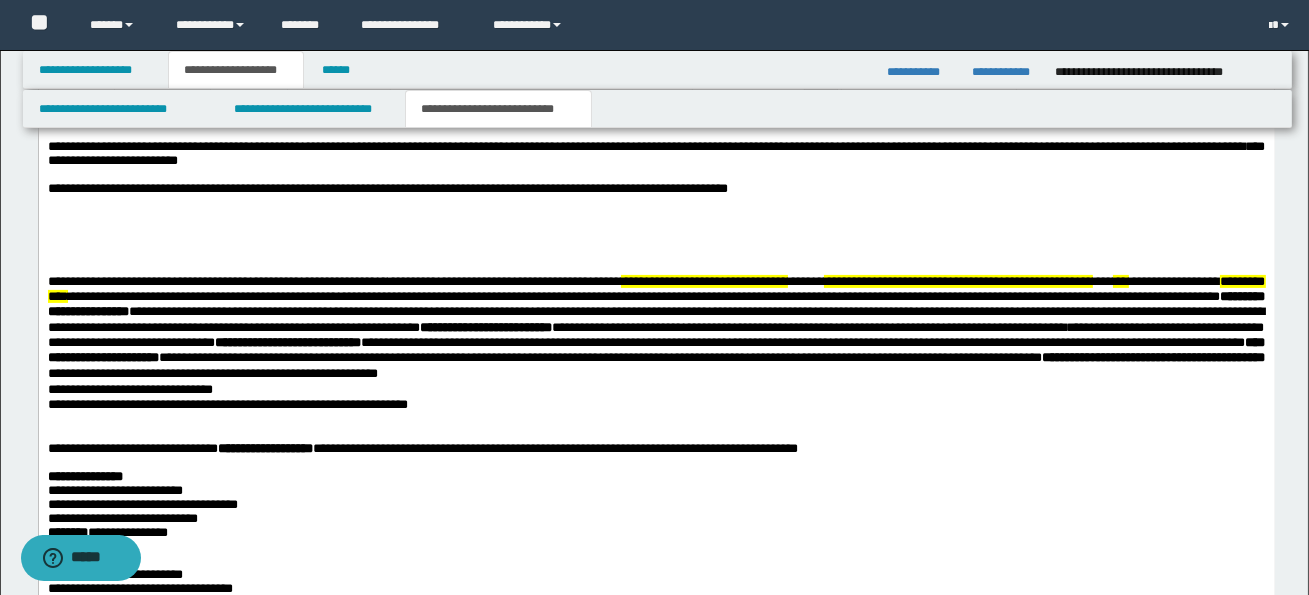 click on "**********" at bounding box center [656, 420] 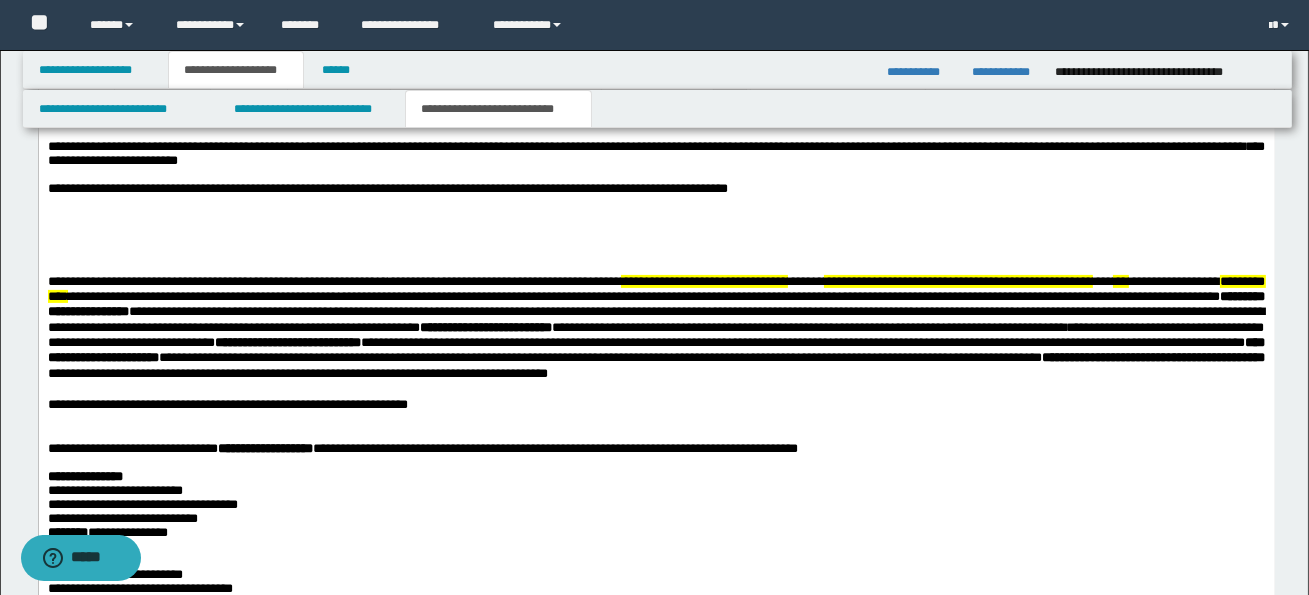 click on "**********" at bounding box center (656, 420) 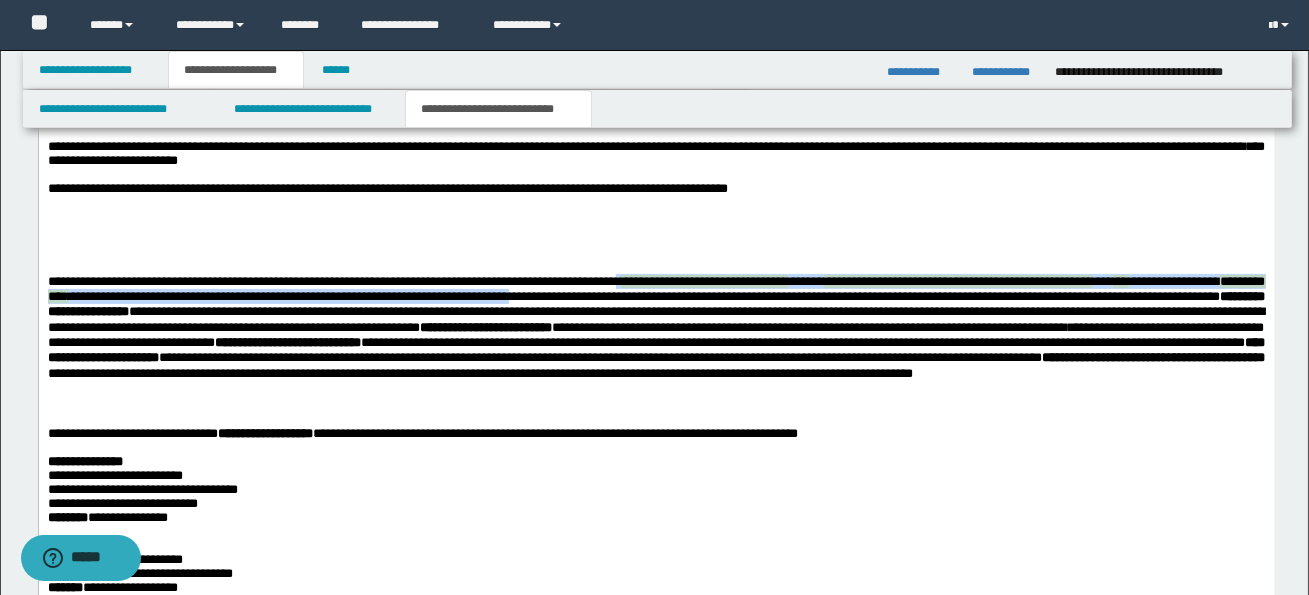 drag, startPoint x: 632, startPoint y: 284, endPoint x: 639, endPoint y: 307, distance: 24.04163 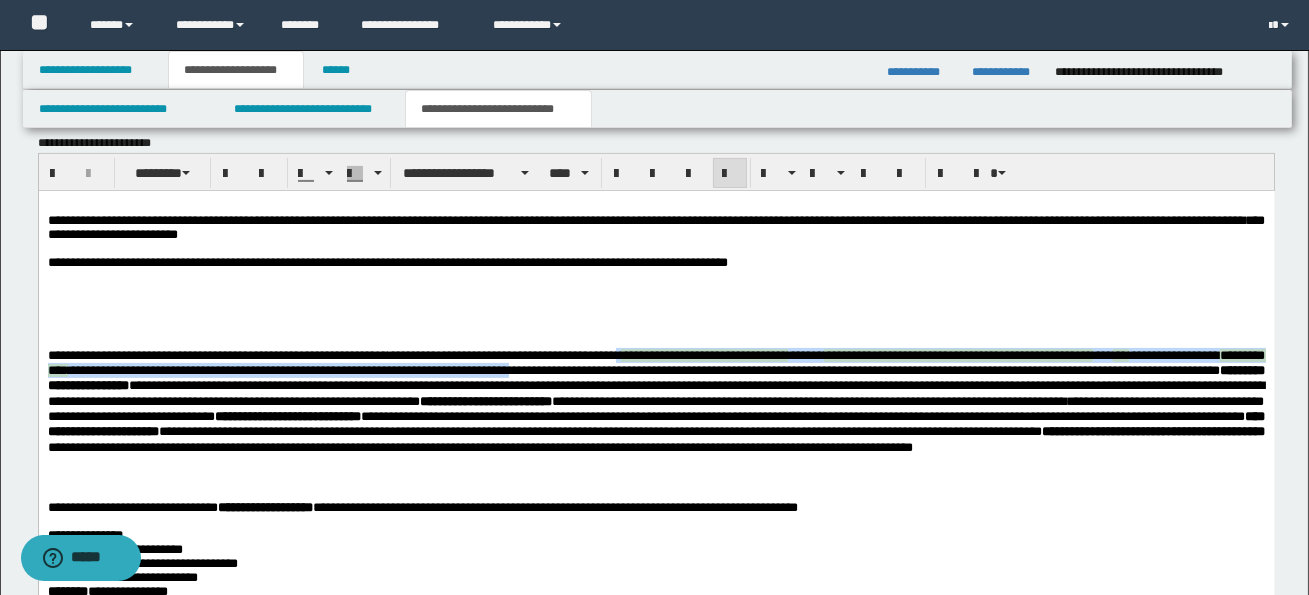 scroll, scrollTop: 1077, scrollLeft: 0, axis: vertical 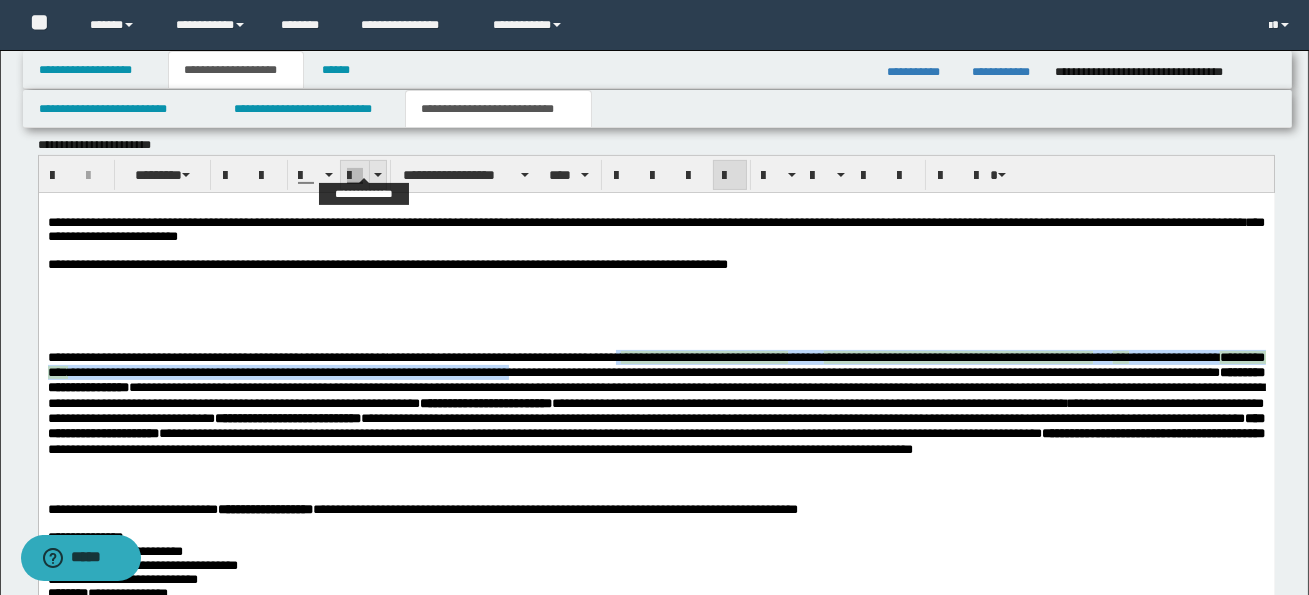 click at bounding box center [378, 175] 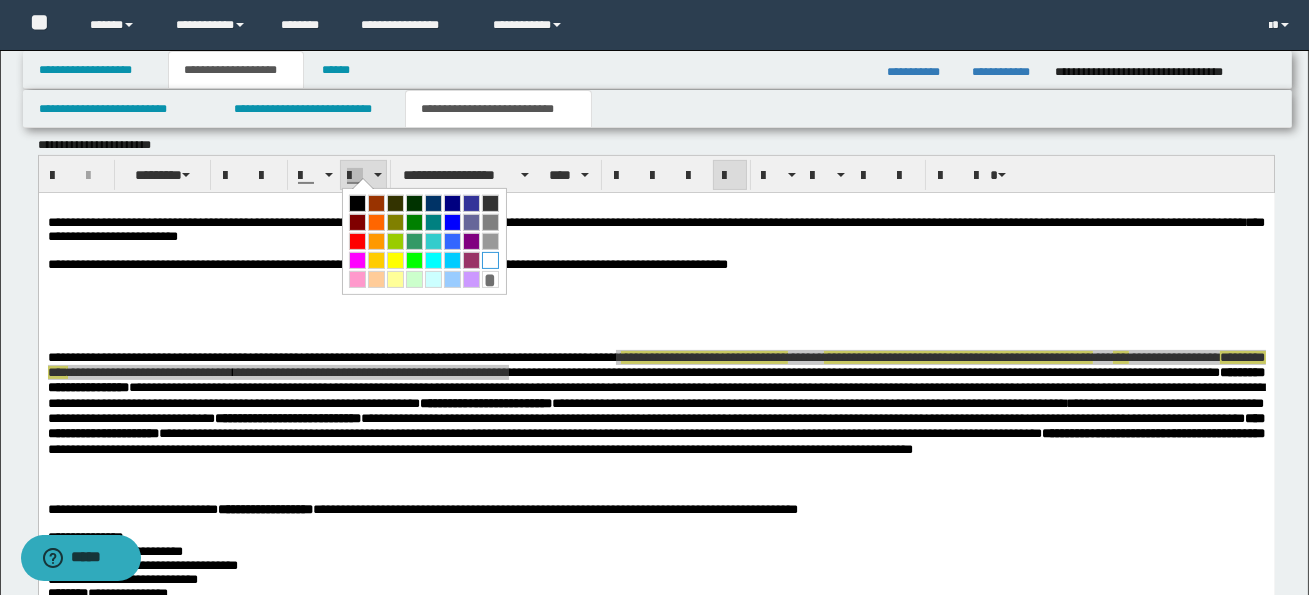 click at bounding box center [490, 260] 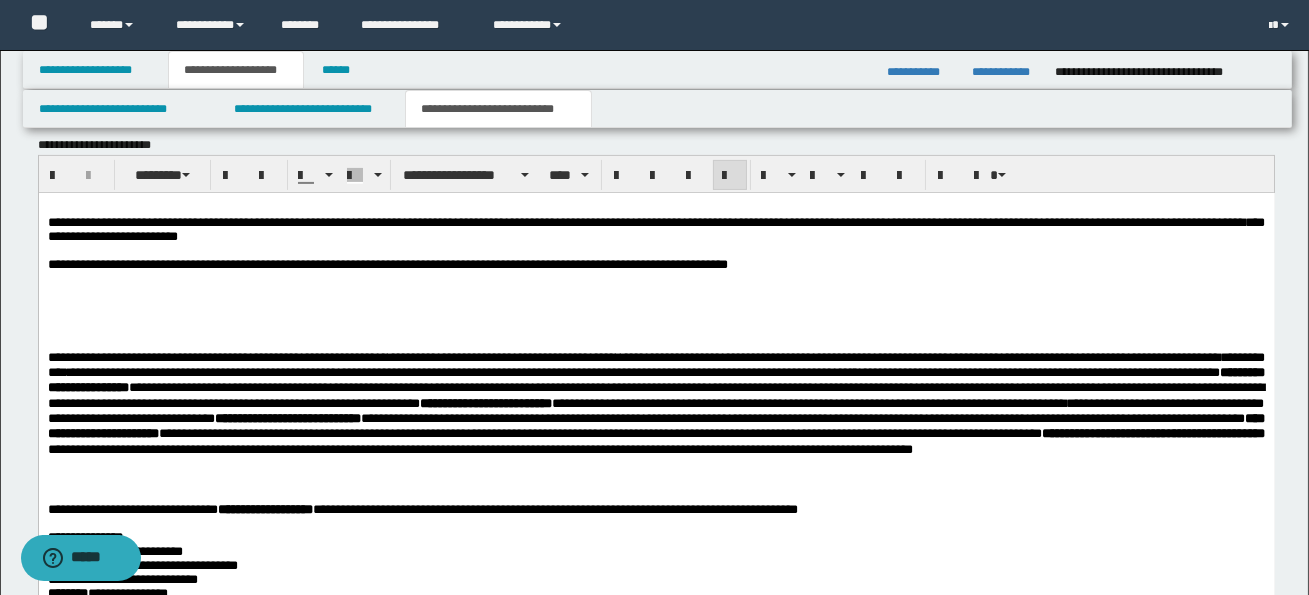 click on "**********" at bounding box center (1181, 387) 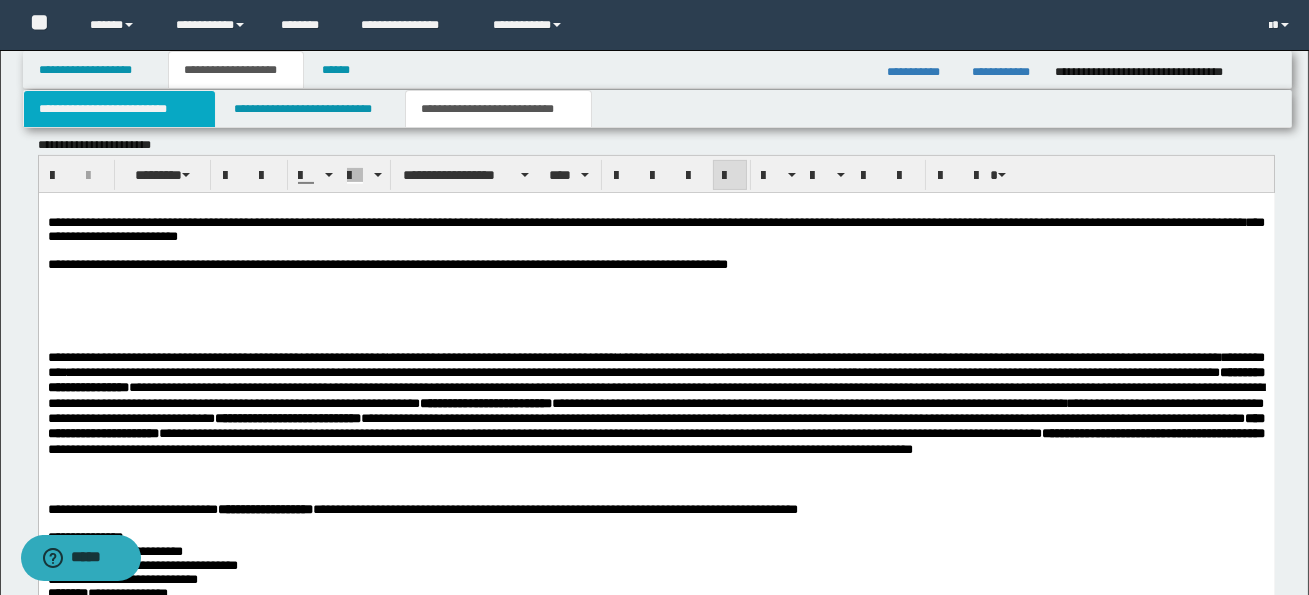 click on "**********" at bounding box center (119, 109) 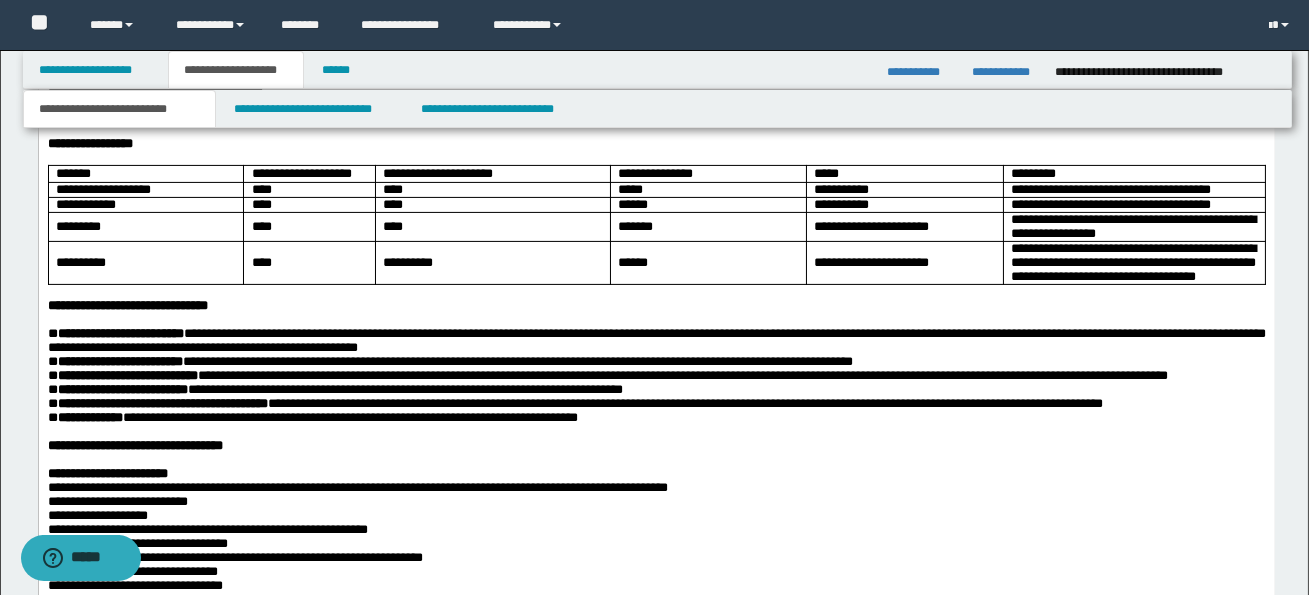 scroll, scrollTop: 978, scrollLeft: 0, axis: vertical 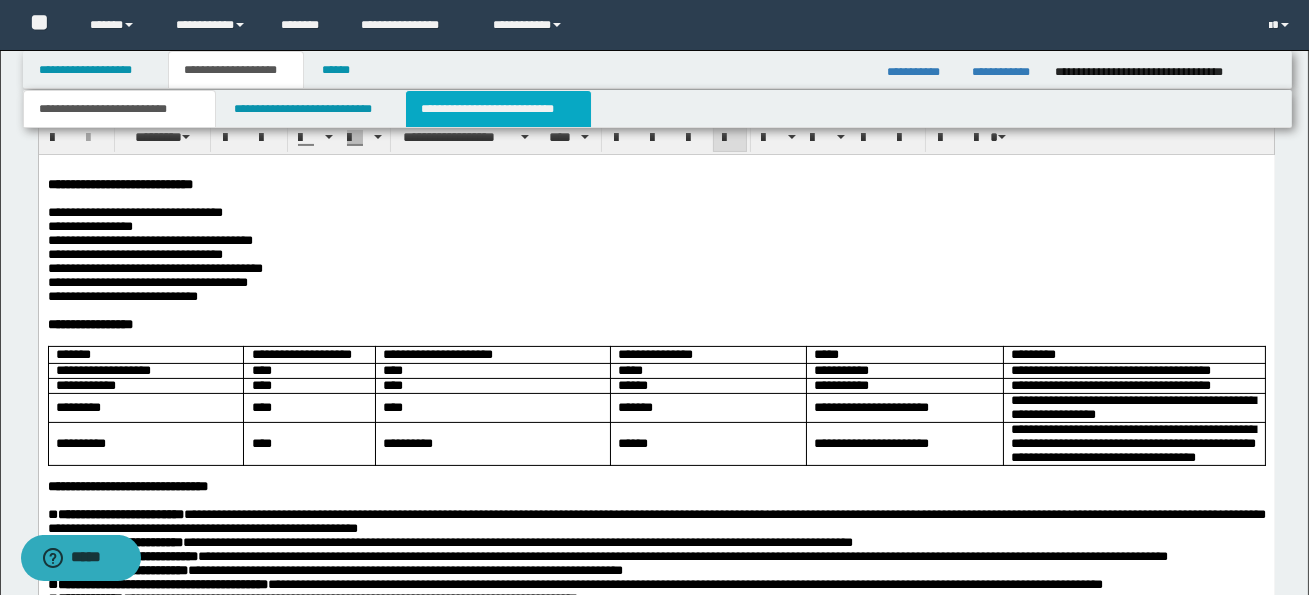 click on "**********" at bounding box center [498, 109] 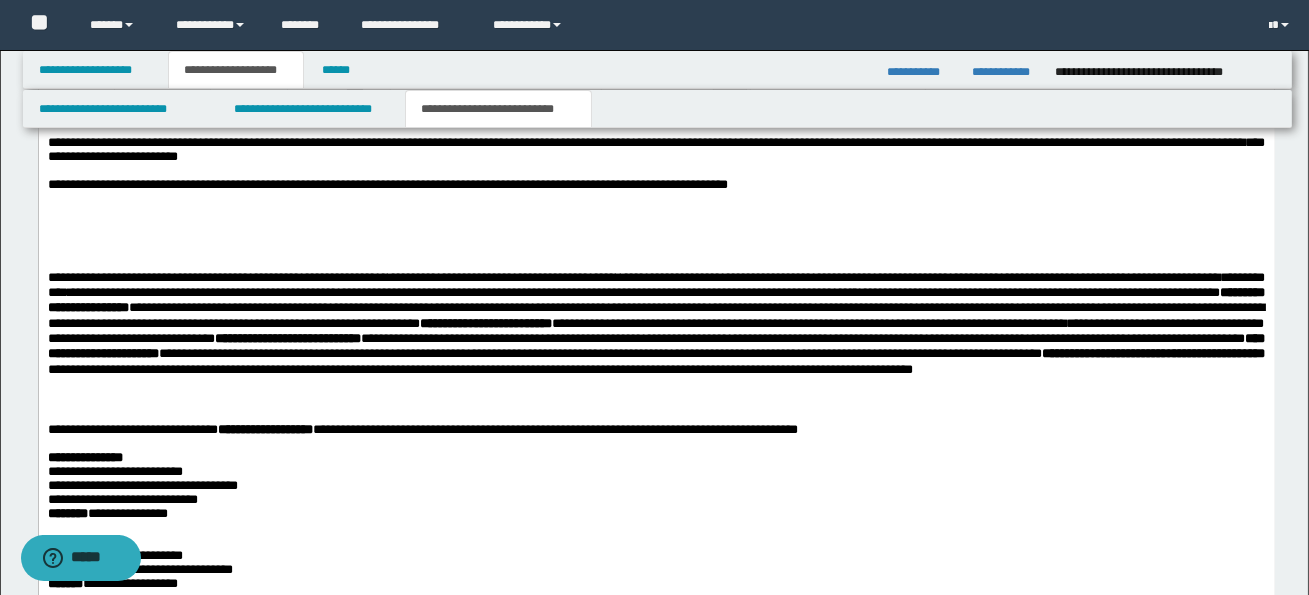 scroll, scrollTop: 1160, scrollLeft: 0, axis: vertical 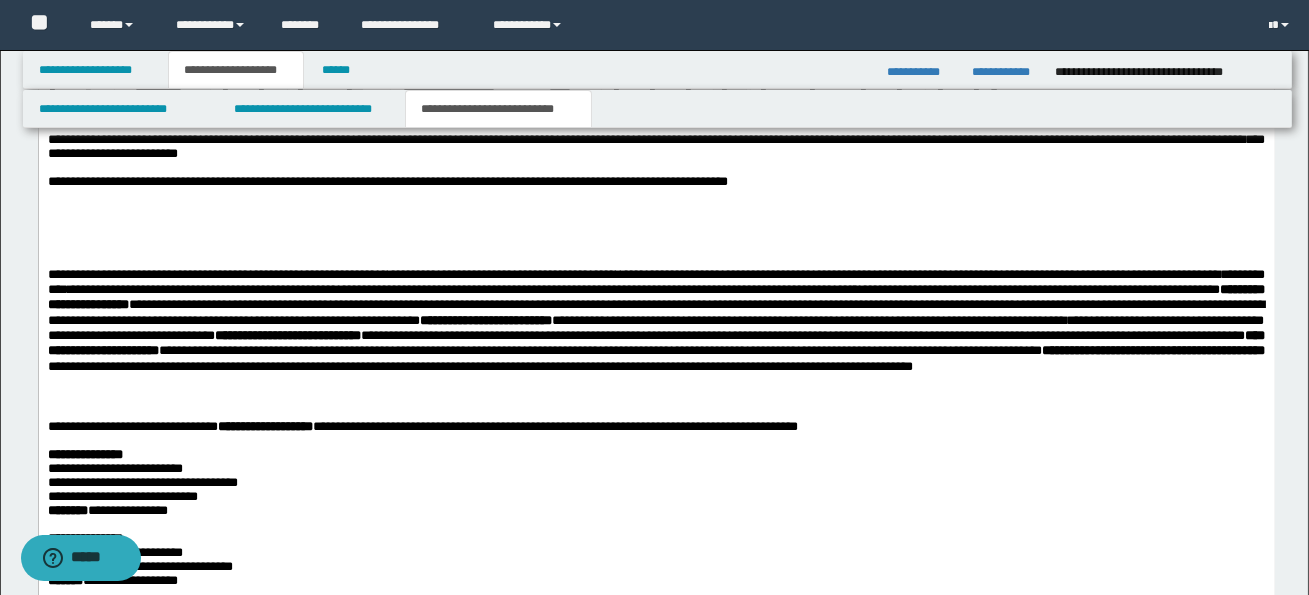 click on "**********" at bounding box center (656, 282) 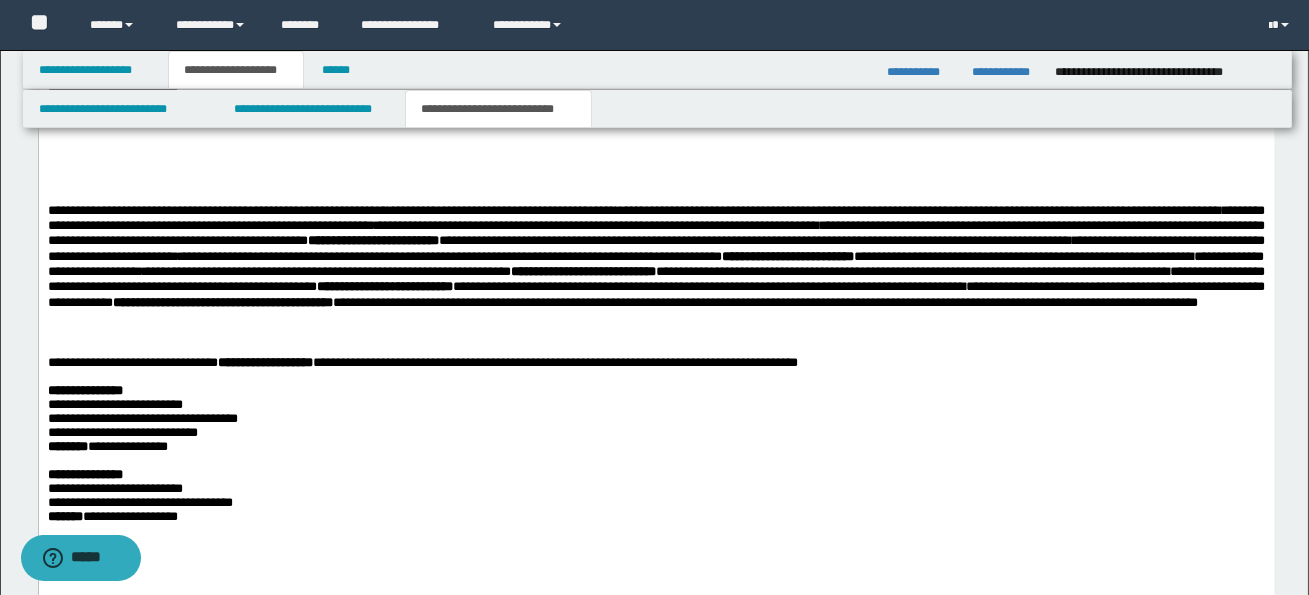 scroll, scrollTop: 1235, scrollLeft: 0, axis: vertical 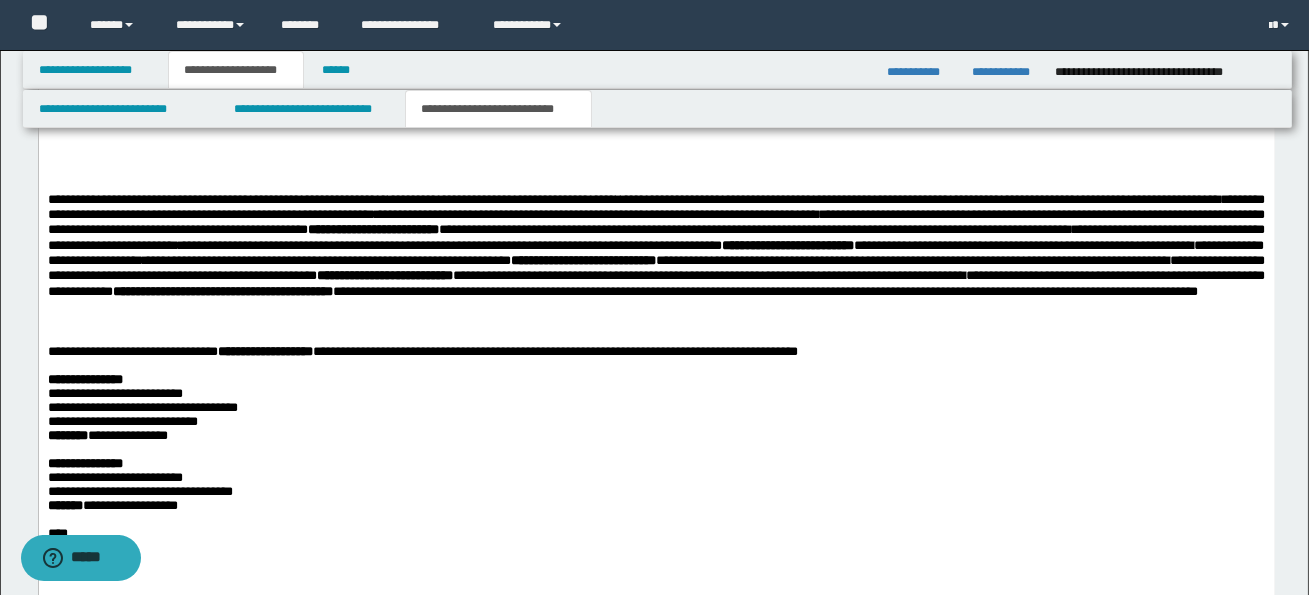 click at bounding box center [655, 322] 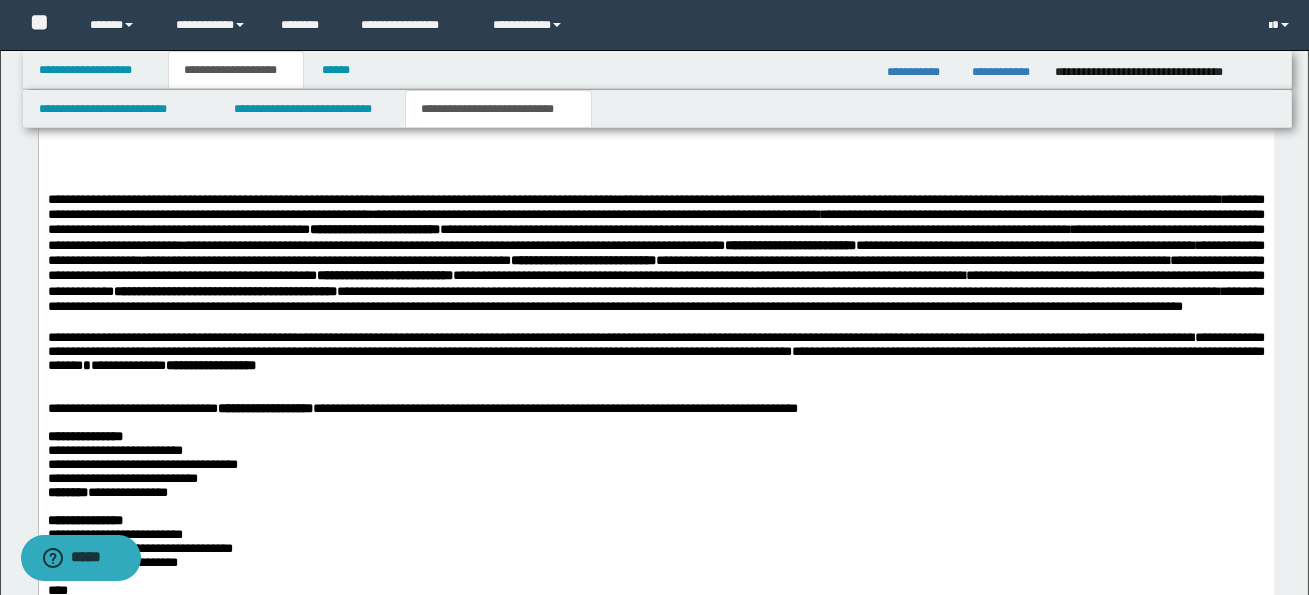 click on "**********" at bounding box center (655, 299) 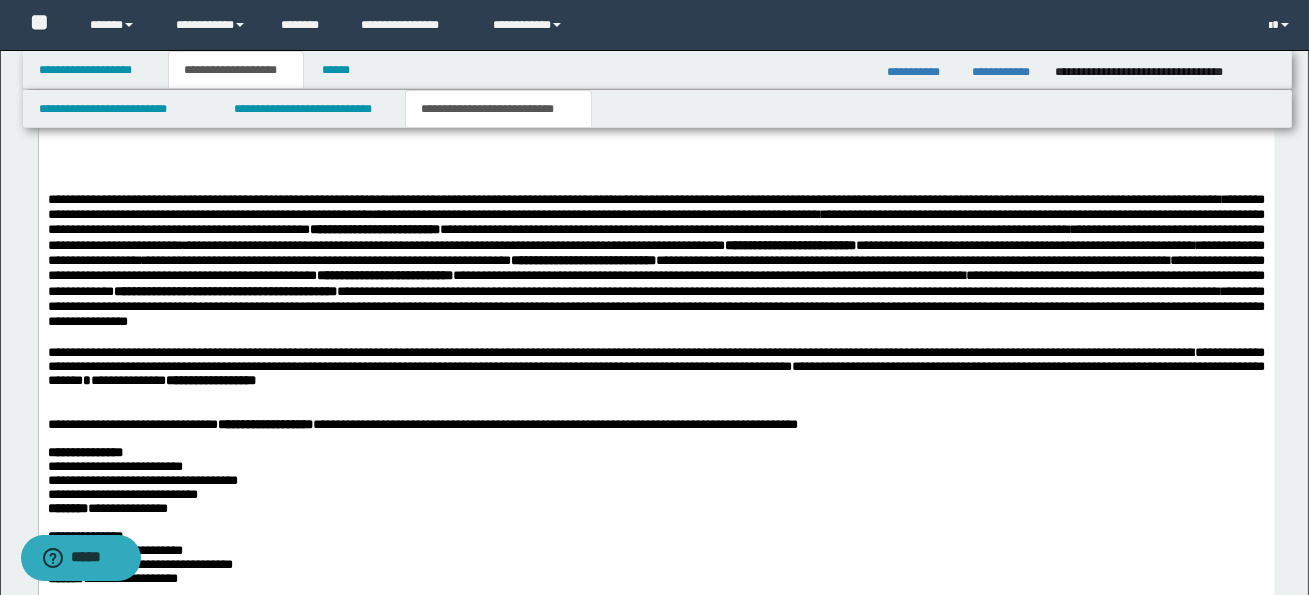 click on "**********" at bounding box center (655, 307) 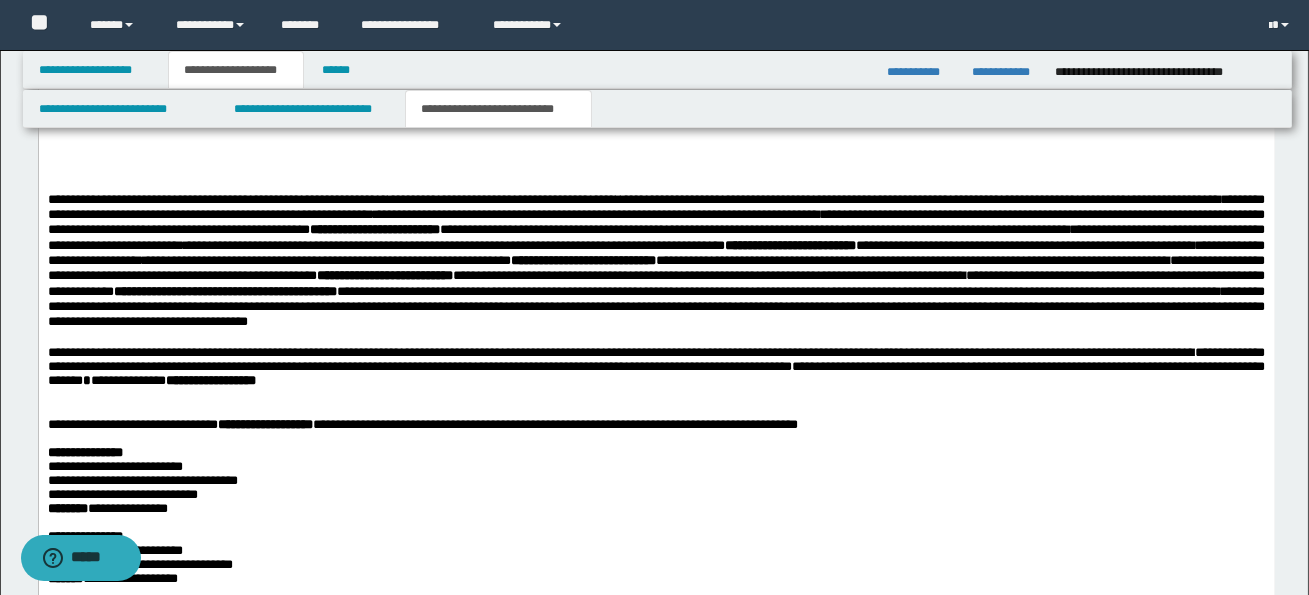 click on "**********" at bounding box center (655, 307) 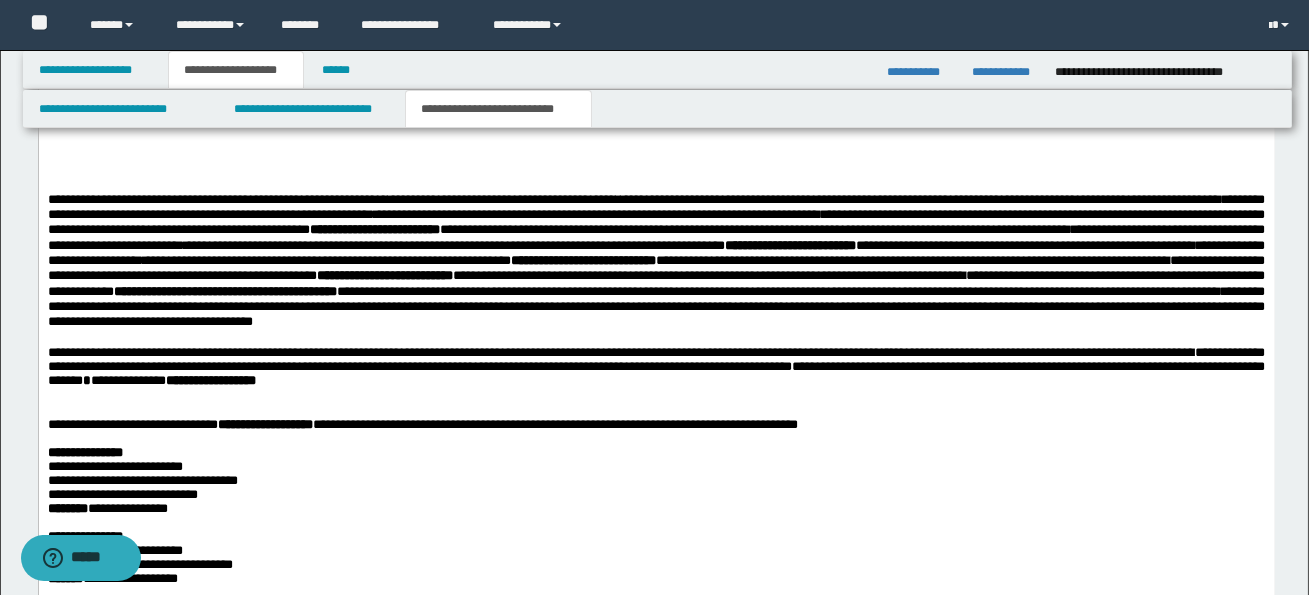 click on "**********" at bounding box center [655, 366] 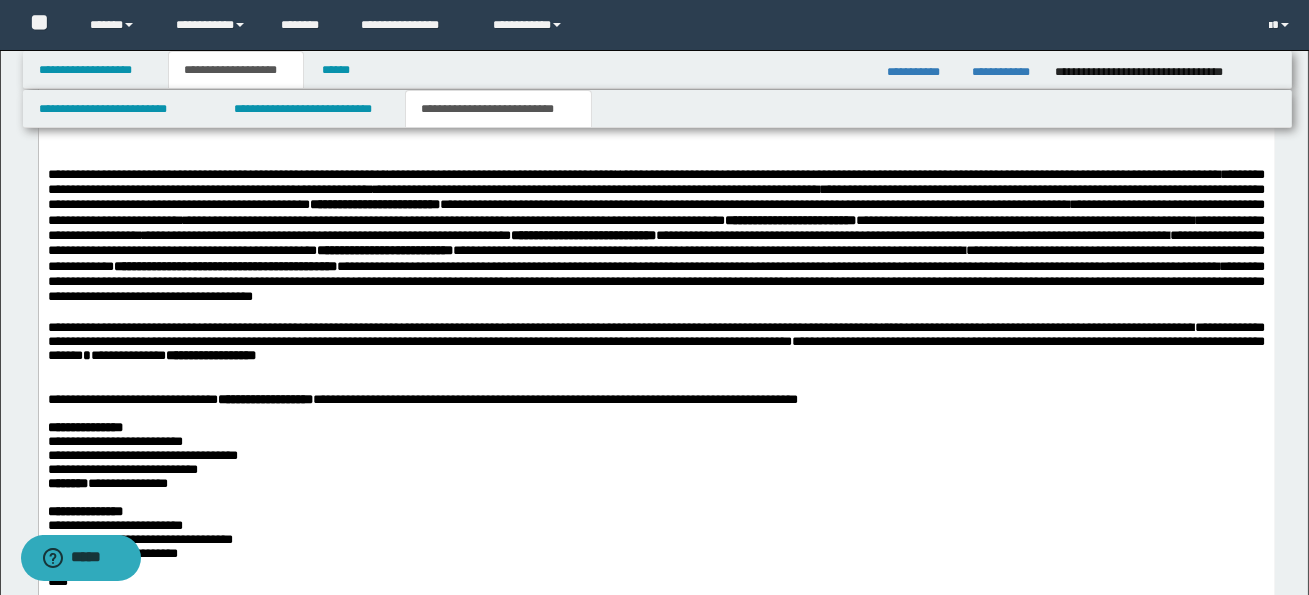 scroll, scrollTop: 1262, scrollLeft: 0, axis: vertical 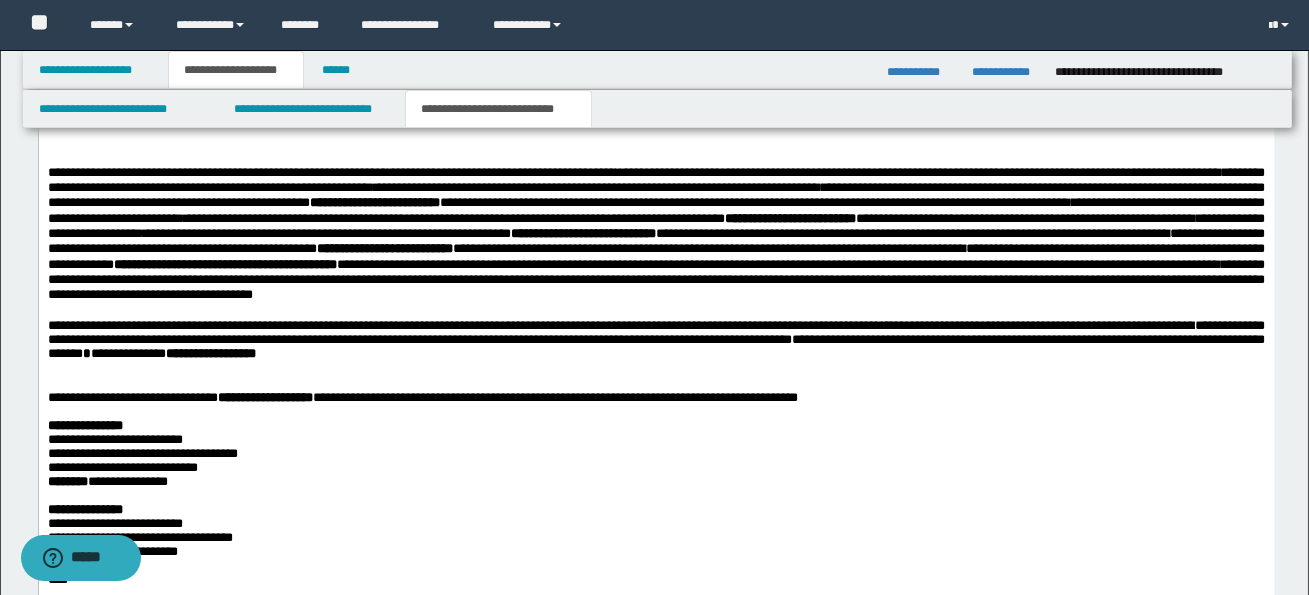 click on "**********" at bounding box center (656, 342) 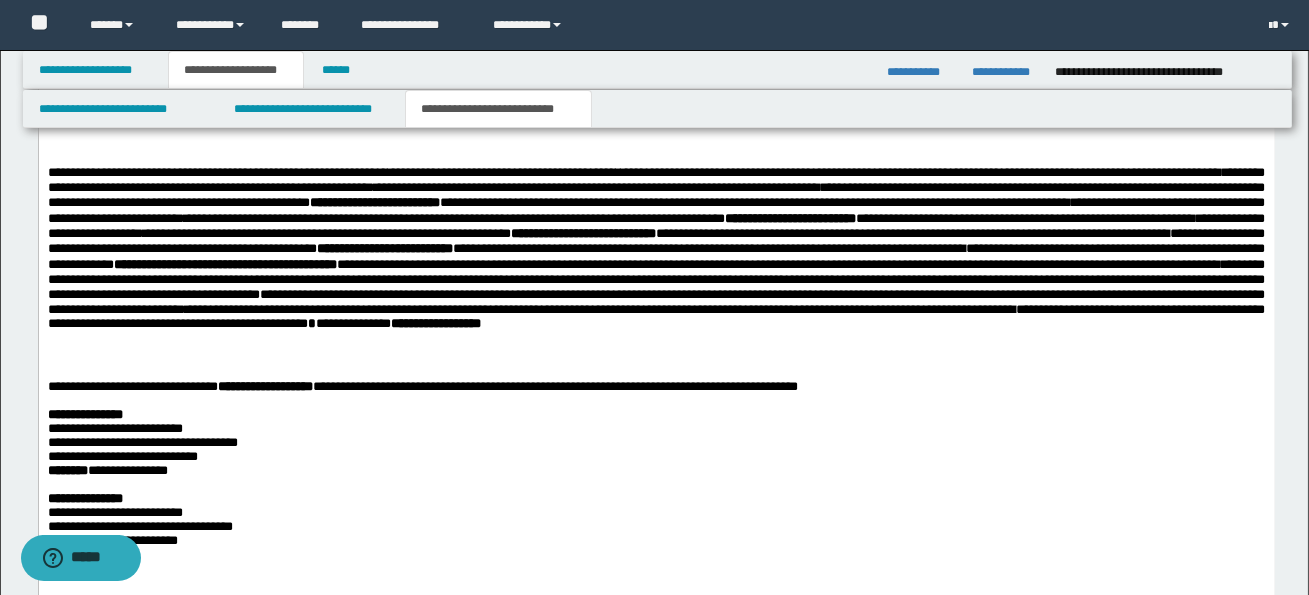 click on "**********" at bounding box center (325, 233) 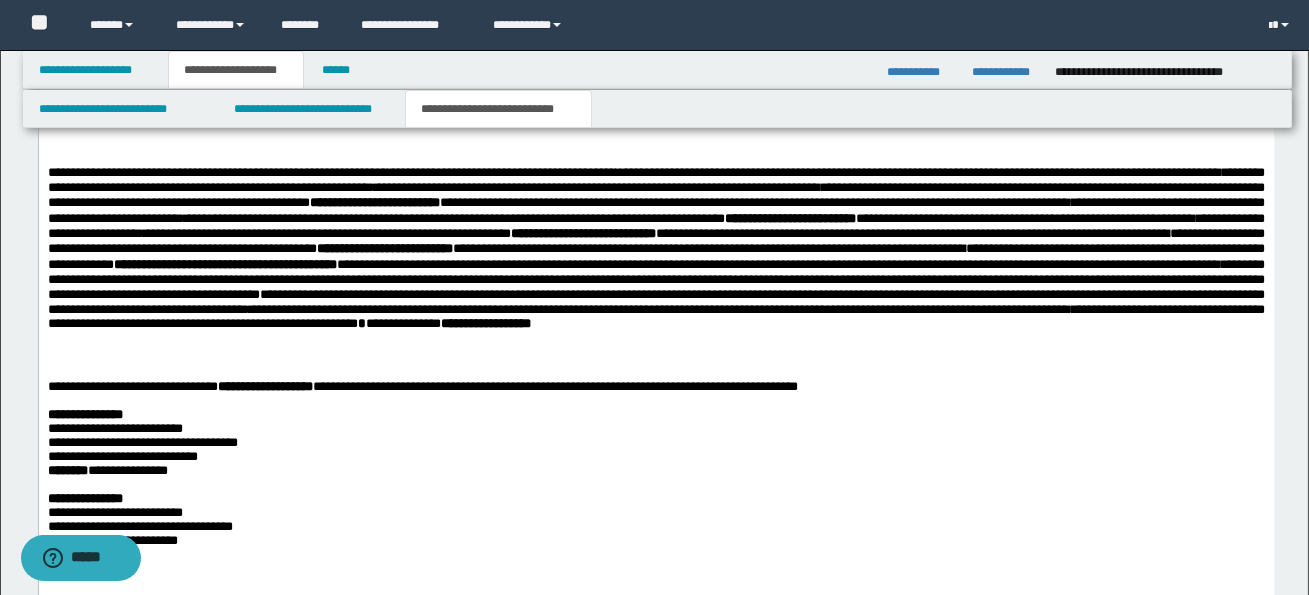 click on "**********" at bounding box center (658, 309) 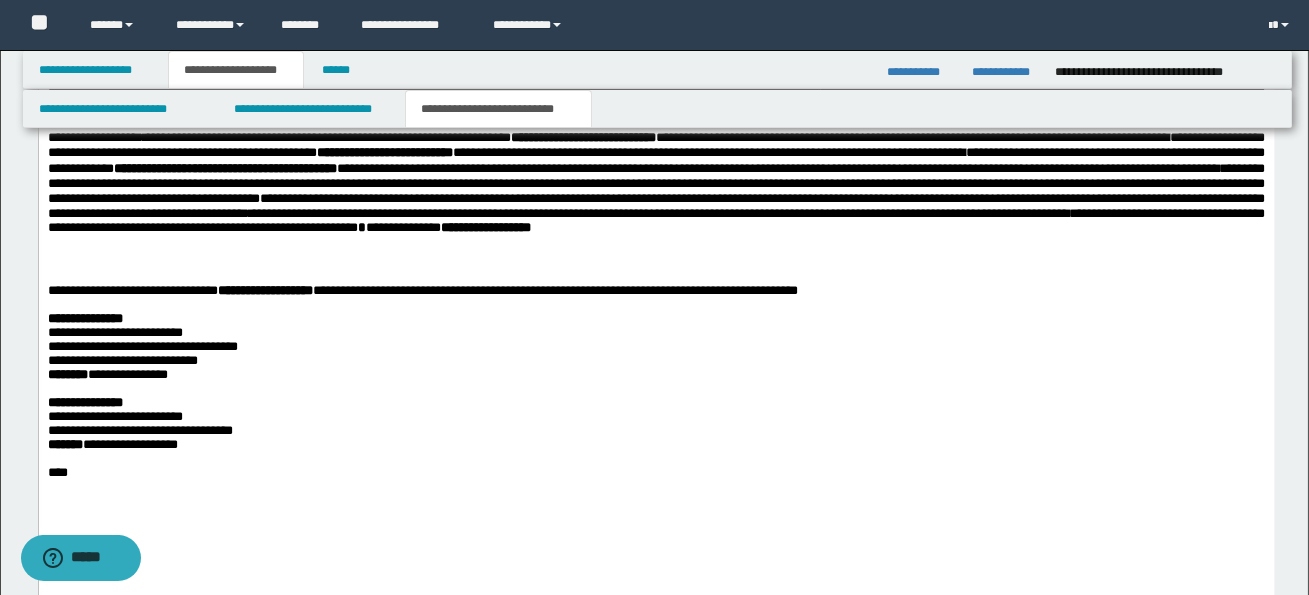 scroll, scrollTop: 1360, scrollLeft: 0, axis: vertical 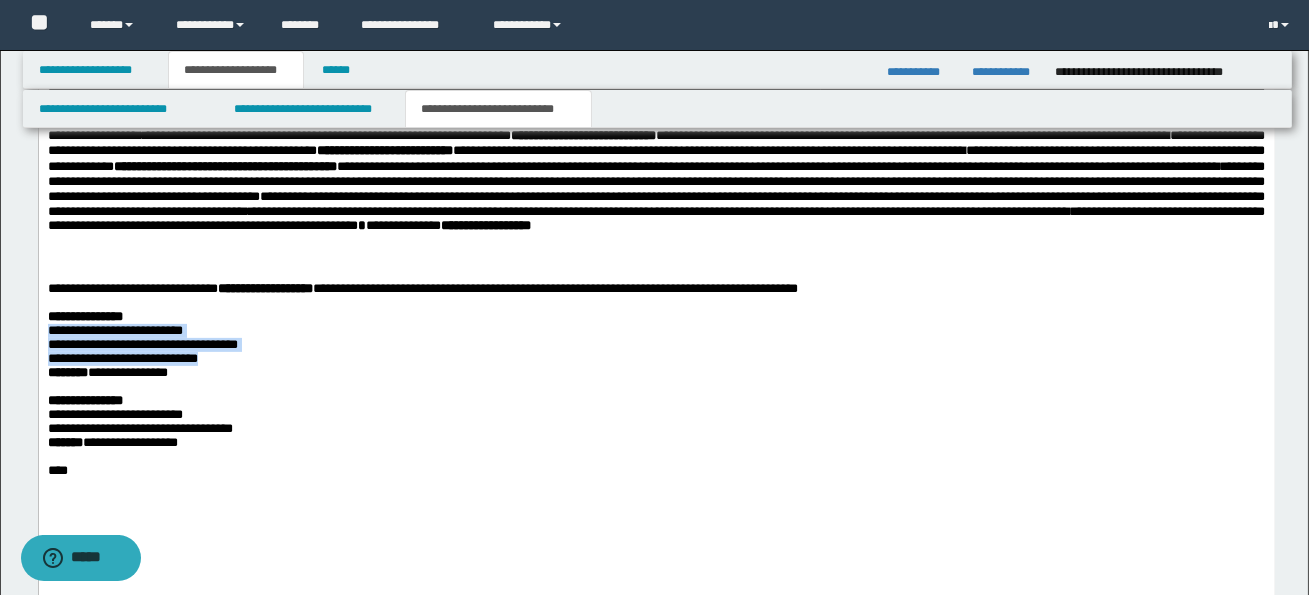 drag, startPoint x: 49, startPoint y: 345, endPoint x: 233, endPoint y: 369, distance: 185.55861 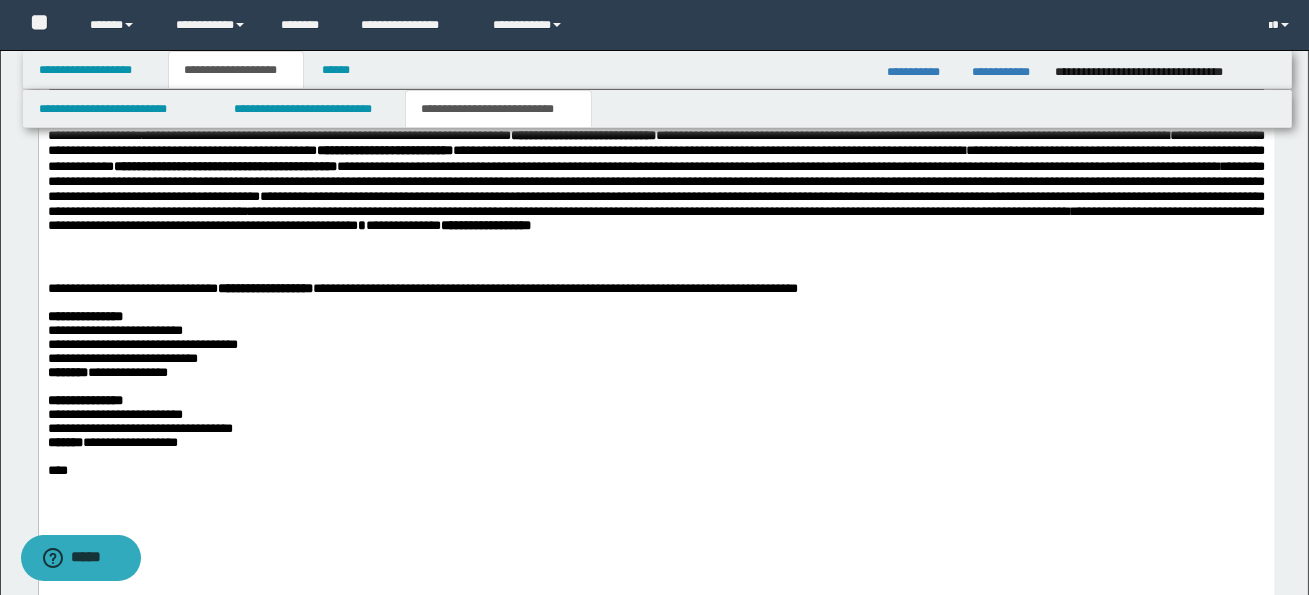 click at bounding box center (679, 388) 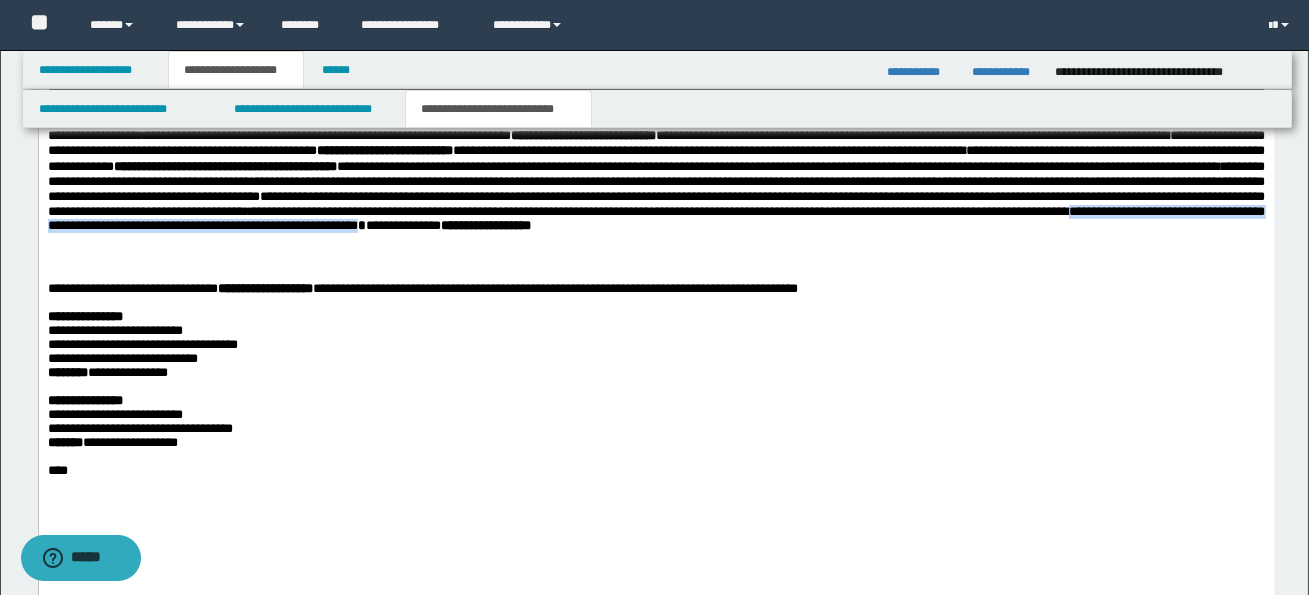 drag, startPoint x: 69, startPoint y: 254, endPoint x: 588, endPoint y: 249, distance: 519.0241 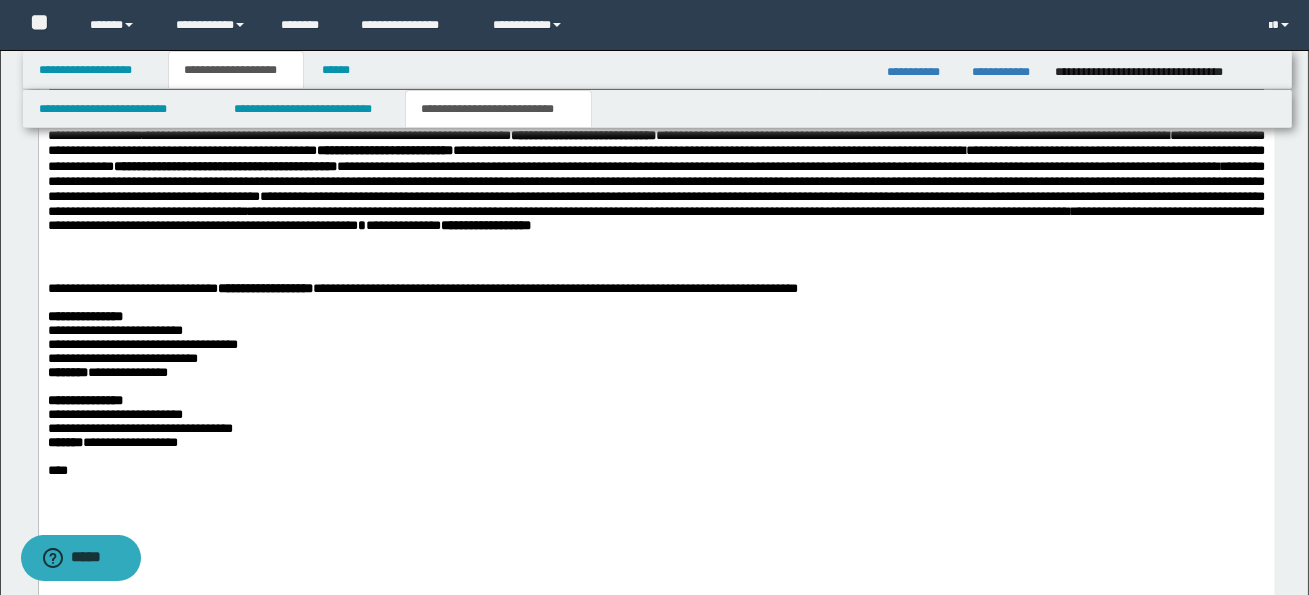 scroll, scrollTop: 0, scrollLeft: 0, axis: both 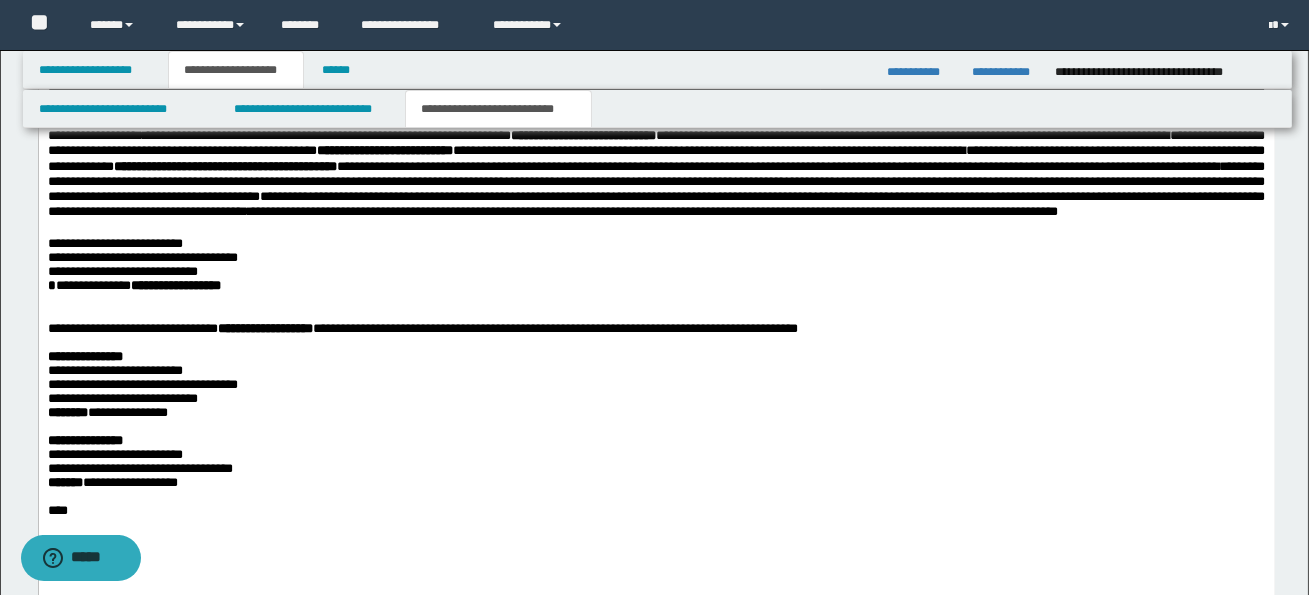 click on "**********" at bounding box center [656, 261] 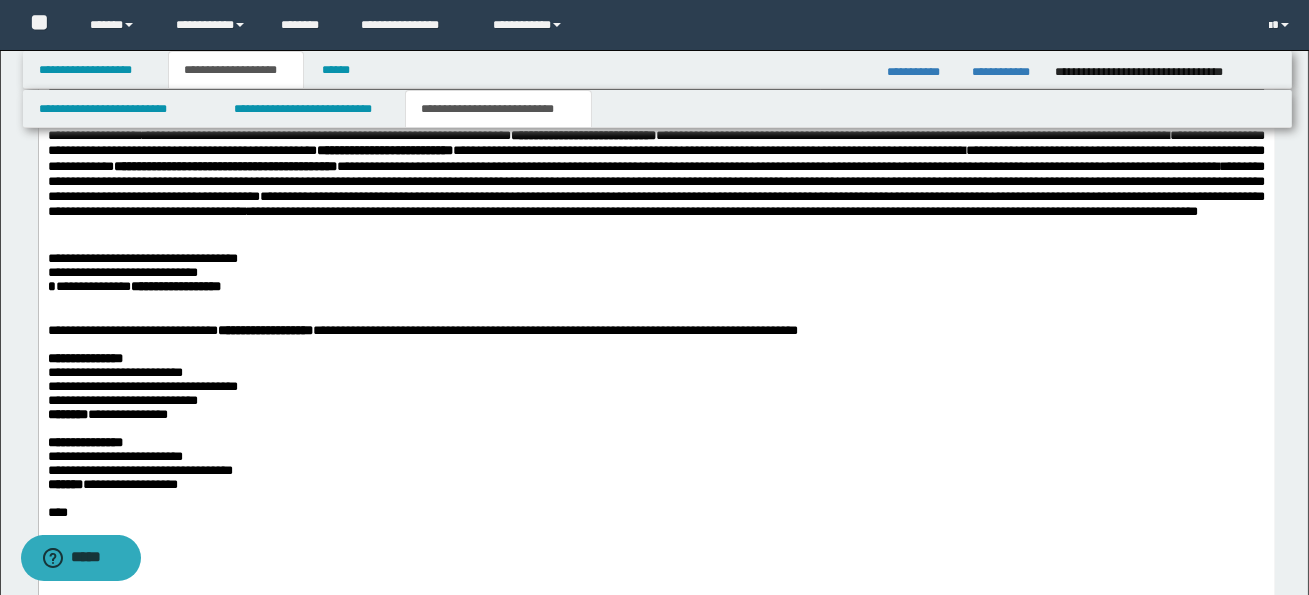 click on "**********" at bounding box center [656, 261] 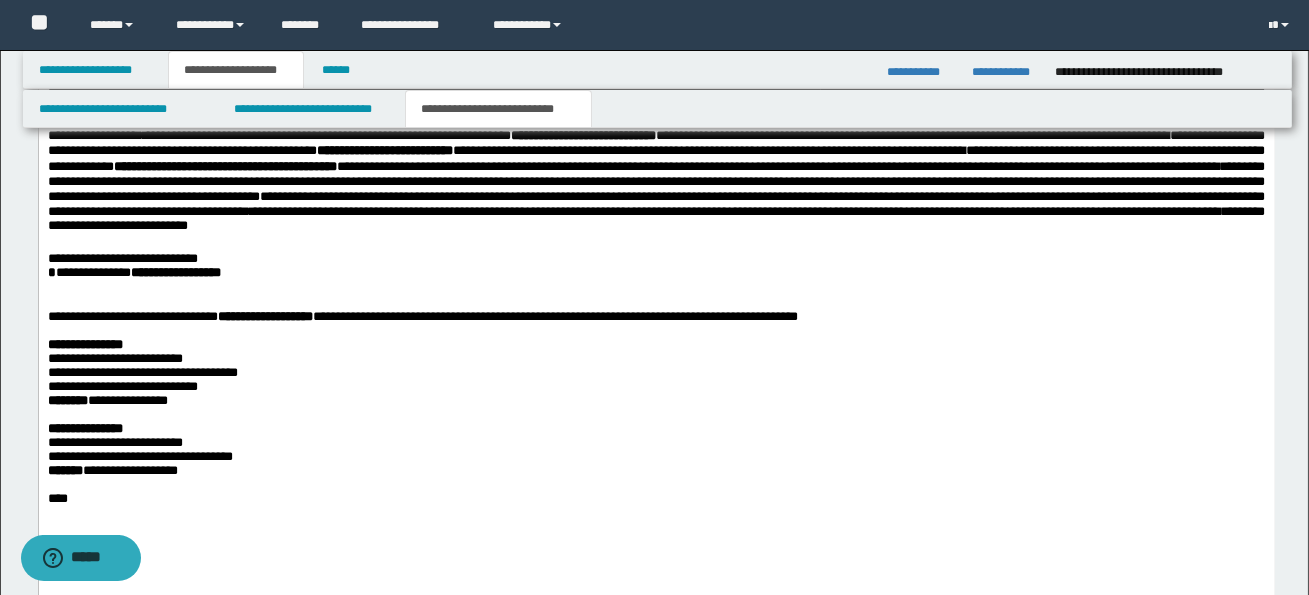 click on "**********" at bounding box center [656, 253] 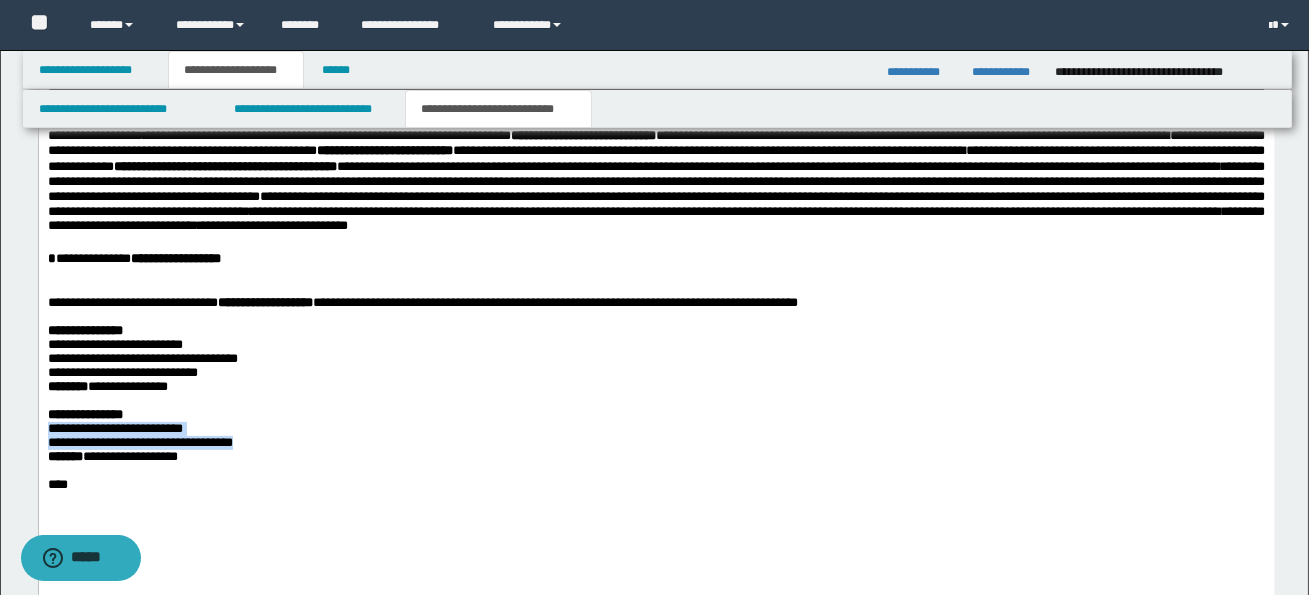 drag, startPoint x: 47, startPoint y: 452, endPoint x: 273, endPoint y: 460, distance: 226.14156 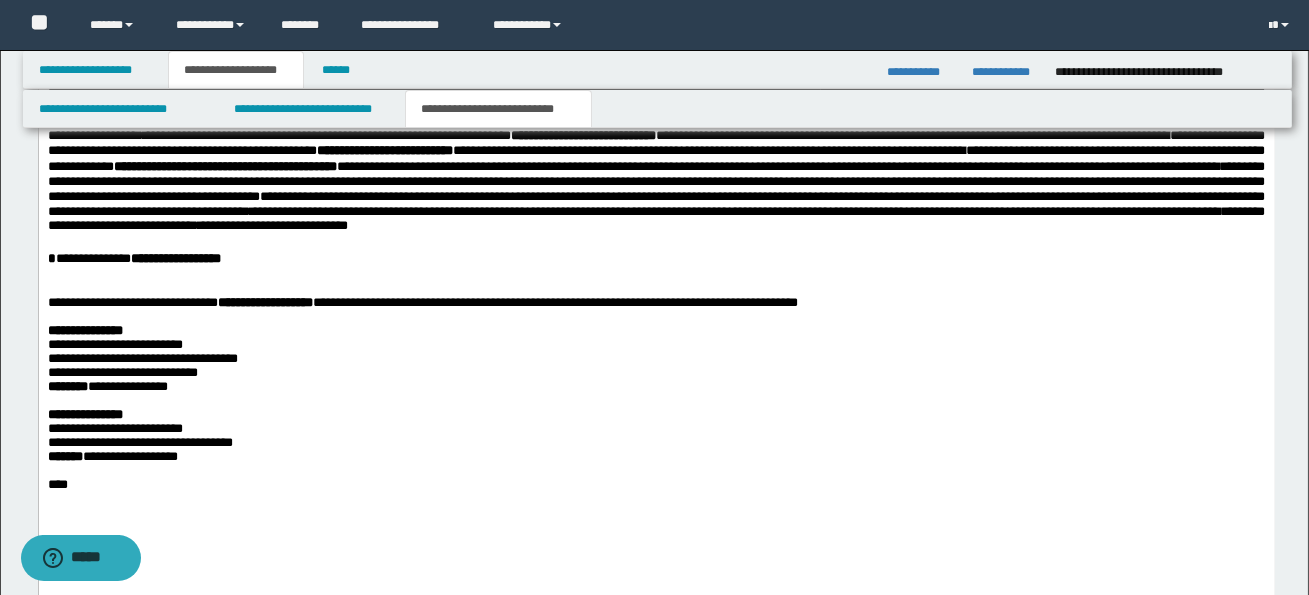 click on "**********" at bounding box center (655, 444) 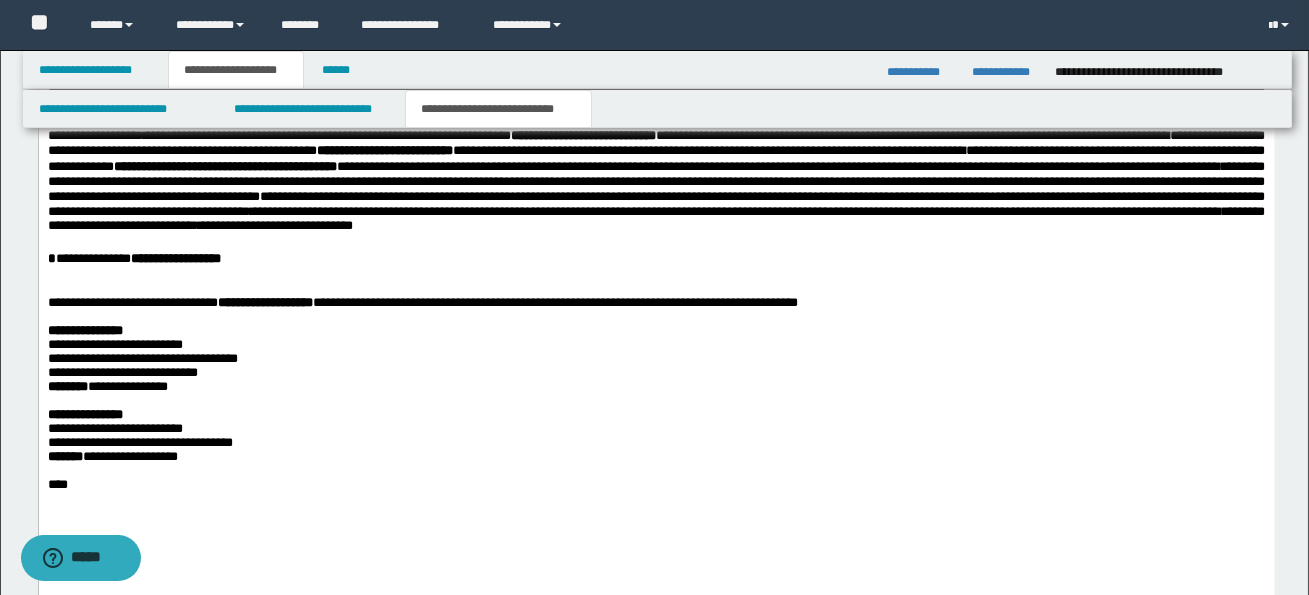 scroll, scrollTop: 0, scrollLeft: 0, axis: both 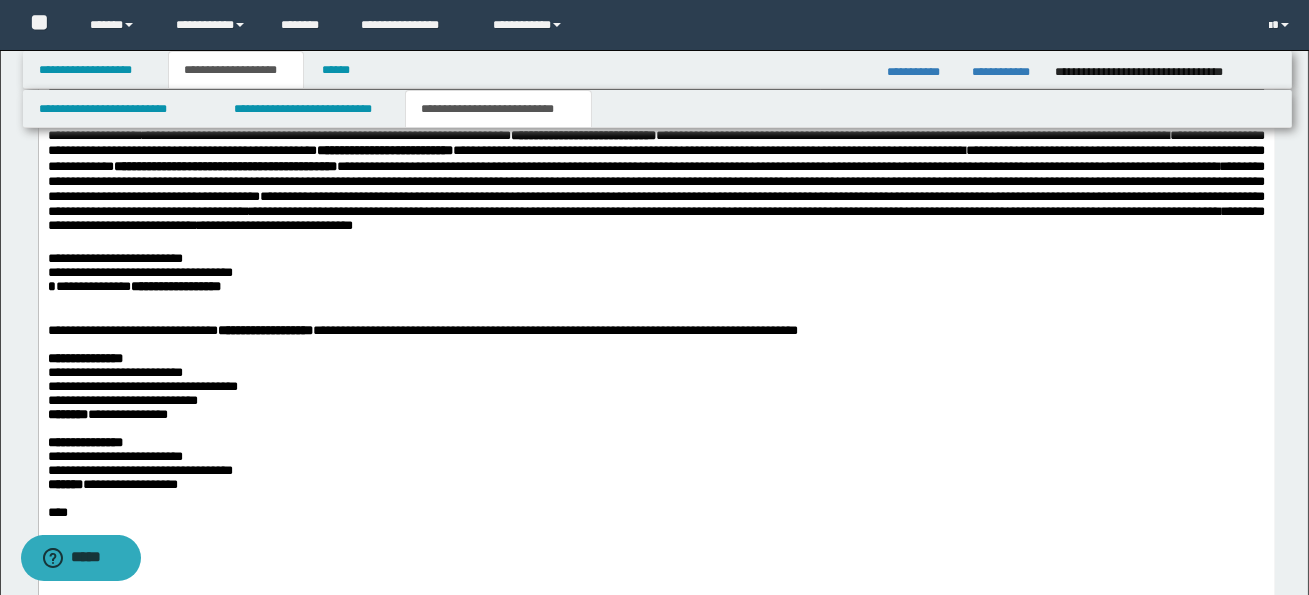 click on "**********" at bounding box center [114, 259] 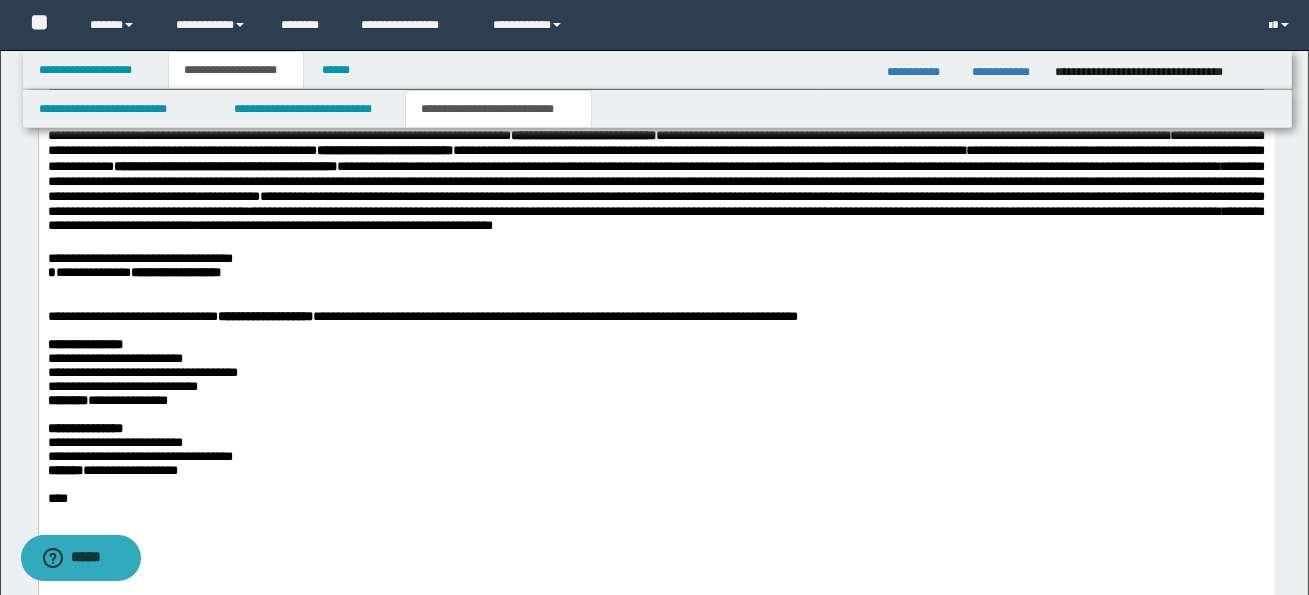 click on "**********" at bounding box center [656, 253] 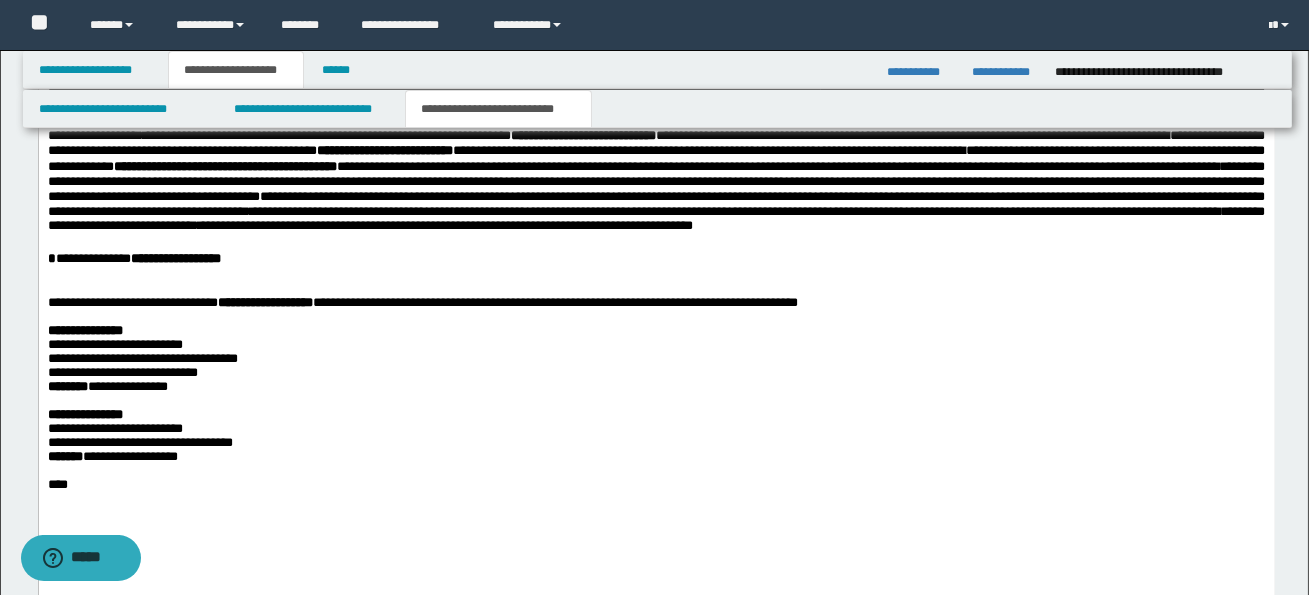 click on "**********" at bounding box center [656, 245] 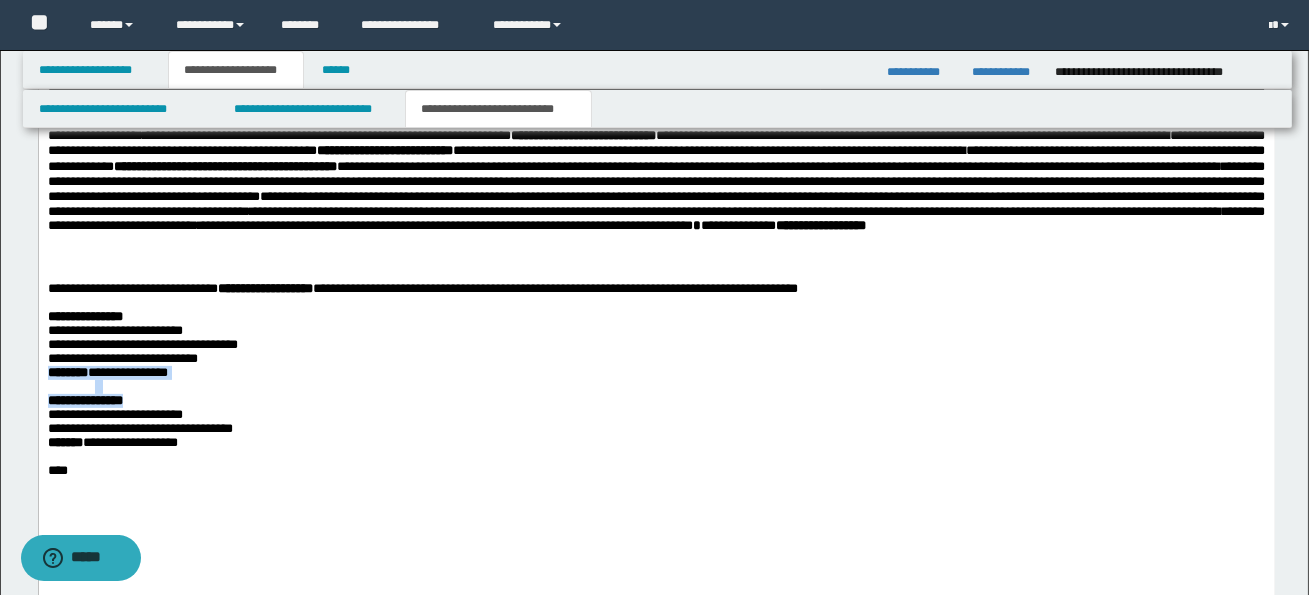 drag, startPoint x: 48, startPoint y: 389, endPoint x: 158, endPoint y: 422, distance: 114.84337 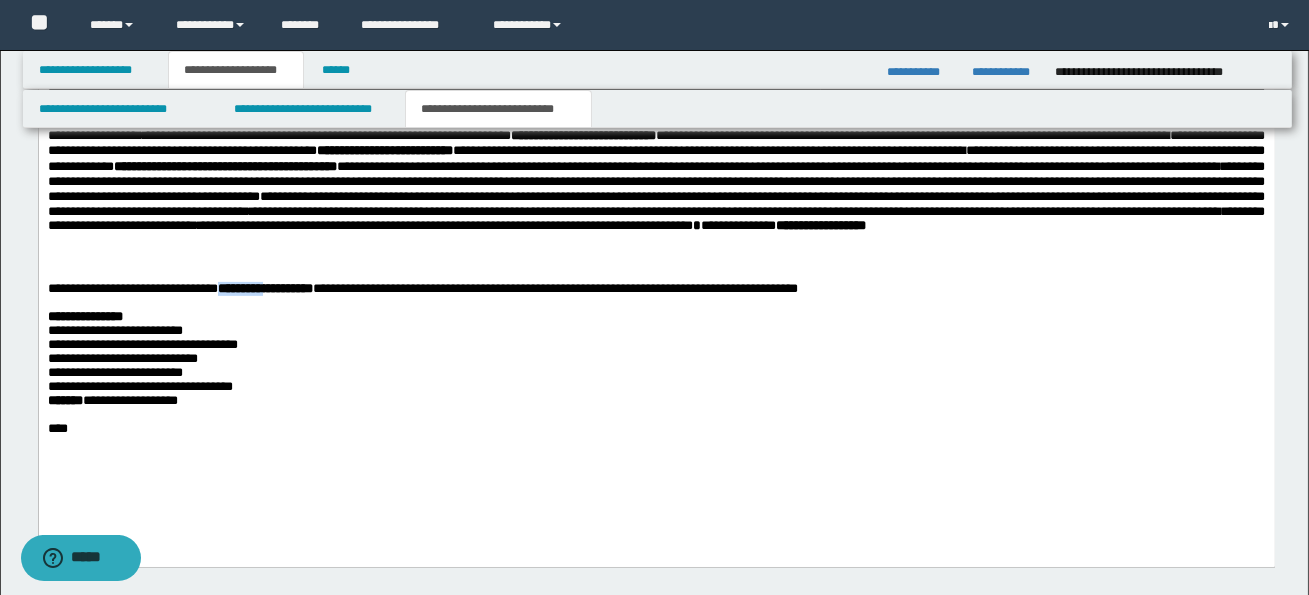 drag, startPoint x: 221, startPoint y: 295, endPoint x: 304, endPoint y: 300, distance: 83.15047 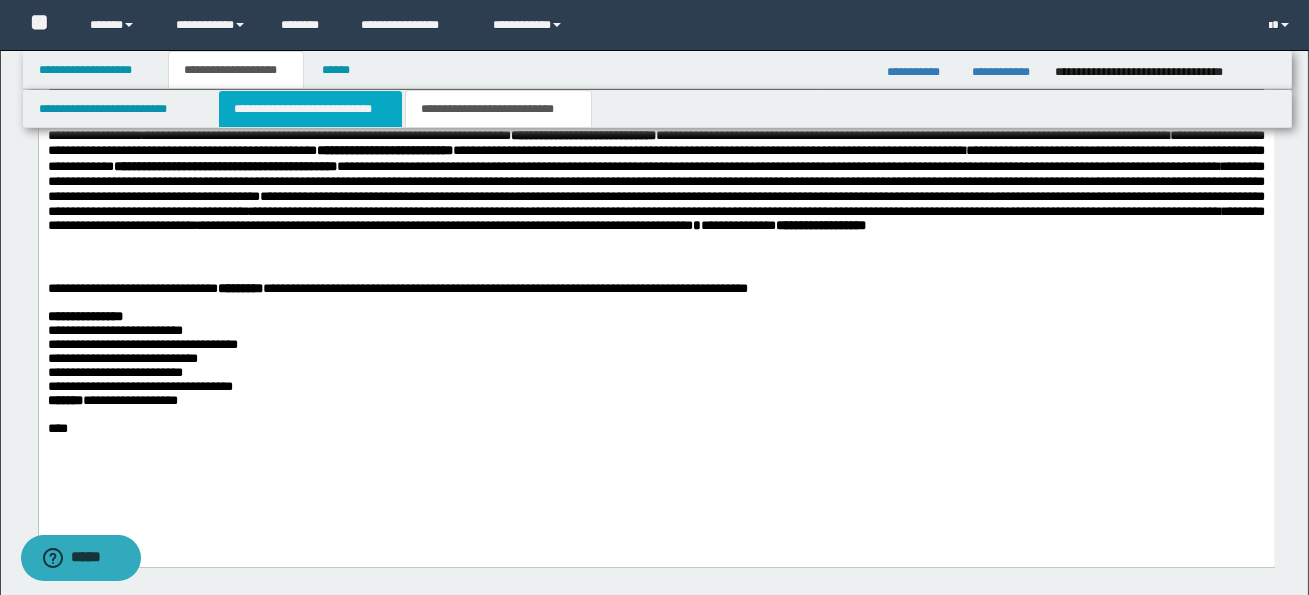 click on "**********" at bounding box center [310, 109] 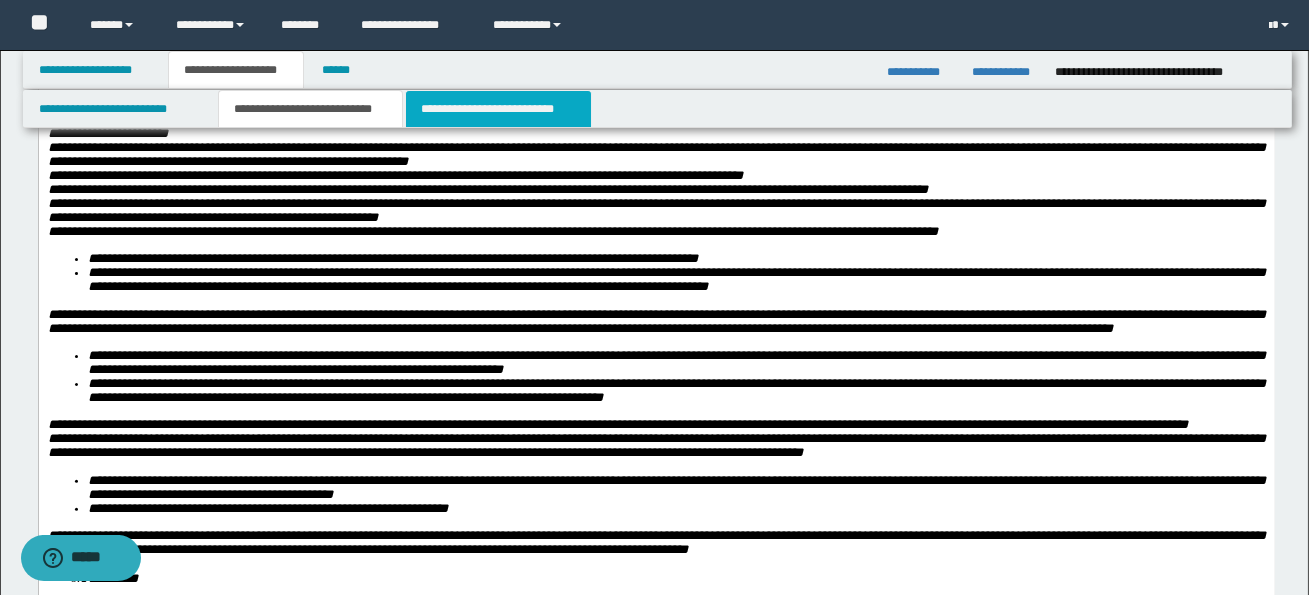 click on "**********" at bounding box center [498, 109] 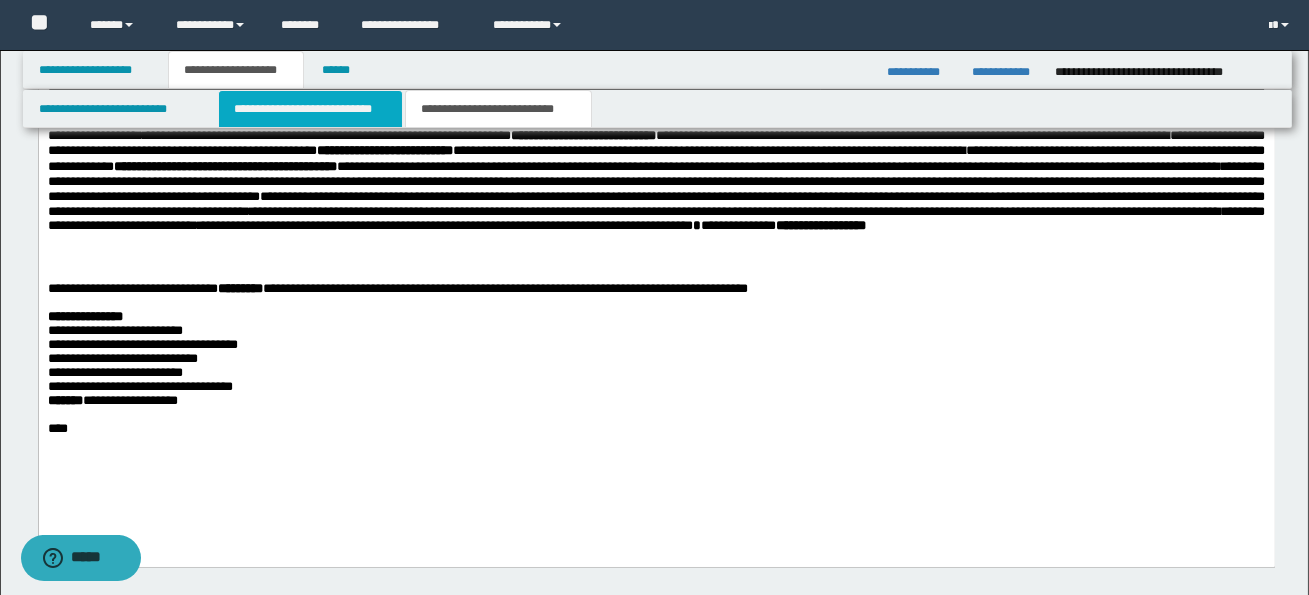 click on "**********" at bounding box center (310, 109) 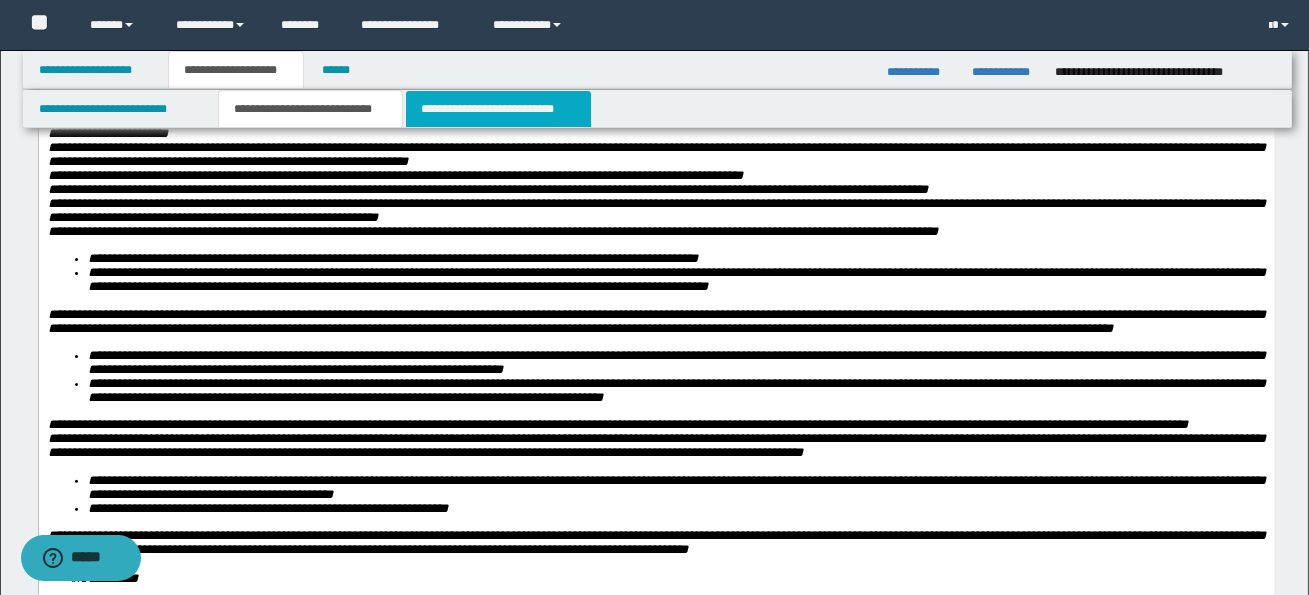 click on "**********" at bounding box center [498, 109] 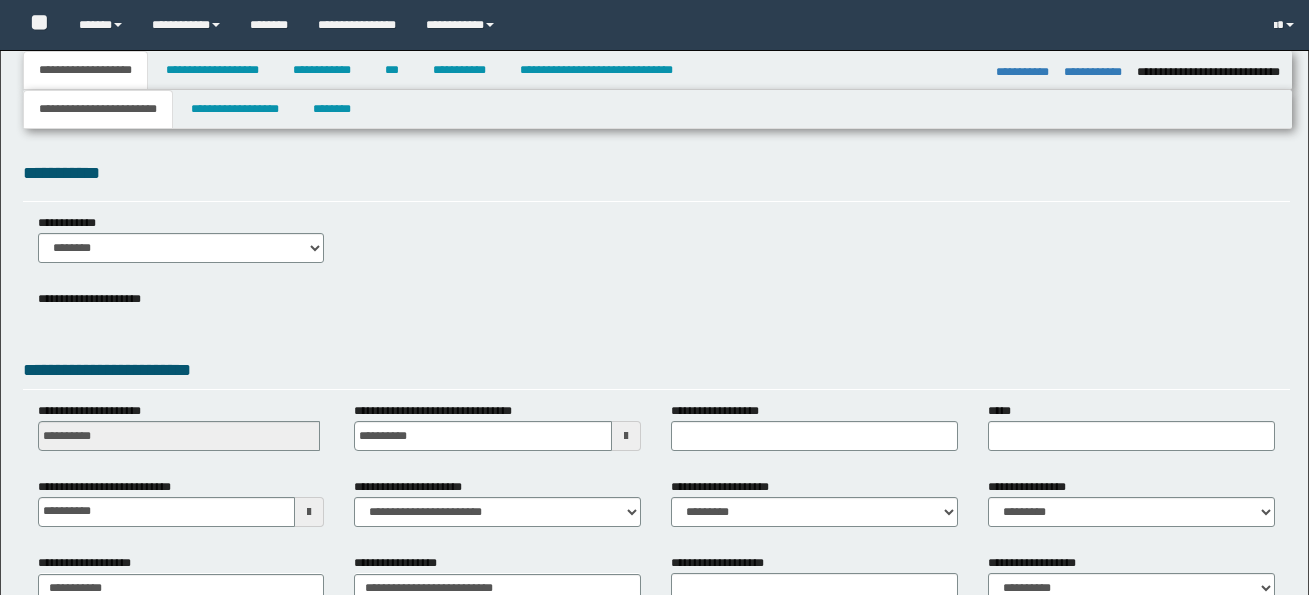 select on "*" 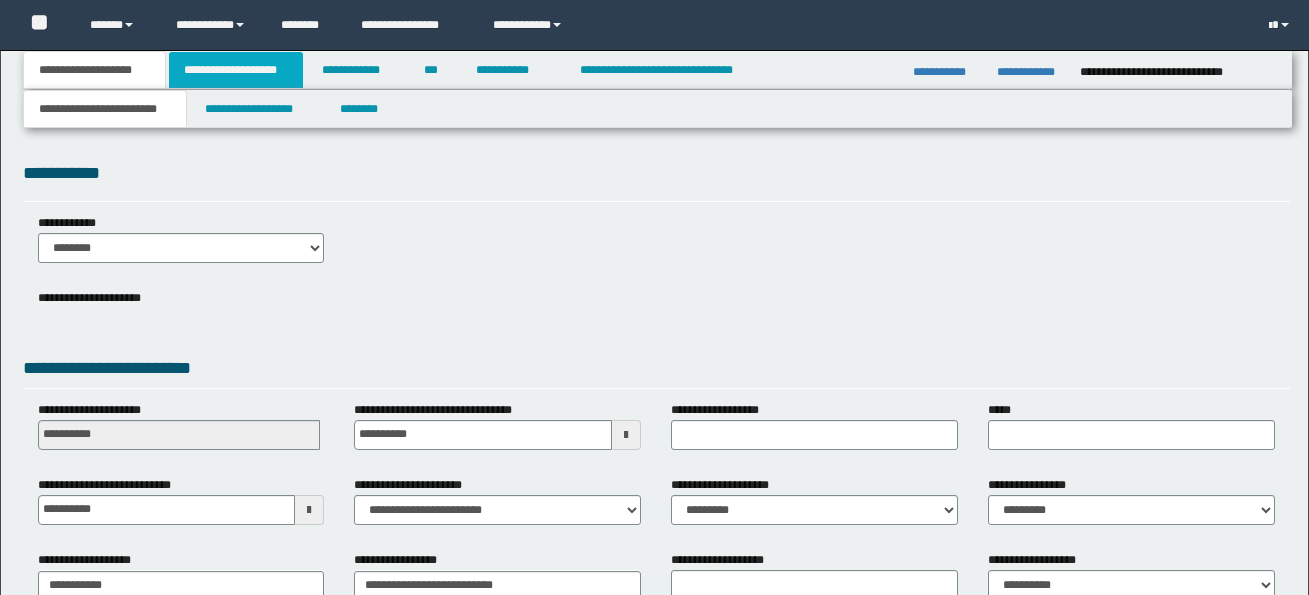 scroll, scrollTop: 0, scrollLeft: 0, axis: both 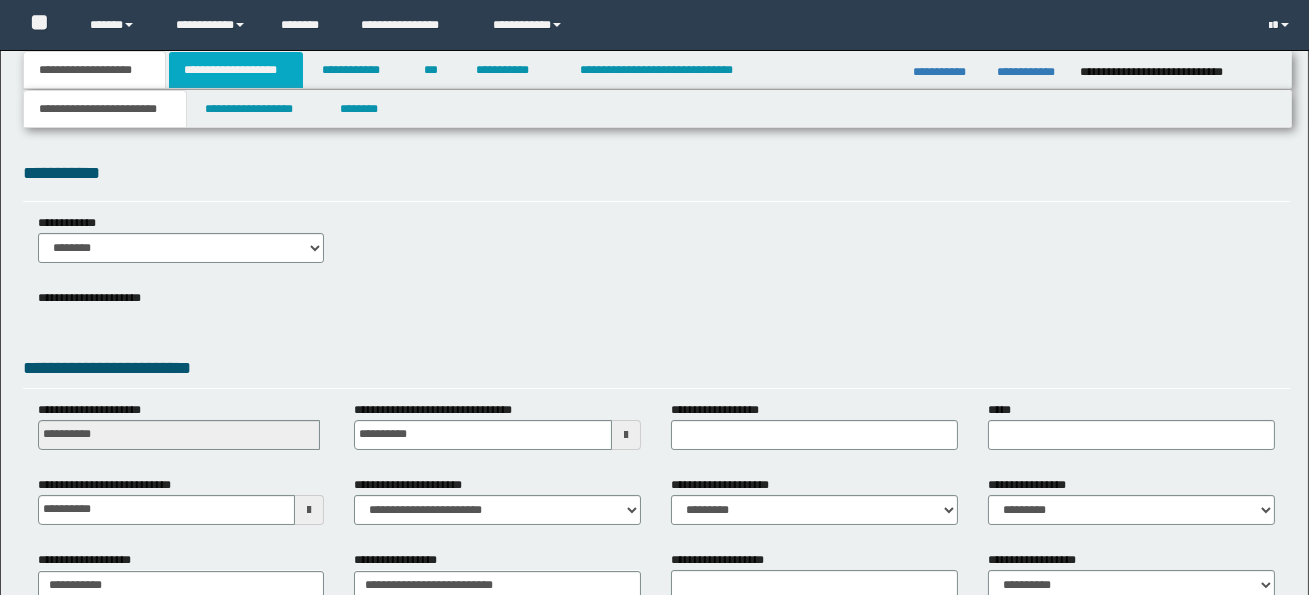 click on "**********" at bounding box center [236, 70] 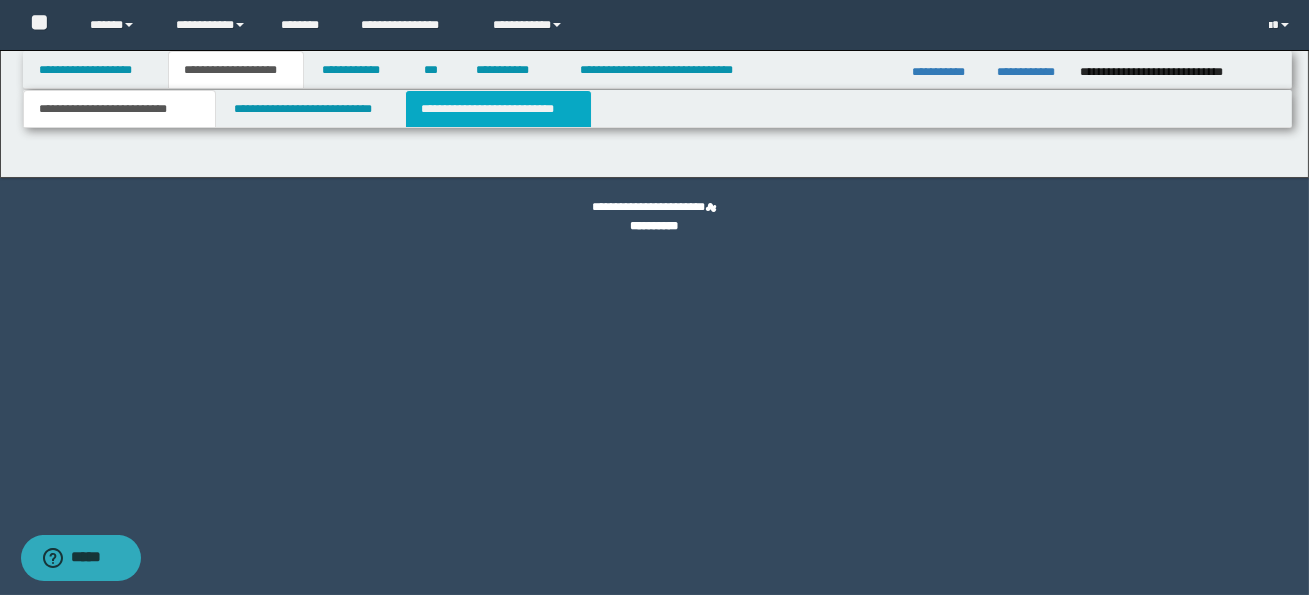 scroll, scrollTop: 0, scrollLeft: 0, axis: both 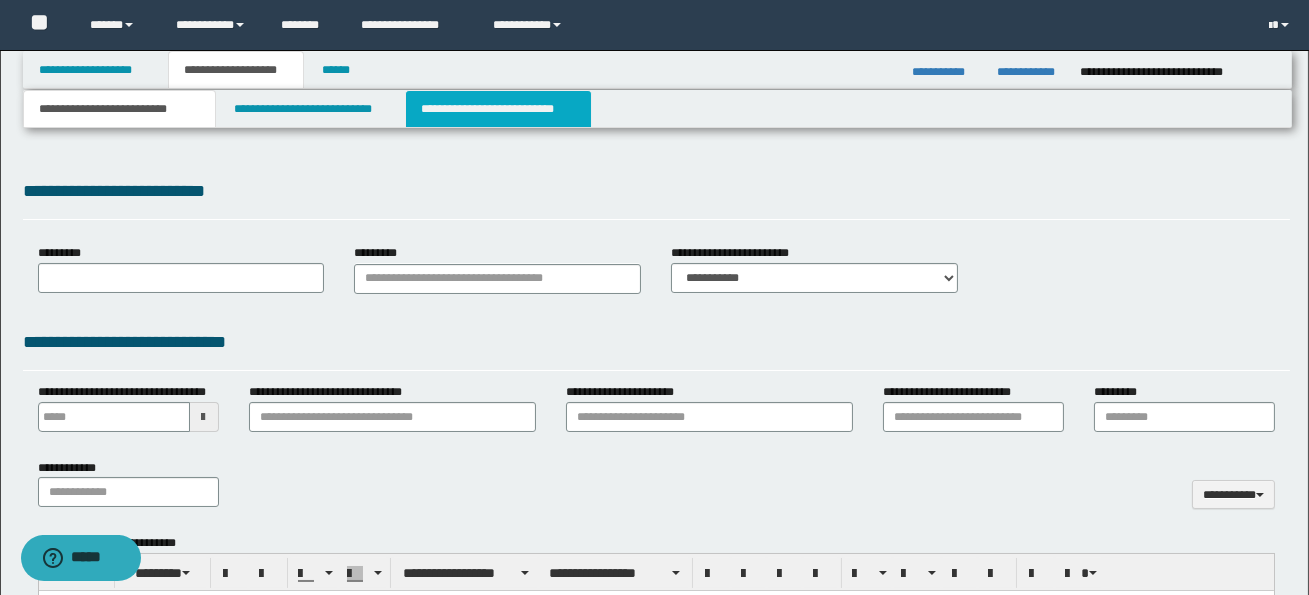 click on "**********" at bounding box center (498, 109) 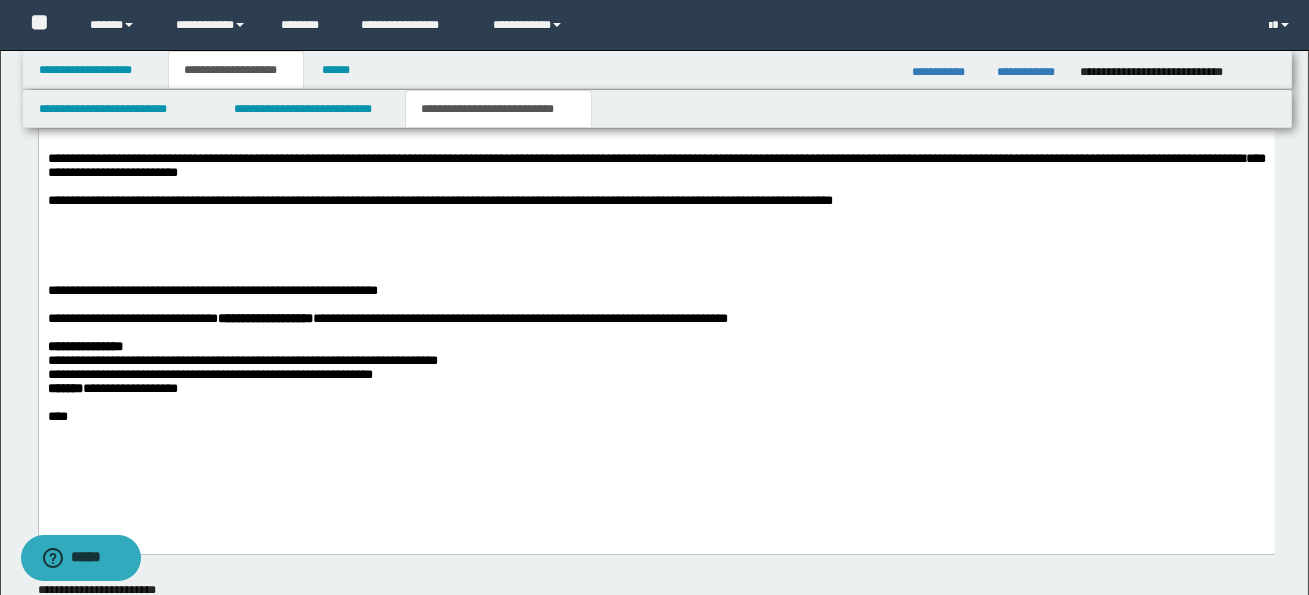 scroll, scrollTop: 1055, scrollLeft: 0, axis: vertical 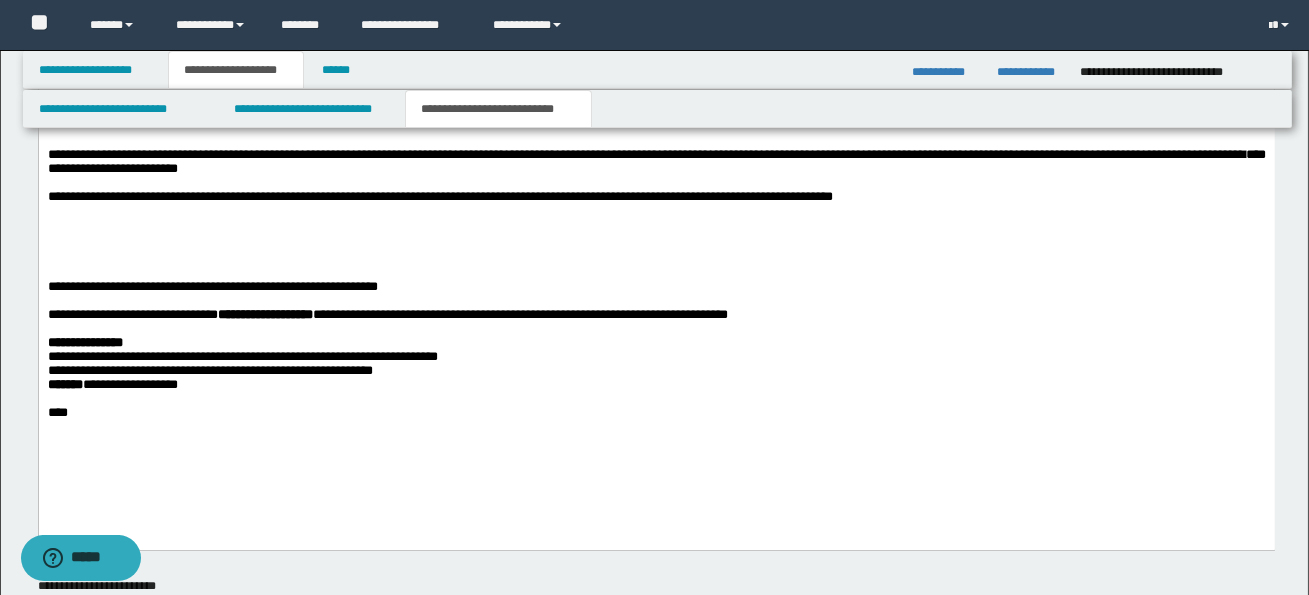 click on "**********" at bounding box center [656, 286] 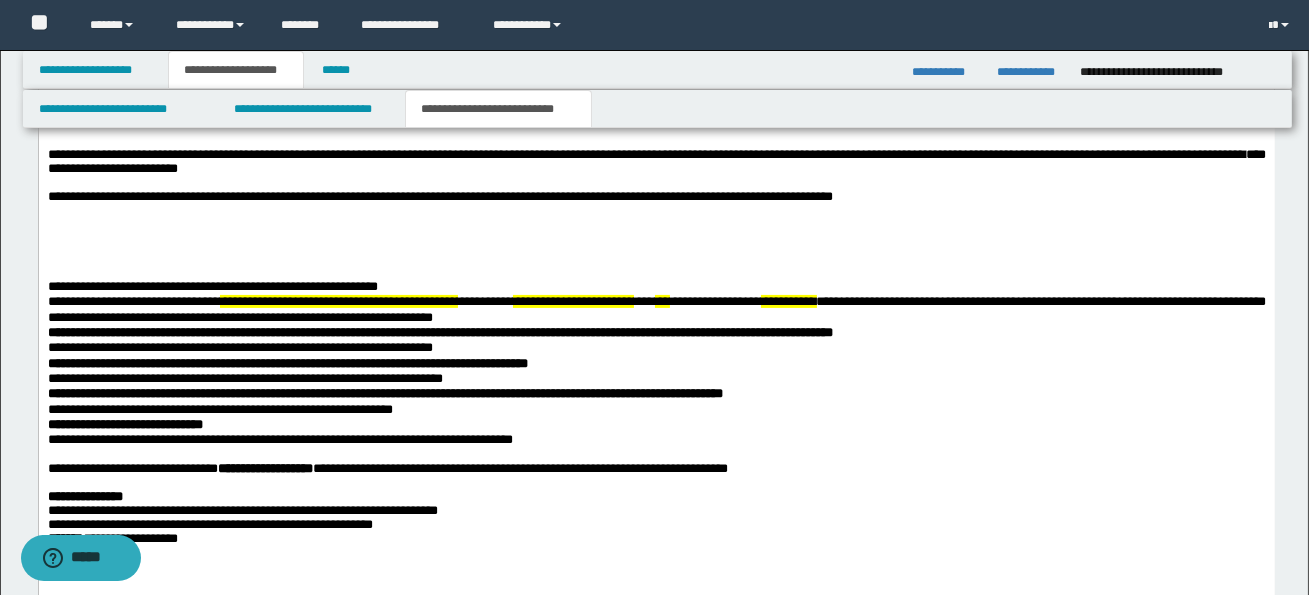 click on "**********" at bounding box center [656, 377] 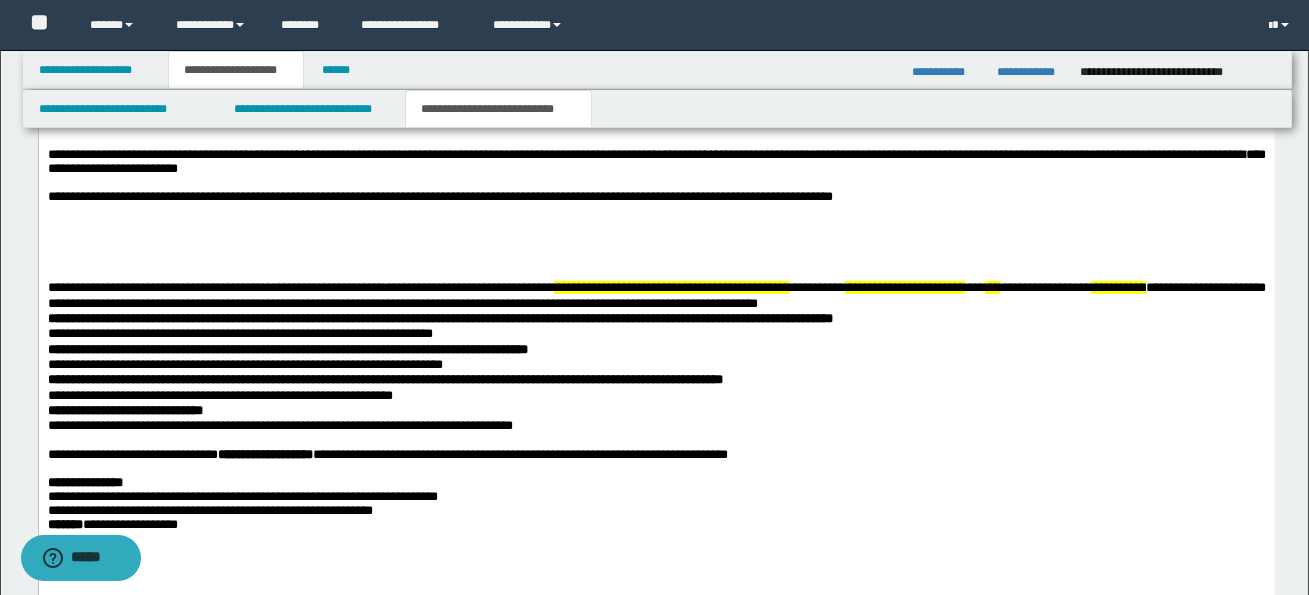 click on "**********" at bounding box center (468, 286) 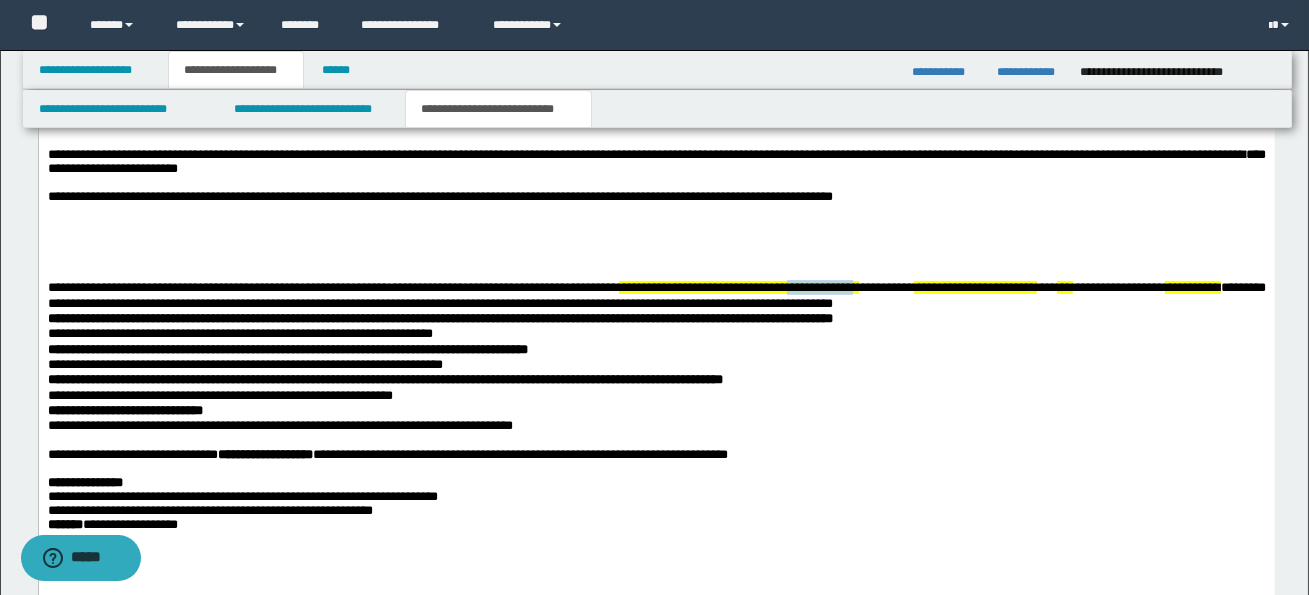 drag, startPoint x: 841, startPoint y: 296, endPoint x: 920, endPoint y: 296, distance: 79 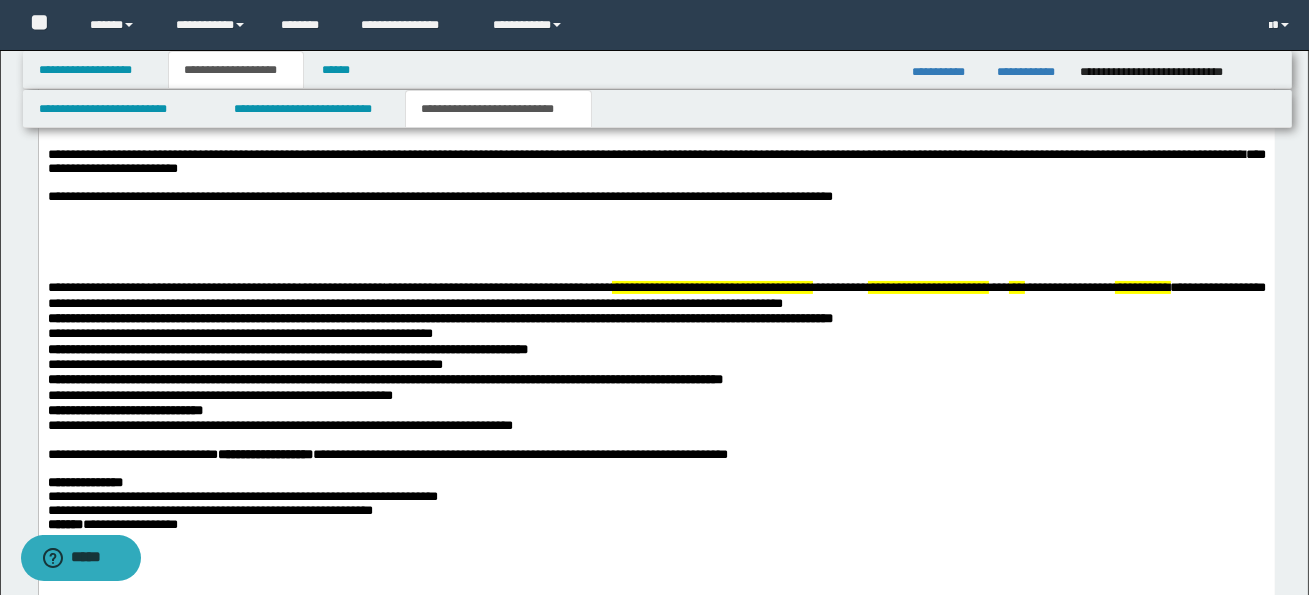 click on "**********" at bounding box center [839, 286] 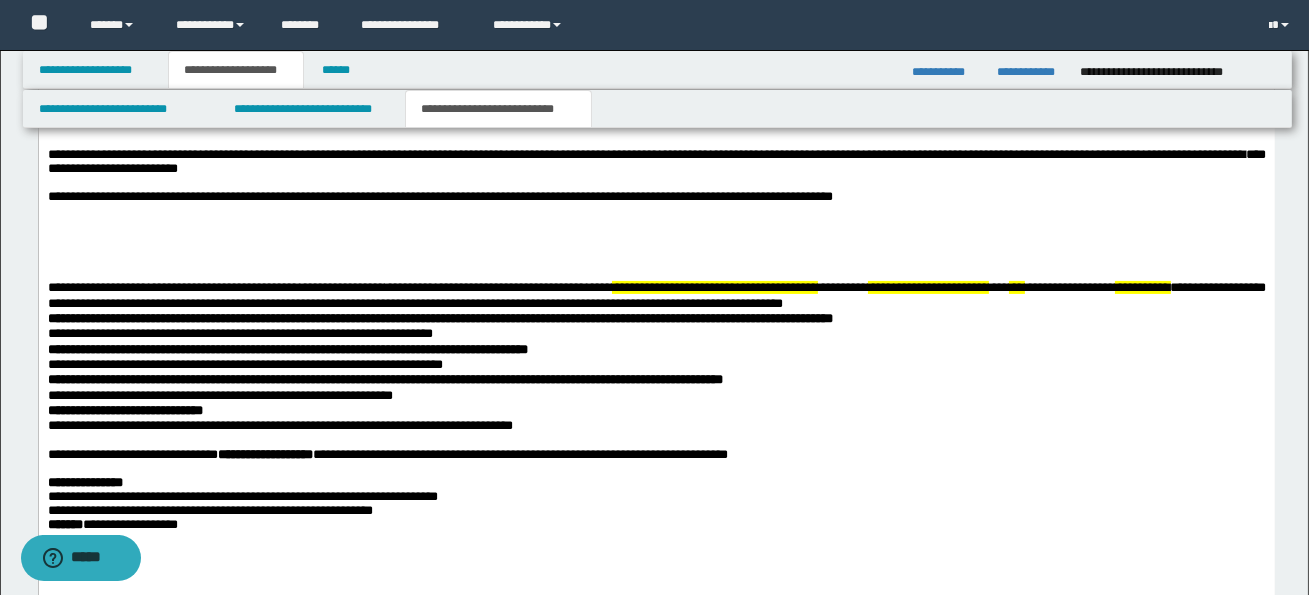 click on "*********" at bounding box center [842, 286] 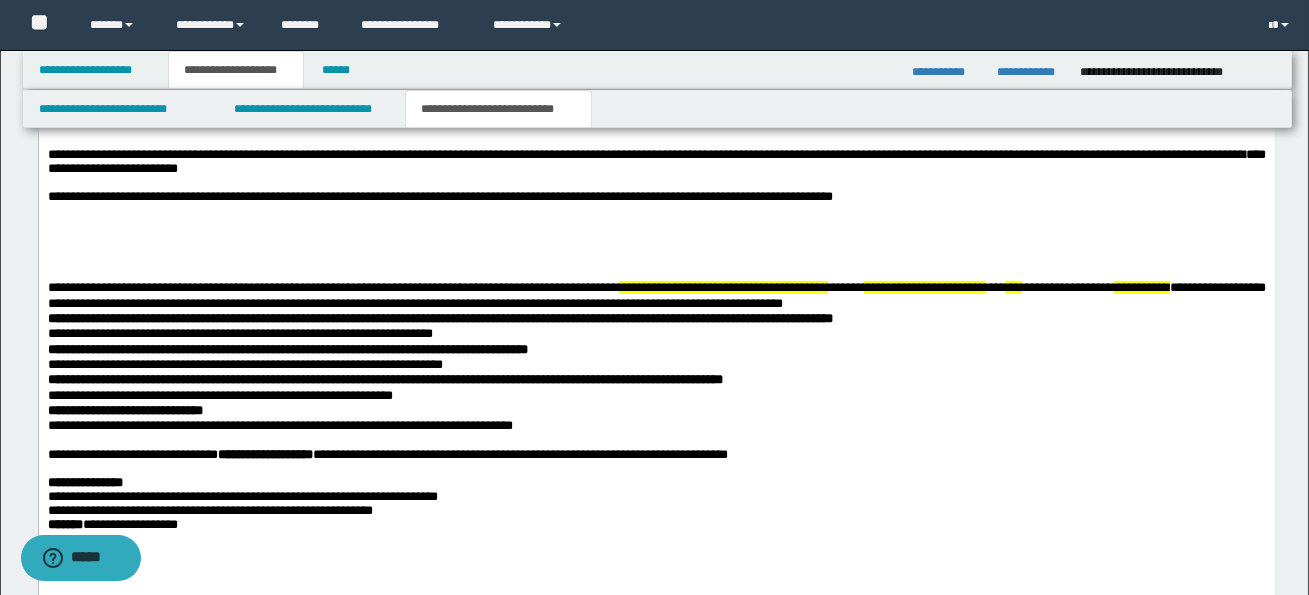 click on "**********" at bounding box center [924, 286] 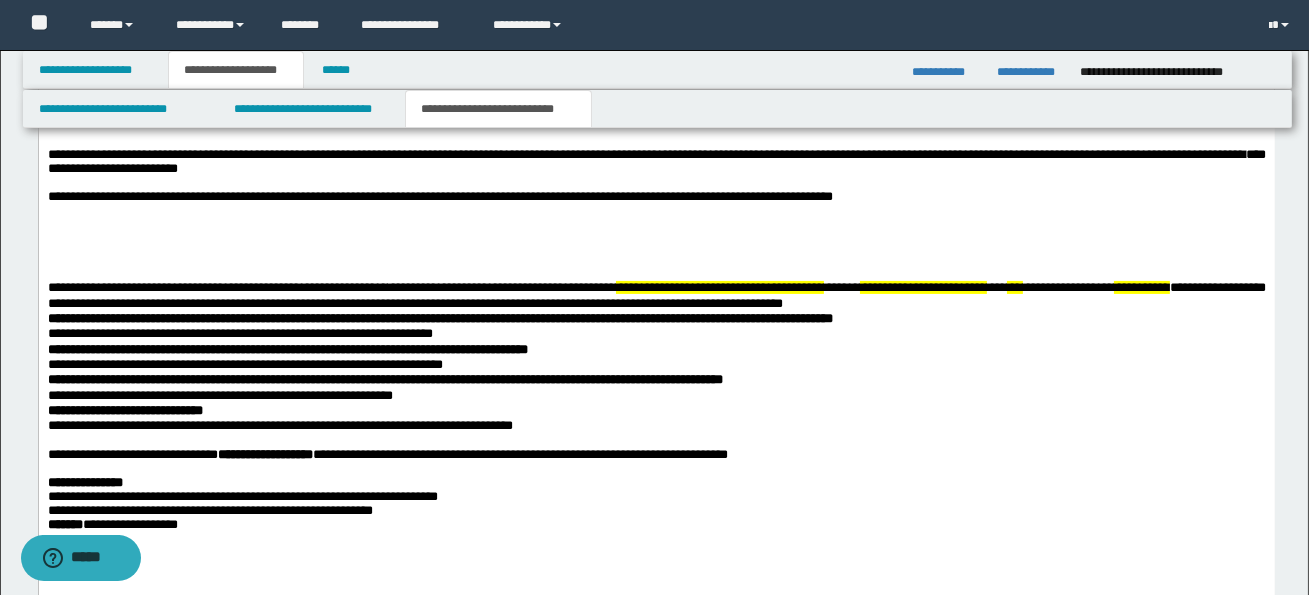 click on "**********" at bounding box center [922, 286] 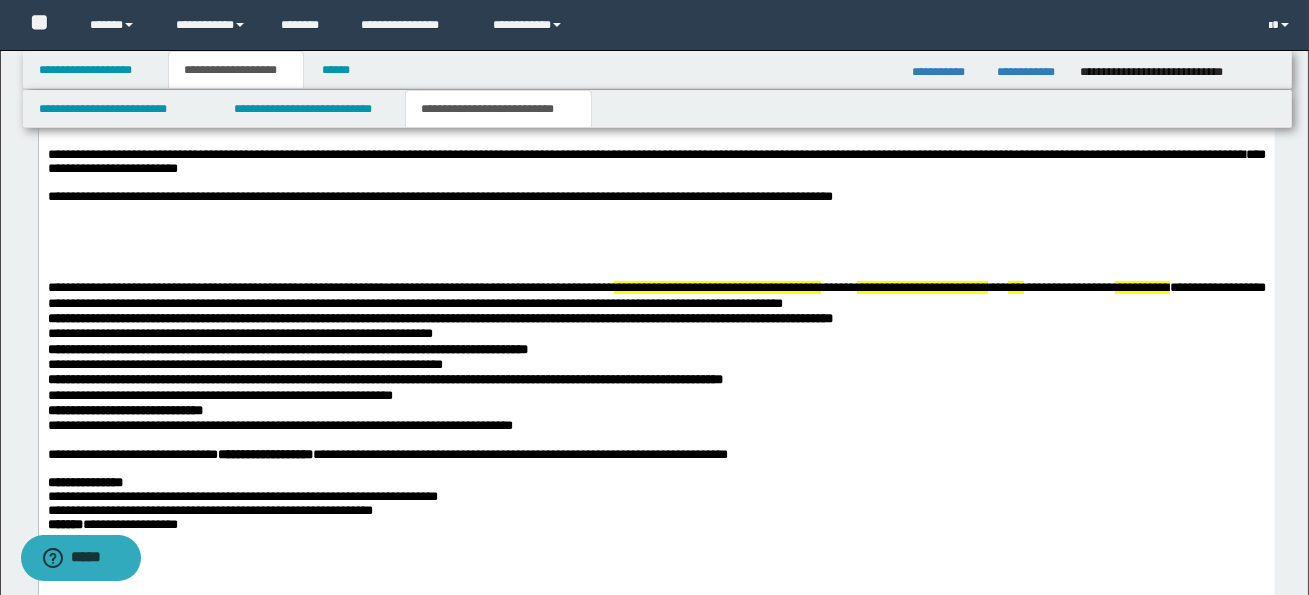 click on "**********" at bounding box center [921, 286] 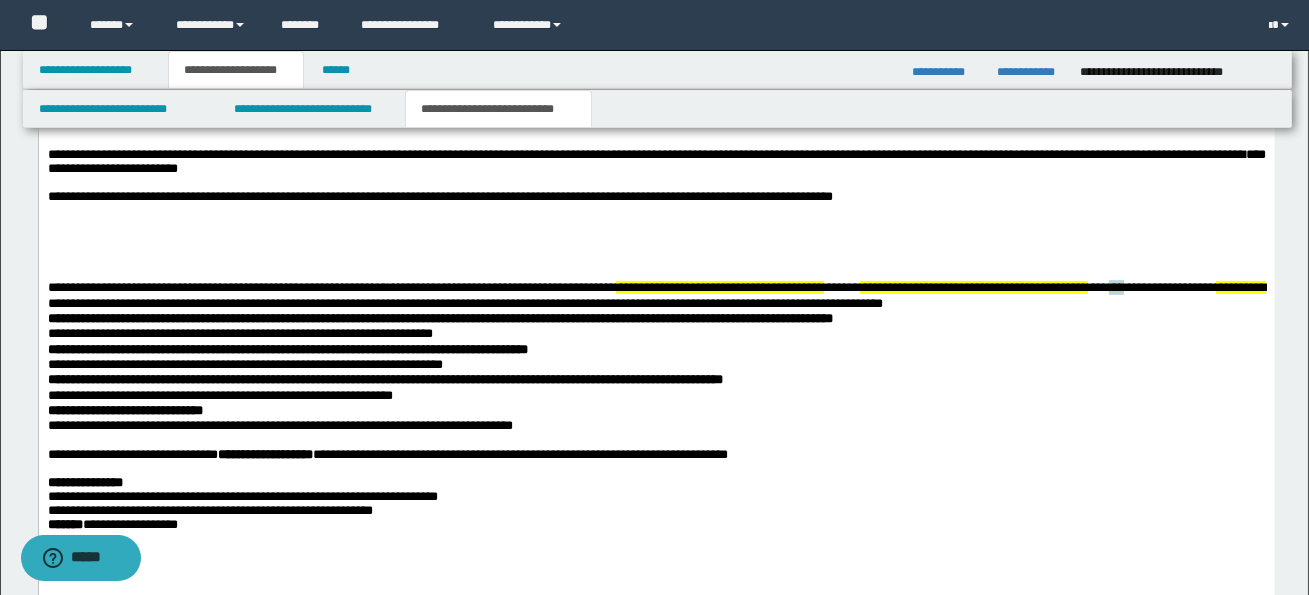 drag, startPoint x: 1207, startPoint y: 294, endPoint x: 1219, endPoint y: 295, distance: 12.0415945 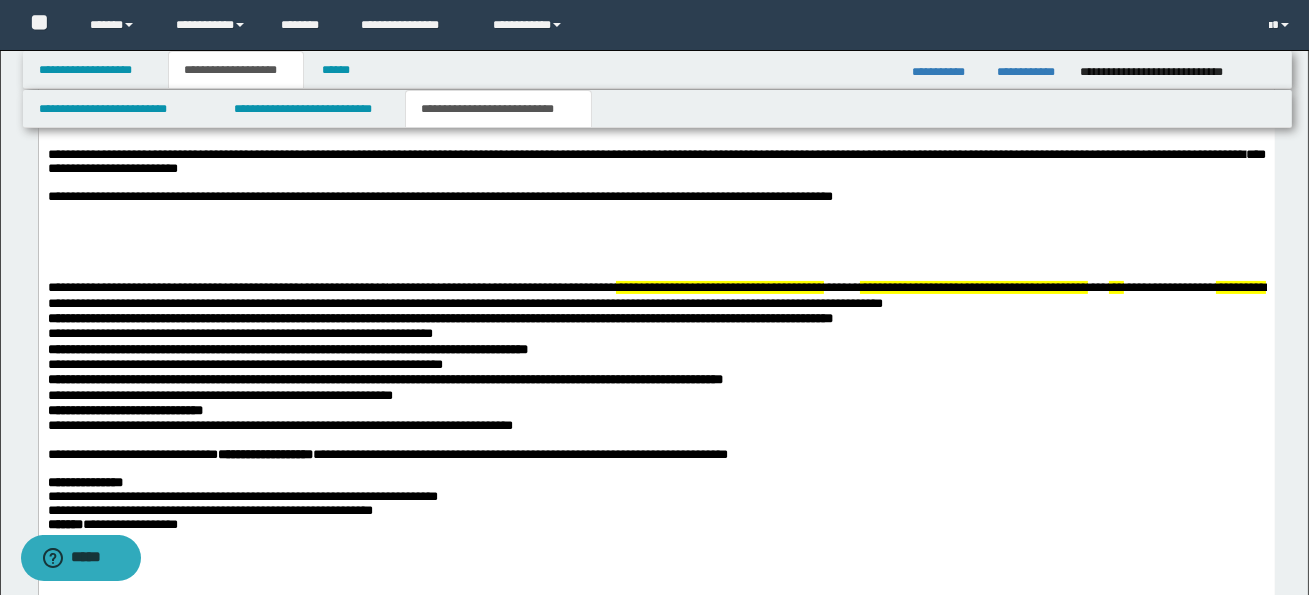 click on "**********" at bounding box center [1240, 286] 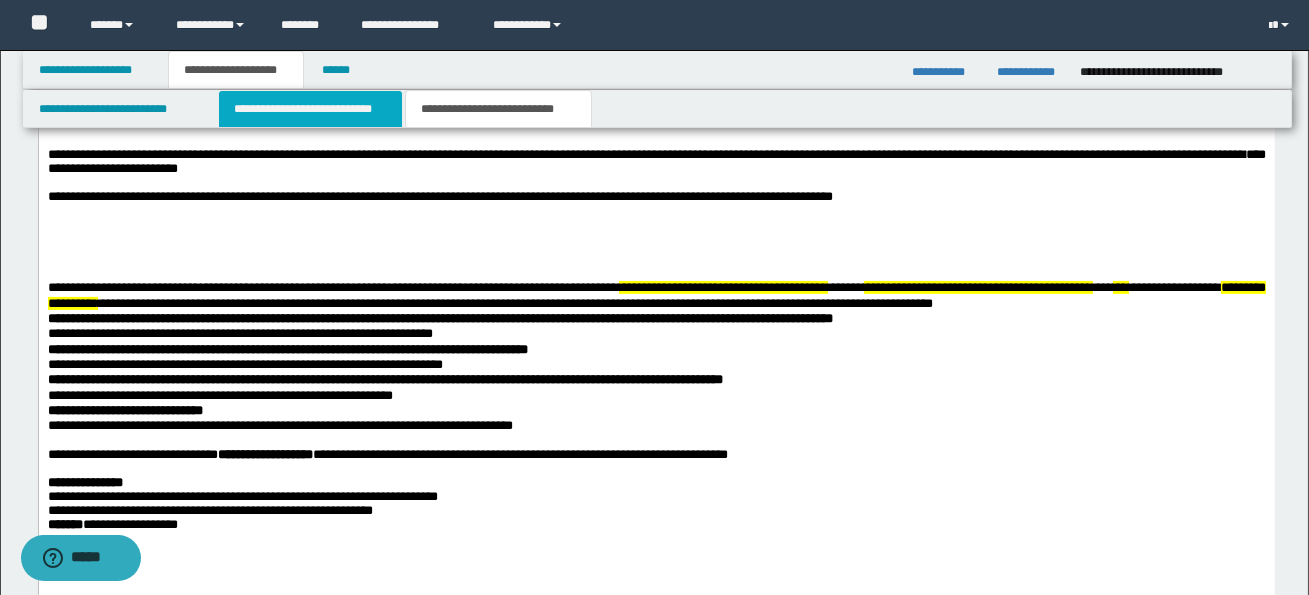 click on "**********" at bounding box center (310, 109) 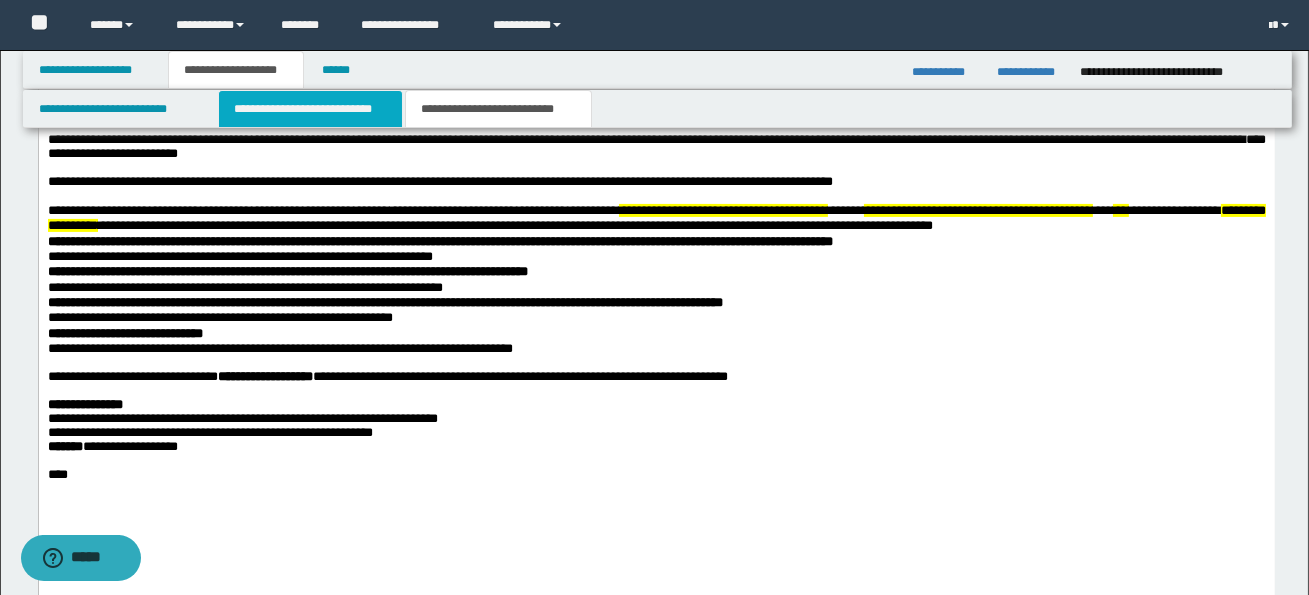 scroll, scrollTop: 0, scrollLeft: 0, axis: both 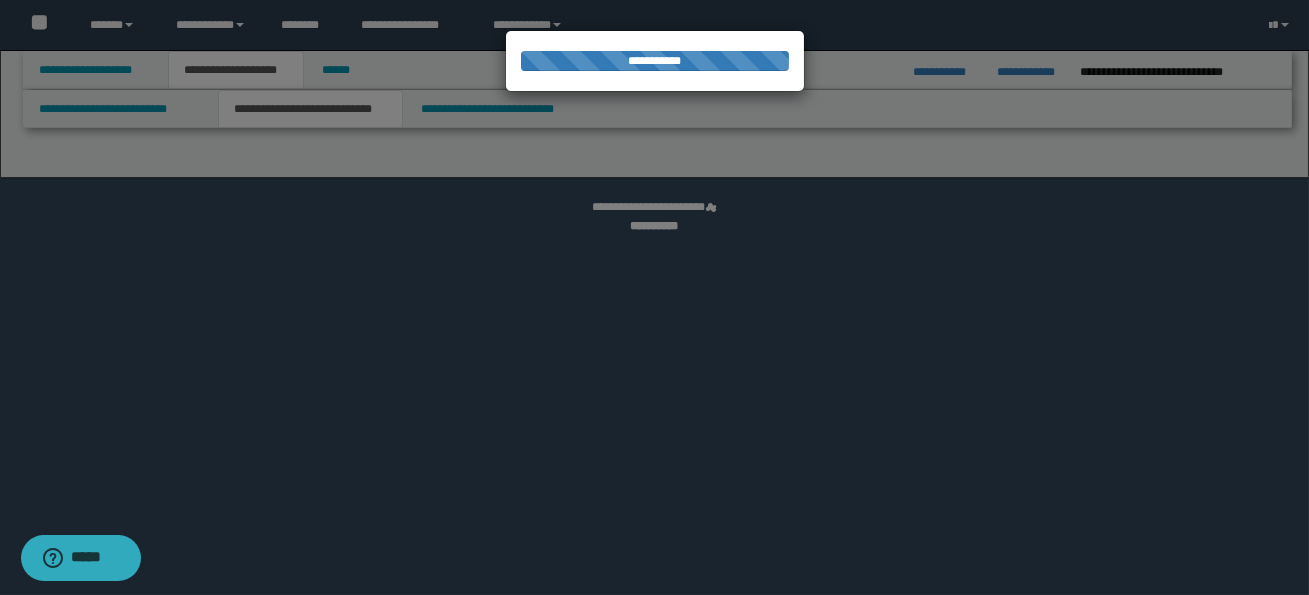 select on "*" 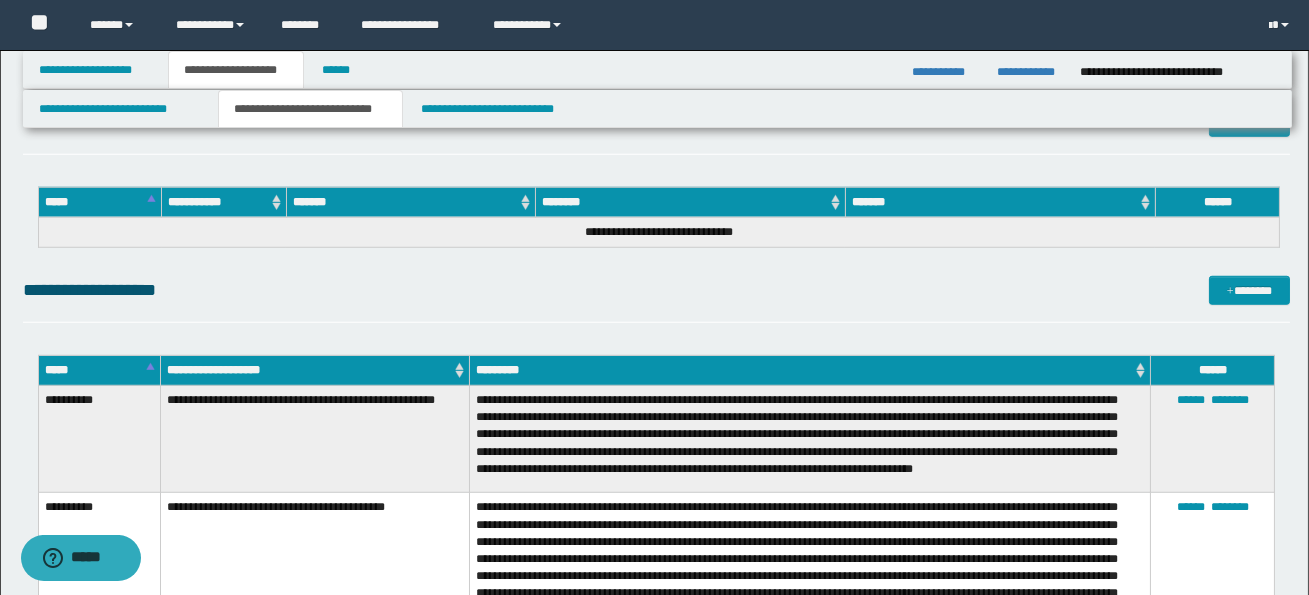 scroll, scrollTop: 3230, scrollLeft: 0, axis: vertical 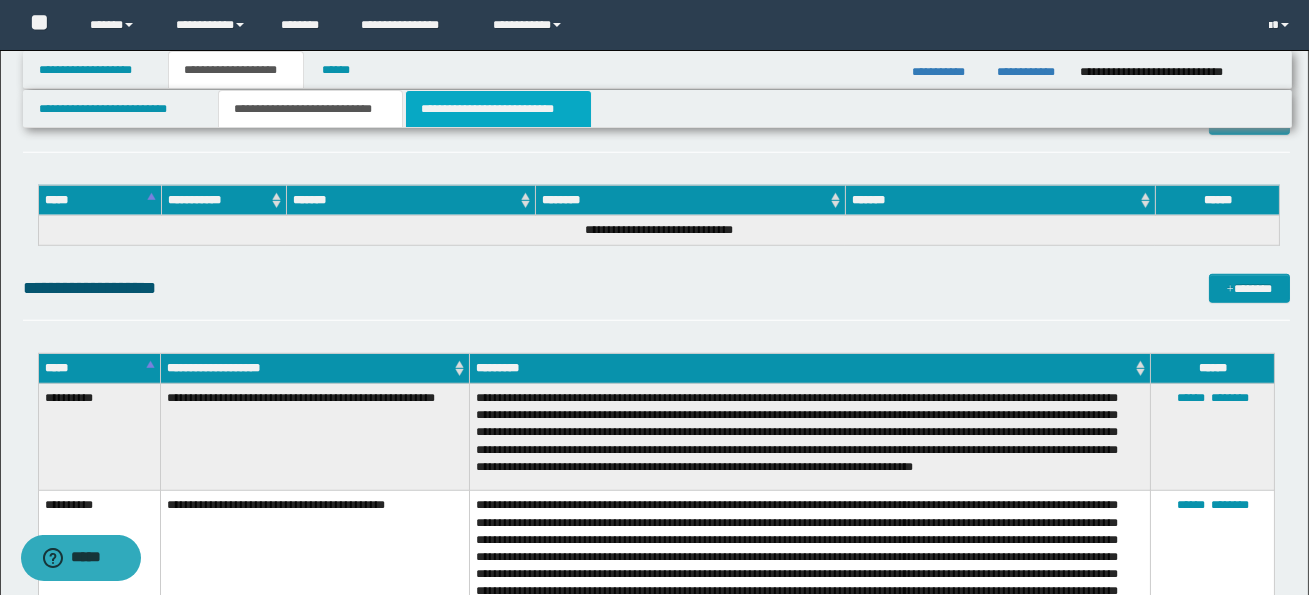 click on "**********" at bounding box center [498, 109] 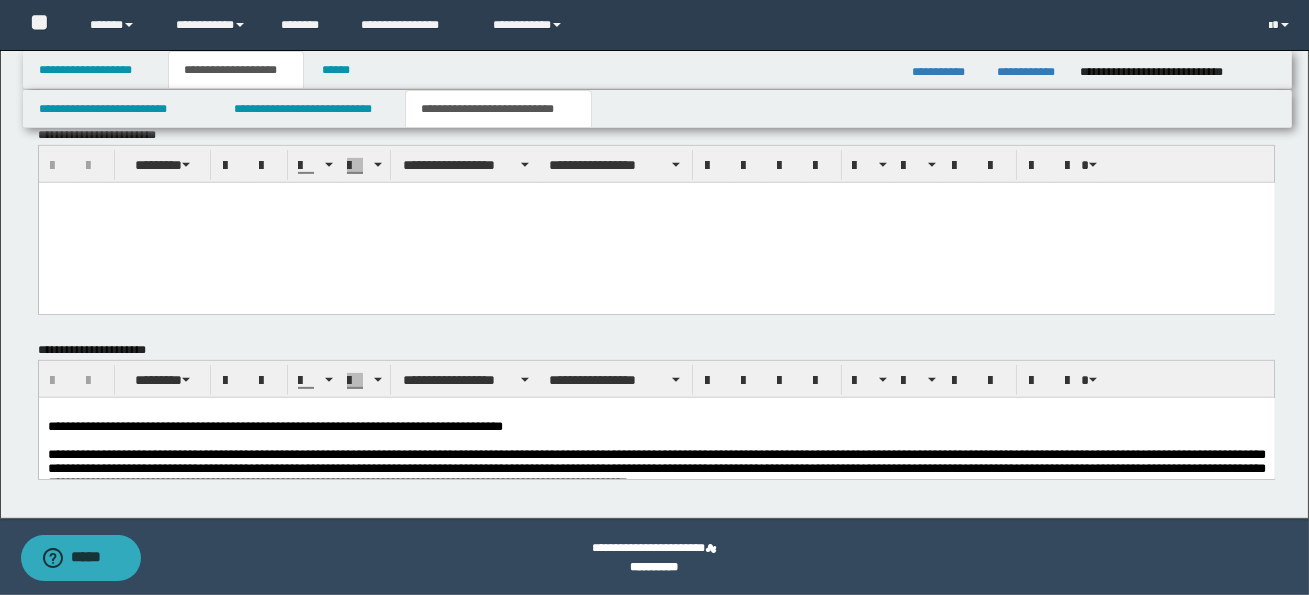scroll, scrollTop: 1100, scrollLeft: 0, axis: vertical 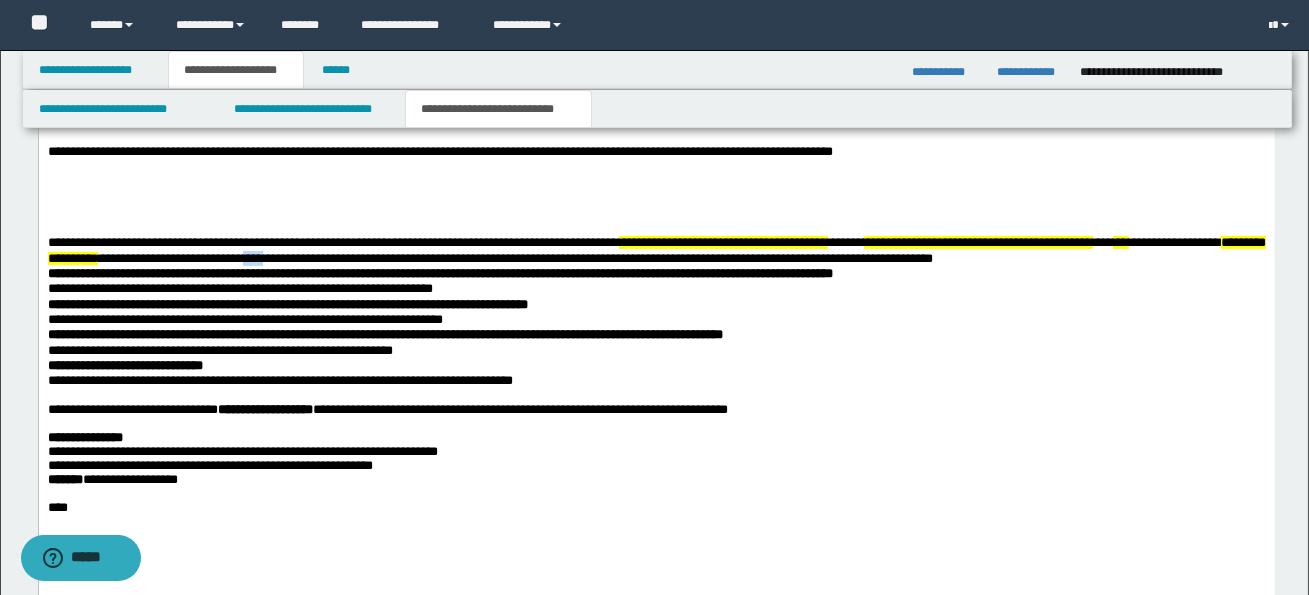 drag, startPoint x: 361, startPoint y: 260, endPoint x: 395, endPoint y: 266, distance: 34.525352 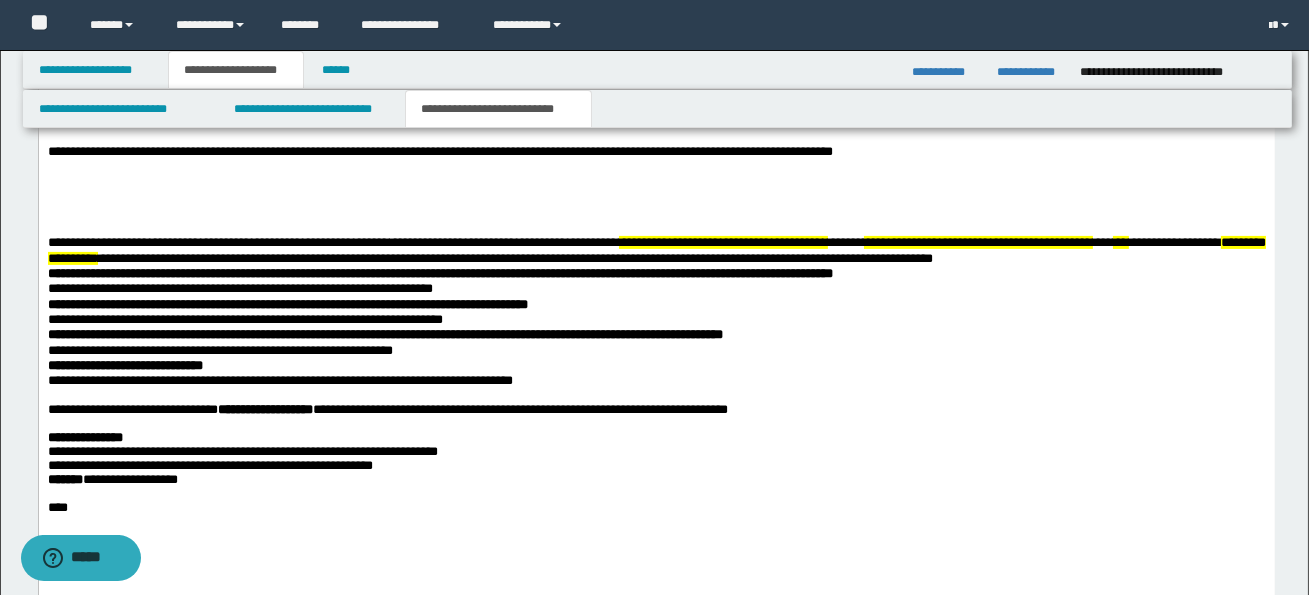 click on "**********" at bounding box center [656, 325] 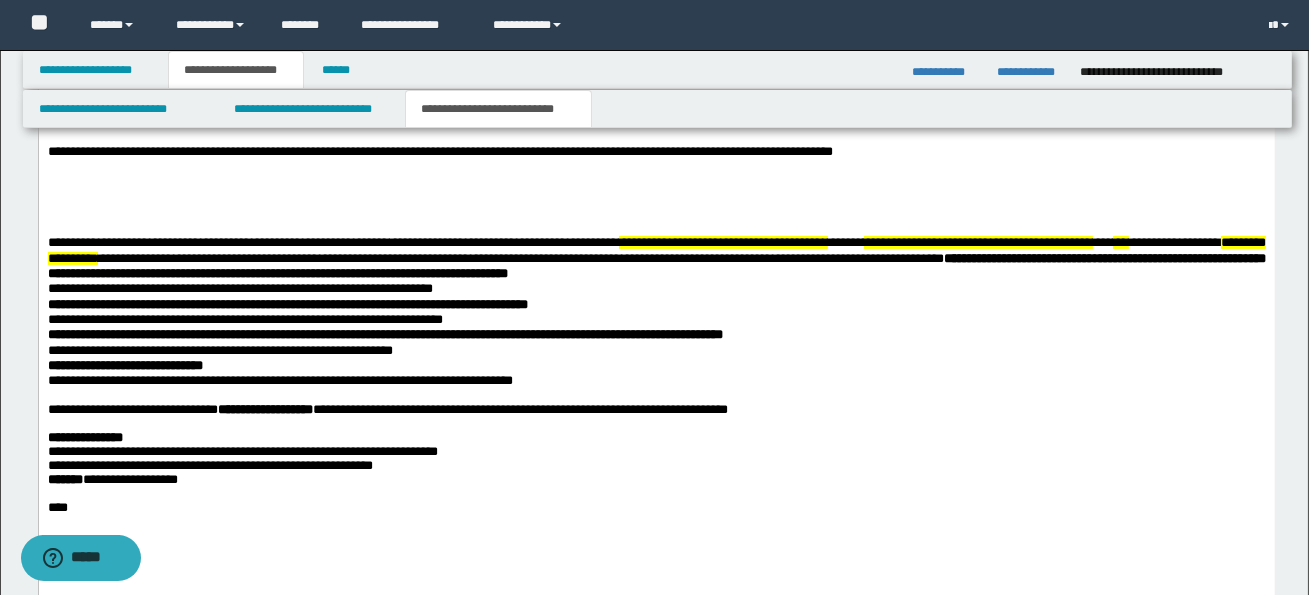 click on "**********" at bounding box center (239, 287) 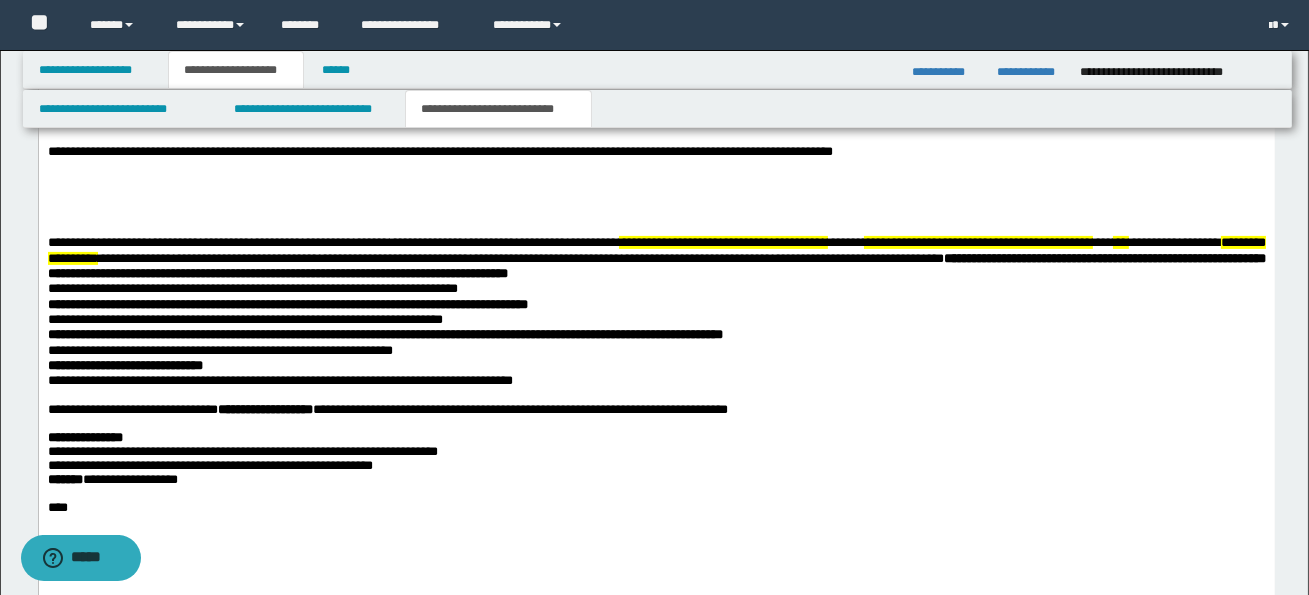 click on "**********" at bounding box center [656, 325] 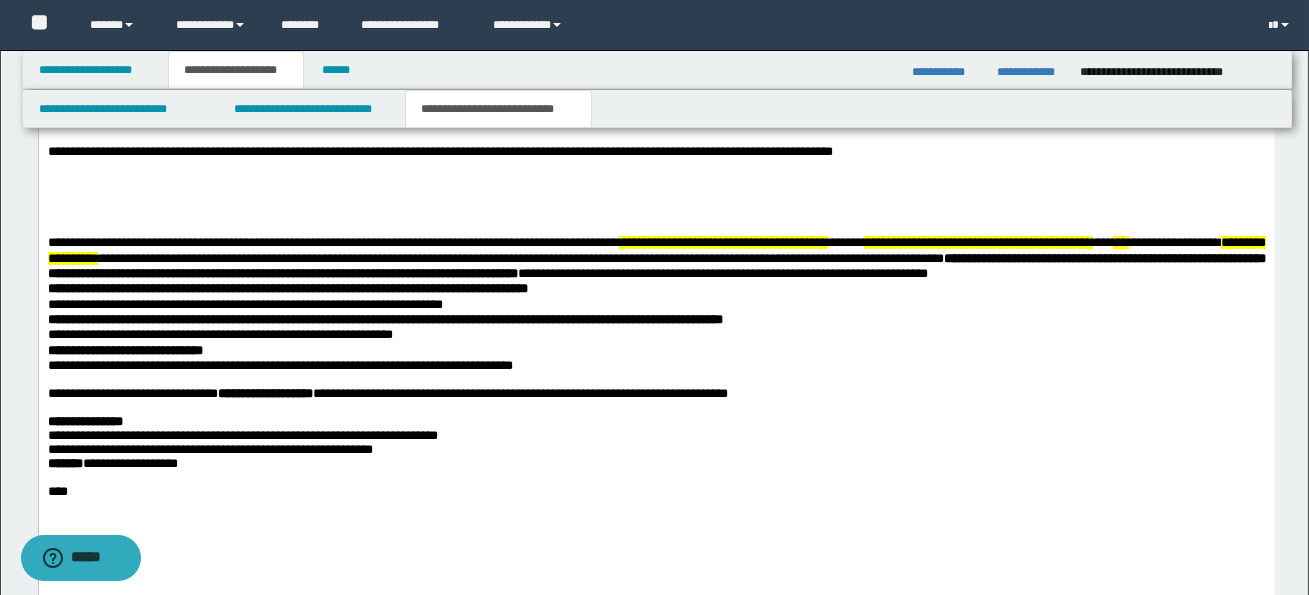 click on "**********" at bounding box center (656, 317) 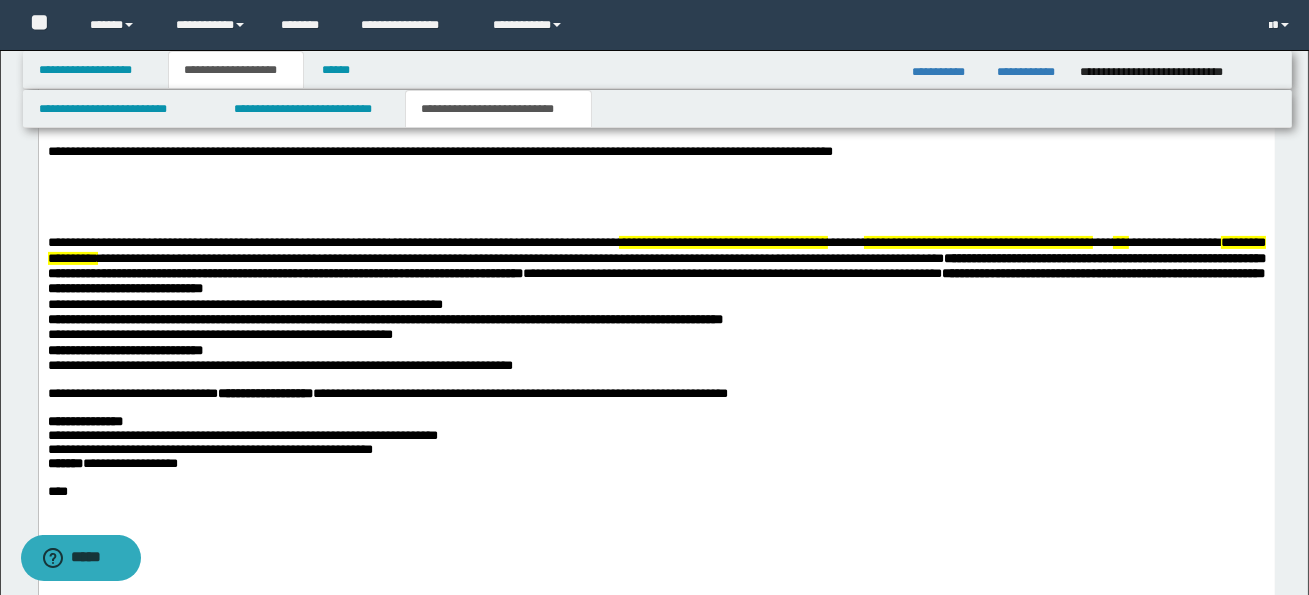 click on "**********" at bounding box center [244, 303] 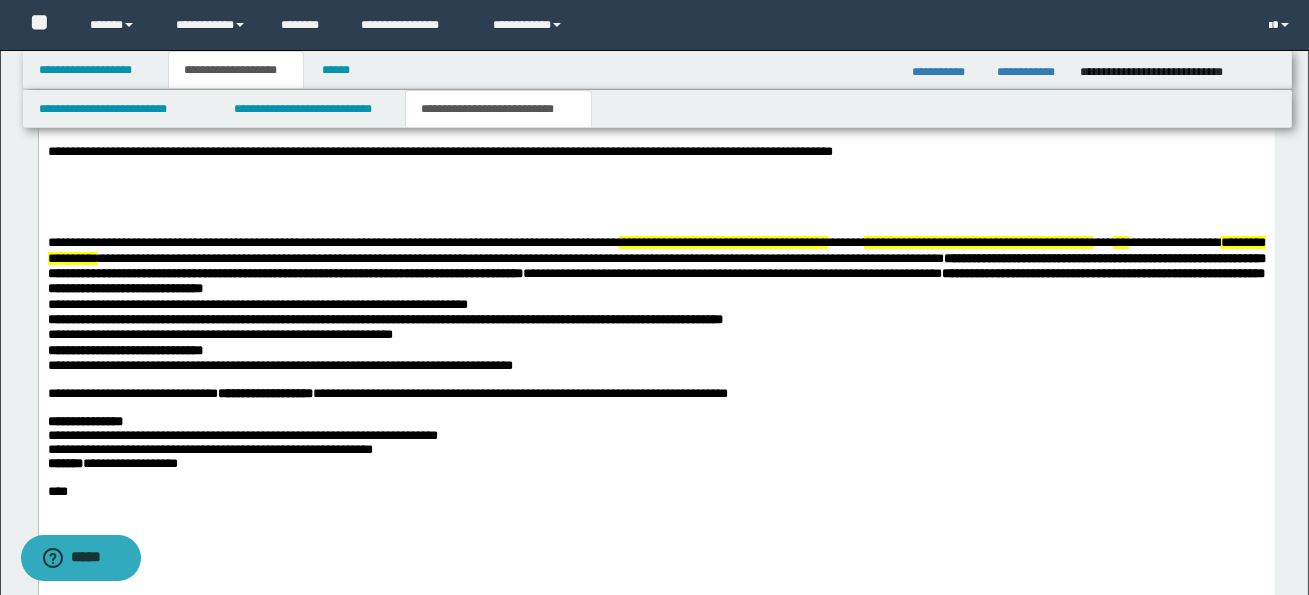click on "**********" at bounding box center (656, 317) 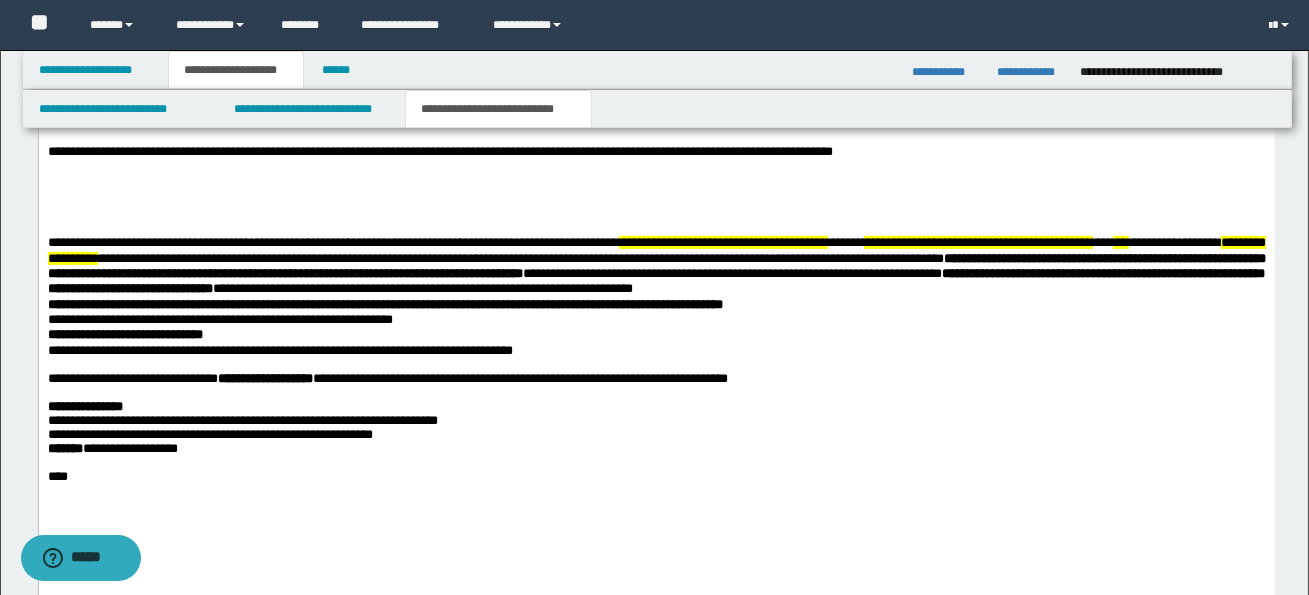 click on "**********" at bounding box center (656, 310) 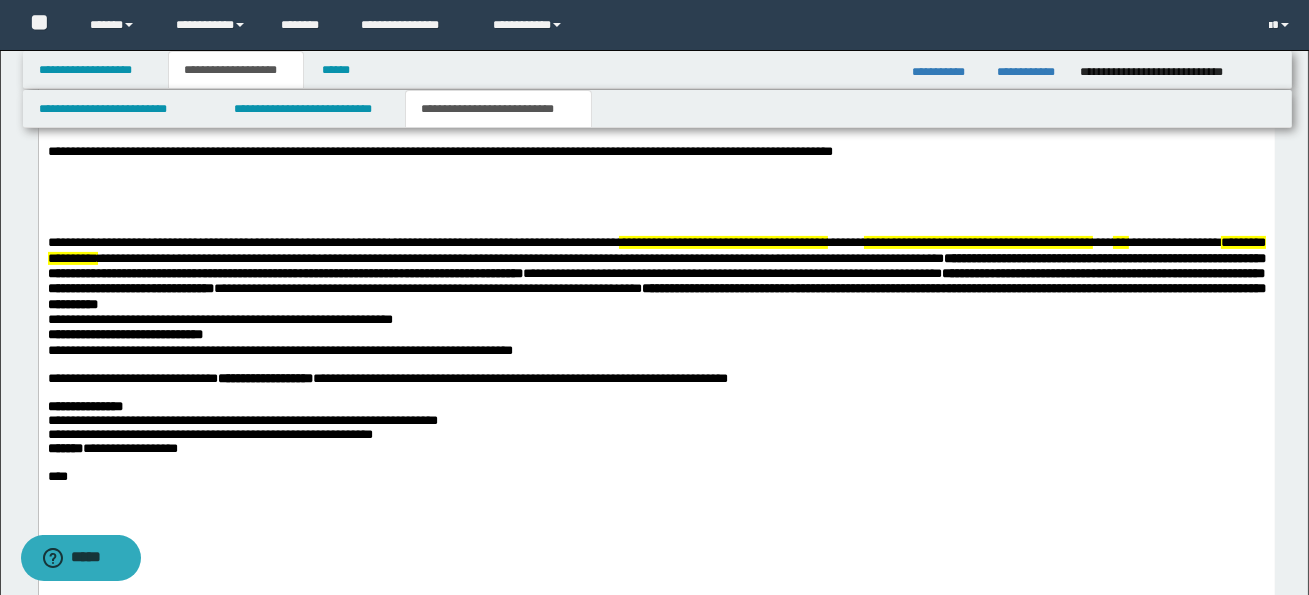 click on "**********" at bounding box center (656, 310) 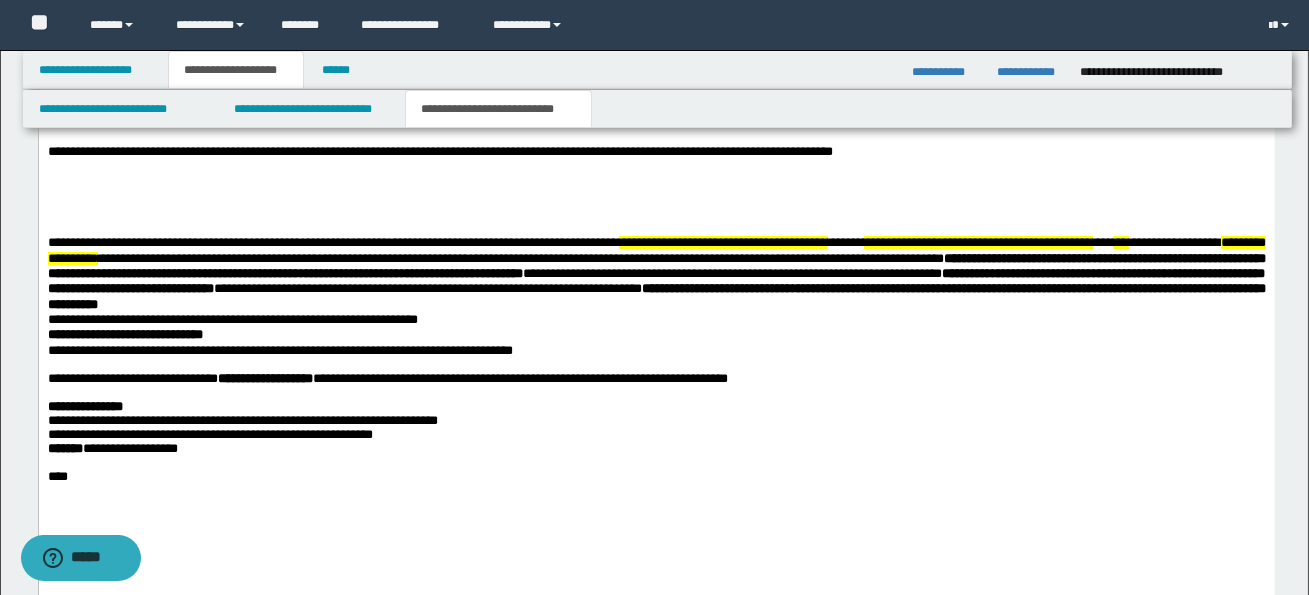 click on "**********" at bounding box center [656, 310] 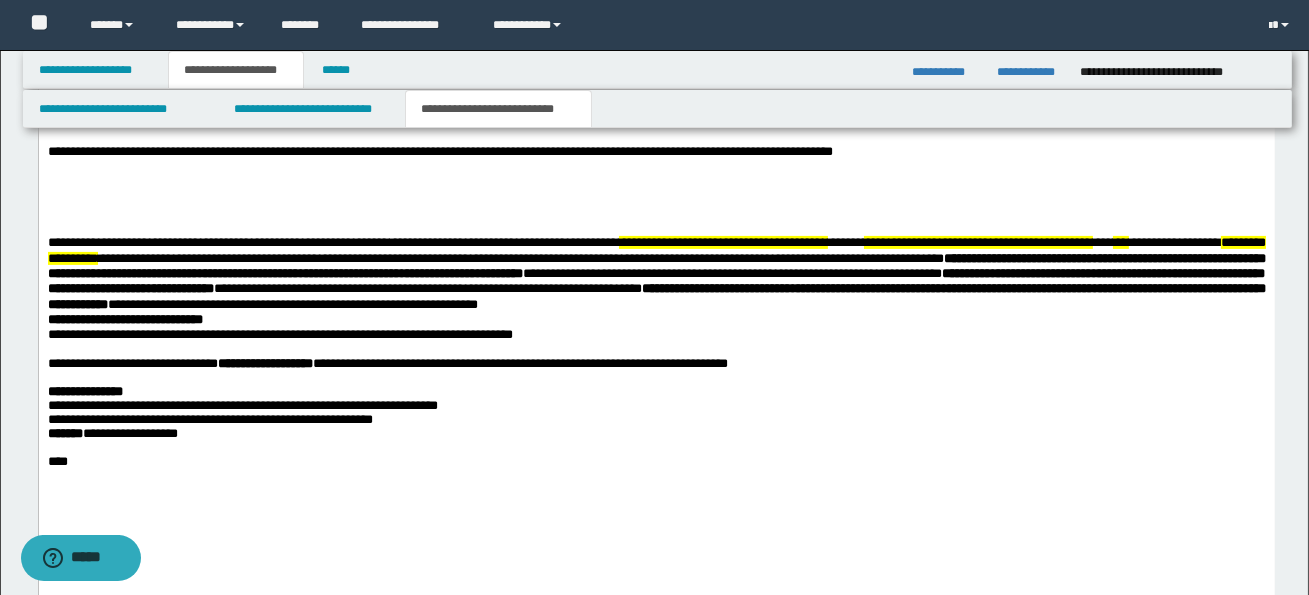 click on "**********" at bounding box center (656, 302) 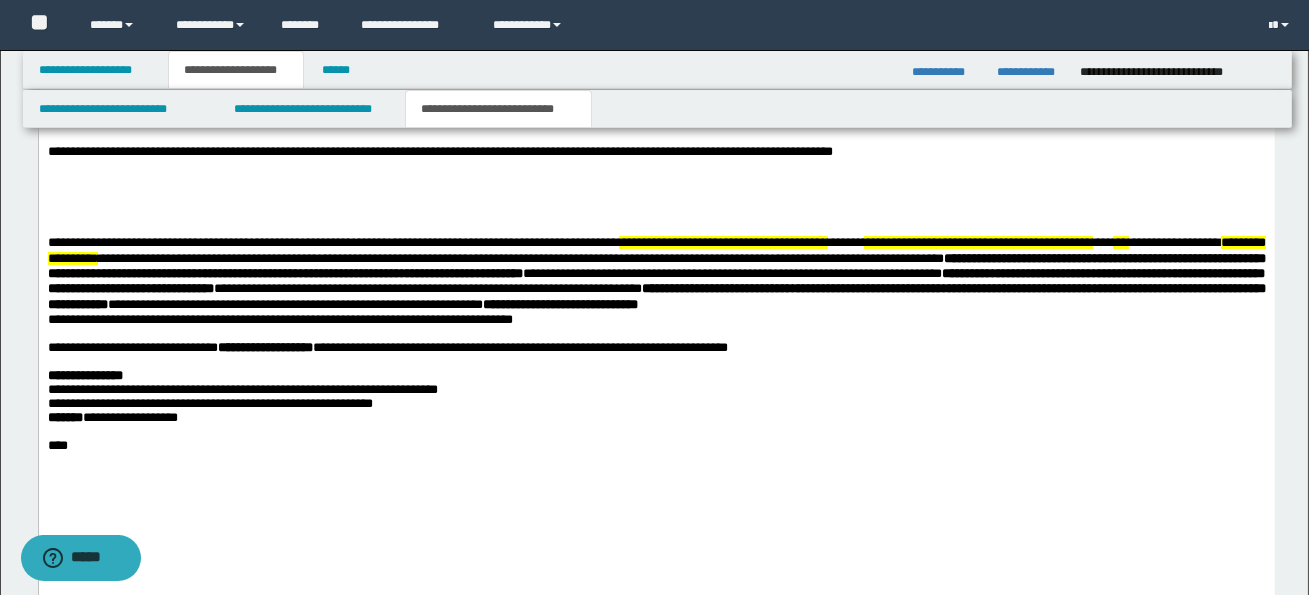 click on "**********" at bounding box center [656, 294] 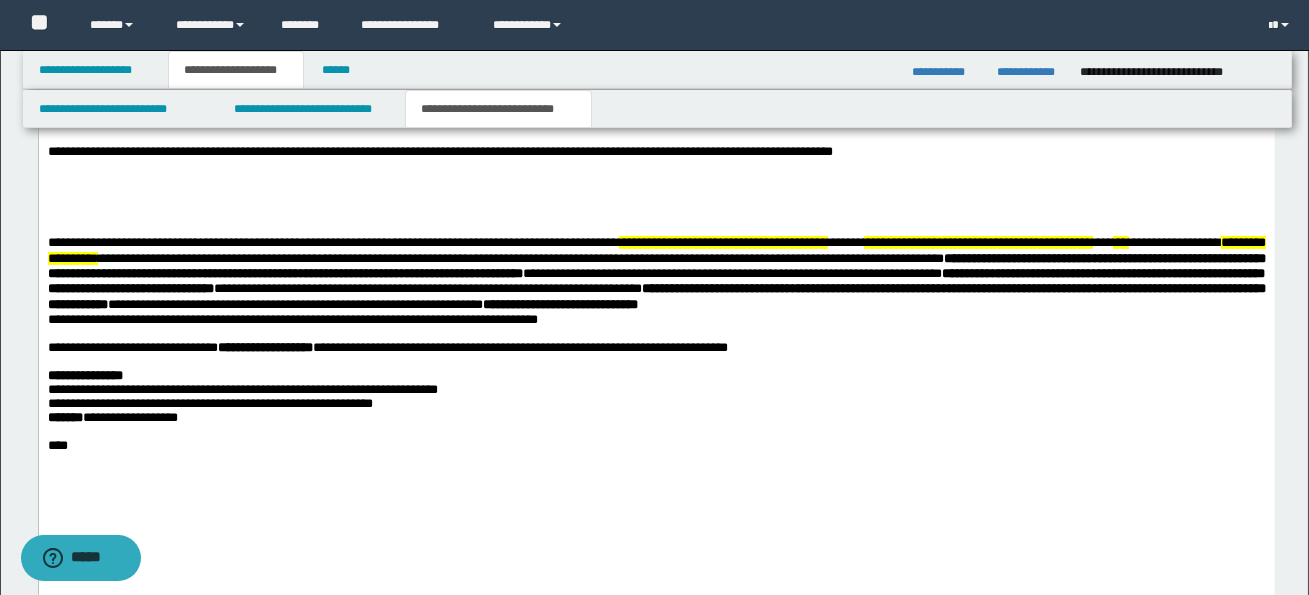 click on "**********" at bounding box center (656, 294) 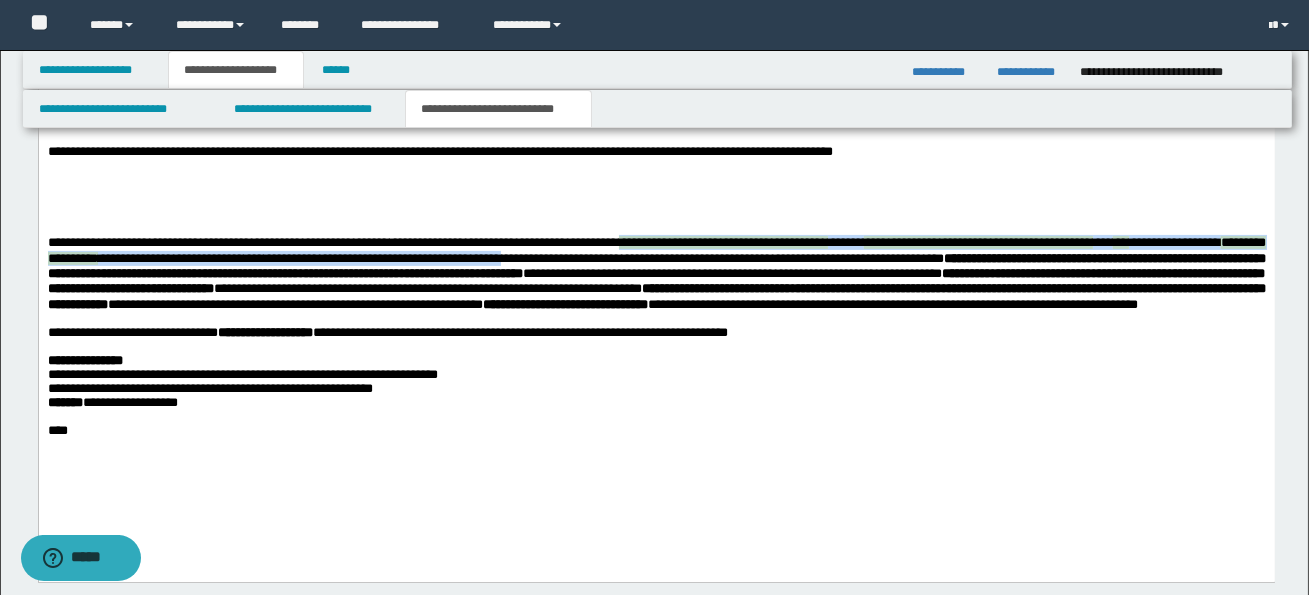 drag, startPoint x: 649, startPoint y: 248, endPoint x: 651, endPoint y: 264, distance: 16.124516 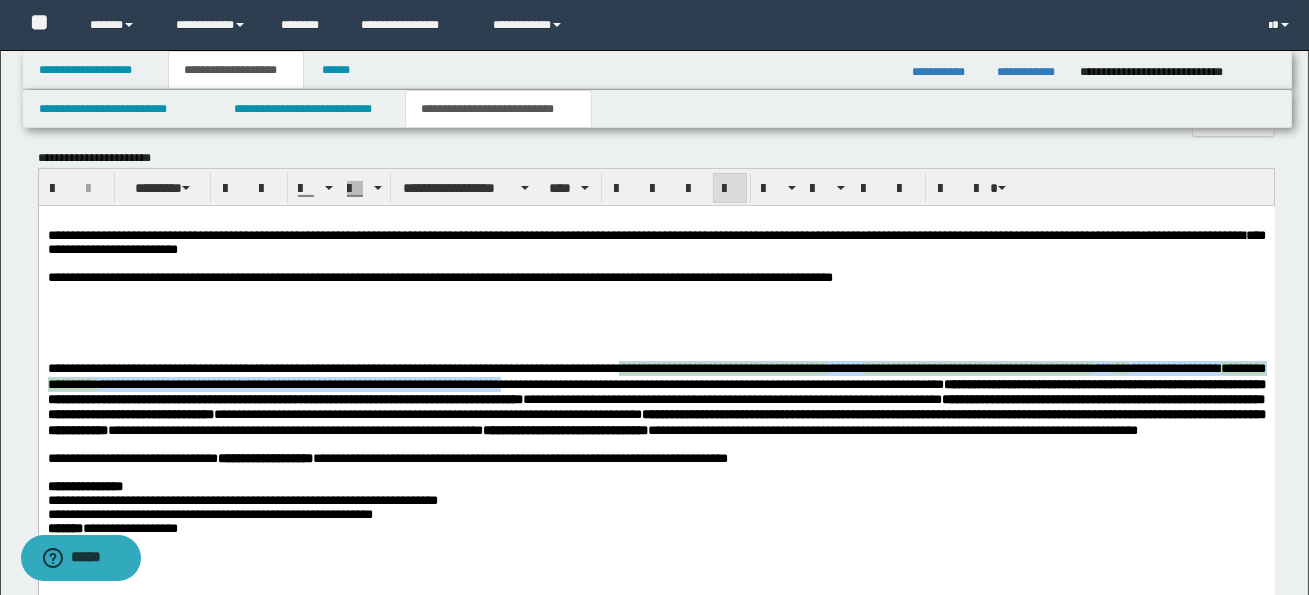 scroll, scrollTop: 973, scrollLeft: 0, axis: vertical 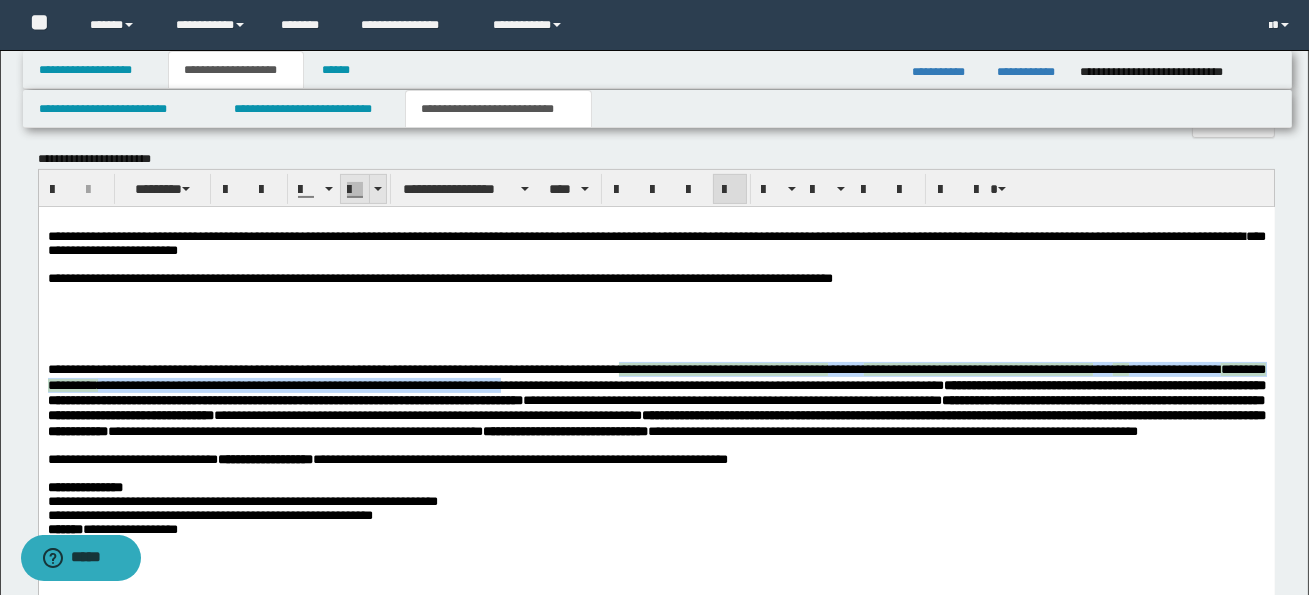 click at bounding box center [378, 189] 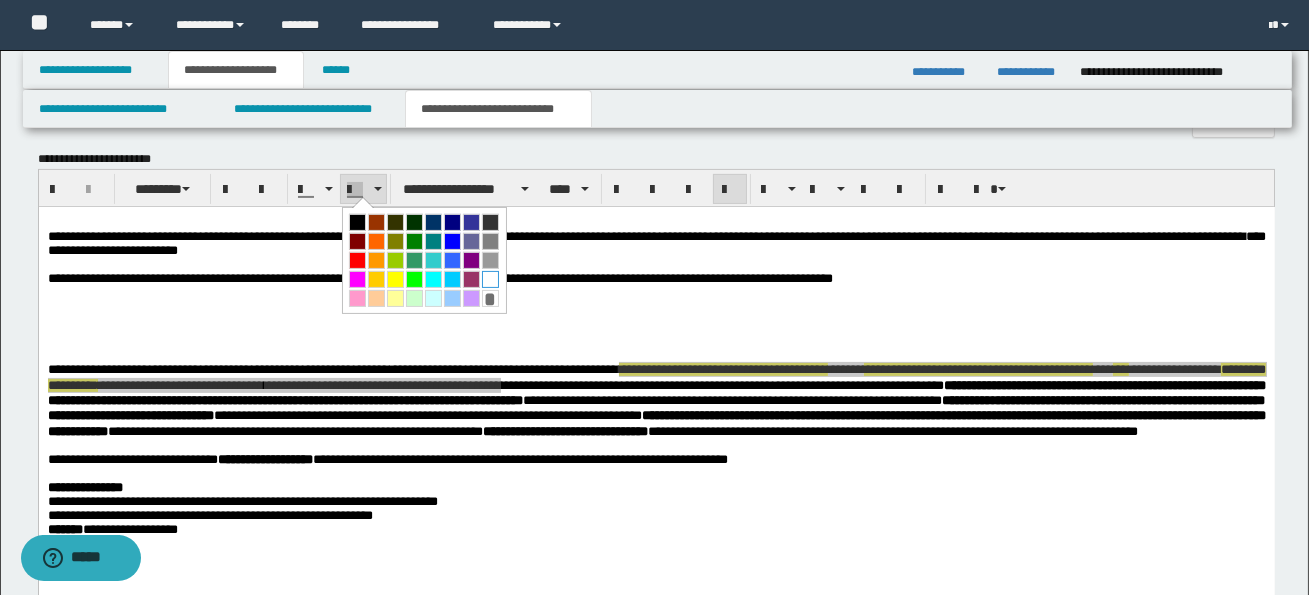 click at bounding box center [490, 279] 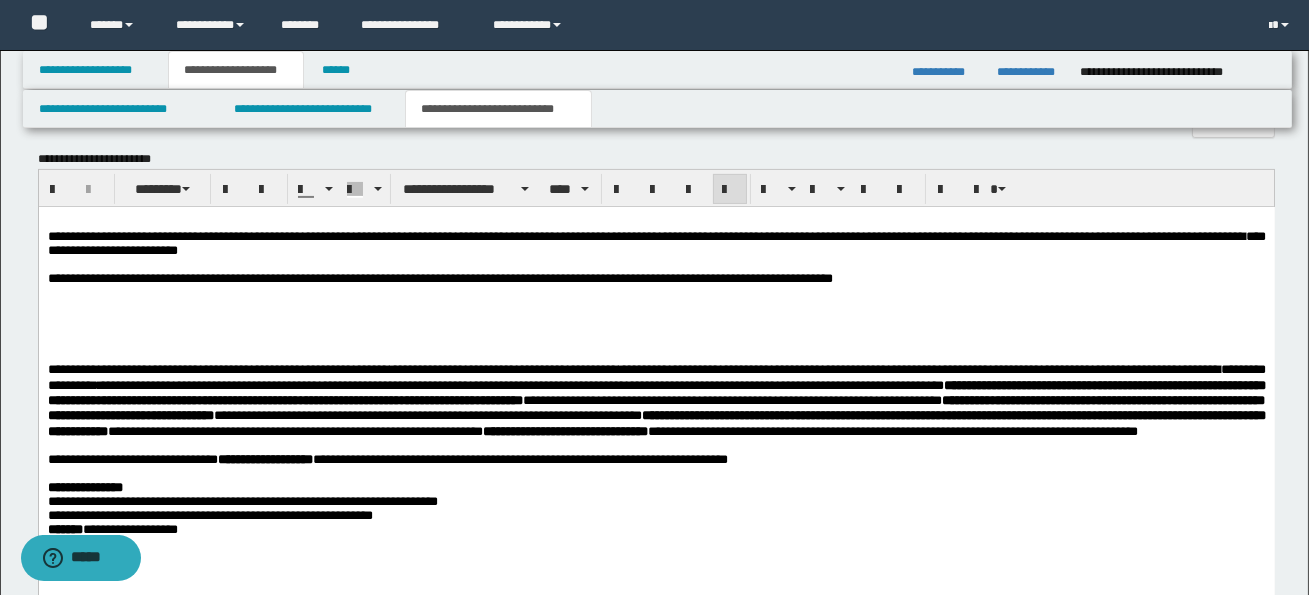 click on "**********" at bounding box center [656, 399] 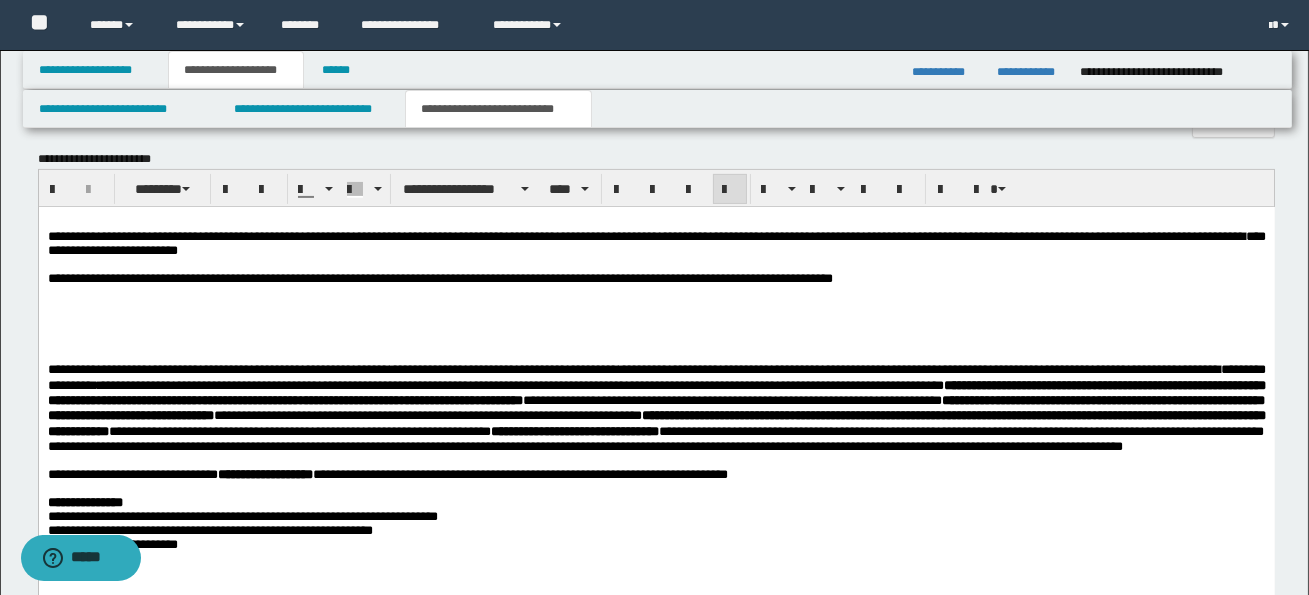 click on "**********" at bounding box center (655, 438) 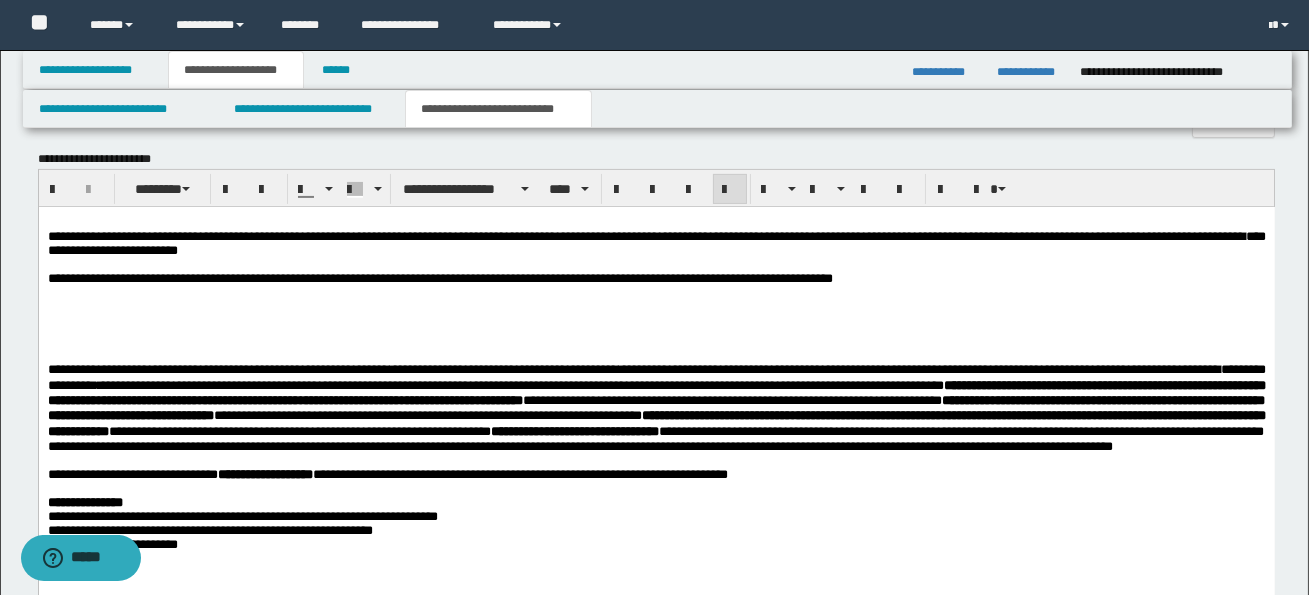 click on "**********" at bounding box center [656, 407] 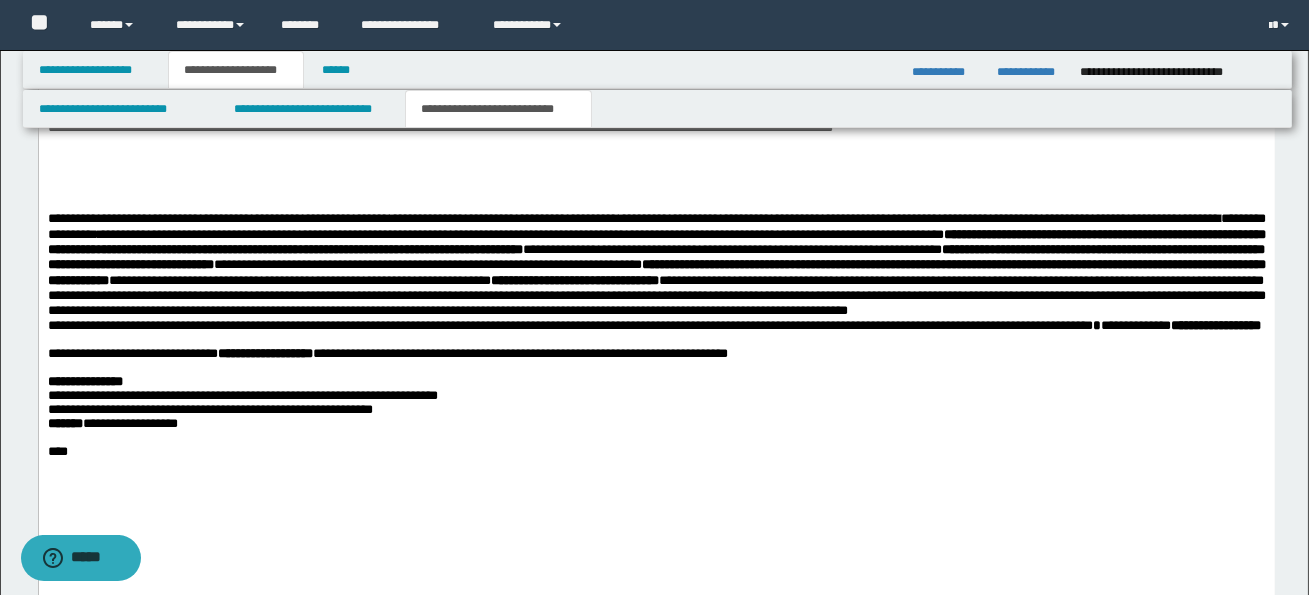 scroll, scrollTop: 1140, scrollLeft: 0, axis: vertical 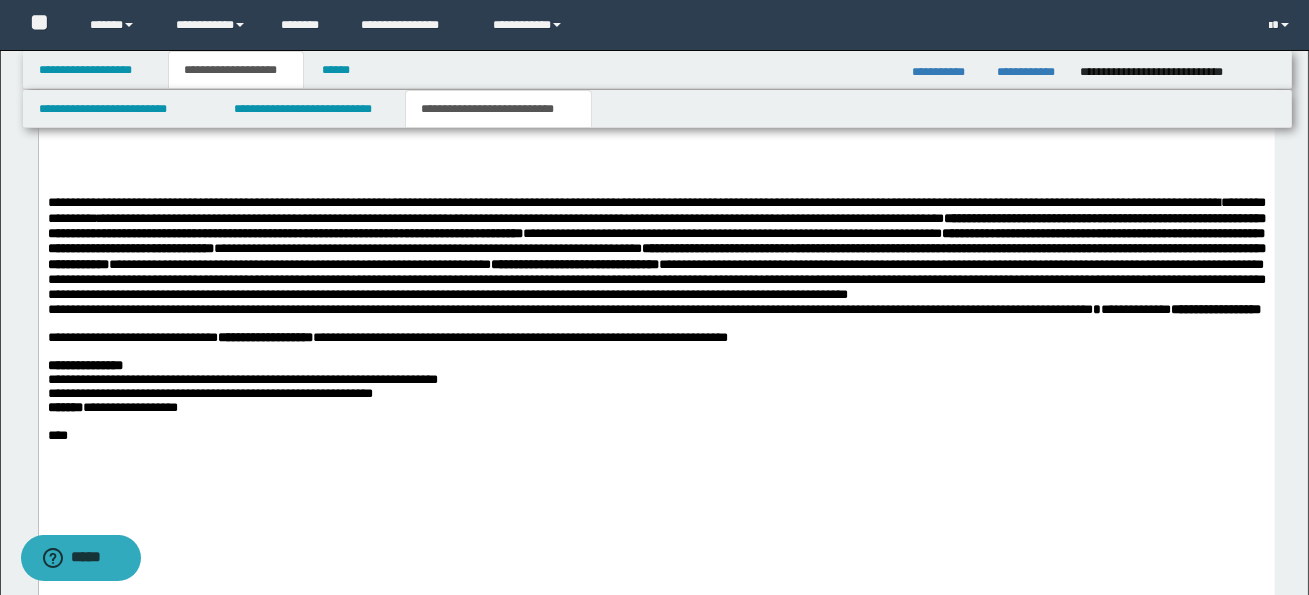 click on "**********" at bounding box center (656, 269) 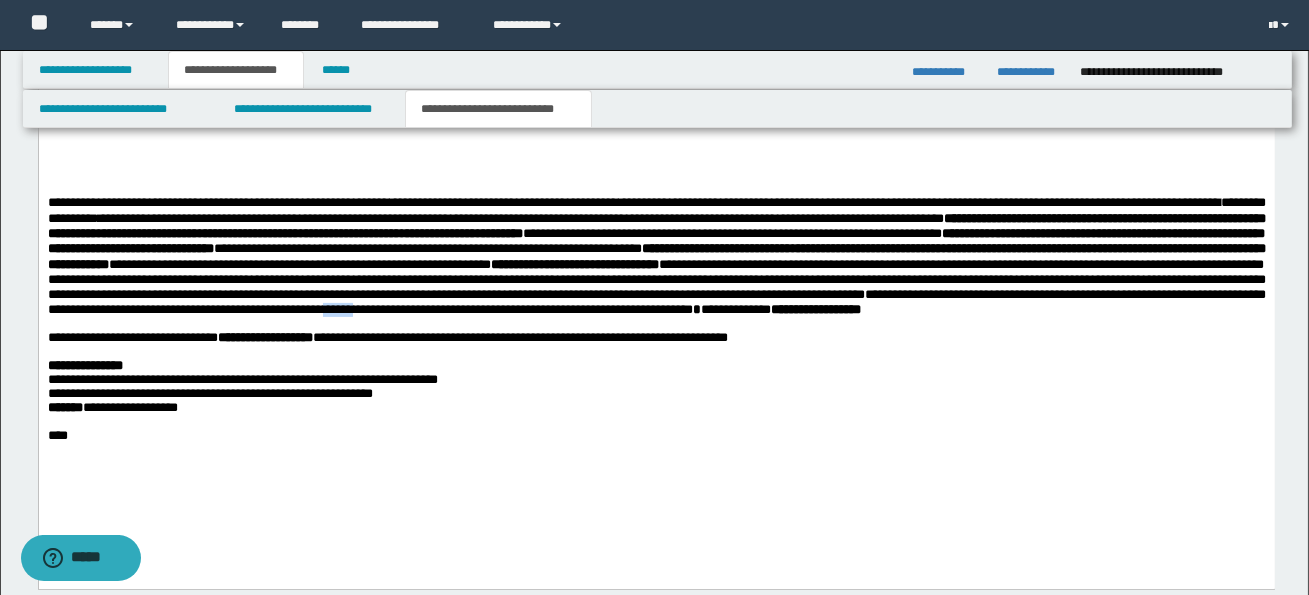 drag, startPoint x: 45, startPoint y: 335, endPoint x: 87, endPoint y: 335, distance: 42 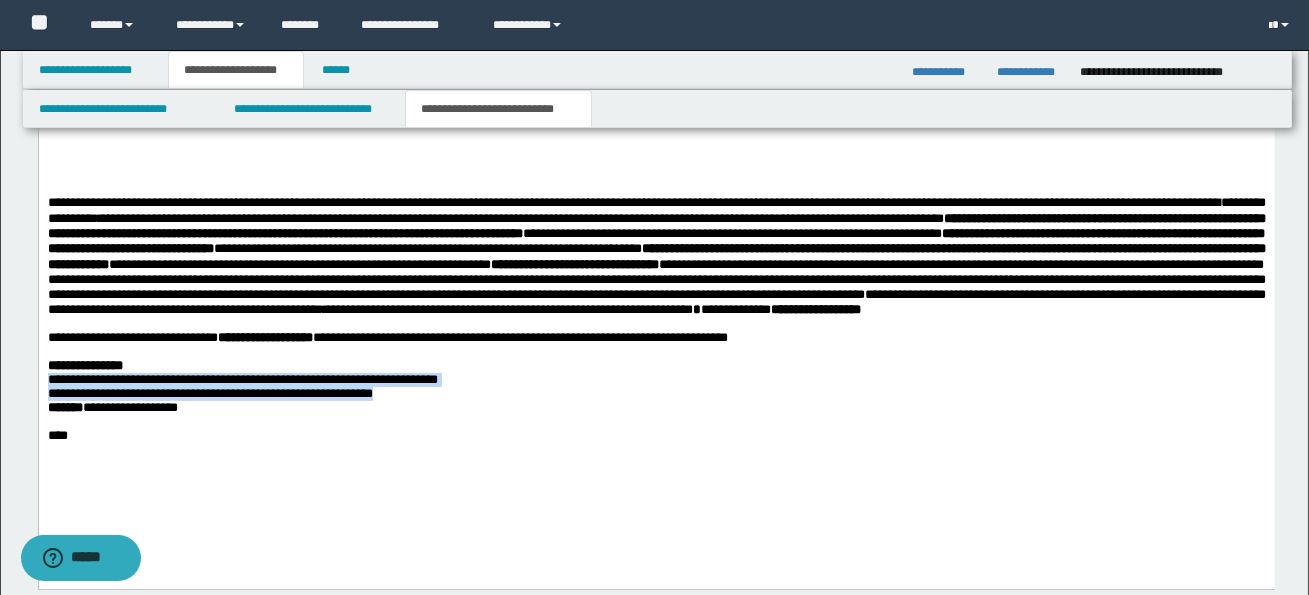 drag, startPoint x: 46, startPoint y: 406, endPoint x: 409, endPoint y: 426, distance: 363.55054 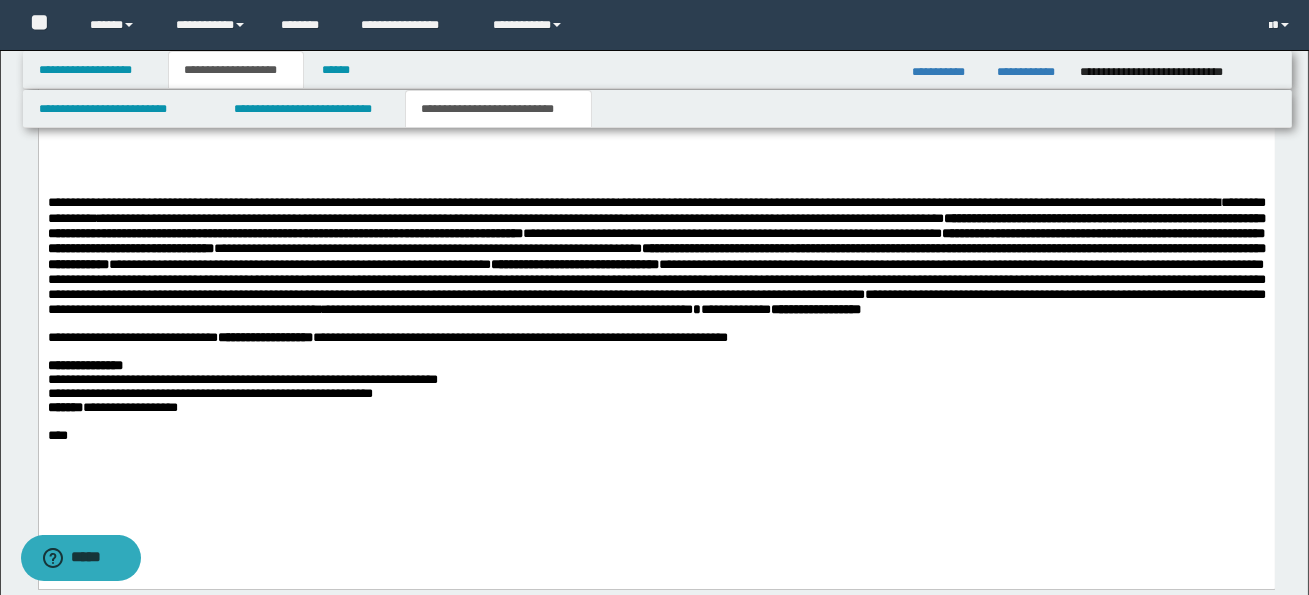 drag, startPoint x: 498, startPoint y: 444, endPoint x: 487, endPoint y: 442, distance: 11.18034 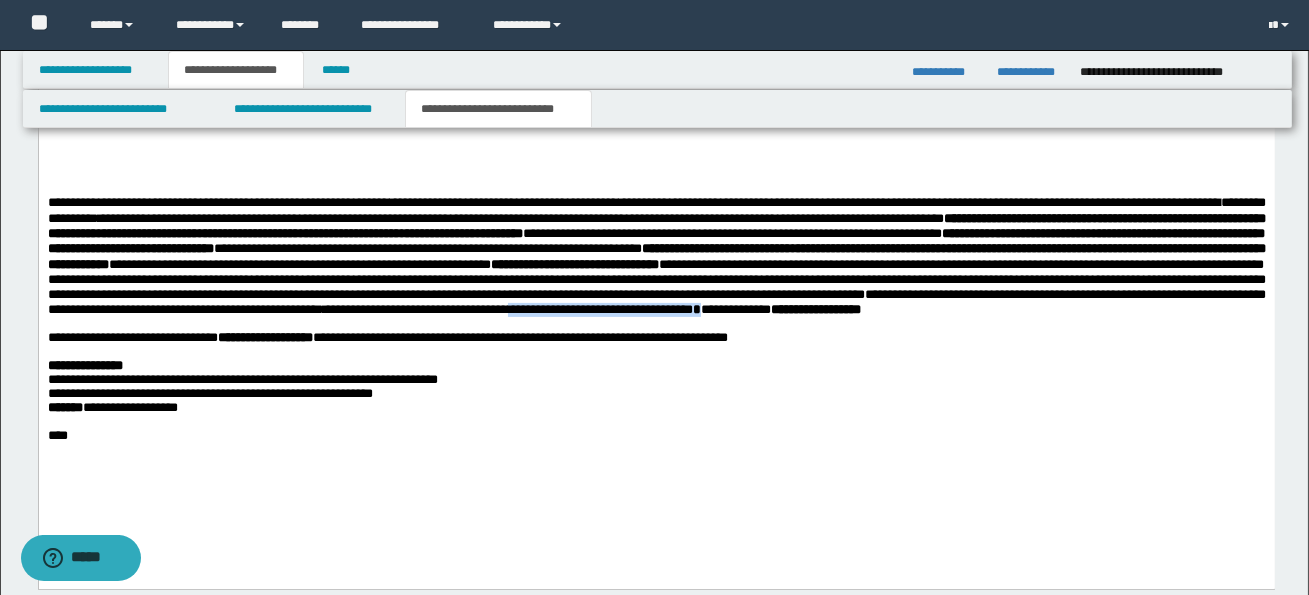 drag, startPoint x: 245, startPoint y: 331, endPoint x: 444, endPoint y: 333, distance: 199.01006 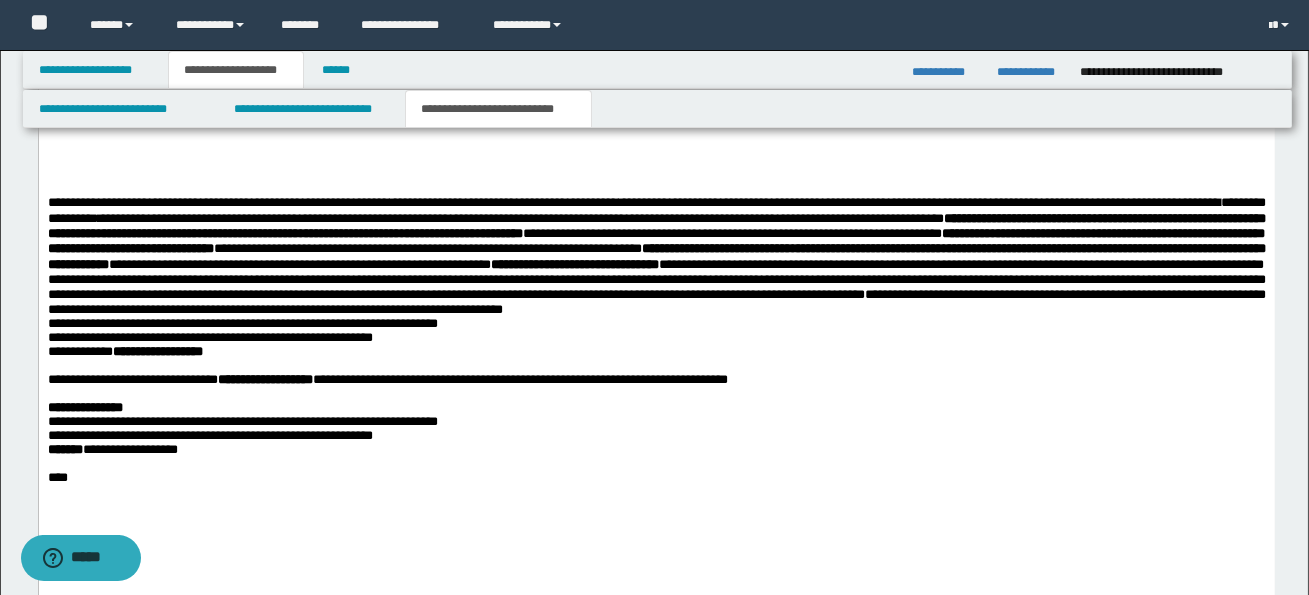 click on "**********" at bounding box center [656, 290] 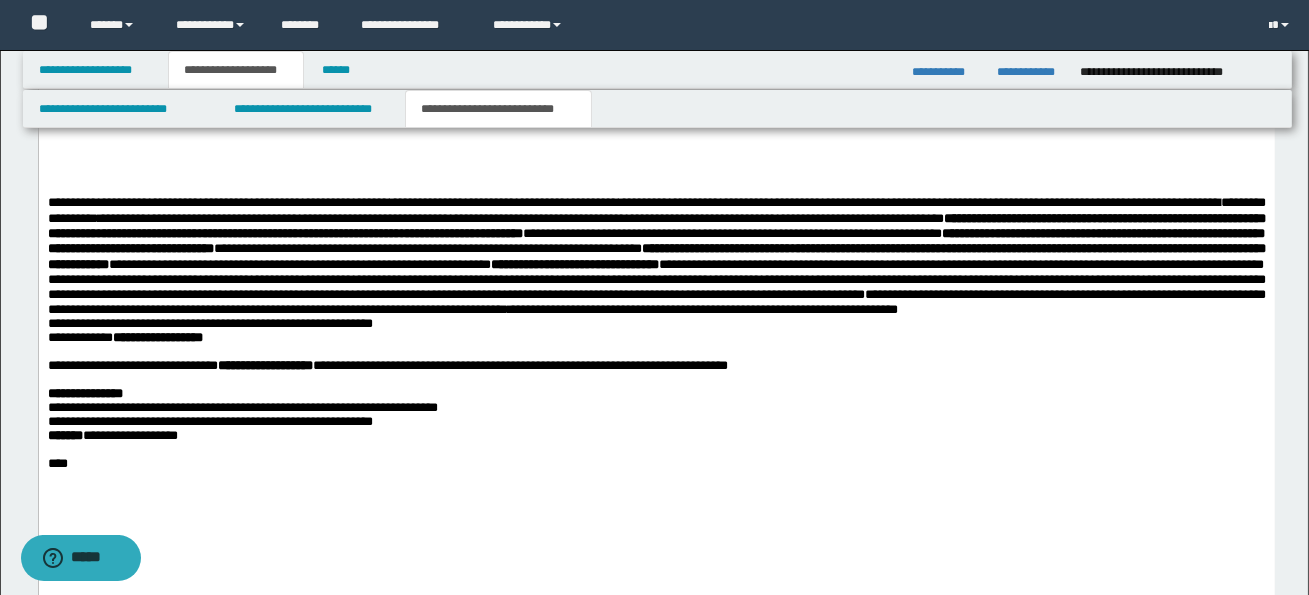 click on "**********" at bounding box center [656, 283] 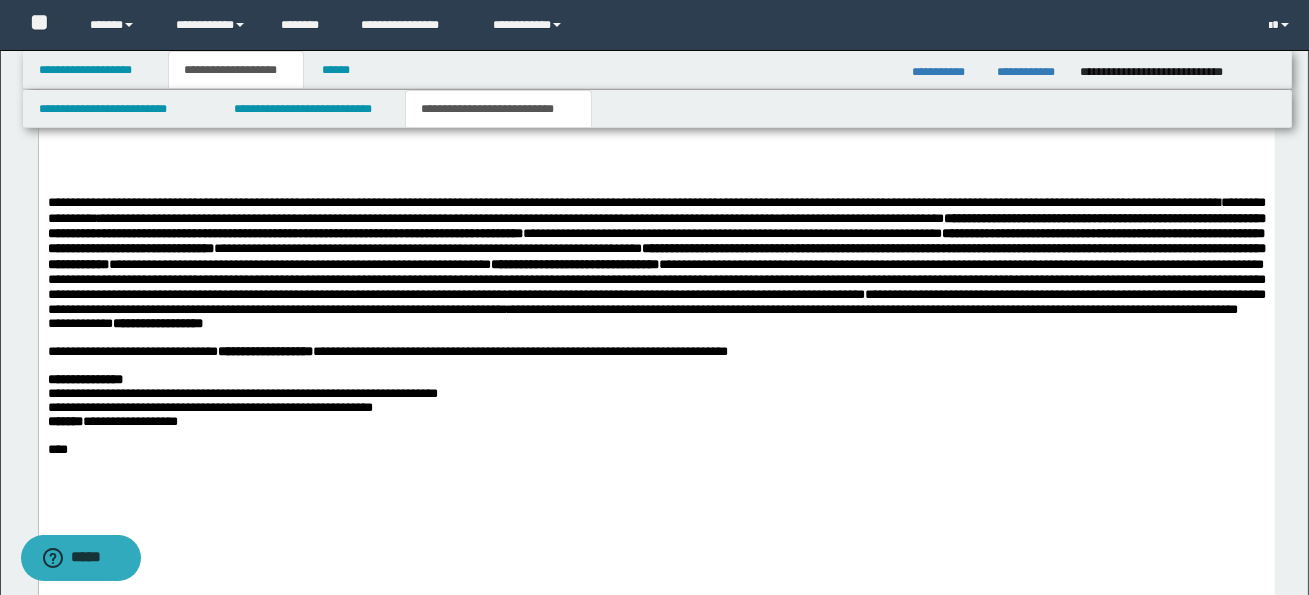 click on "**********" at bounding box center [124, 322] 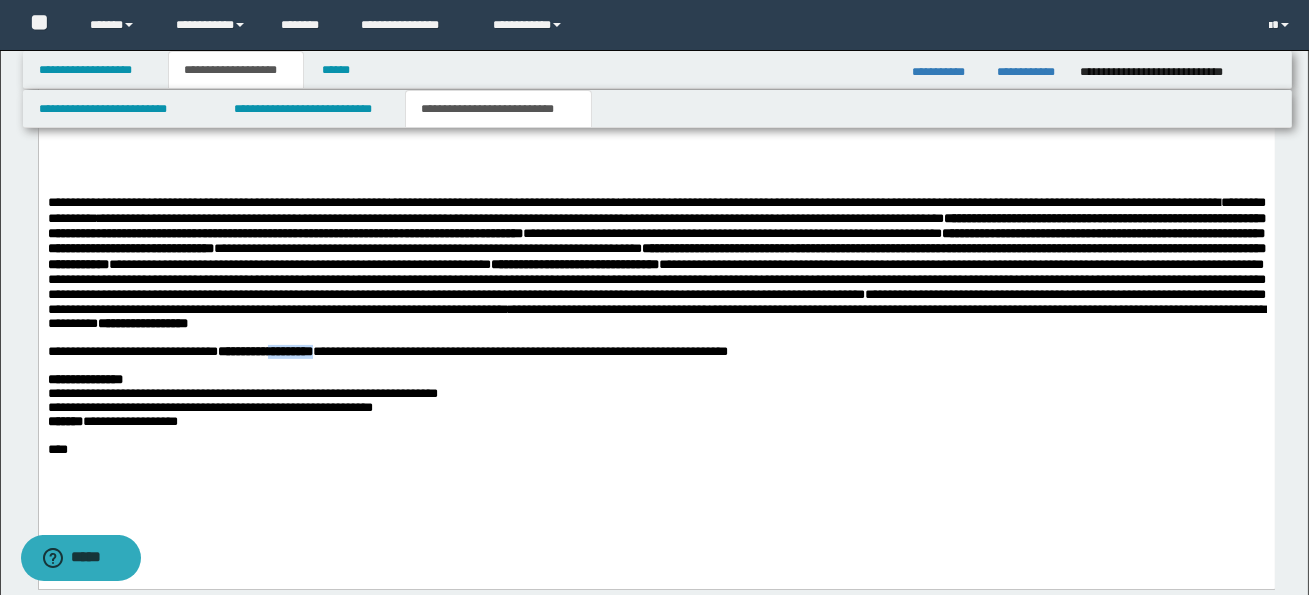 drag, startPoint x: 308, startPoint y: 363, endPoint x: 387, endPoint y: 365, distance: 79.025314 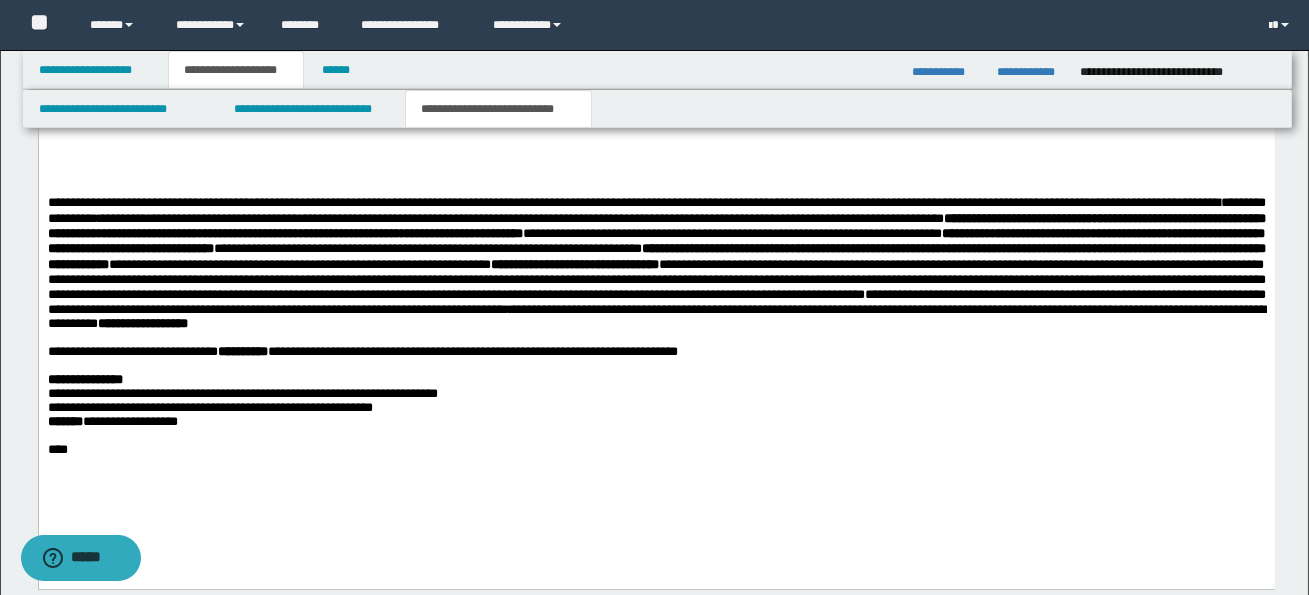 click on "**********" at bounding box center (129, 420) 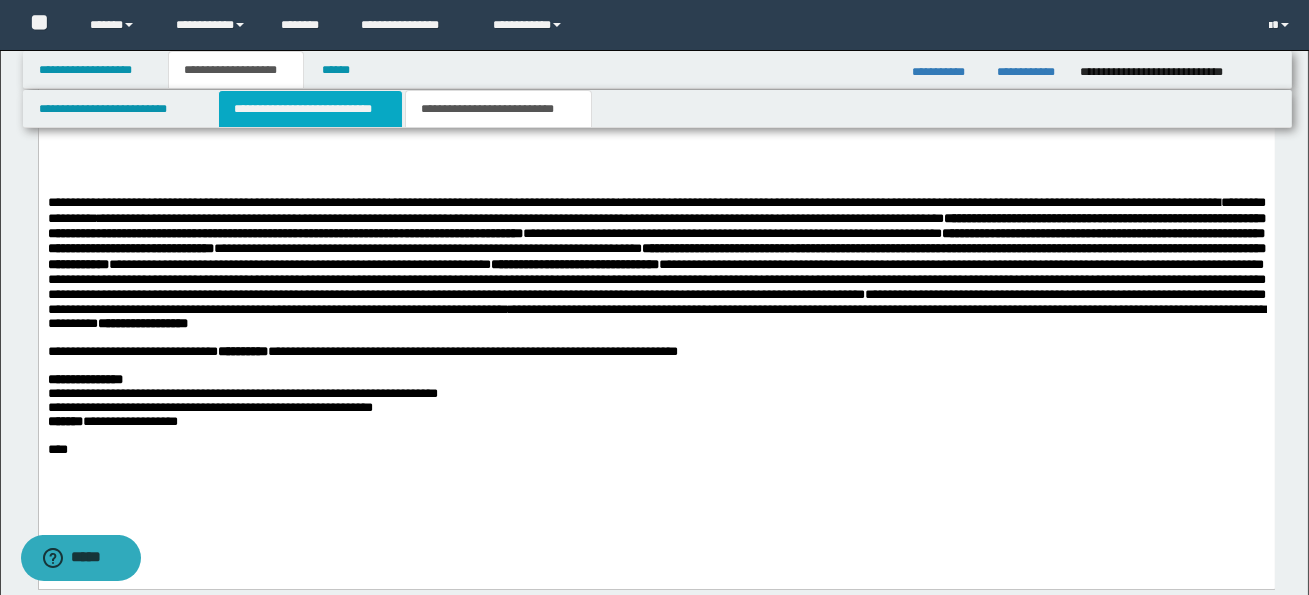 click on "**********" at bounding box center [310, 109] 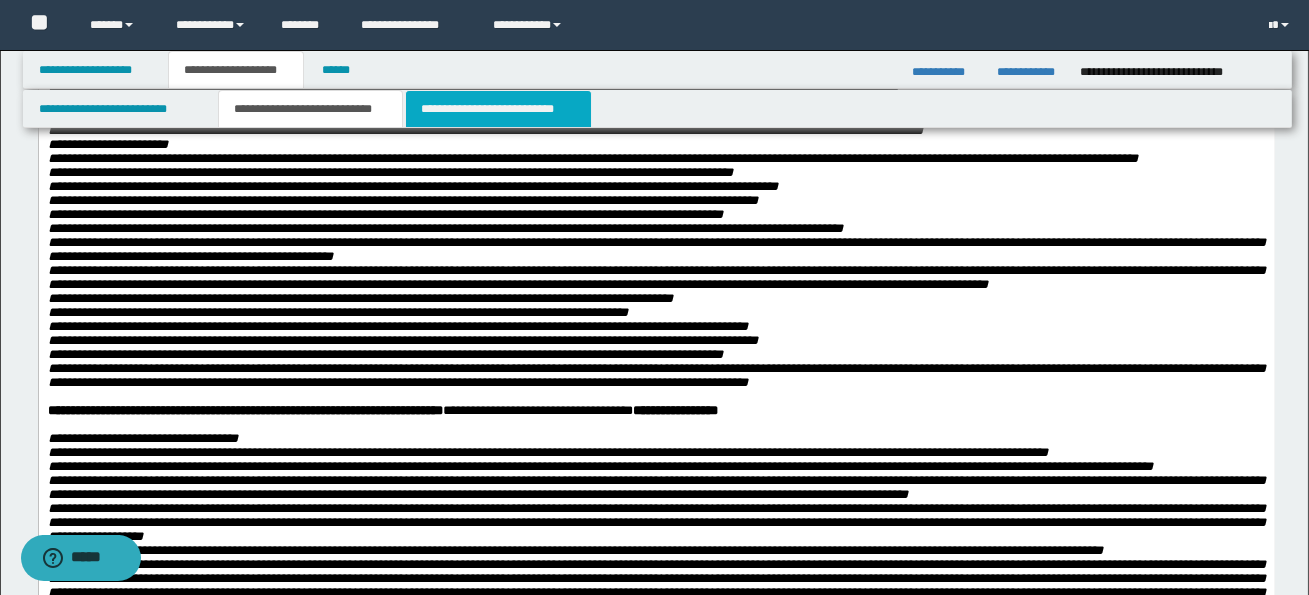 click on "**********" at bounding box center (498, 109) 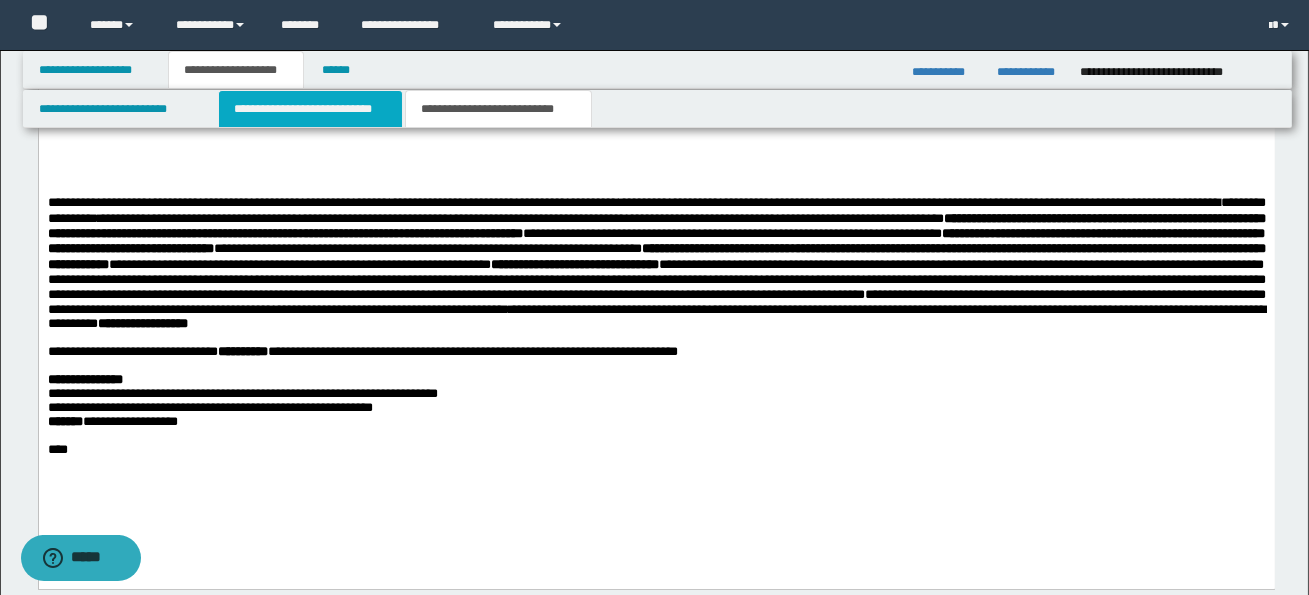 click on "**********" at bounding box center [310, 109] 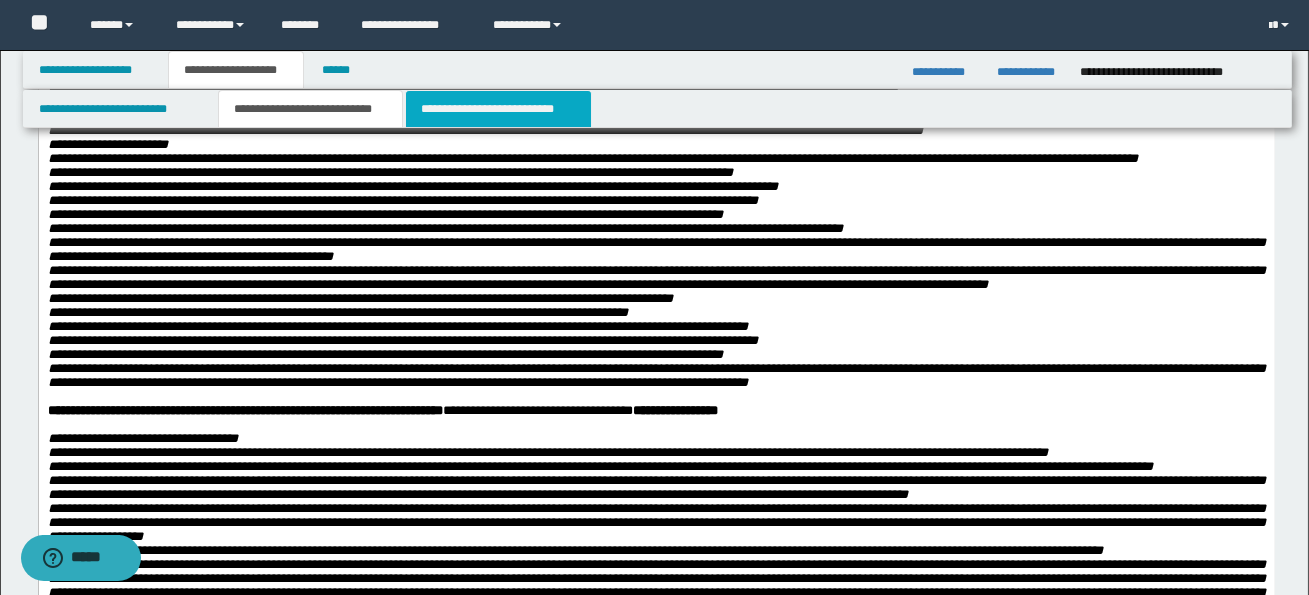 click on "**********" at bounding box center [498, 109] 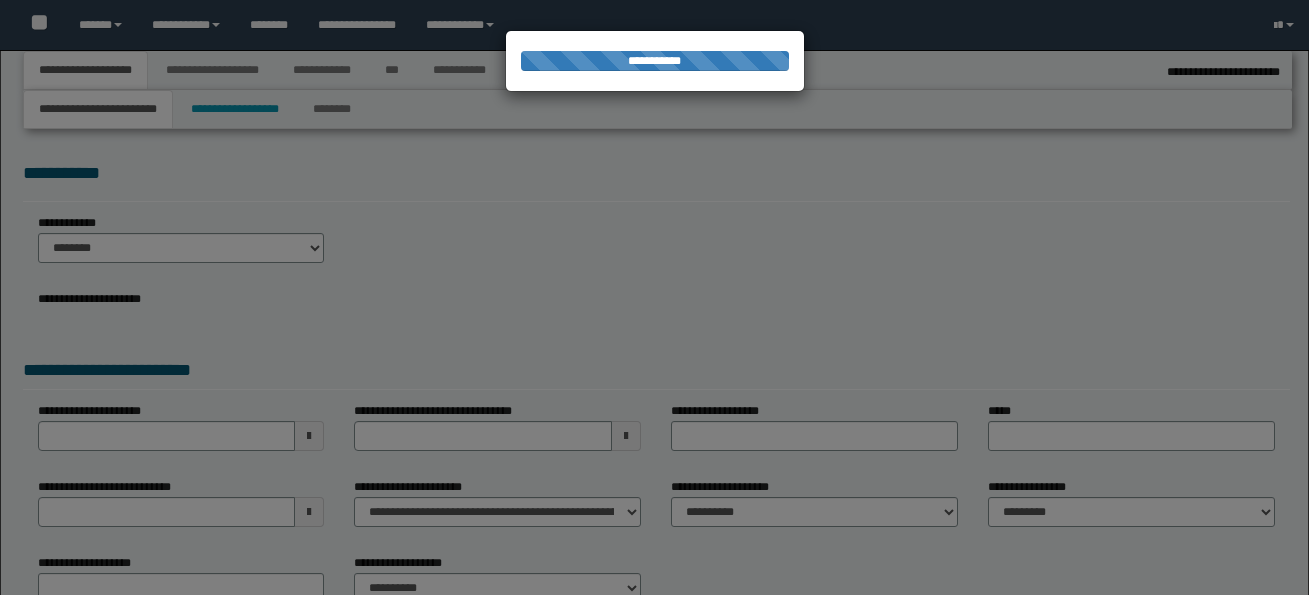 select on "*" 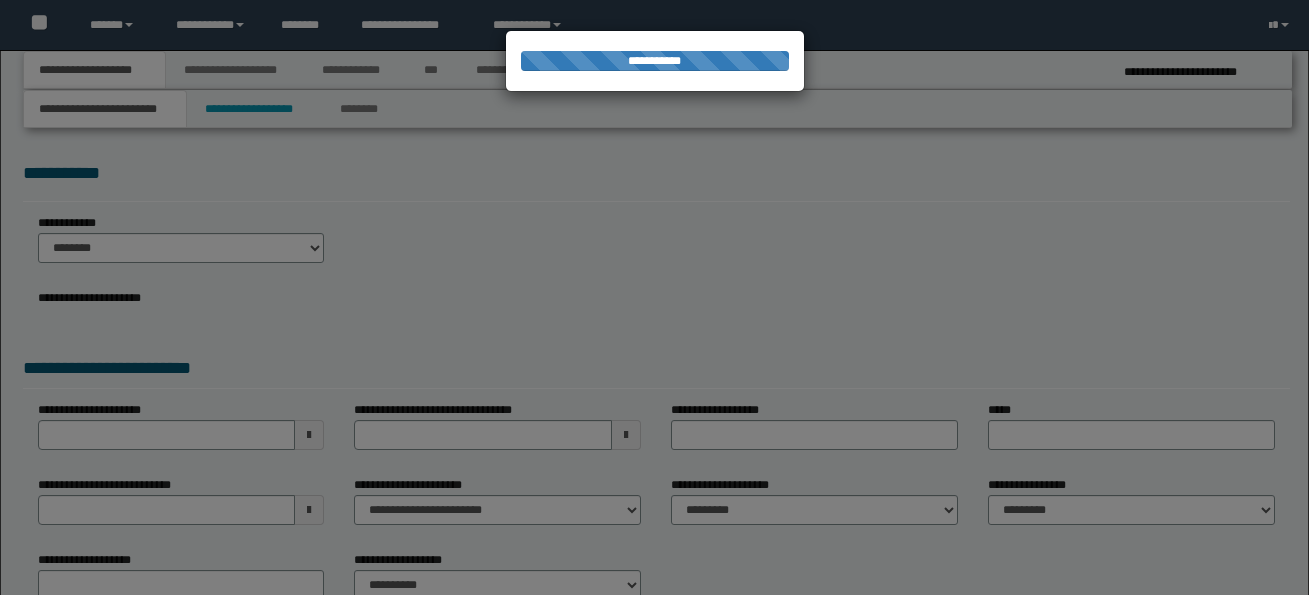 scroll, scrollTop: 0, scrollLeft: 0, axis: both 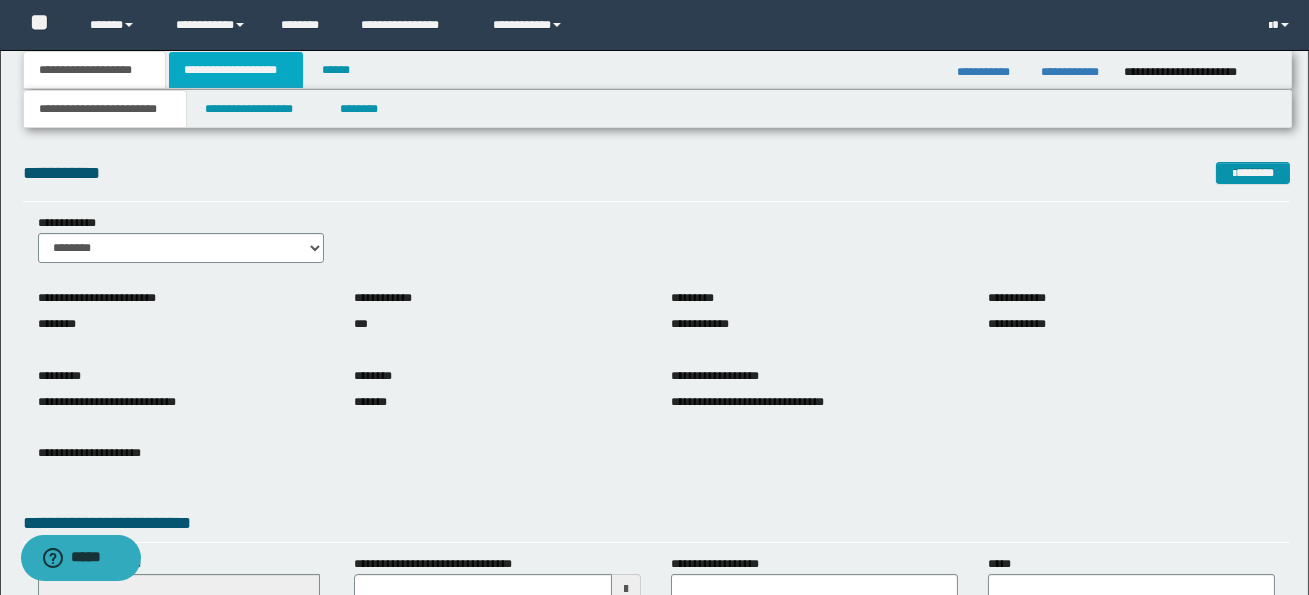 click on "**********" at bounding box center (236, 70) 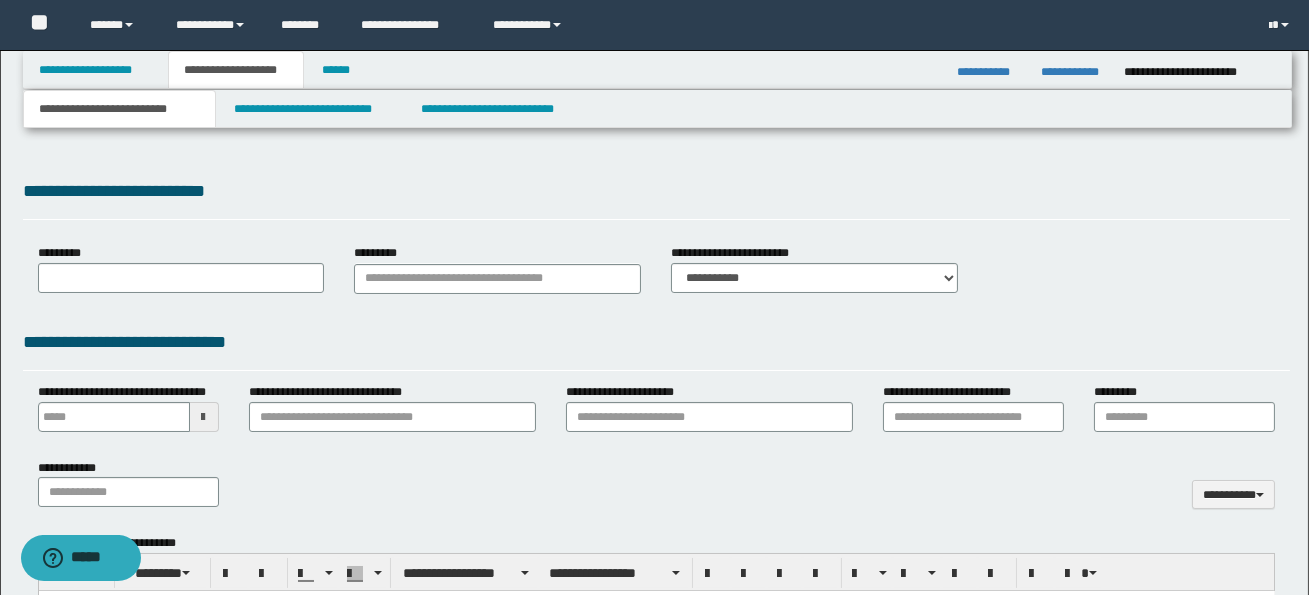 select on "*" 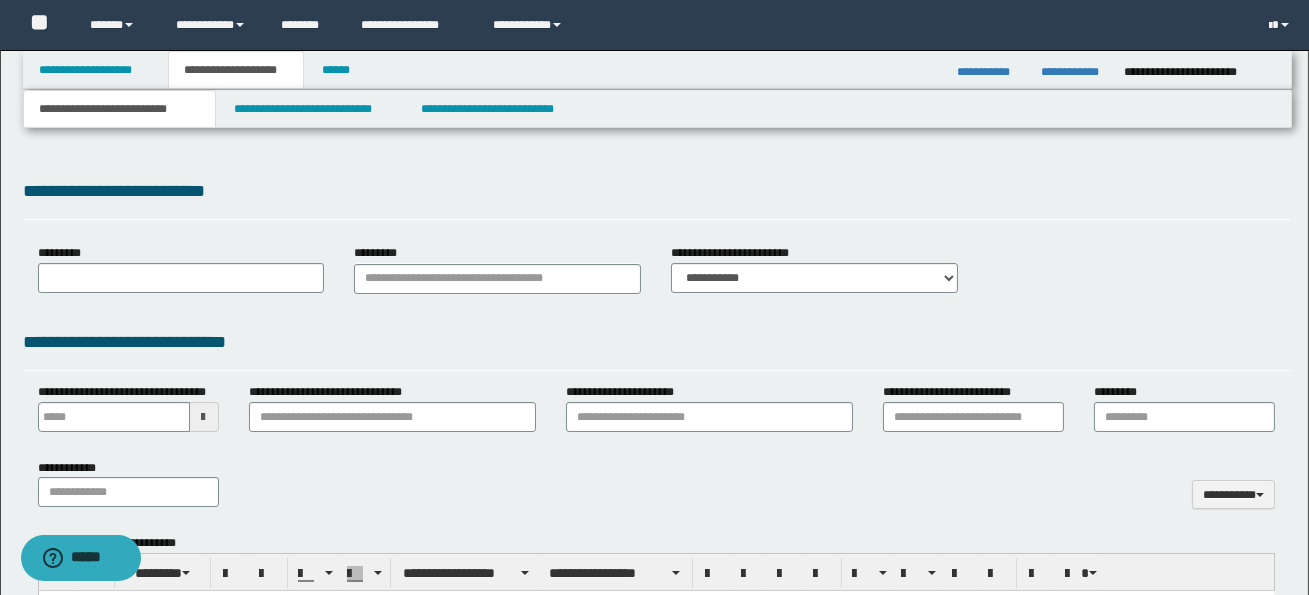 type 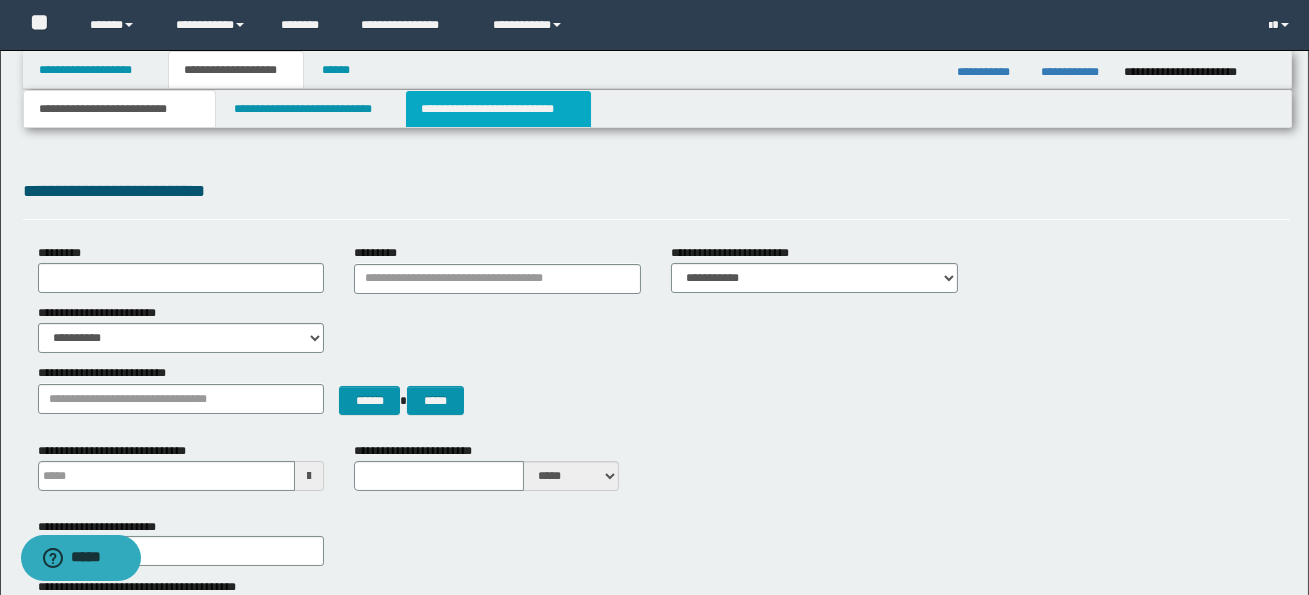 click on "**********" at bounding box center (498, 109) 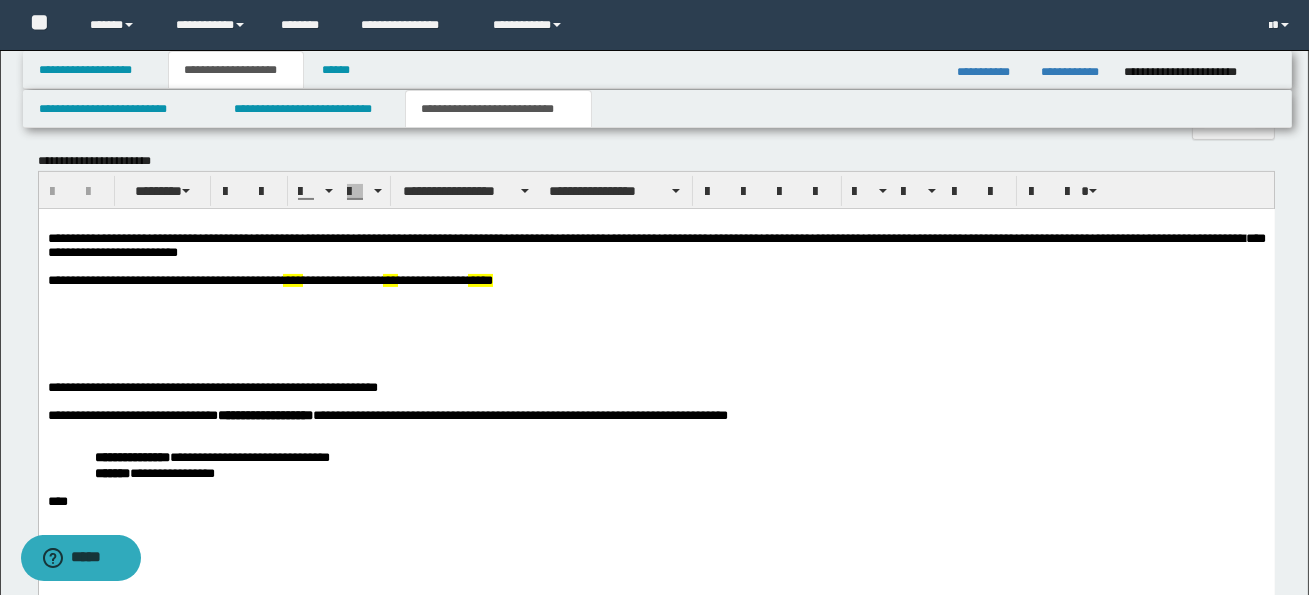 scroll, scrollTop: 943, scrollLeft: 0, axis: vertical 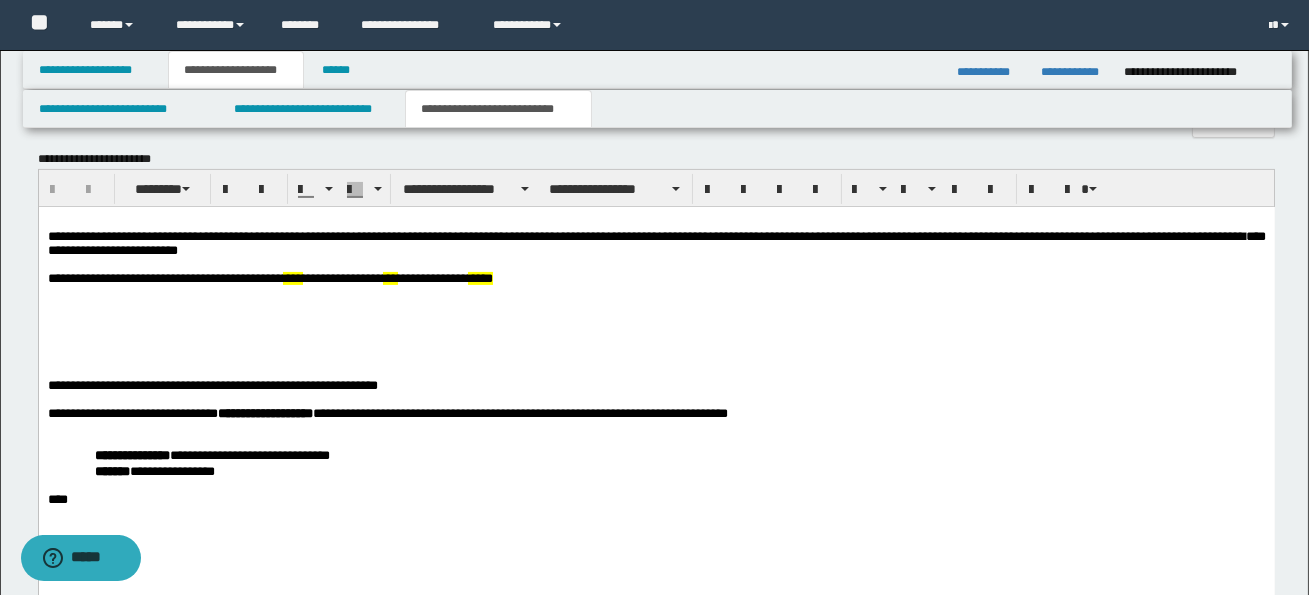 click on "**********" at bounding box center [656, 385] 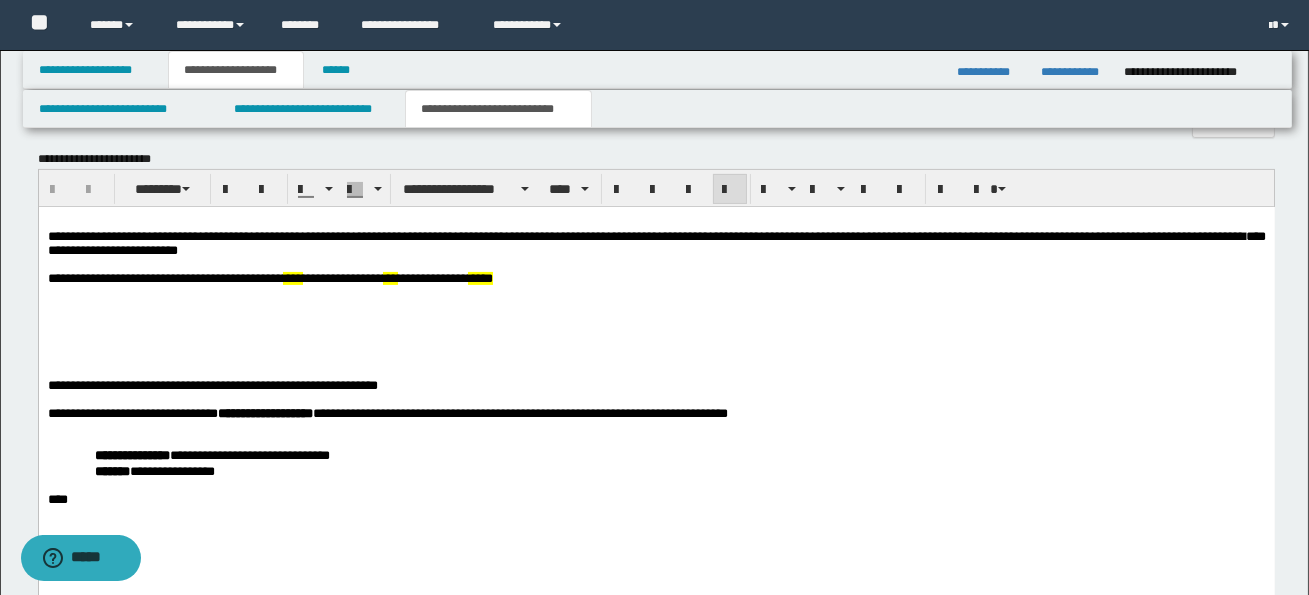 type 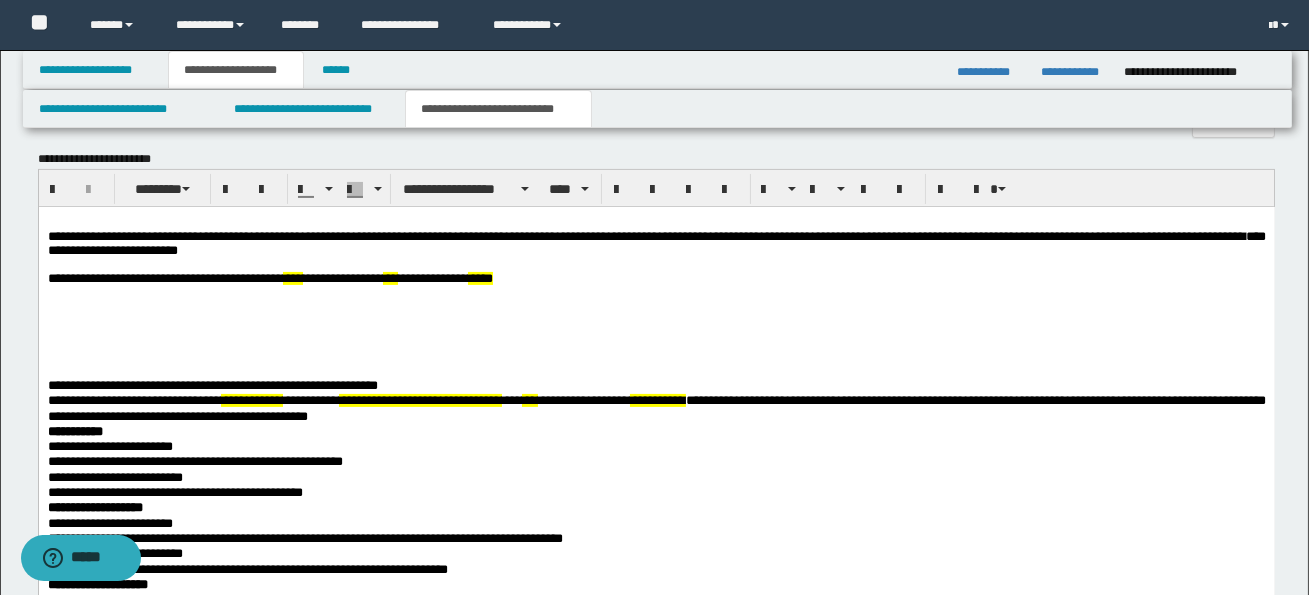 click on "**********" at bounding box center (133, 399) 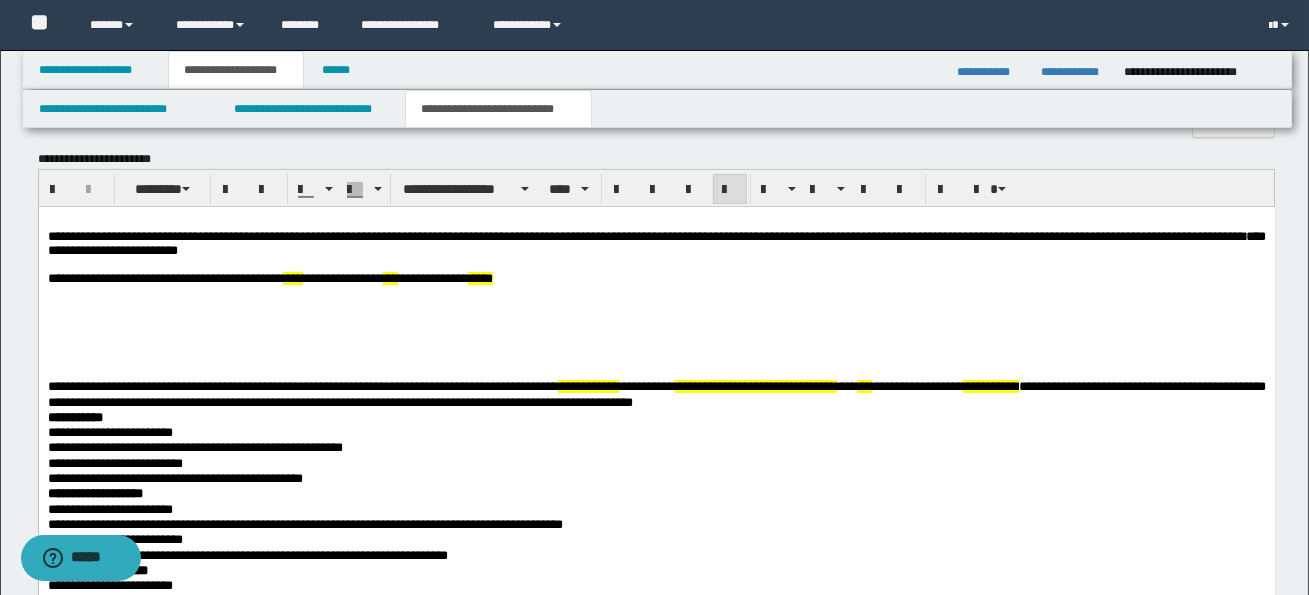 click on "**********" at bounding box center (472, 385) 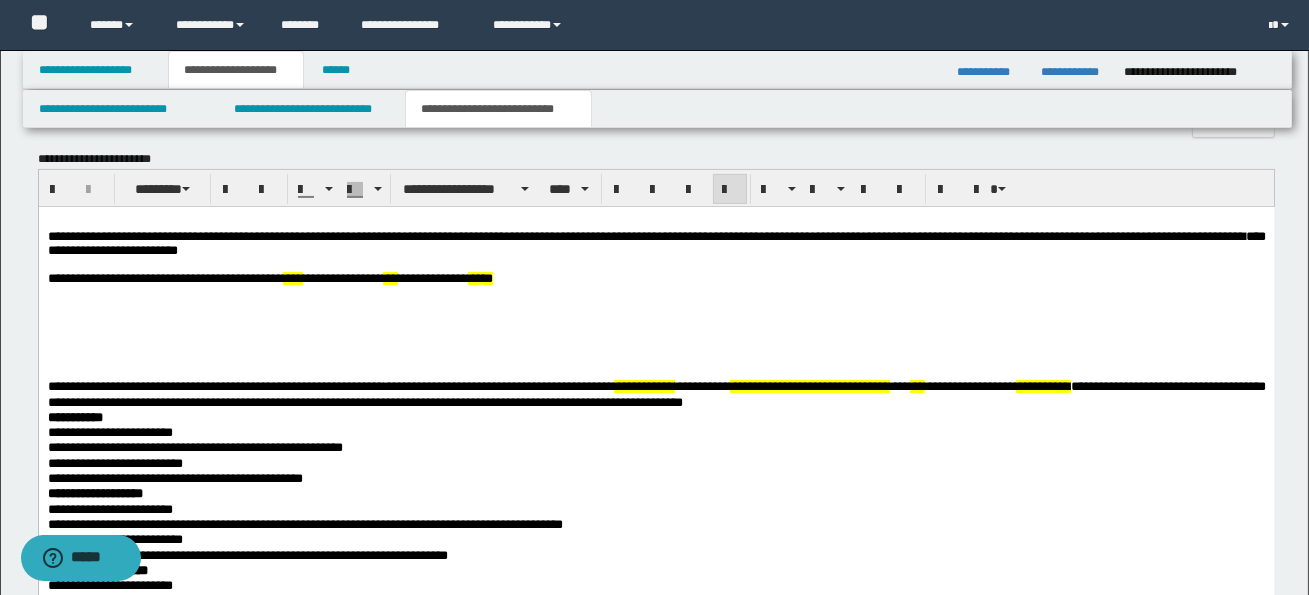click on "**********" at bounding box center (643, 385) 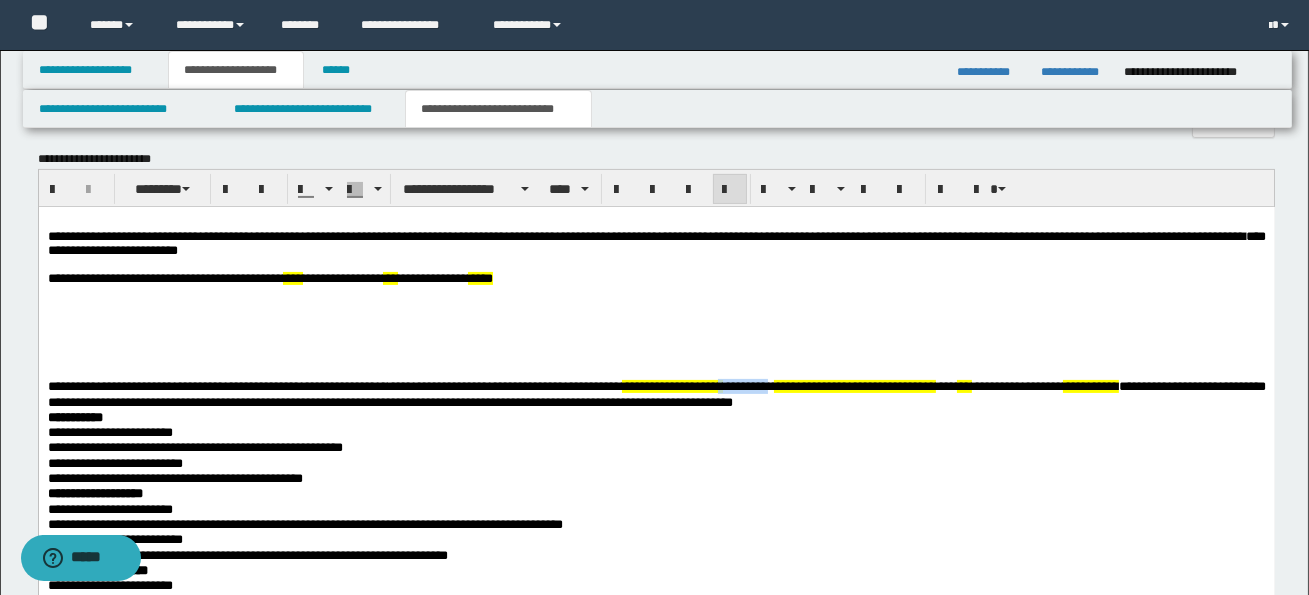 drag, startPoint x: 729, startPoint y: 390, endPoint x: 792, endPoint y: 393, distance: 63.07139 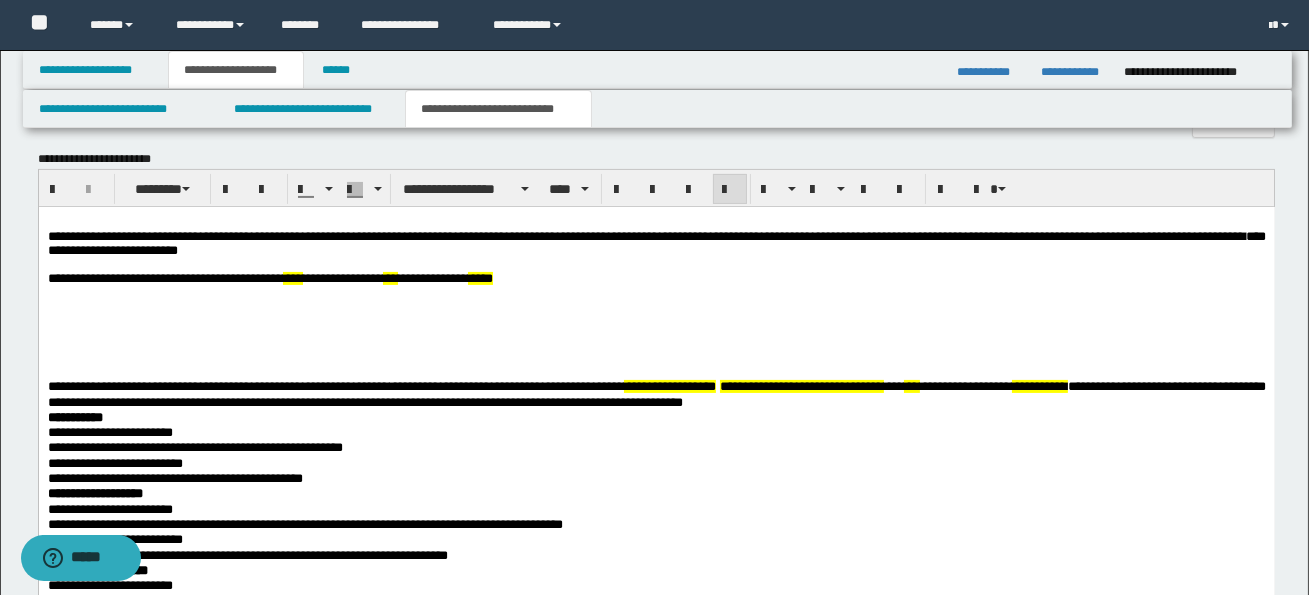 click on "***" at bounding box center (893, 385) 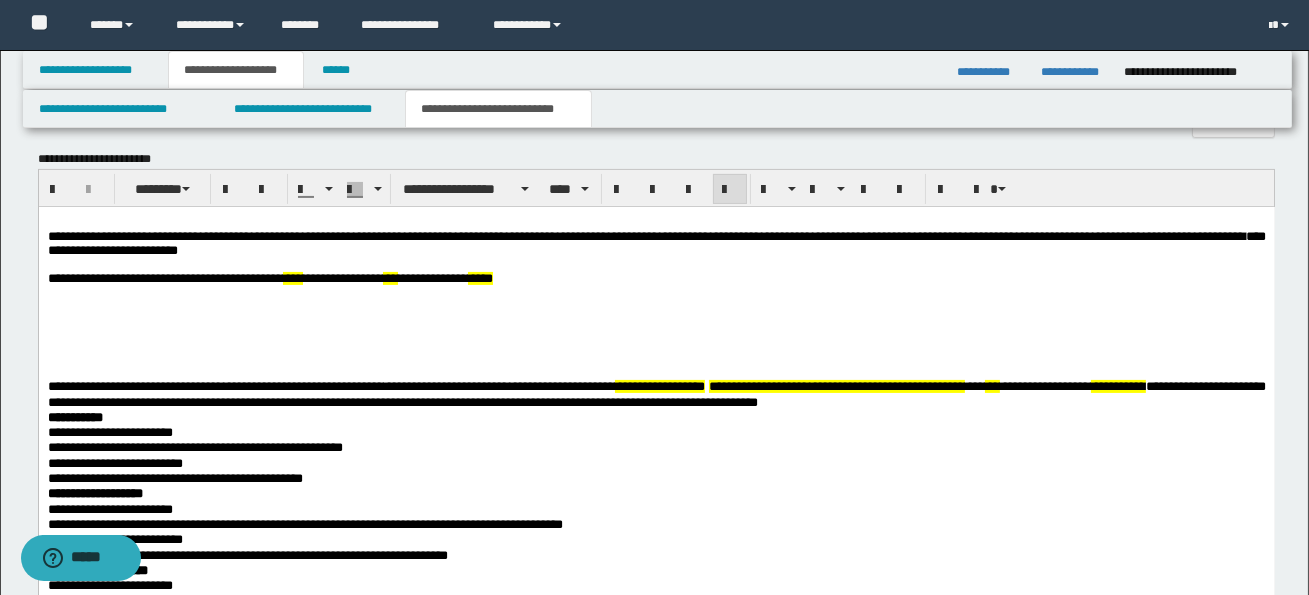 click on "**********" at bounding box center (1117, 385) 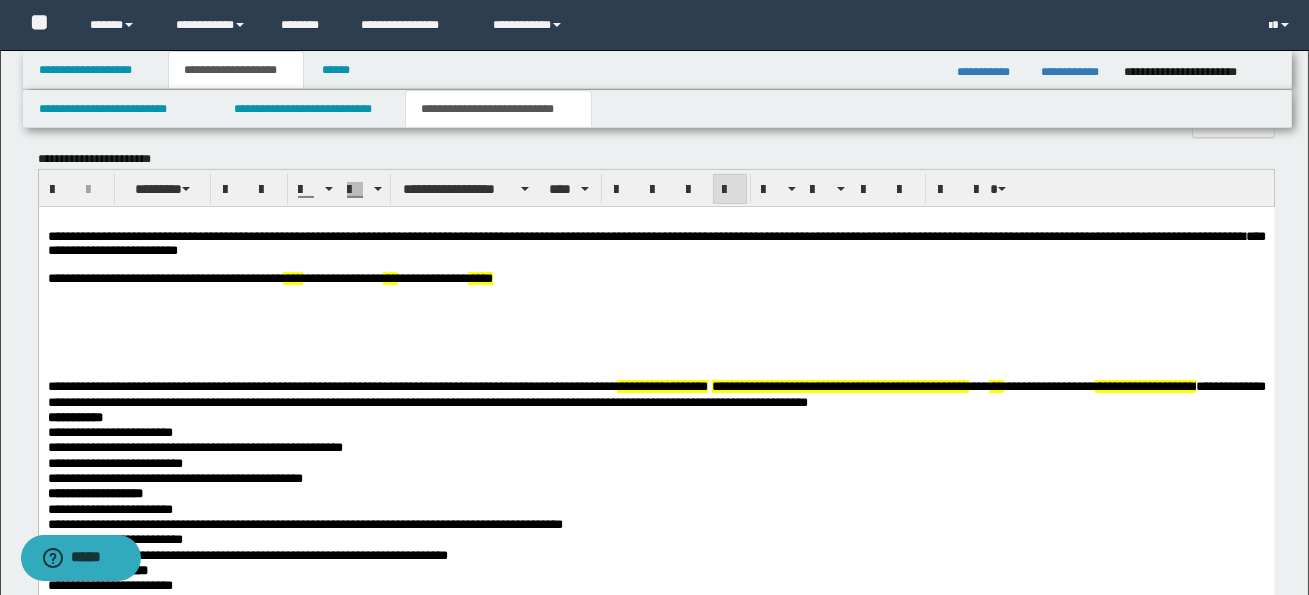 click on "**********" at bounding box center (656, 515) 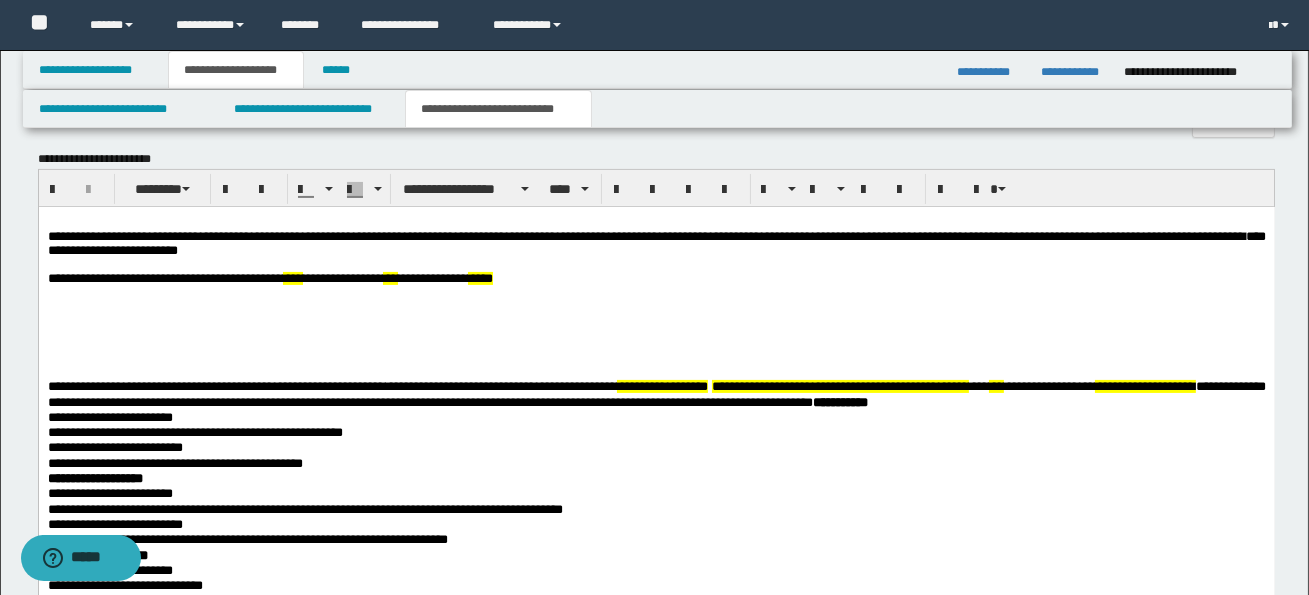 click on "**********" at bounding box center [109, 416] 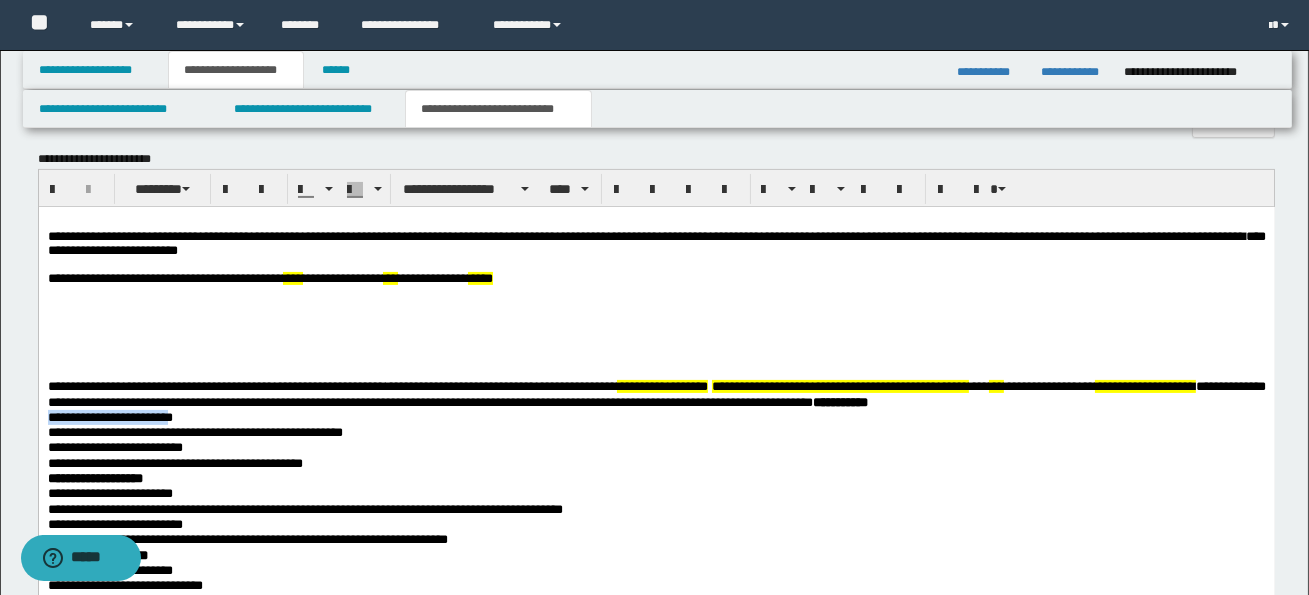 drag, startPoint x: 46, startPoint y: 423, endPoint x: 186, endPoint y: 423, distance: 140 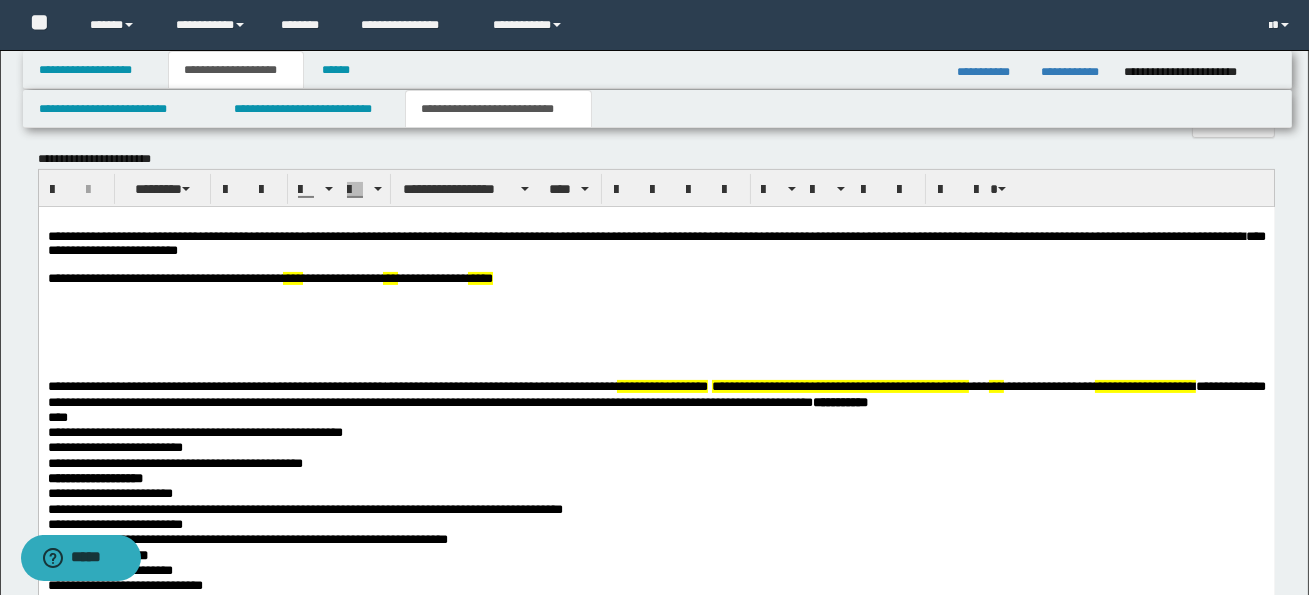 click on "**********" at bounding box center (656, 507) 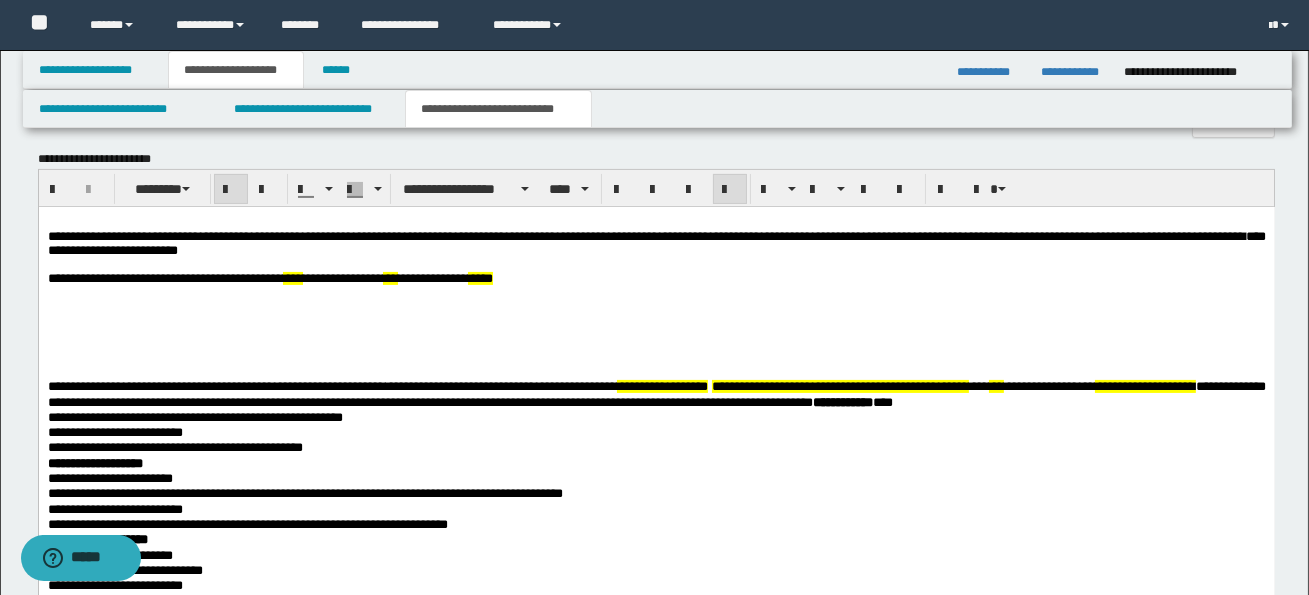 click on "**********" at bounding box center (656, 500) 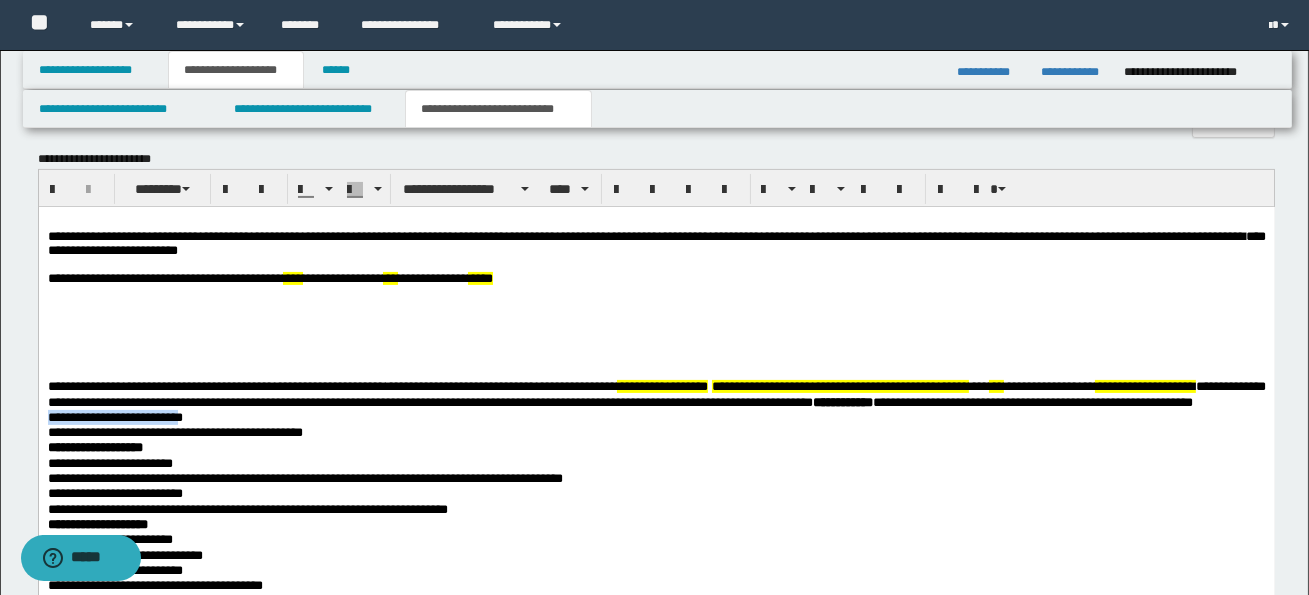 drag, startPoint x: 48, startPoint y: 437, endPoint x: 194, endPoint y: 436, distance: 146.00342 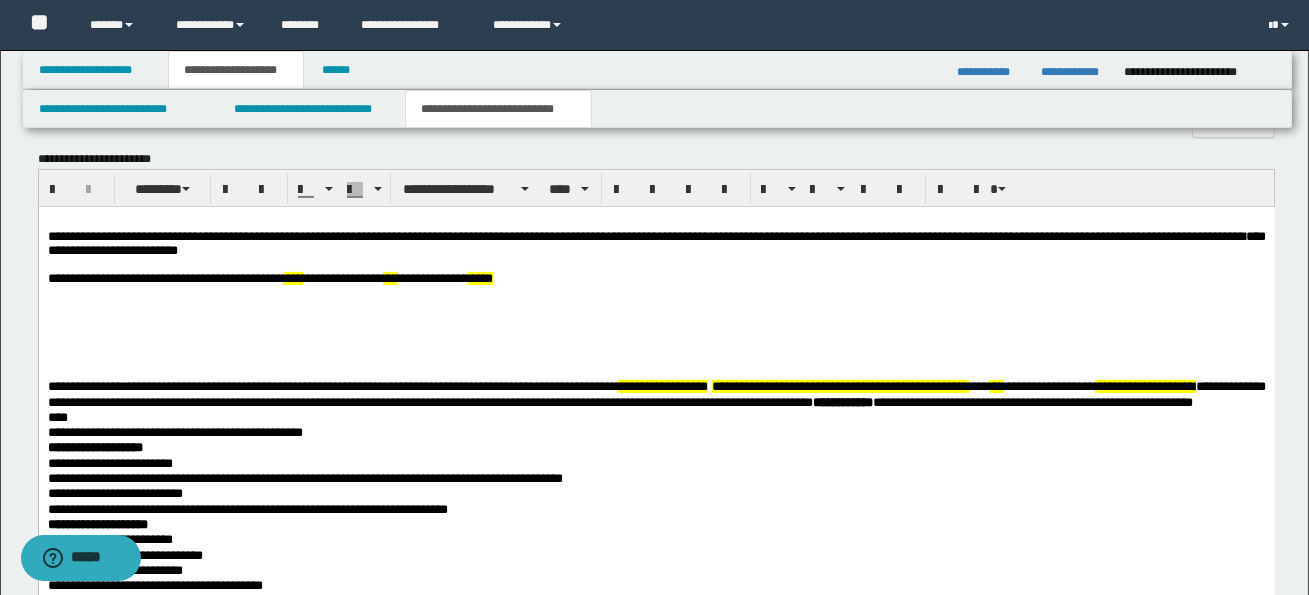 click on "**********" at bounding box center [656, 492] 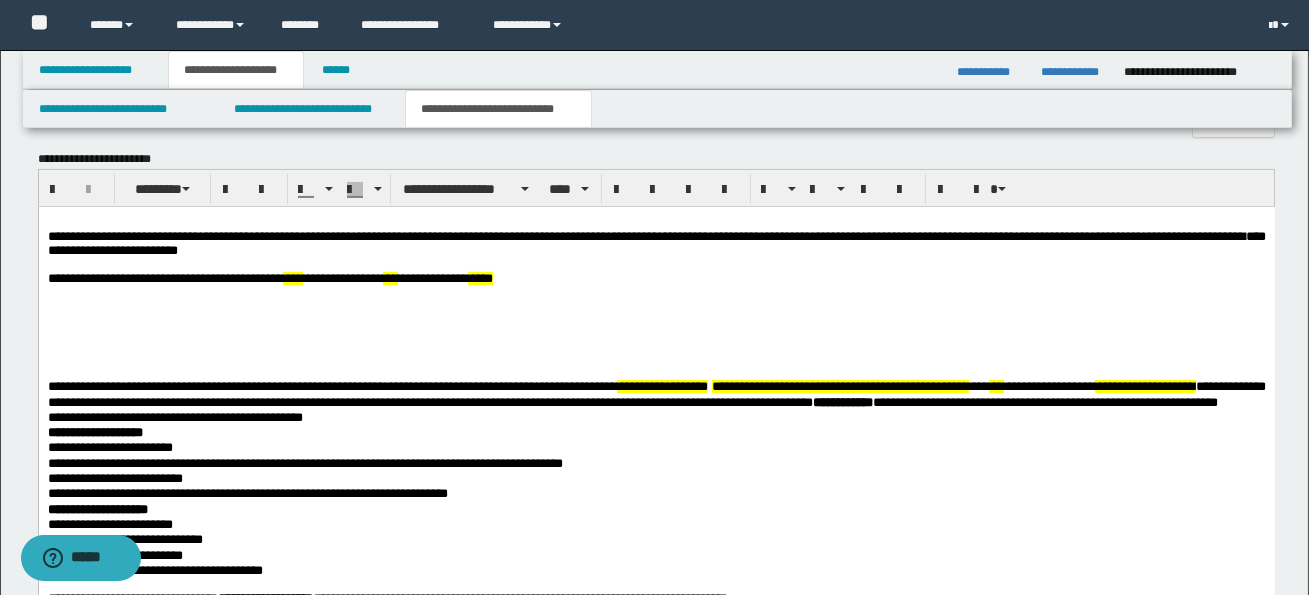 click on "**********" at bounding box center [656, 484] 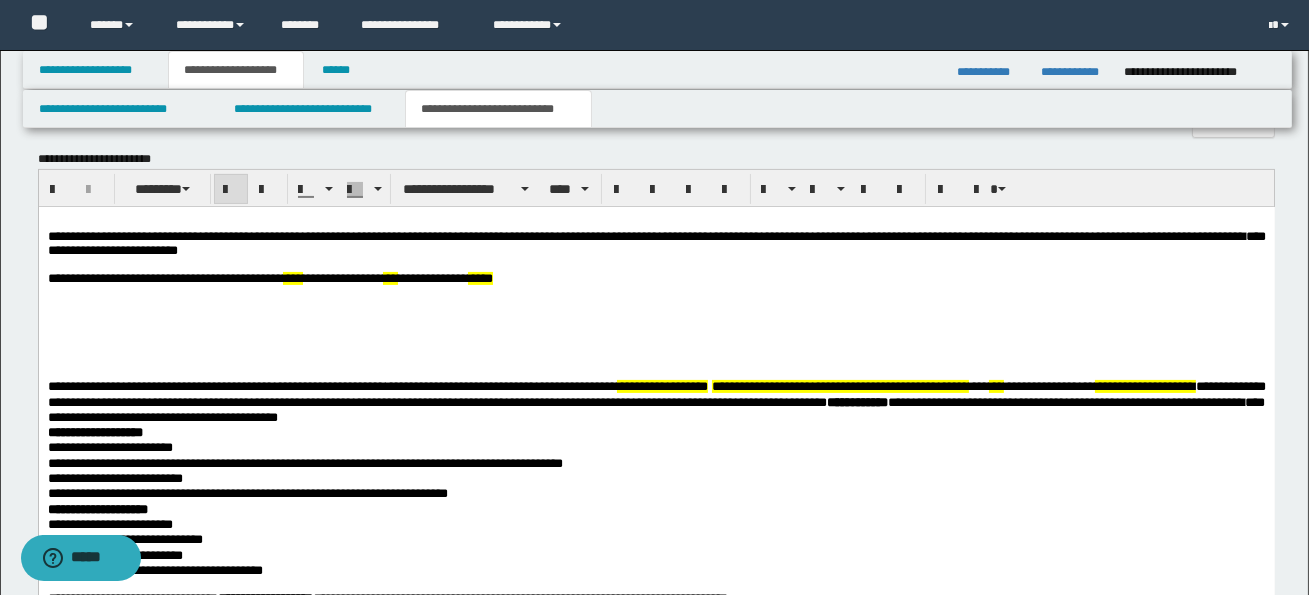click on "**********" at bounding box center (94, 431) 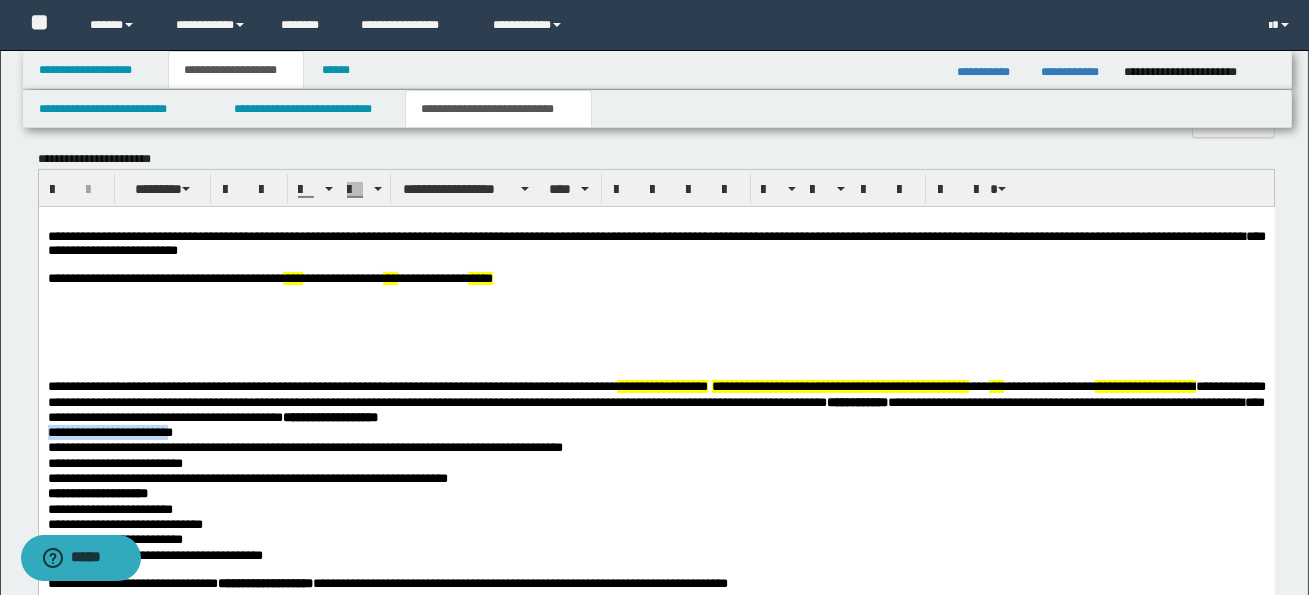 drag, startPoint x: 47, startPoint y: 434, endPoint x: 185, endPoint y: 436, distance: 138.0145 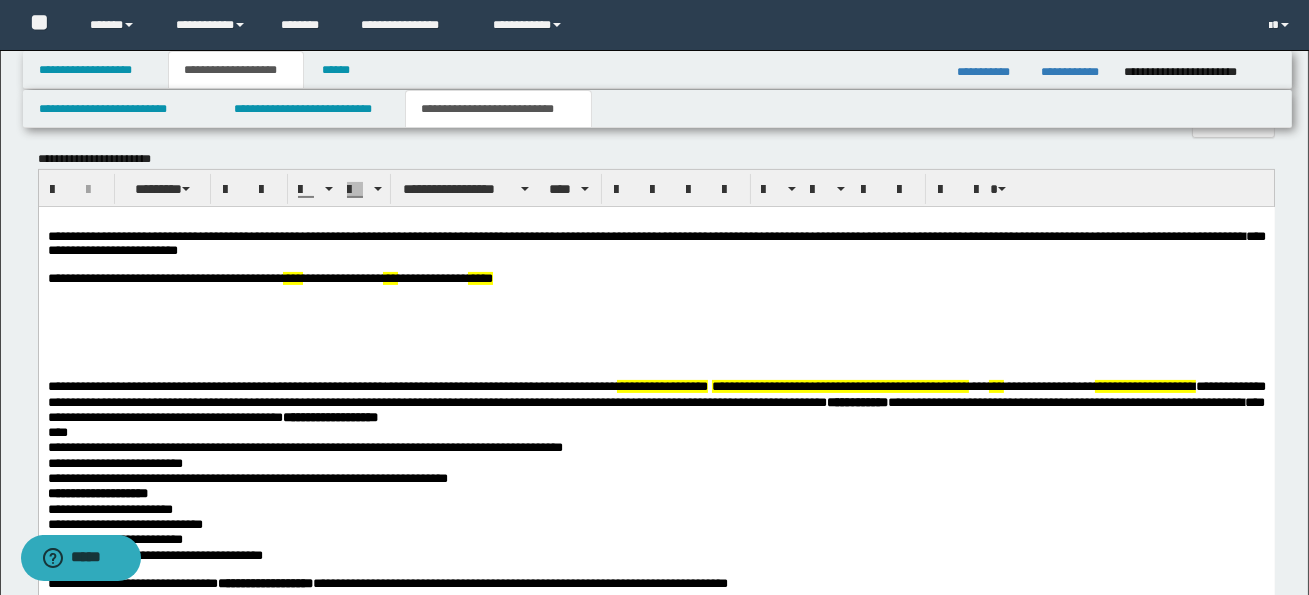 click on "**********" at bounding box center (656, 477) 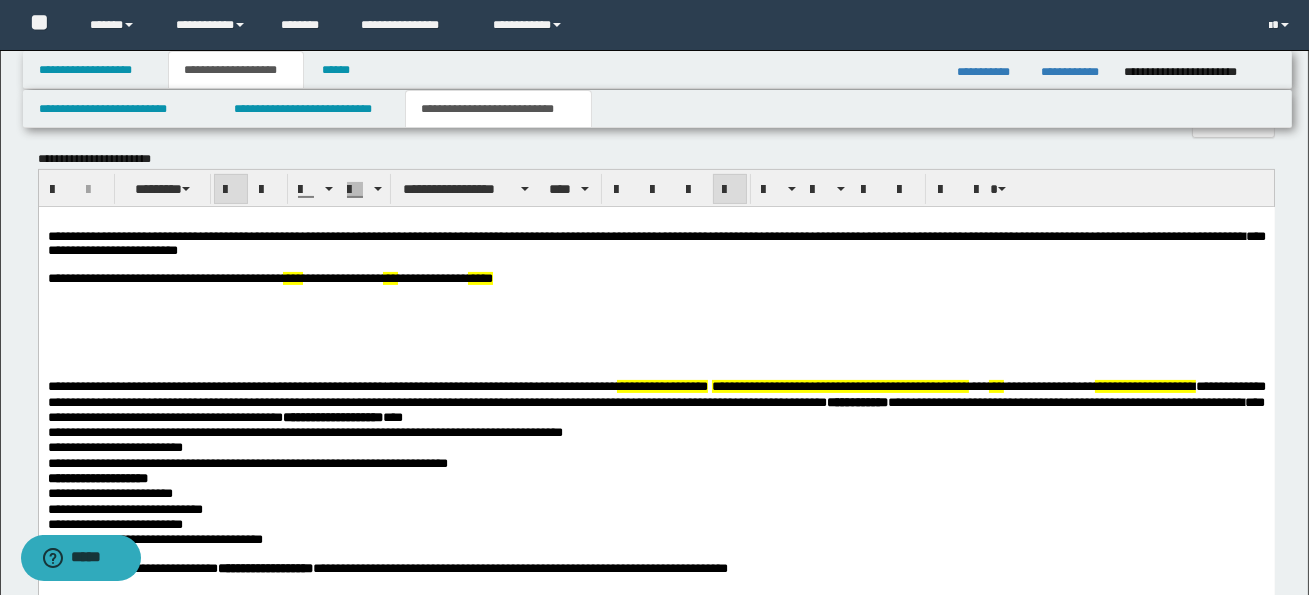 click on "**********" at bounding box center [656, 469] 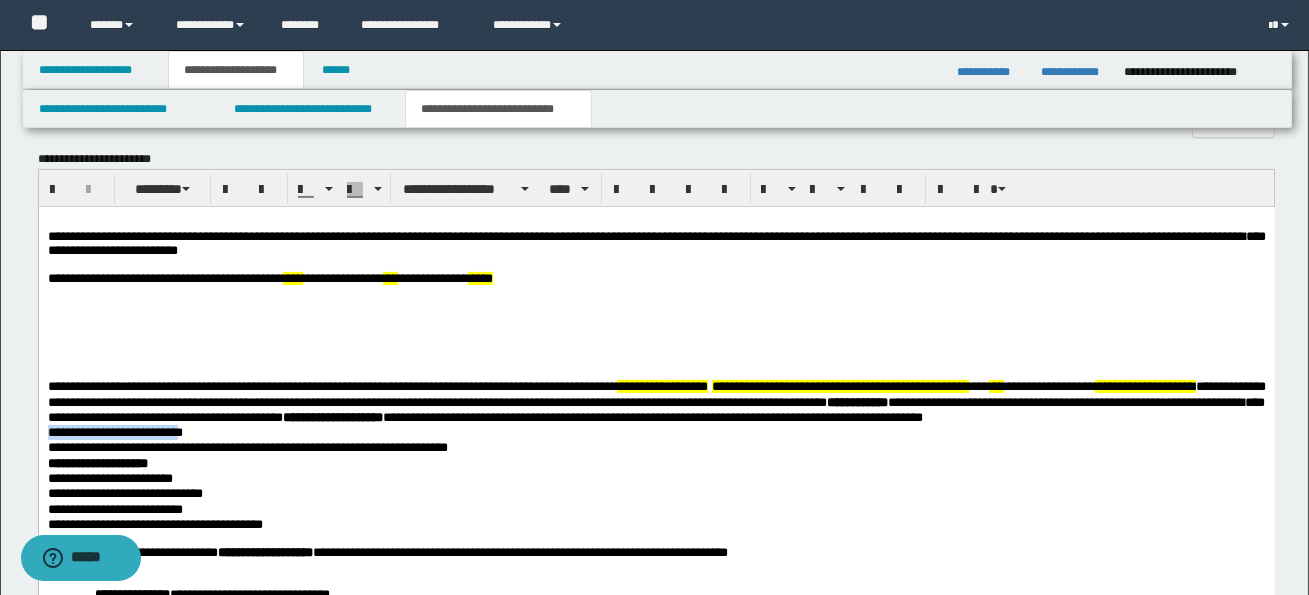 drag, startPoint x: 48, startPoint y: 434, endPoint x: 192, endPoint y: 434, distance: 144 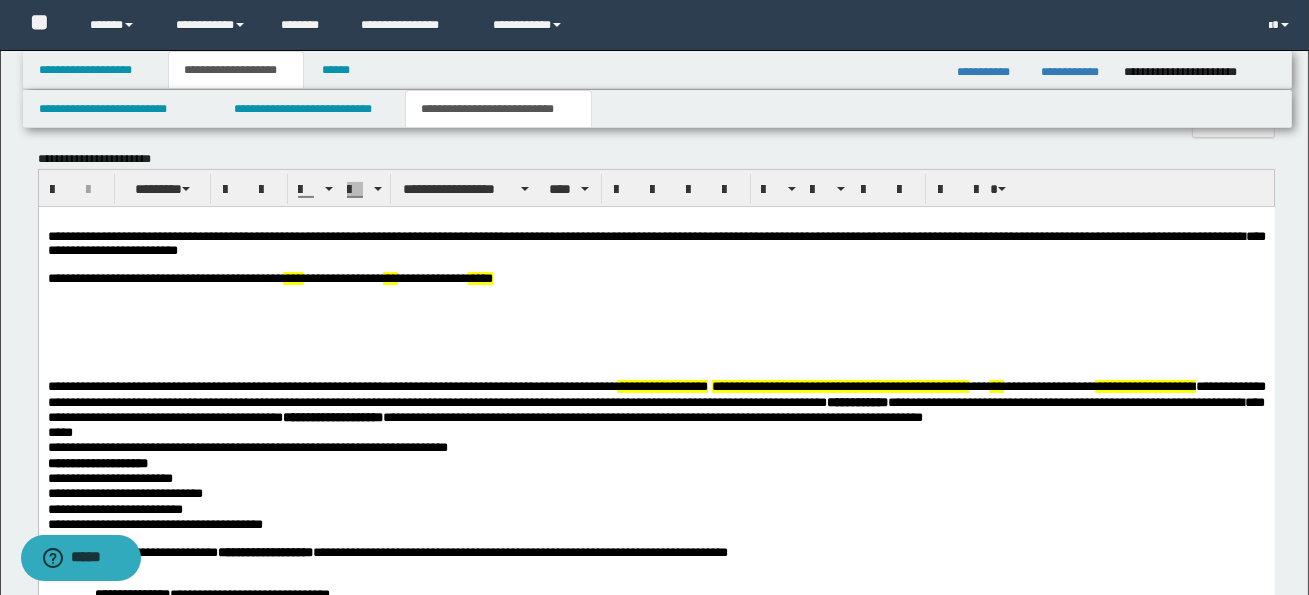click on "*** **" at bounding box center [59, 431] 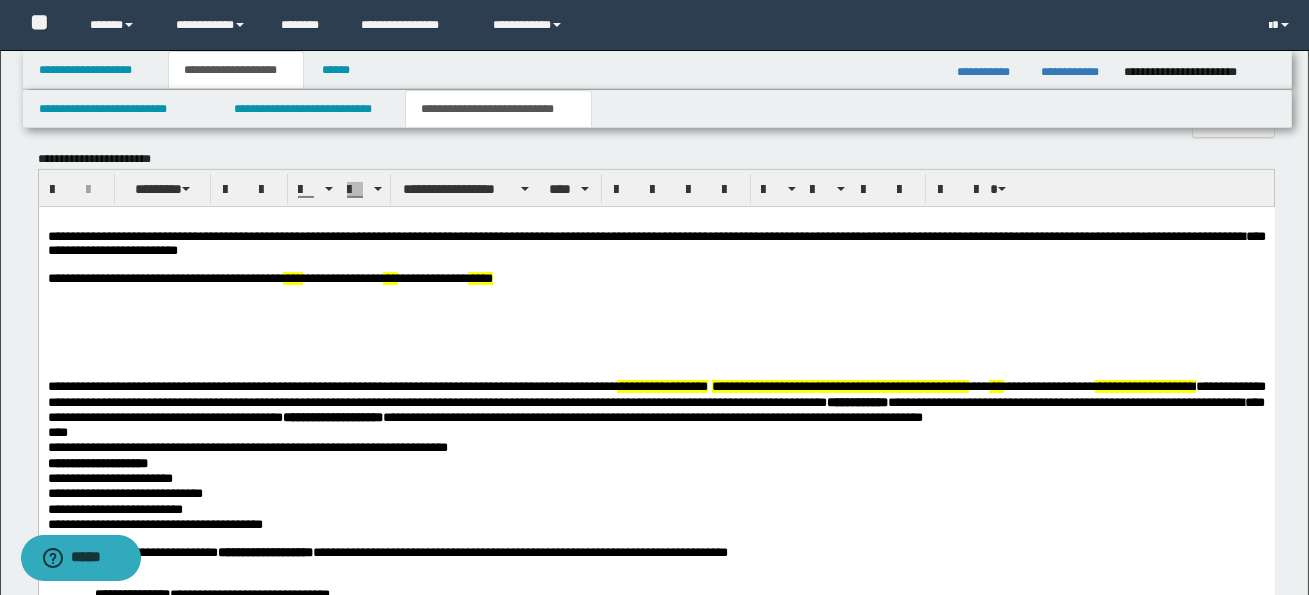 click on "**********" at bounding box center (656, 461) 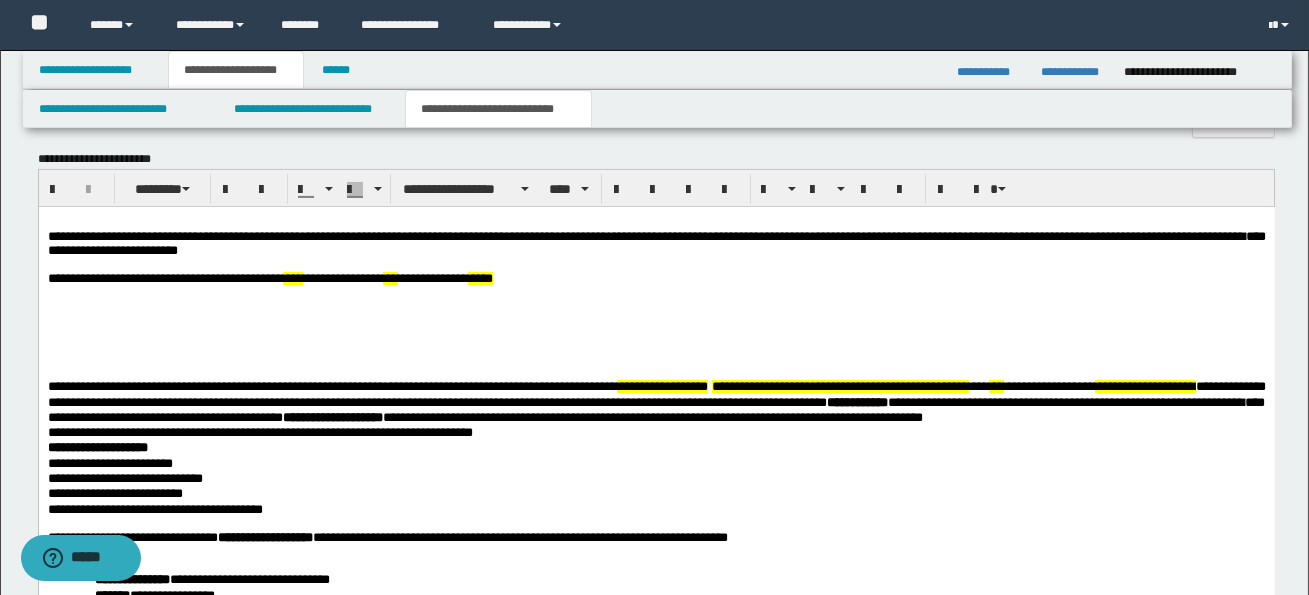 click on "**********" at bounding box center [656, 454] 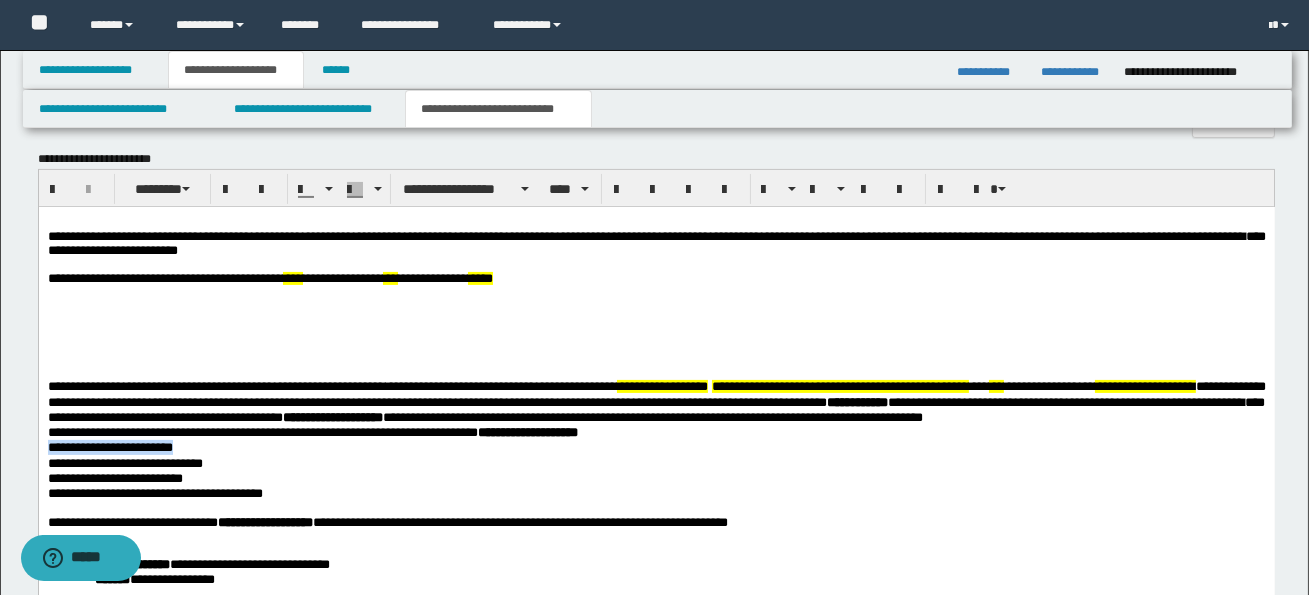 drag, startPoint x: 49, startPoint y: 452, endPoint x: 195, endPoint y: 453, distance: 146.00342 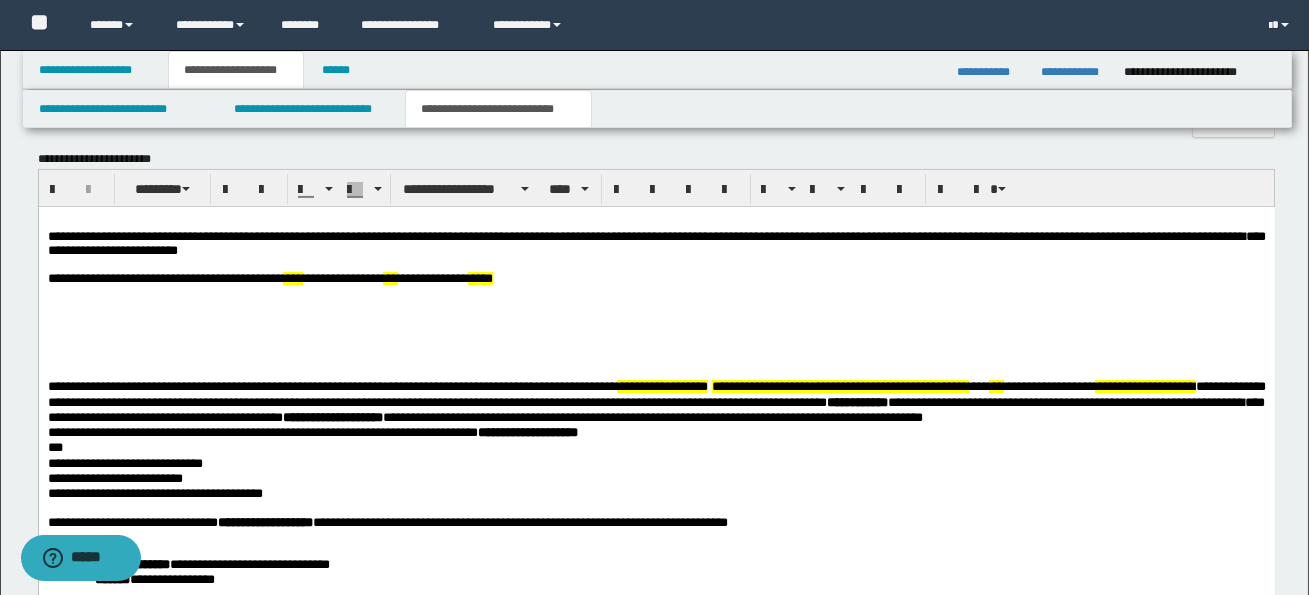 click on "***" at bounding box center (55, 446) 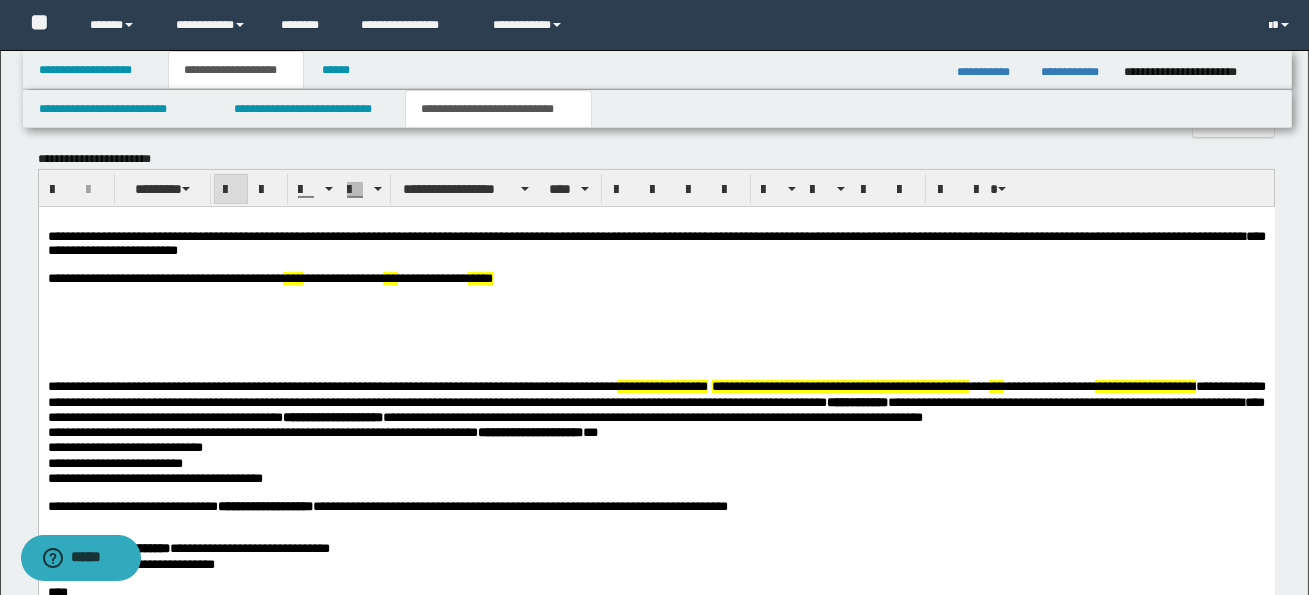 click on "**********" at bounding box center (656, 438) 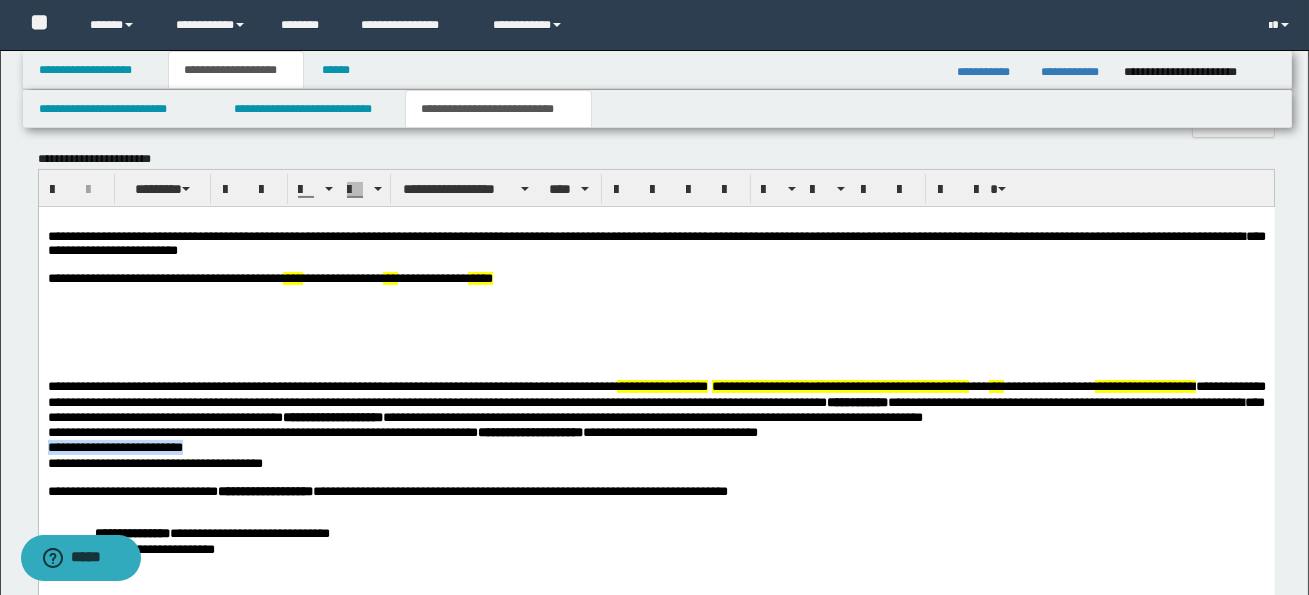 drag, startPoint x: 45, startPoint y: 452, endPoint x: 201, endPoint y: 451, distance: 156.0032 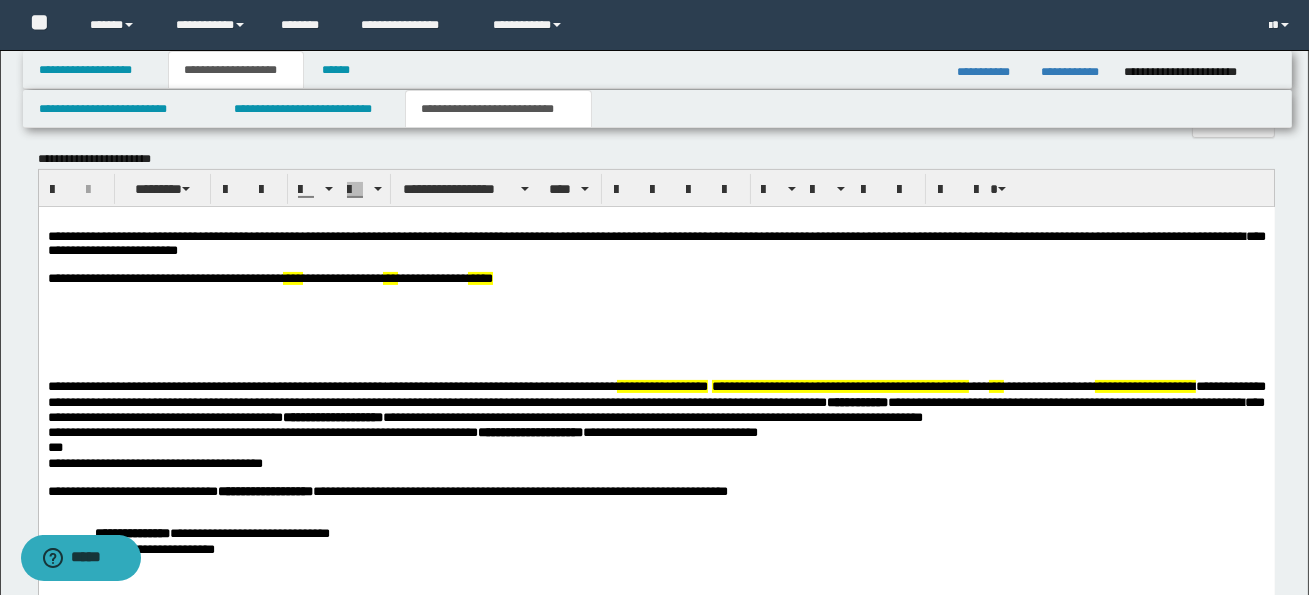 click on "**********" at bounding box center [656, 431] 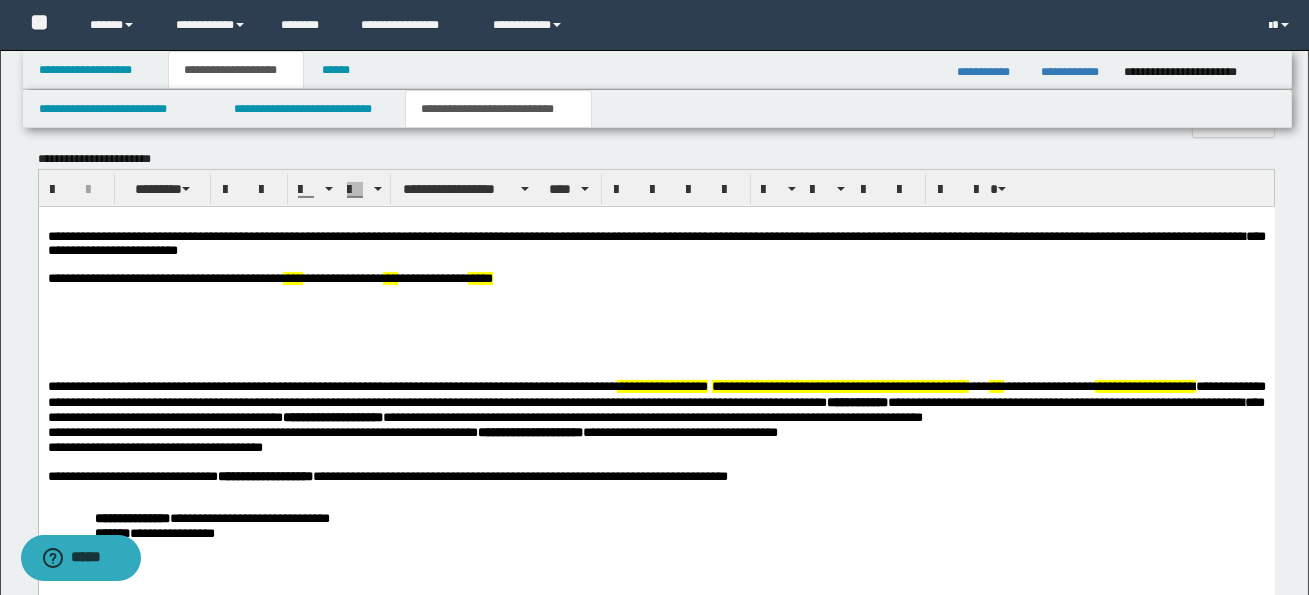 click on "**********" at bounding box center [656, 423] 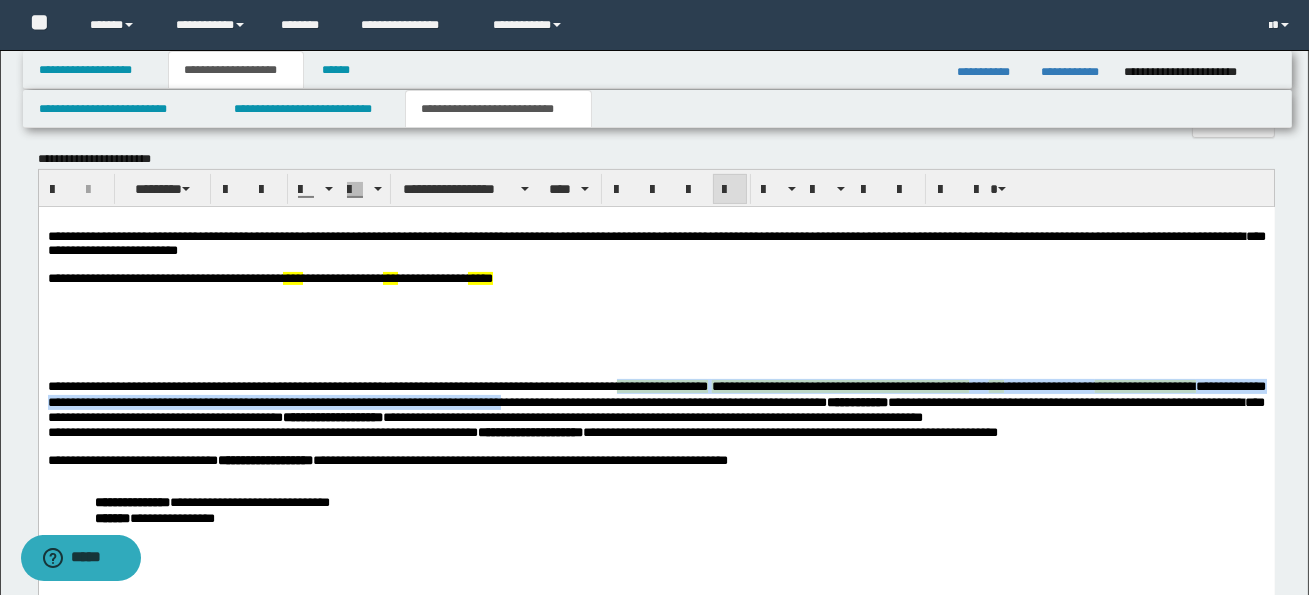 drag, startPoint x: 663, startPoint y: 391, endPoint x: 670, endPoint y: 407, distance: 17.464249 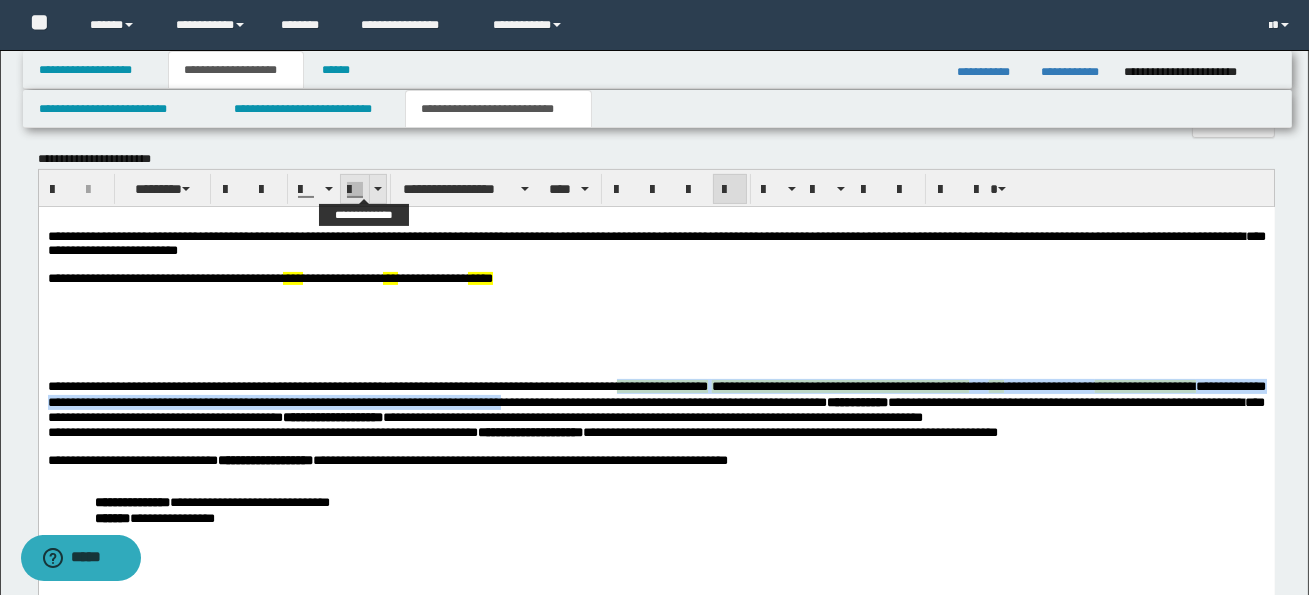 click at bounding box center (378, 189) 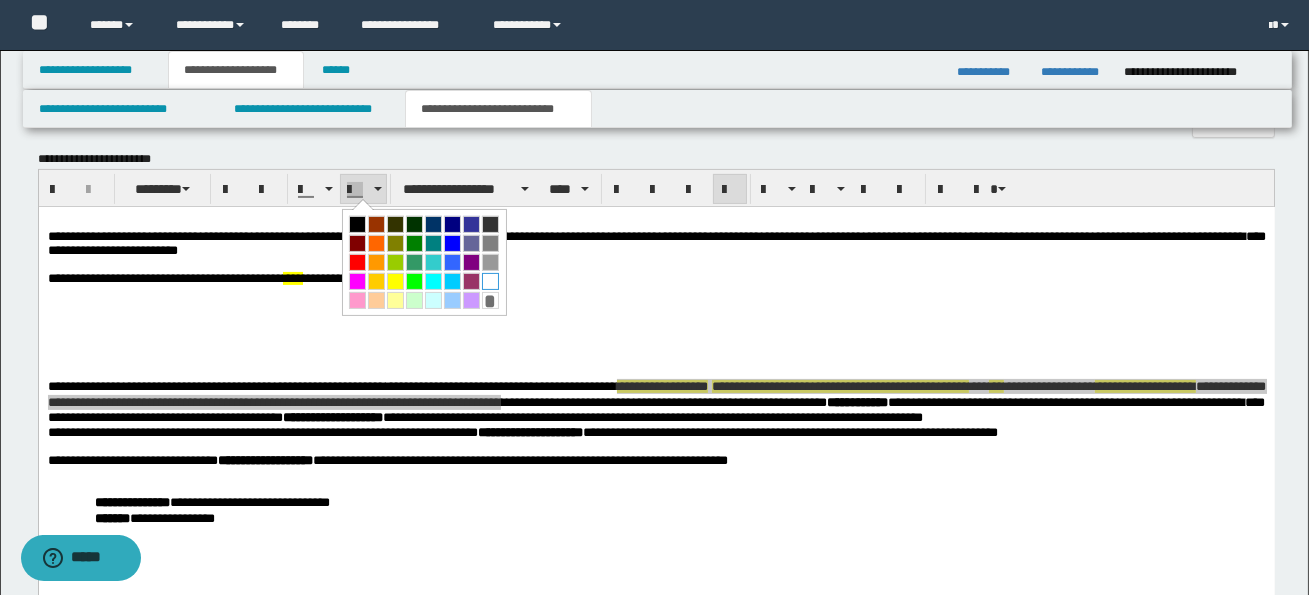 click at bounding box center (490, 281) 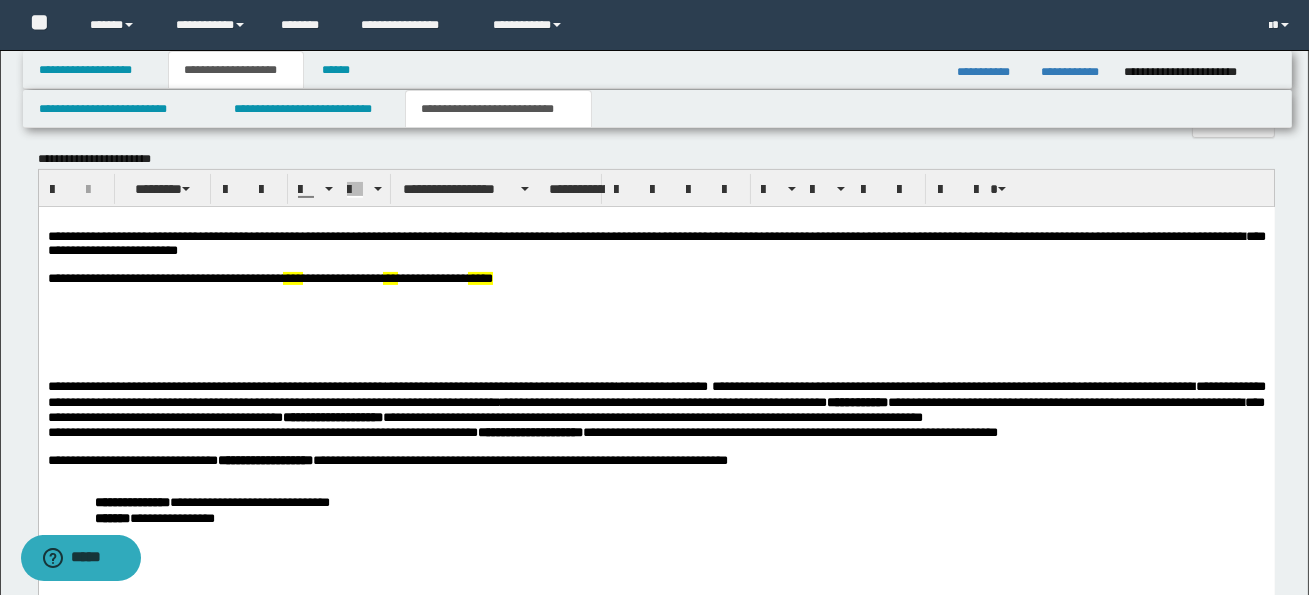 click at bounding box center [655, 308] 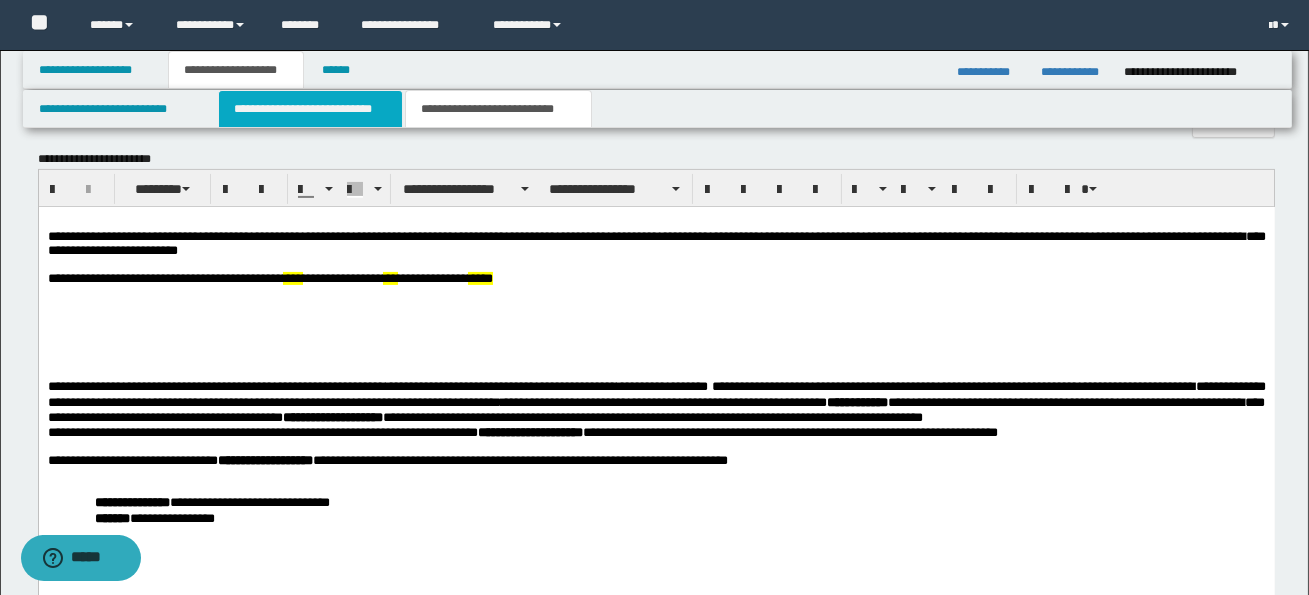 click on "**********" at bounding box center (310, 109) 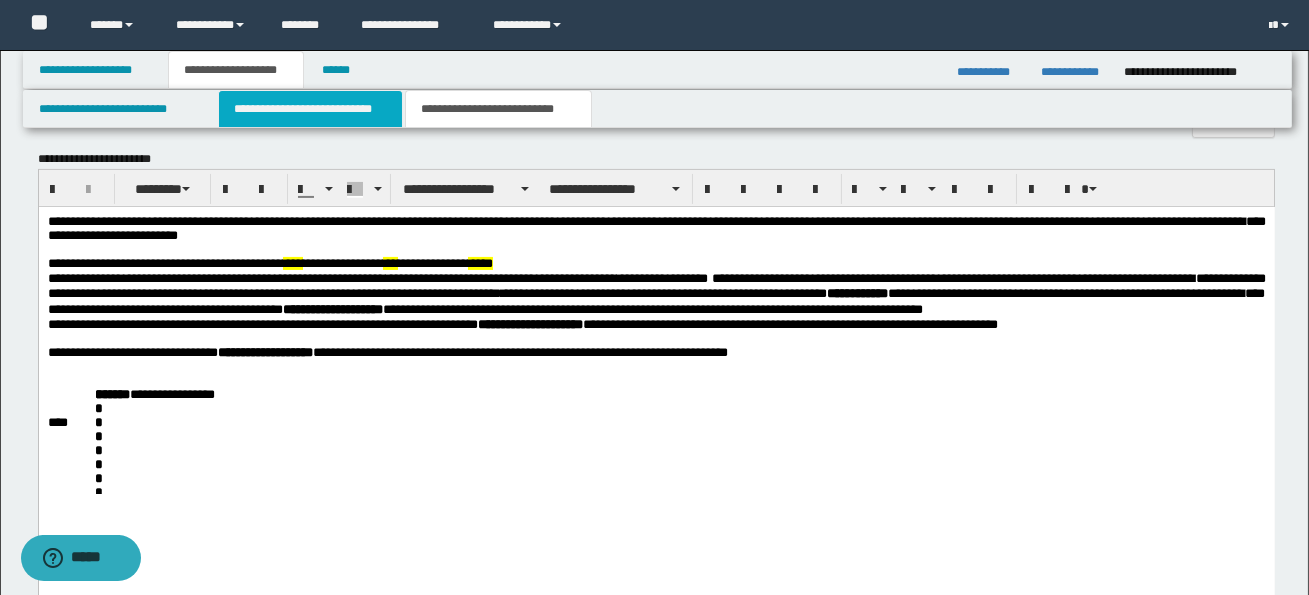 scroll, scrollTop: 0, scrollLeft: 0, axis: both 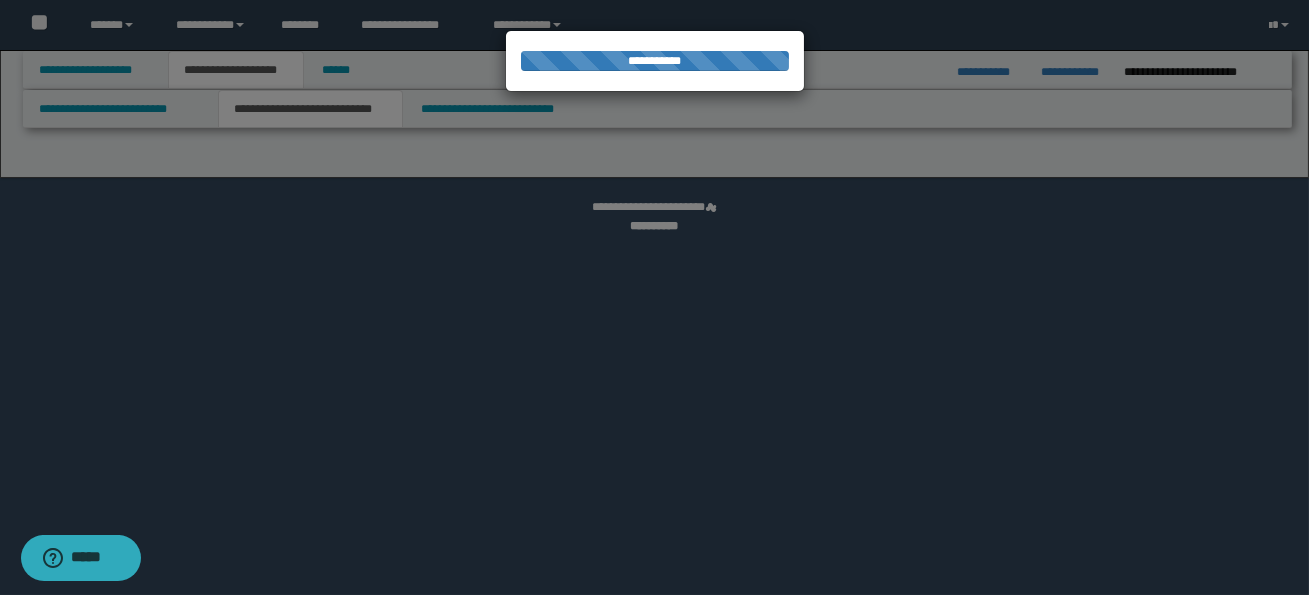 select on "*" 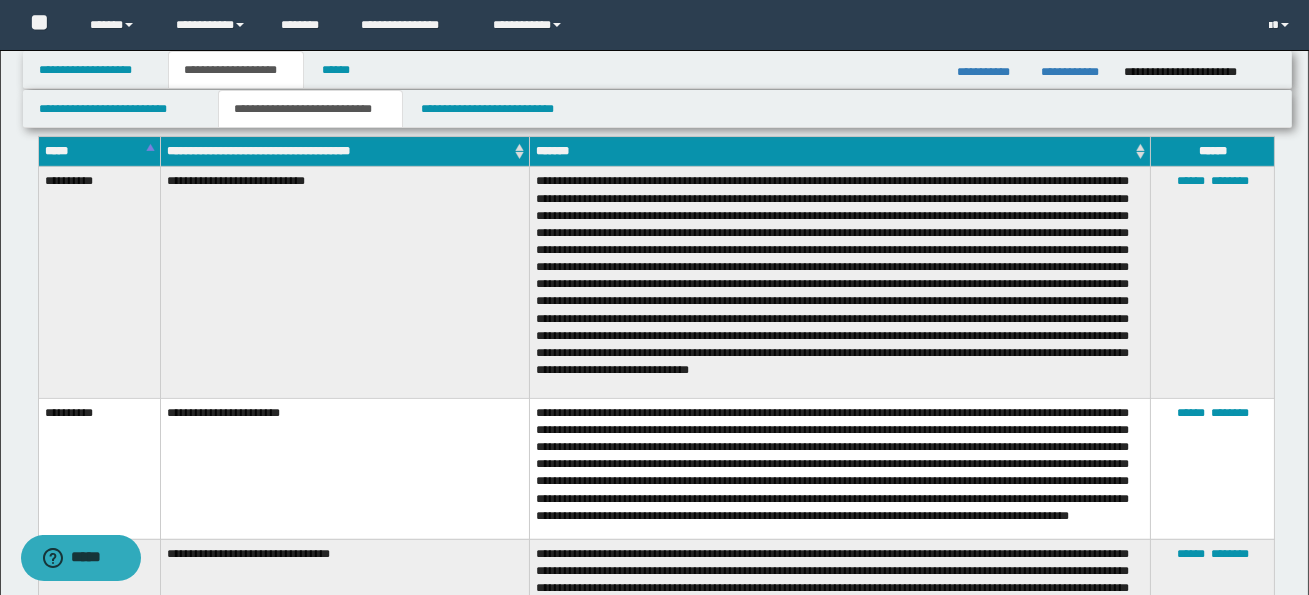 scroll, scrollTop: 2074, scrollLeft: 0, axis: vertical 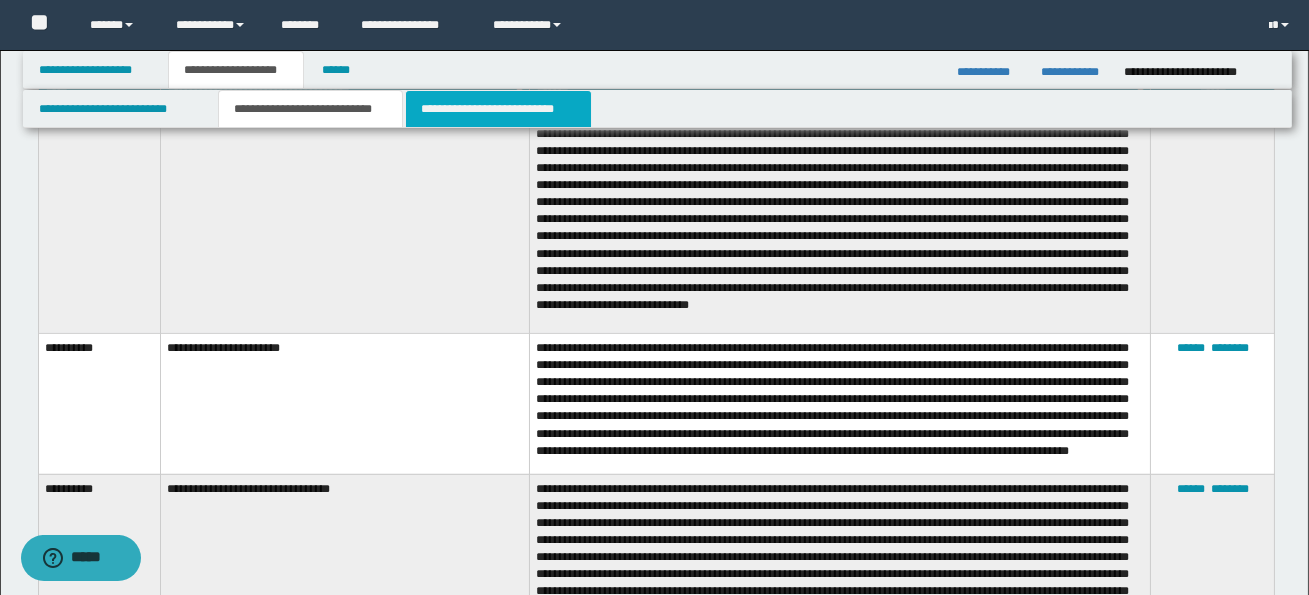 click on "**********" at bounding box center (498, 109) 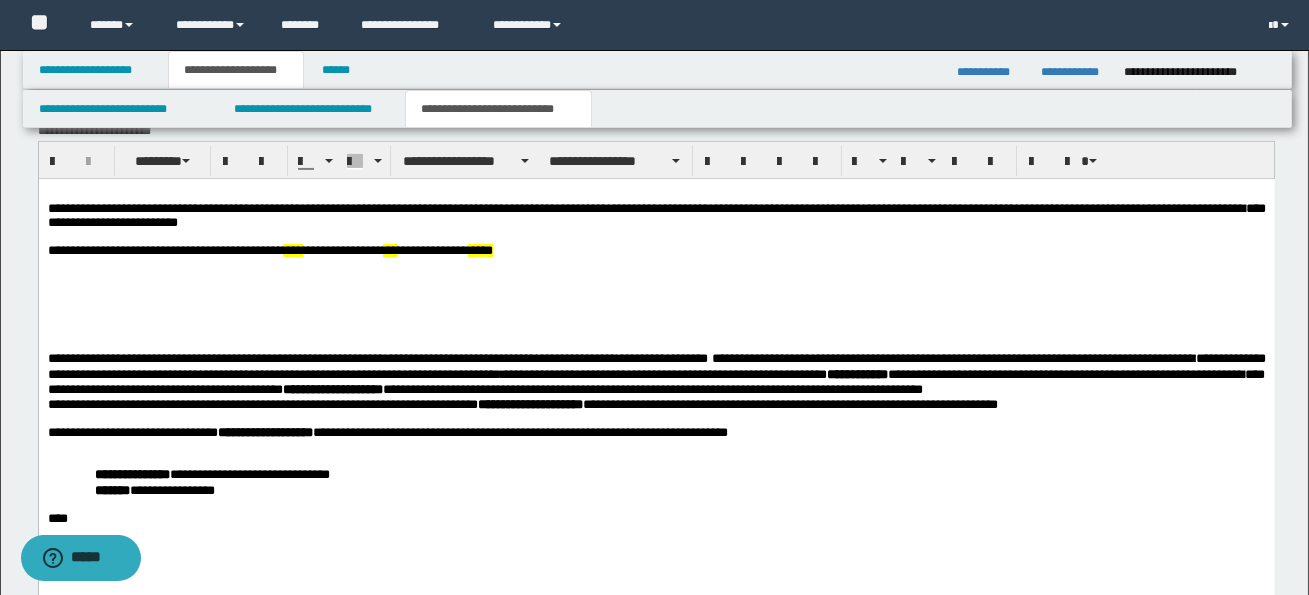 scroll, scrollTop: 975, scrollLeft: 0, axis: vertical 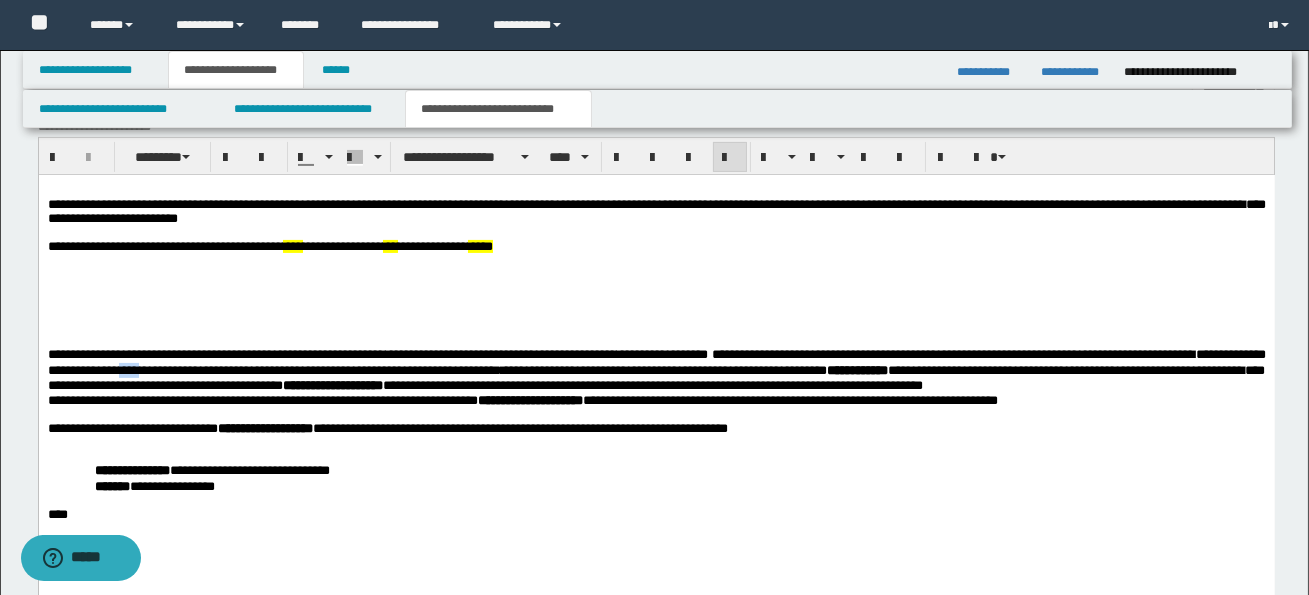 drag, startPoint x: 244, startPoint y: 374, endPoint x: 280, endPoint y: 376, distance: 36.05551 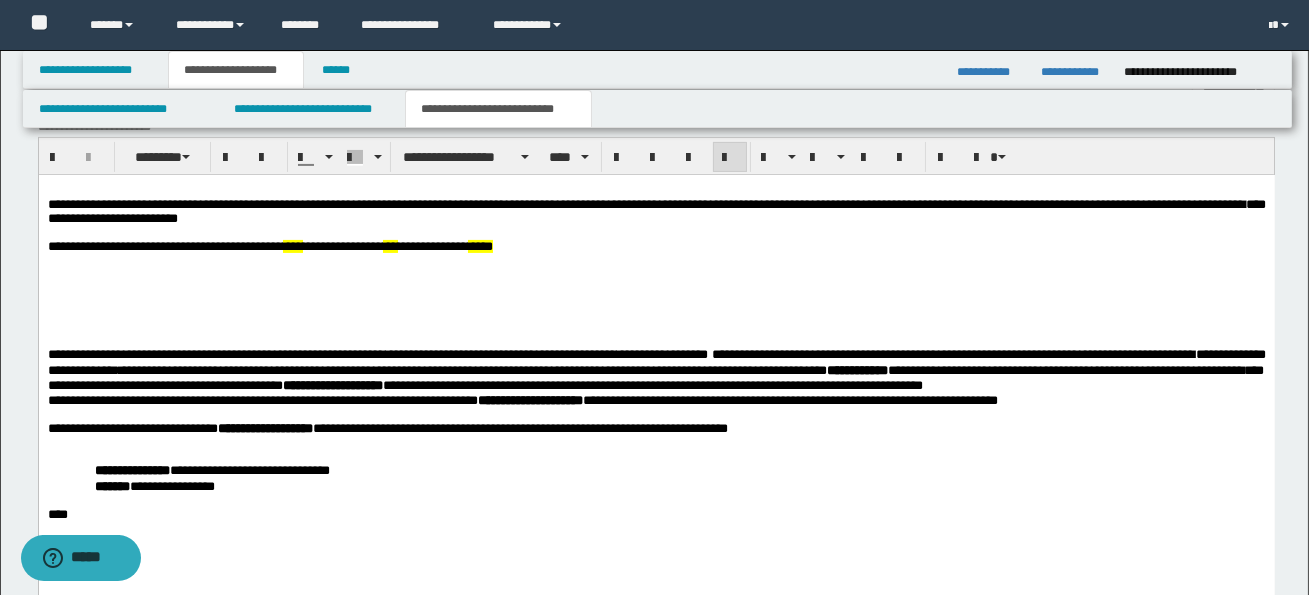 click on "**********" at bounding box center [656, 399] 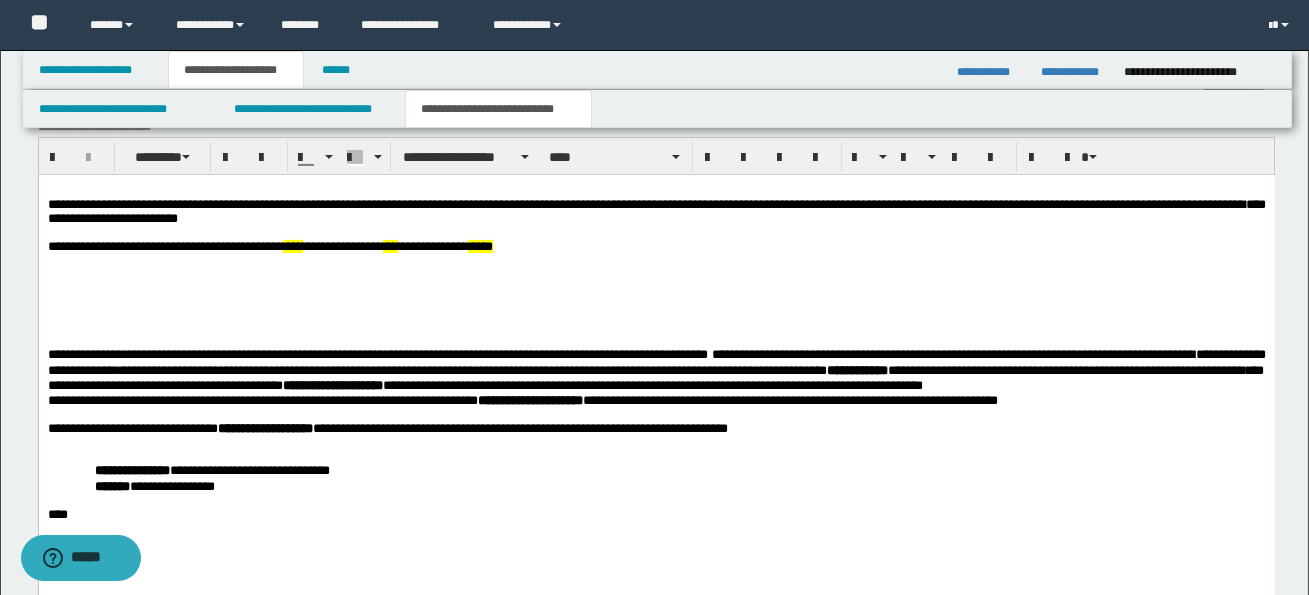 scroll, scrollTop: 0, scrollLeft: 0, axis: both 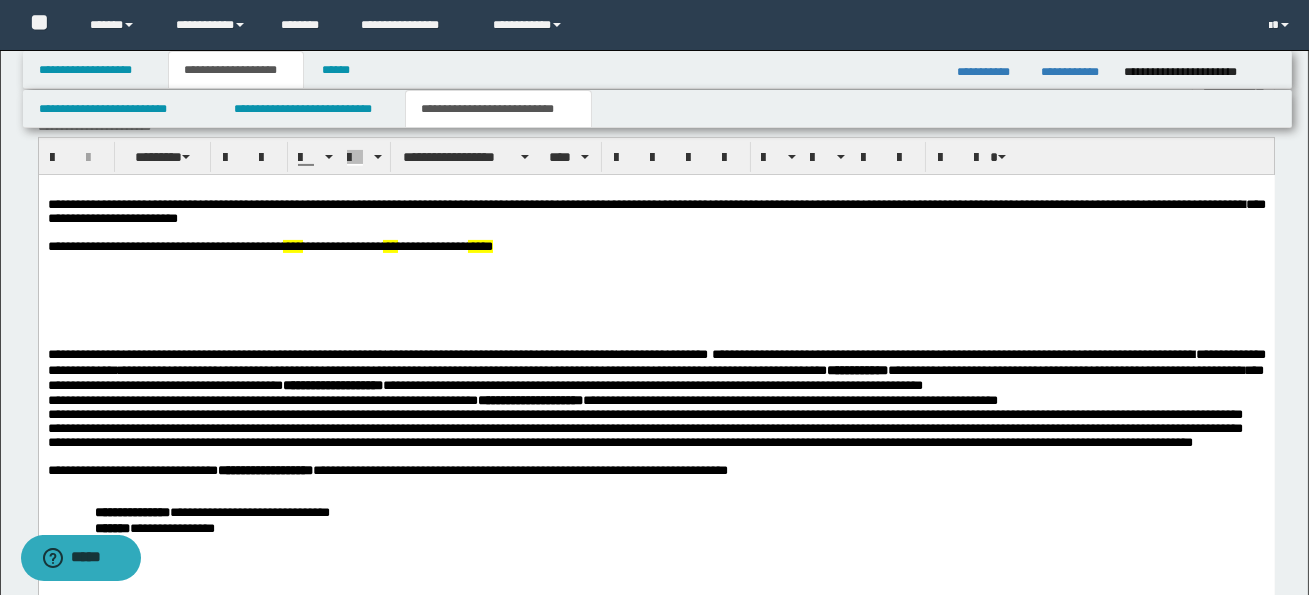 click on "**********" at bounding box center (656, 404) 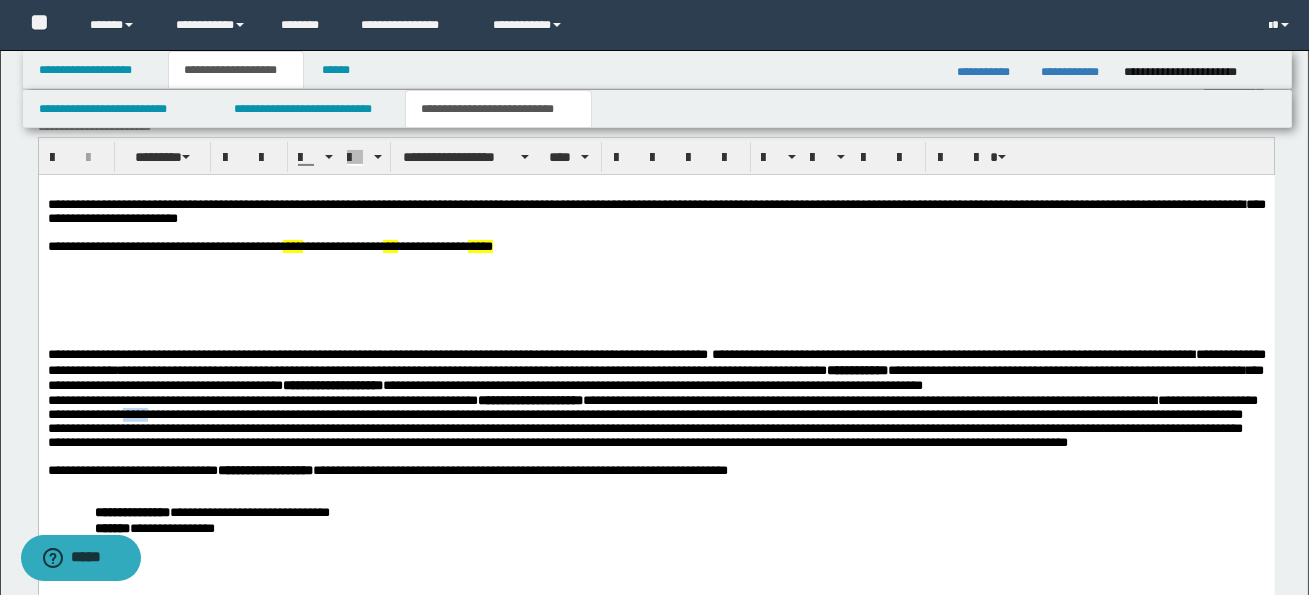 drag, startPoint x: 253, startPoint y: 422, endPoint x: 276, endPoint y: 422, distance: 23 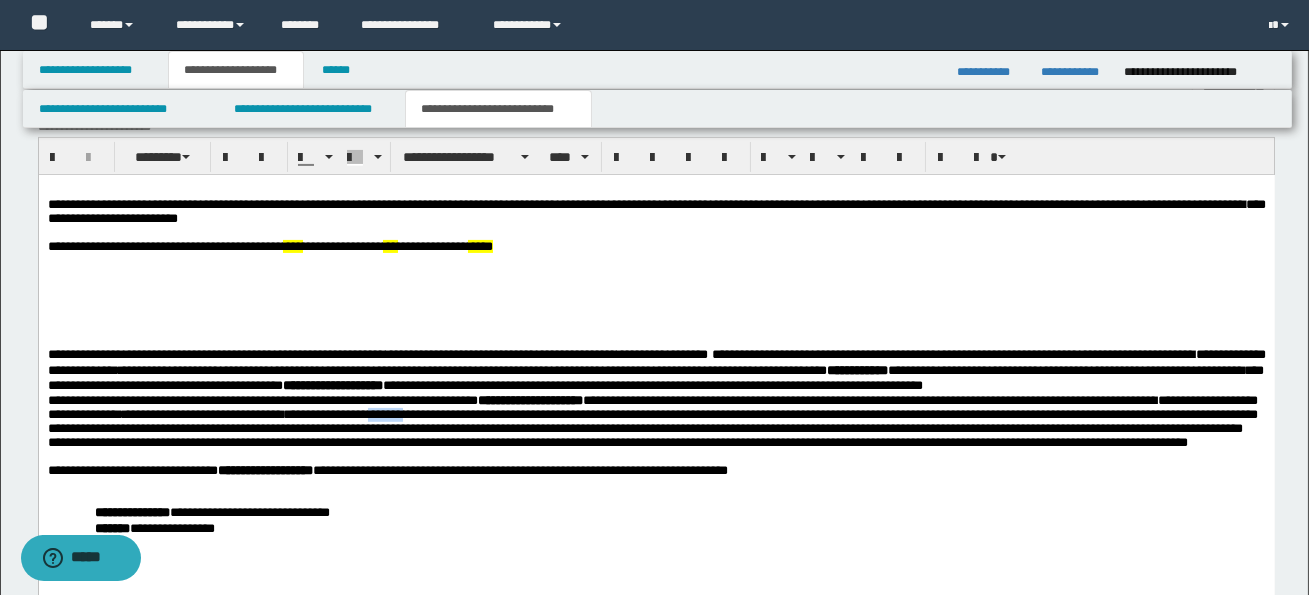 drag, startPoint x: 519, startPoint y: 423, endPoint x: 564, endPoint y: 420, distance: 45.099888 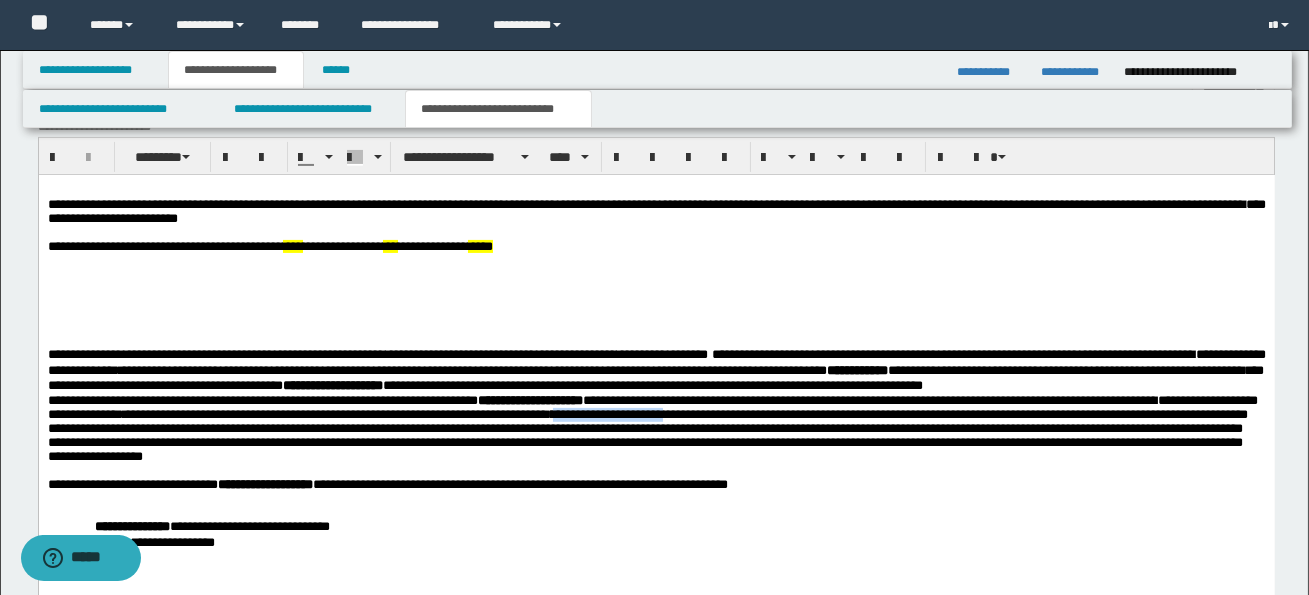 drag, startPoint x: 721, startPoint y: 421, endPoint x: 849, endPoint y: 421, distance: 128 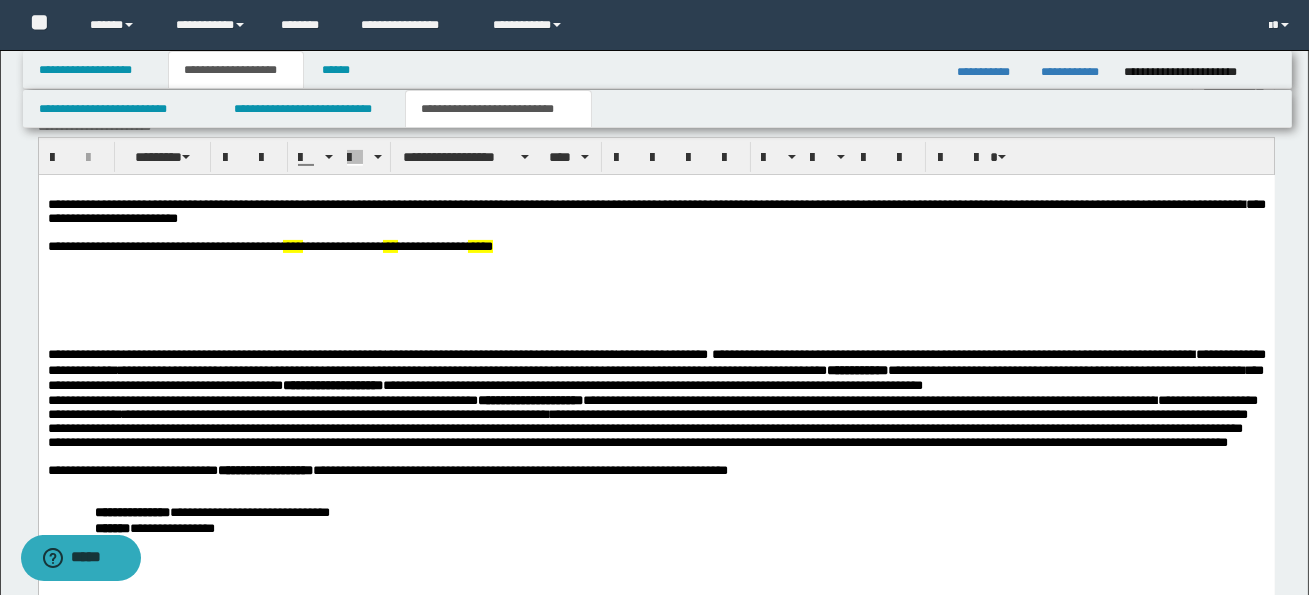 click on "**********" at bounding box center (652, 420) 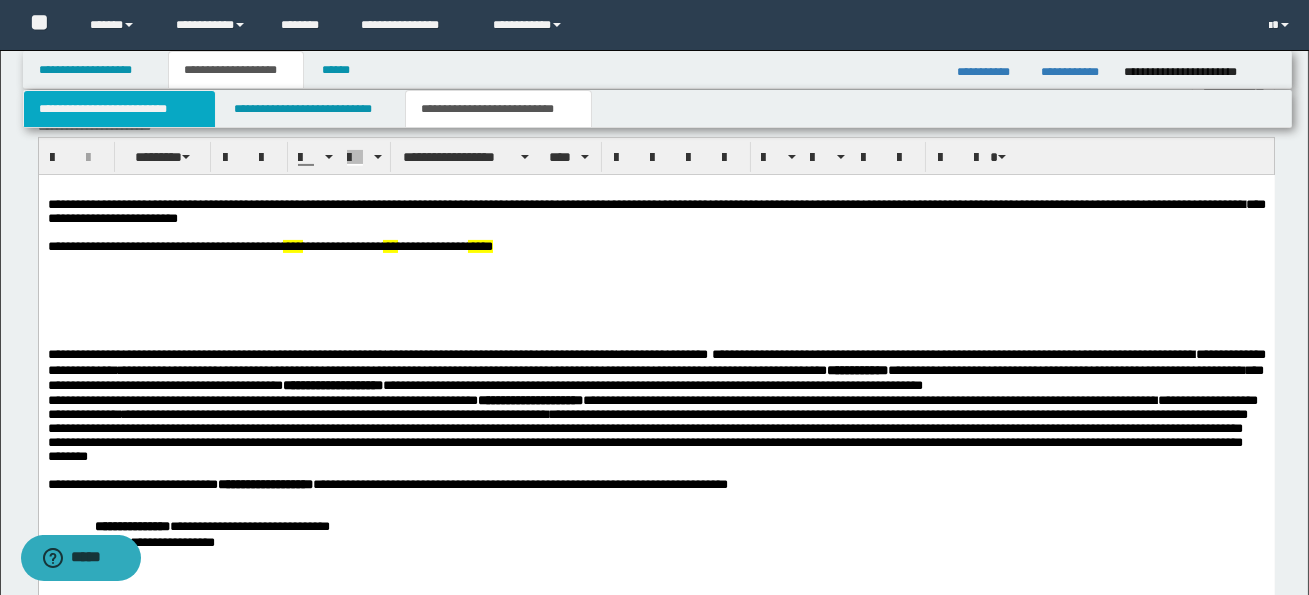 click on "**********" at bounding box center [119, 109] 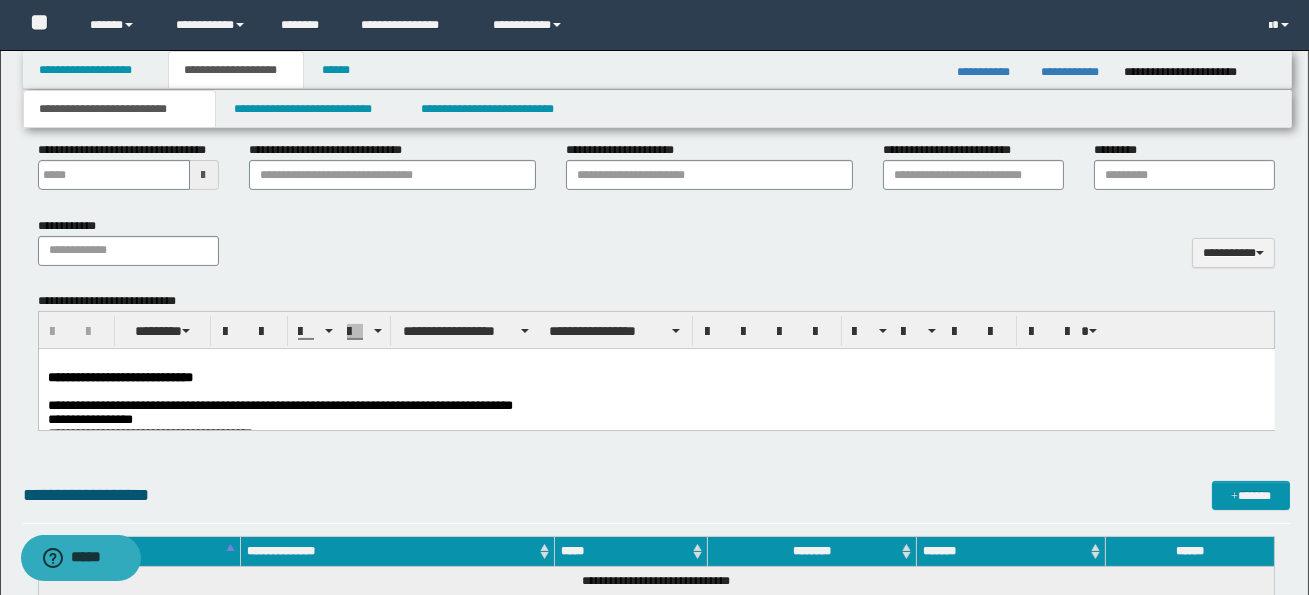 scroll, scrollTop: 797, scrollLeft: 0, axis: vertical 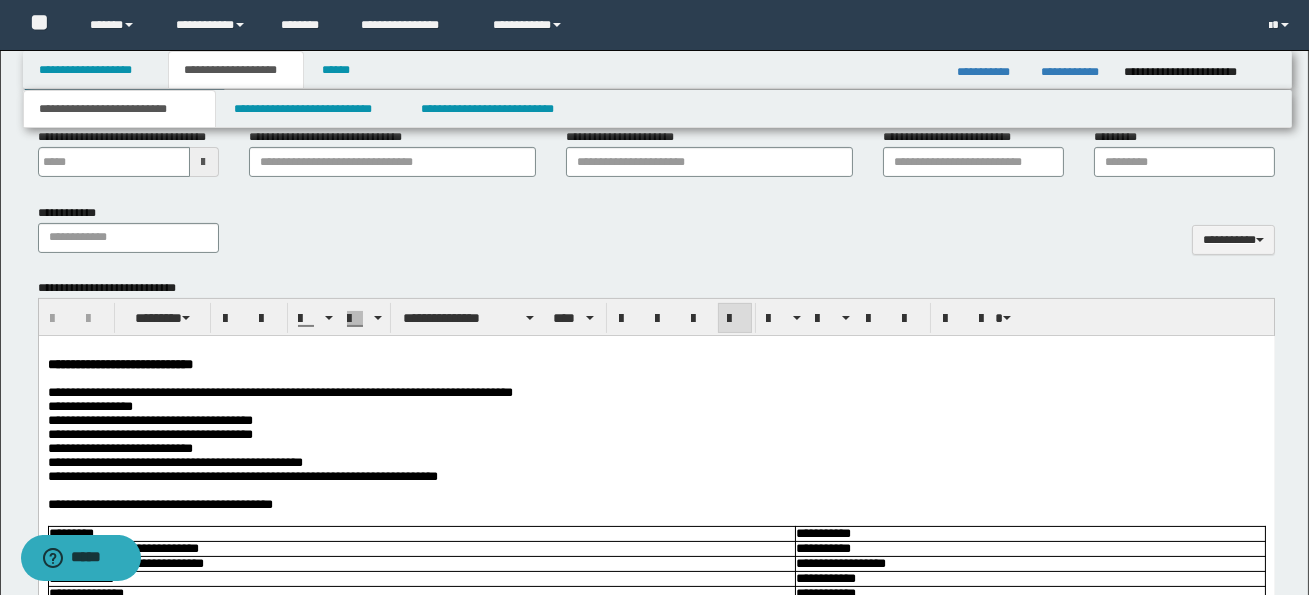 click on "**********" at bounding box center (279, 391) 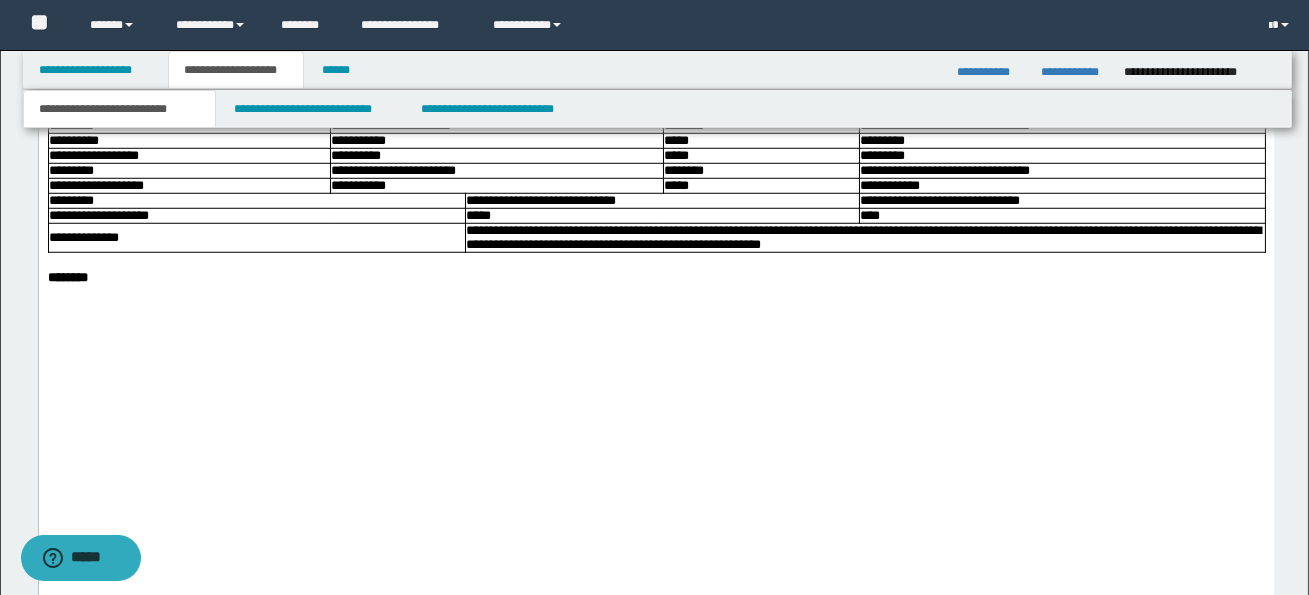 scroll, scrollTop: 3159, scrollLeft: 0, axis: vertical 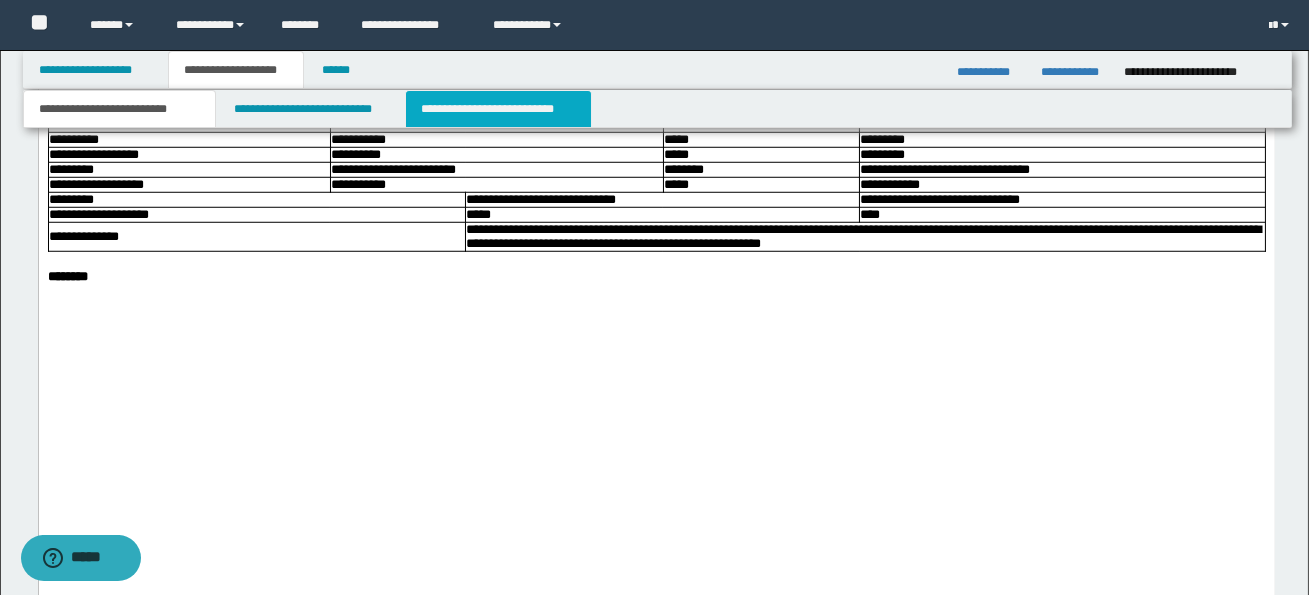 click on "**********" at bounding box center [498, 109] 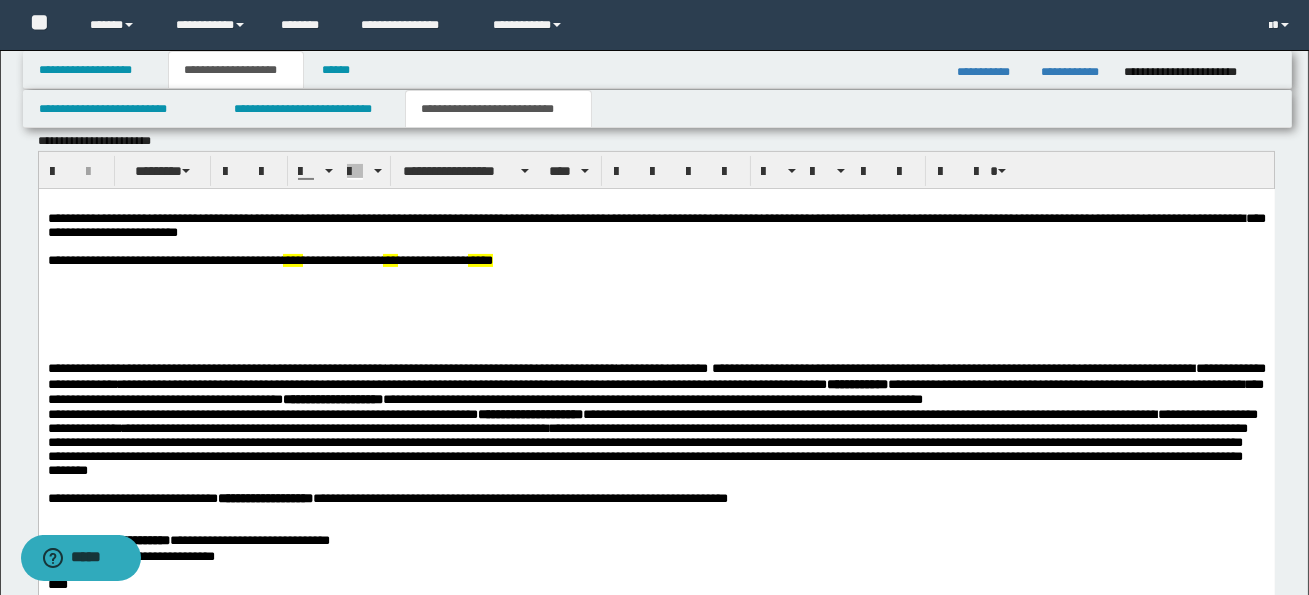scroll, scrollTop: 967, scrollLeft: 0, axis: vertical 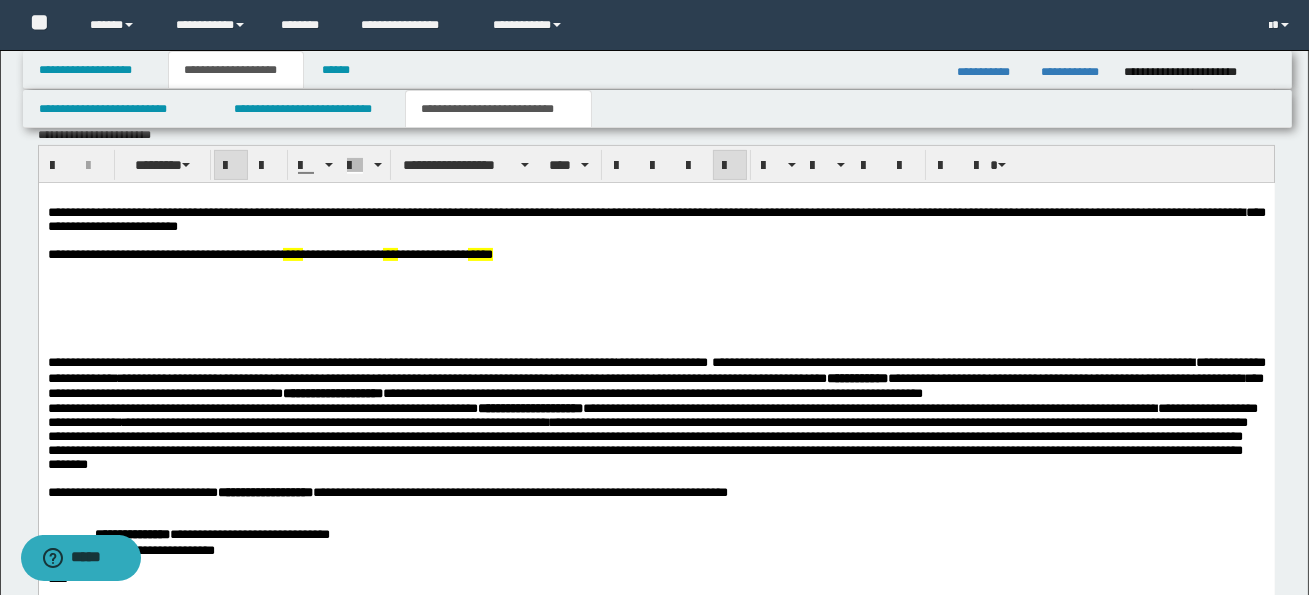 click on "**********" at bounding box center [856, 377] 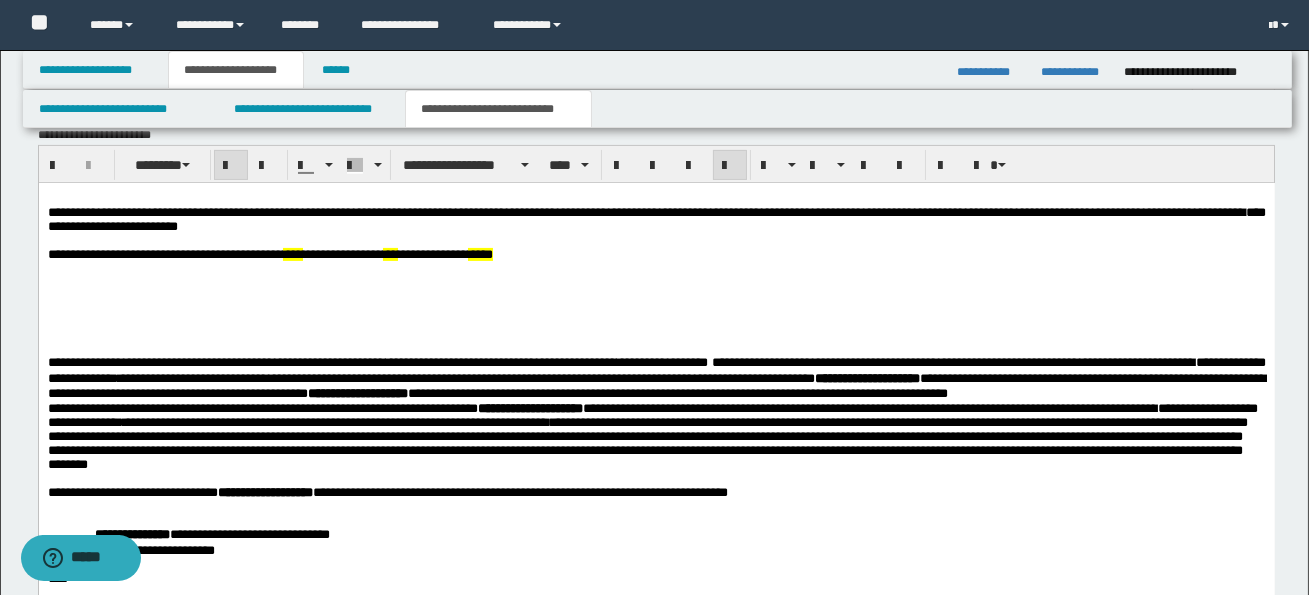 click on "**********" at bounding box center [357, 392] 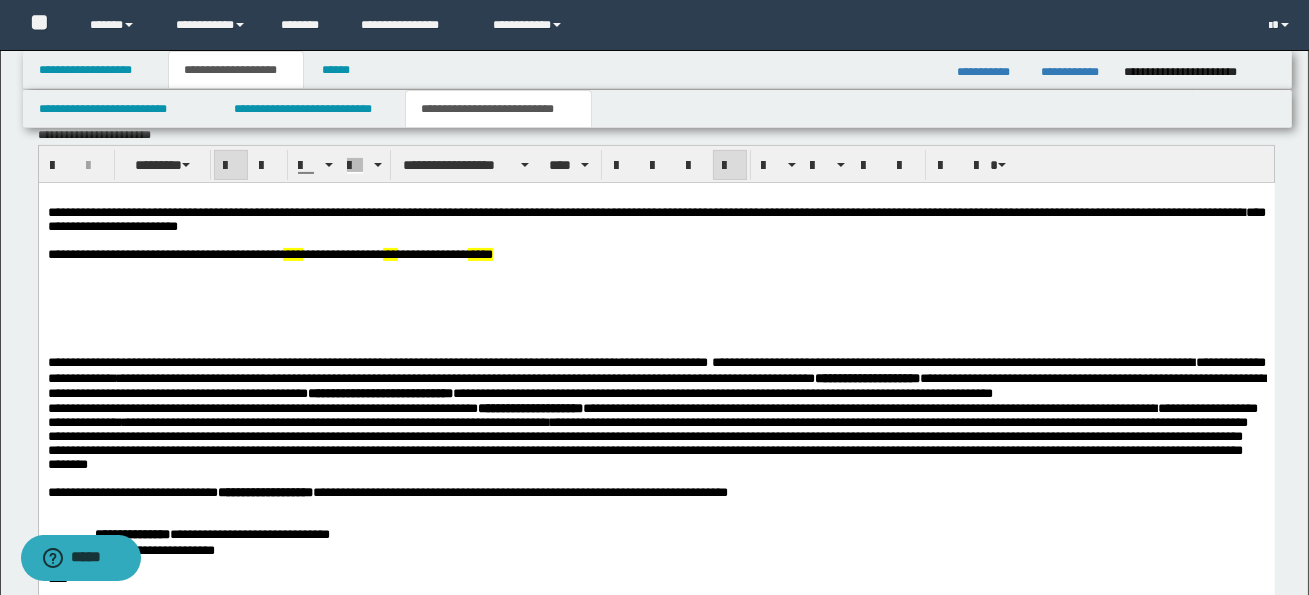 click on "**********" at bounding box center (656, 419) 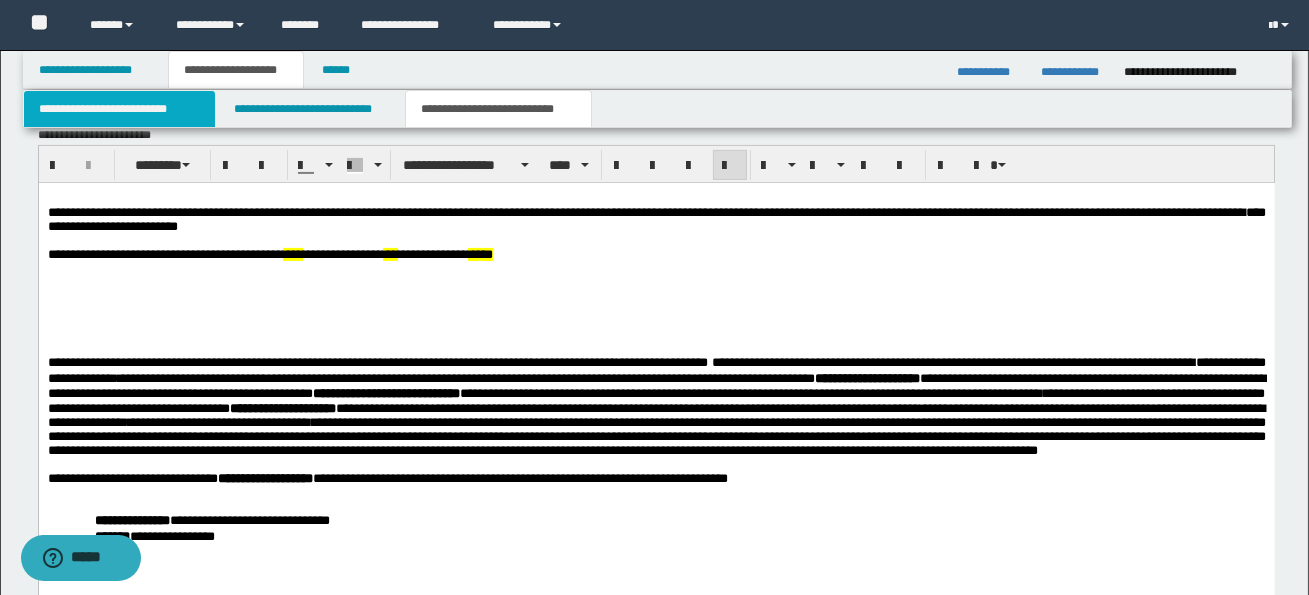 click on "**********" at bounding box center (119, 109) 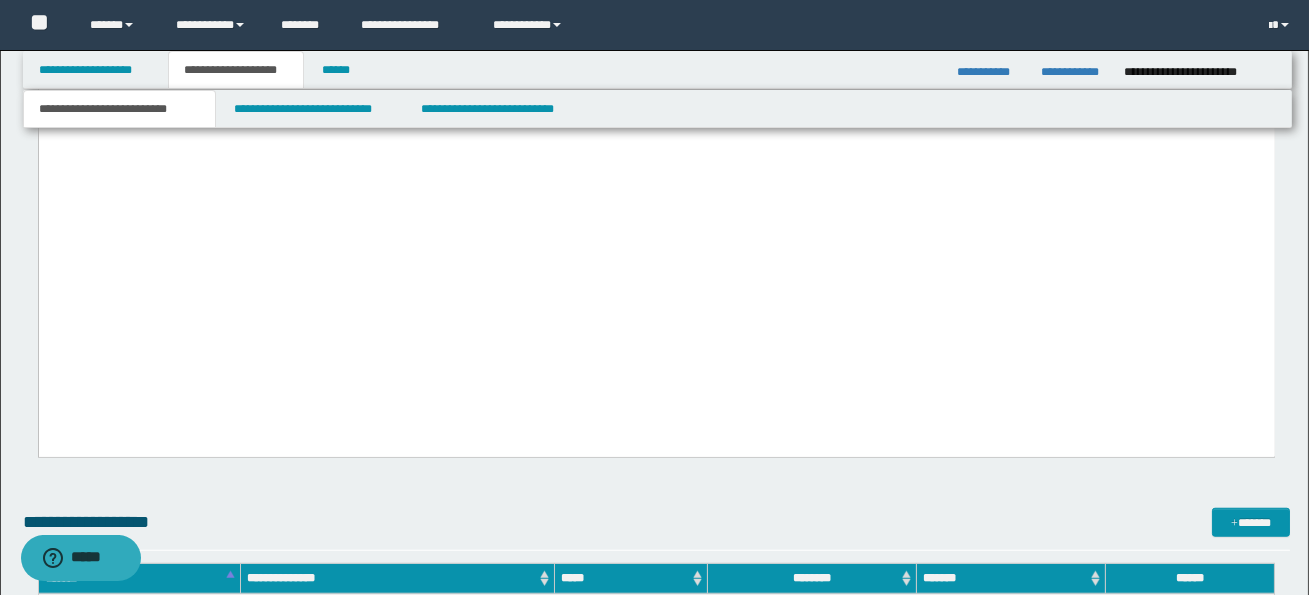 scroll, scrollTop: 3304, scrollLeft: 0, axis: vertical 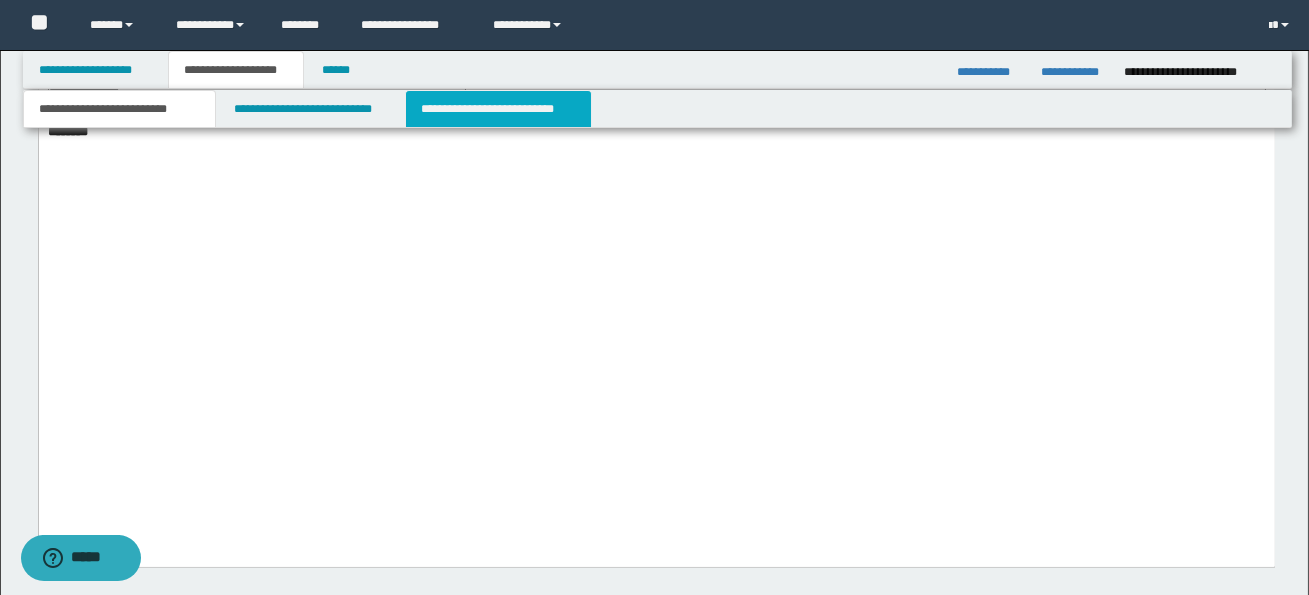 click on "**********" at bounding box center [498, 109] 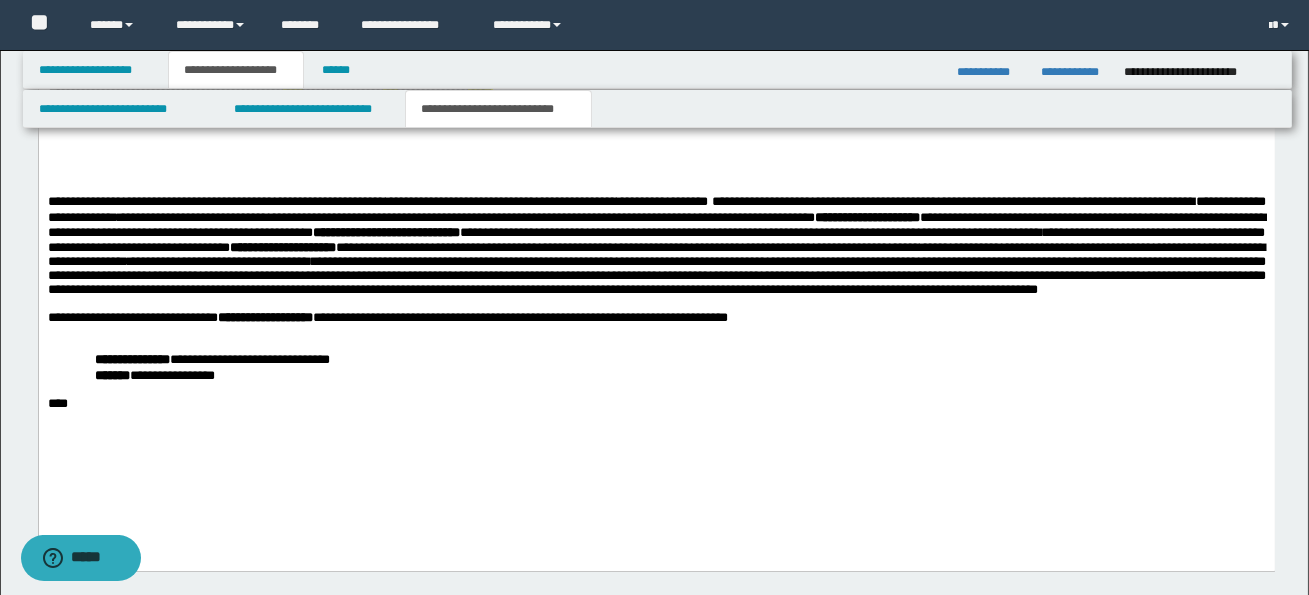 scroll, scrollTop: 1123, scrollLeft: 0, axis: vertical 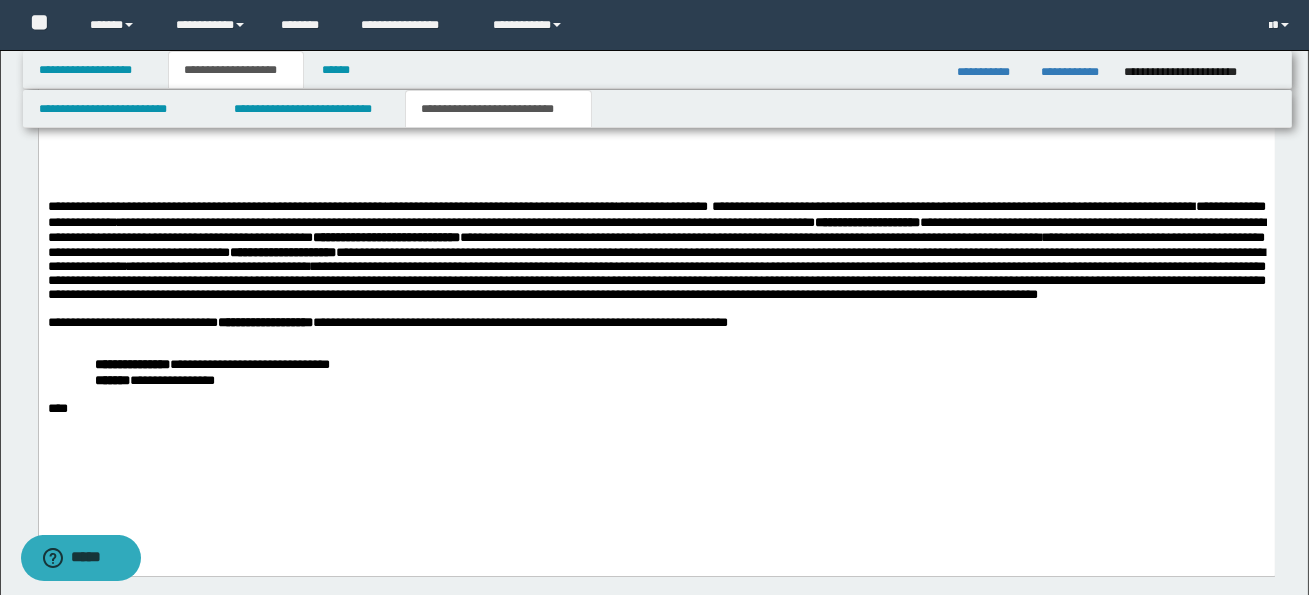 click on "**********" at bounding box center [282, 251] 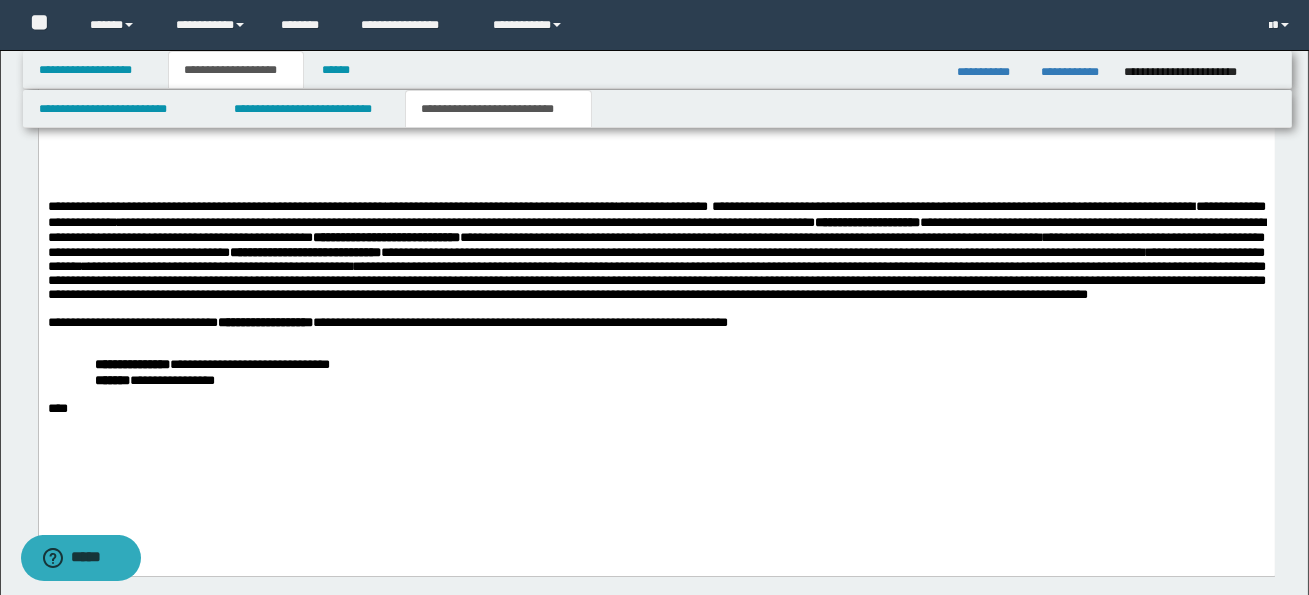 click on "**********" at bounding box center (656, 272) 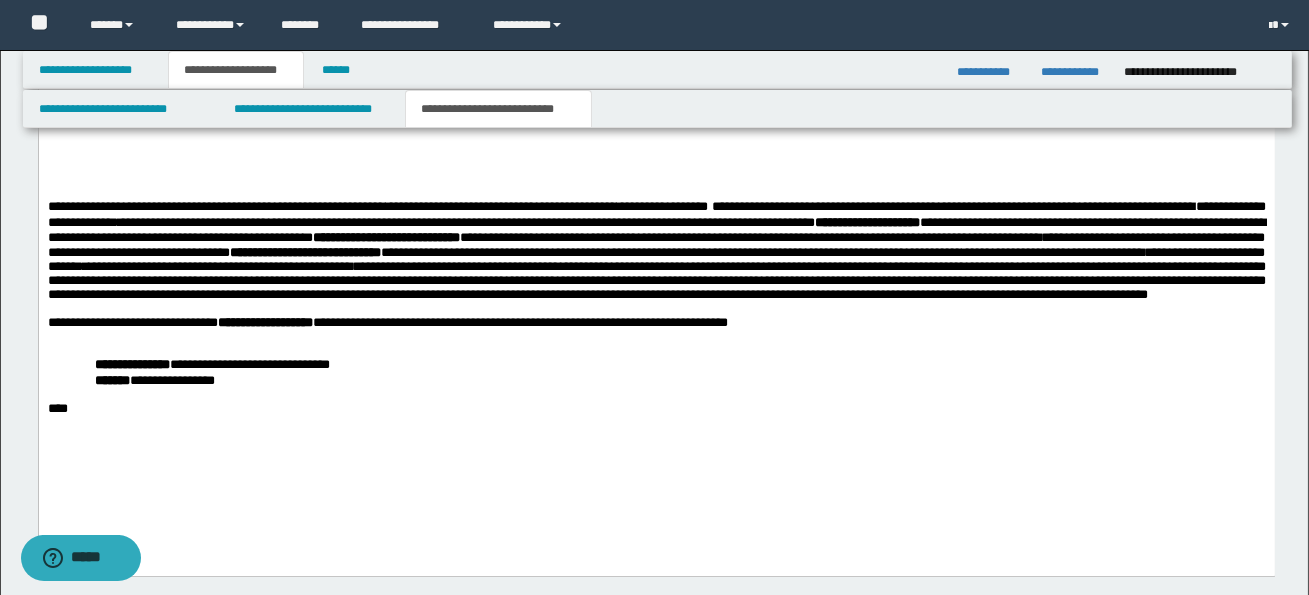 click on "**********" at bounding box center (656, 272) 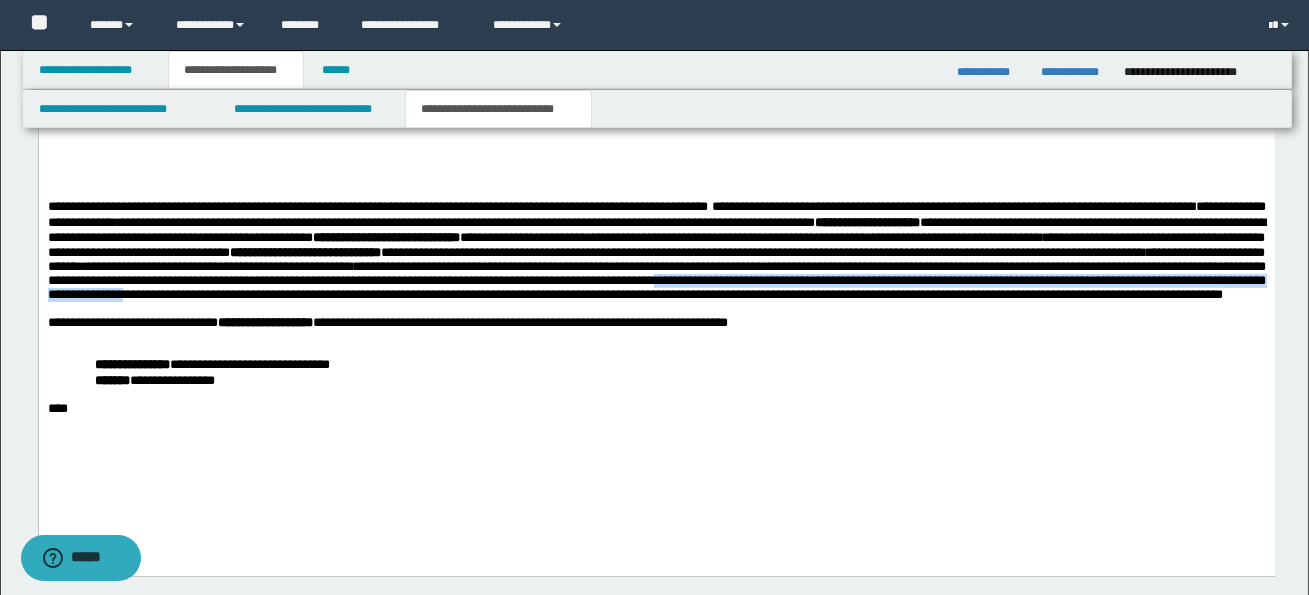 drag, startPoint x: 83, startPoint y: 302, endPoint x: 870, endPoint y: 305, distance: 787.00574 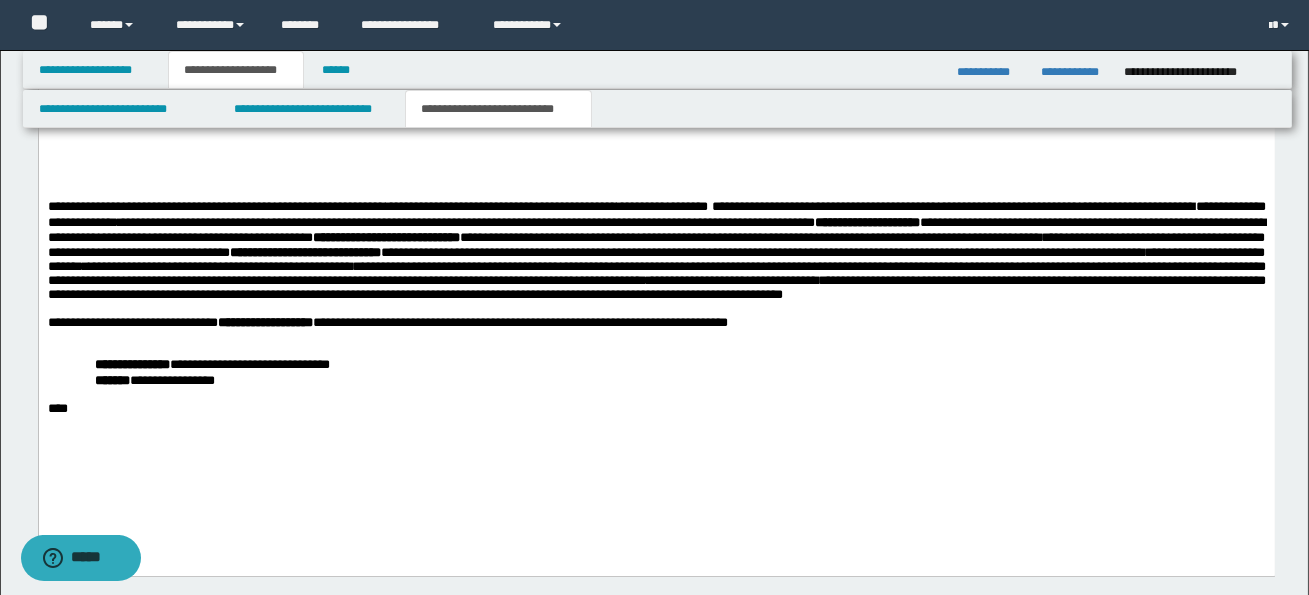 click on "**********" at bounding box center [656, 272] 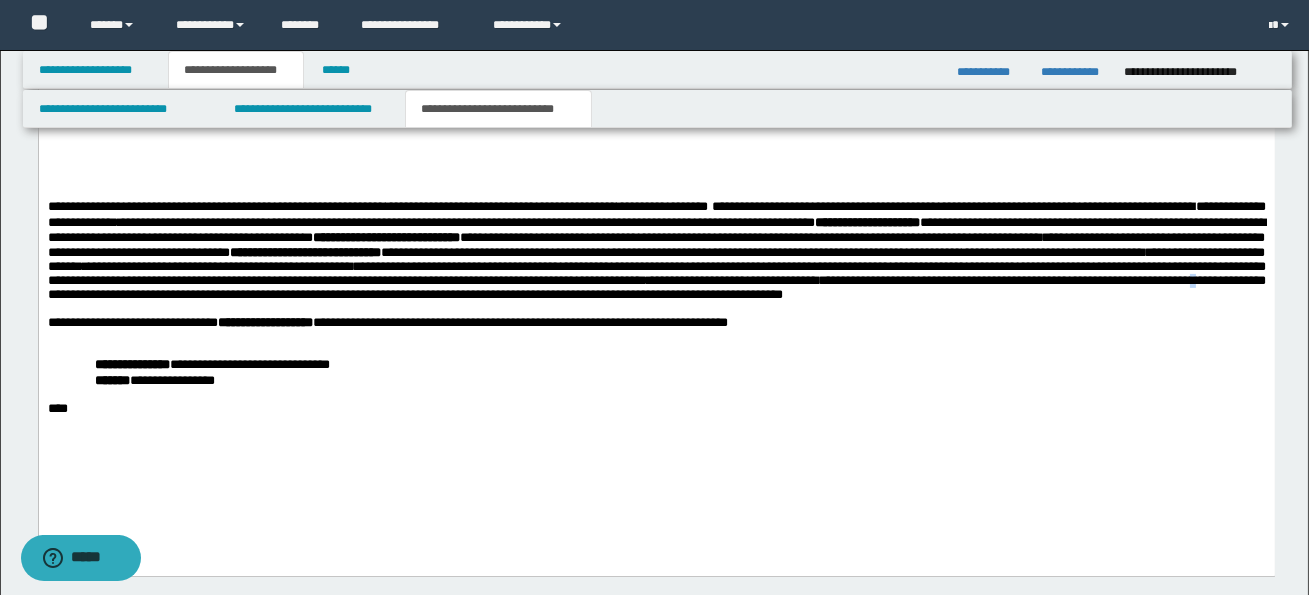 click on "**********" at bounding box center (656, 272) 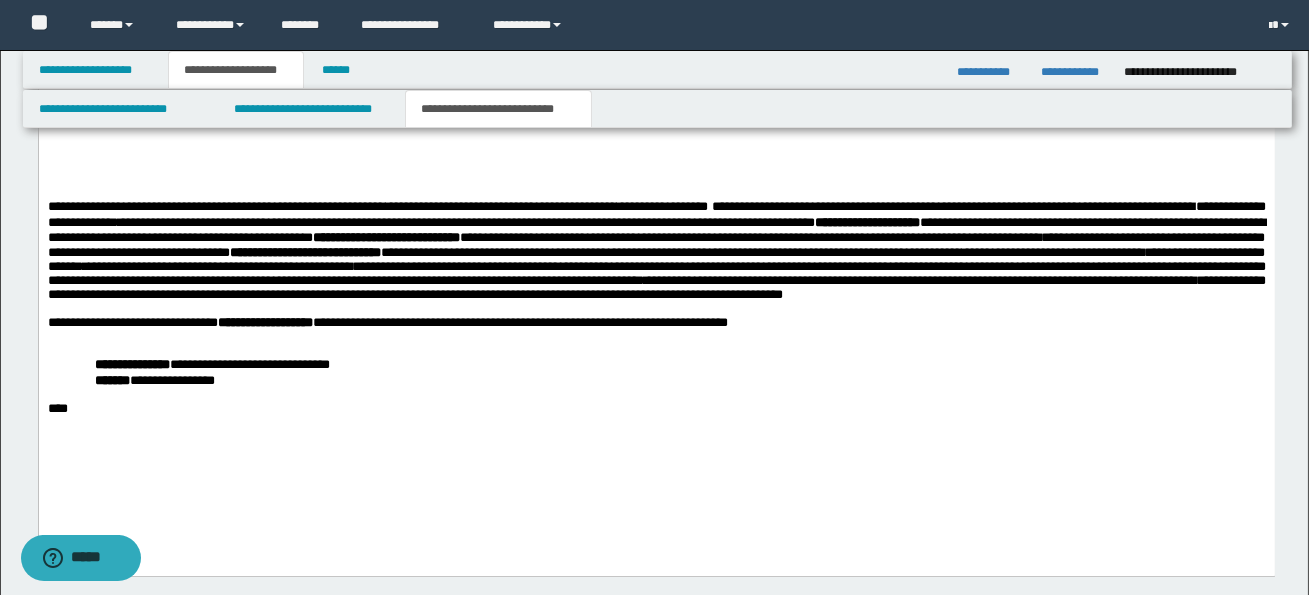 click on "**********" at bounding box center [656, 272] 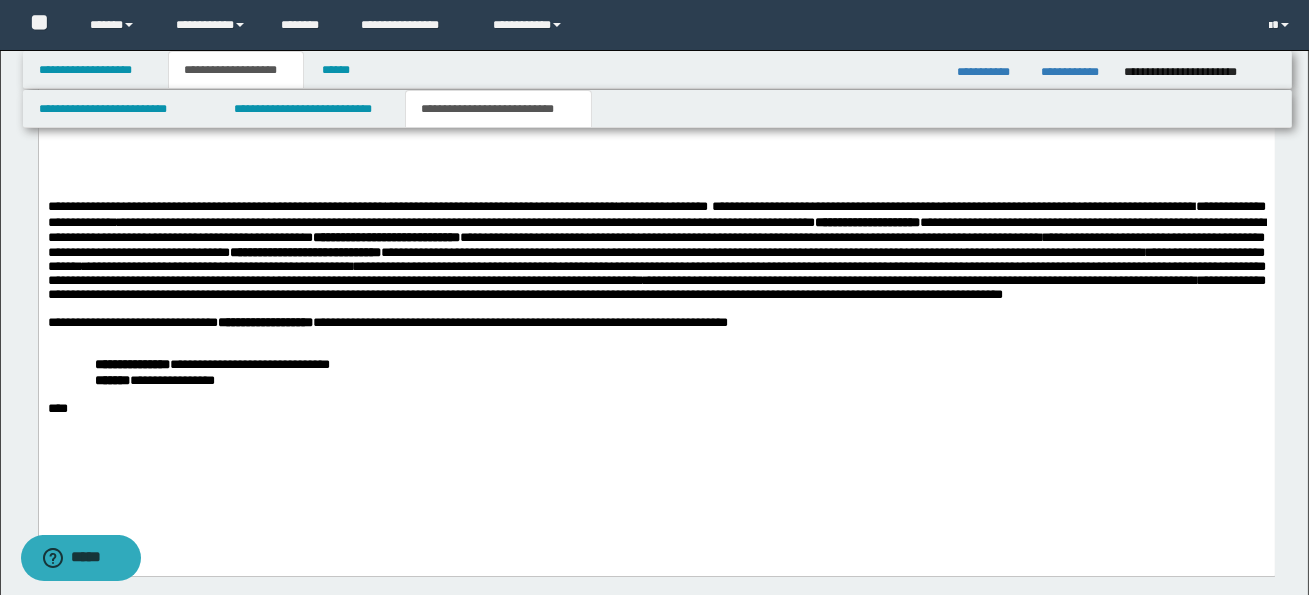 click on "**********" at bounding box center (656, 249) 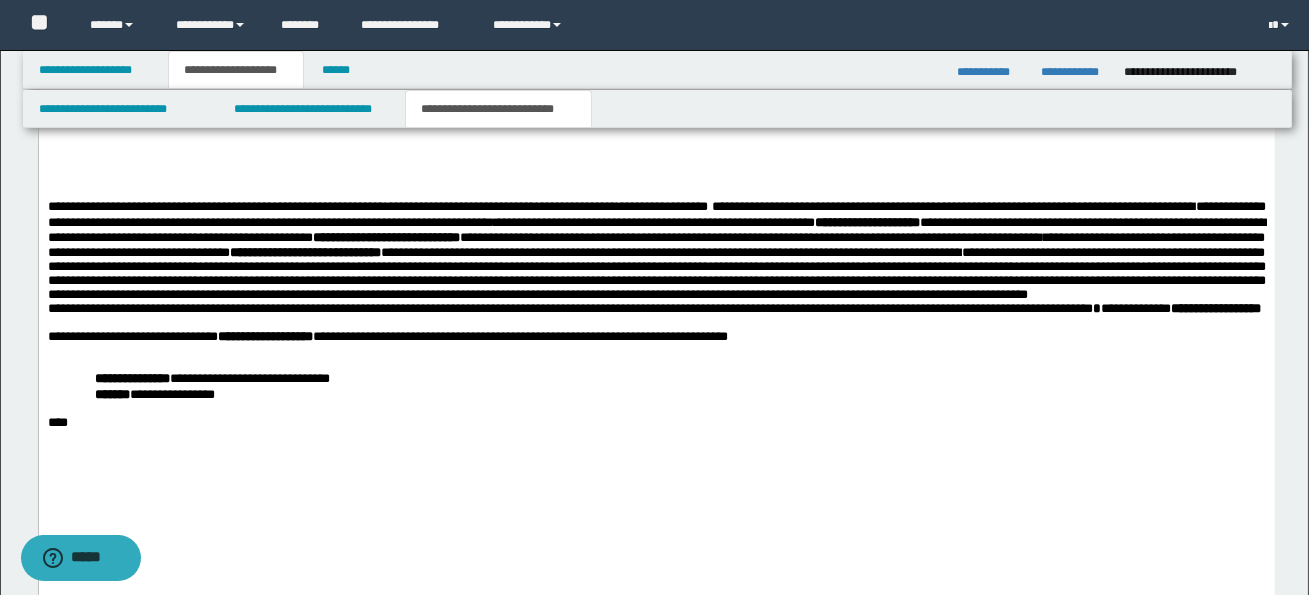 click on "**********" at bounding box center [656, 263] 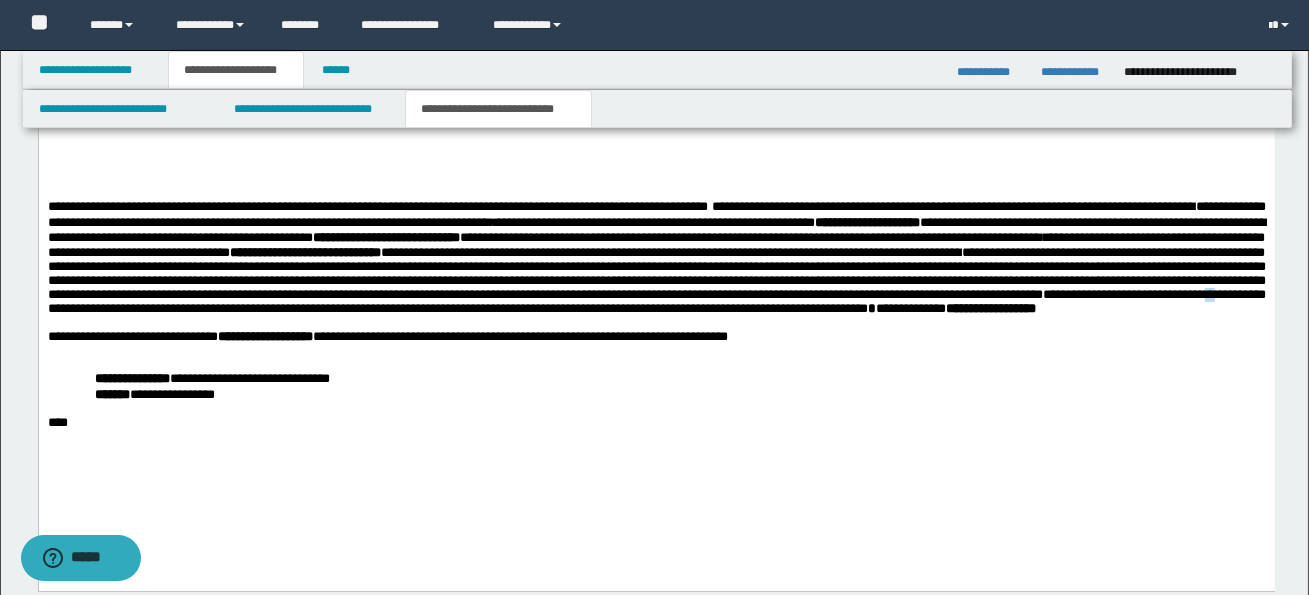 drag, startPoint x: 807, startPoint y: 318, endPoint x: 818, endPoint y: 318, distance: 11 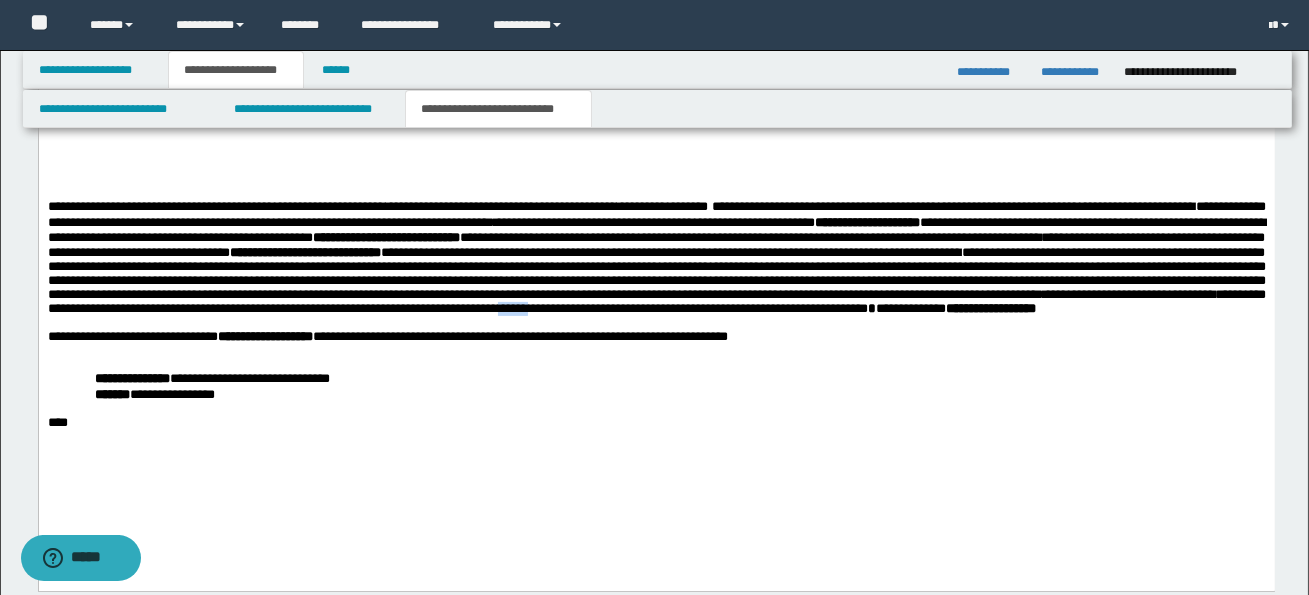 drag, startPoint x: 156, startPoint y: 336, endPoint x: 192, endPoint y: 336, distance: 36 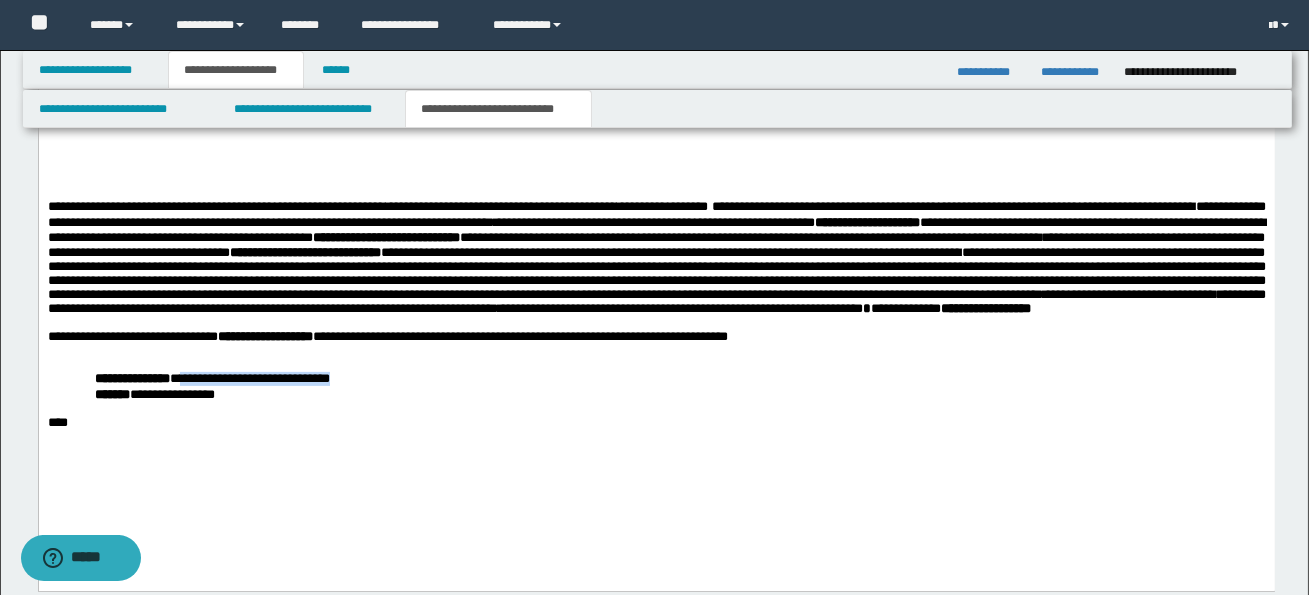drag, startPoint x: 183, startPoint y: 407, endPoint x: 338, endPoint y: 407, distance: 155 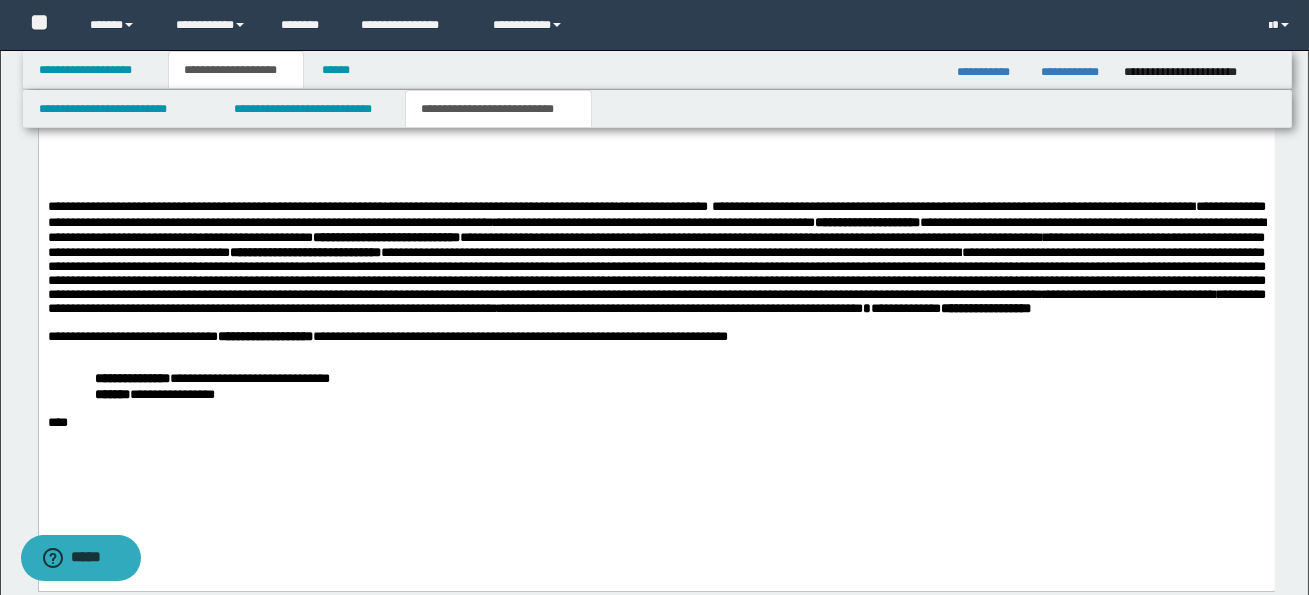 click on "**********" at bounding box center [679, 394] 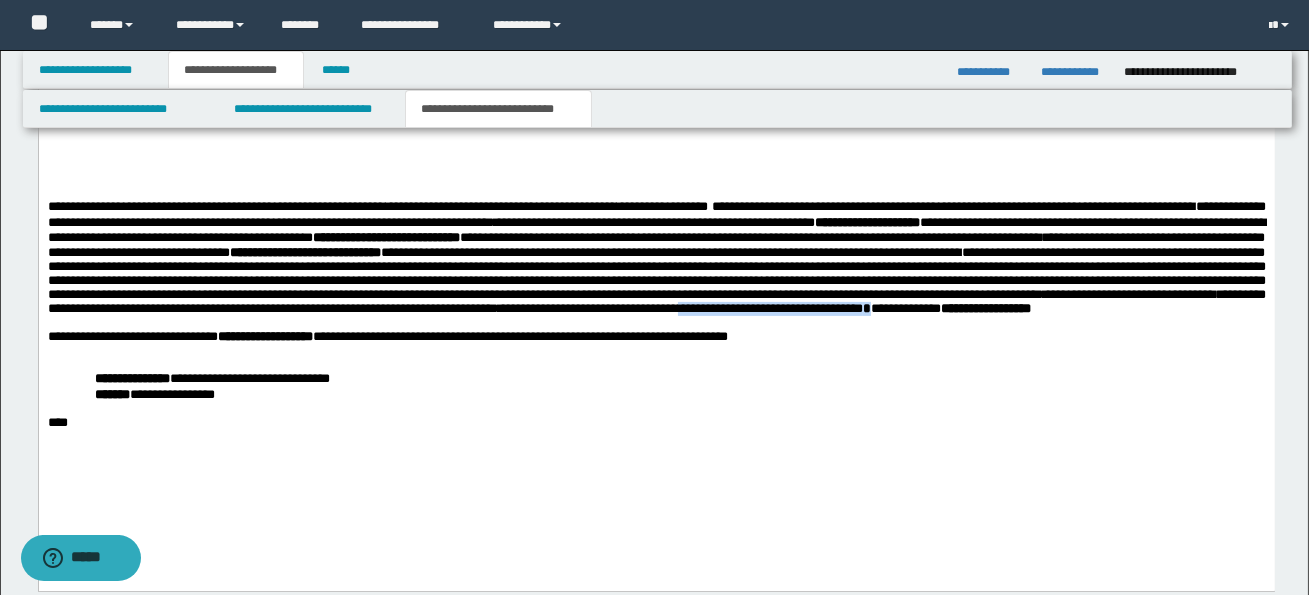 drag, startPoint x: 339, startPoint y: 332, endPoint x: 537, endPoint y: 331, distance: 198.00252 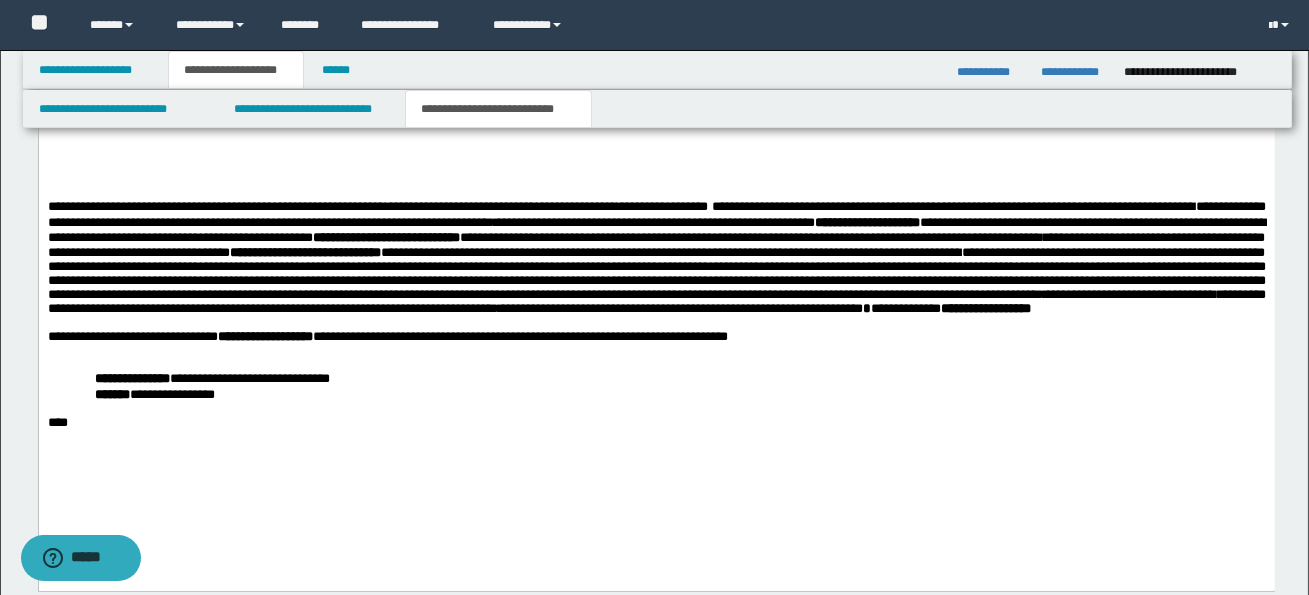 scroll, scrollTop: 0, scrollLeft: 0, axis: both 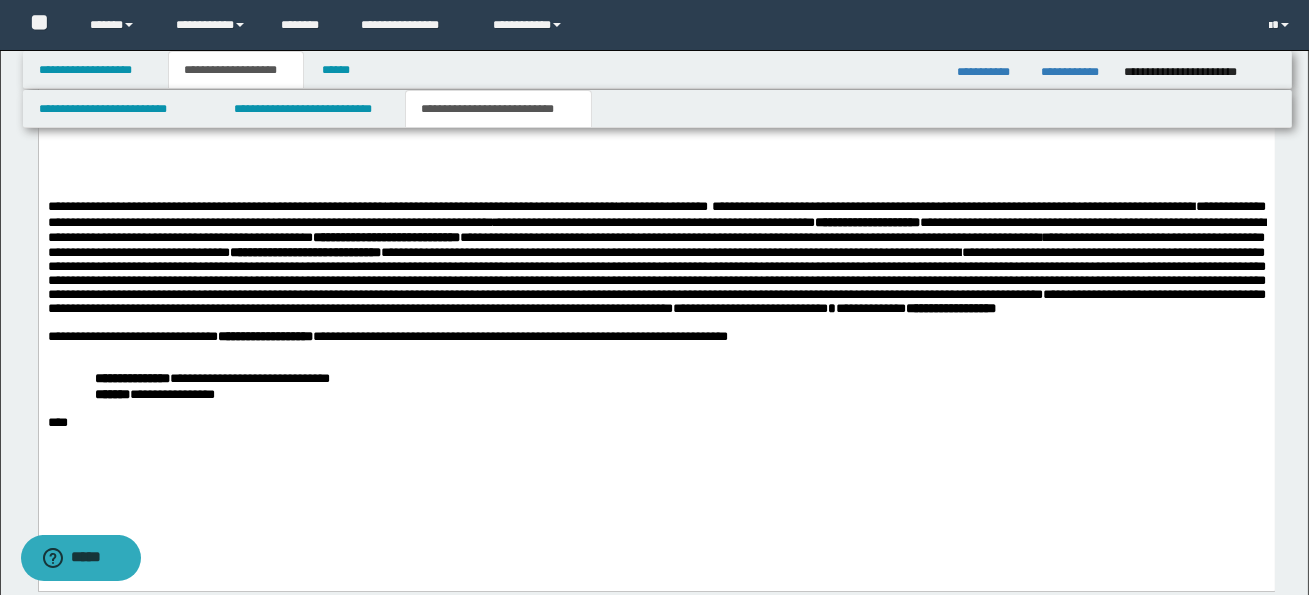 click on "**********" at bounding box center [656, 300] 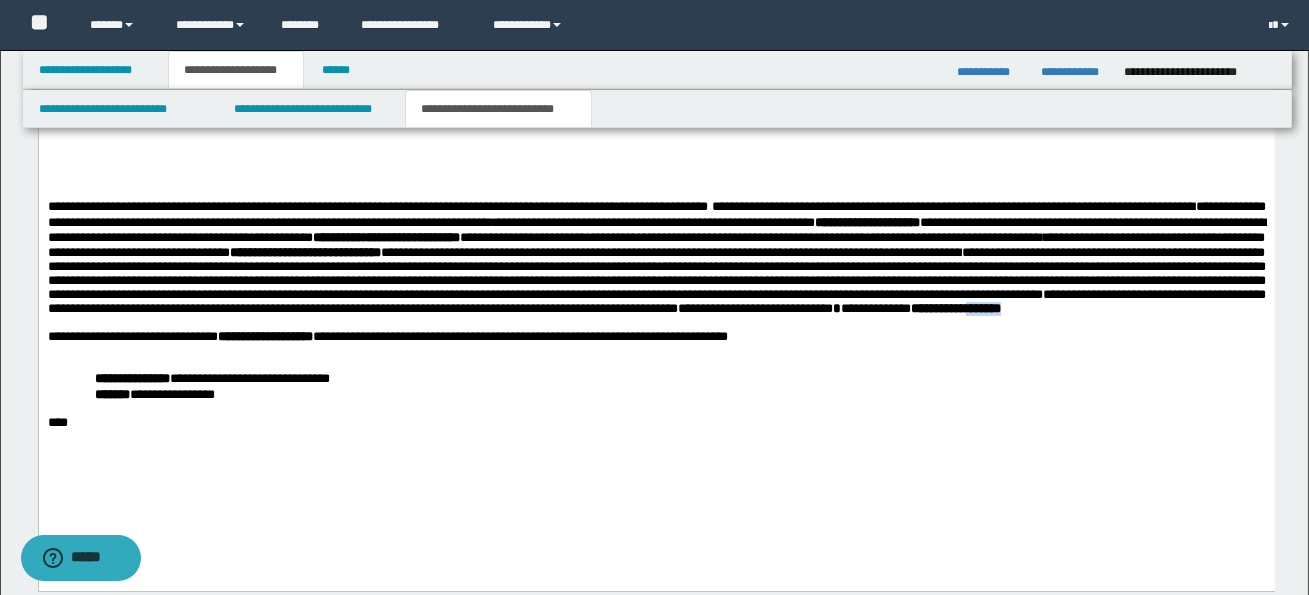 drag, startPoint x: 641, startPoint y: 333, endPoint x: 693, endPoint y: 333, distance: 52 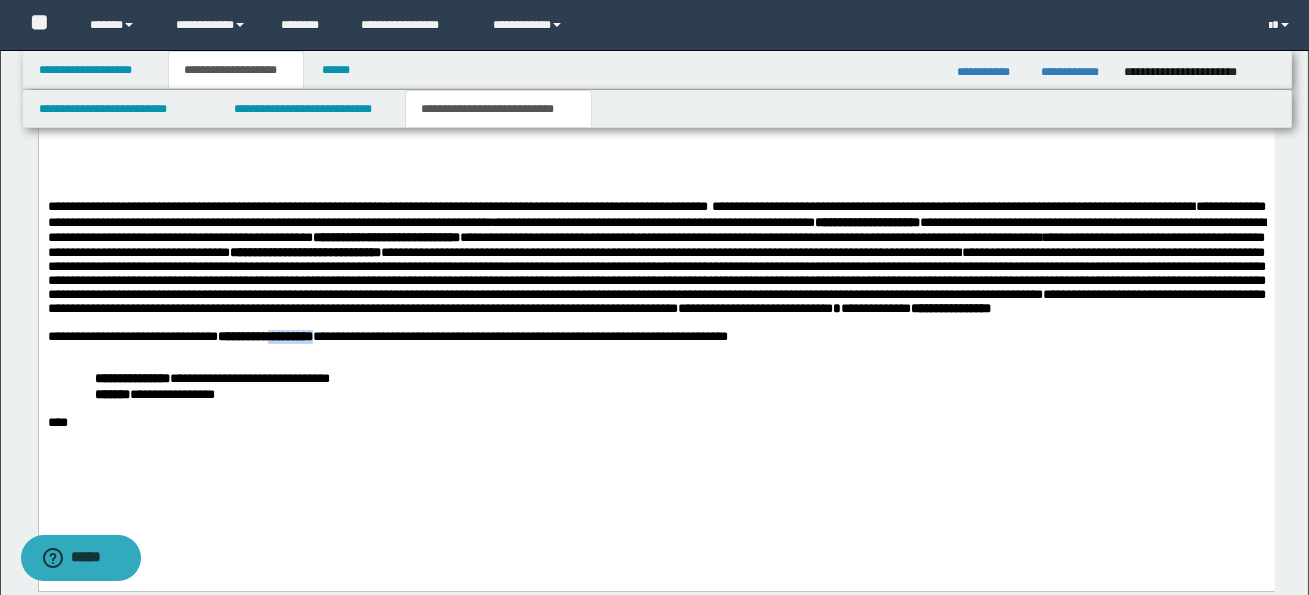 drag, startPoint x: 308, startPoint y: 361, endPoint x: 386, endPoint y: 367, distance: 78.23043 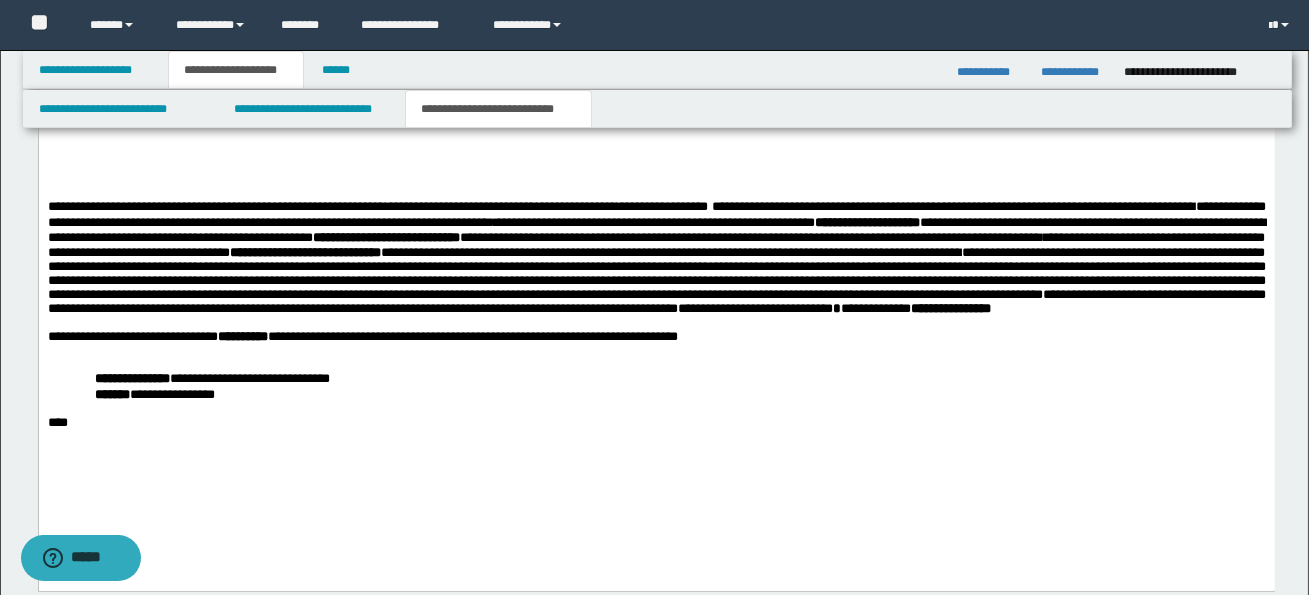 click on "**********" at bounding box center (171, 393) 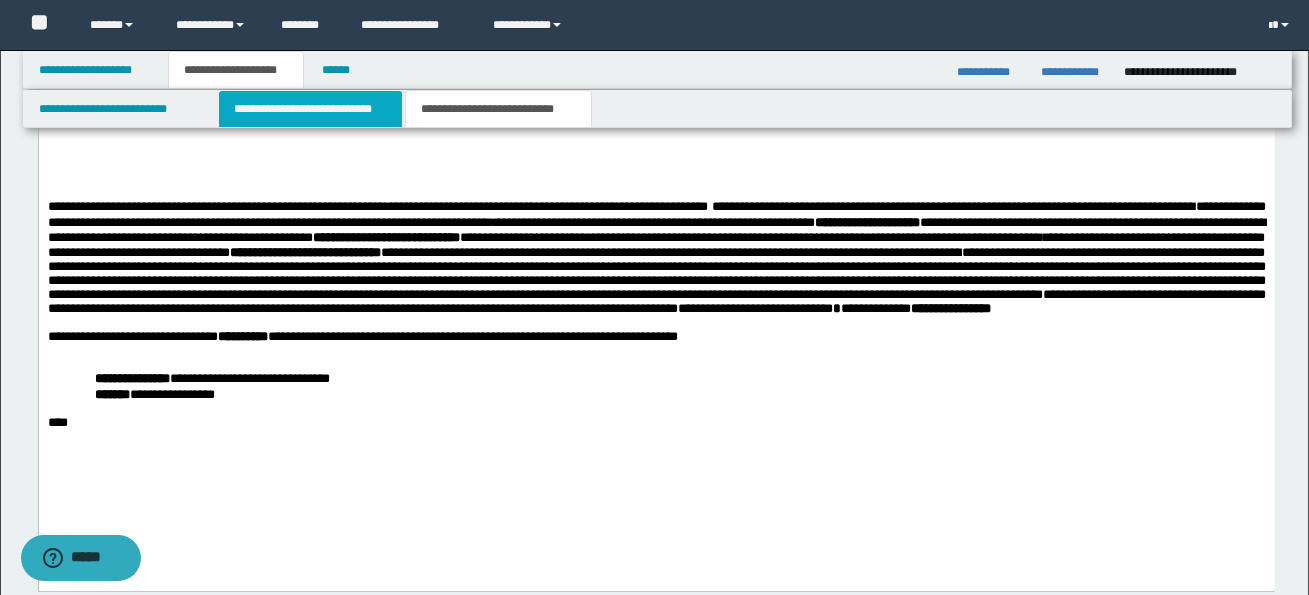 click on "**********" at bounding box center [310, 109] 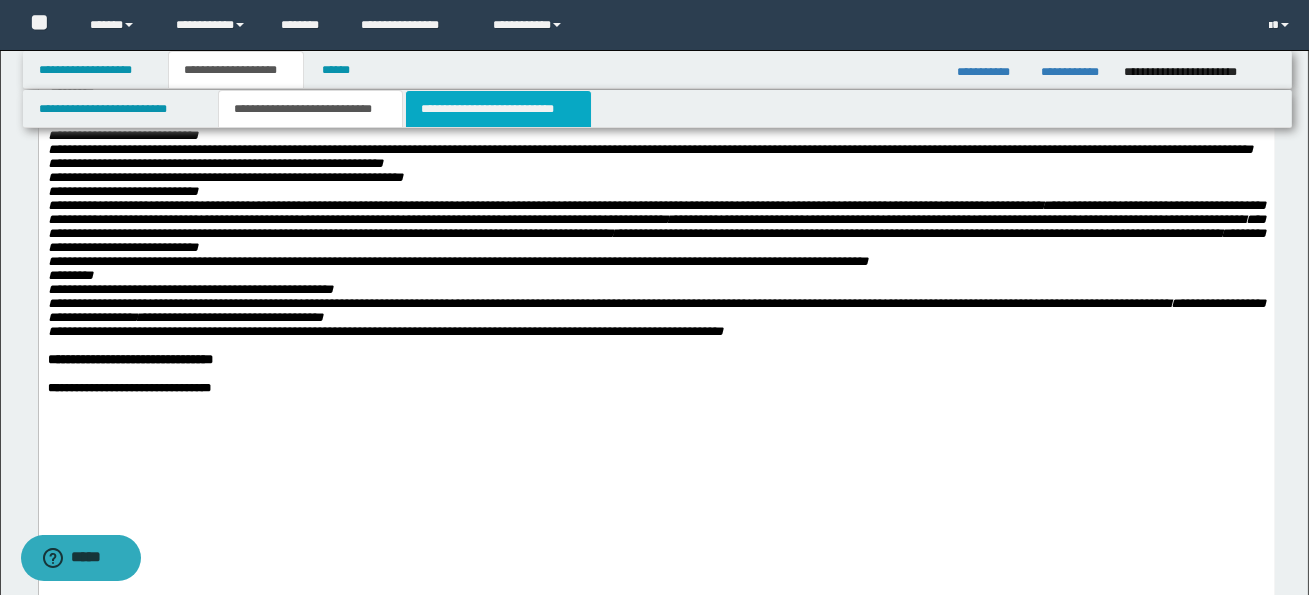 click on "**********" at bounding box center (498, 109) 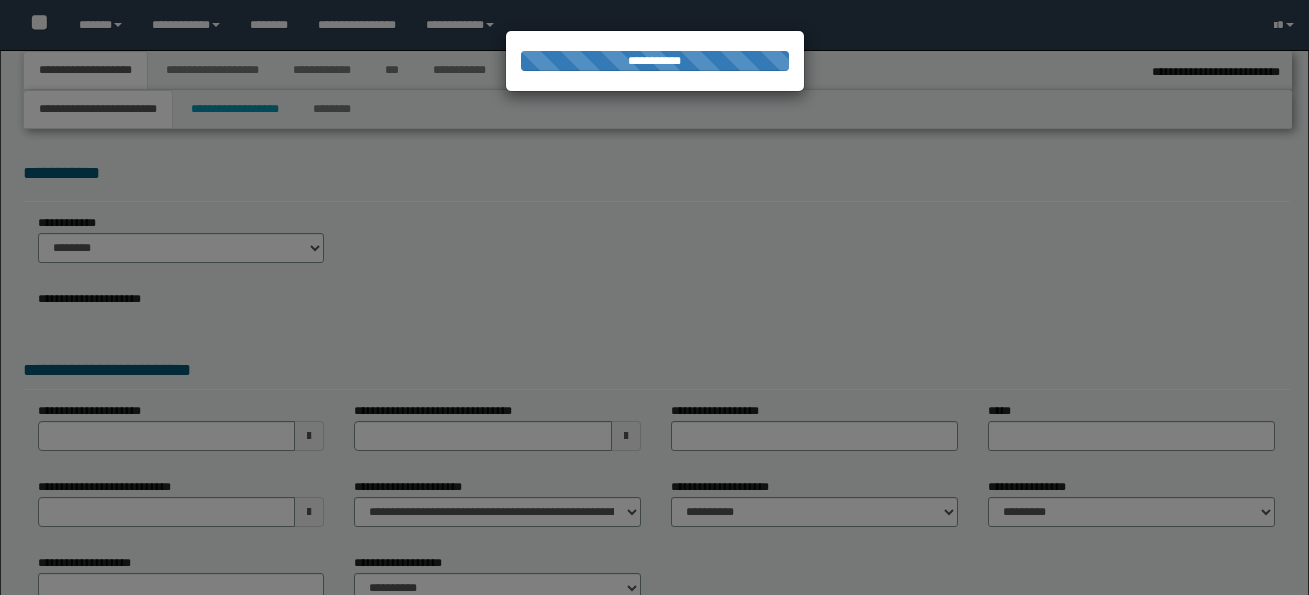 select on "*" 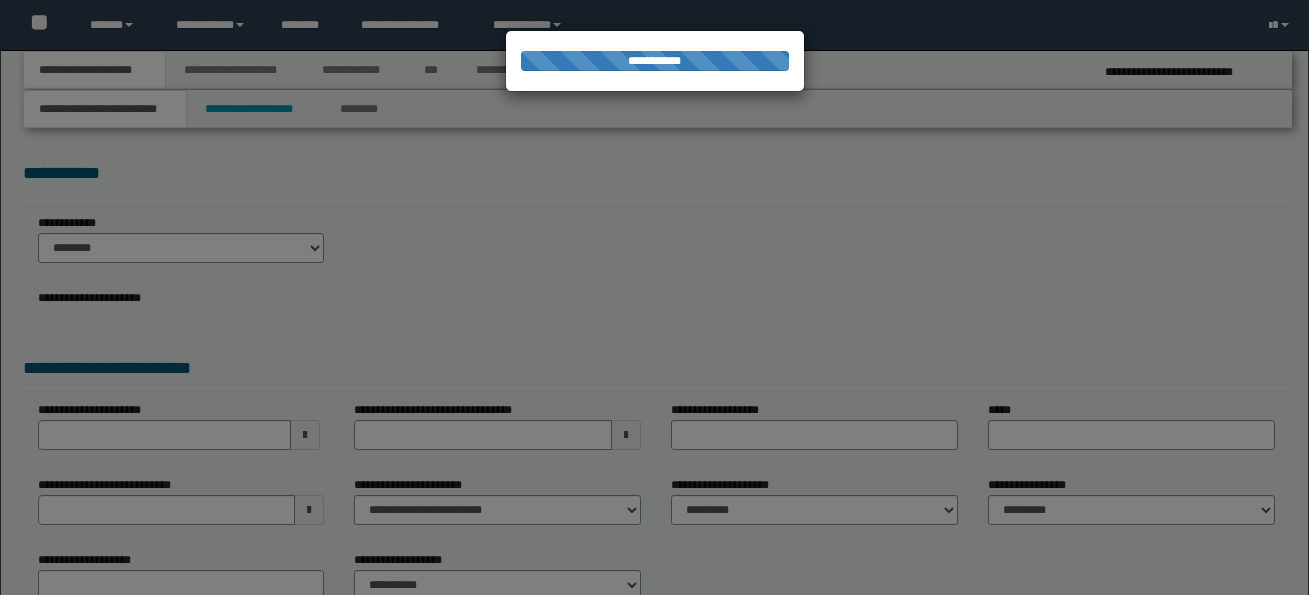 scroll, scrollTop: 0, scrollLeft: 0, axis: both 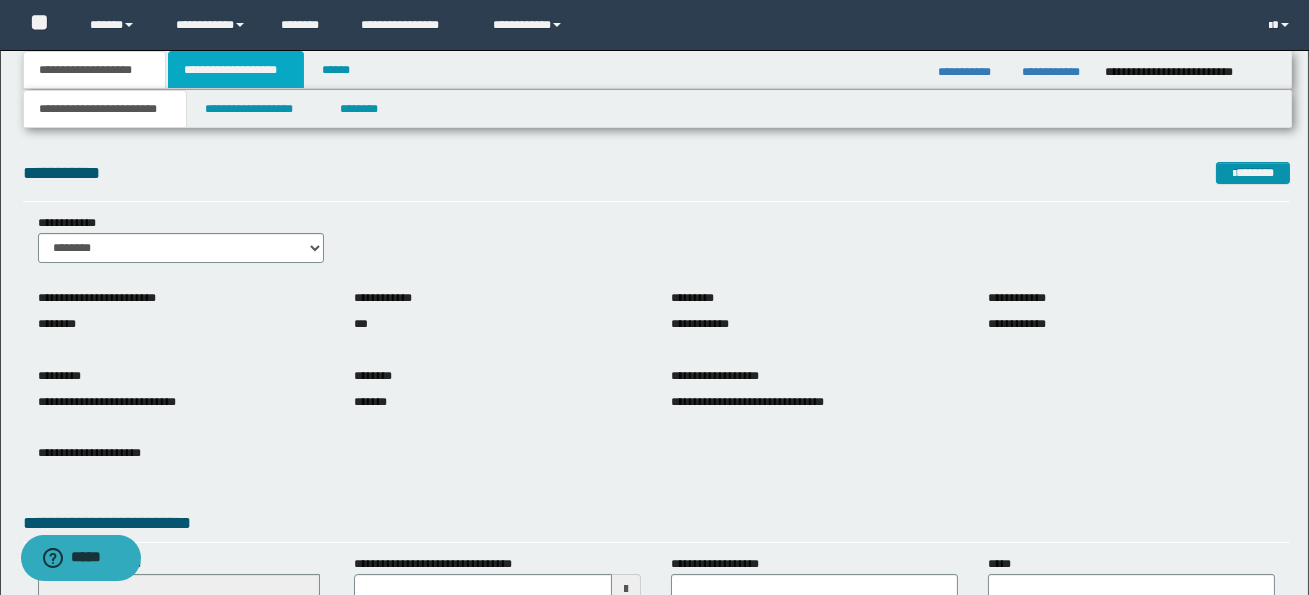 click on "**********" at bounding box center [236, 70] 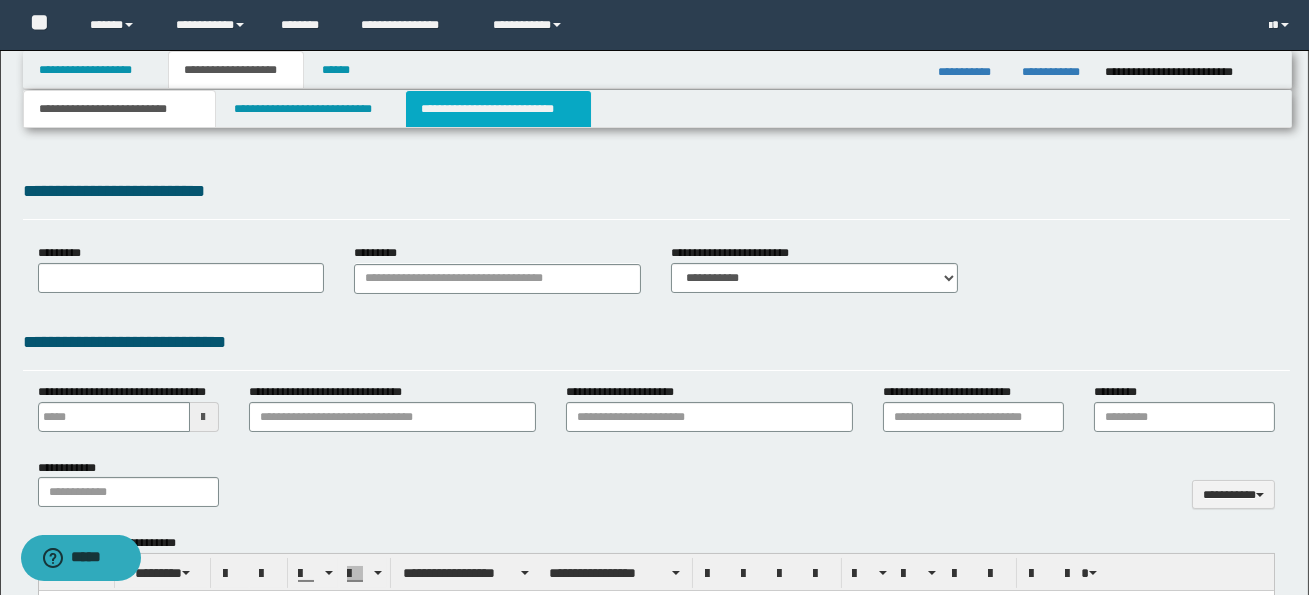 click on "**********" at bounding box center [498, 109] 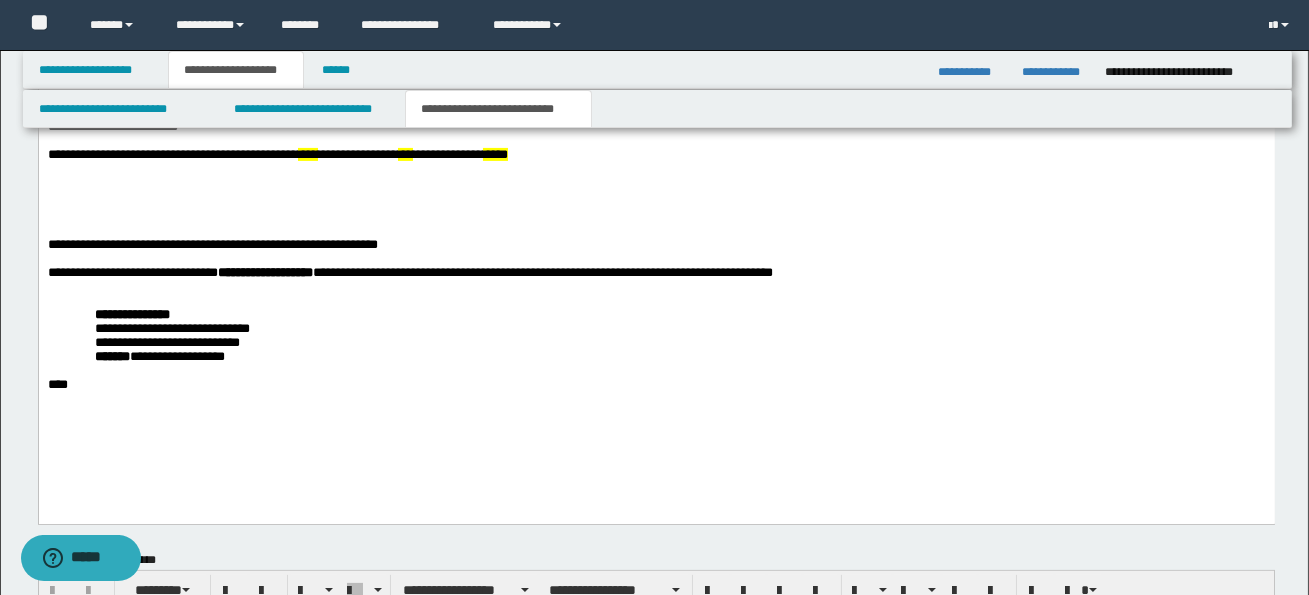 scroll, scrollTop: 1050, scrollLeft: 0, axis: vertical 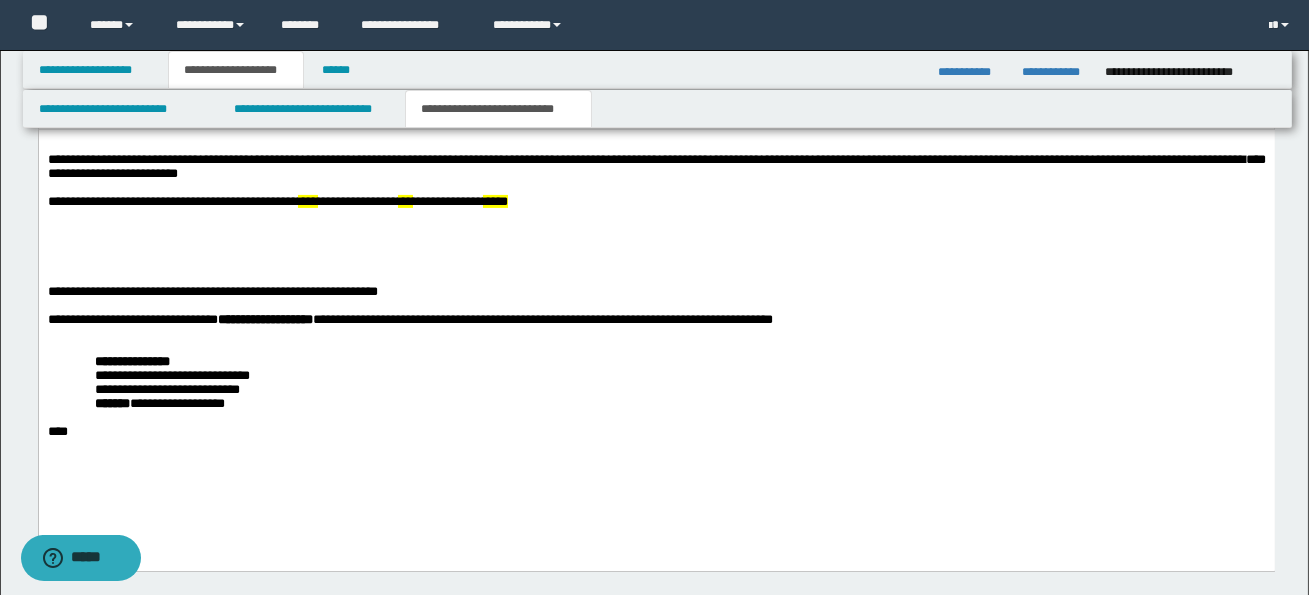 click on "**********" at bounding box center (656, 291) 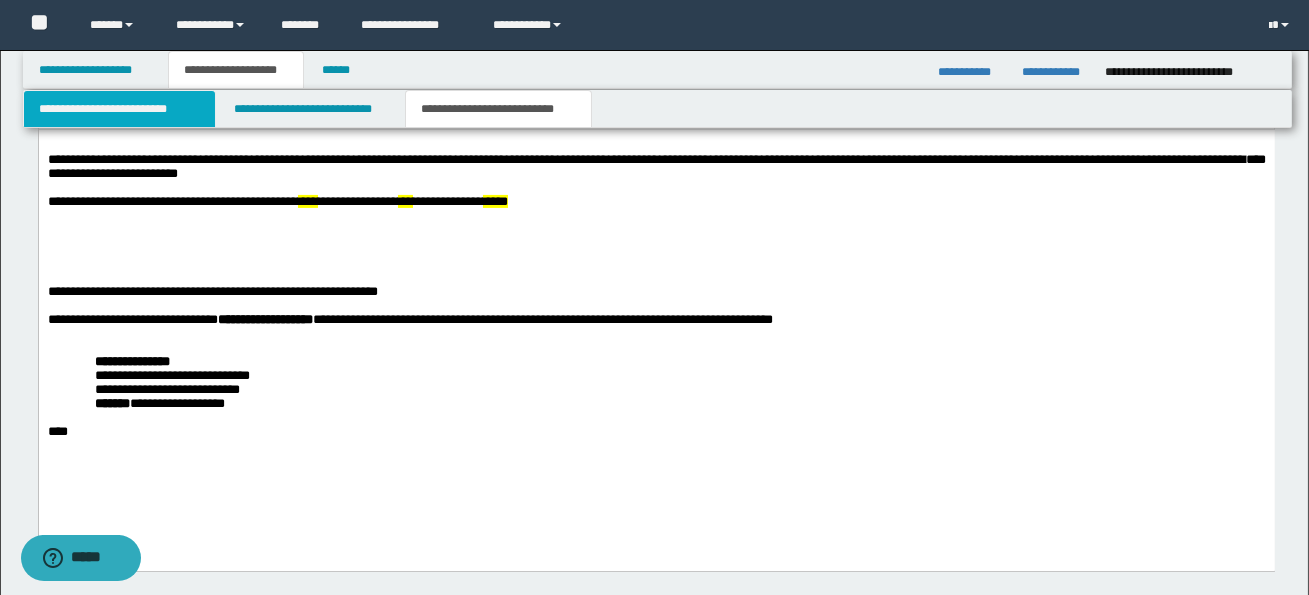 click on "**********" at bounding box center (119, 109) 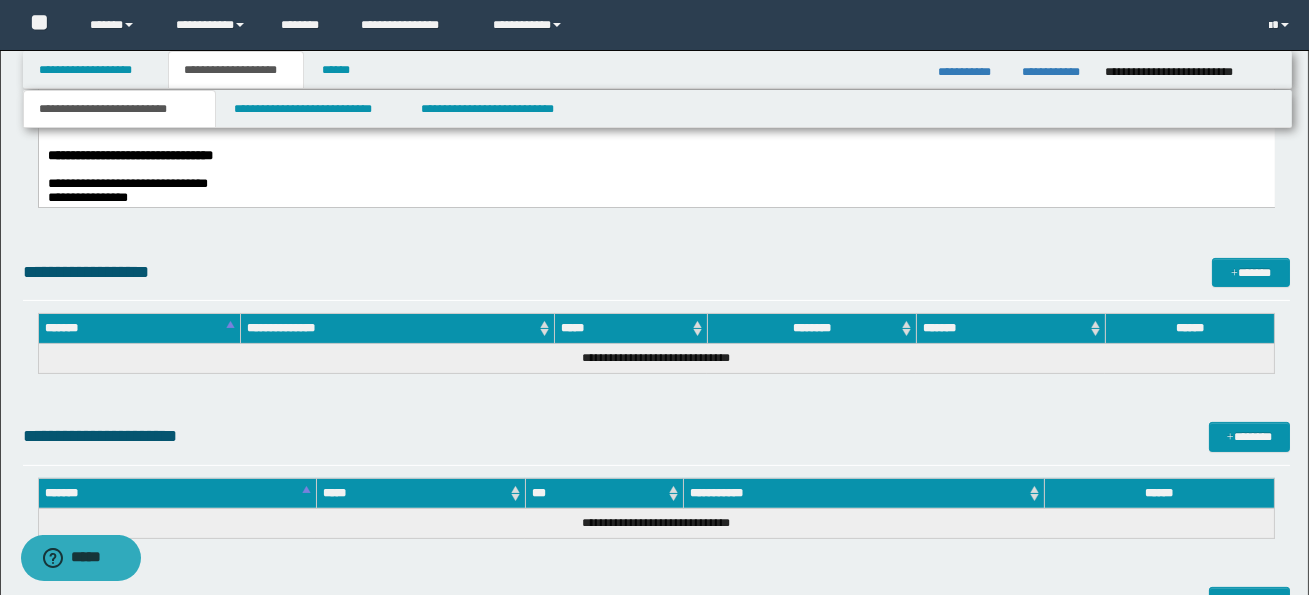 scroll, scrollTop: 975, scrollLeft: 0, axis: vertical 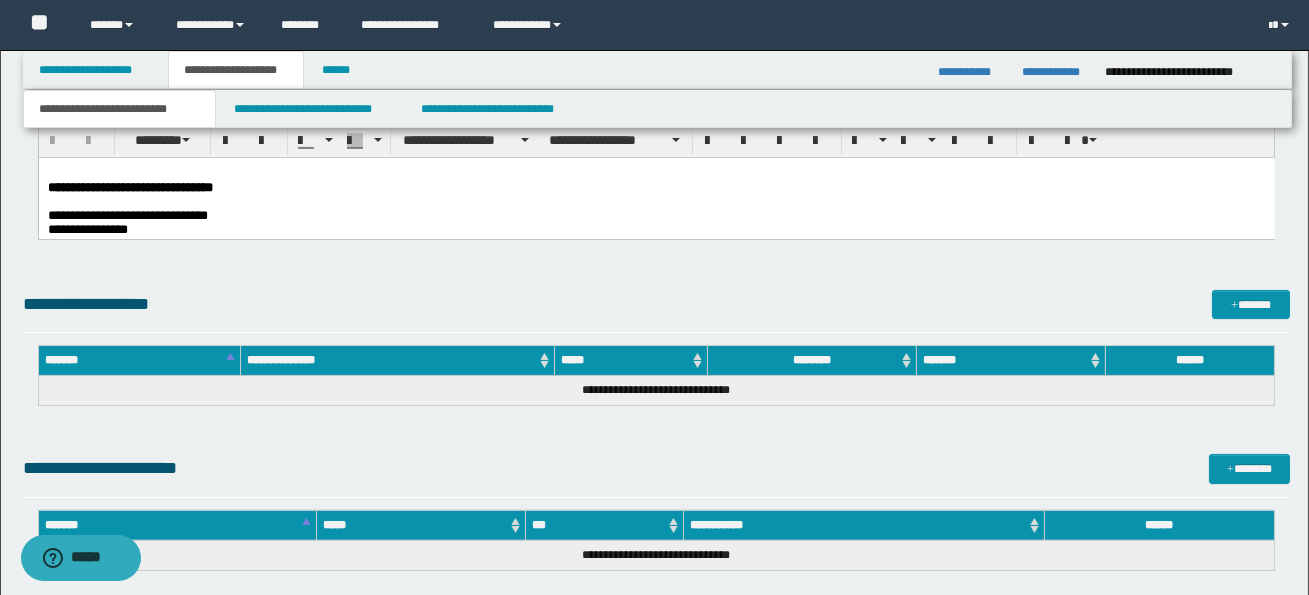 click on "**********" at bounding box center [127, 214] 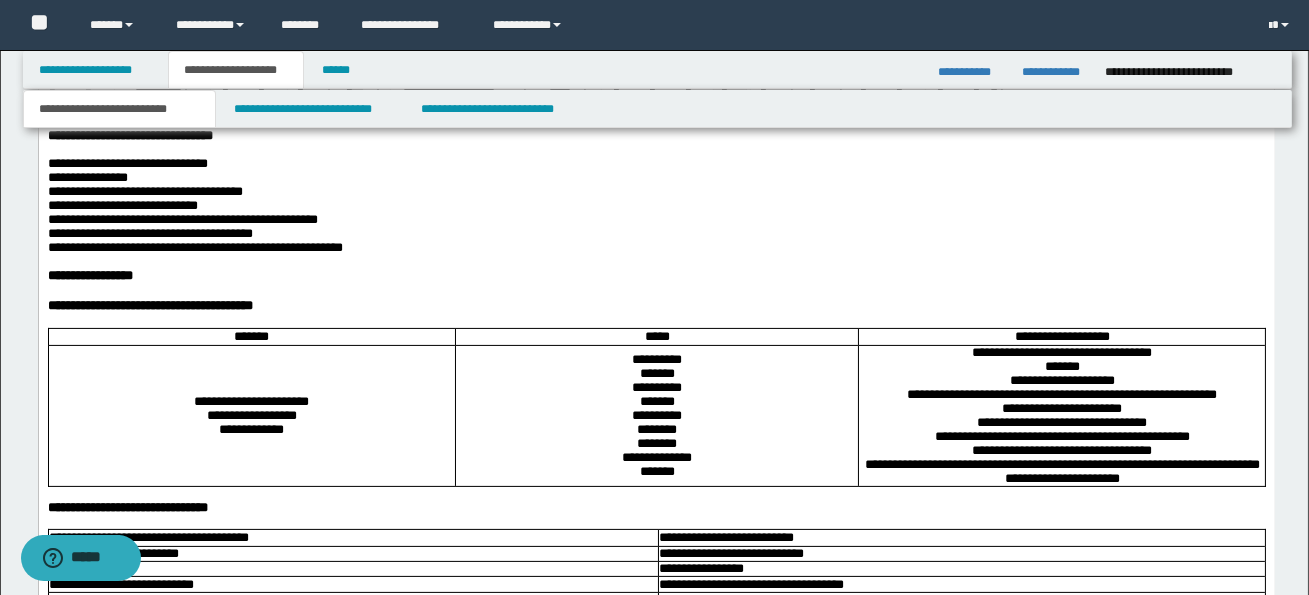scroll, scrollTop: 1021, scrollLeft: 0, axis: vertical 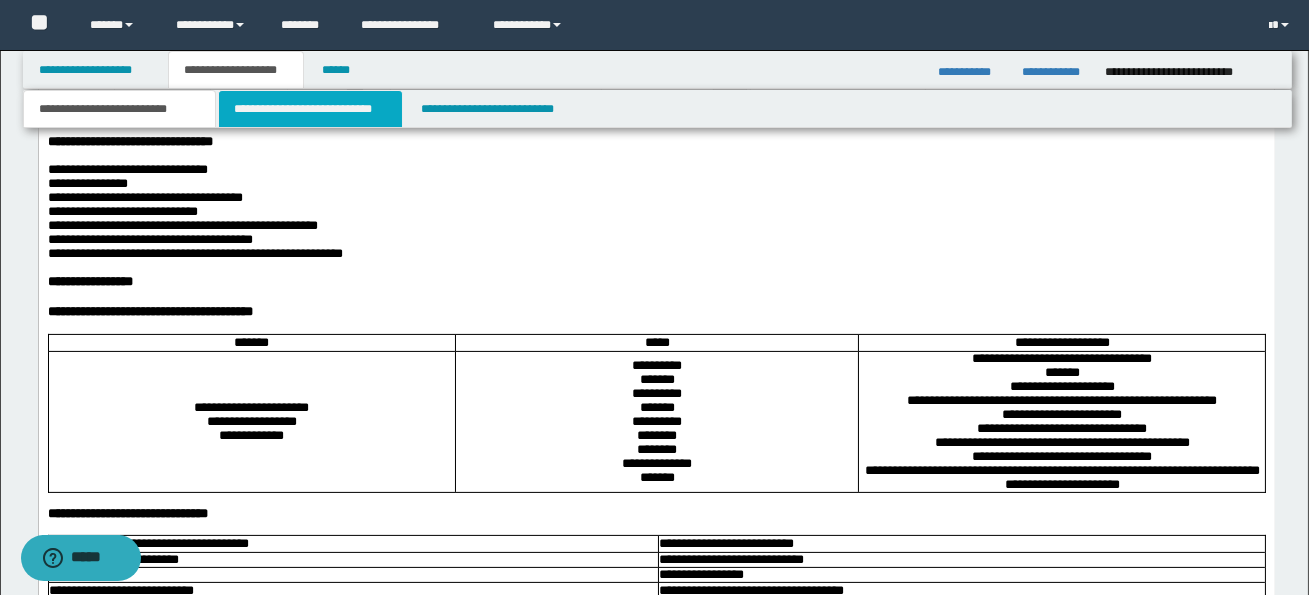 click on "**********" at bounding box center [310, 109] 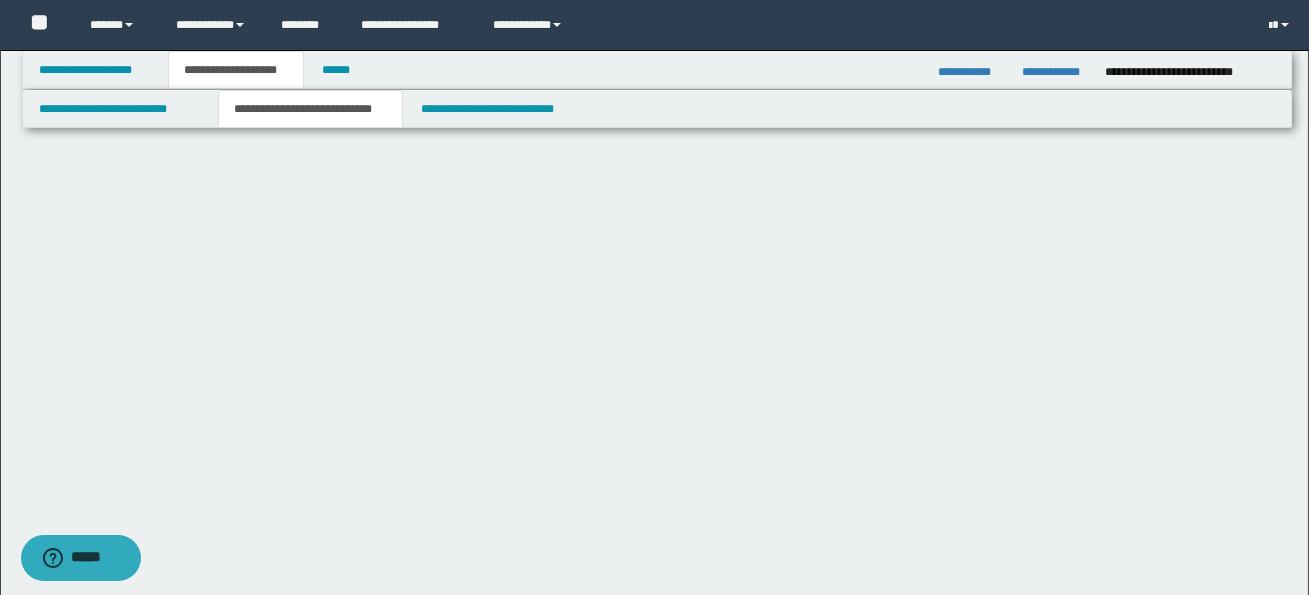 scroll, scrollTop: 0, scrollLeft: 0, axis: both 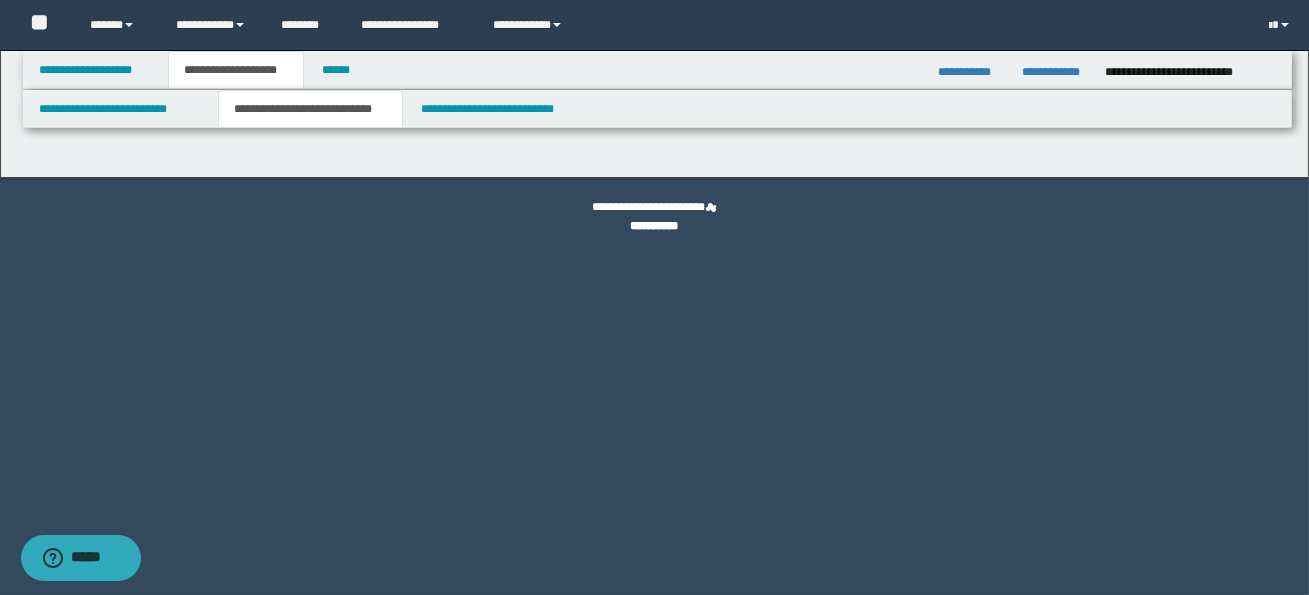 select on "*" 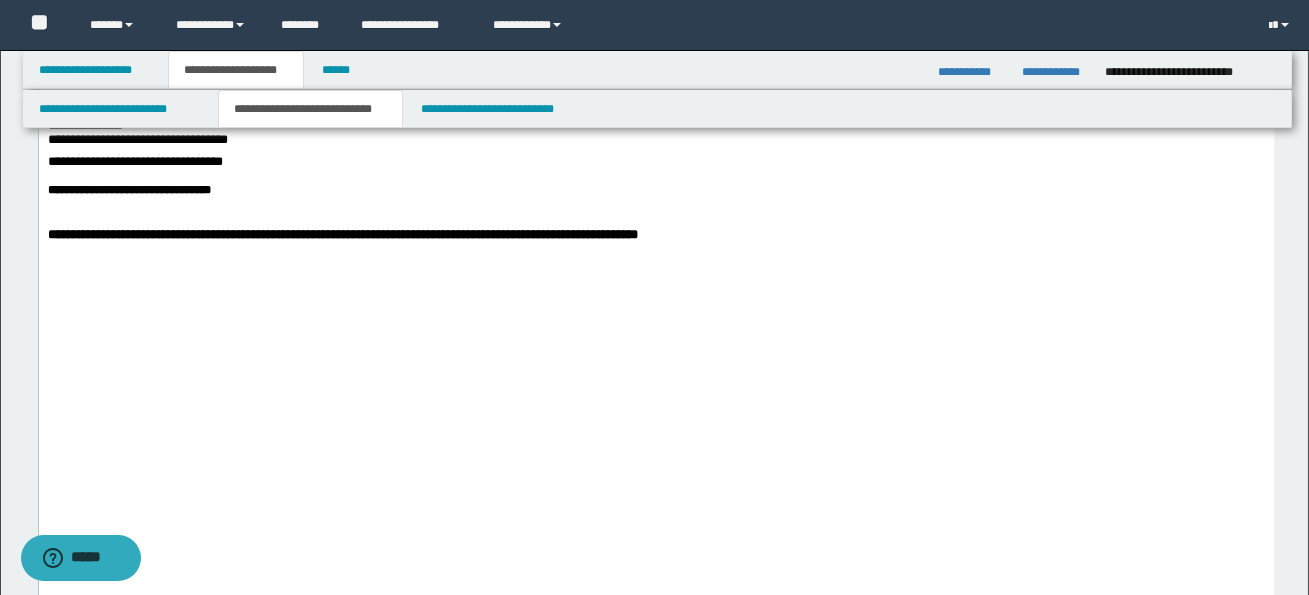 scroll, scrollTop: 1400, scrollLeft: 0, axis: vertical 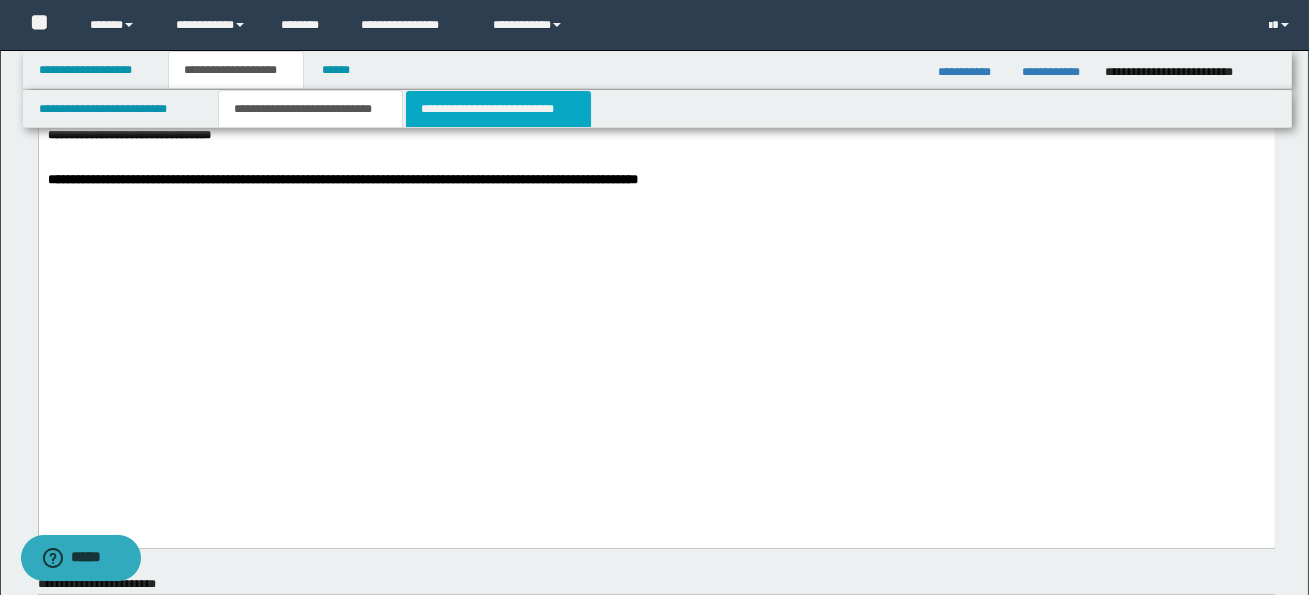 click on "**********" at bounding box center [498, 109] 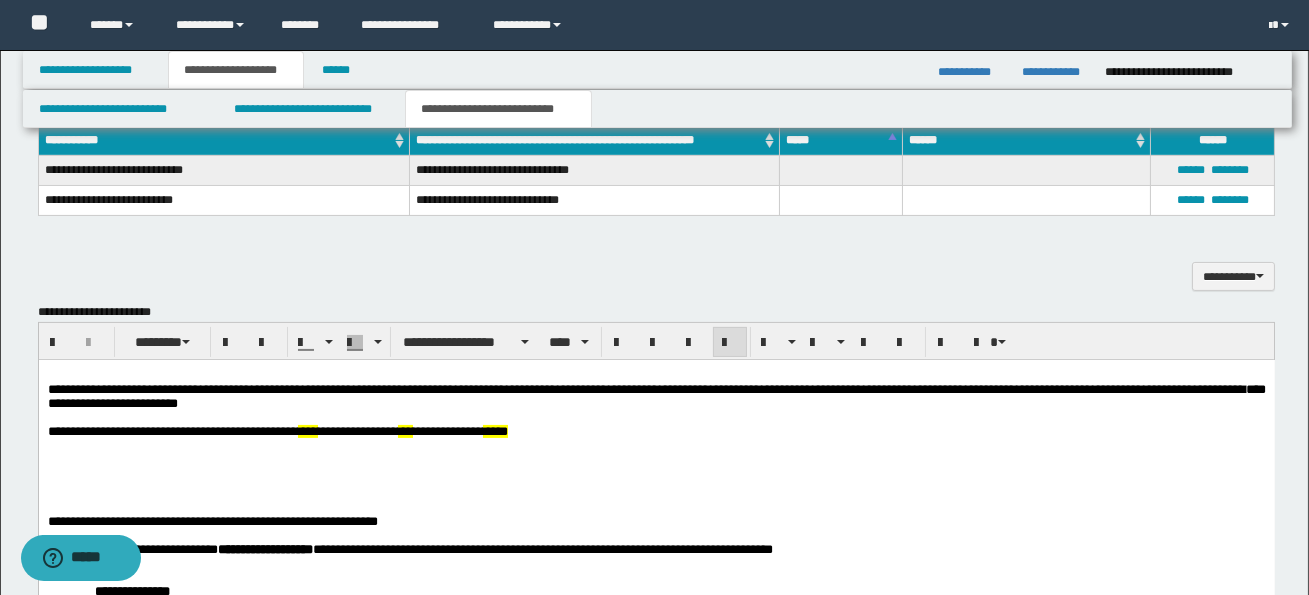 scroll, scrollTop: 877, scrollLeft: 0, axis: vertical 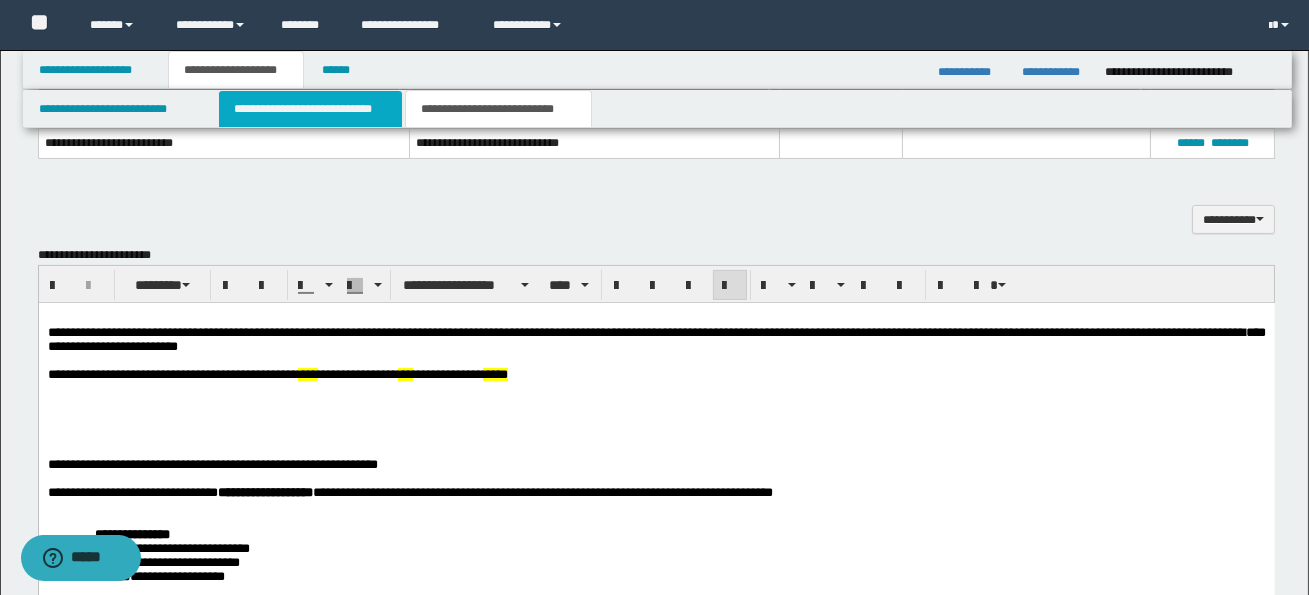 click on "**********" at bounding box center [310, 109] 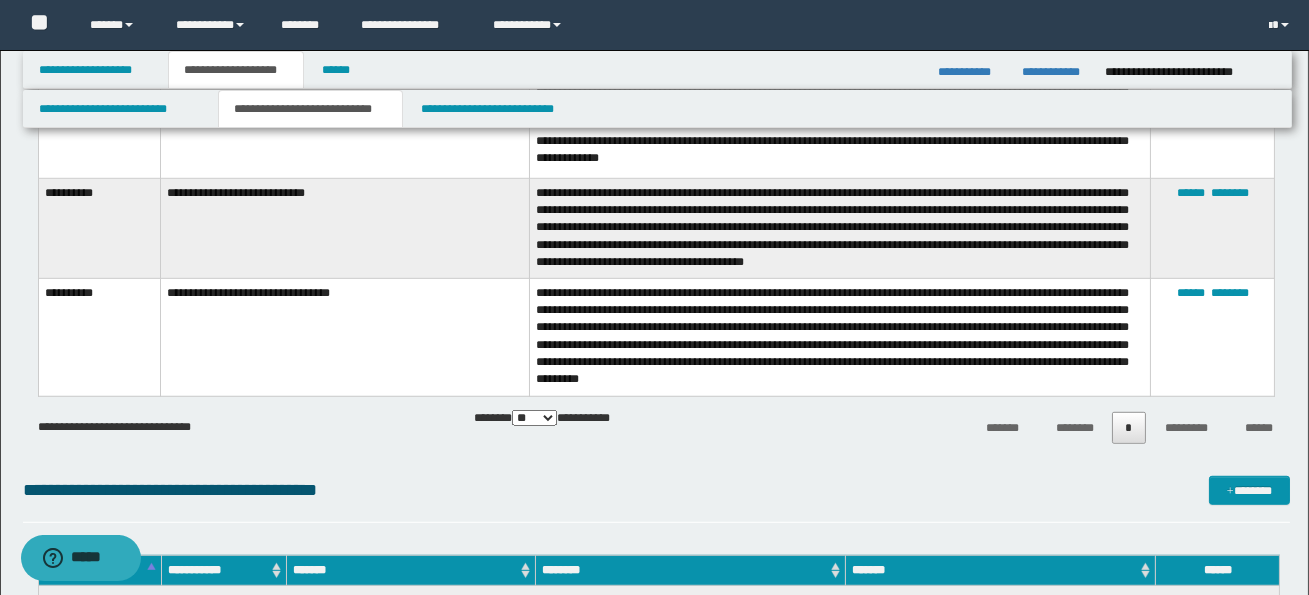 scroll, scrollTop: 2762, scrollLeft: 0, axis: vertical 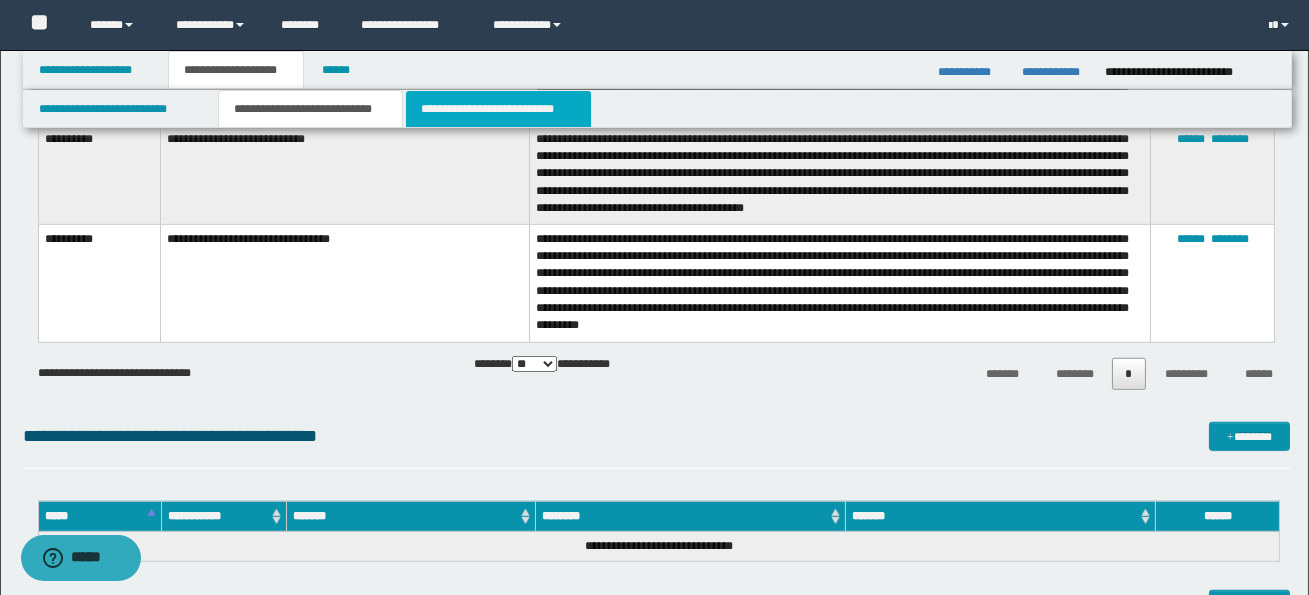 click on "**********" at bounding box center [498, 109] 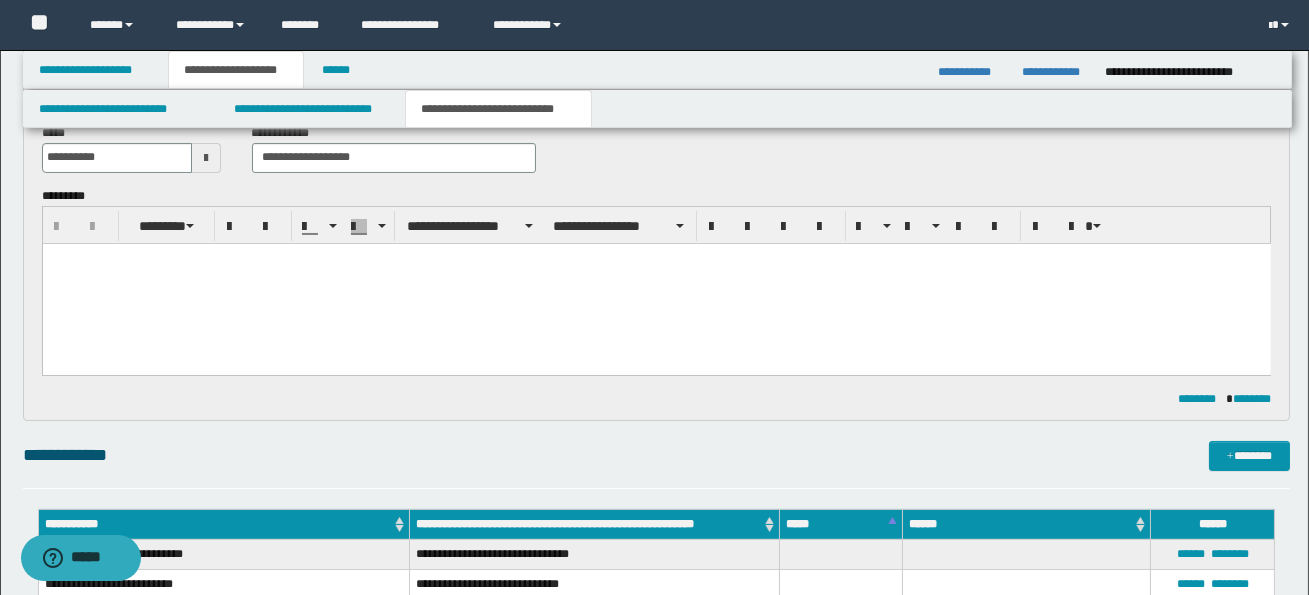 scroll, scrollTop: 437, scrollLeft: 0, axis: vertical 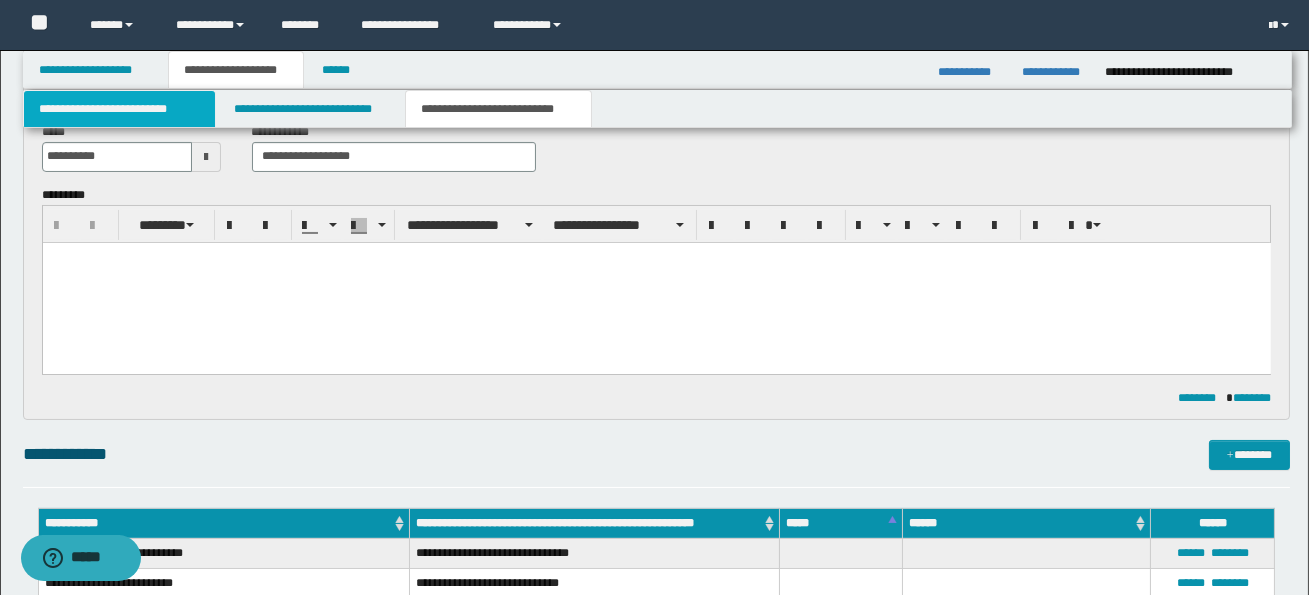 click on "**********" at bounding box center [119, 109] 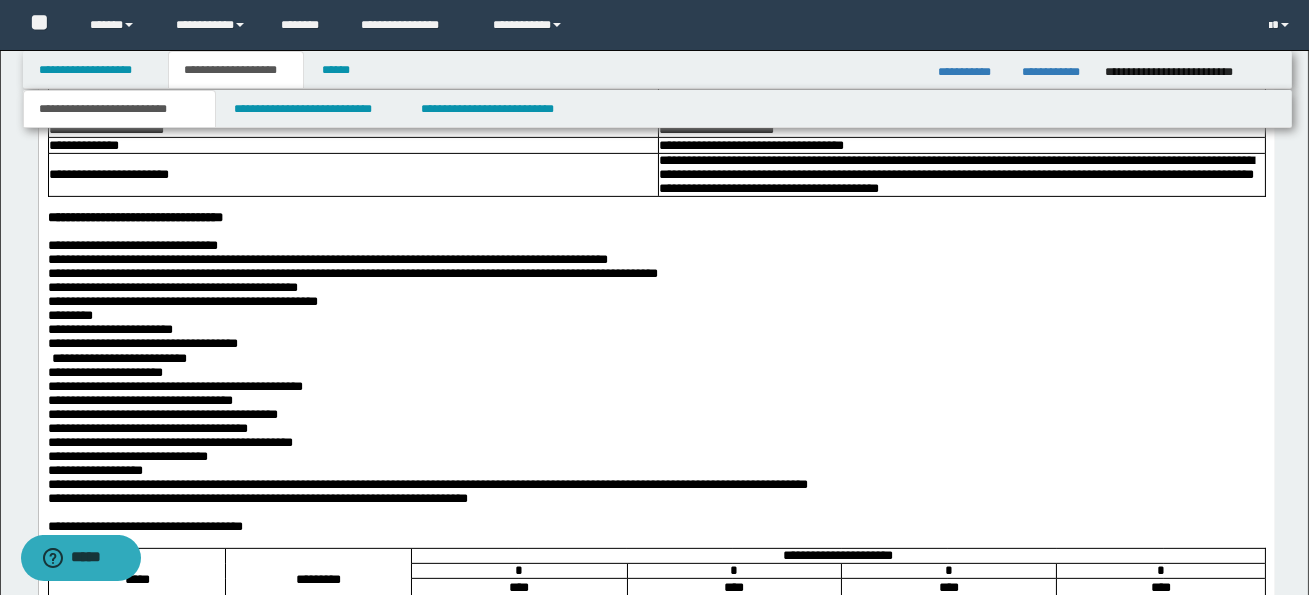 scroll, scrollTop: 1562, scrollLeft: 0, axis: vertical 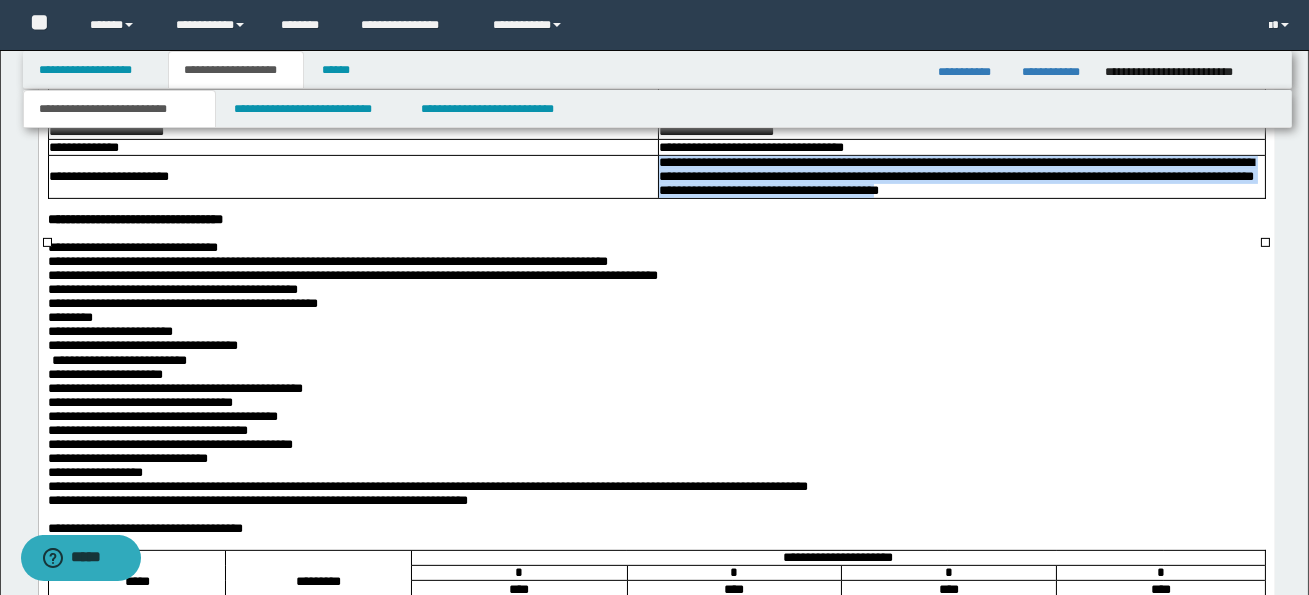 drag, startPoint x: 660, startPoint y: 203, endPoint x: 964, endPoint y: 233, distance: 305.47668 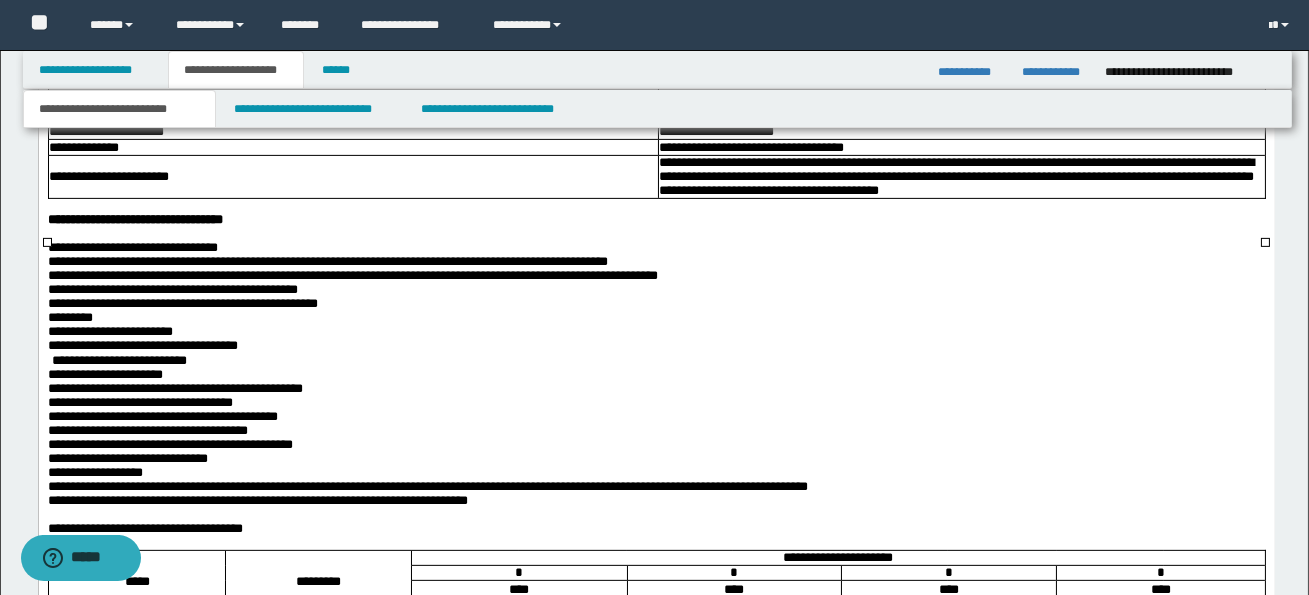 click on "**********" at bounding box center (656, 375) 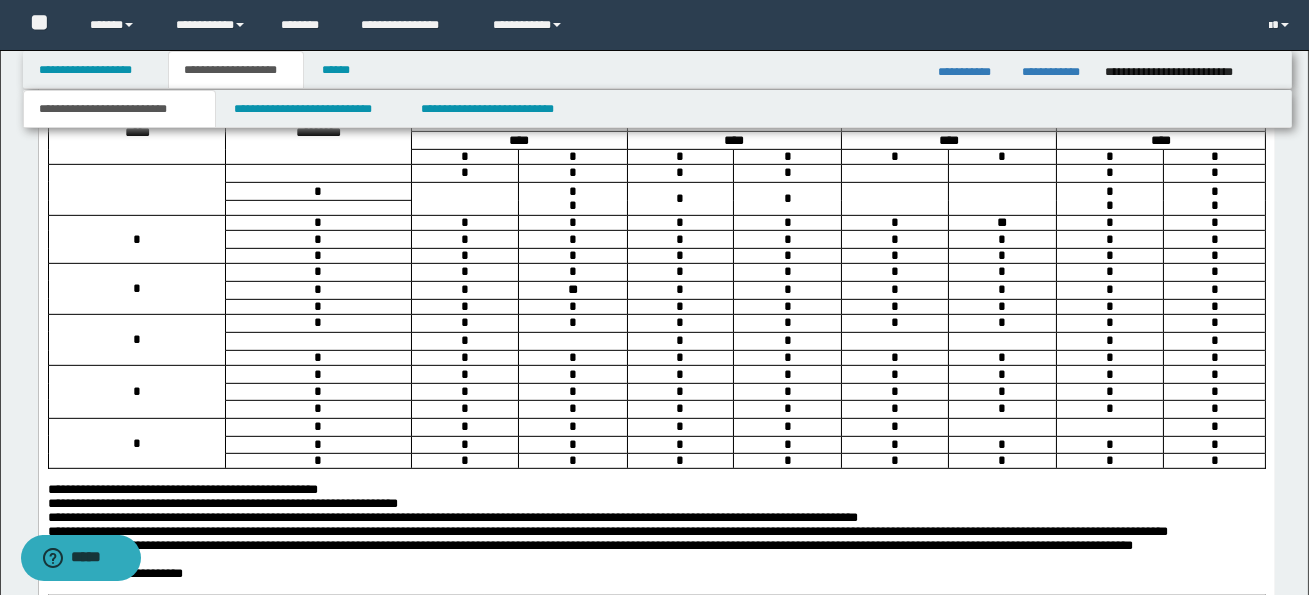 scroll, scrollTop: 2360, scrollLeft: 0, axis: vertical 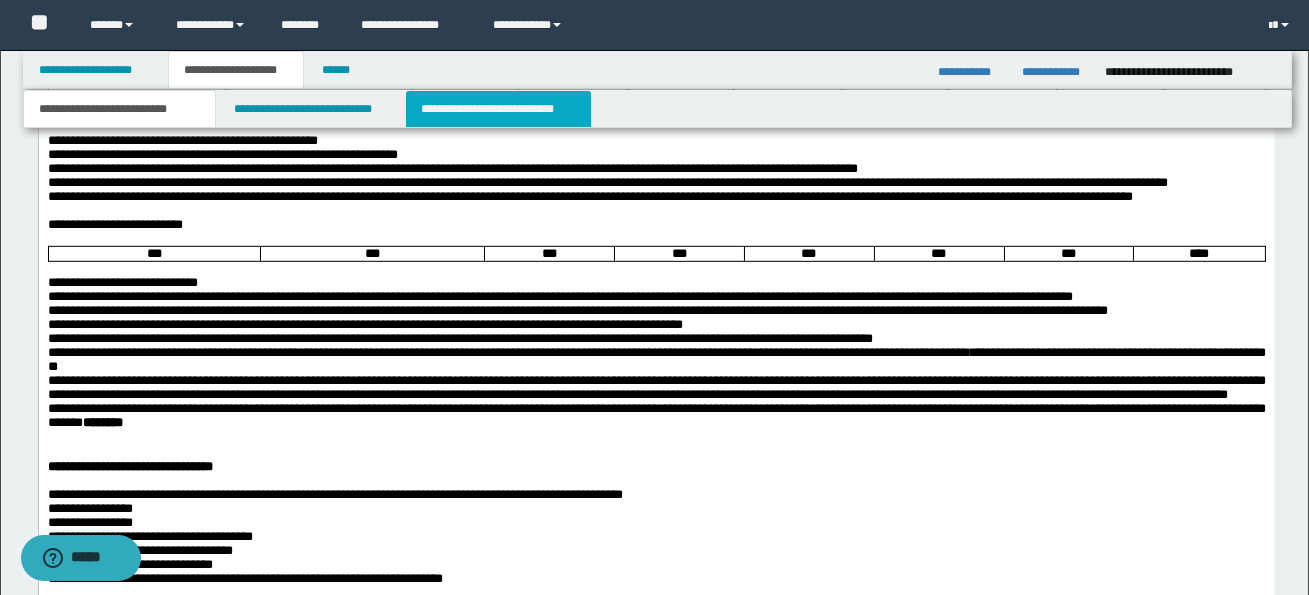 click on "**********" at bounding box center [498, 109] 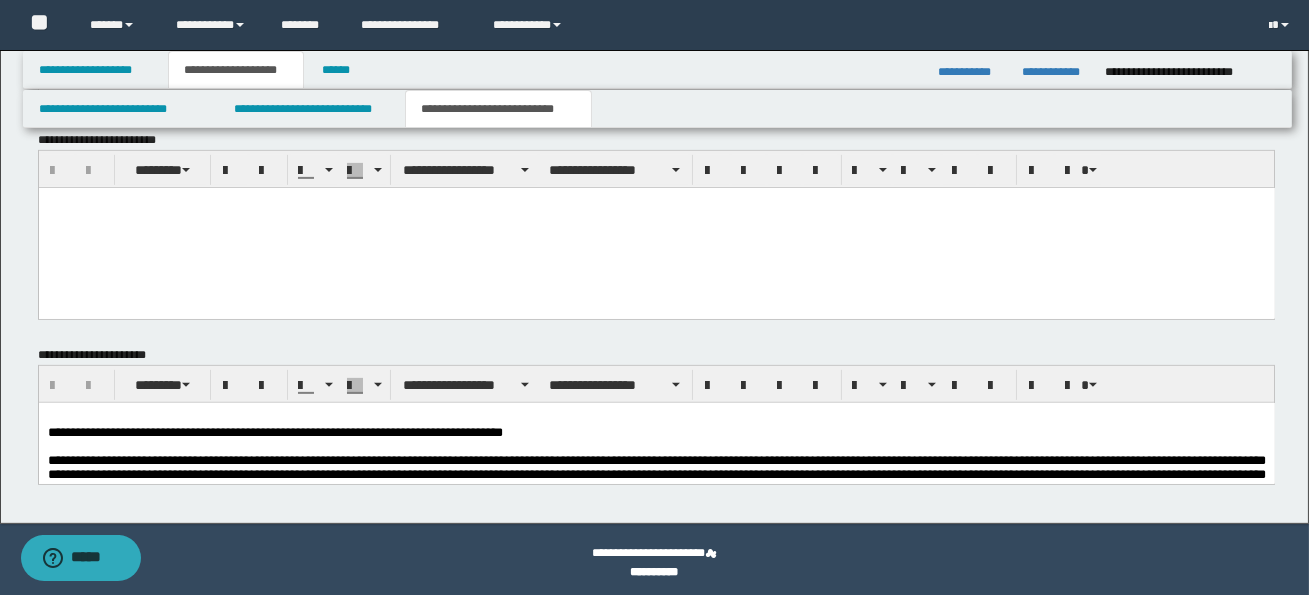 scroll, scrollTop: 1522, scrollLeft: 0, axis: vertical 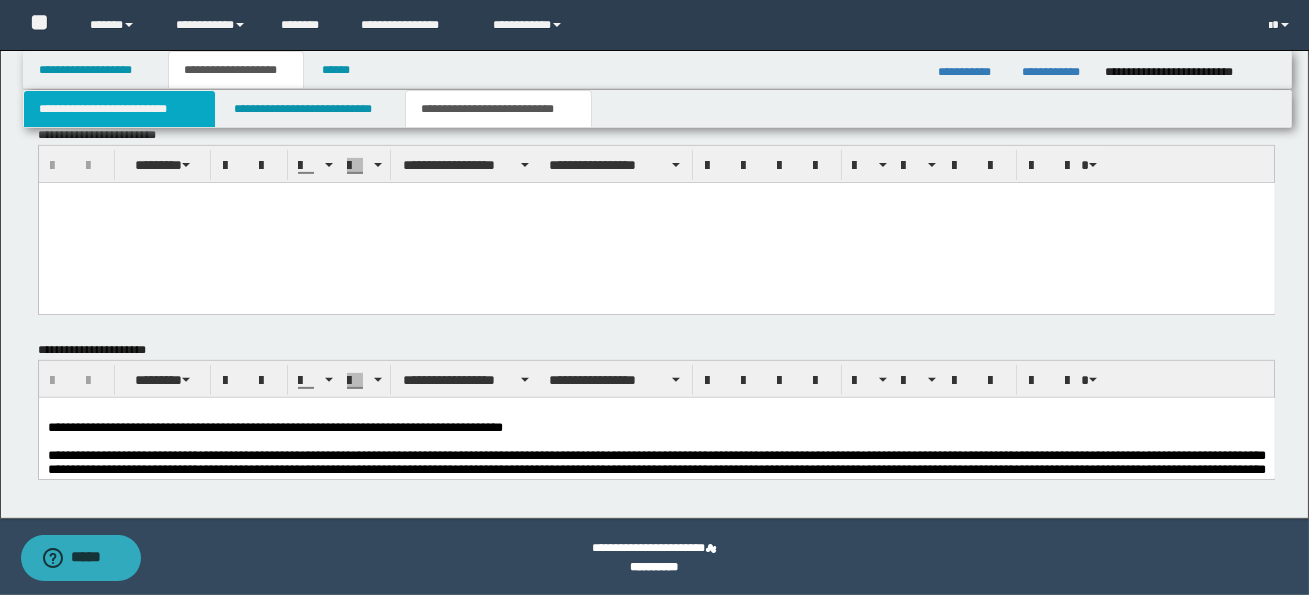 drag, startPoint x: 134, startPoint y: 106, endPoint x: 95, endPoint y: 530, distance: 425.78986 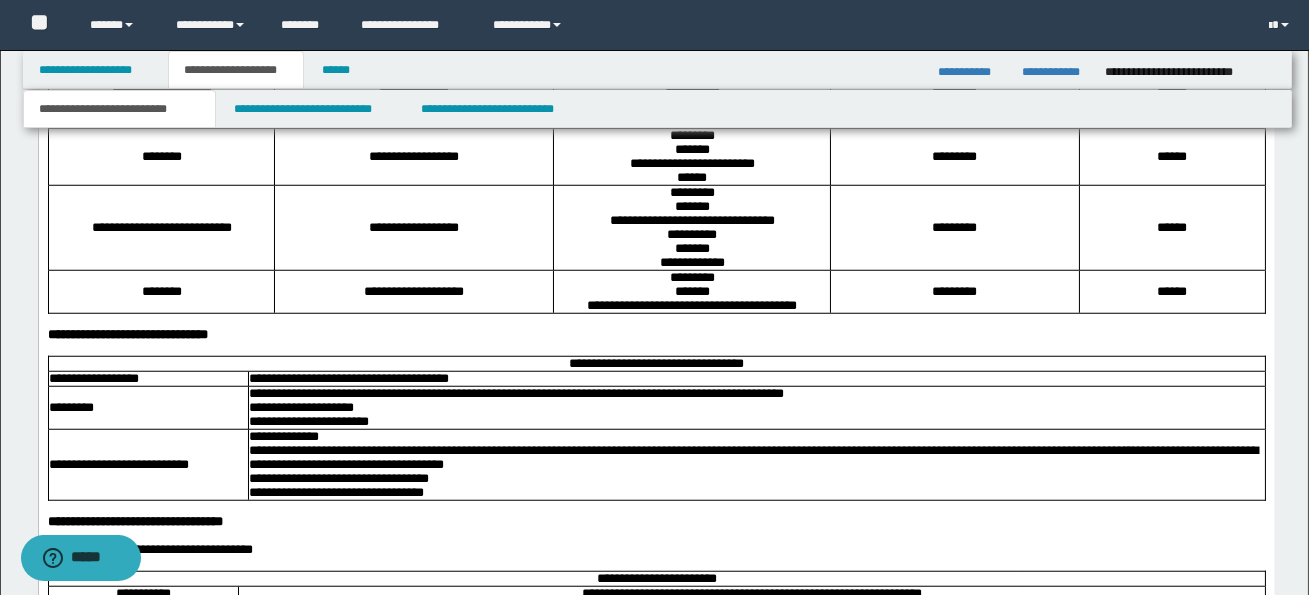 scroll, scrollTop: 3344, scrollLeft: 0, axis: vertical 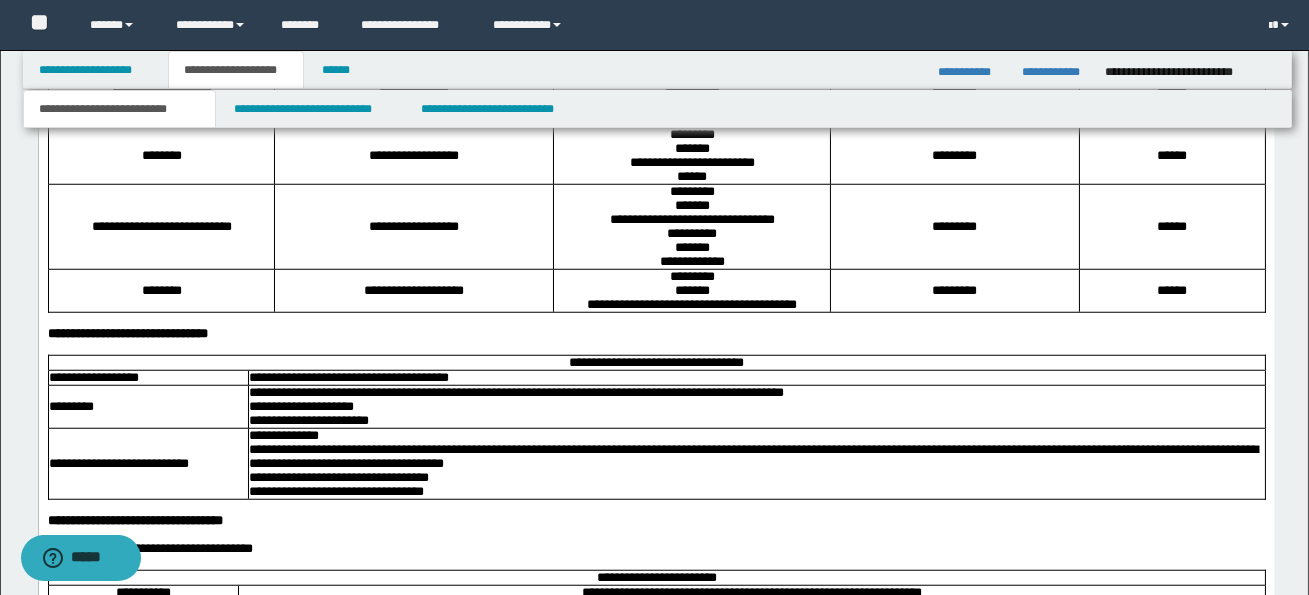 click on "**********" at bounding box center [119, 109] 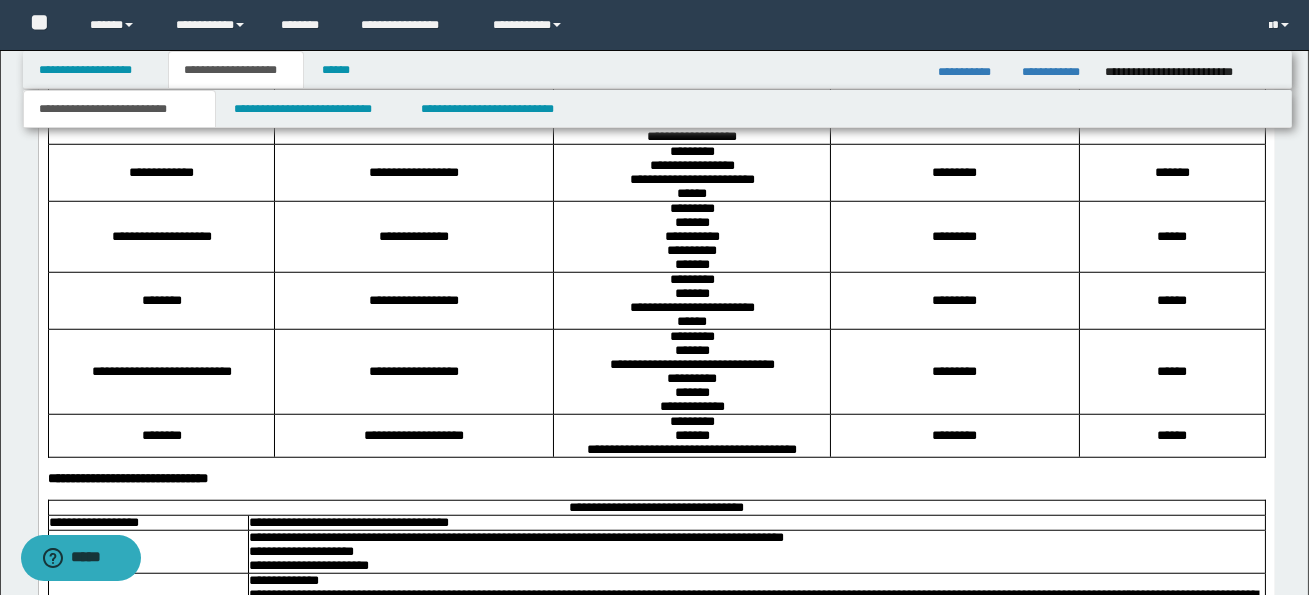 scroll, scrollTop: 3200, scrollLeft: 0, axis: vertical 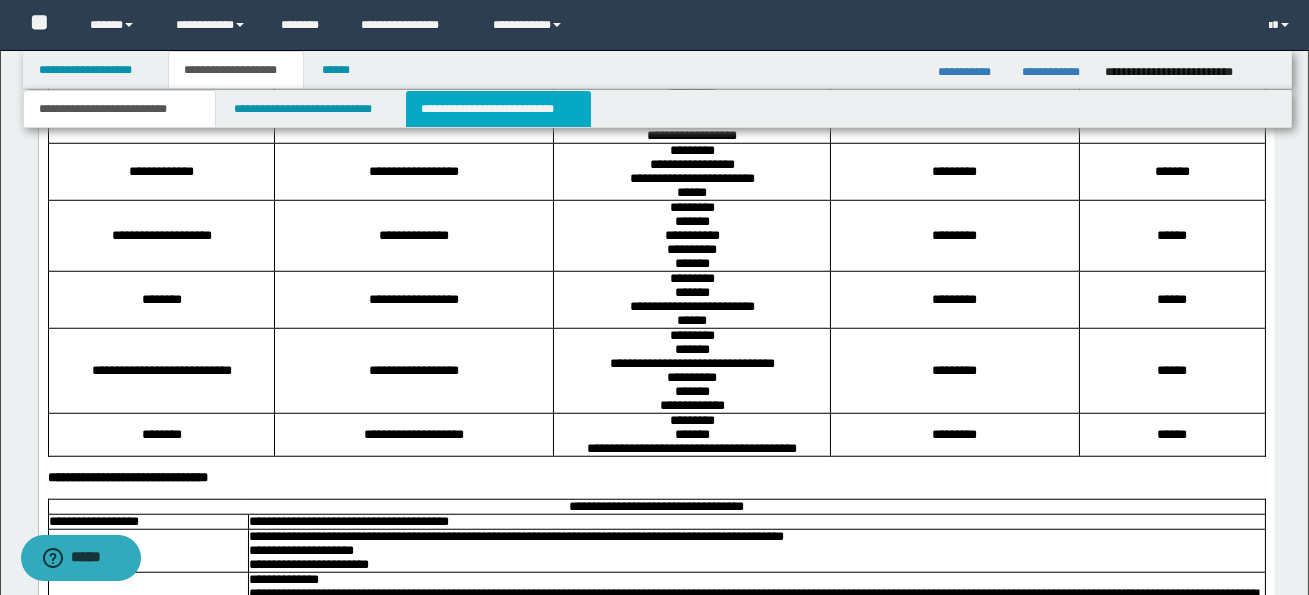 click on "**********" at bounding box center (498, 109) 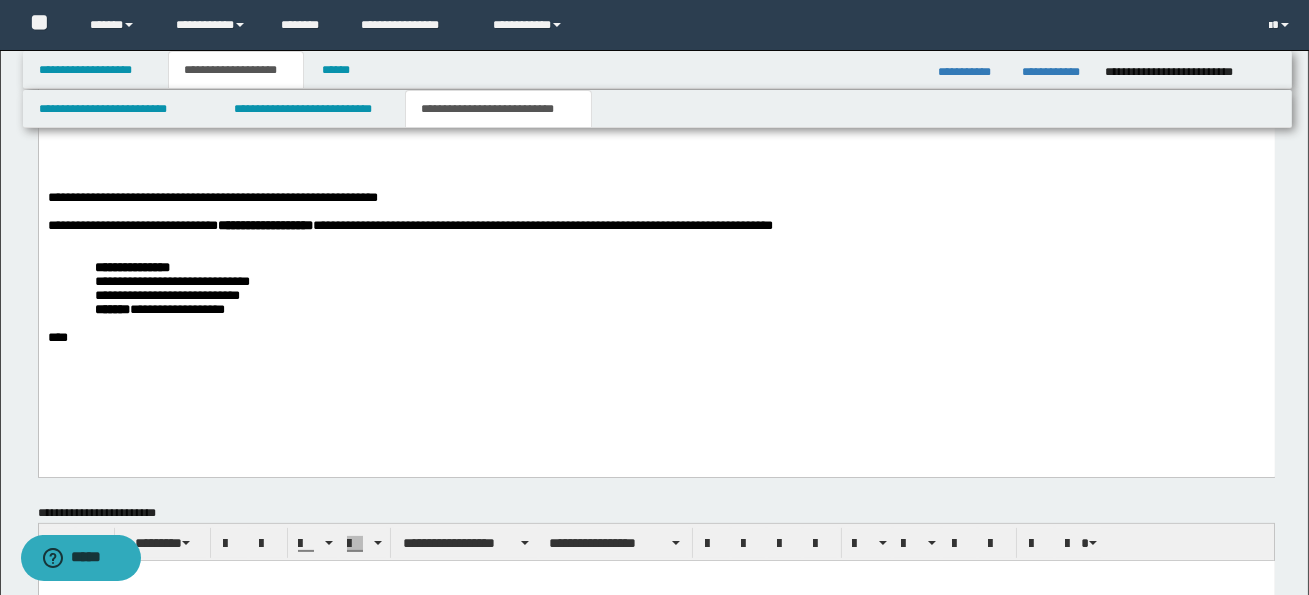 scroll, scrollTop: 1169, scrollLeft: 0, axis: vertical 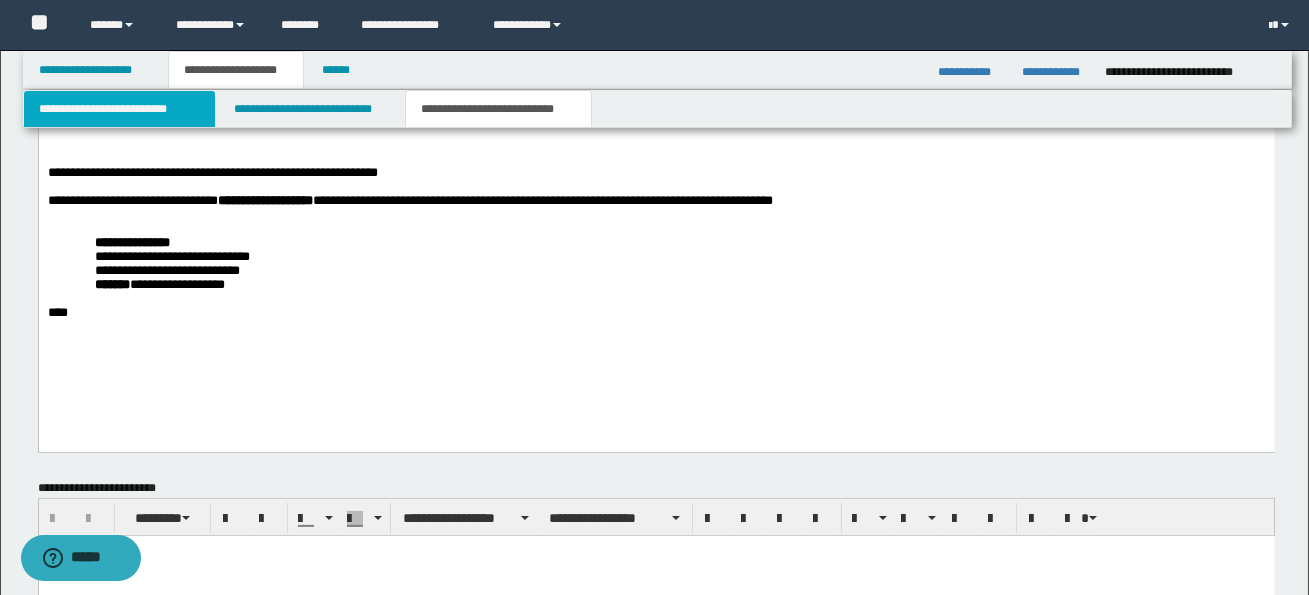 click on "**********" at bounding box center [119, 109] 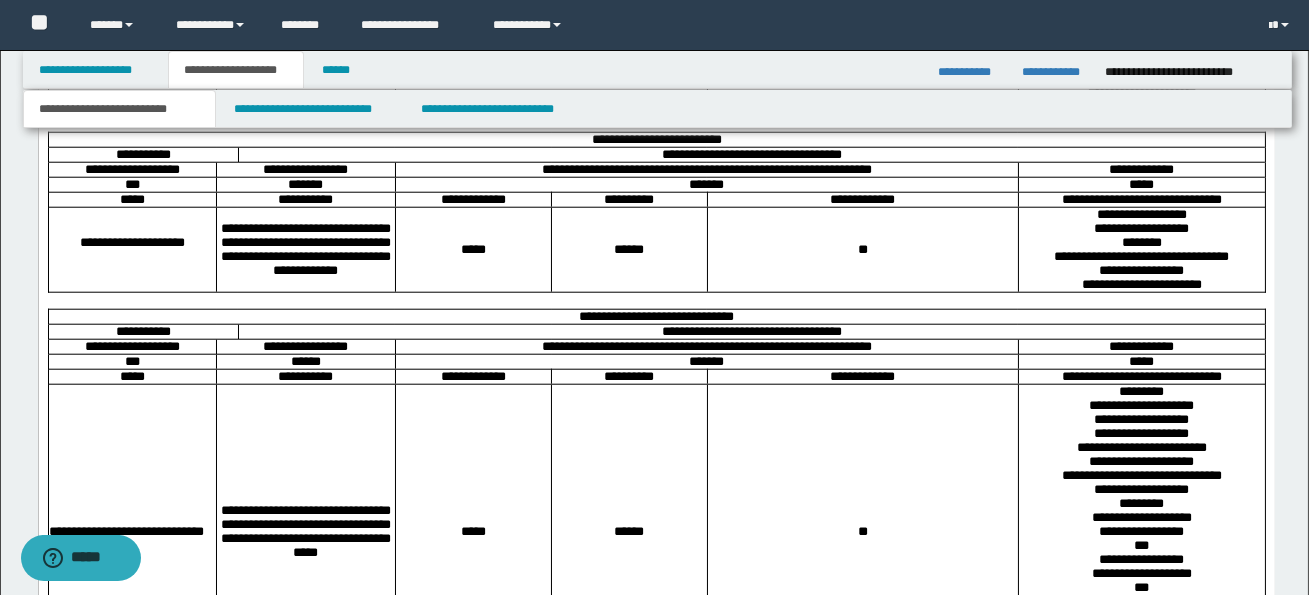 scroll, scrollTop: 4027, scrollLeft: 0, axis: vertical 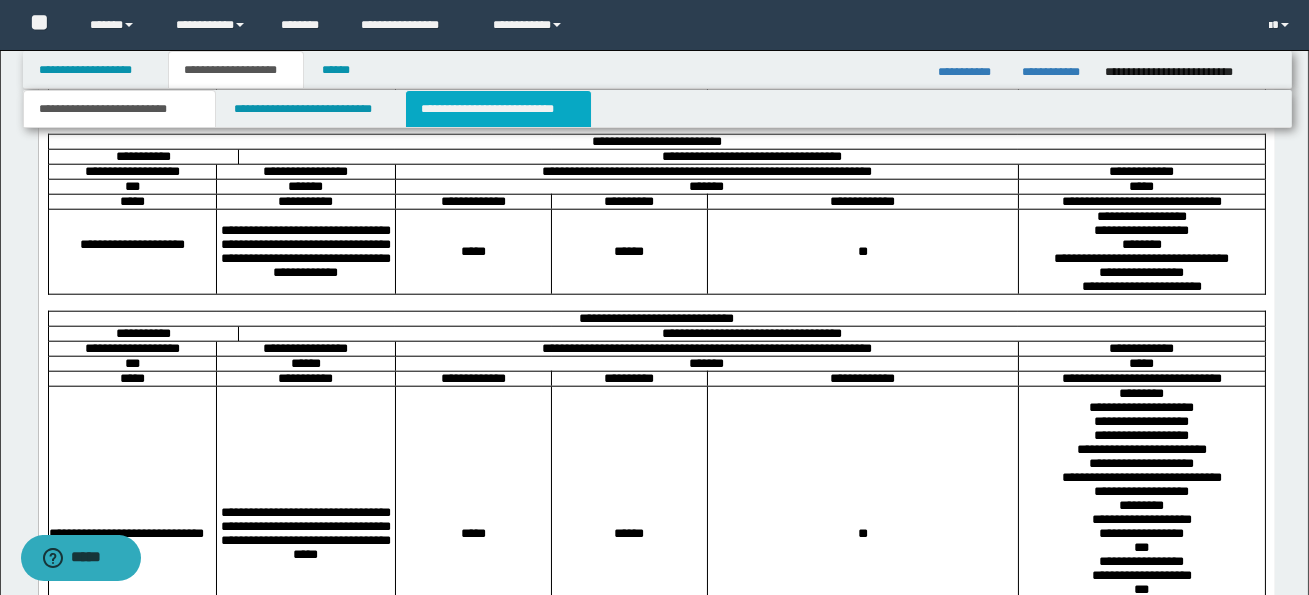click on "**********" at bounding box center [498, 109] 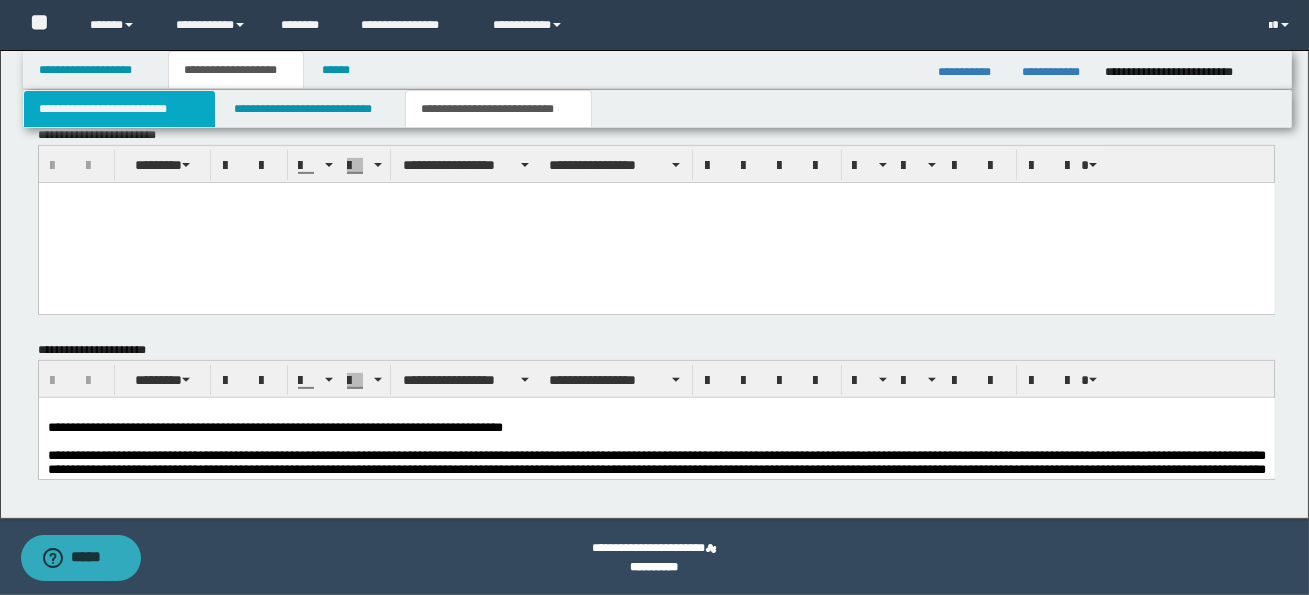 click on "**********" at bounding box center (119, 109) 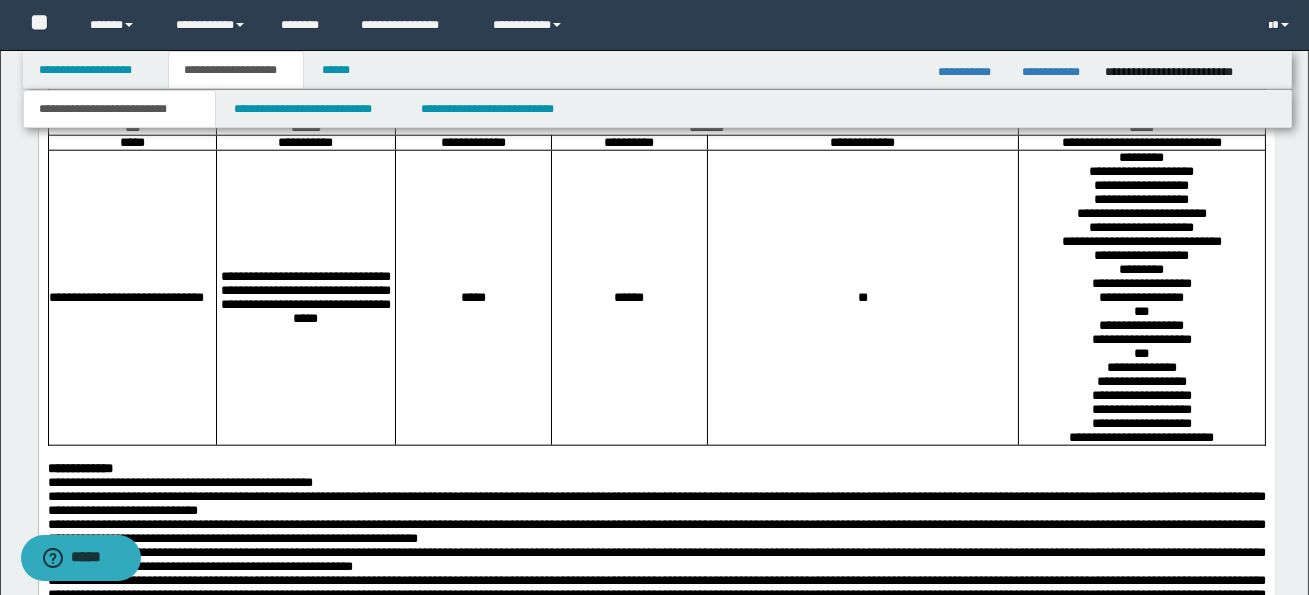 scroll, scrollTop: 4262, scrollLeft: 0, axis: vertical 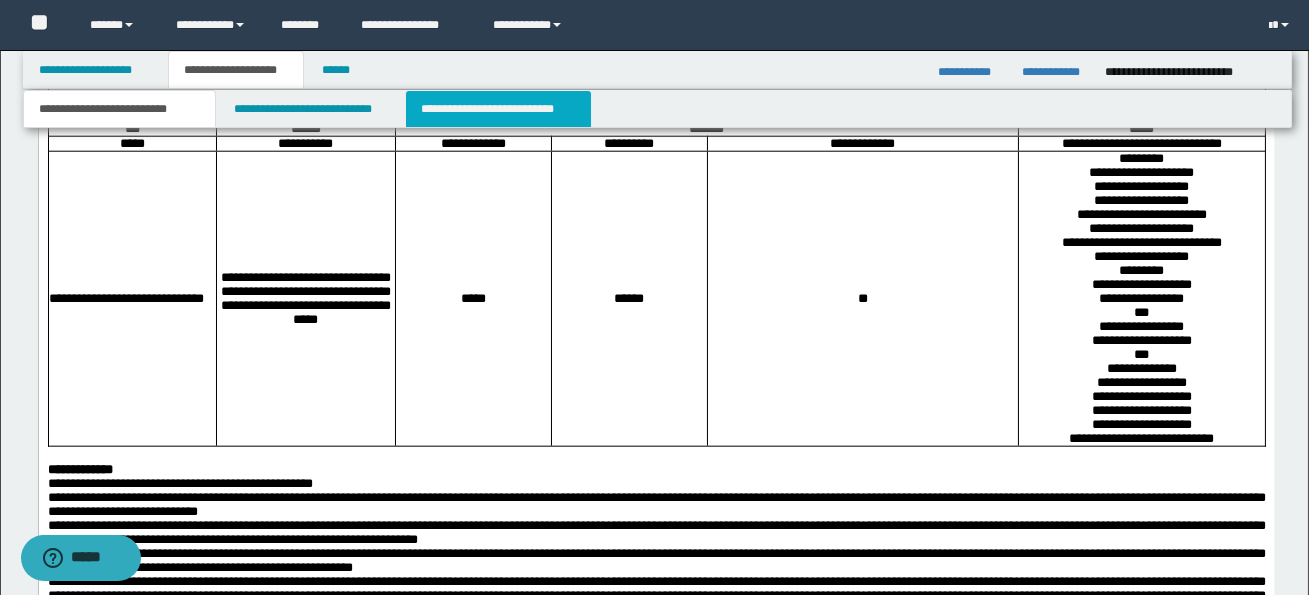 click on "**********" at bounding box center (498, 109) 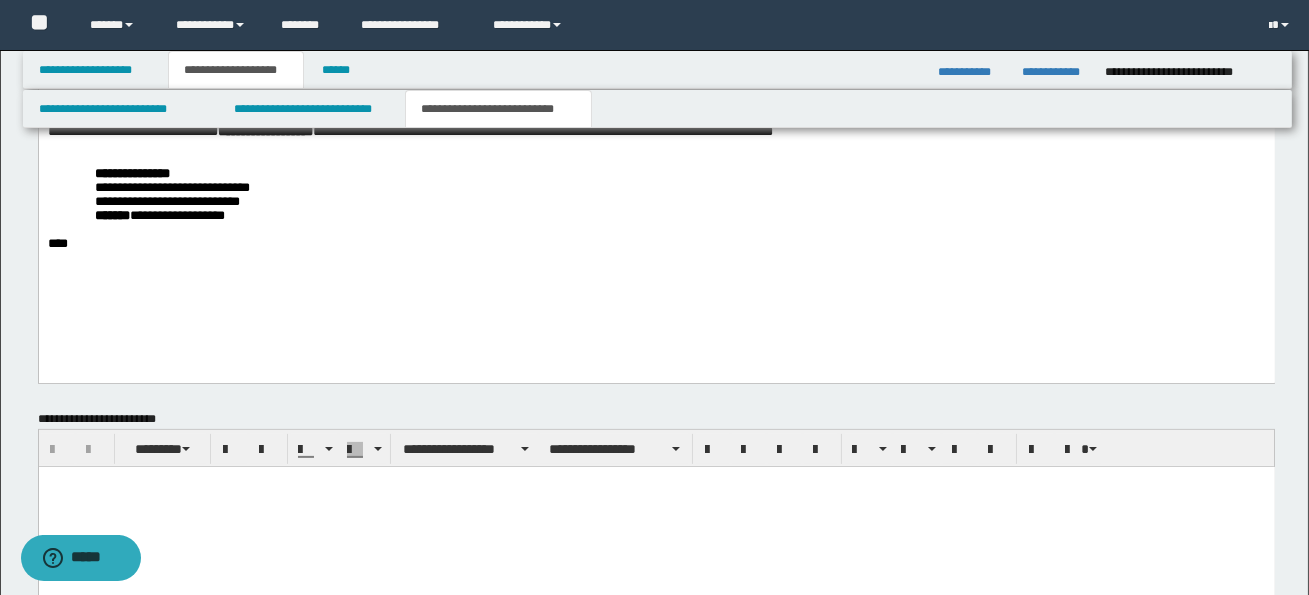 scroll, scrollTop: 1182, scrollLeft: 0, axis: vertical 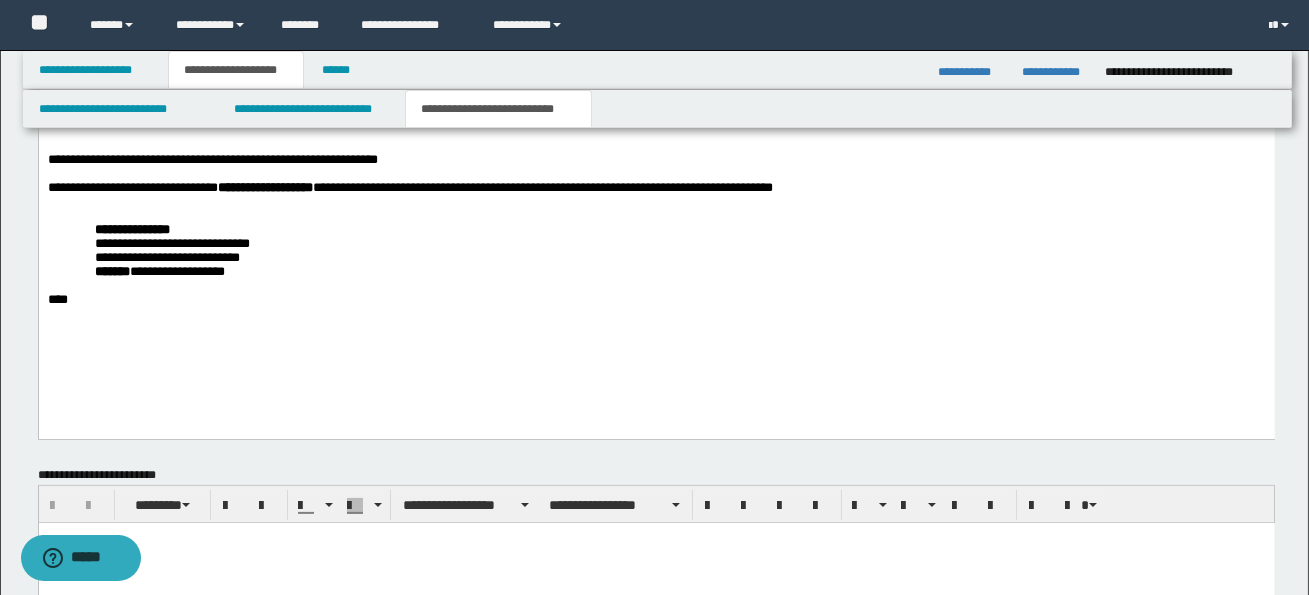 click on "**********" at bounding box center [656, 160] 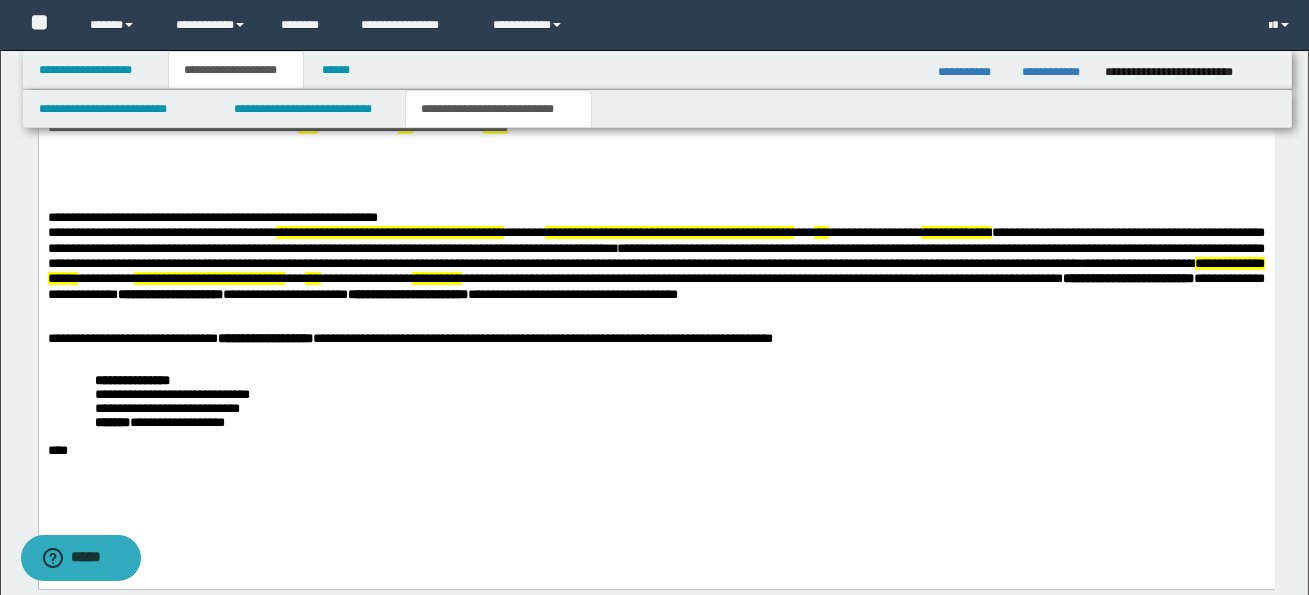 scroll, scrollTop: 1110, scrollLeft: 0, axis: vertical 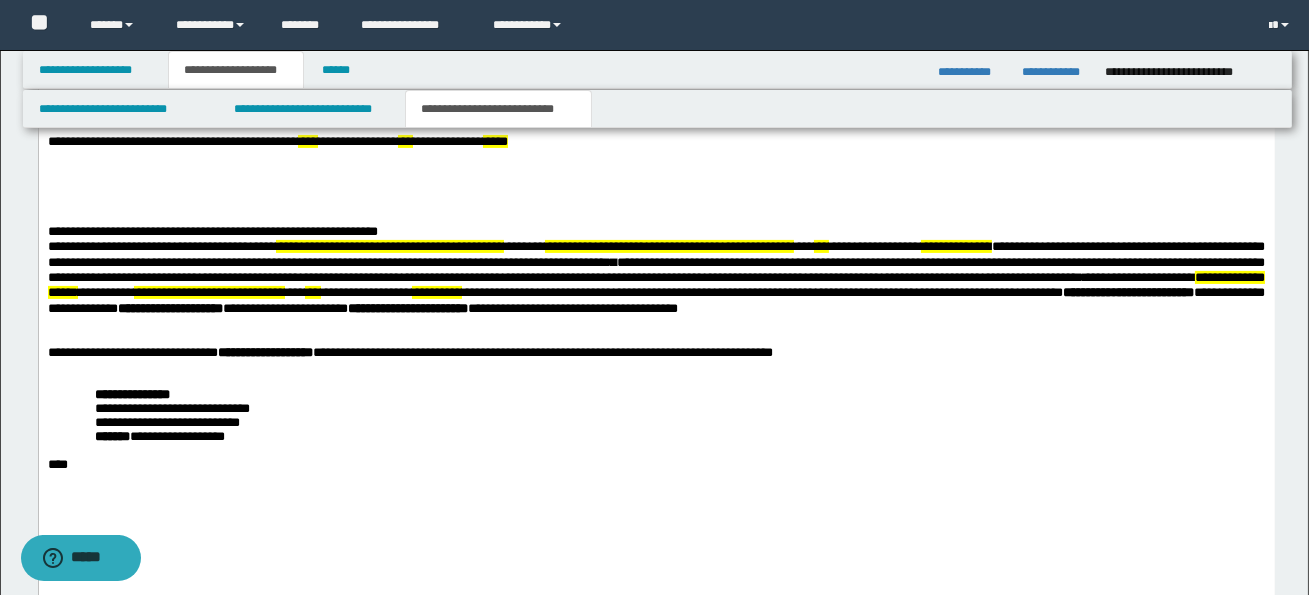 click on "**********" at bounding box center (656, 299) 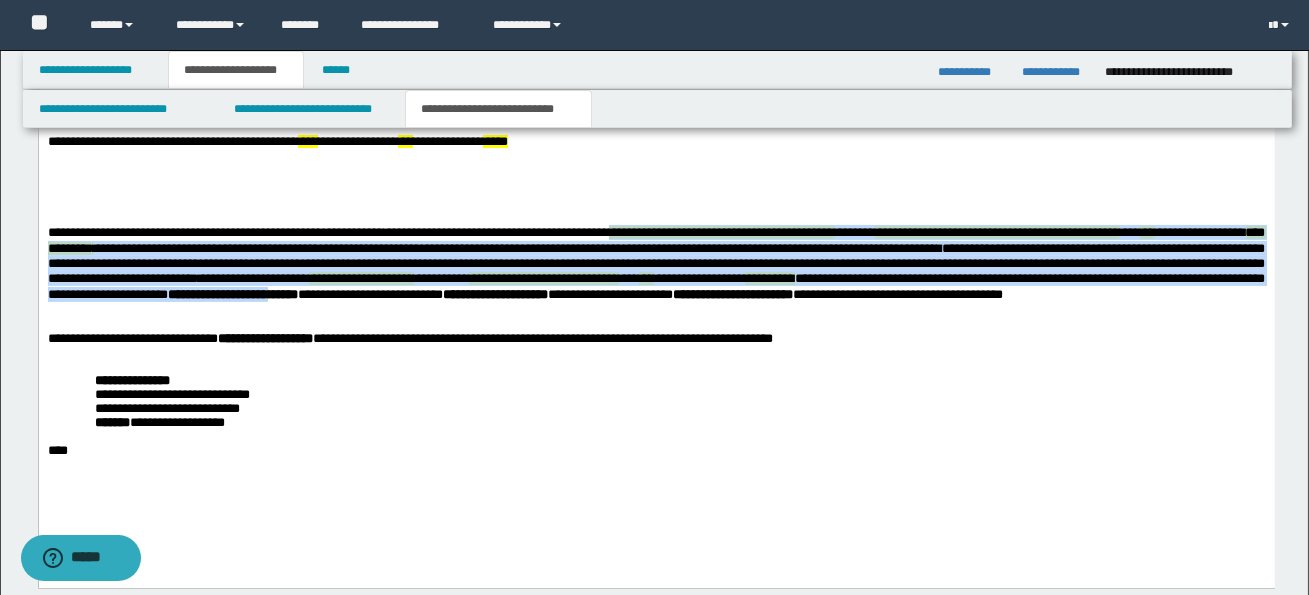 drag, startPoint x: 653, startPoint y: 240, endPoint x: 831, endPoint y: 303, distance: 188.82002 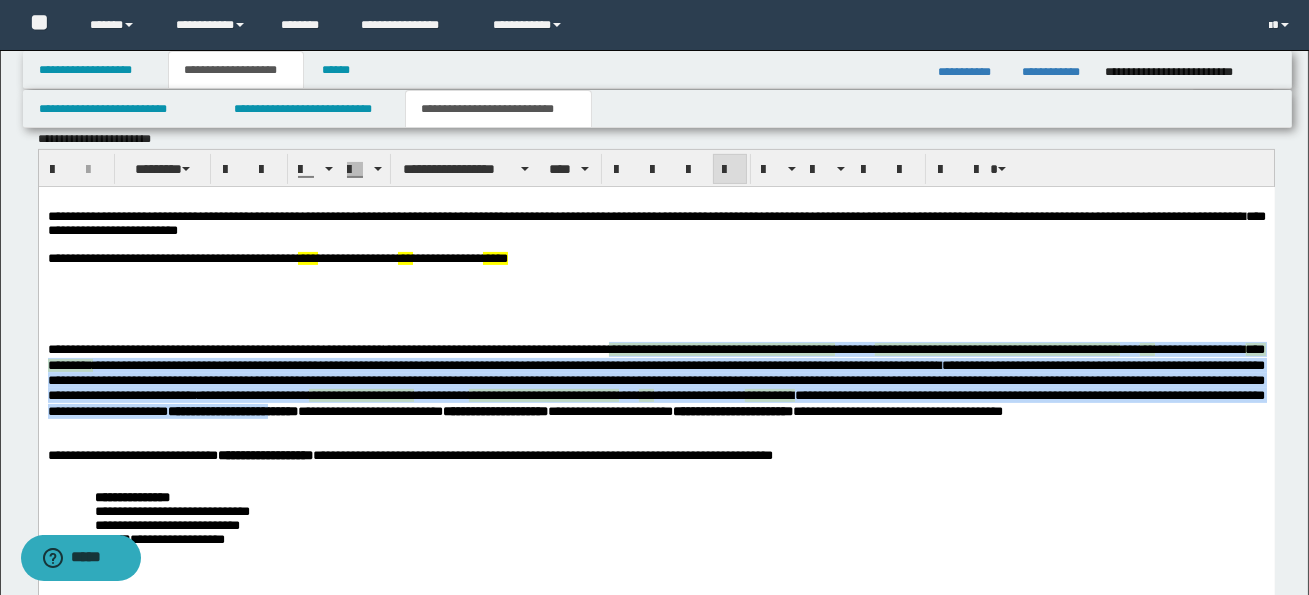 scroll, scrollTop: 987, scrollLeft: 0, axis: vertical 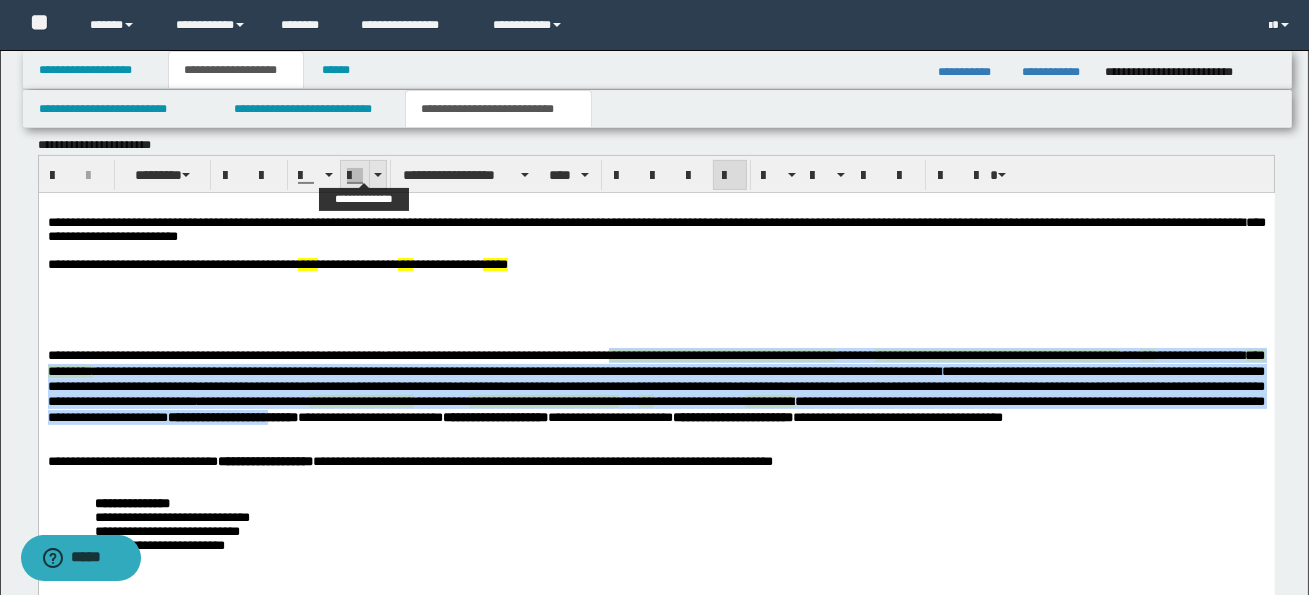 click at bounding box center [378, 175] 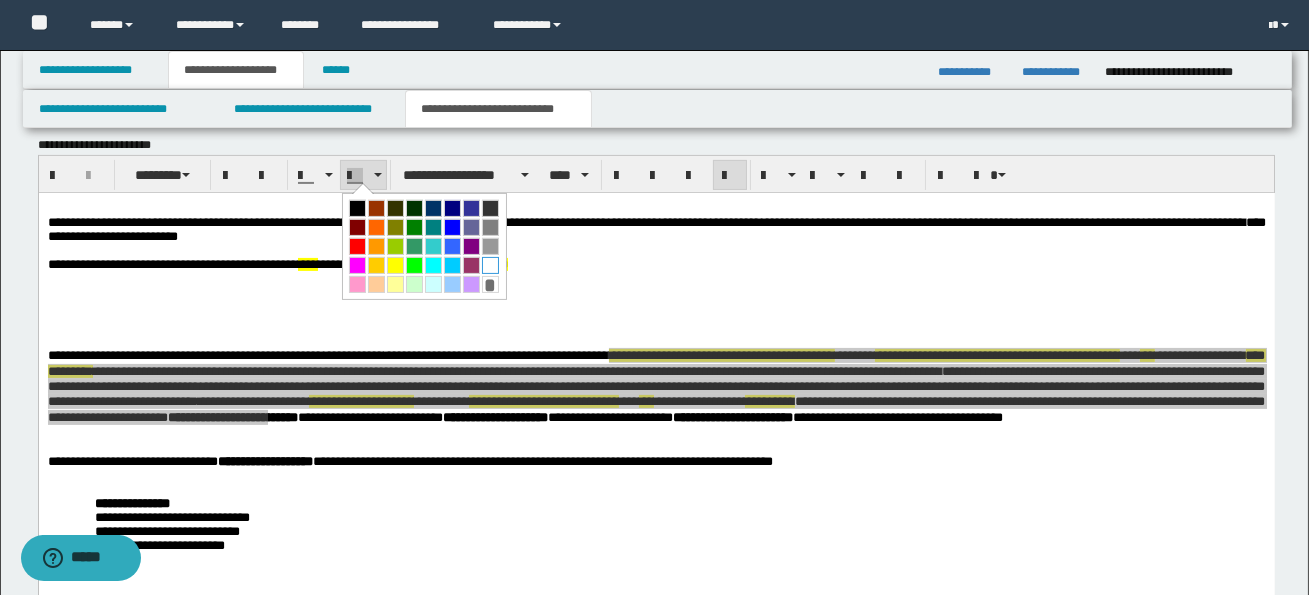 click at bounding box center [490, 265] 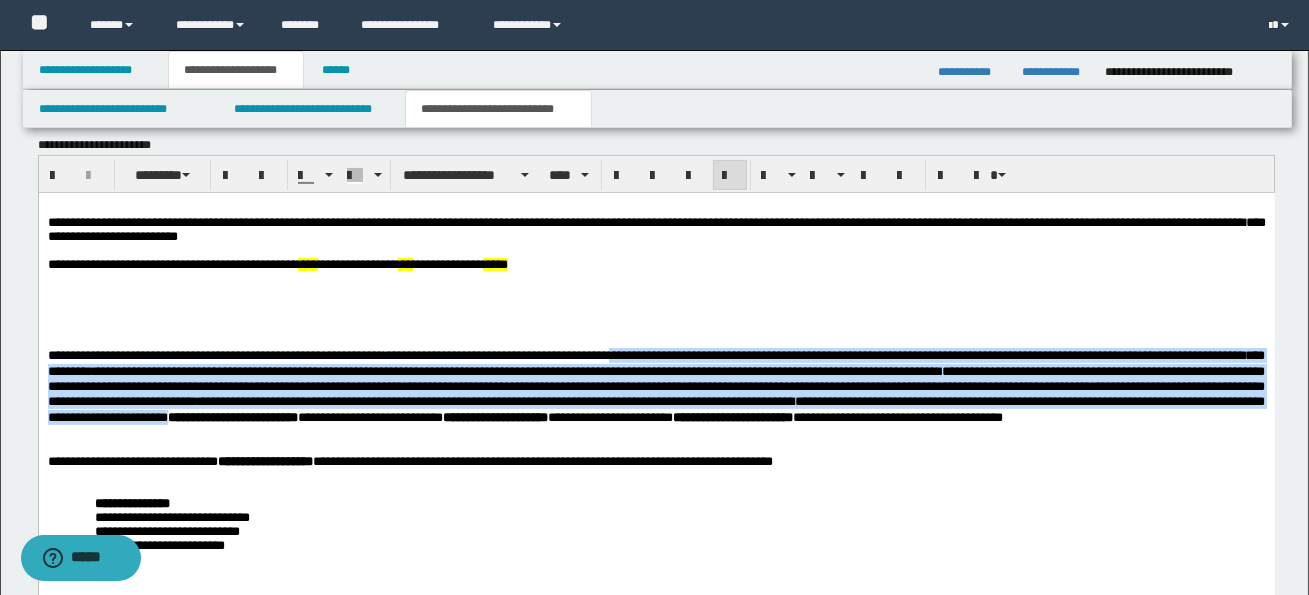 click on "**********" at bounding box center (656, 393) 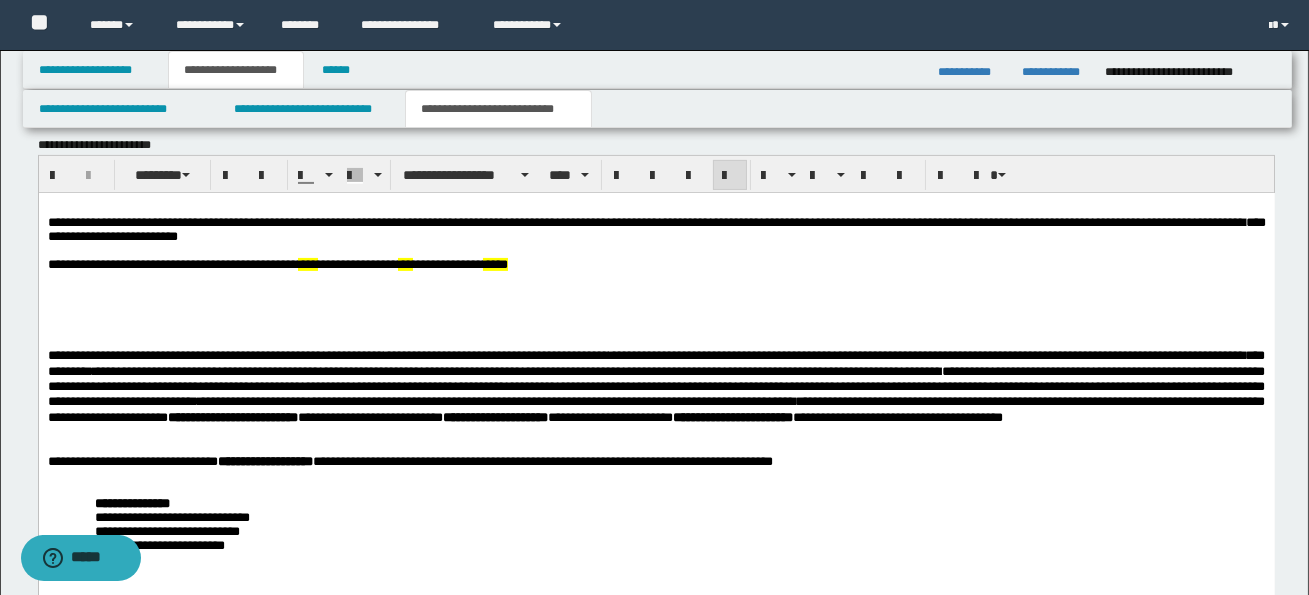 click on "**********" at bounding box center [655, 393] 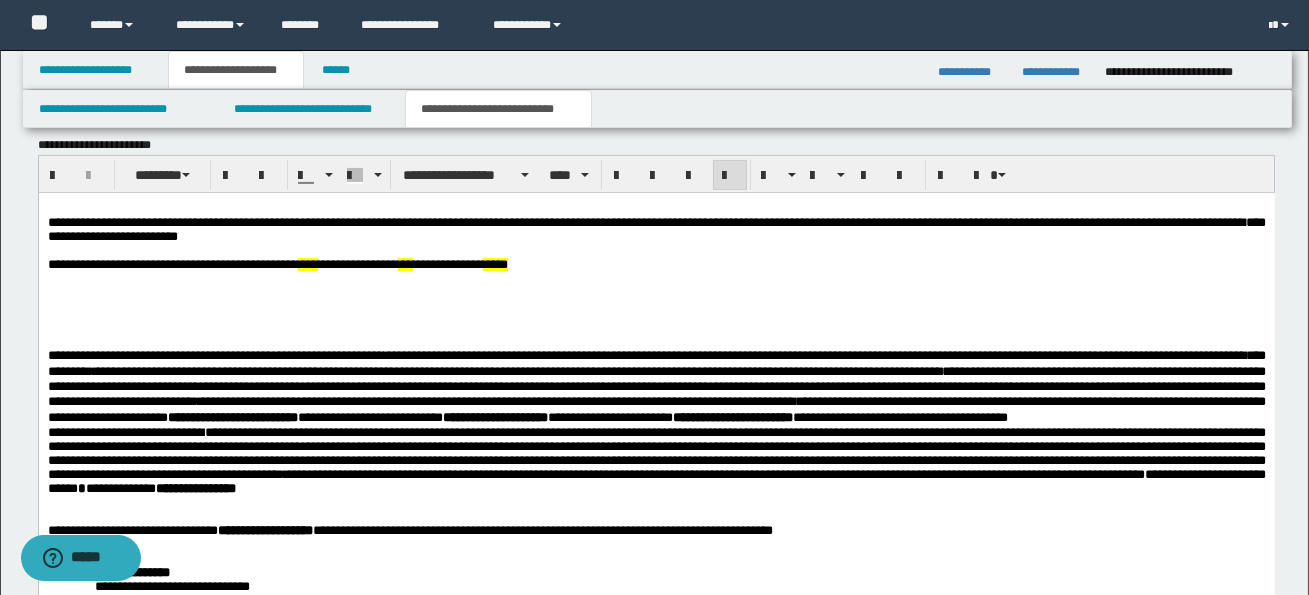 click on "**********" at bounding box center (656, 449) 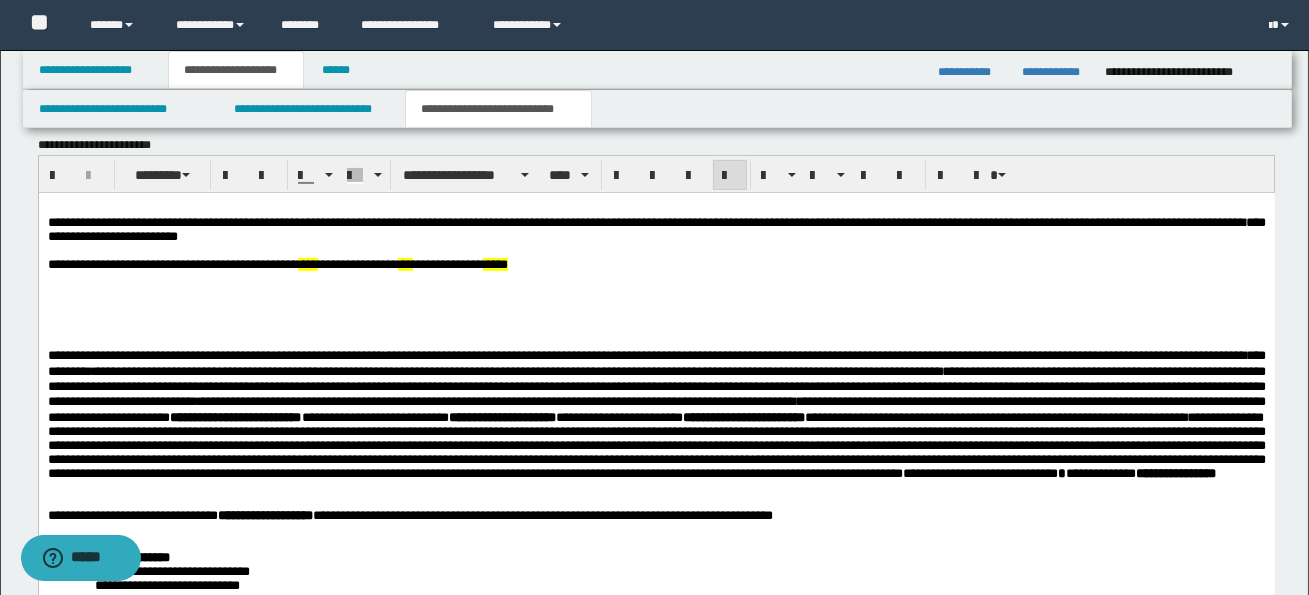 click on "**********" at bounding box center (656, 437) 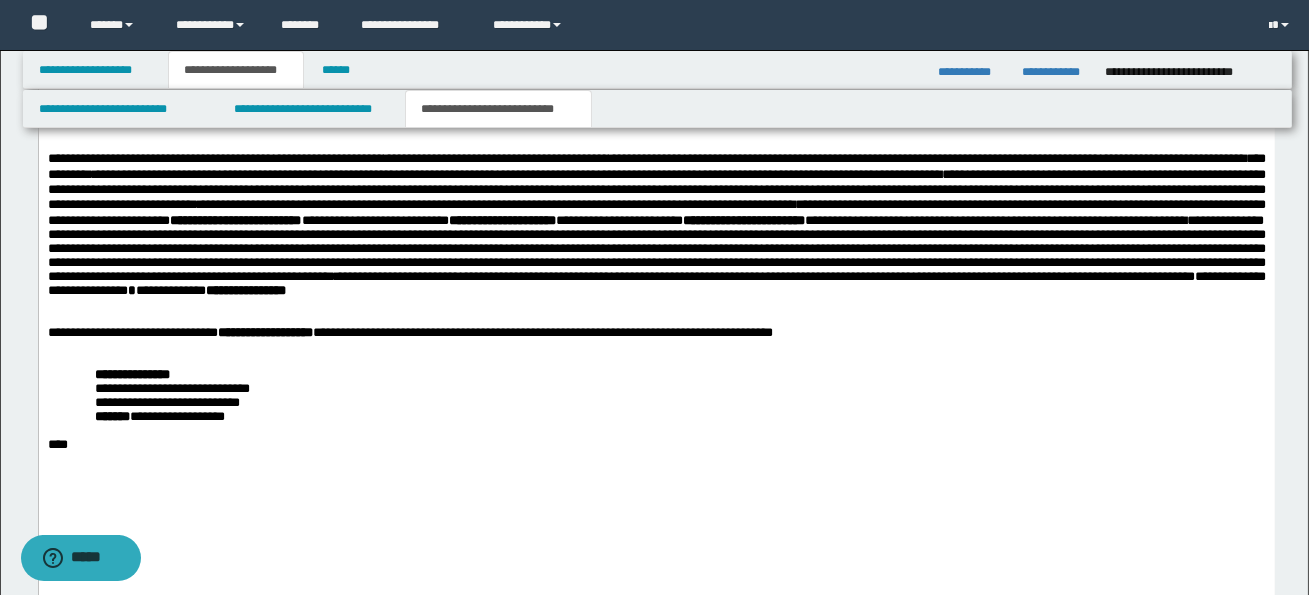 scroll, scrollTop: 1185, scrollLeft: 0, axis: vertical 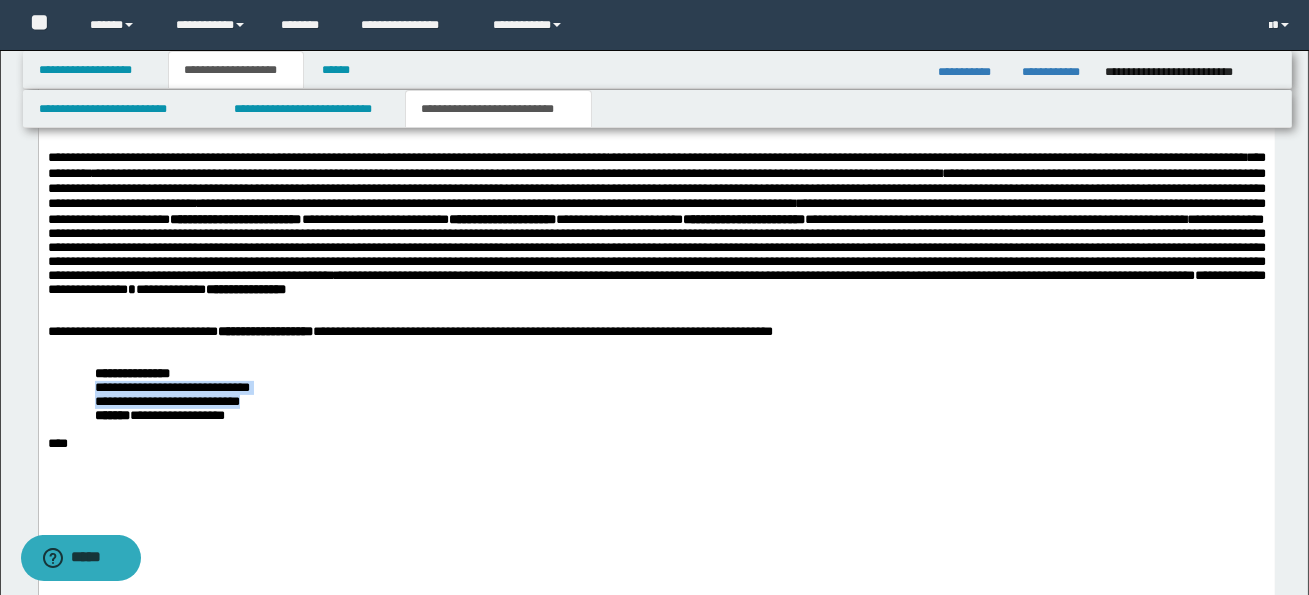 drag, startPoint x: 101, startPoint y: 425, endPoint x: 273, endPoint y: 438, distance: 172.49059 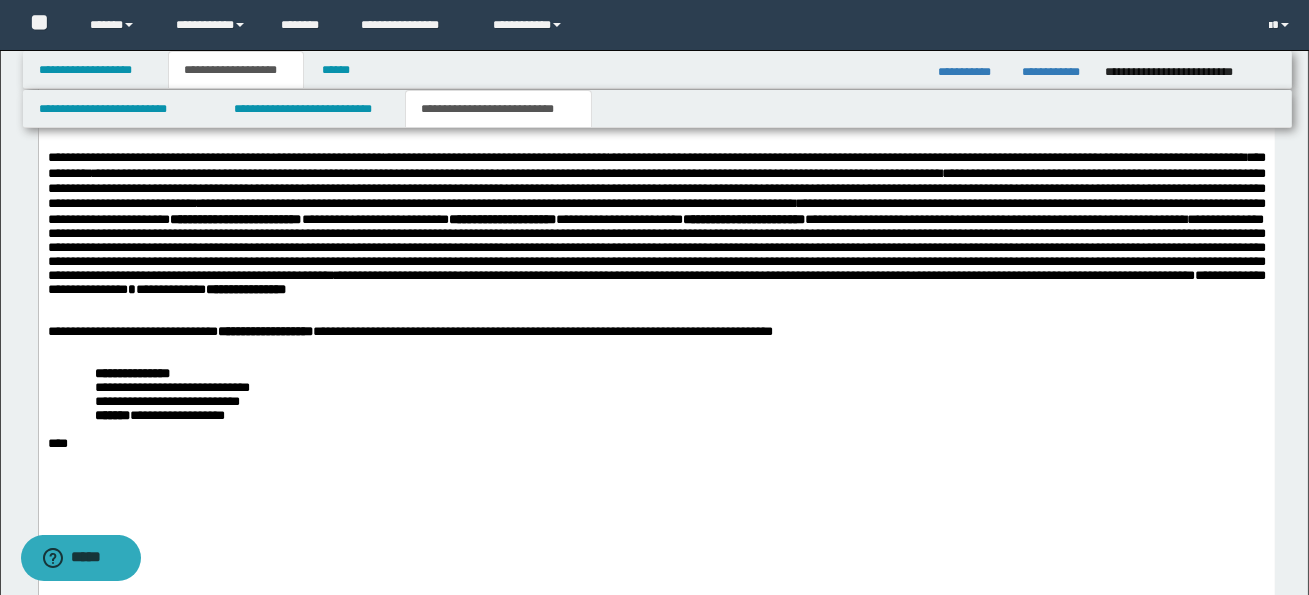 drag, startPoint x: 377, startPoint y: 447, endPoint x: 394, endPoint y: 436, distance: 20.248457 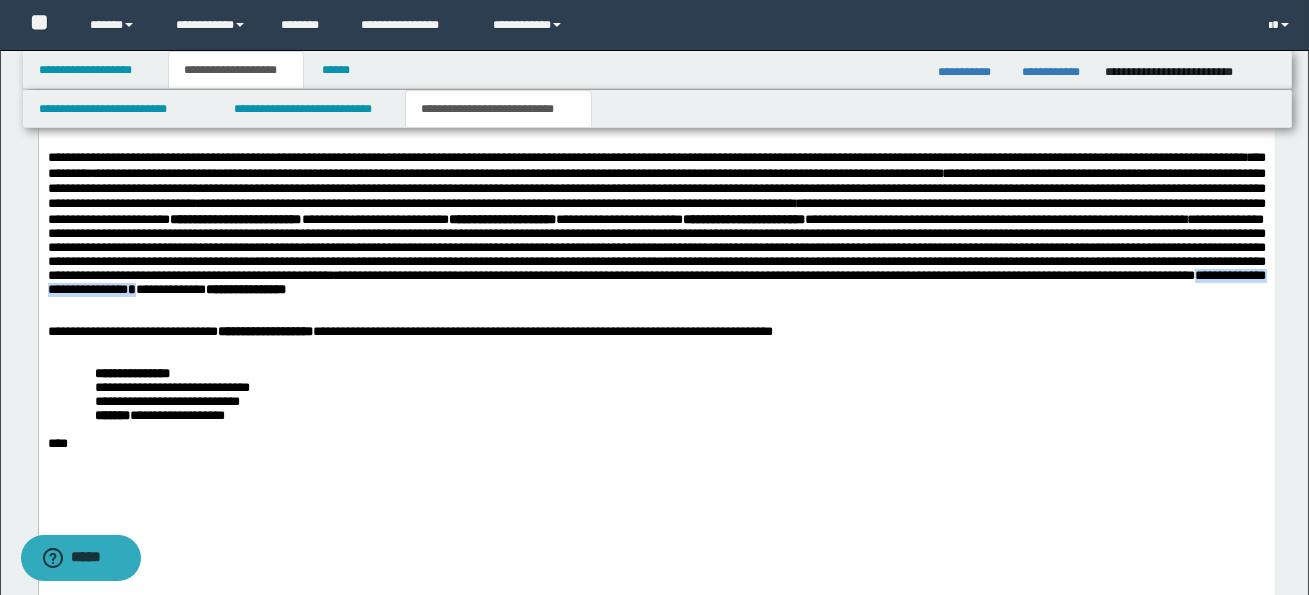 drag, startPoint x: 1156, startPoint y: 304, endPoint x: 94, endPoint y: 319, distance: 1062.106 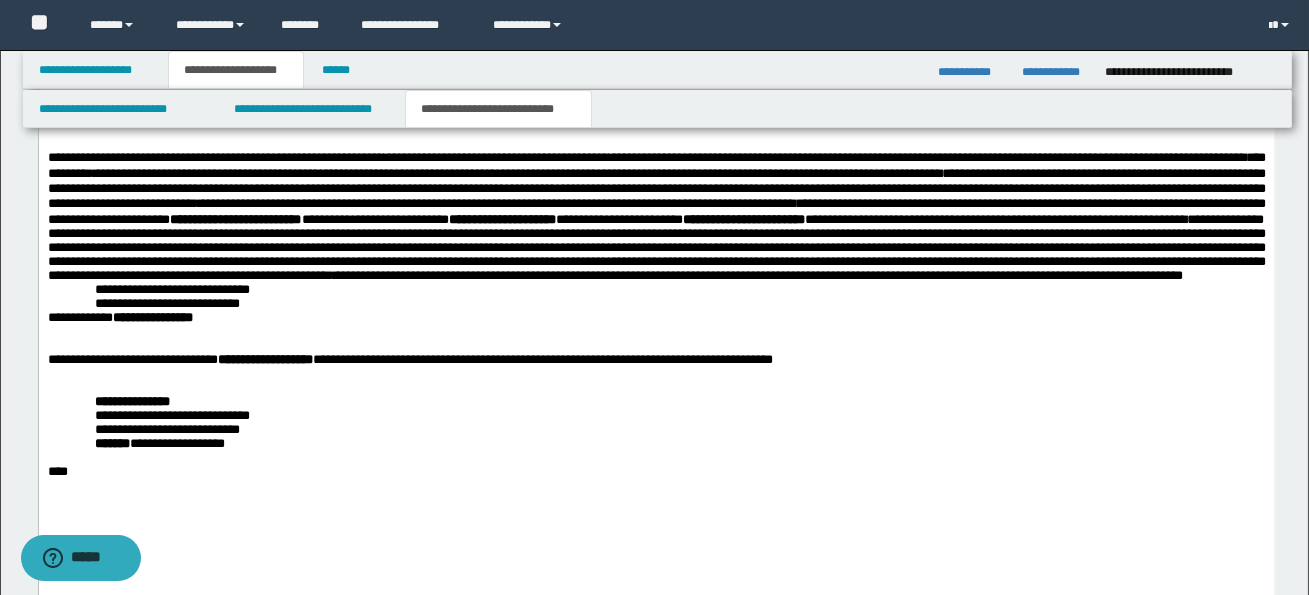 click on "**********" at bounding box center [656, 266] 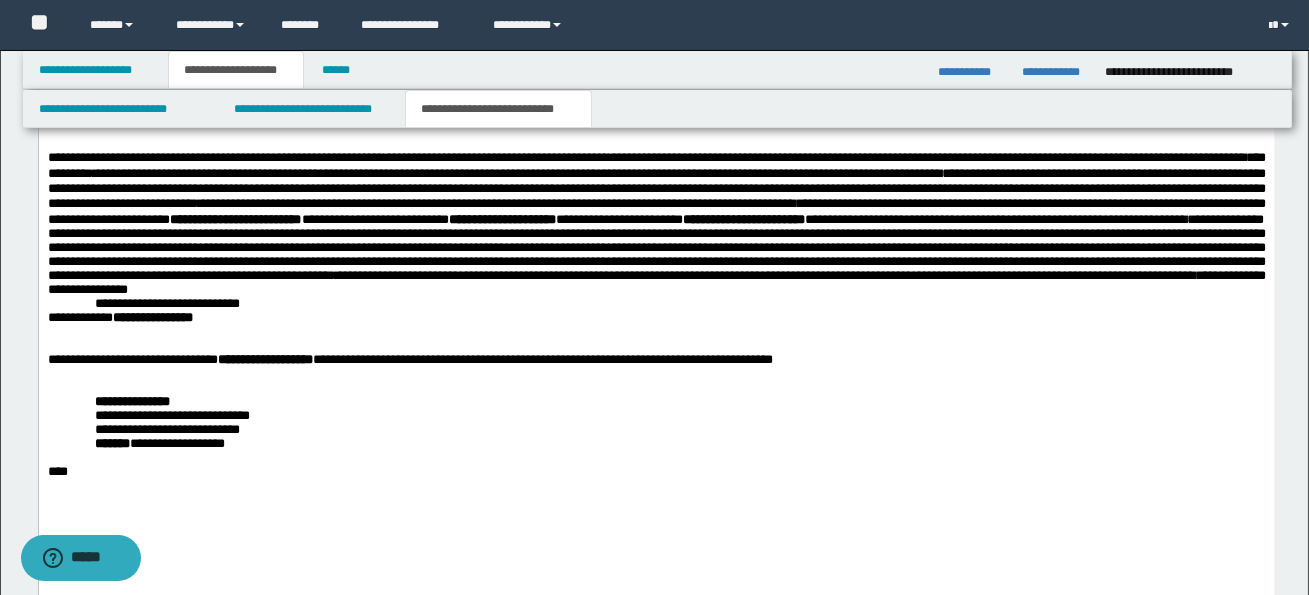 click on "**********" at bounding box center (166, 303) 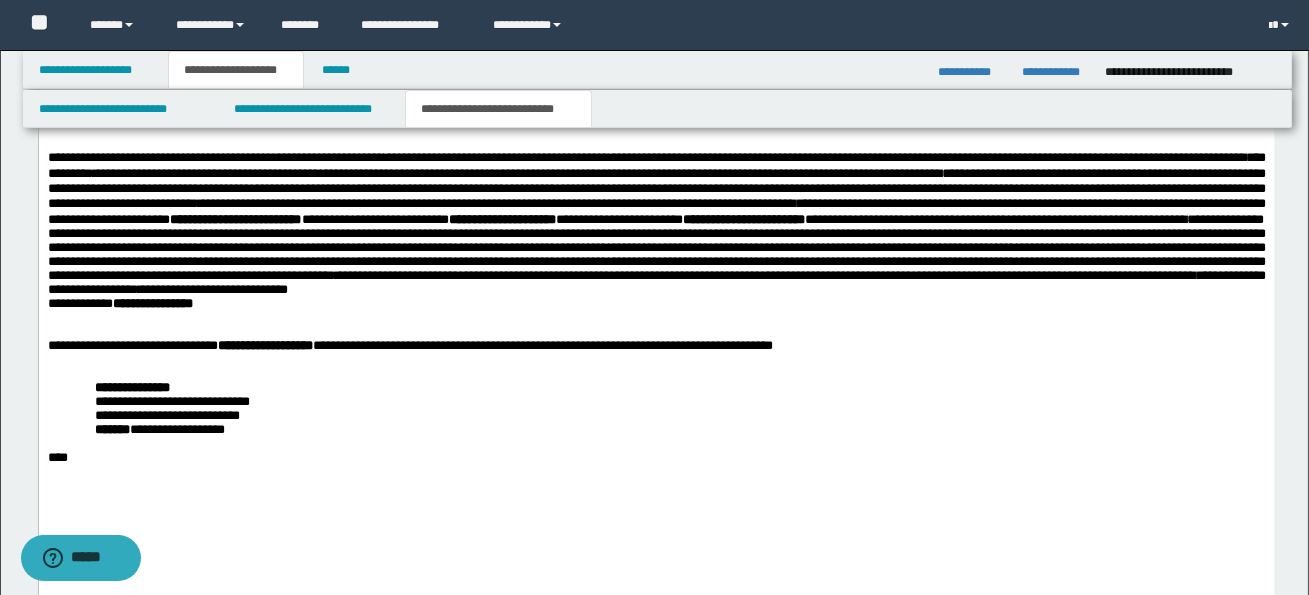click on "**********" at bounding box center (119, 303) 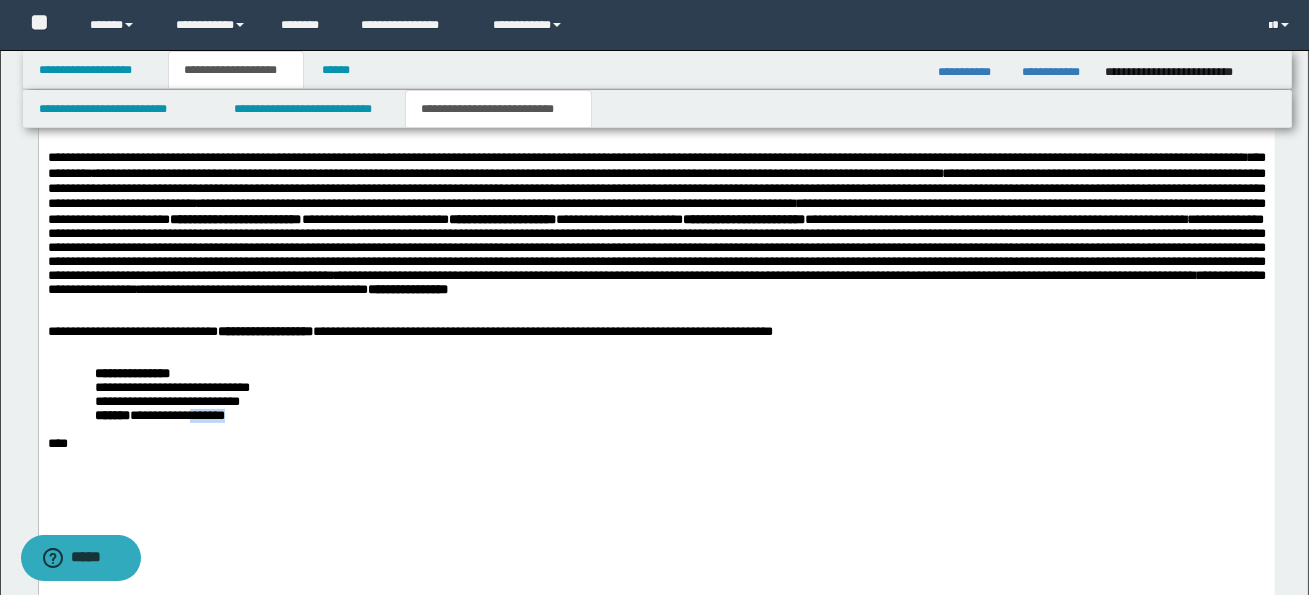 drag, startPoint x: 211, startPoint y: 457, endPoint x: 253, endPoint y: 457, distance: 42 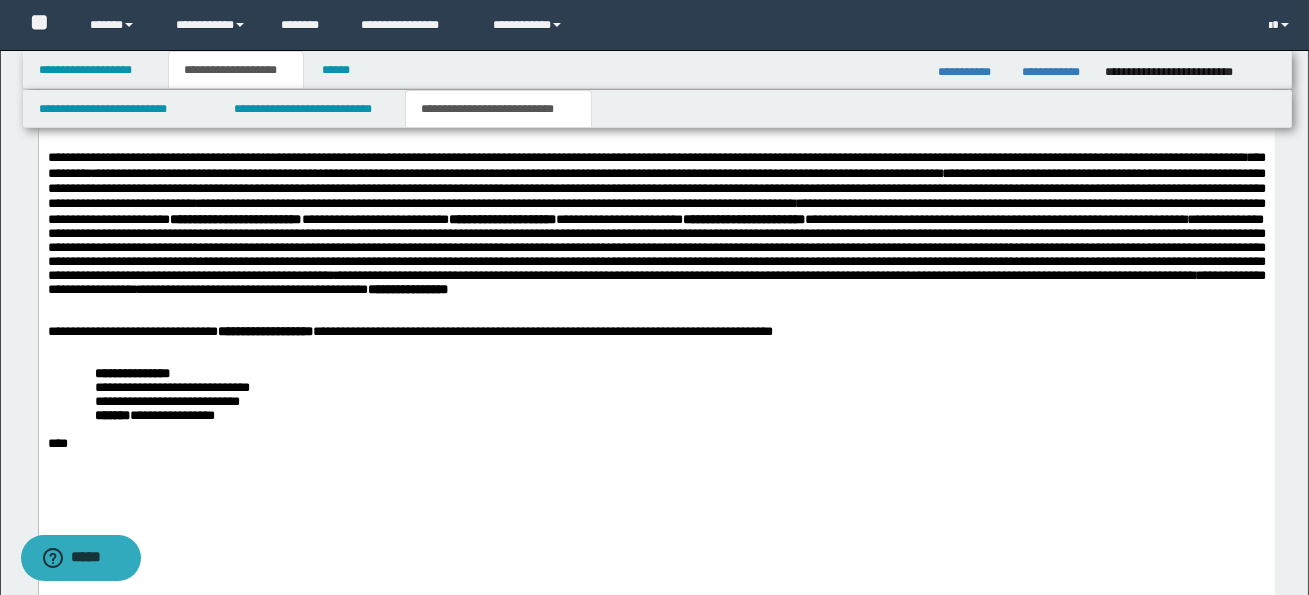 click at bounding box center (656, 318) 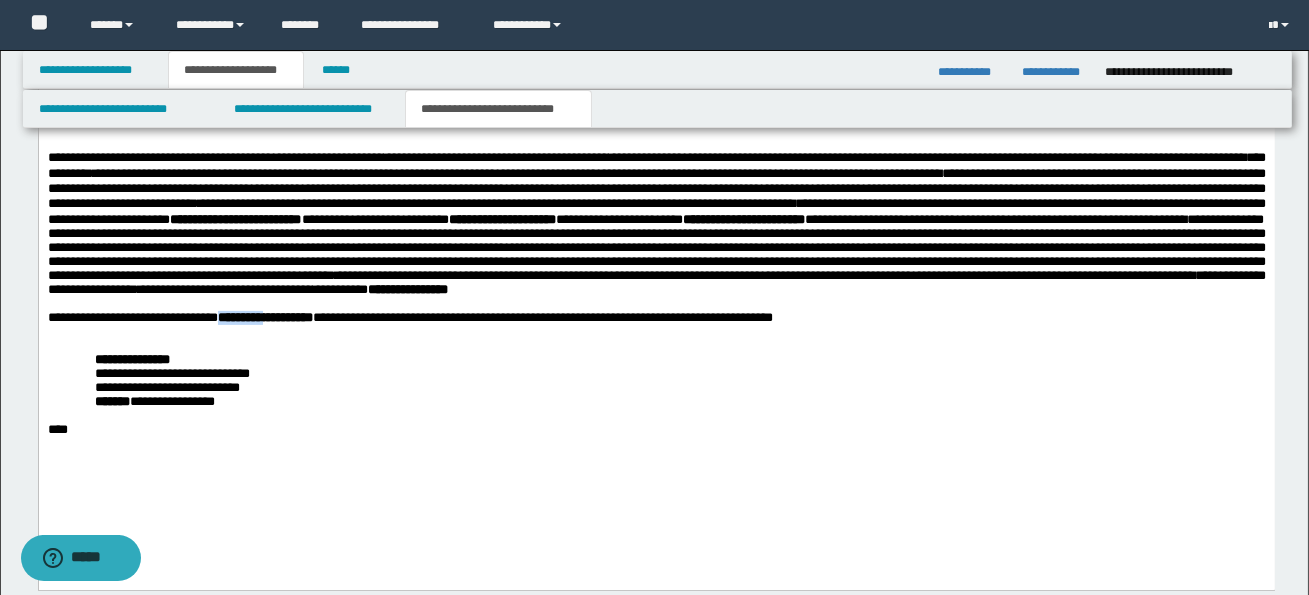 drag, startPoint x: 222, startPoint y: 345, endPoint x: 304, endPoint y: 348, distance: 82.05486 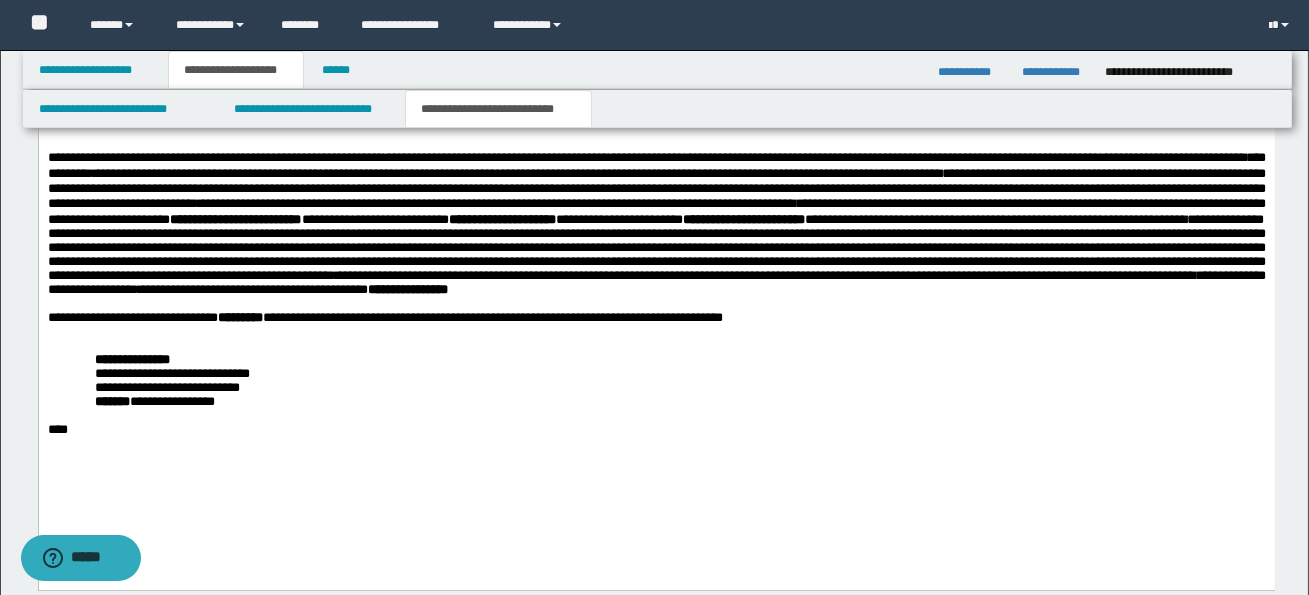 click on "**********" at bounding box center [679, 388] 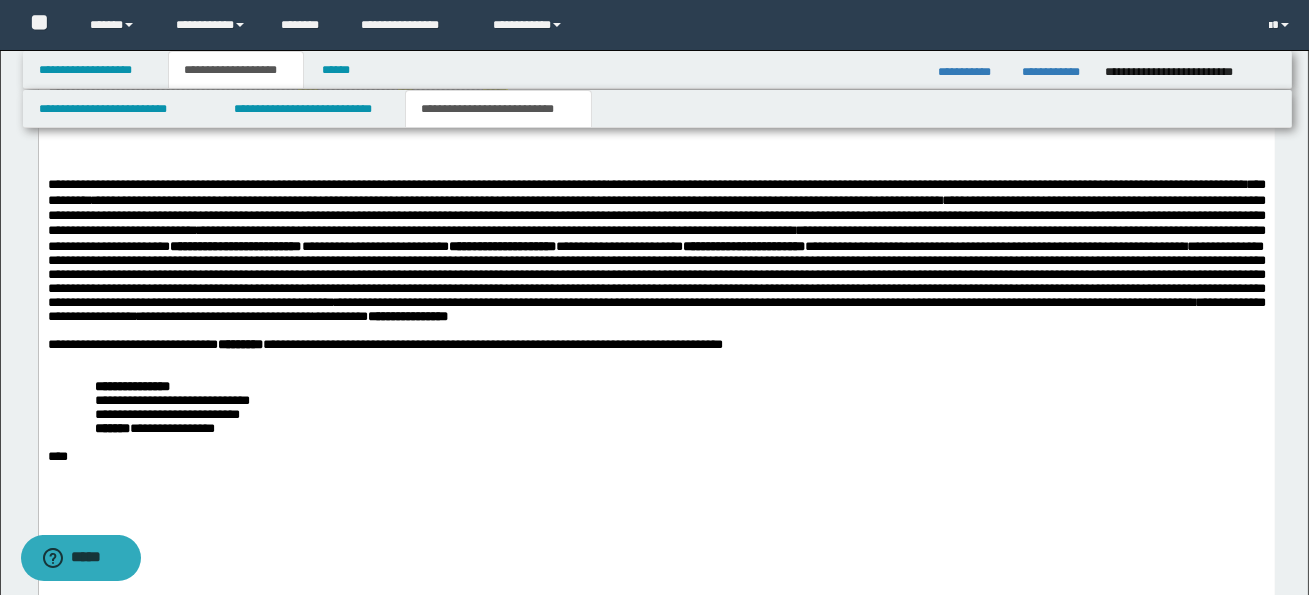 scroll, scrollTop: 1173, scrollLeft: 0, axis: vertical 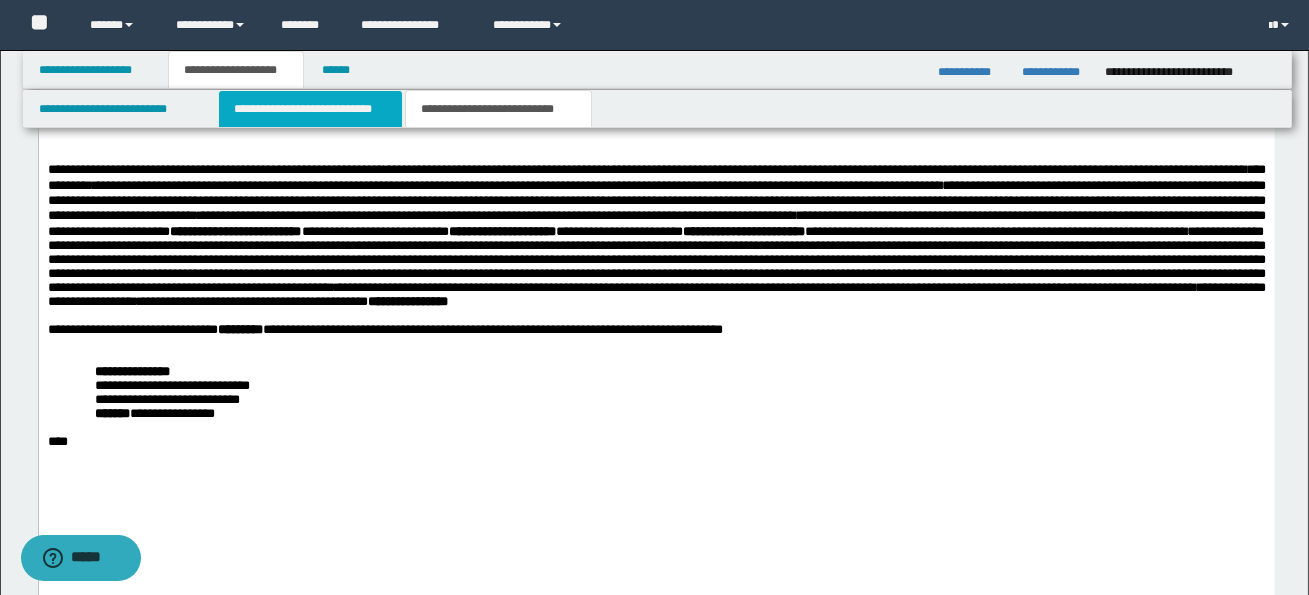 click on "**********" at bounding box center (310, 109) 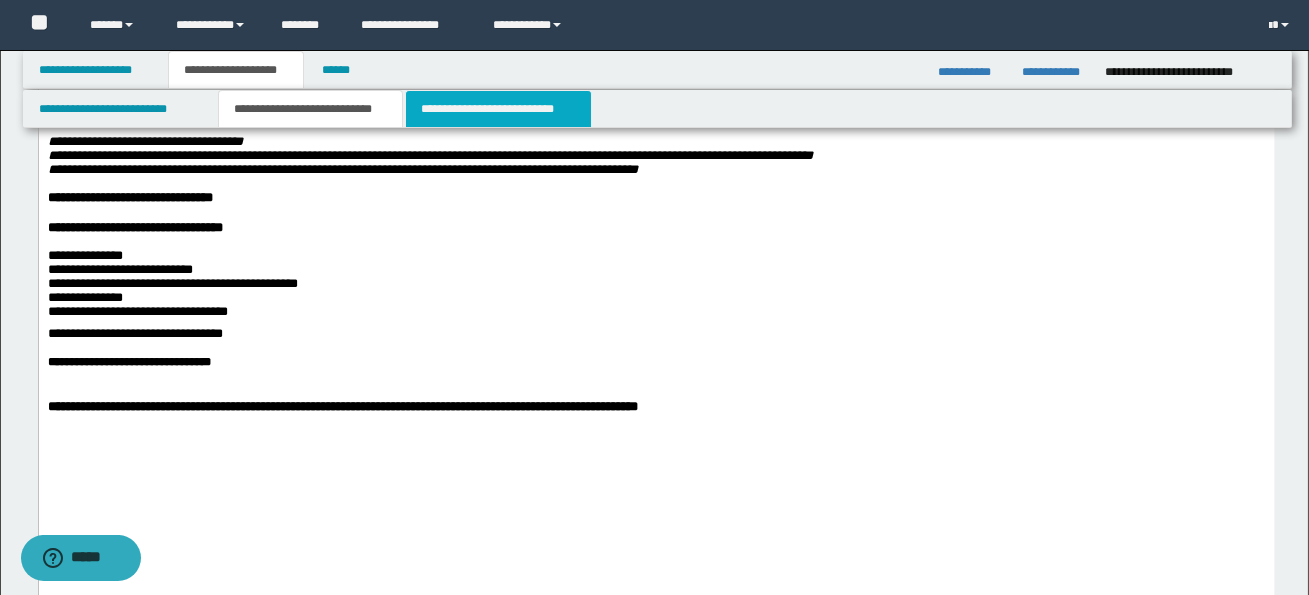 click on "**********" at bounding box center (498, 109) 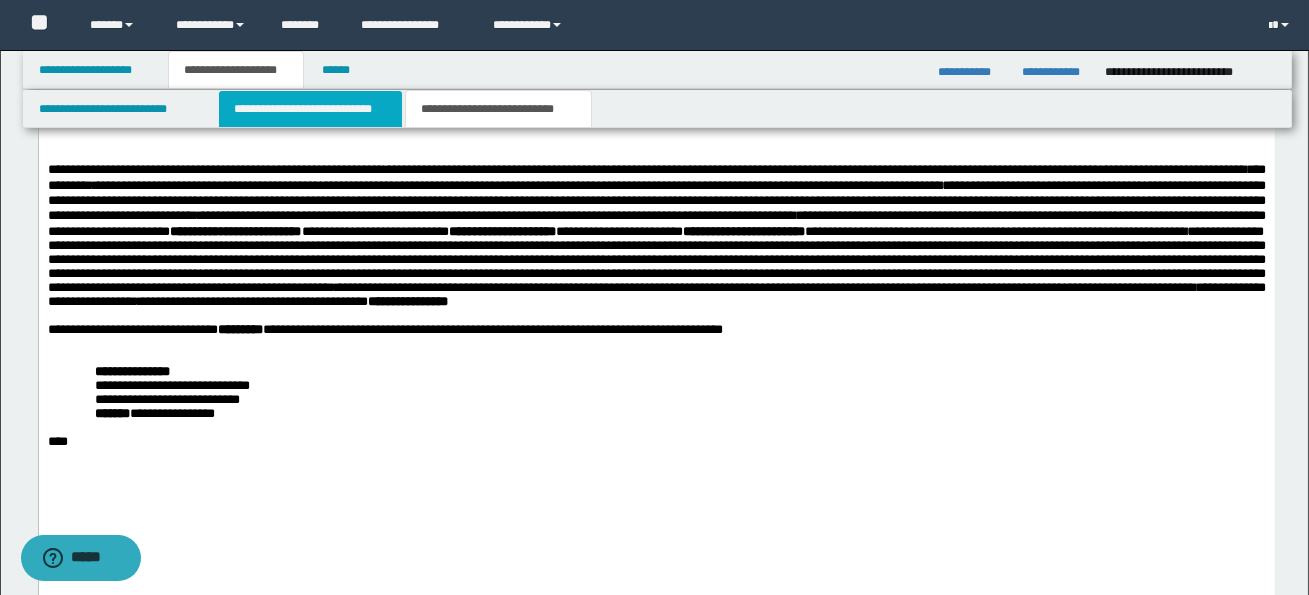 click on "**********" at bounding box center [310, 109] 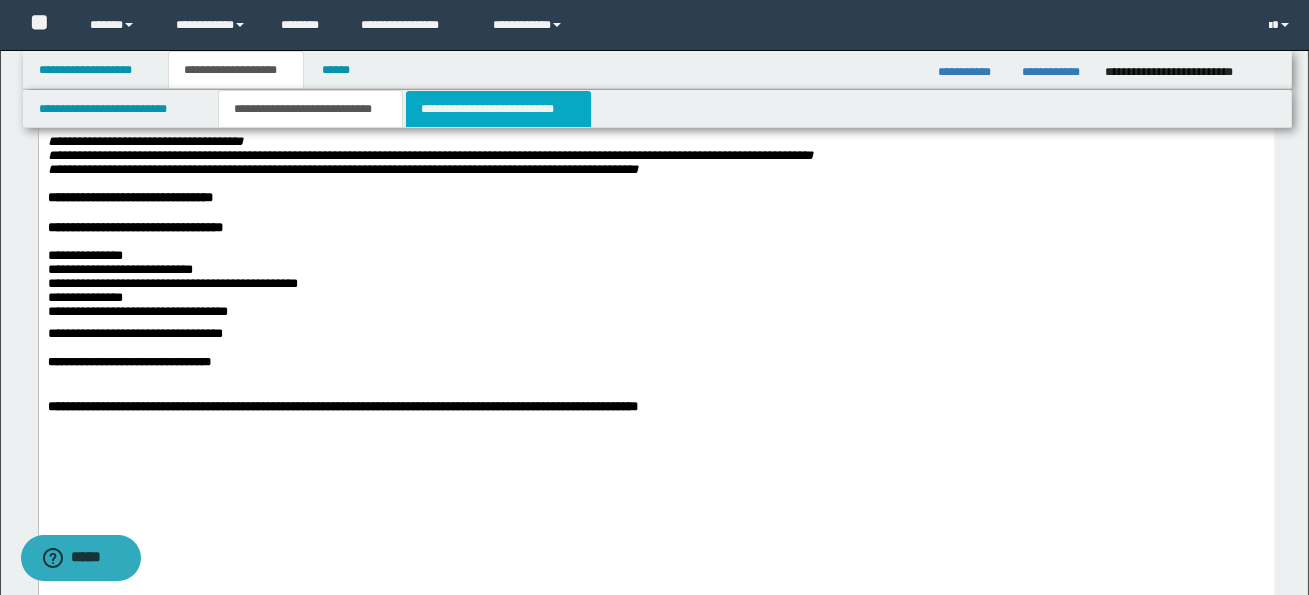 click on "**********" at bounding box center (498, 109) 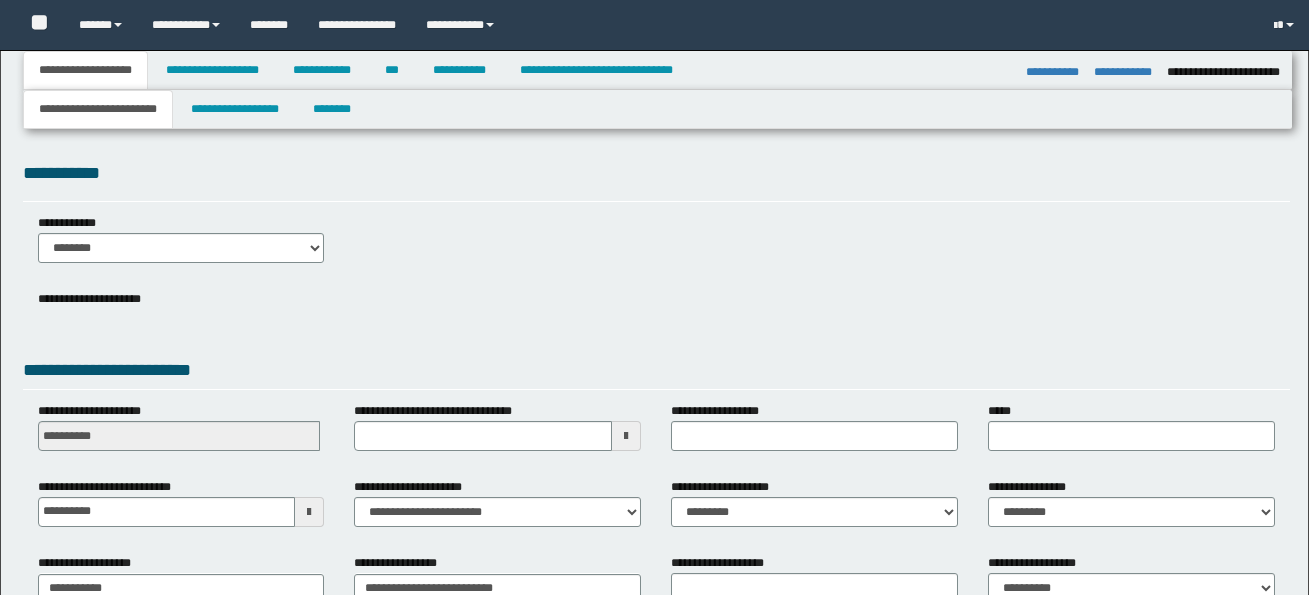 select on "*" 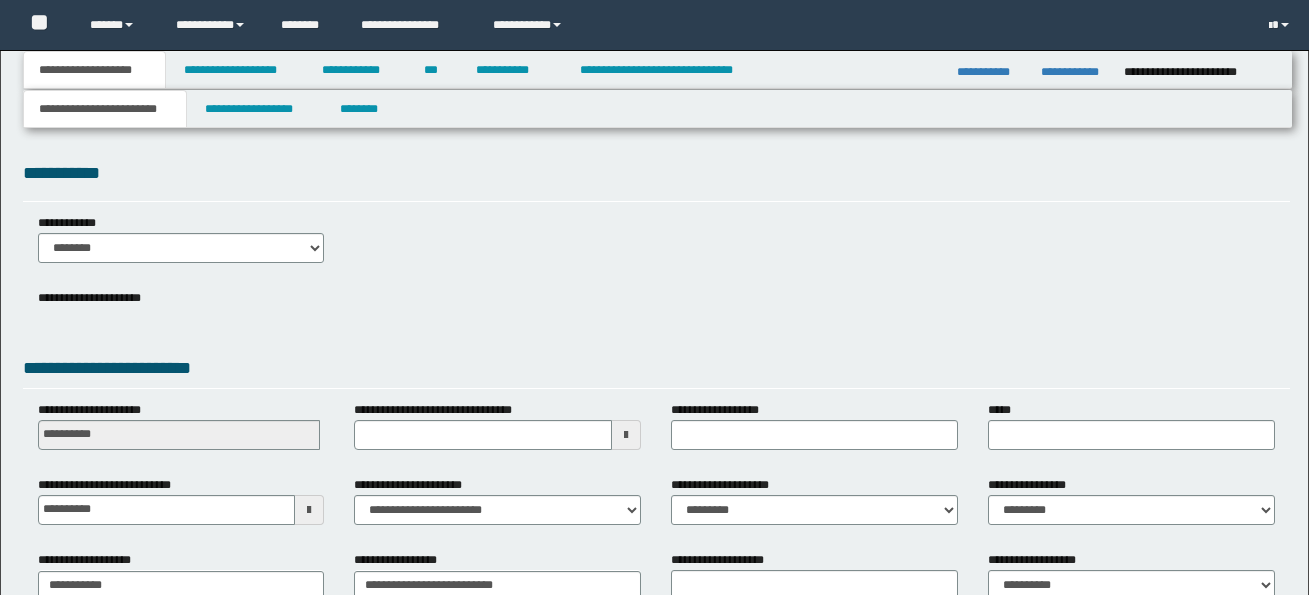 scroll, scrollTop: 0, scrollLeft: 0, axis: both 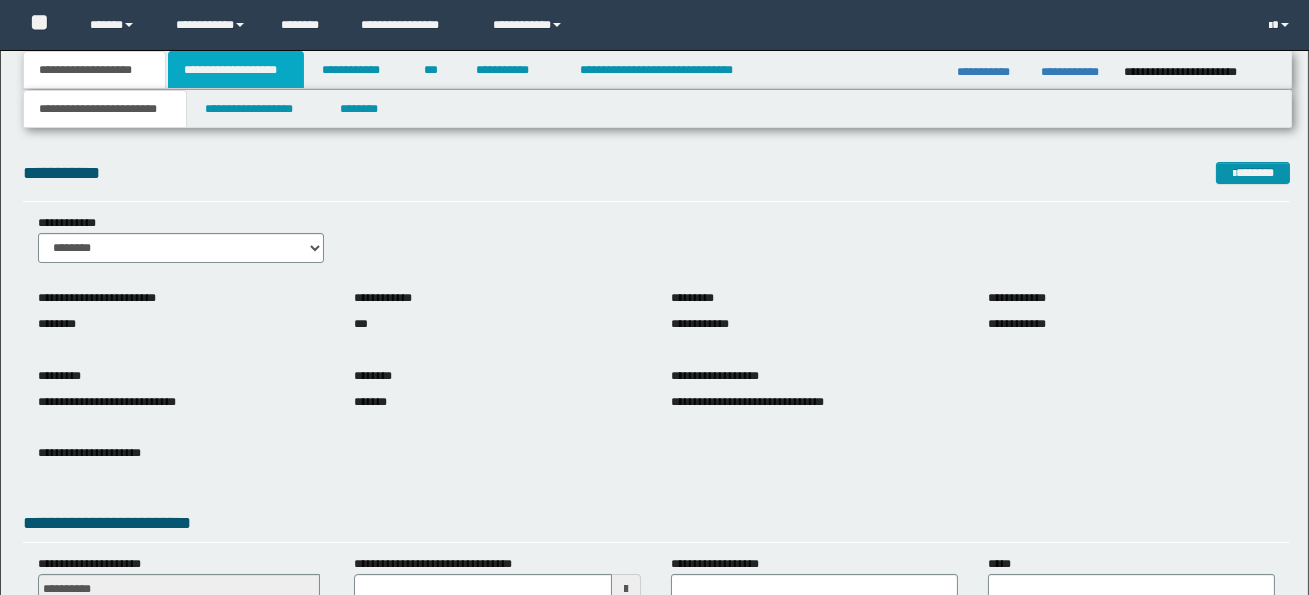 click on "**********" at bounding box center (236, 70) 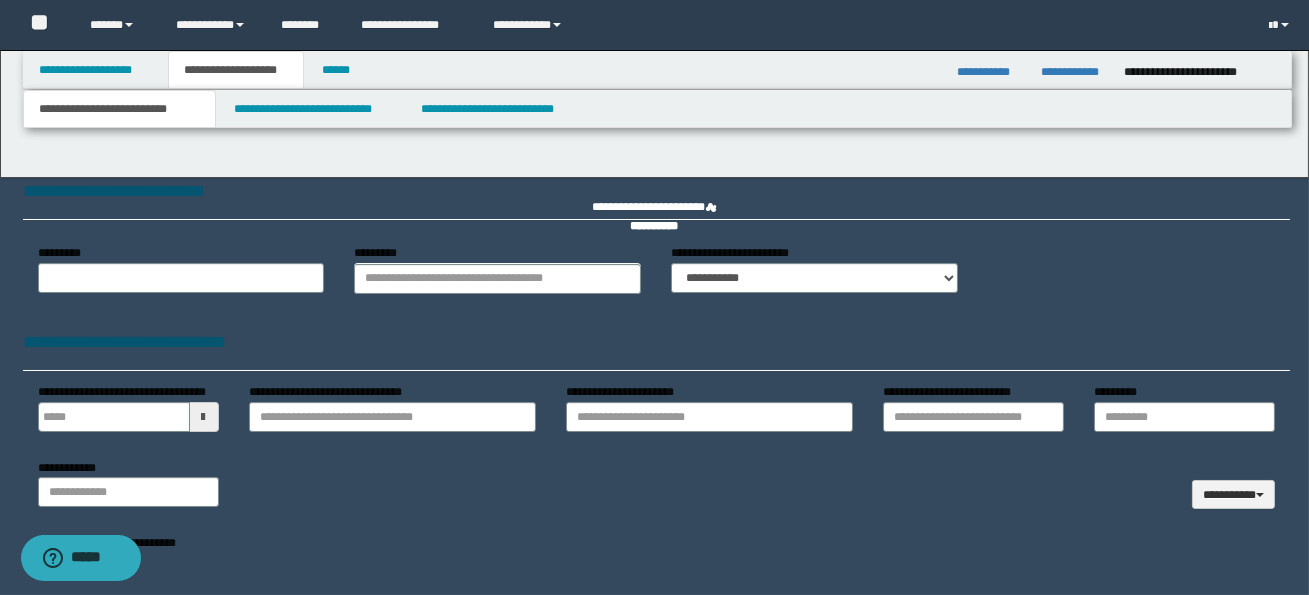 type 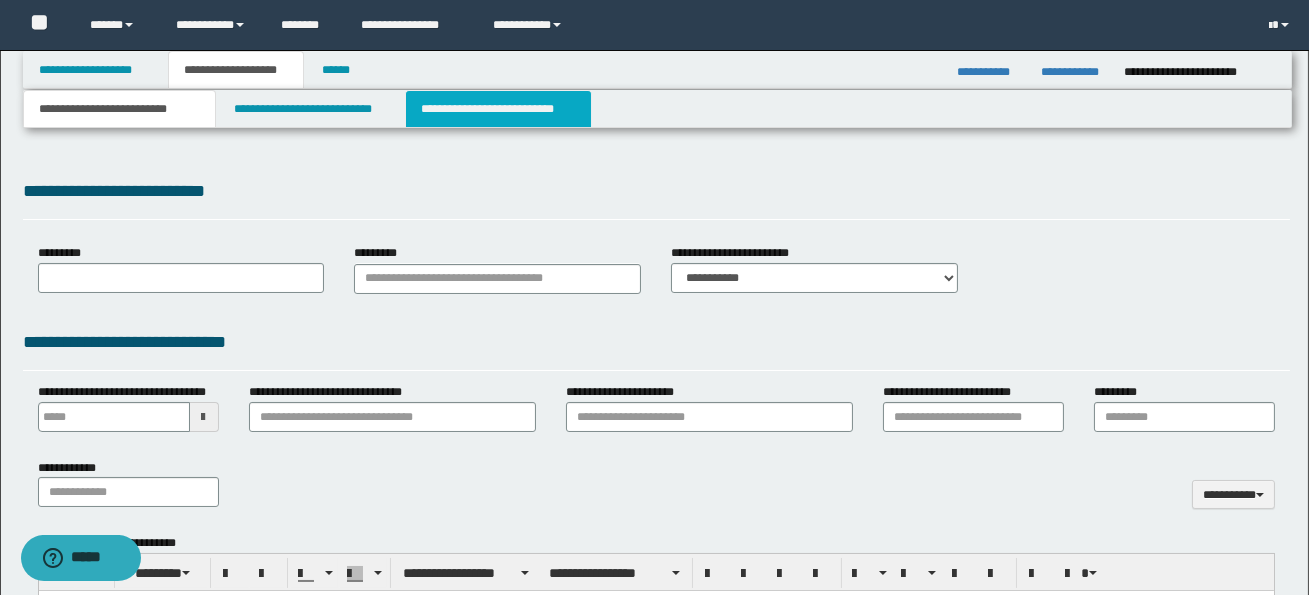 click on "**********" at bounding box center [498, 109] 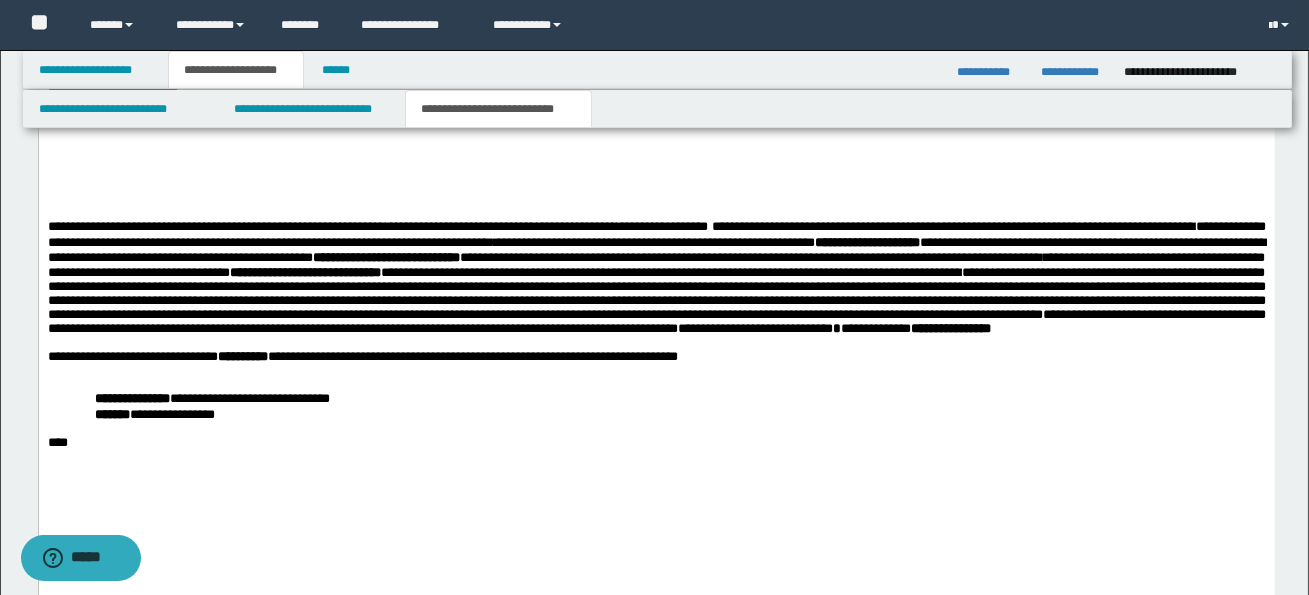 scroll, scrollTop: 1108, scrollLeft: 0, axis: vertical 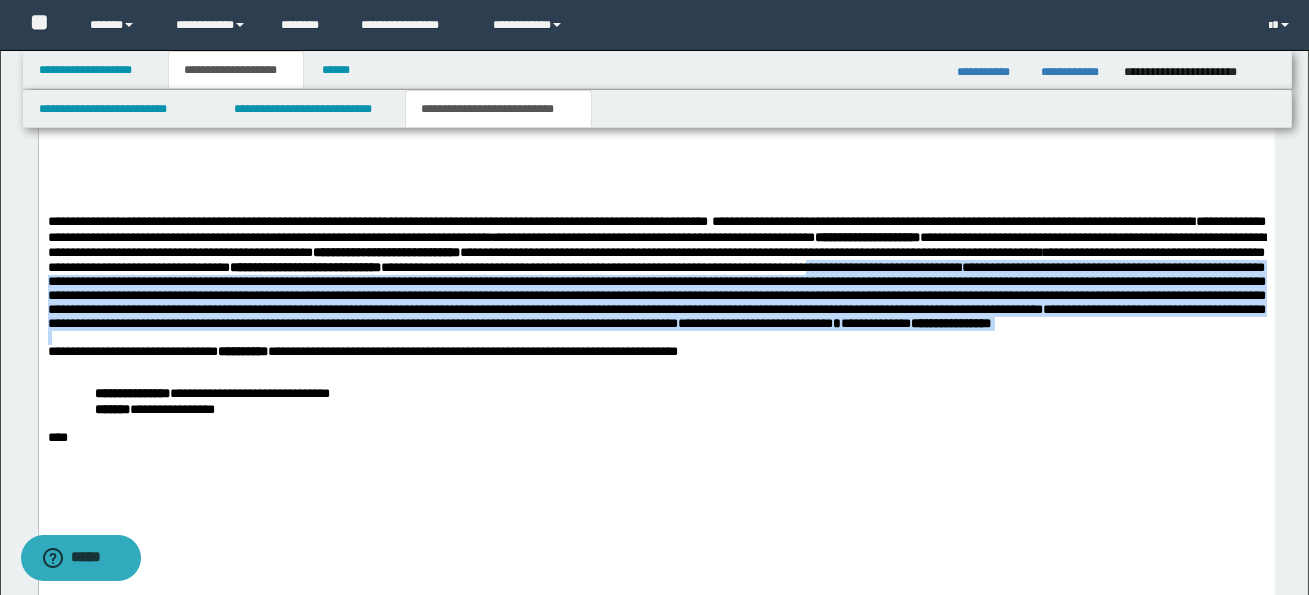 drag, startPoint x: 81, startPoint y: 287, endPoint x: 679, endPoint y: 358, distance: 602.20013 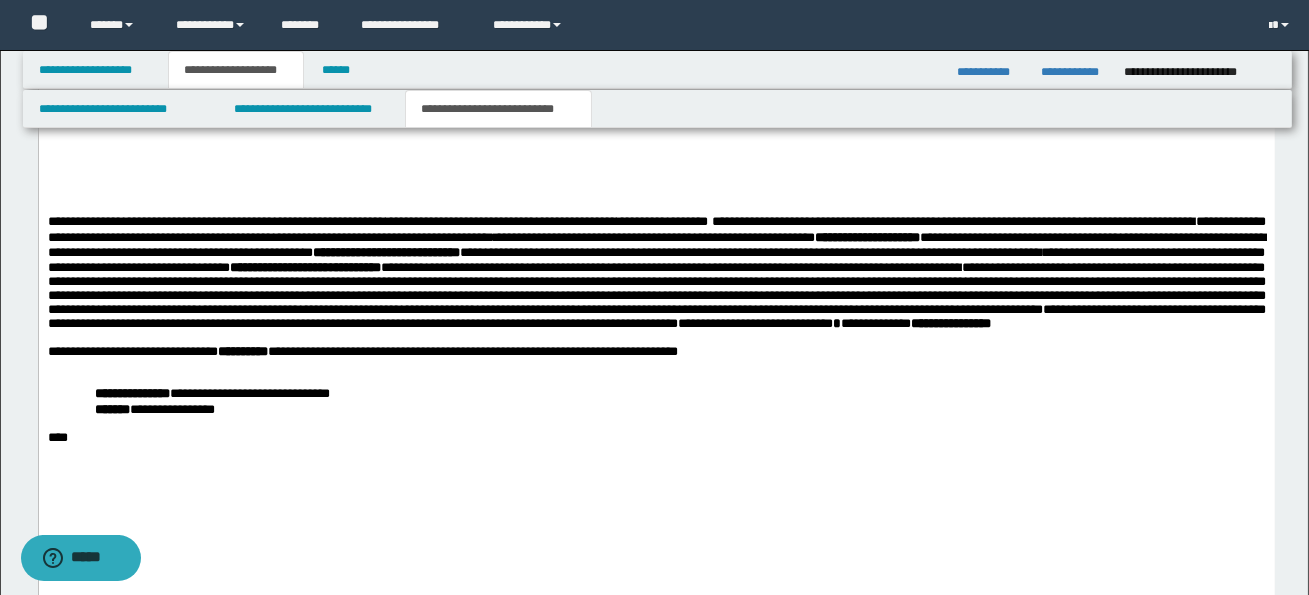 click at bounding box center (656, 365) 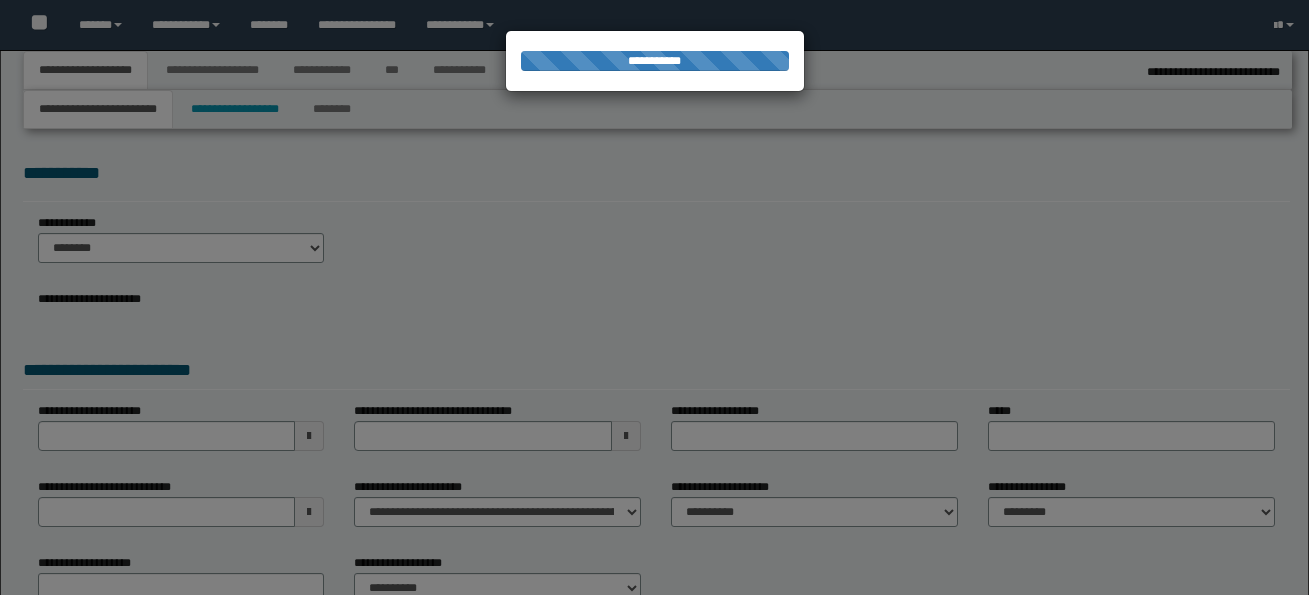 select on "*" 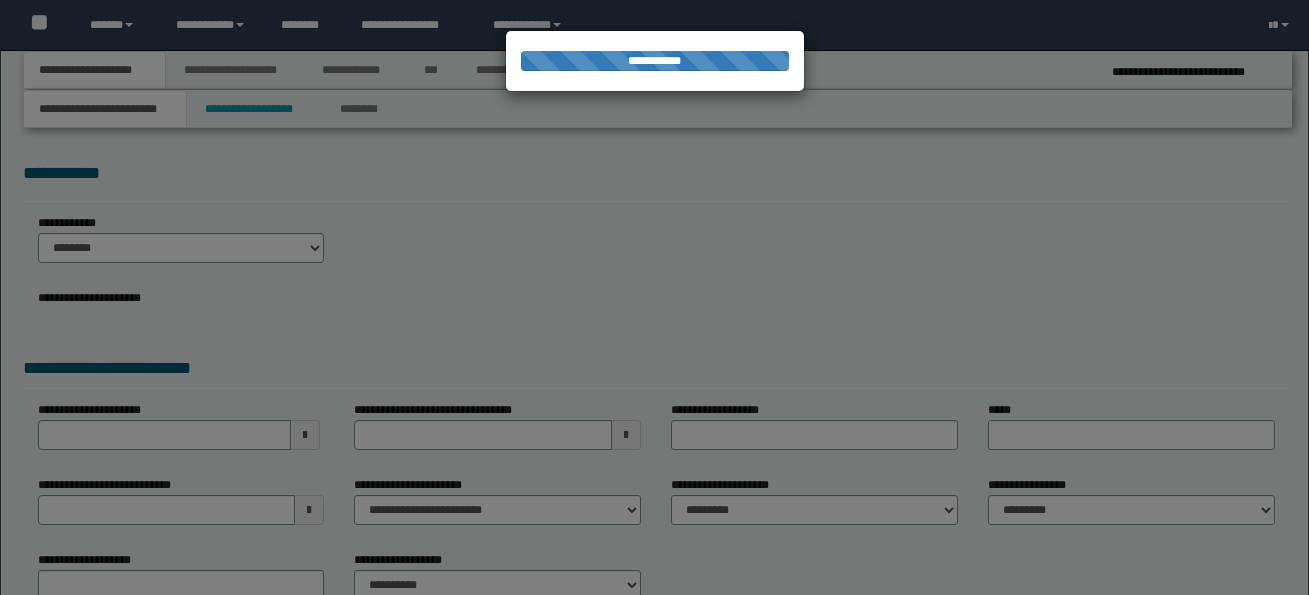 scroll, scrollTop: 0, scrollLeft: 0, axis: both 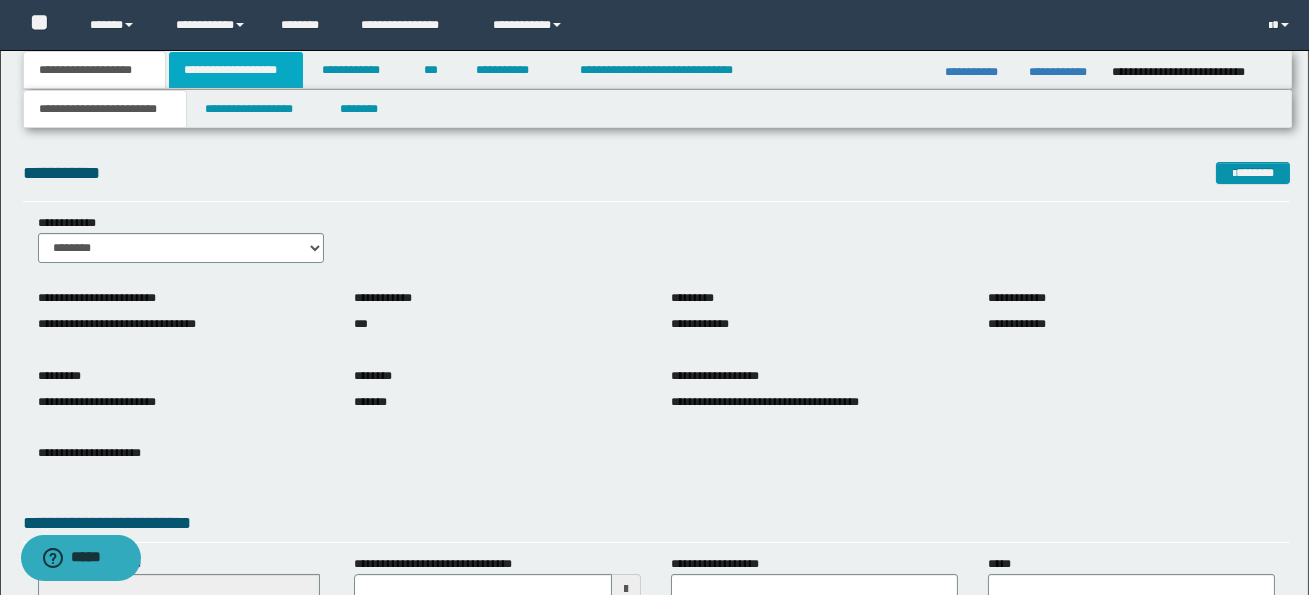 click on "**********" at bounding box center (236, 70) 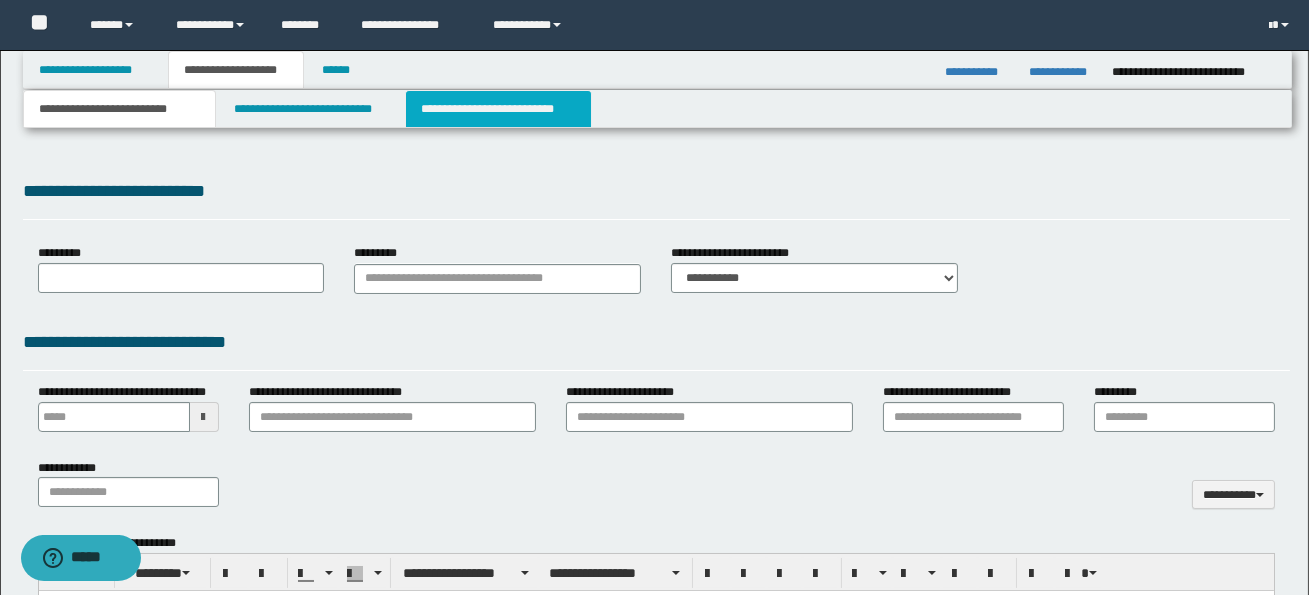 click on "**********" at bounding box center [498, 109] 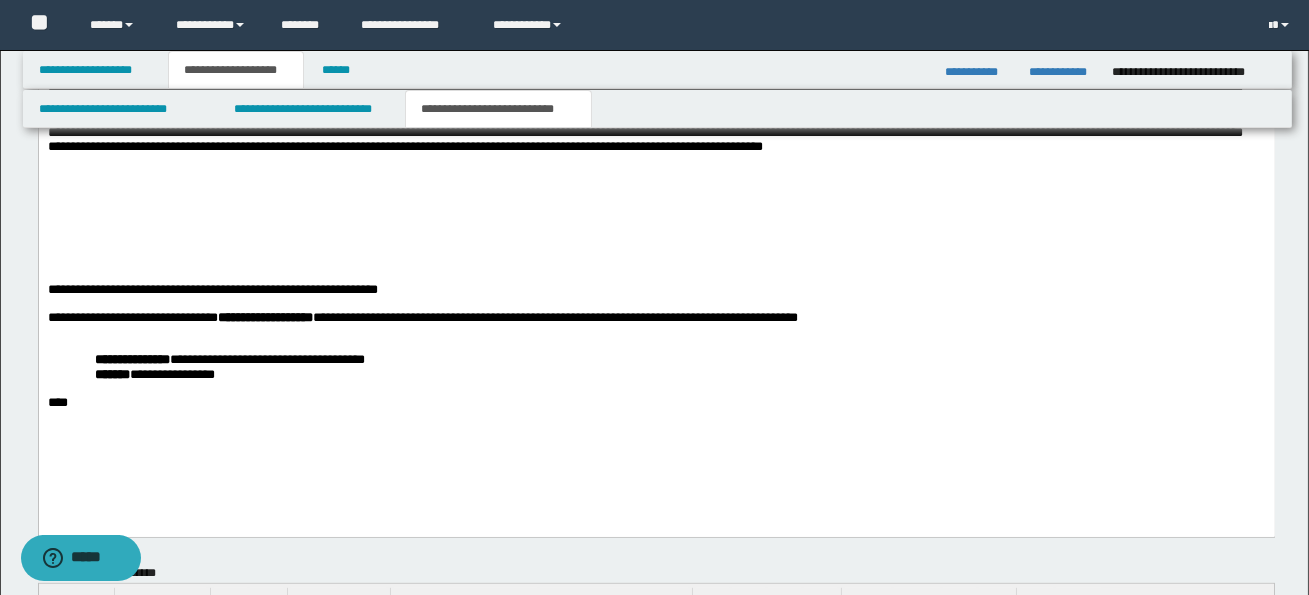 scroll, scrollTop: 1791, scrollLeft: 0, axis: vertical 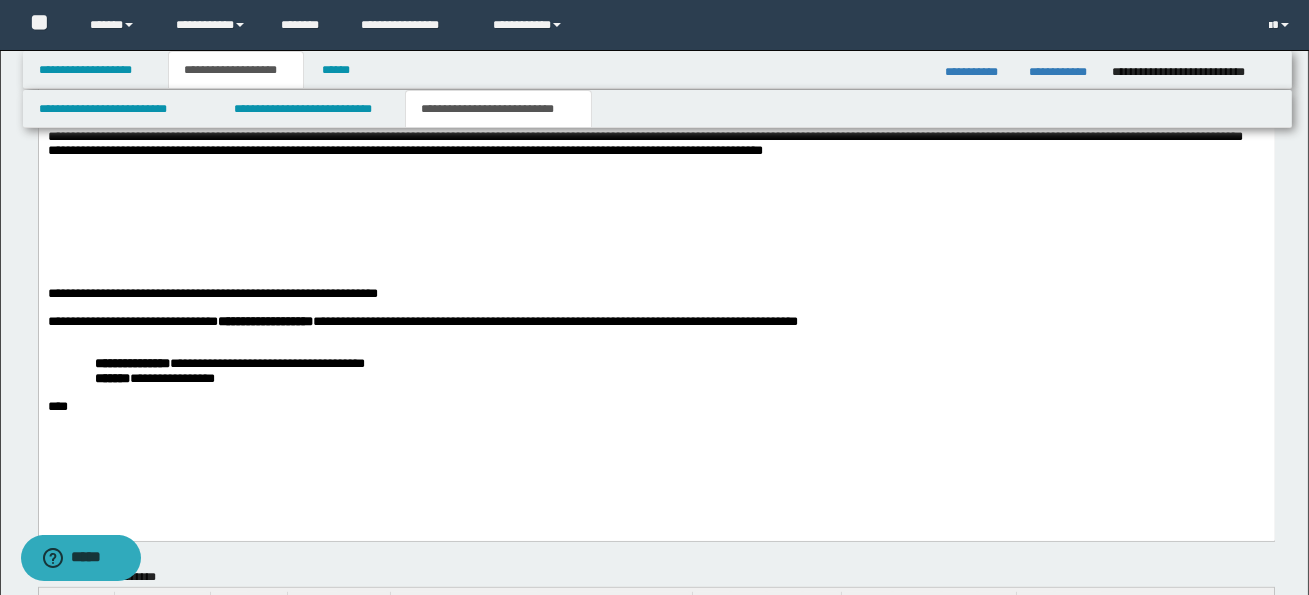 click on "**********" at bounding box center (656, 294) 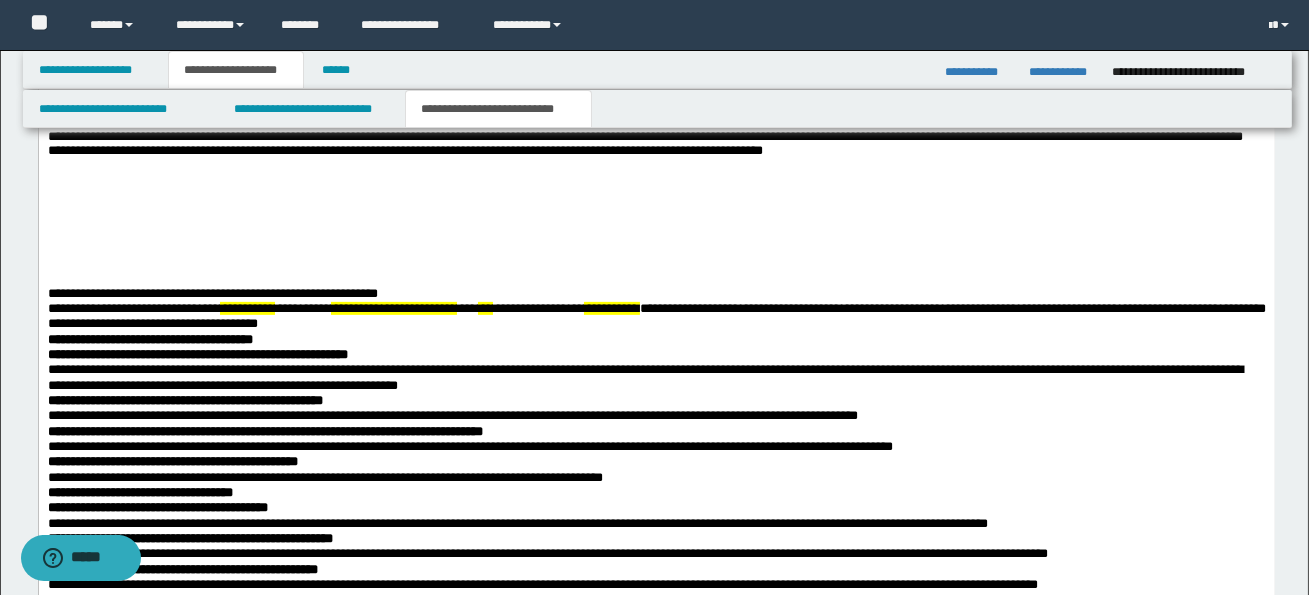 click on "**********" at bounding box center (656, 268) 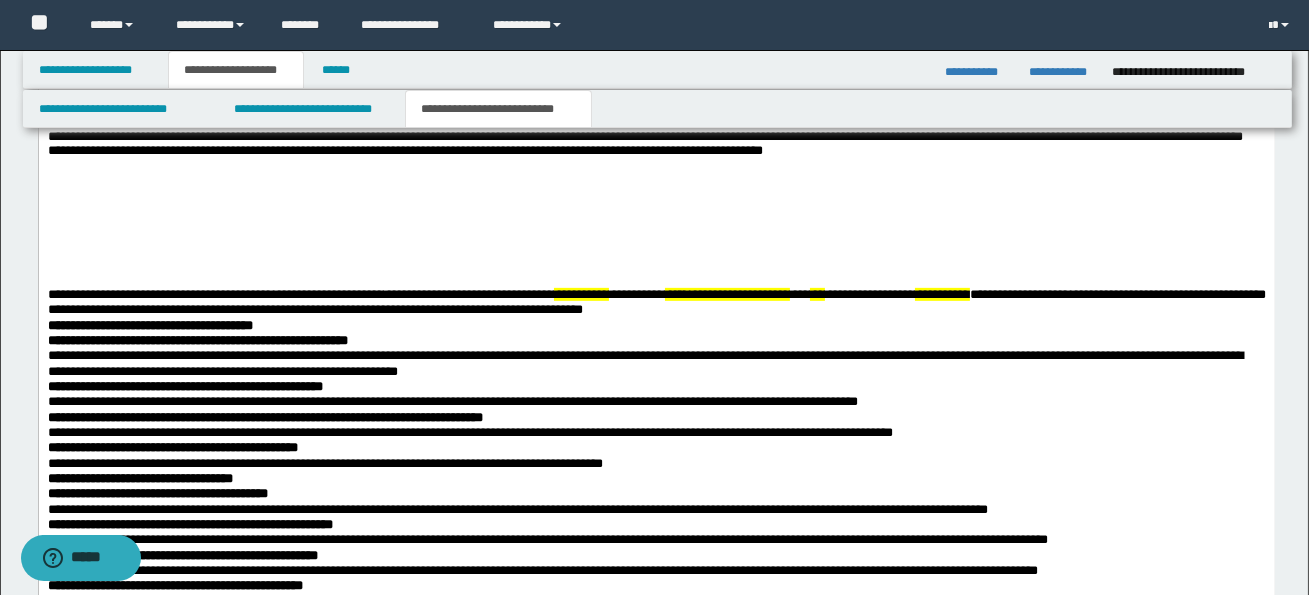 click on "**********" at bounding box center (468, 294) 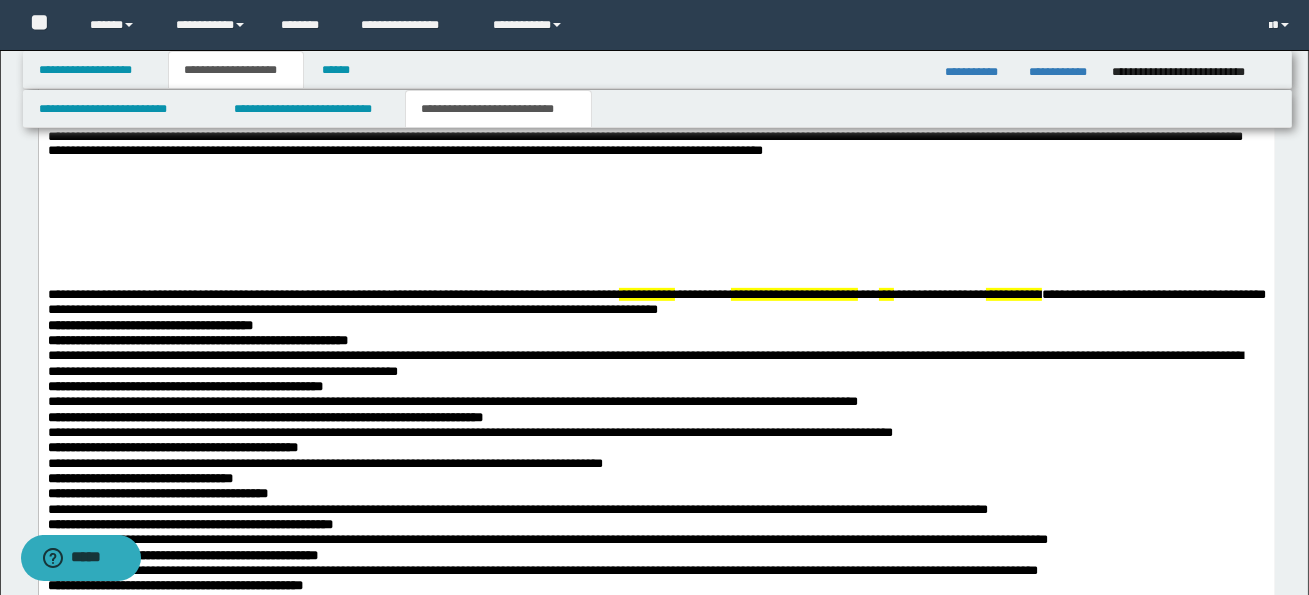 click on "**********" at bounding box center (646, 294) 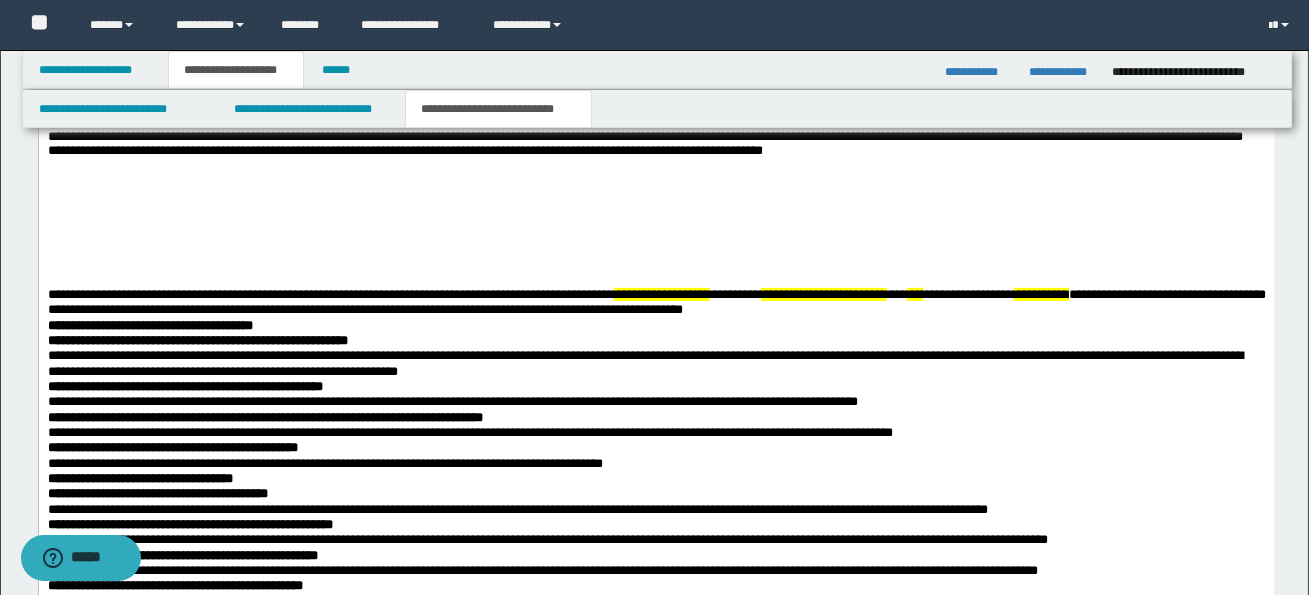 click on "*********" at bounding box center [734, 294] 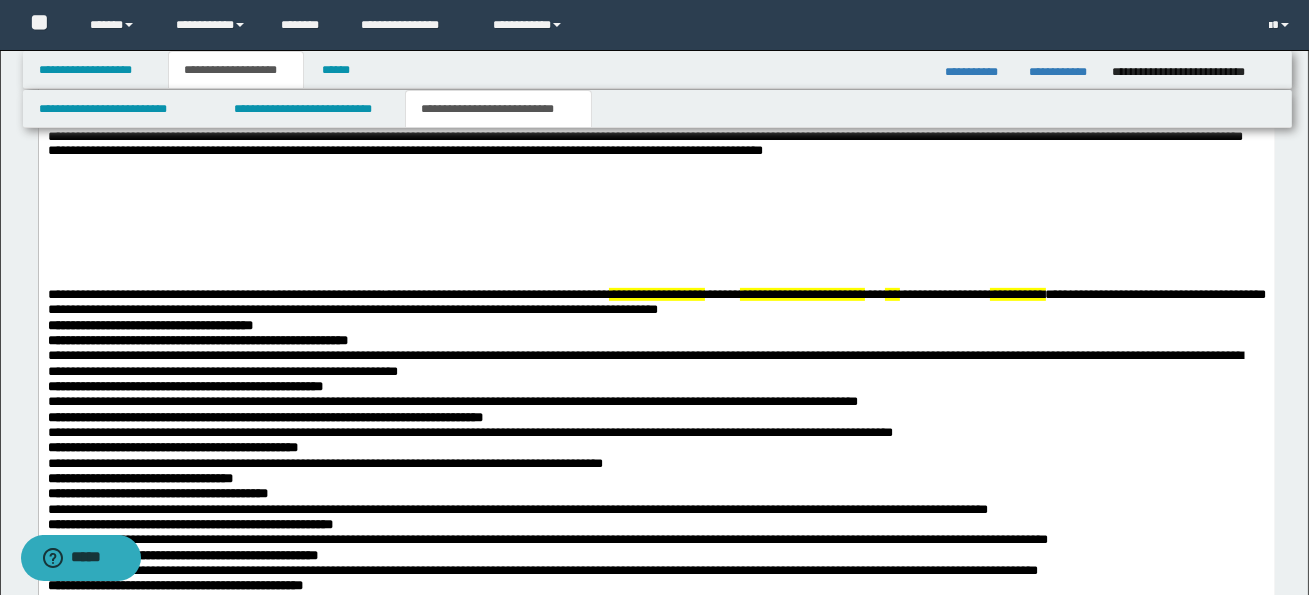 click on "**********" at bounding box center [801, 294] 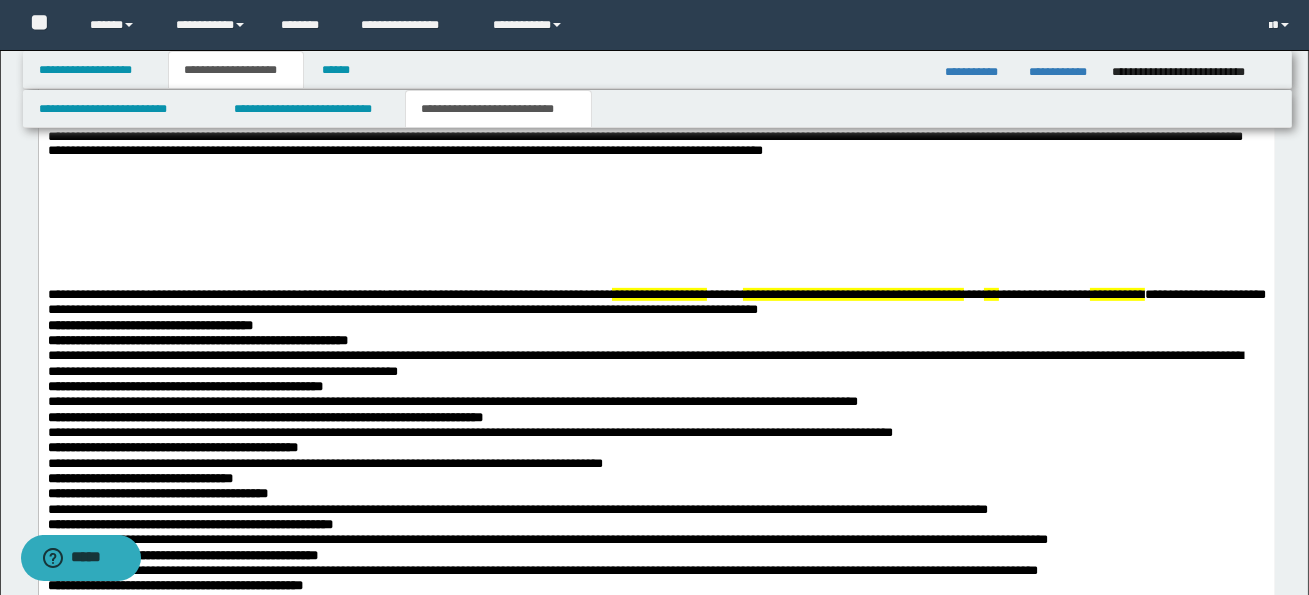 click on "**********" at bounding box center (1116, 294) 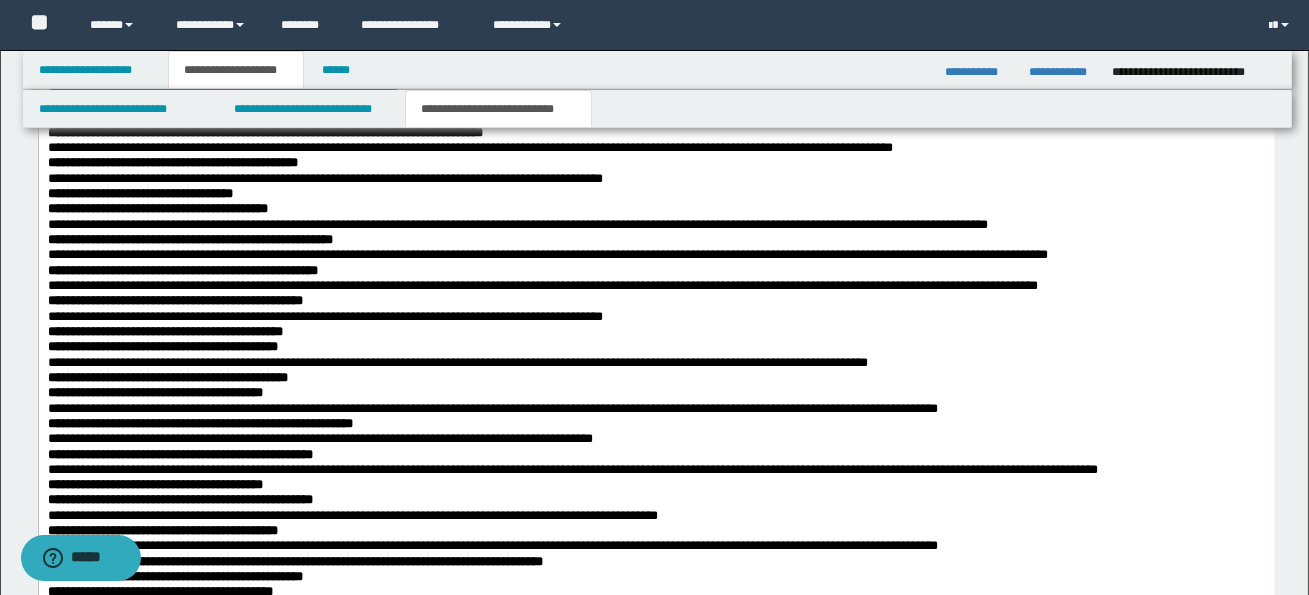 scroll, scrollTop: 2073, scrollLeft: 0, axis: vertical 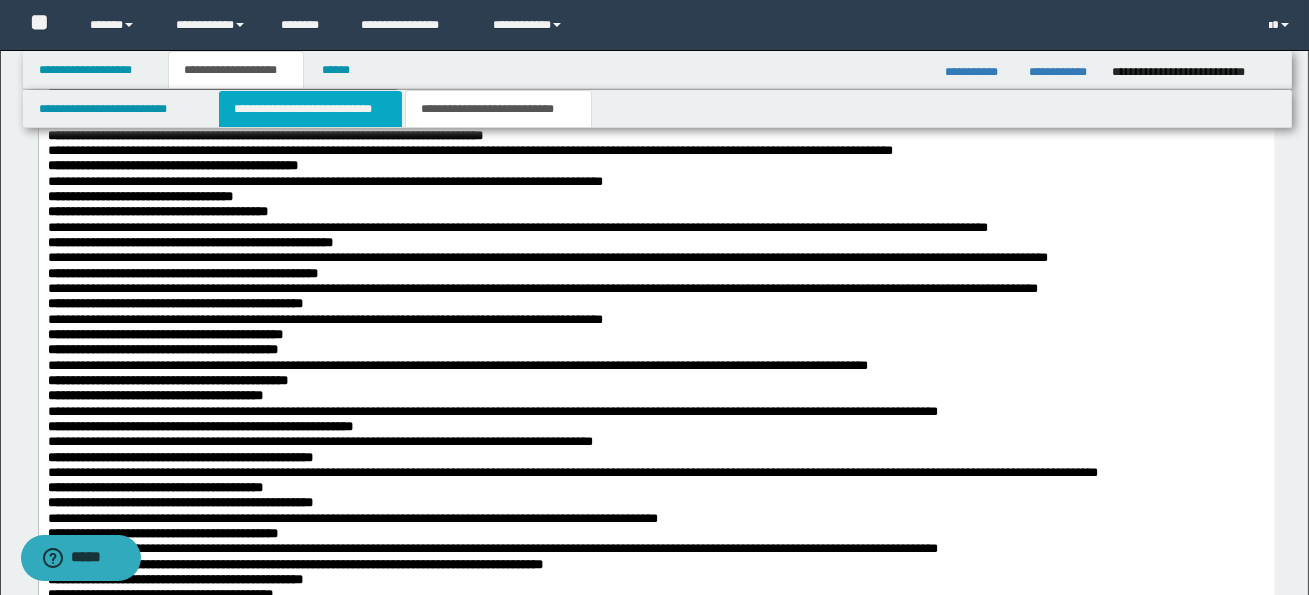 click on "**********" at bounding box center (310, 109) 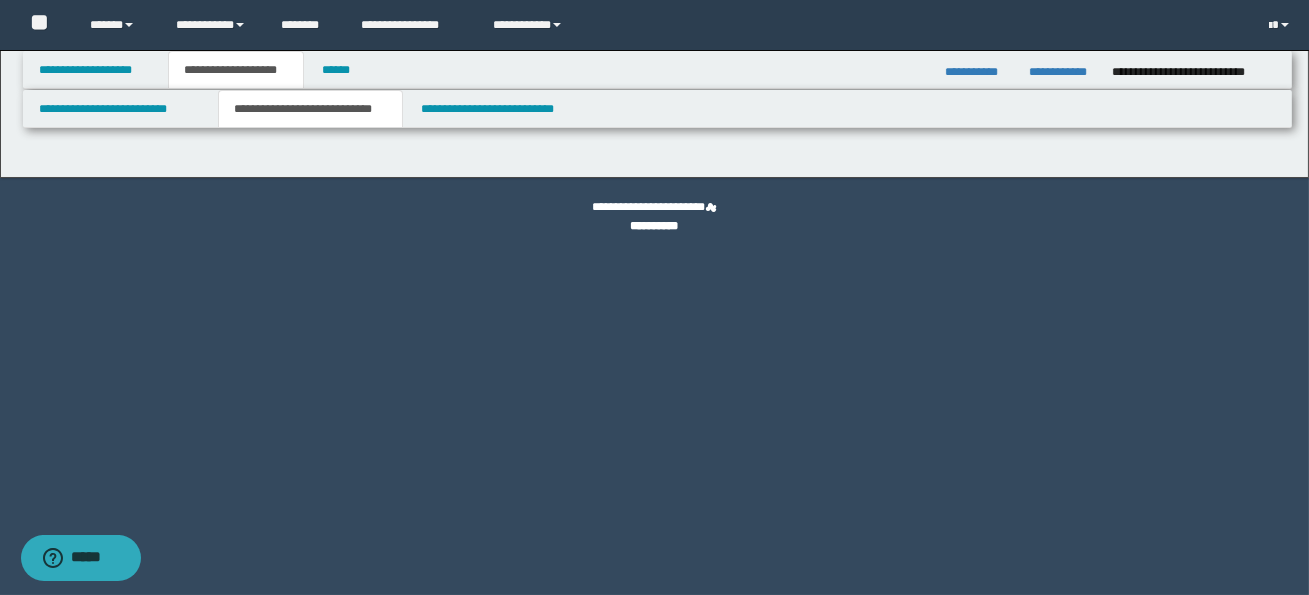 scroll, scrollTop: 0, scrollLeft: 0, axis: both 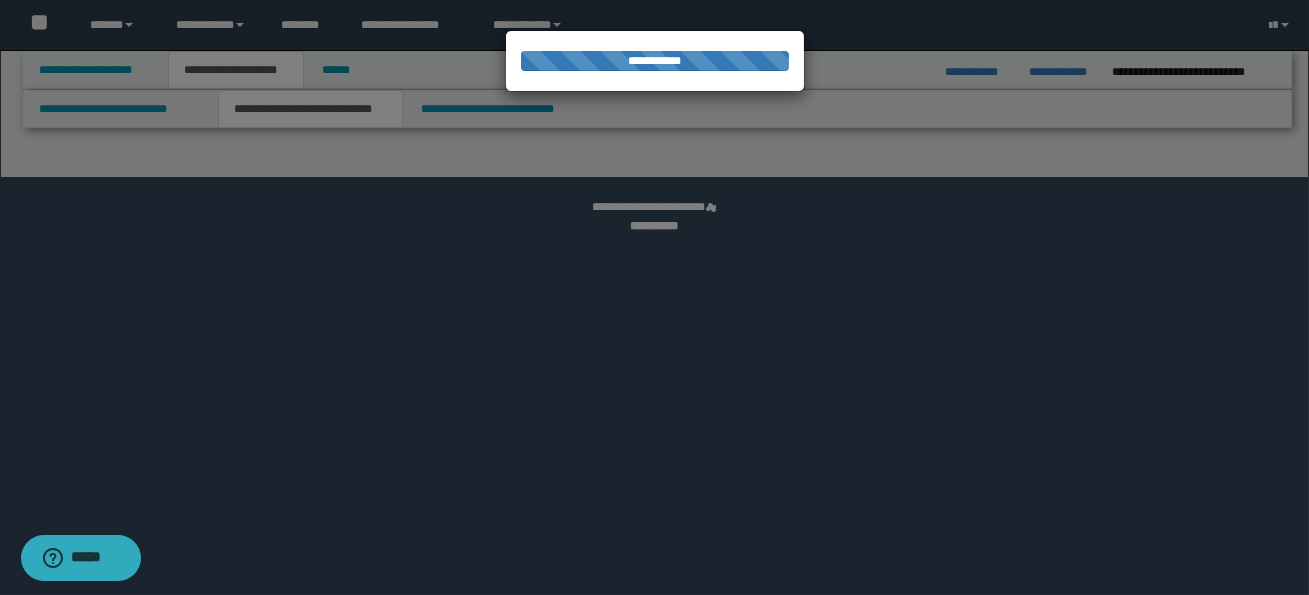 select on "*" 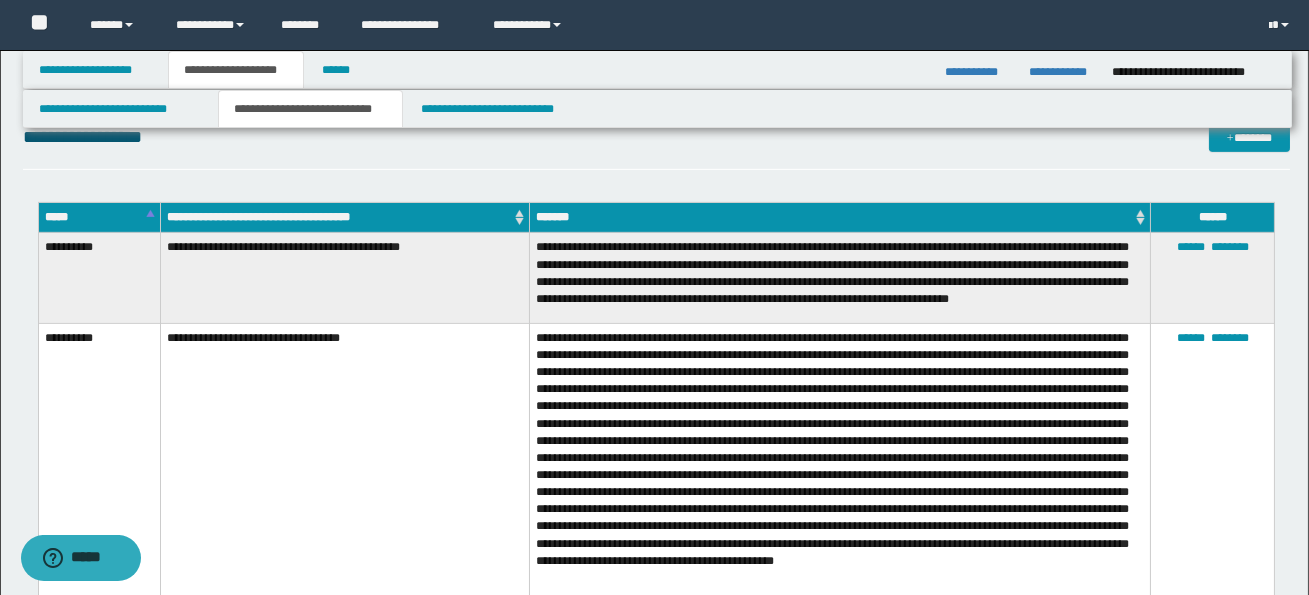 scroll, scrollTop: 1932, scrollLeft: 0, axis: vertical 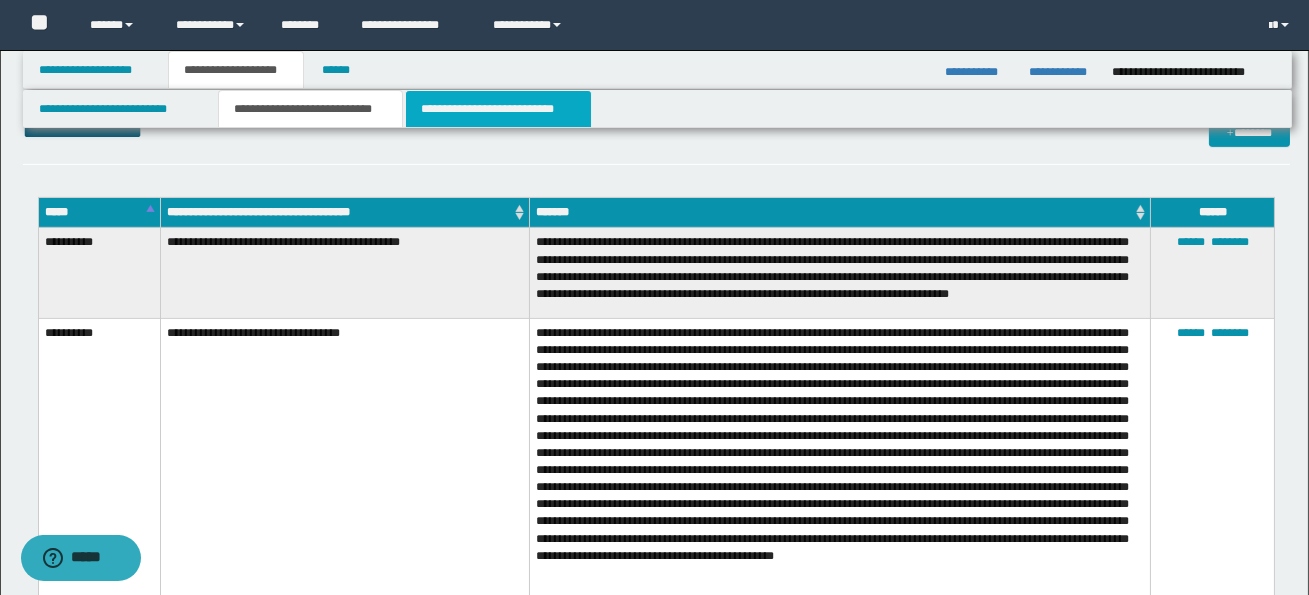 click on "**********" at bounding box center (498, 109) 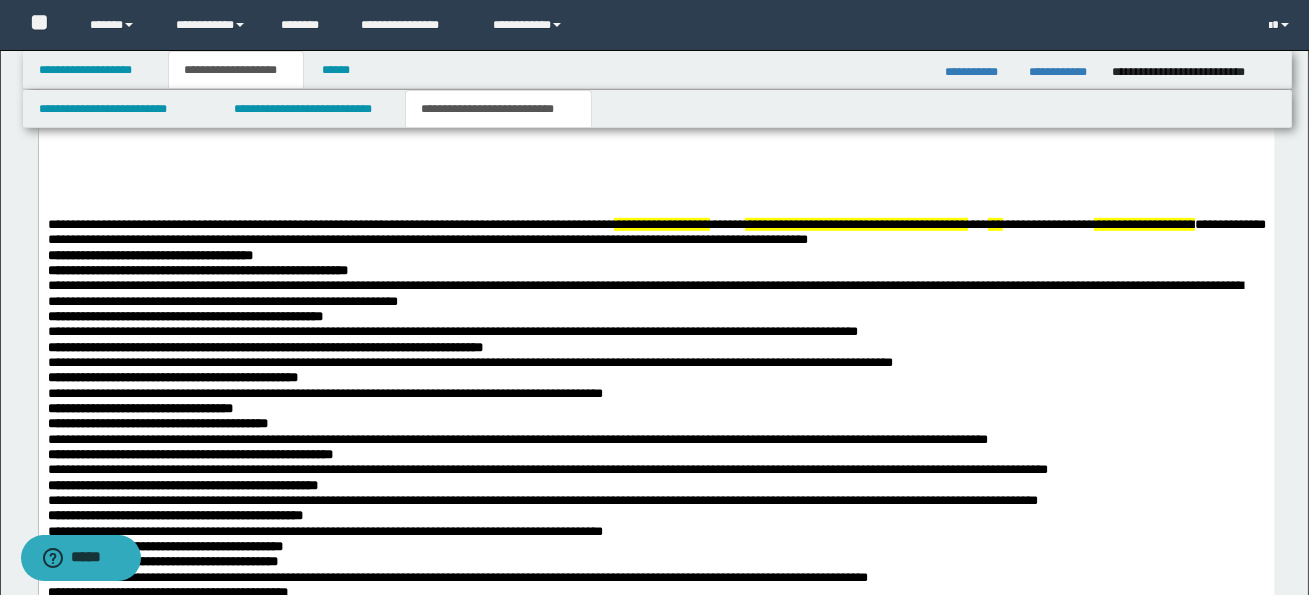scroll, scrollTop: 1852, scrollLeft: 0, axis: vertical 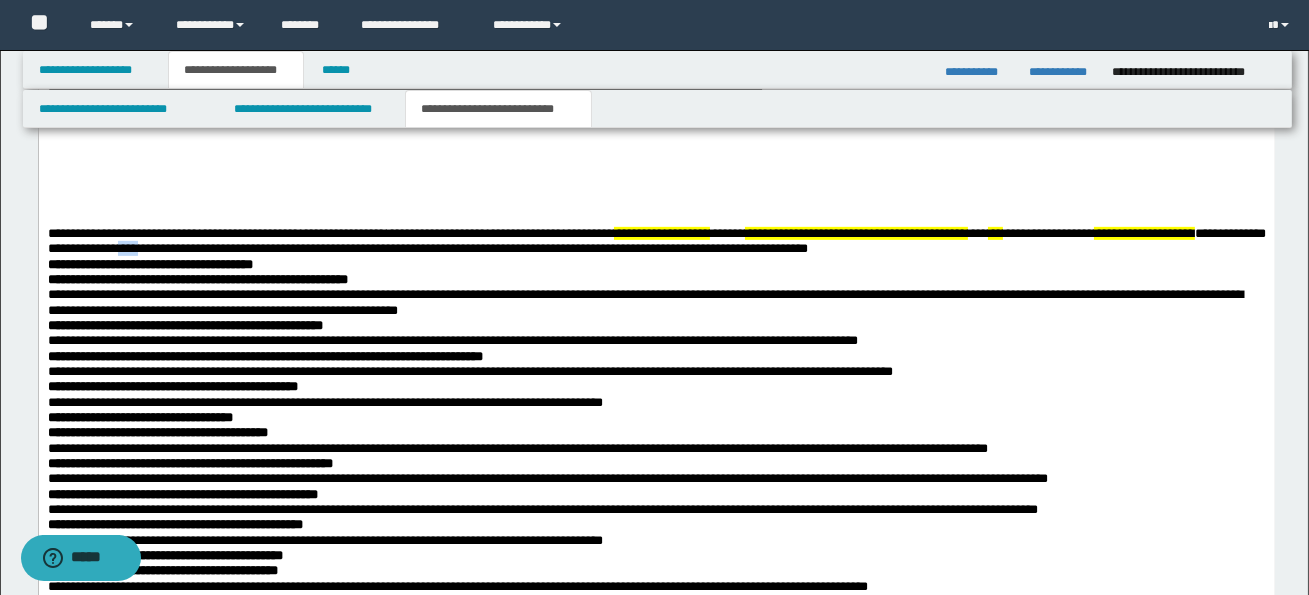drag, startPoint x: 241, startPoint y: 253, endPoint x: 280, endPoint y: 253, distance: 39 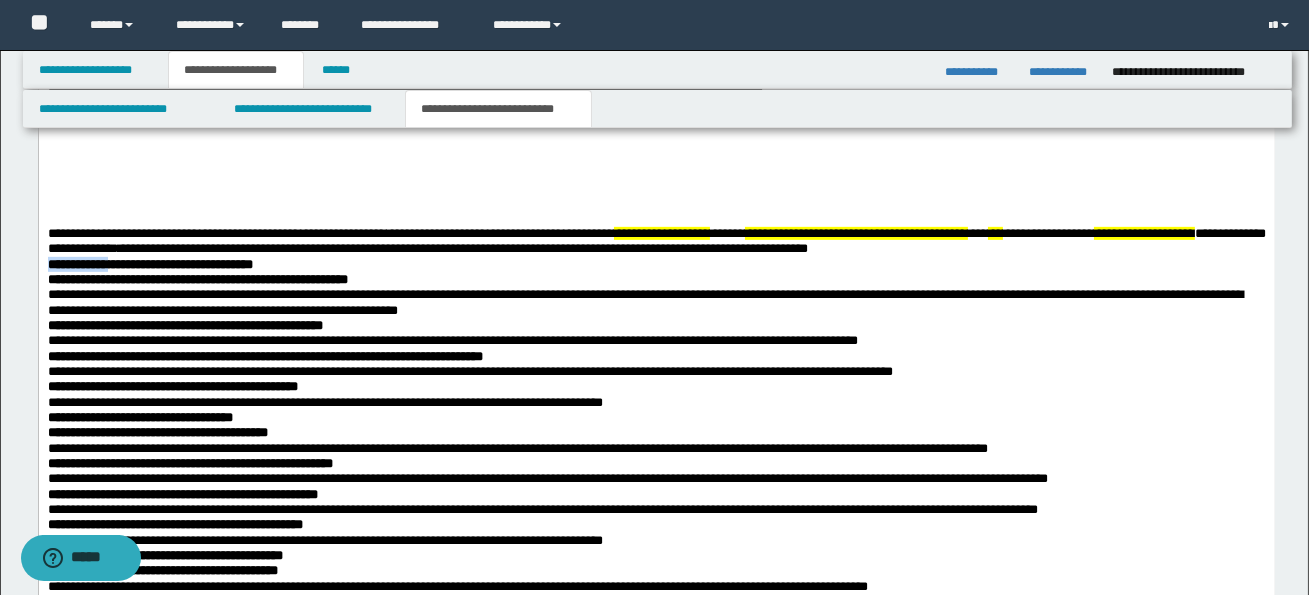drag, startPoint x: 47, startPoint y: 273, endPoint x: 118, endPoint y: 271, distance: 71.02816 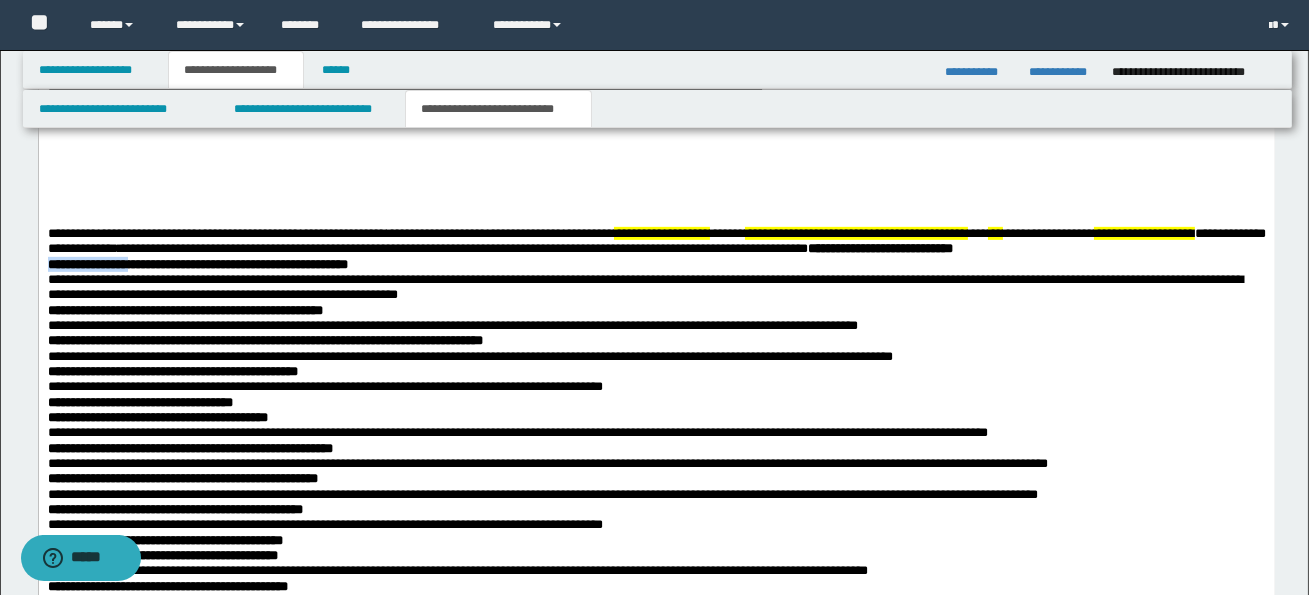 drag, startPoint x: 47, startPoint y: 272, endPoint x: 137, endPoint y: 269, distance: 90.04999 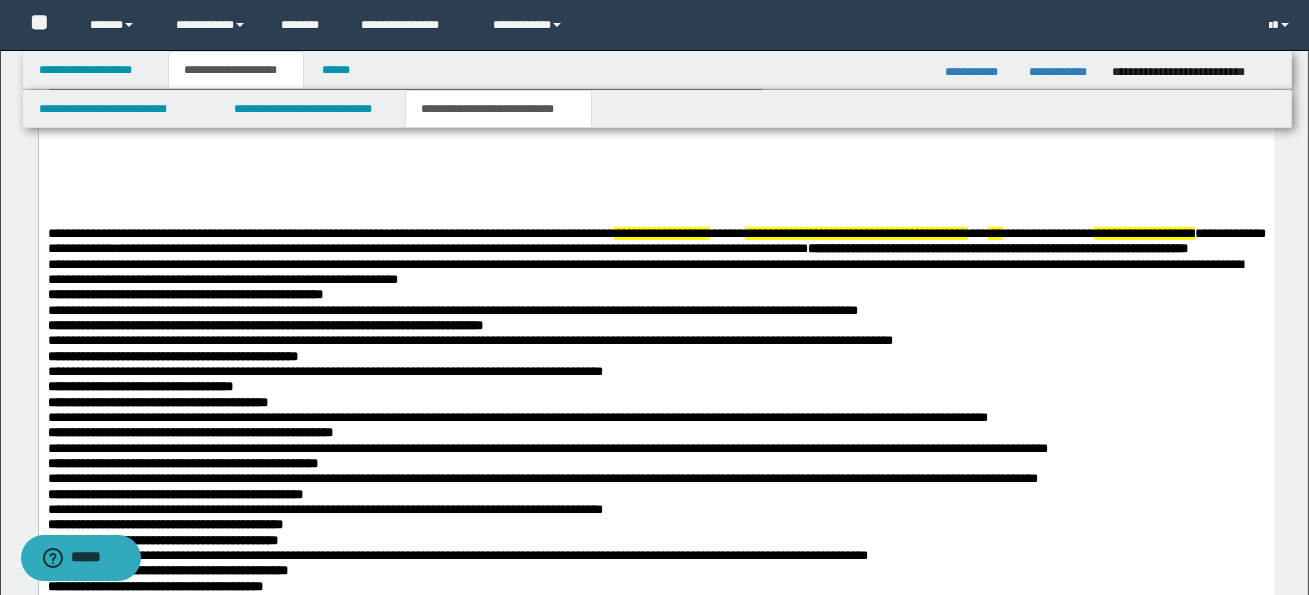 click on "**********" at bounding box center (644, 272) 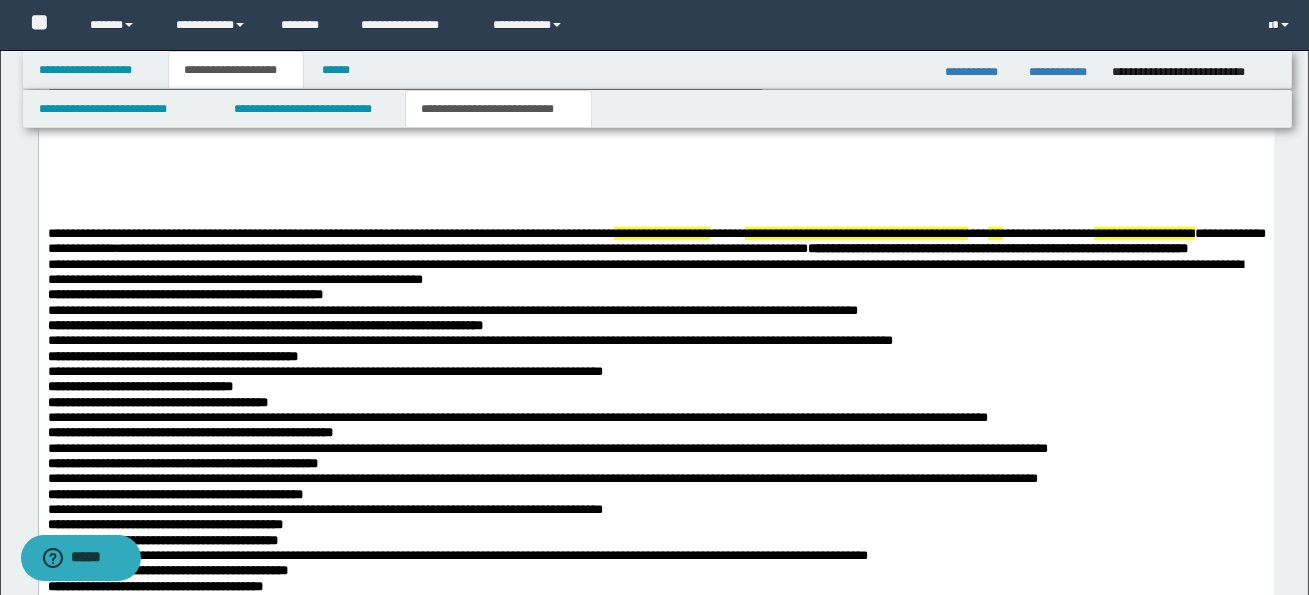 click on "**********" at bounding box center [656, 185] 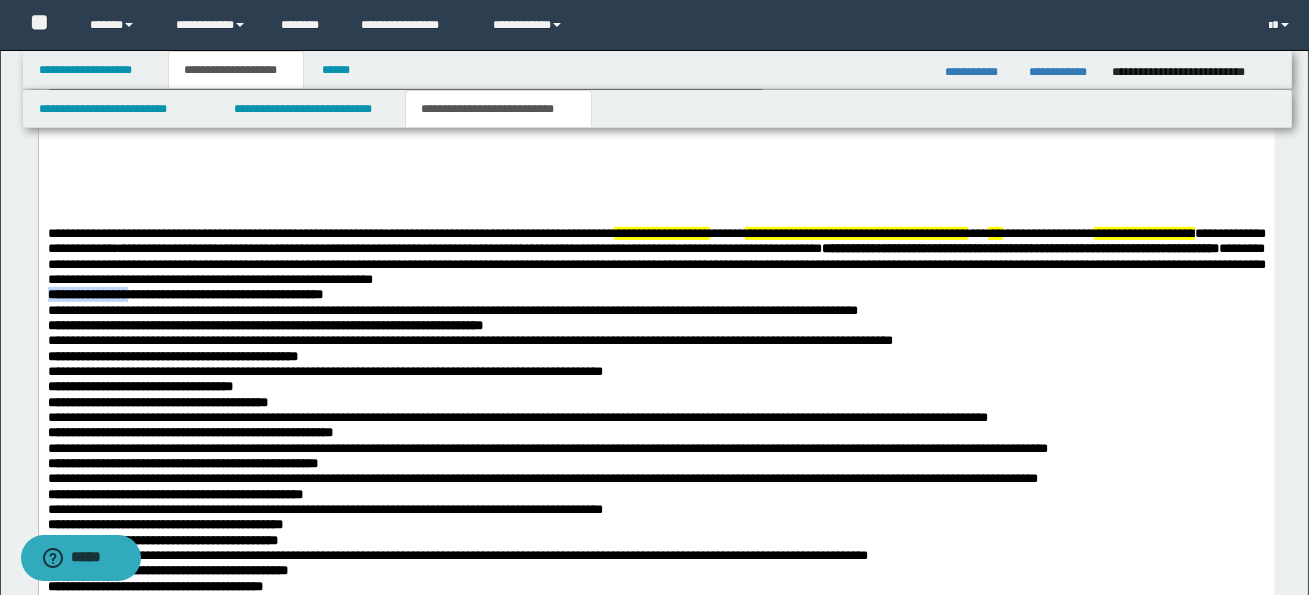 drag, startPoint x: 48, startPoint y: 300, endPoint x: 138, endPoint y: 301, distance: 90.005554 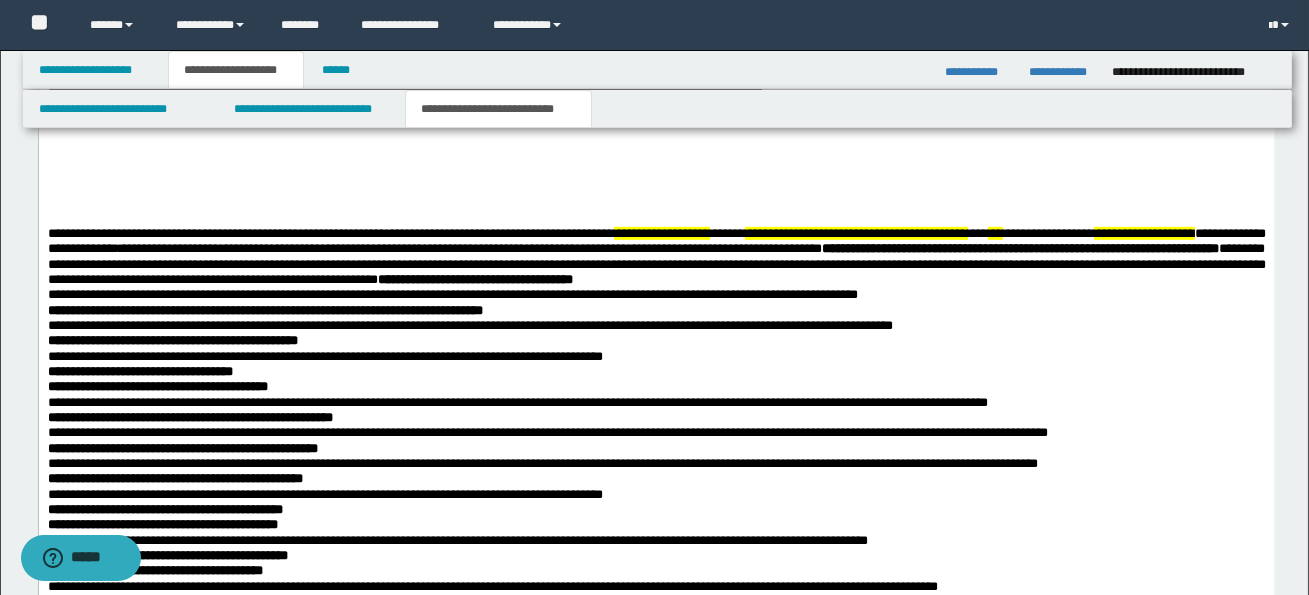 click on "**********" at bounding box center (452, 294) 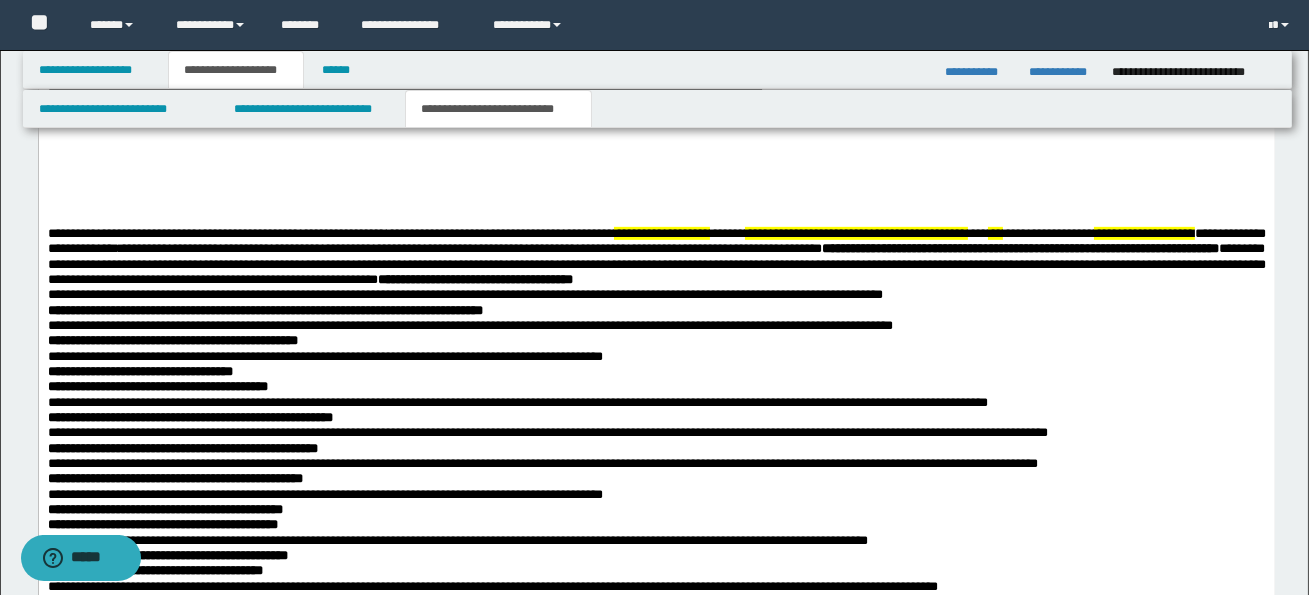 click on "**********" at bounding box center (656, 177) 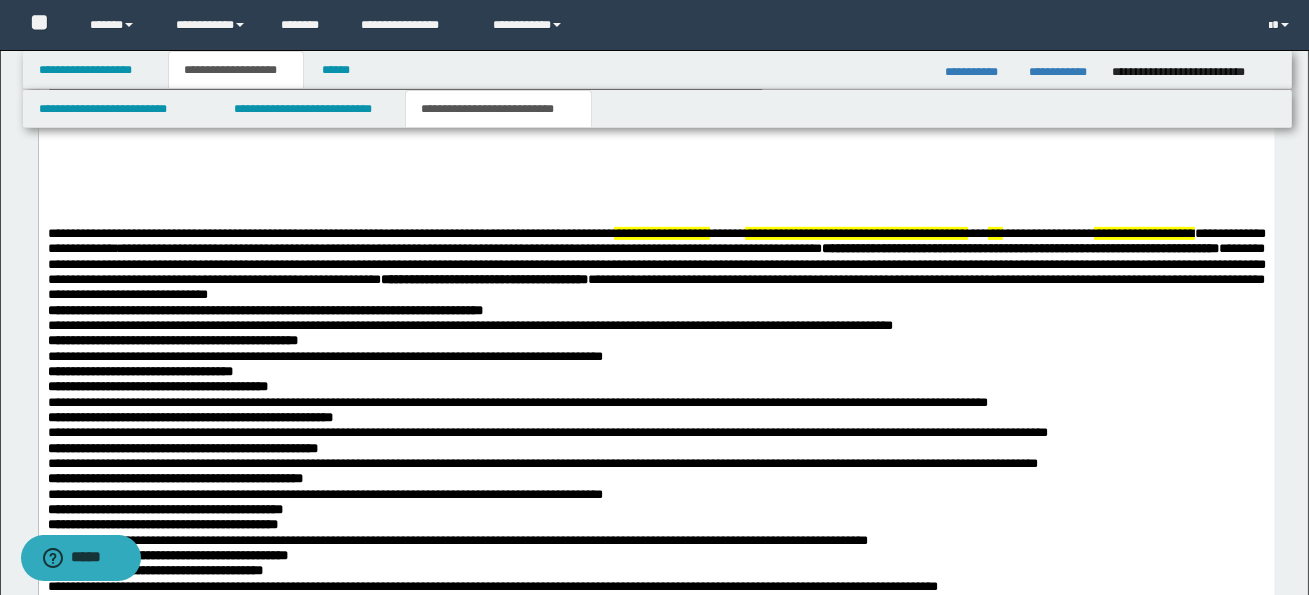 click on "**********" at bounding box center [656, 177] 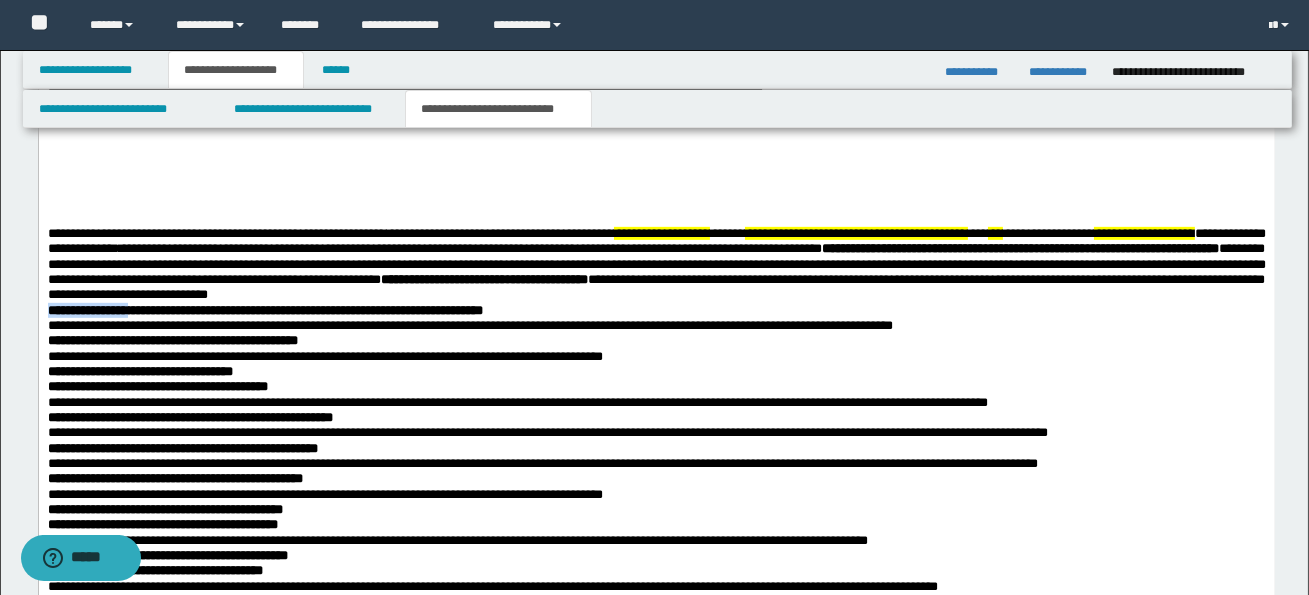 drag, startPoint x: 46, startPoint y: 315, endPoint x: 138, endPoint y: 317, distance: 92.021736 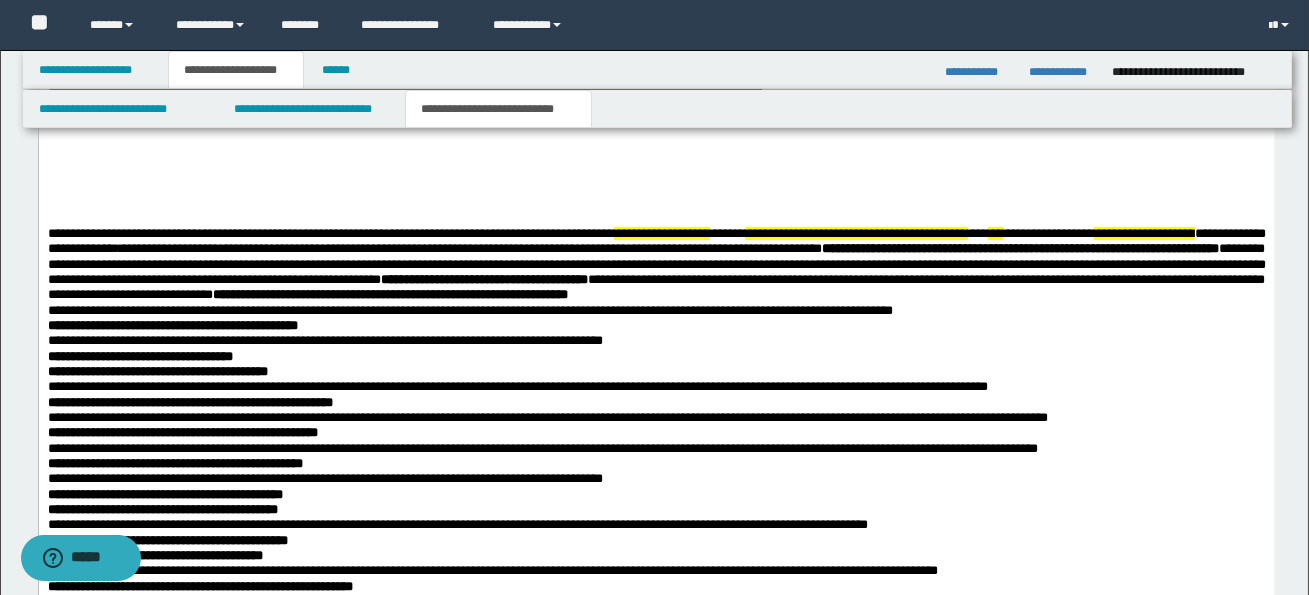 click on "**********" at bounding box center [469, 310] 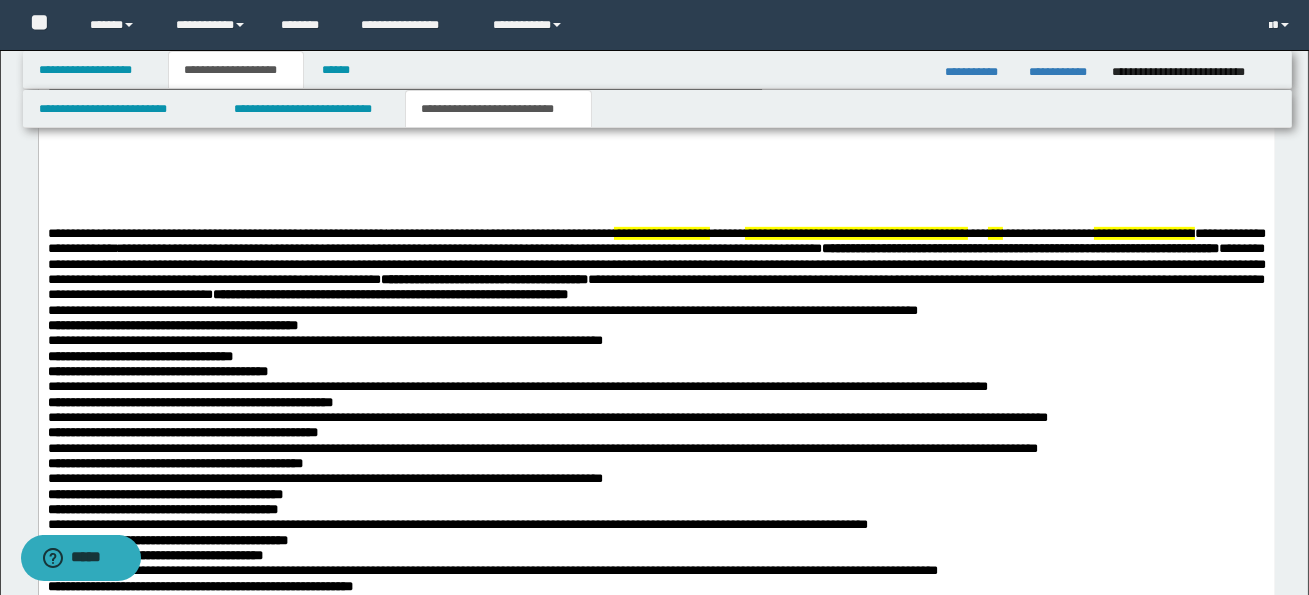 click on "**********" at bounding box center (656, 169) 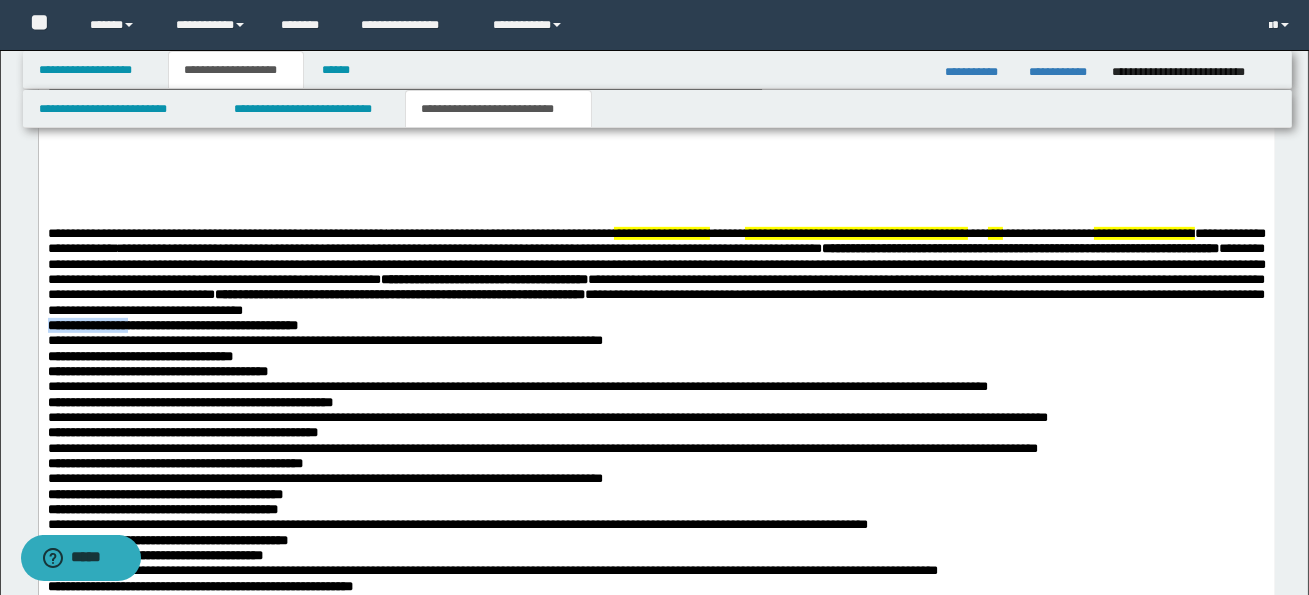 drag, startPoint x: 47, startPoint y: 332, endPoint x: 137, endPoint y: 334, distance: 90.02222 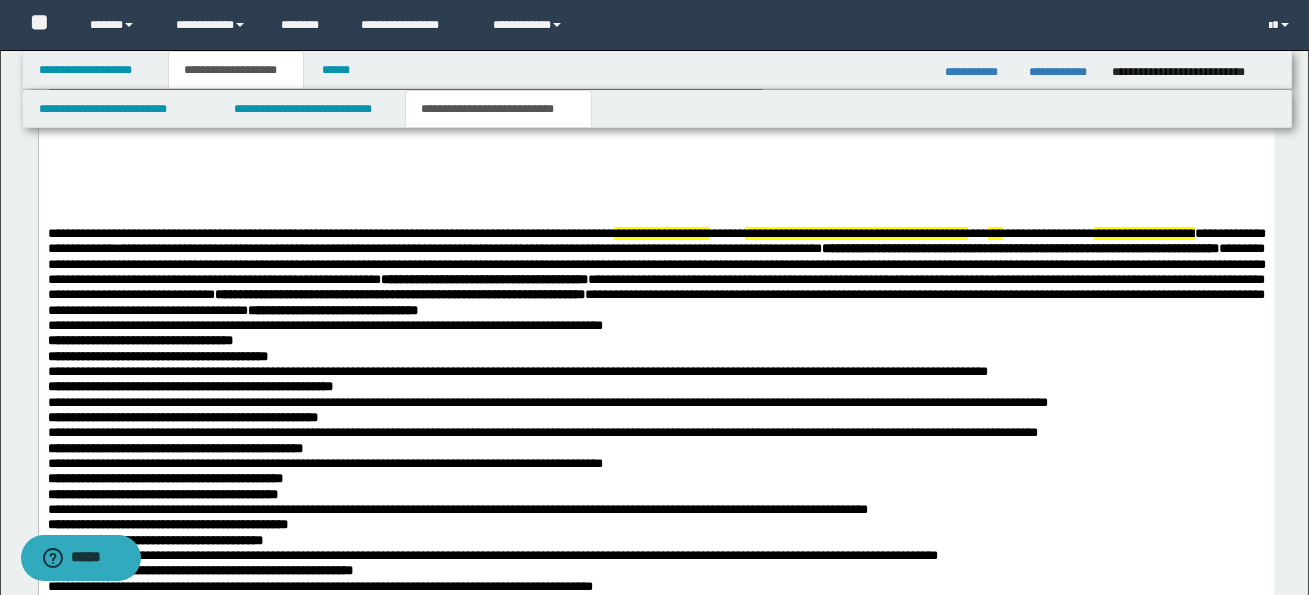 click on "**********" at bounding box center [656, 162] 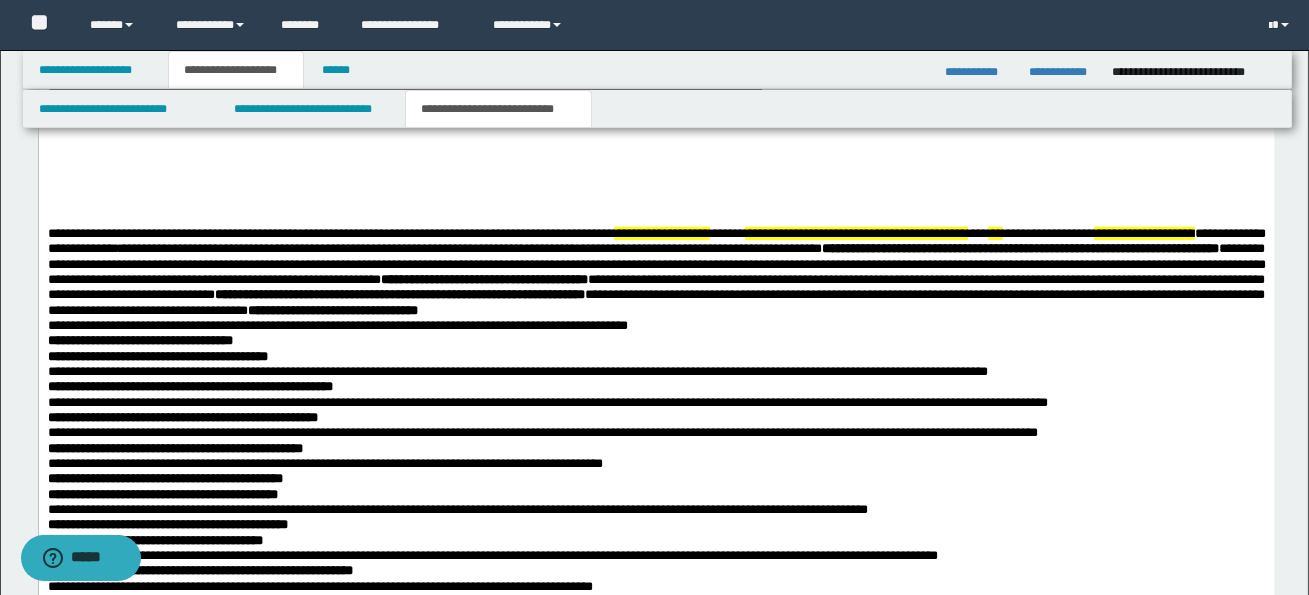 click on "**********" at bounding box center (656, 162) 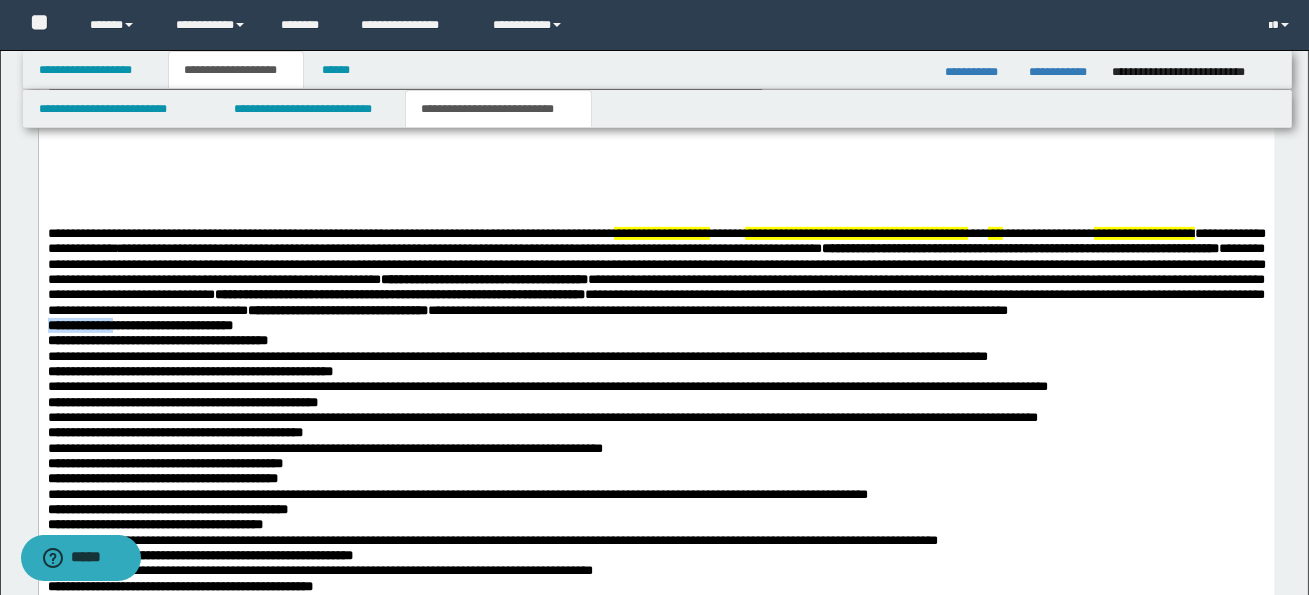 drag, startPoint x: 48, startPoint y: 347, endPoint x: 117, endPoint y: 345, distance: 69.02898 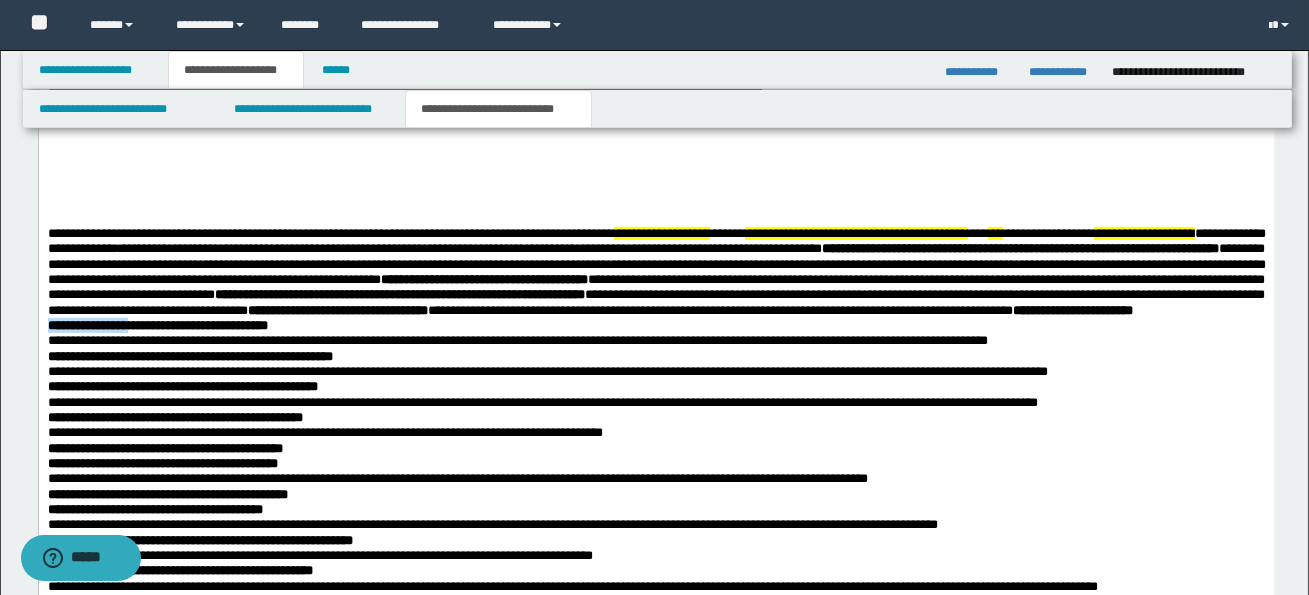 drag, startPoint x: 48, startPoint y: 347, endPoint x: 140, endPoint y: 347, distance: 92 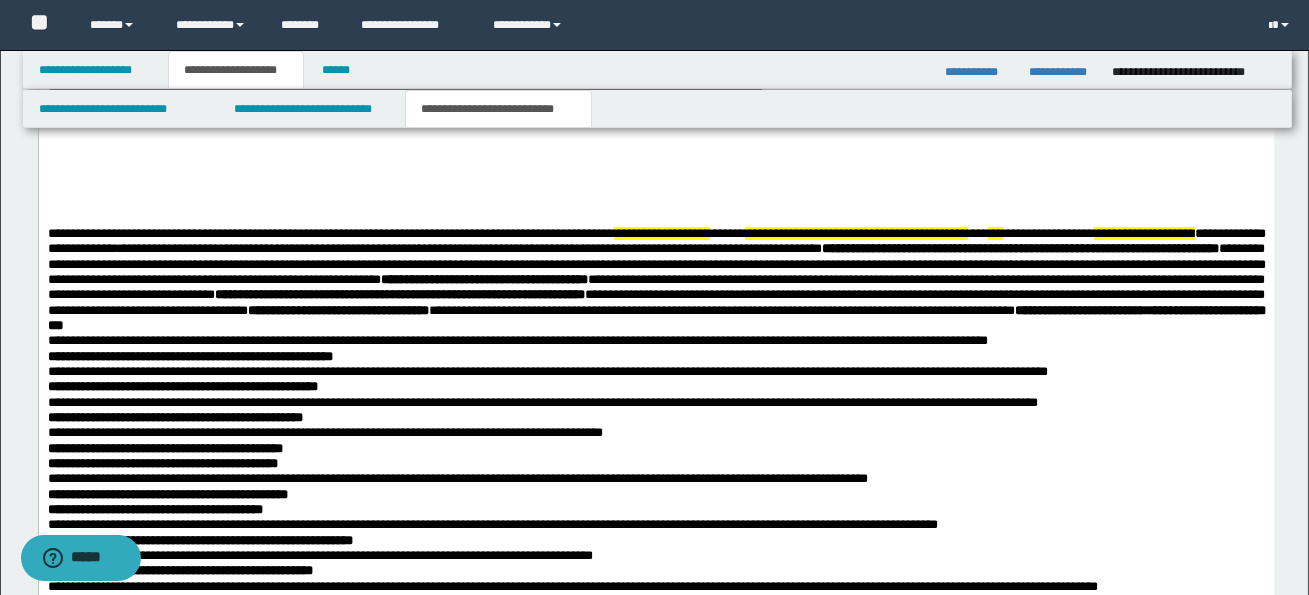 click on "**********" at bounding box center [656, 279] 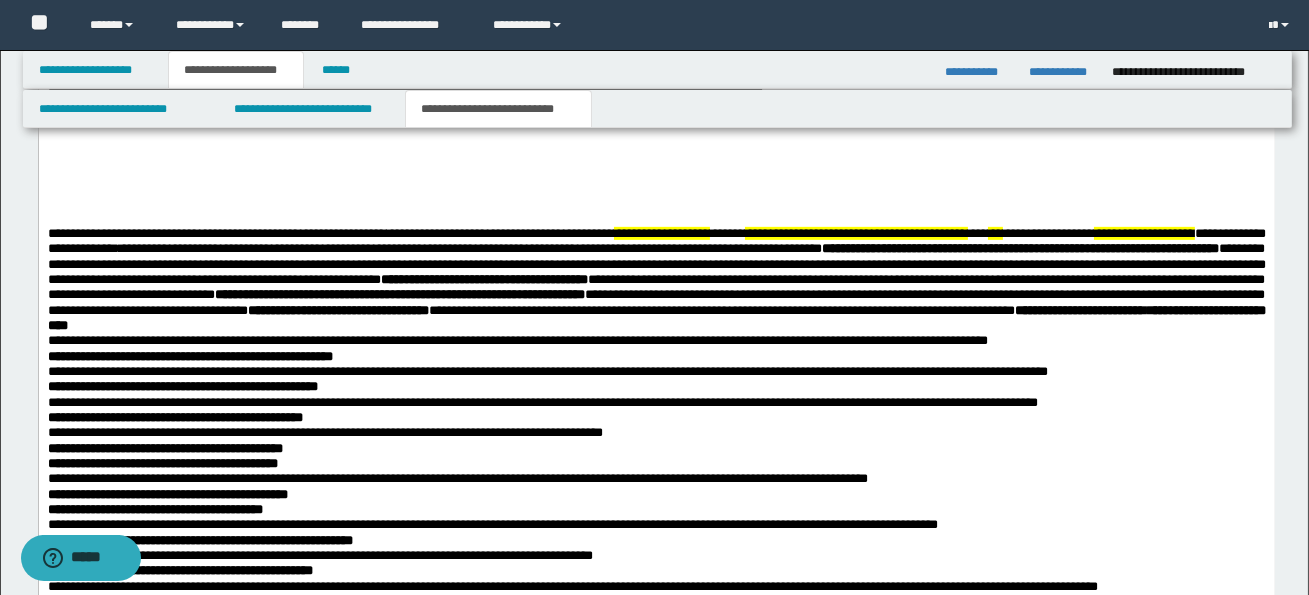 click on "**********" at bounding box center (656, 146) 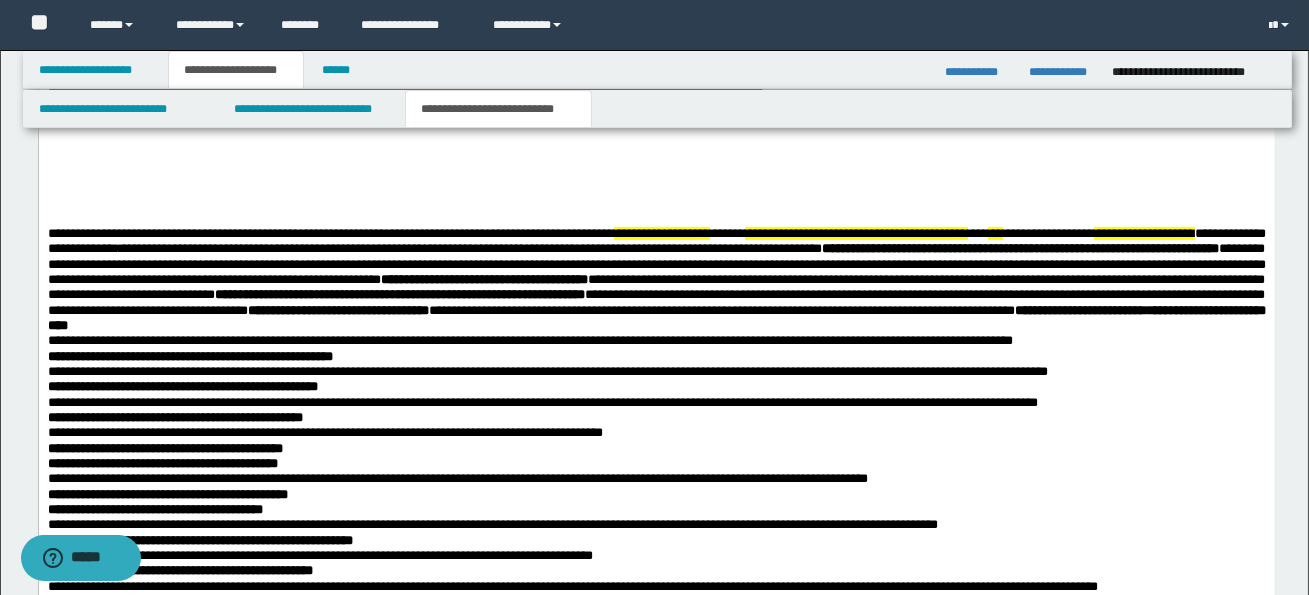 click on "**********" at bounding box center [529, 340] 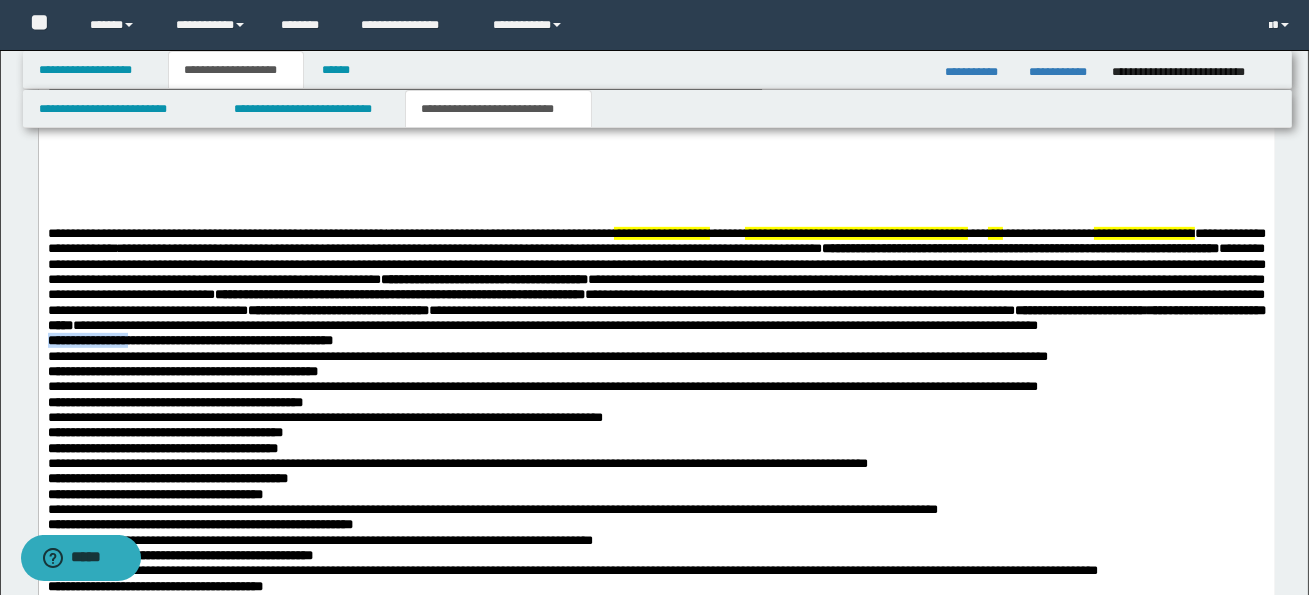 drag, startPoint x: 48, startPoint y: 361, endPoint x: 139, endPoint y: 362, distance: 91.00549 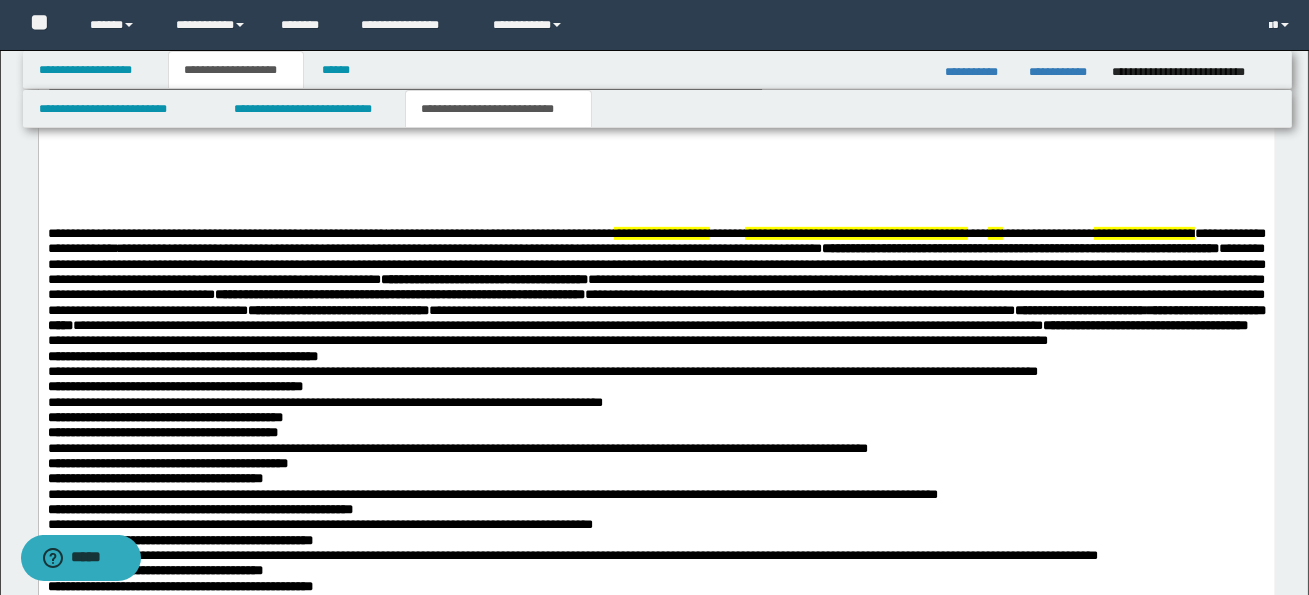 click on "**********" at bounding box center [547, 340] 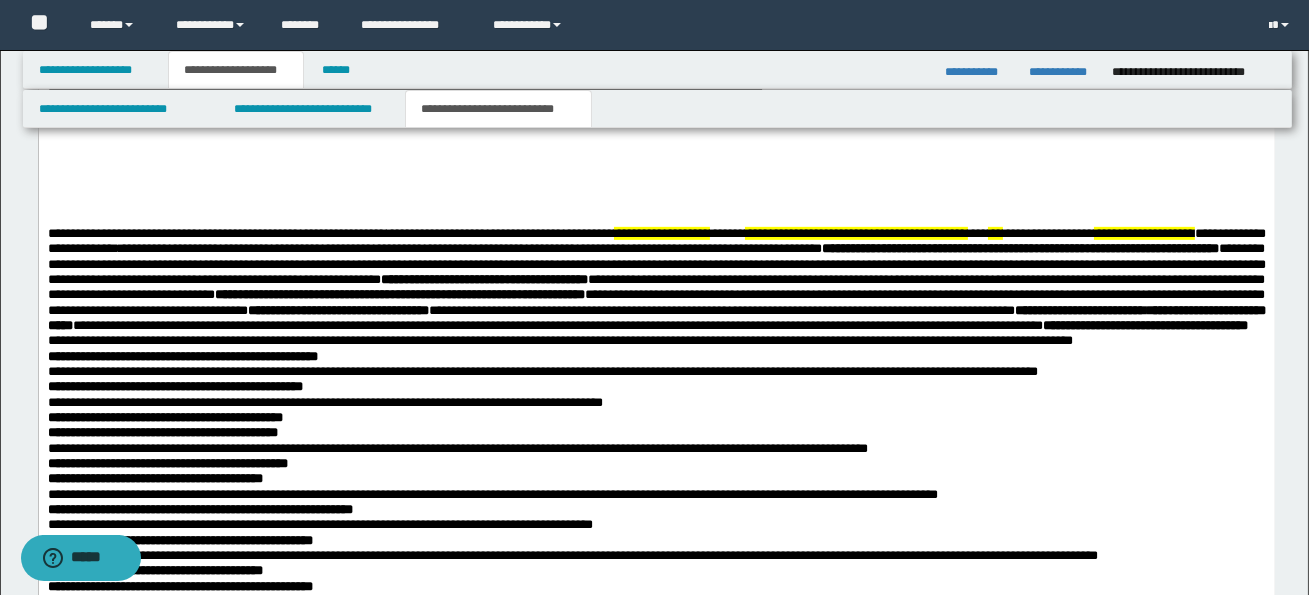 click on "**********" at bounding box center (559, 340) 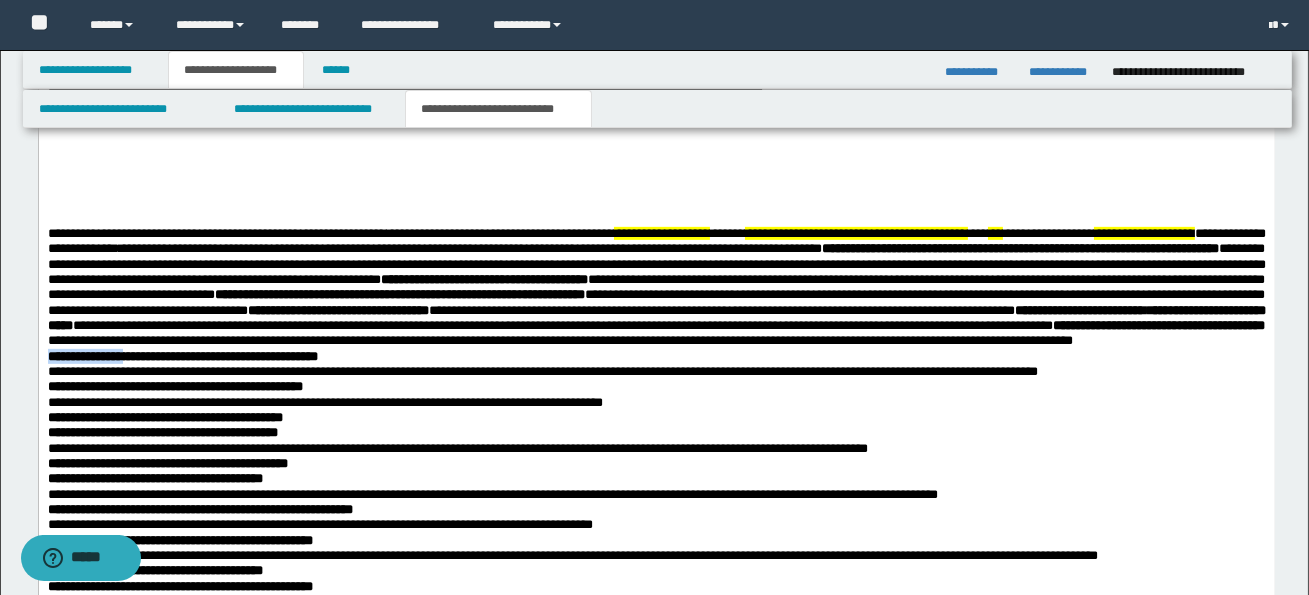 drag, startPoint x: 46, startPoint y: 377, endPoint x: 137, endPoint y: 381, distance: 91.08787 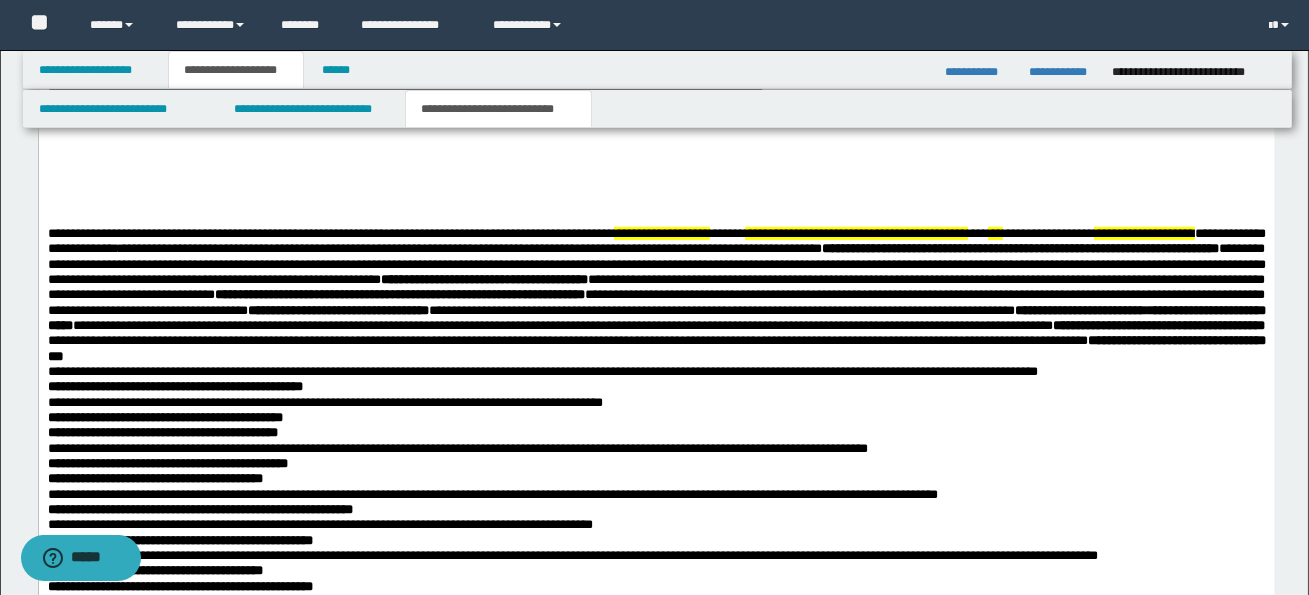 click on "**********" at bounding box center (542, 371) 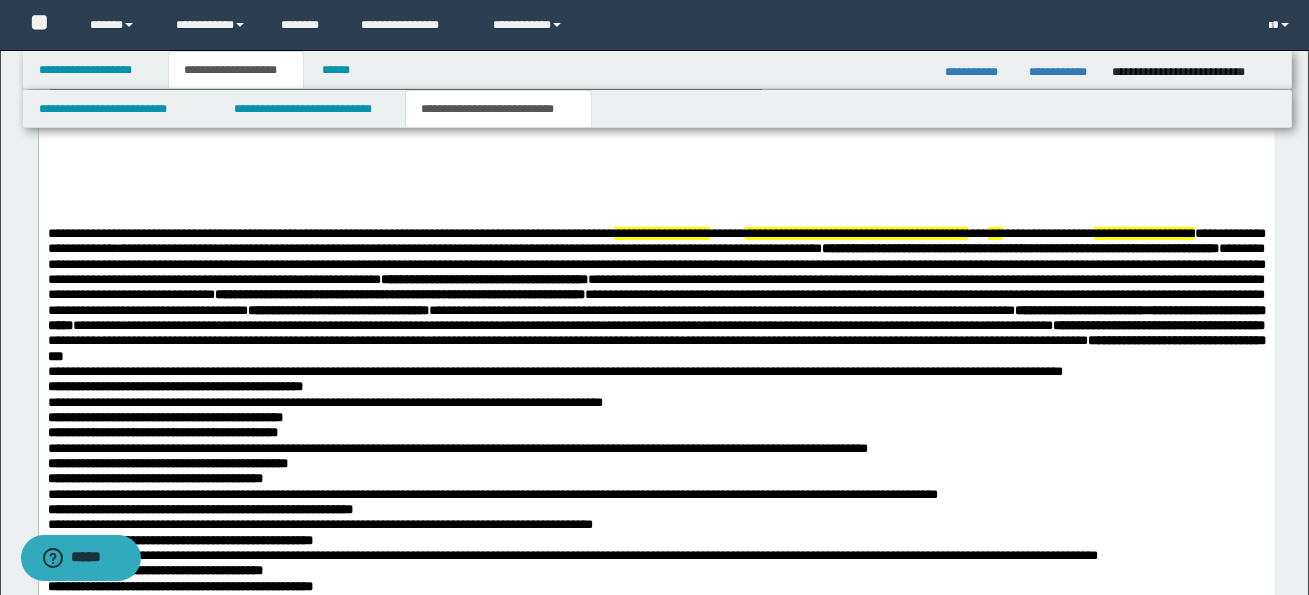 click on "**********" at bounding box center (554, 371) 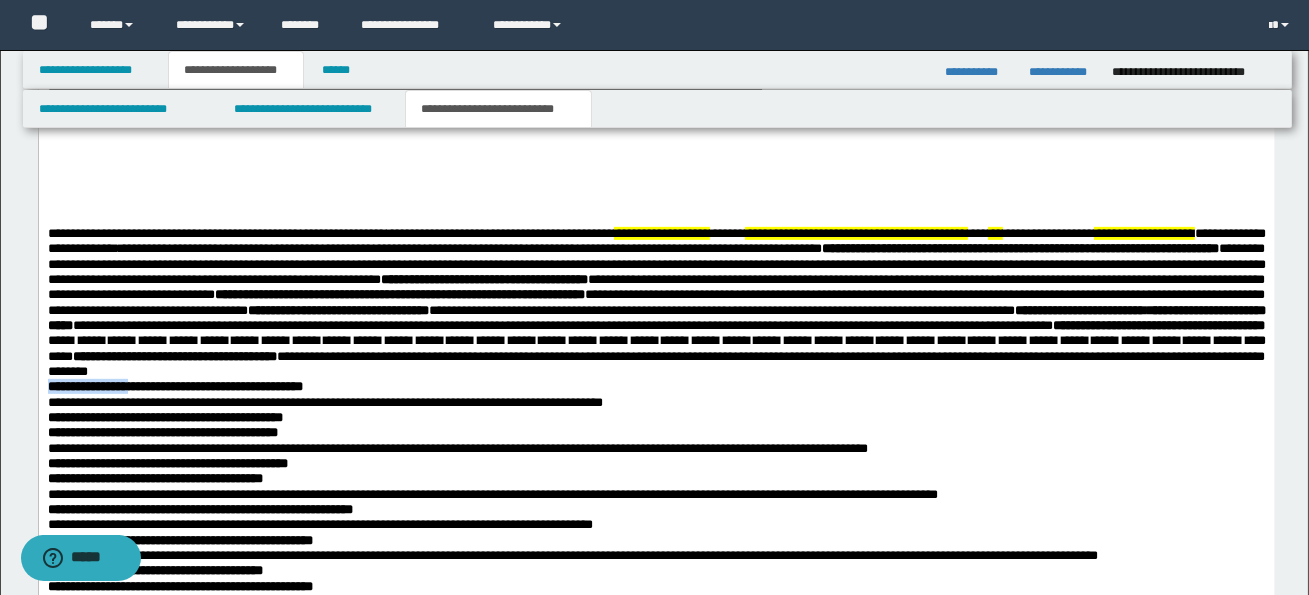 drag, startPoint x: 46, startPoint y: 393, endPoint x: 138, endPoint y: 394, distance: 92.00543 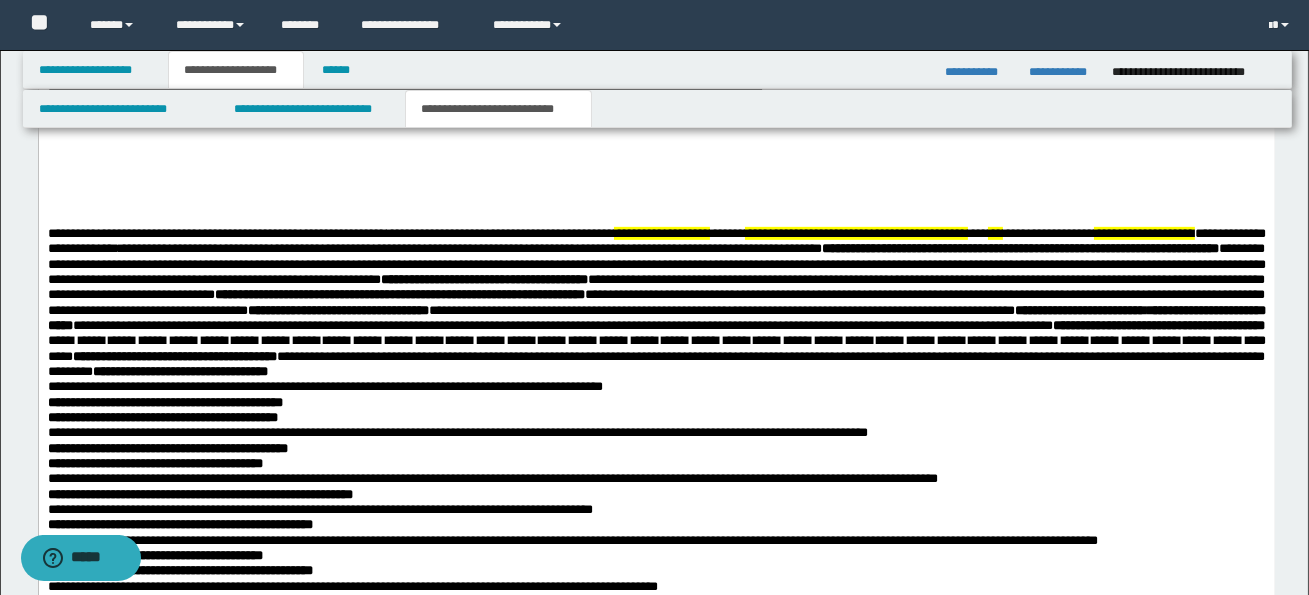 click on "**********" at bounding box center (656, 123) 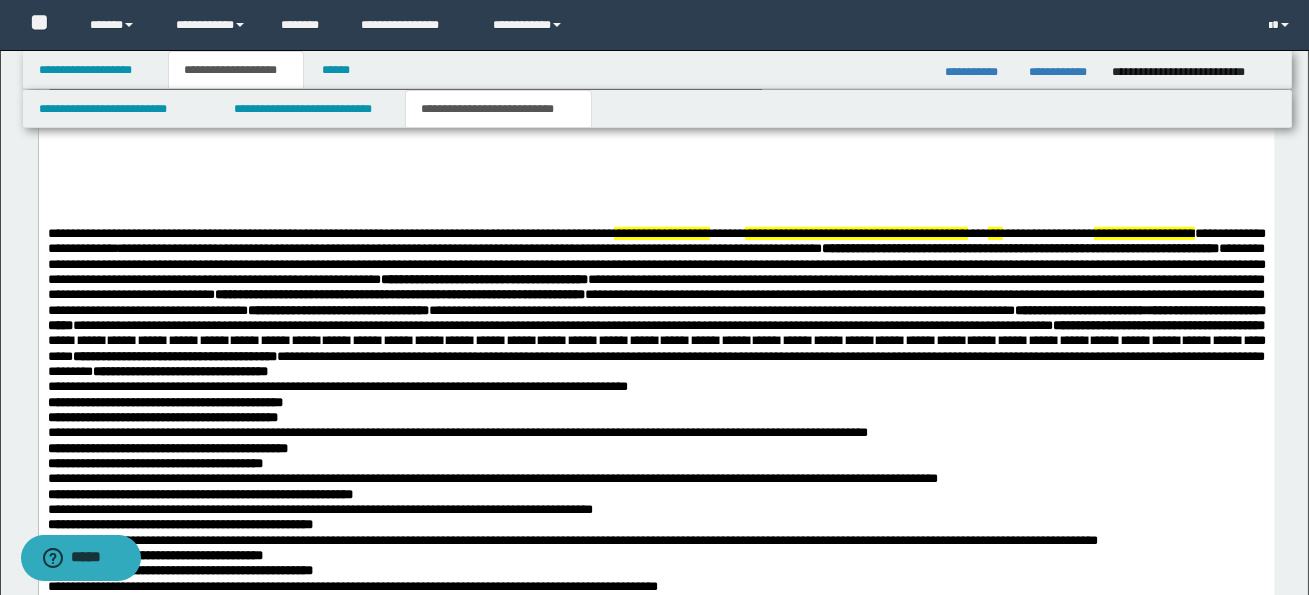 click on "**********" at bounding box center [656, 123] 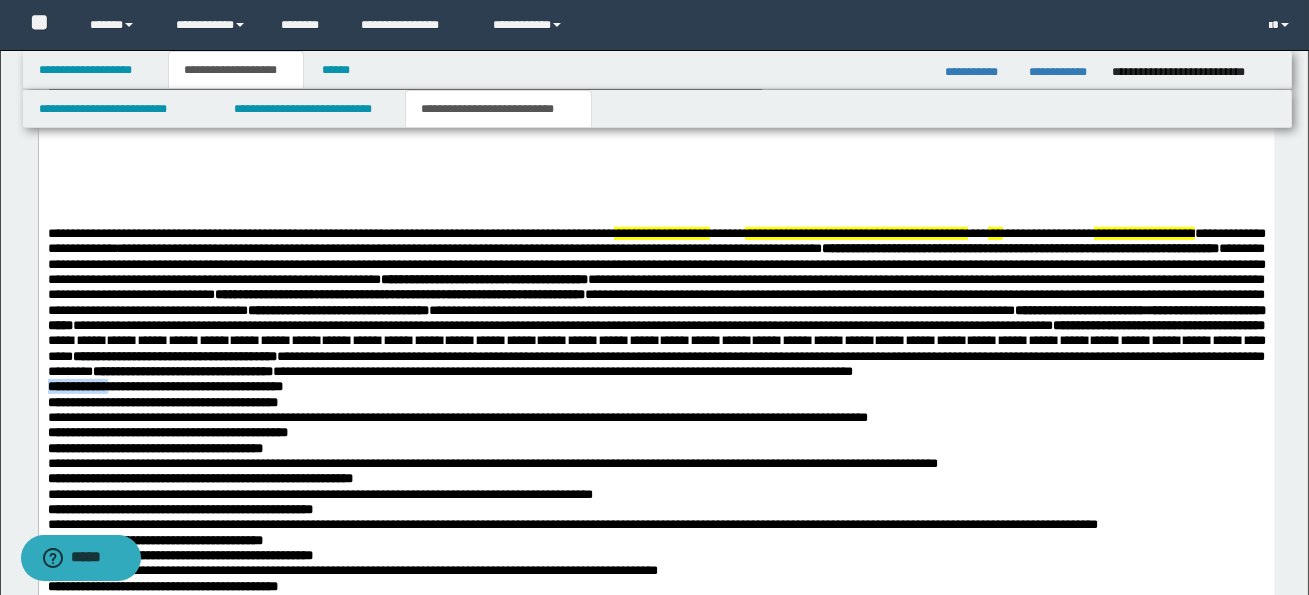 drag, startPoint x: 46, startPoint y: 407, endPoint x: 118, endPoint y: 411, distance: 72.11102 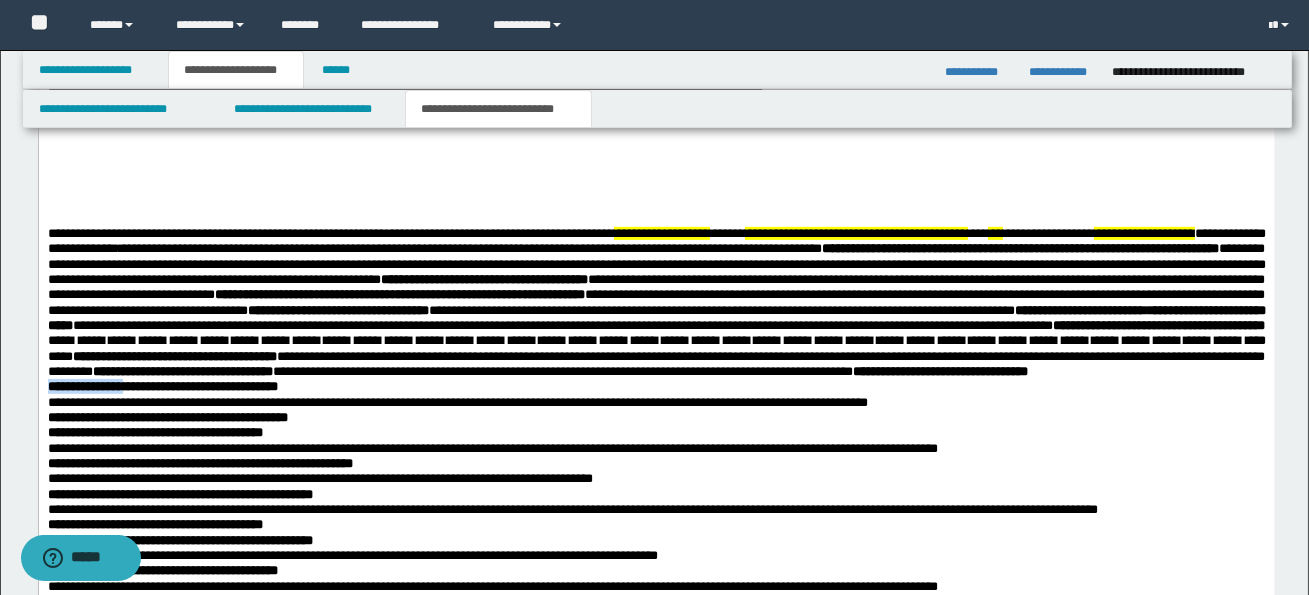drag, startPoint x: 48, startPoint y: 409, endPoint x: 136, endPoint y: 415, distance: 88.20431 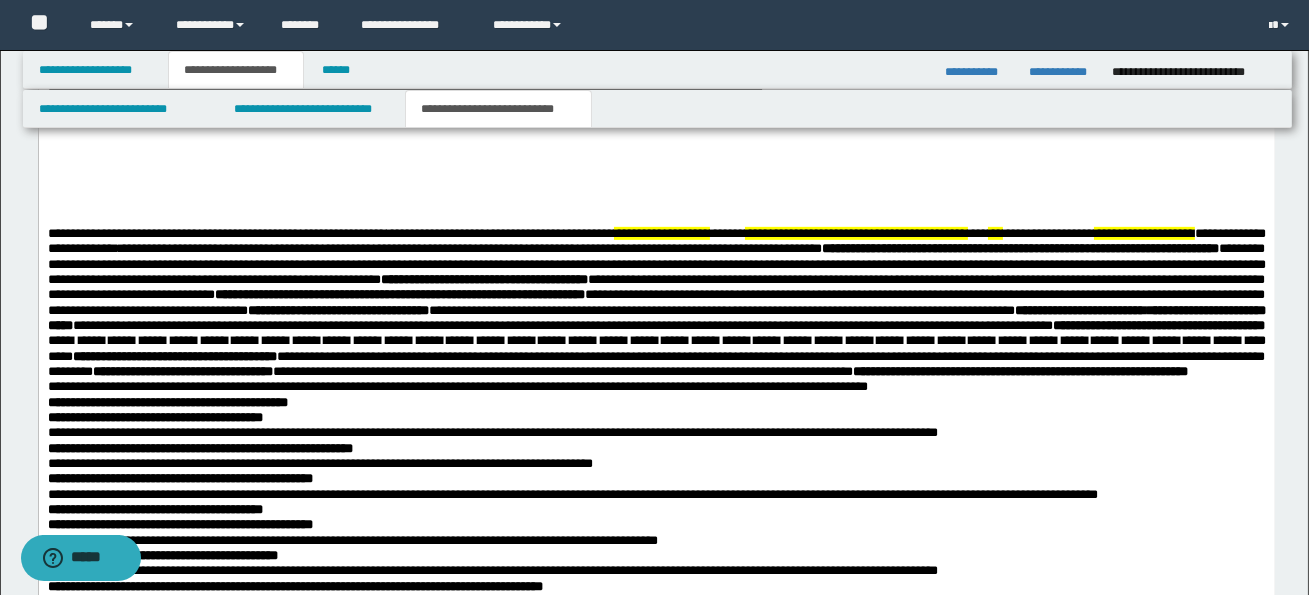 click on "**********" at bounding box center [656, 100] 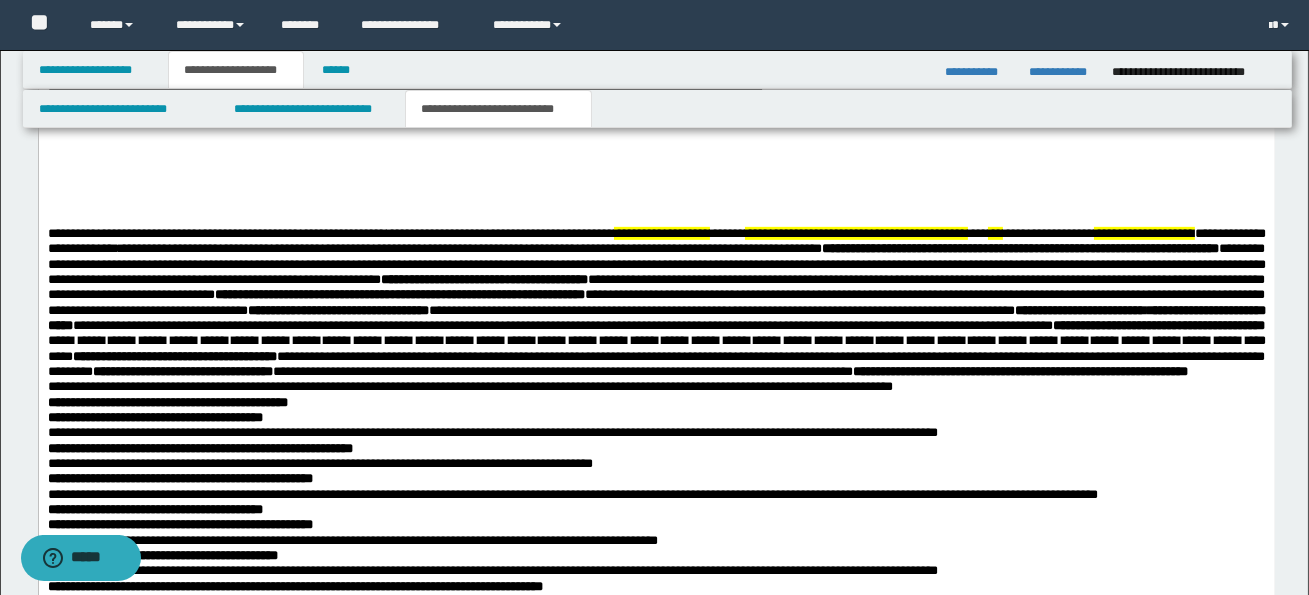 click on "**********" at bounding box center [656, 100] 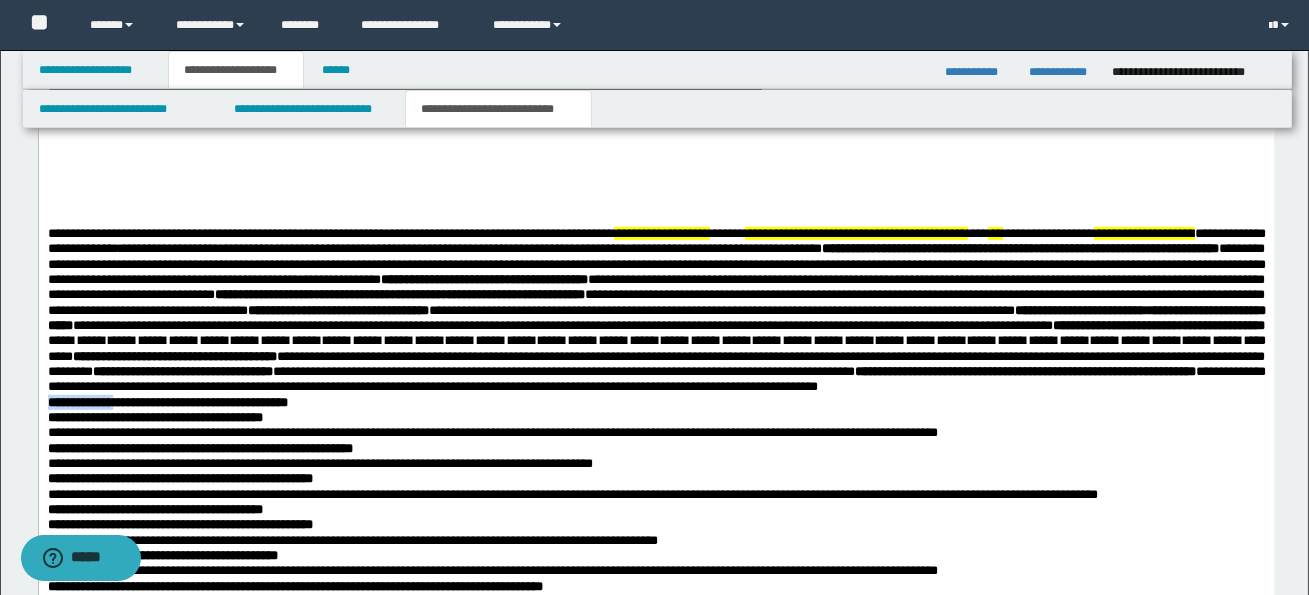 drag, startPoint x: 47, startPoint y: 422, endPoint x: 120, endPoint y: 423, distance: 73.00685 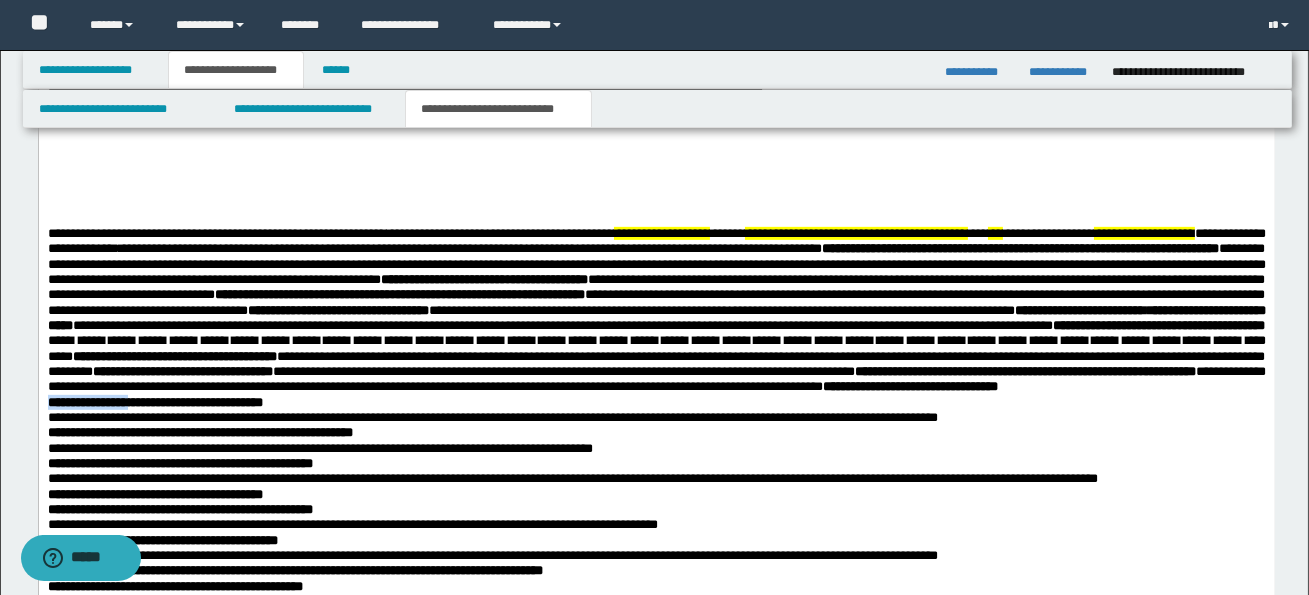 drag, startPoint x: 48, startPoint y: 425, endPoint x: 137, endPoint y: 423, distance: 89.02247 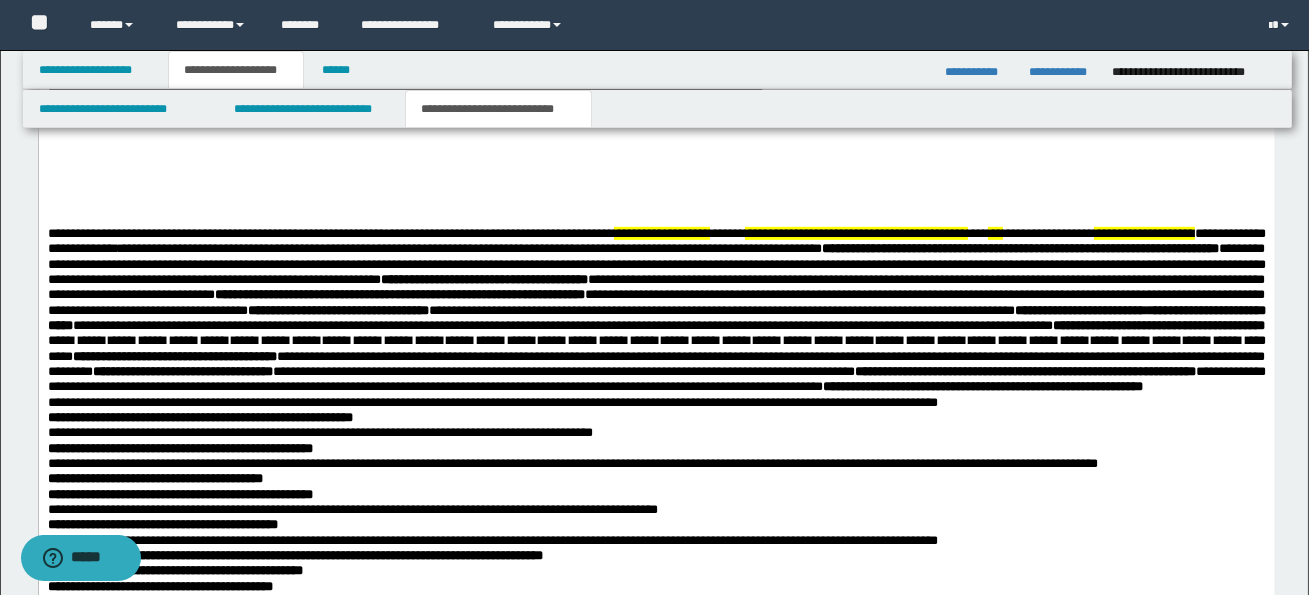 click on "**********" at bounding box center [656, 85] 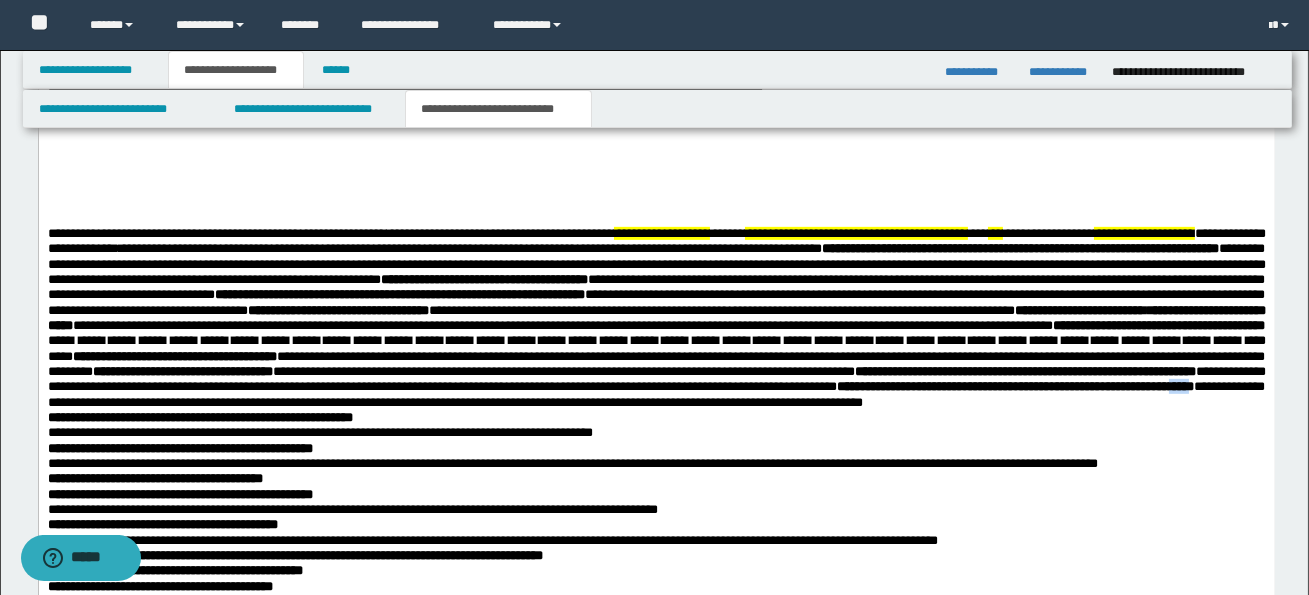 drag, startPoint x: 1086, startPoint y: 413, endPoint x: 1124, endPoint y: 413, distance: 38 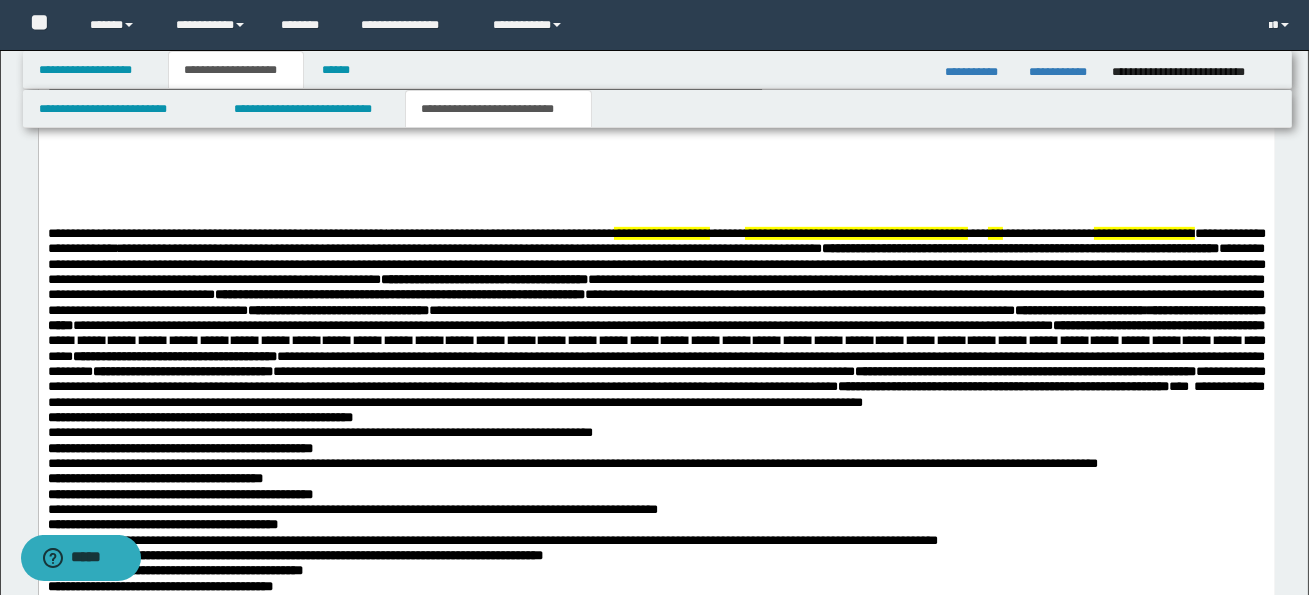 click on "**********" at bounding box center (656, 85) 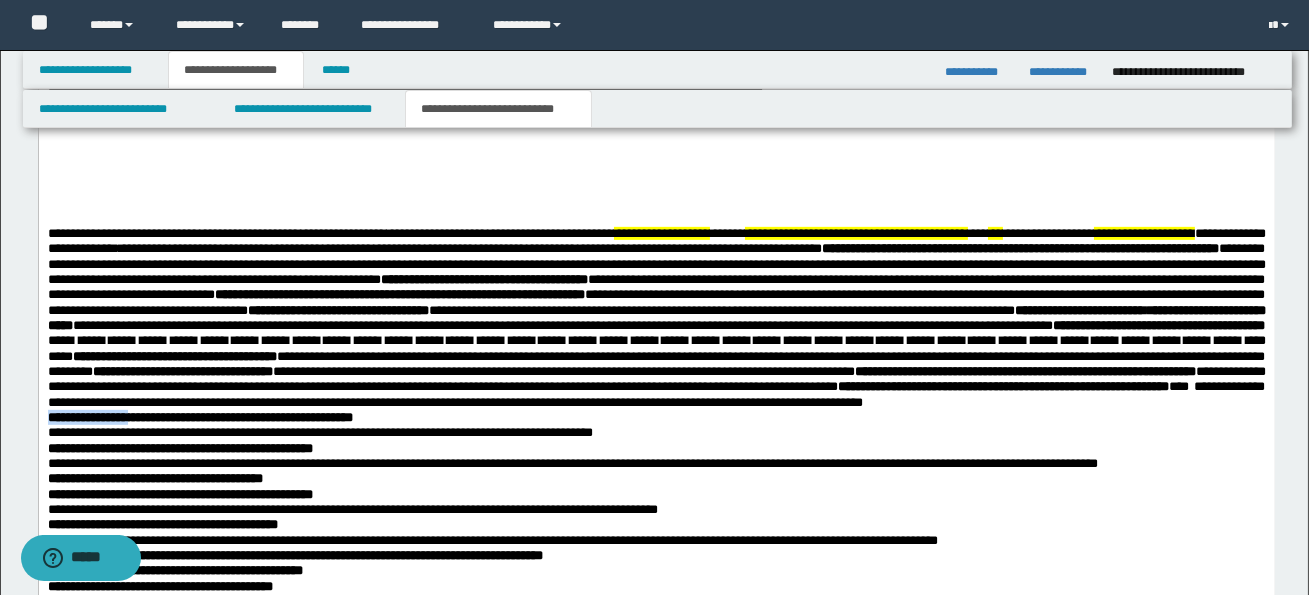 drag, startPoint x: 47, startPoint y: 440, endPoint x: 139, endPoint y: 439, distance: 92.00543 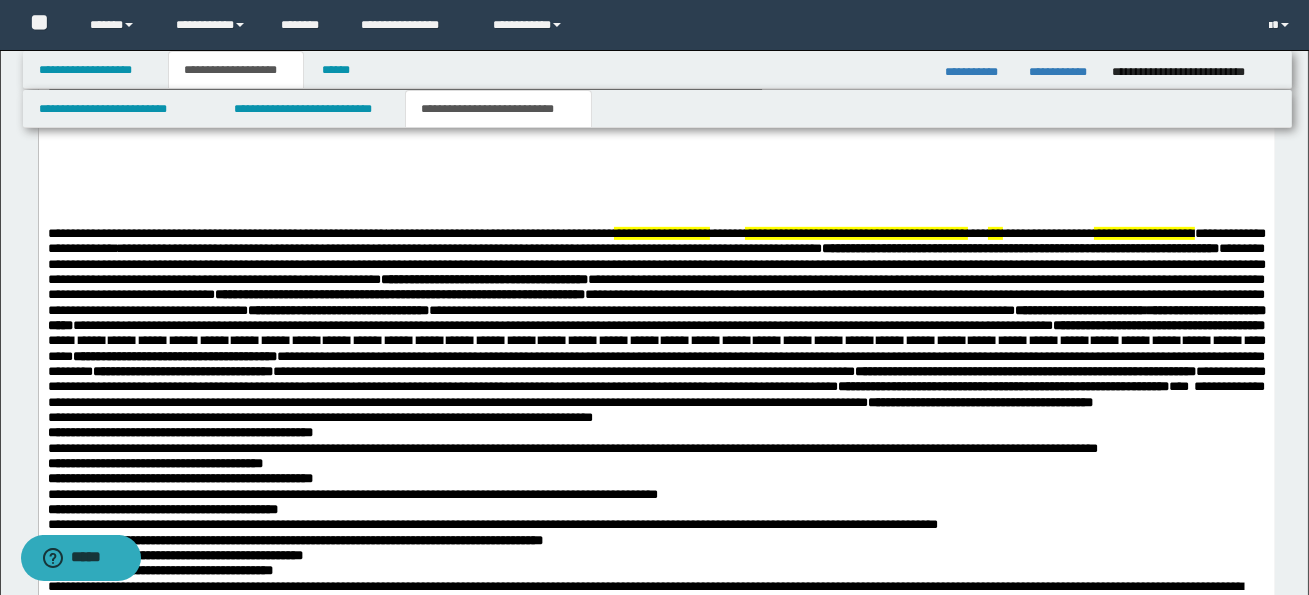 click on "**********" at bounding box center (979, 402) 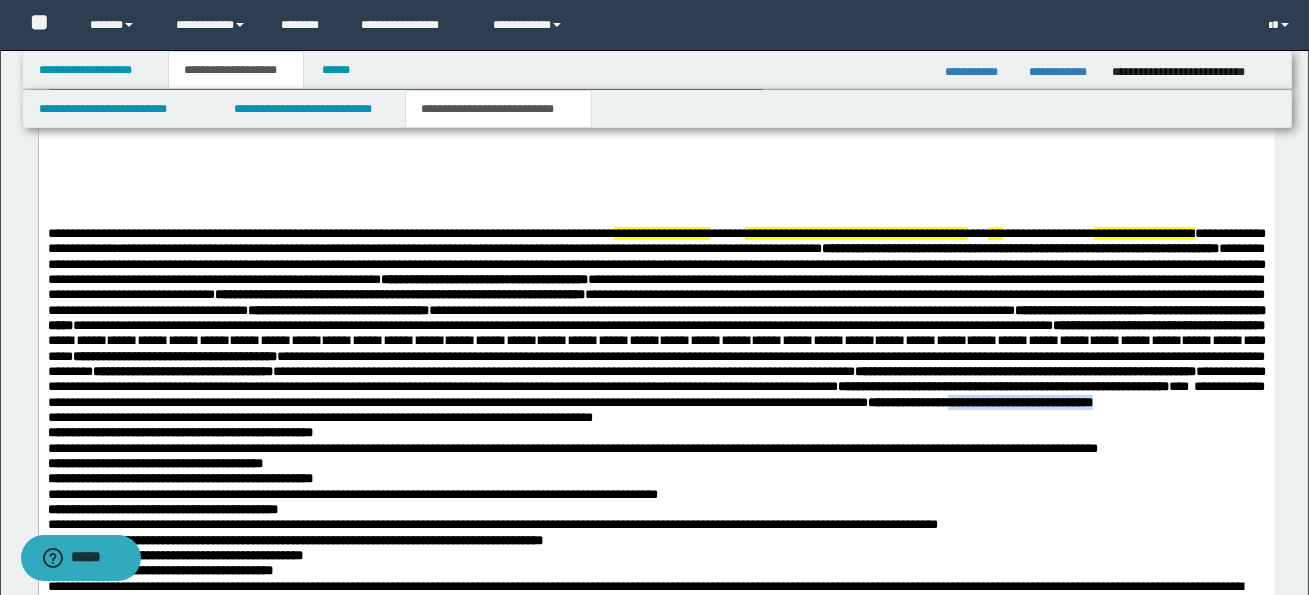 drag, startPoint x: 955, startPoint y: 428, endPoint x: 1123, endPoint y: 431, distance: 168.02678 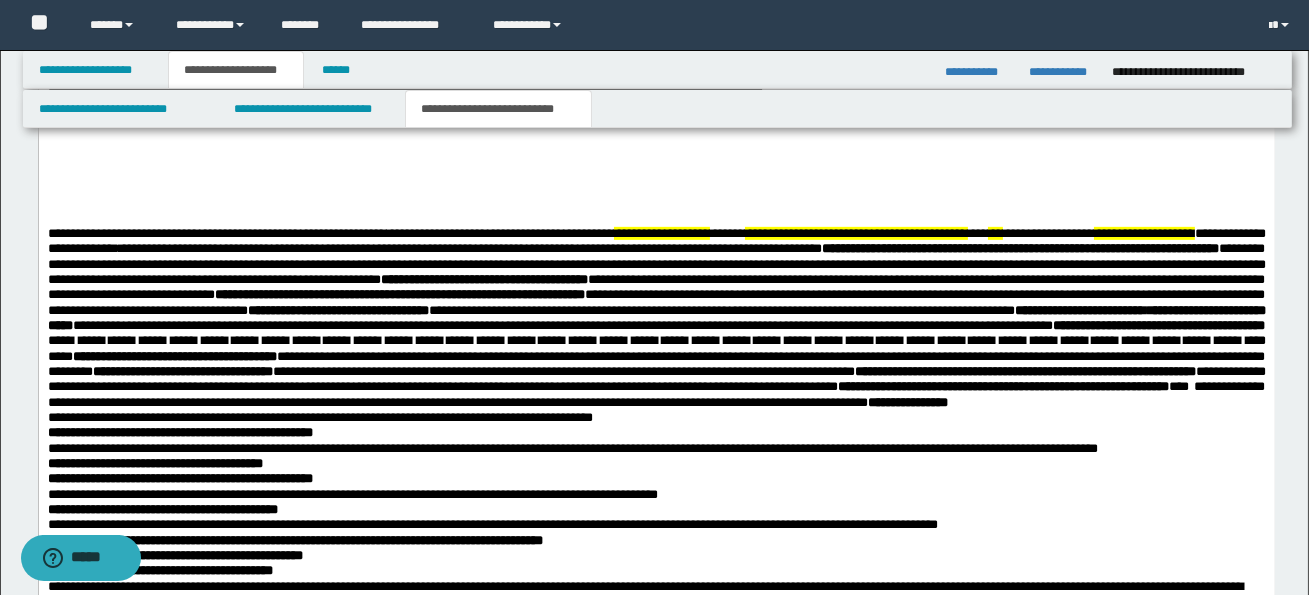 click on "**********" at bounding box center [319, 417] 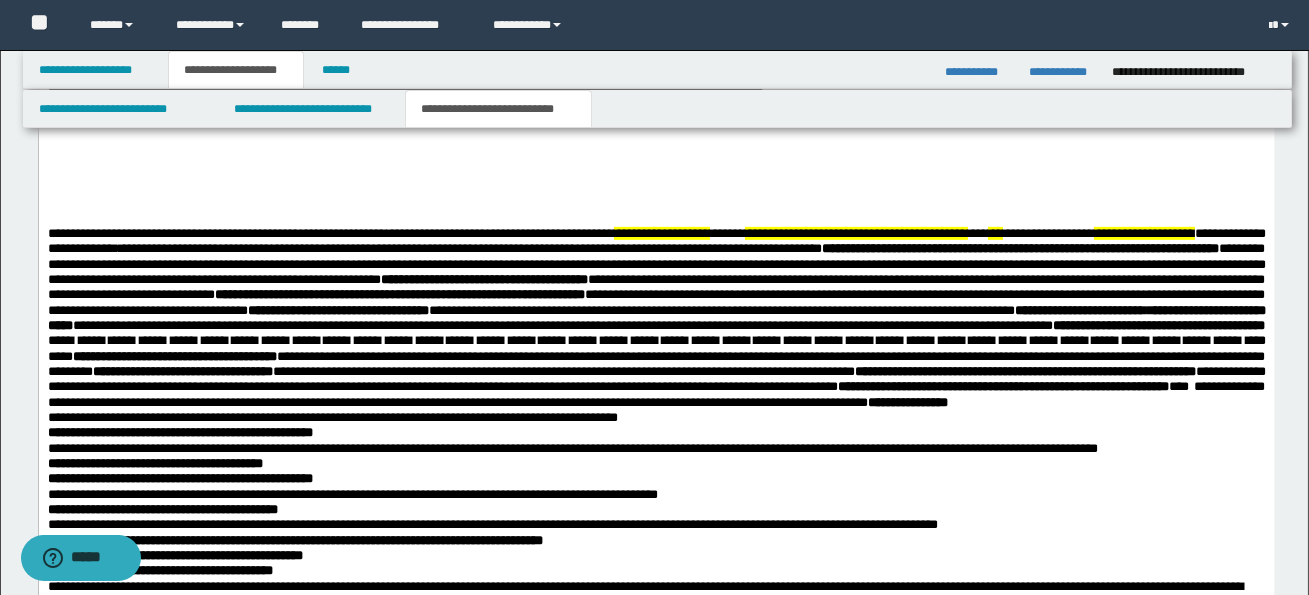 click on "**********" at bounding box center [656, 77] 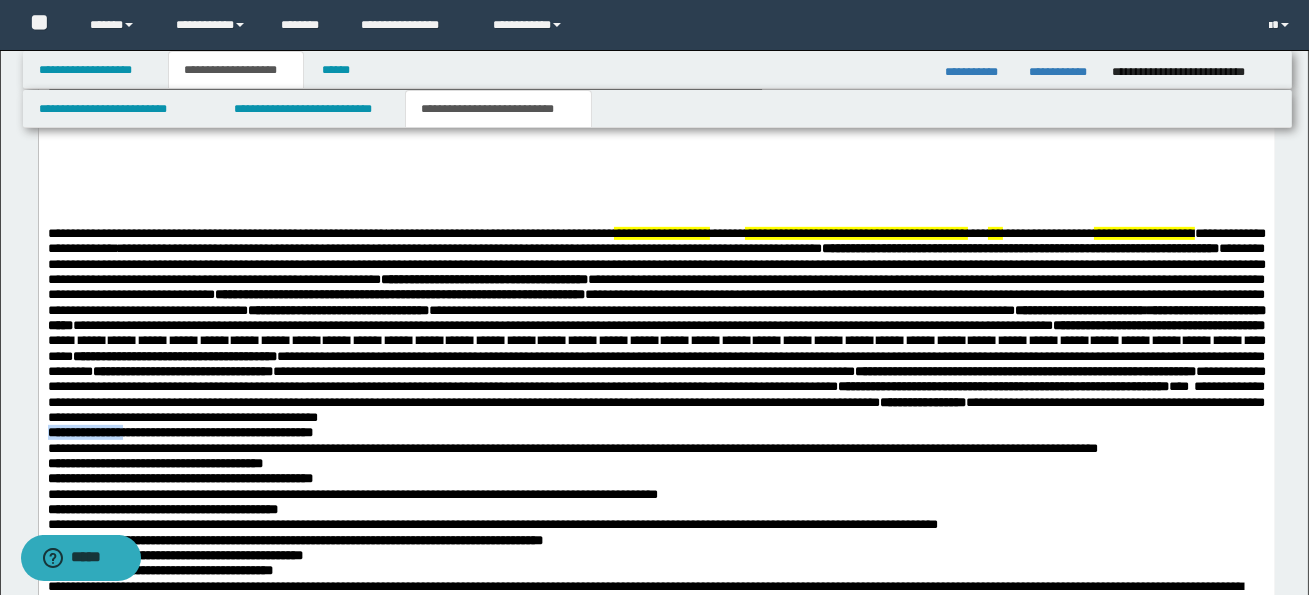 drag, startPoint x: 48, startPoint y: 450, endPoint x: 135, endPoint y: 452, distance: 87.02299 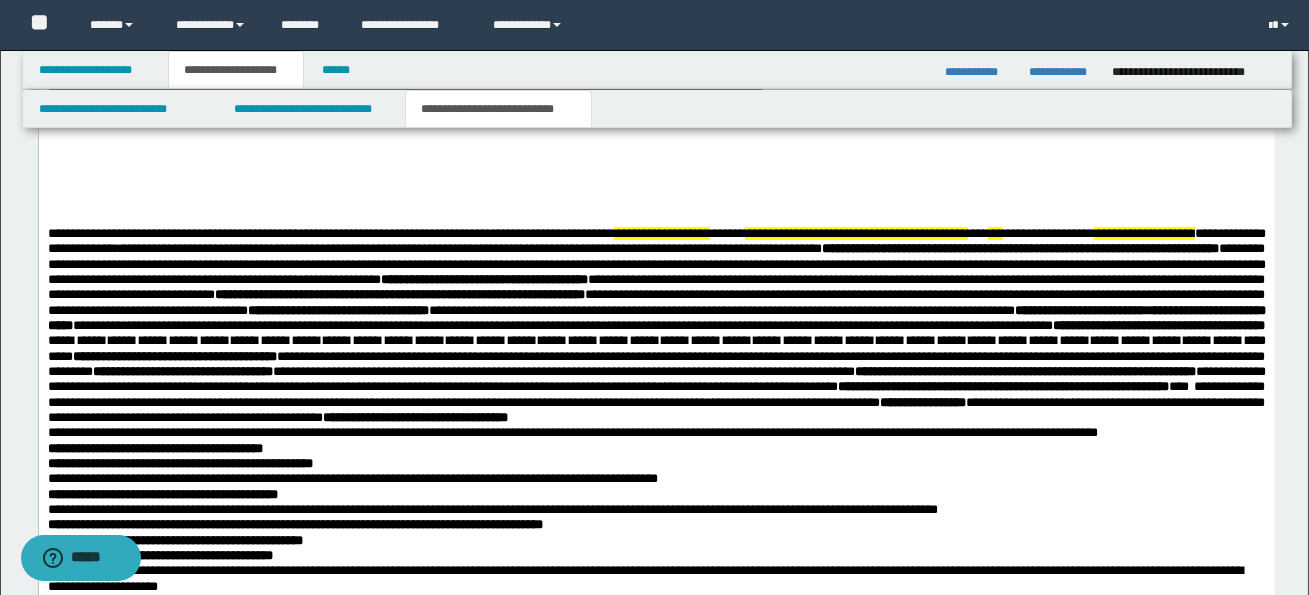 click on "**********" at bounding box center (572, 432) 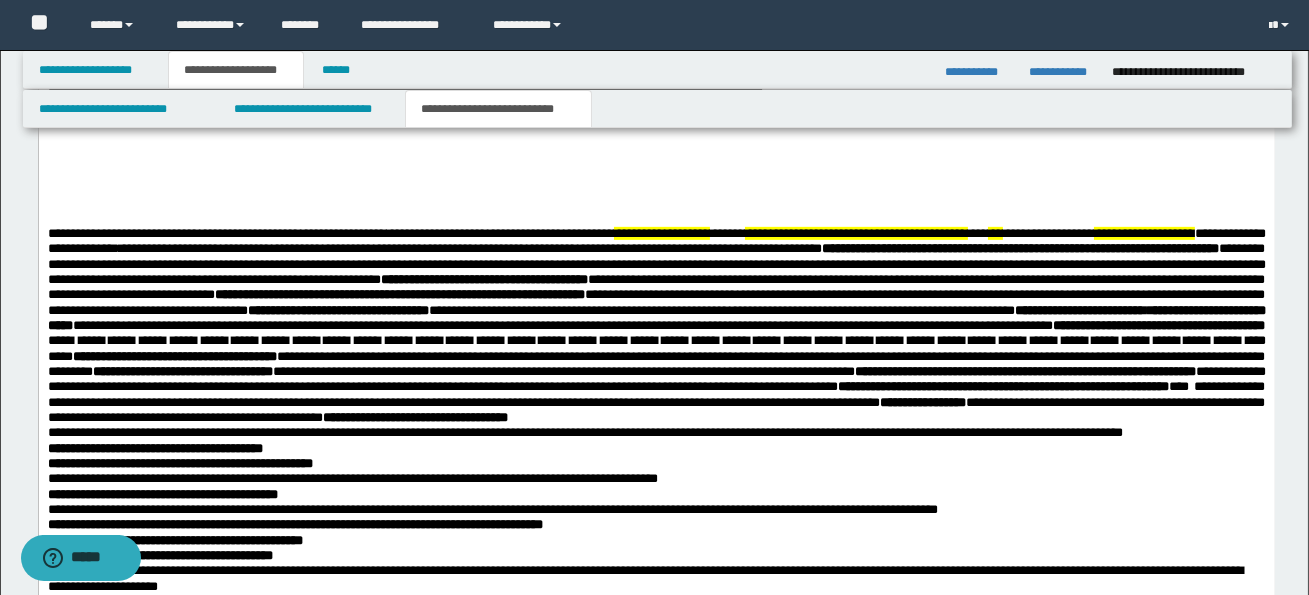 click on "**********" at bounding box center [656, 70] 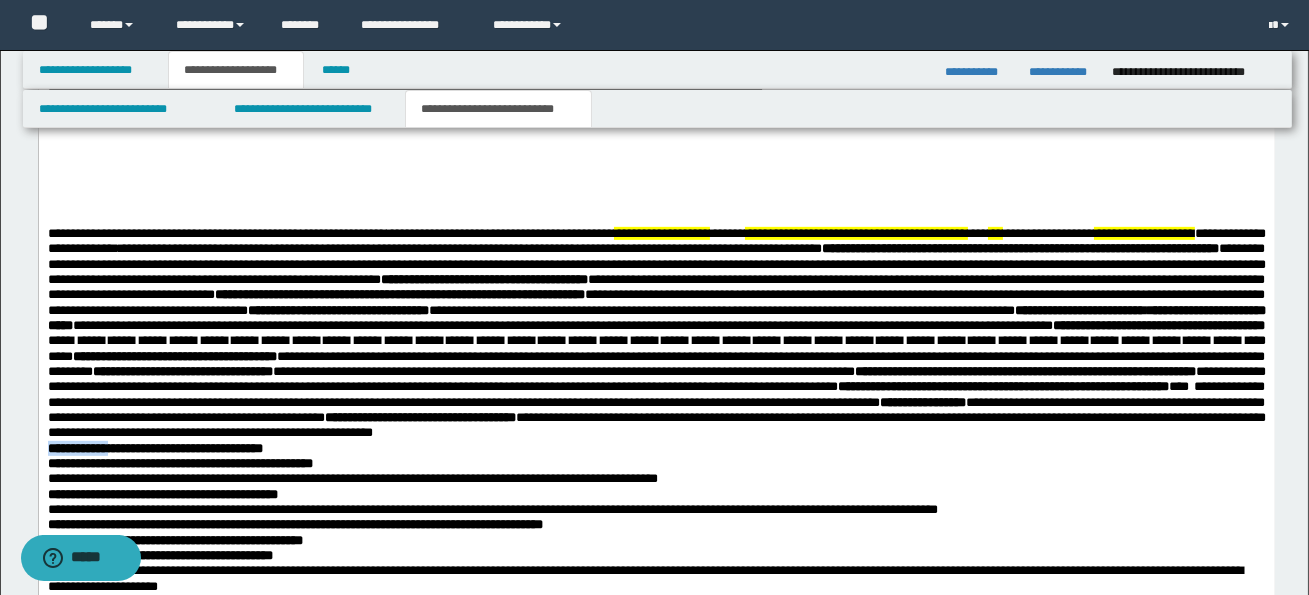 drag, startPoint x: 49, startPoint y: 472, endPoint x: 115, endPoint y: 472, distance: 66 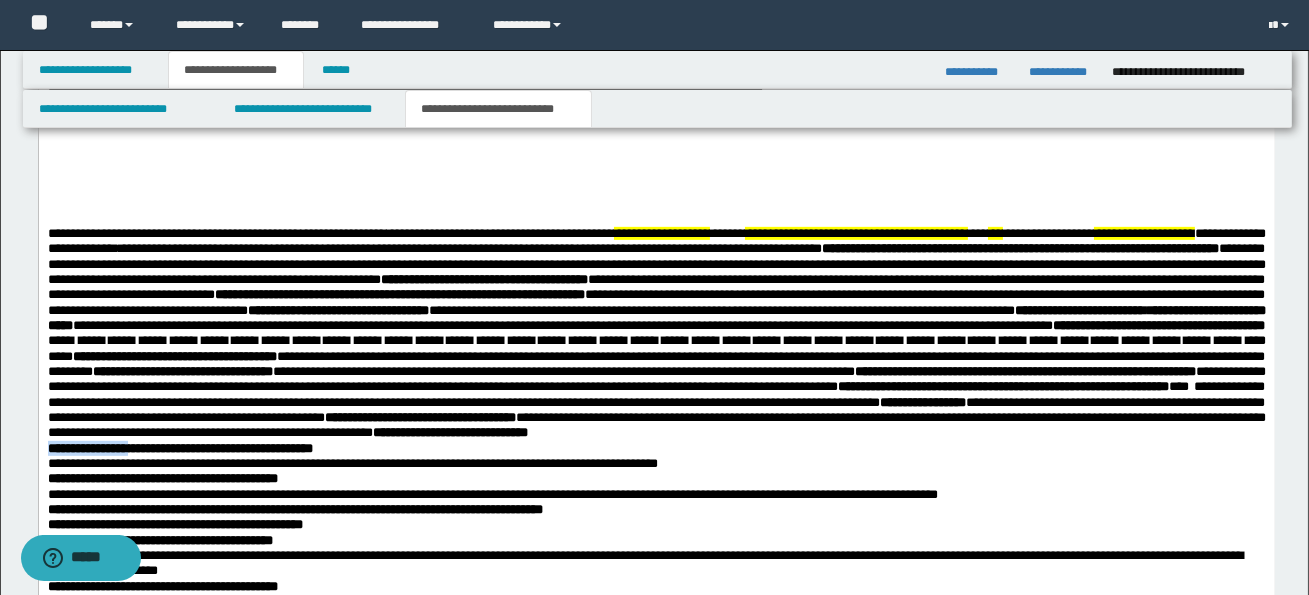 drag, startPoint x: 48, startPoint y: 469, endPoint x: 138, endPoint y: 474, distance: 90.13878 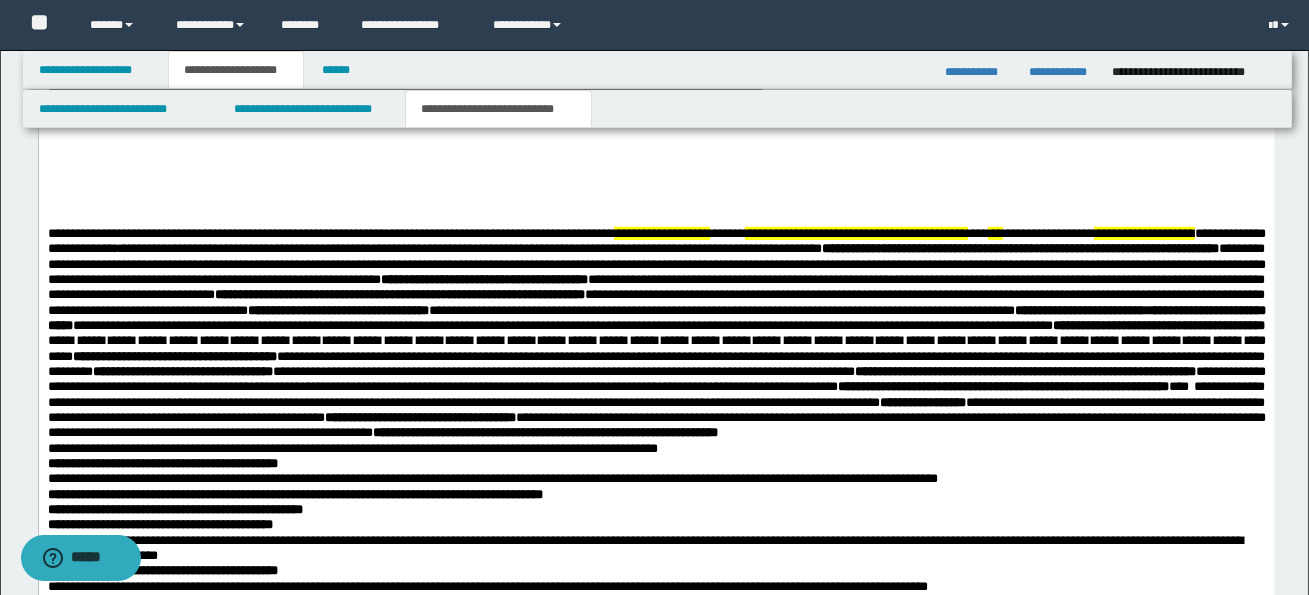 click on "**********" at bounding box center [656, 54] 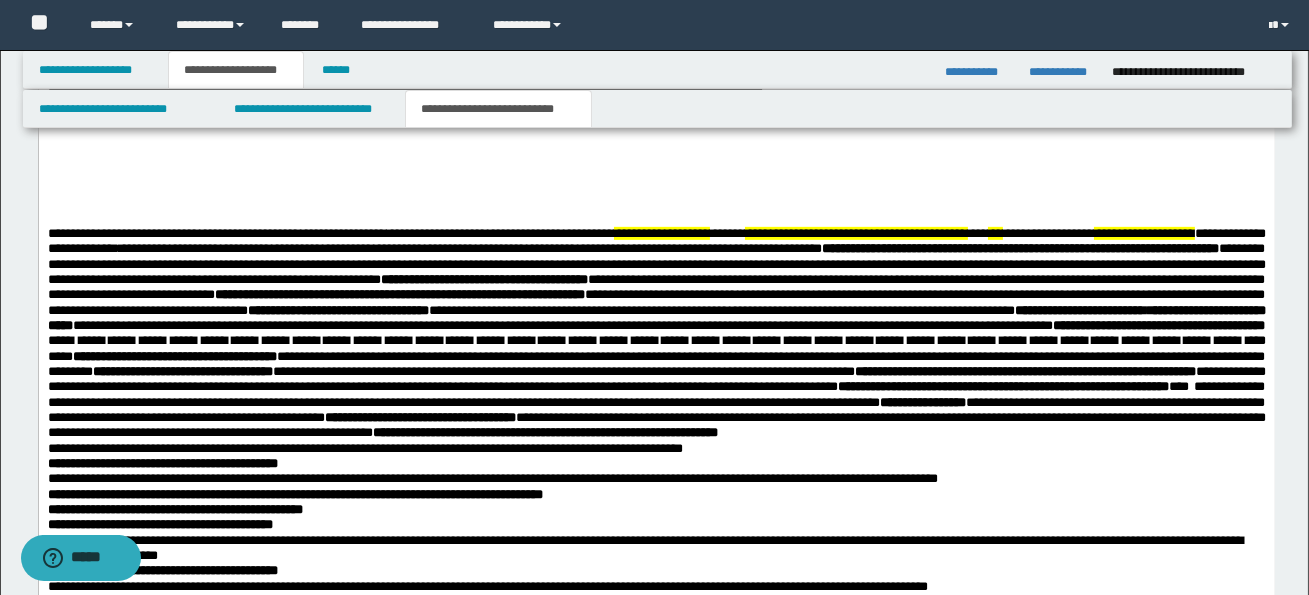 click on "**********" at bounding box center [656, 54] 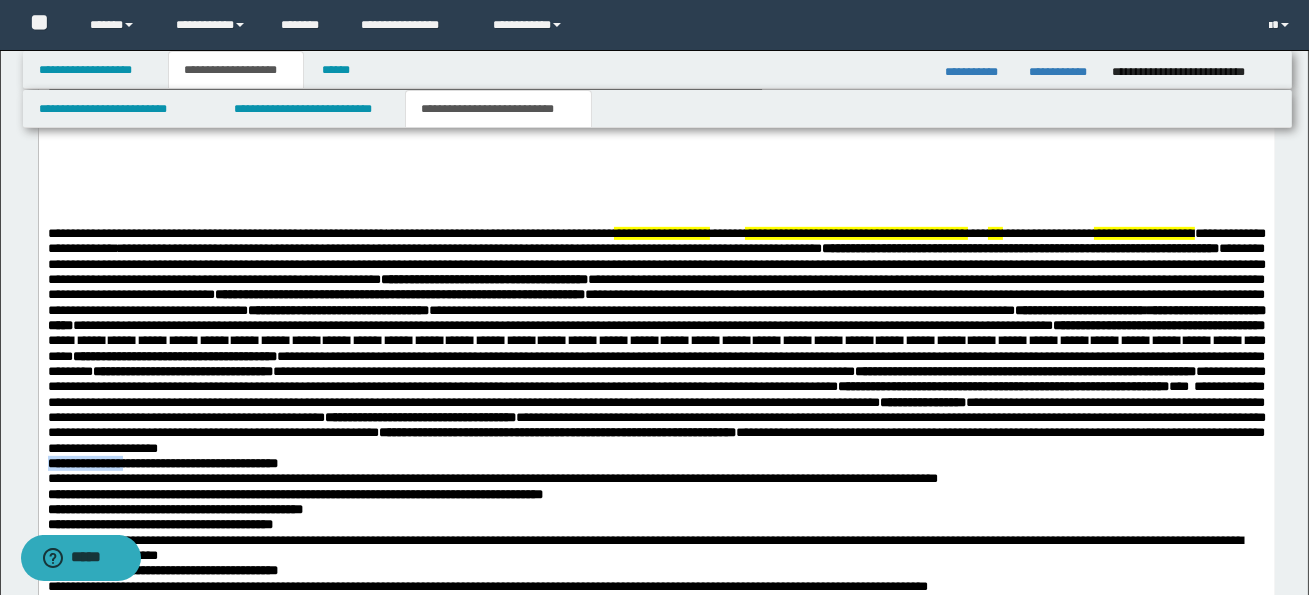 drag, startPoint x: 48, startPoint y: 488, endPoint x: 137, endPoint y: 489, distance: 89.005615 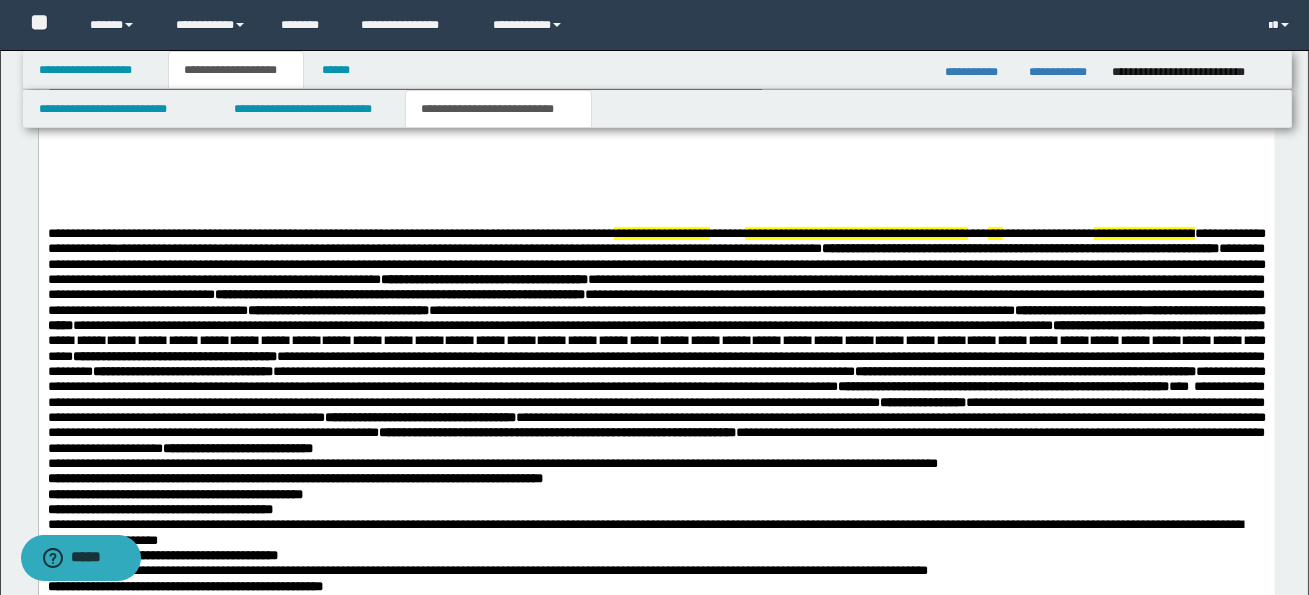 click on "**********" at bounding box center [492, 463] 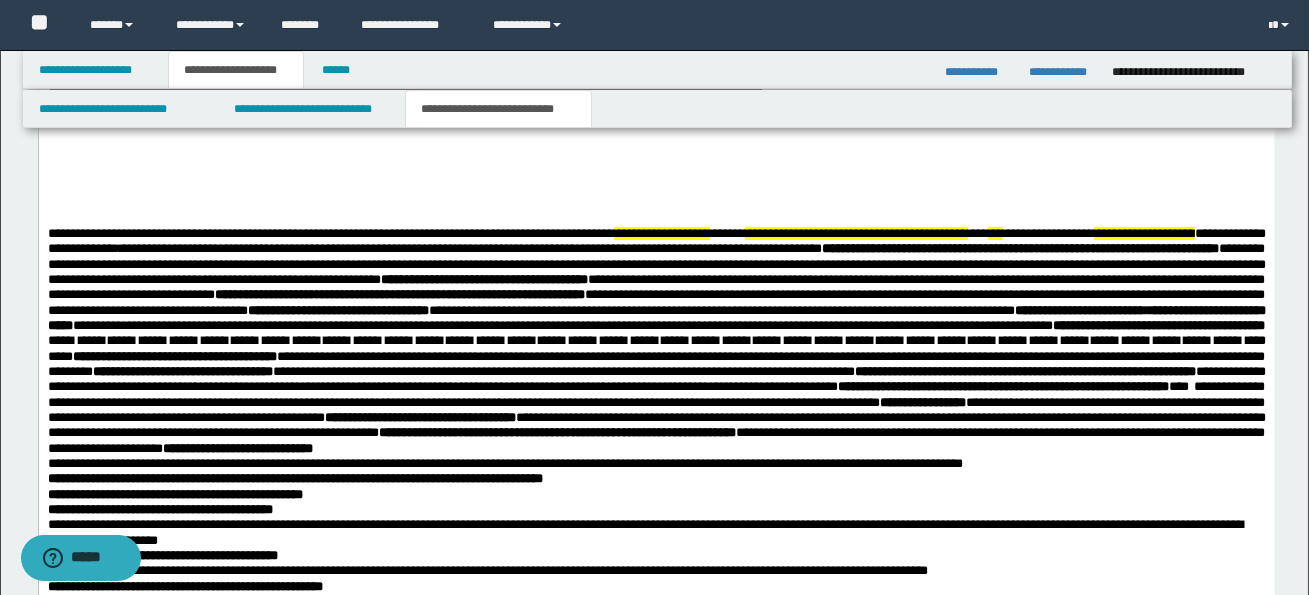 click on "**********" at bounding box center (656, 47) 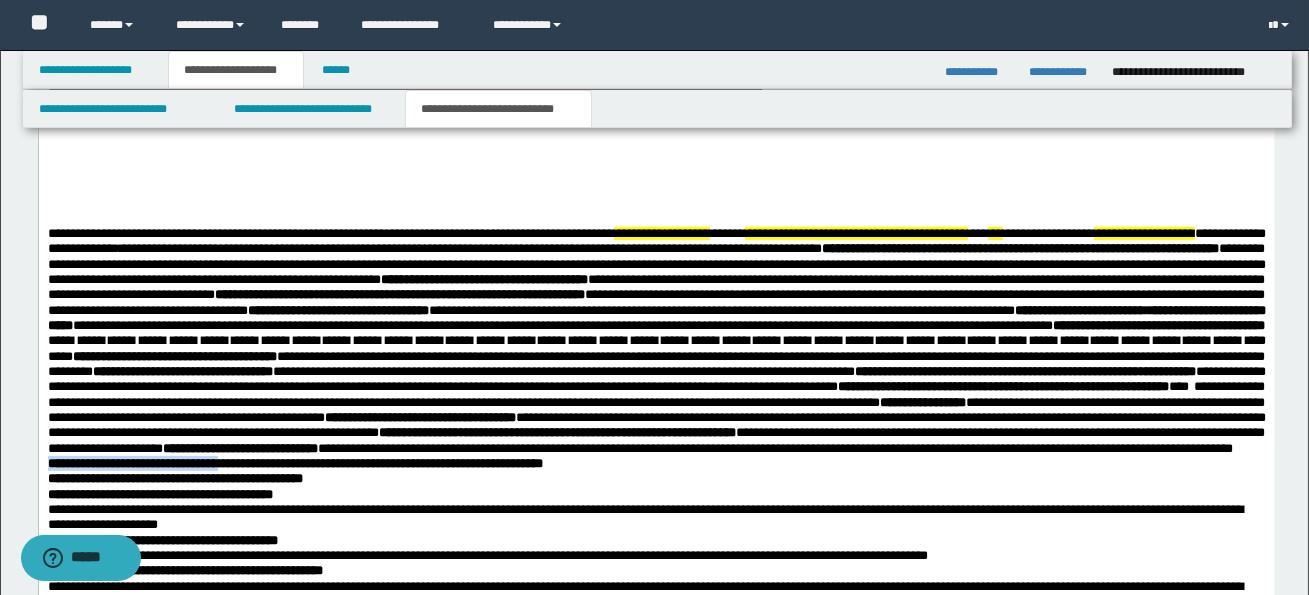 drag, startPoint x: 48, startPoint y: 498, endPoint x: 244, endPoint y: 499, distance: 196.00255 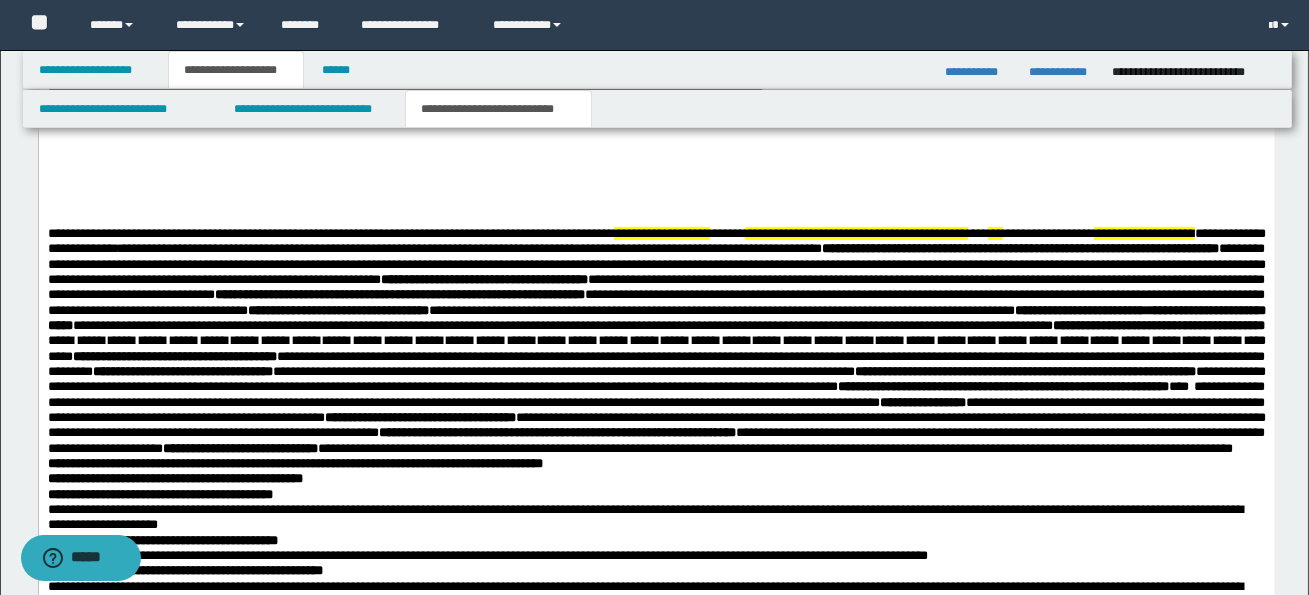 click on "**********" at bounding box center [174, 478] 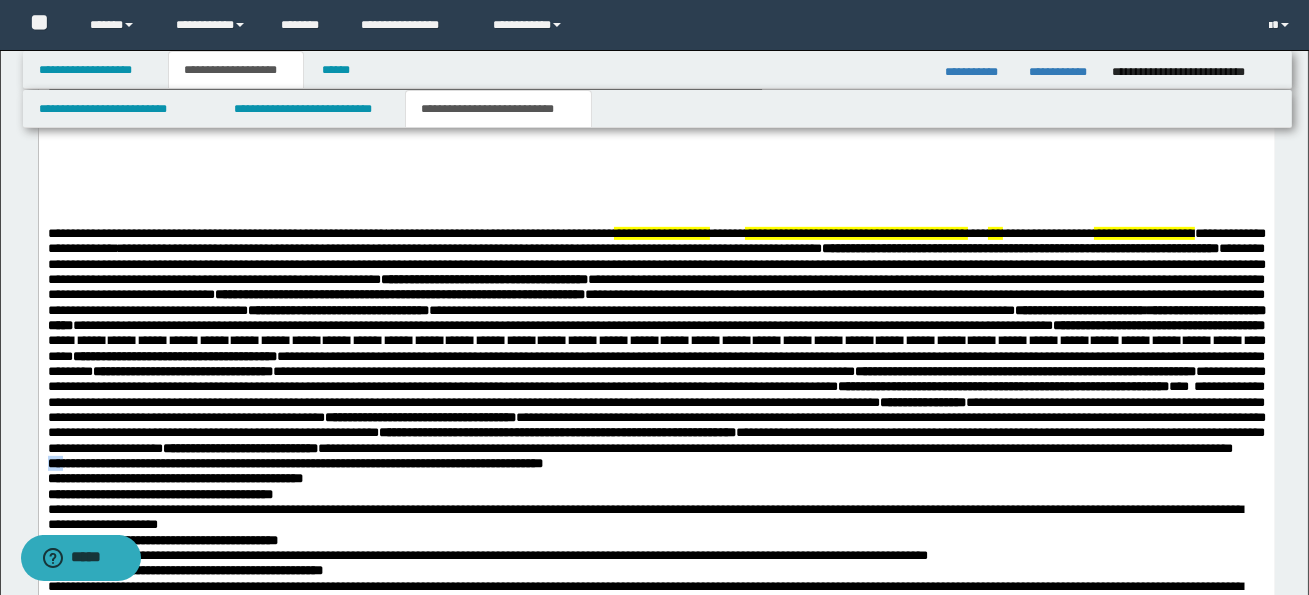 drag, startPoint x: 47, startPoint y: 501, endPoint x: 66, endPoint y: 503, distance: 19.104973 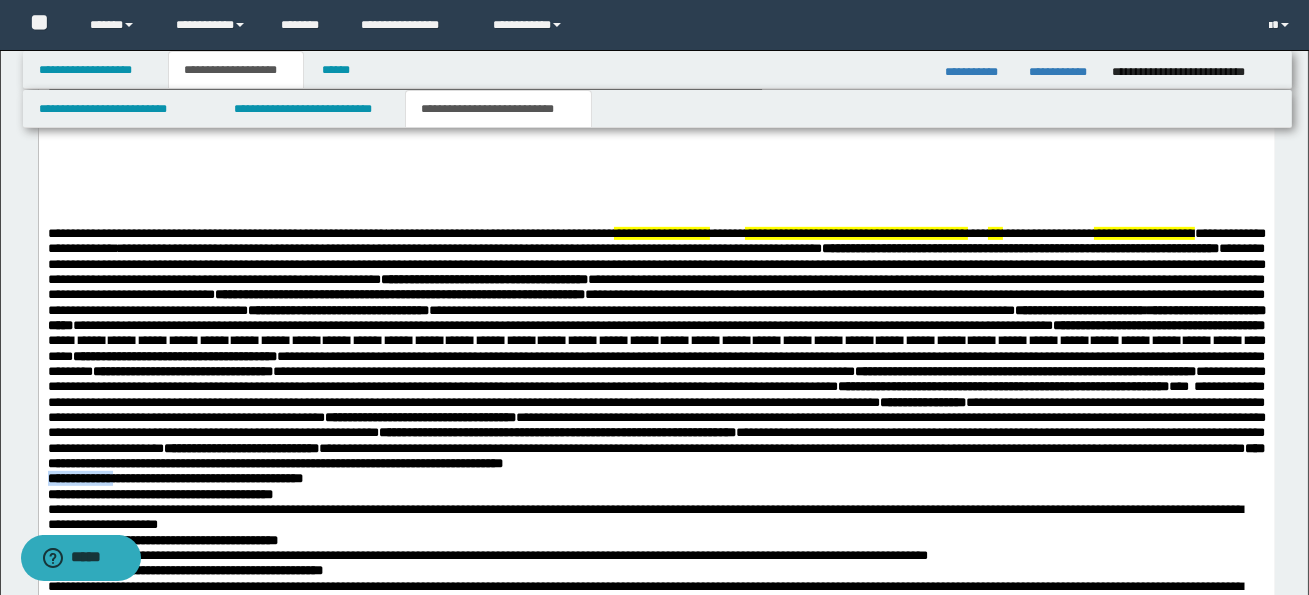 drag, startPoint x: 49, startPoint y: 499, endPoint x: 119, endPoint y: 503, distance: 70.11419 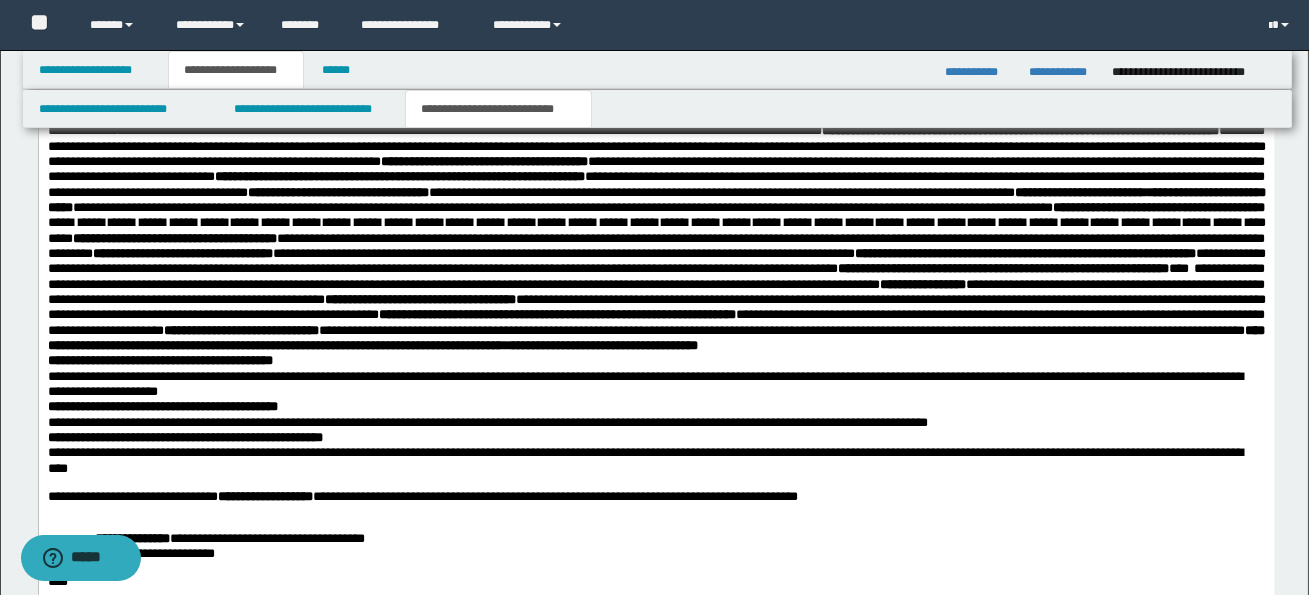 scroll, scrollTop: 1972, scrollLeft: 0, axis: vertical 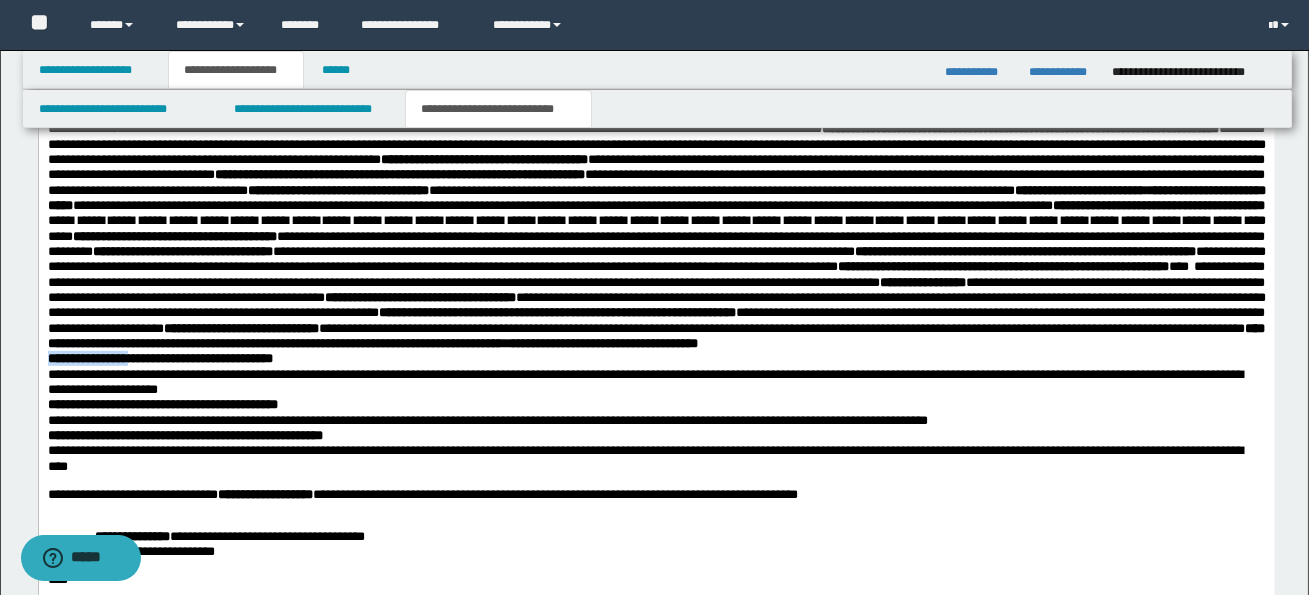 drag, startPoint x: 48, startPoint y: 383, endPoint x: 139, endPoint y: 386, distance: 91.04944 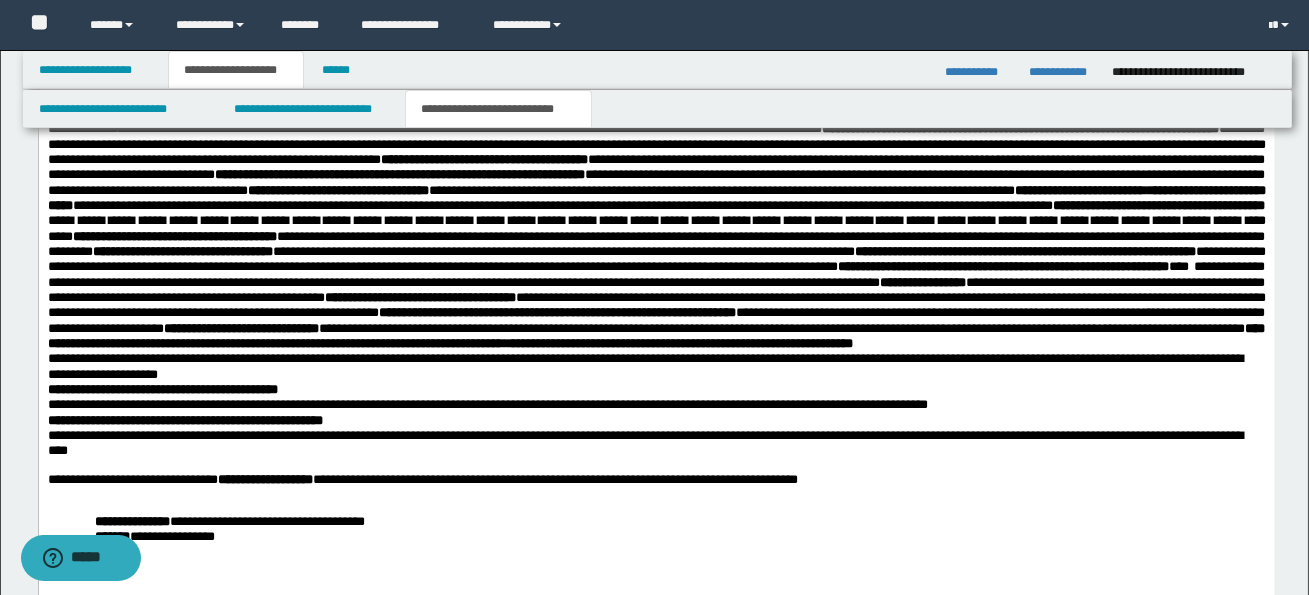 click on "**********" at bounding box center (656, -96) 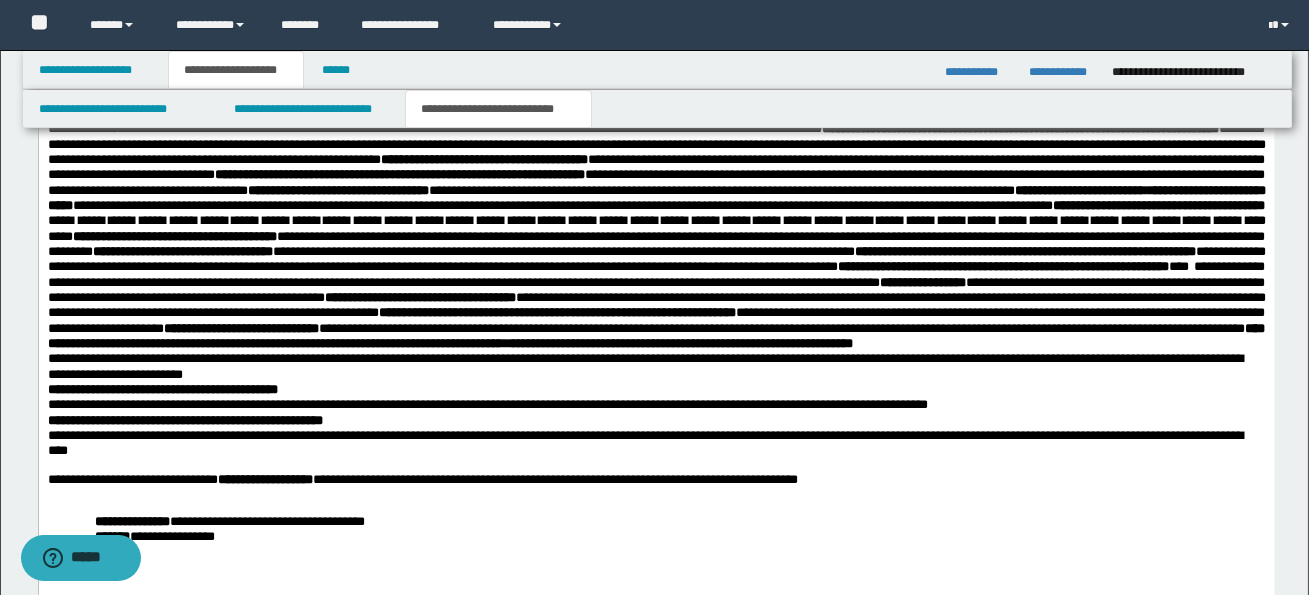 click on "**********" at bounding box center (656, -96) 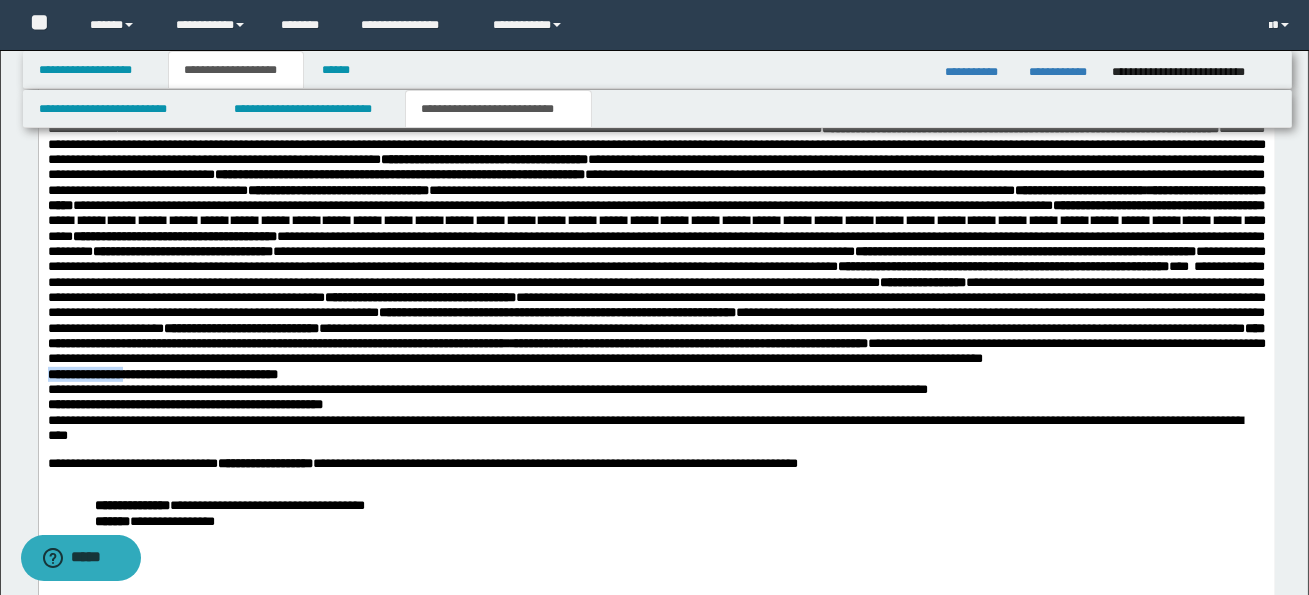drag, startPoint x: 46, startPoint y: 415, endPoint x: 136, endPoint y: 417, distance: 90.02222 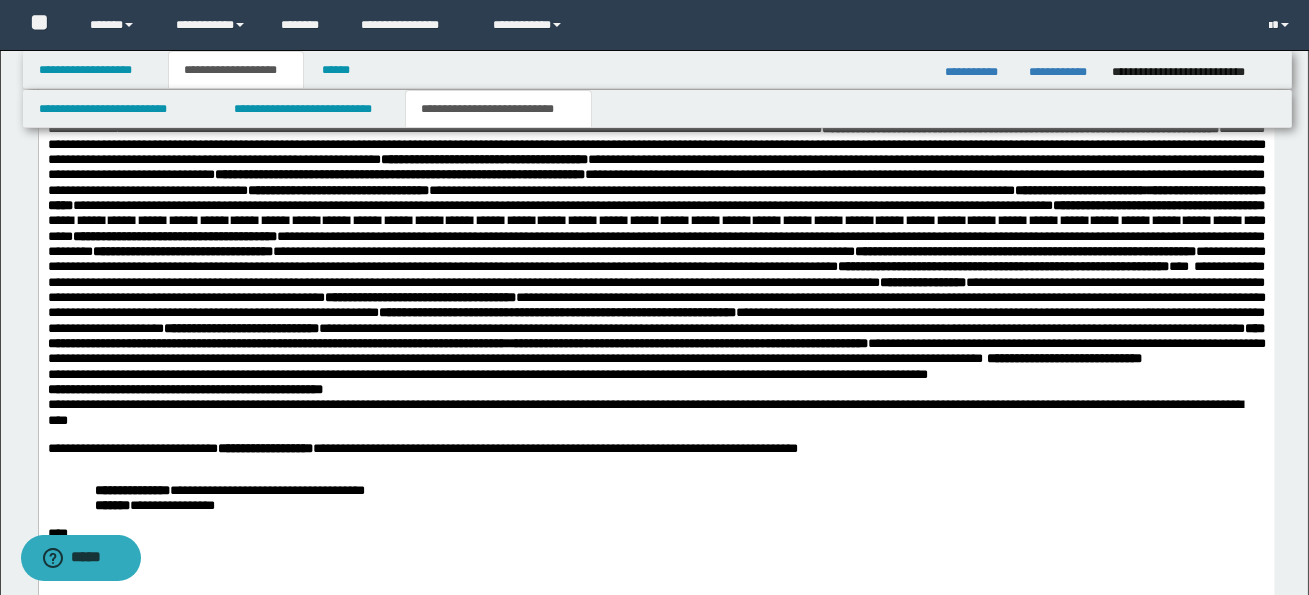 click on "**********" at bounding box center (487, 374) 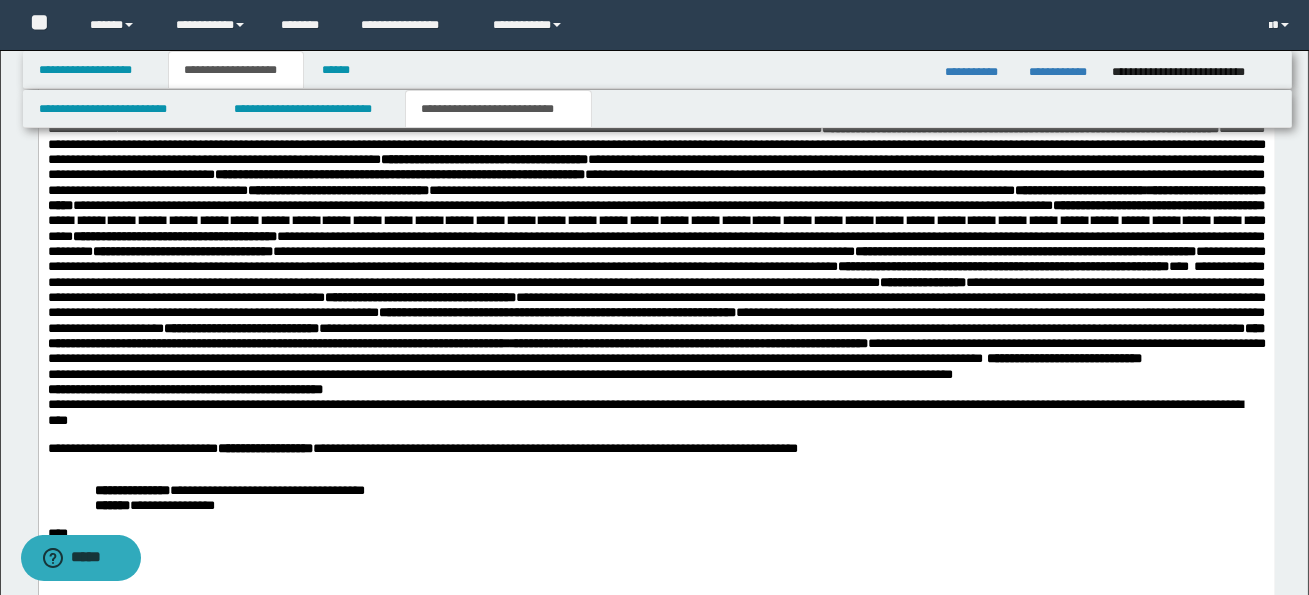 click on "**********" at bounding box center (656, -112) 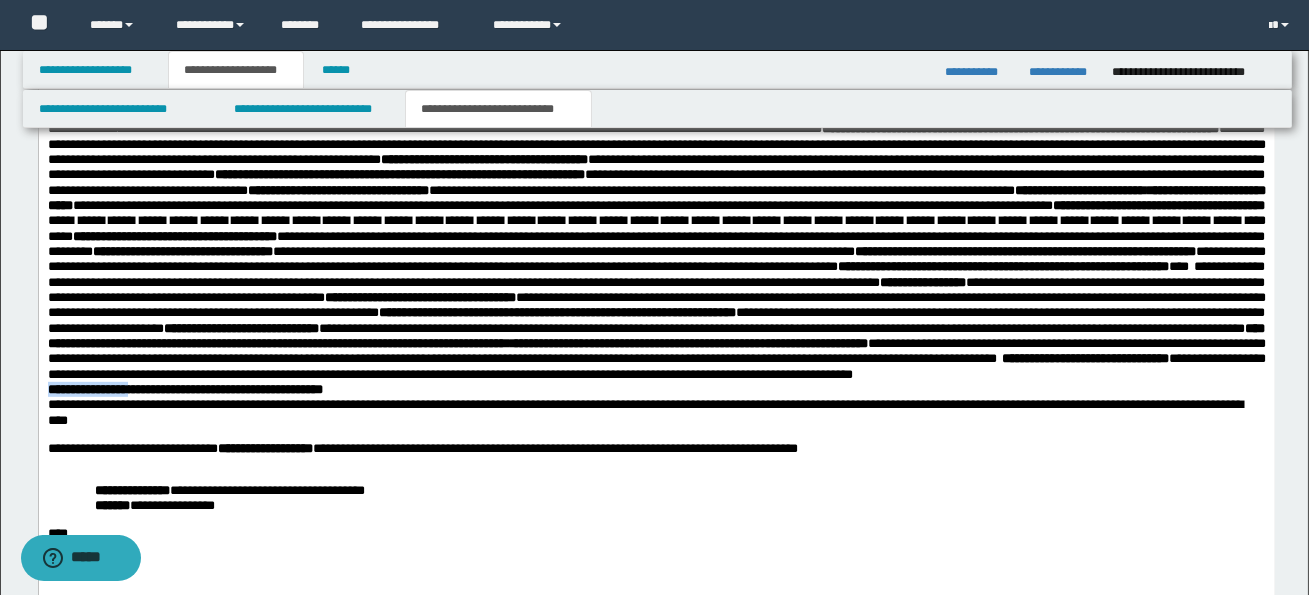 drag, startPoint x: 46, startPoint y: 428, endPoint x: 137, endPoint y: 430, distance: 91.02197 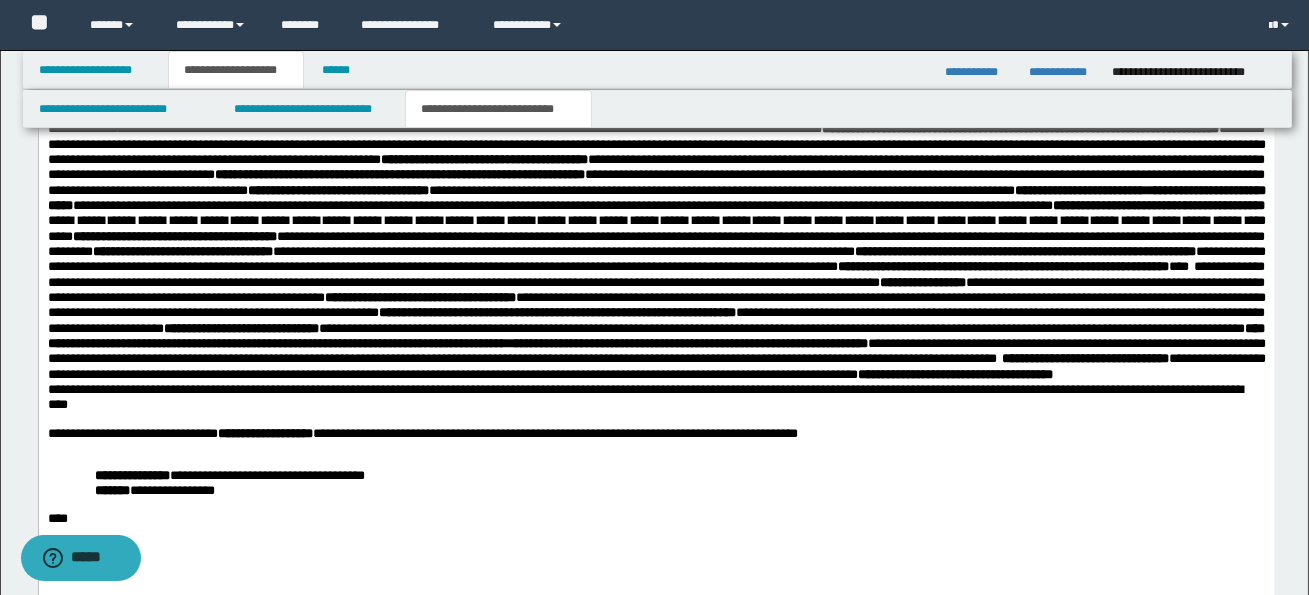 click on "**********" at bounding box center [656, -119] 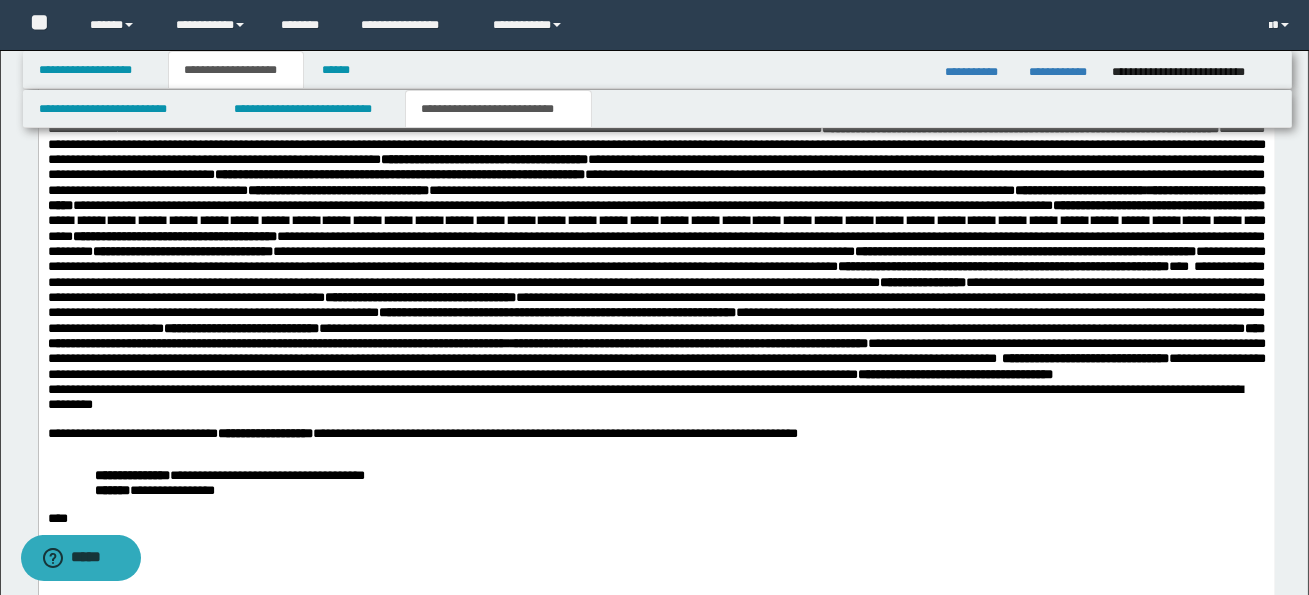 click on "**********" at bounding box center [656, -119] 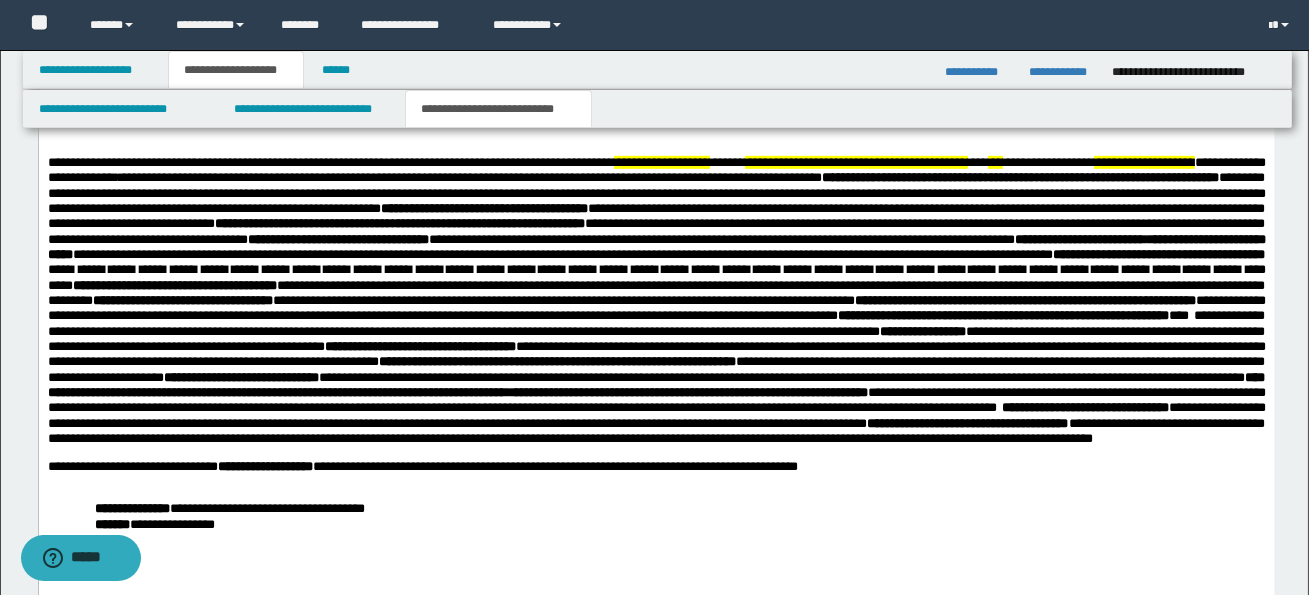 scroll, scrollTop: 1925, scrollLeft: 0, axis: vertical 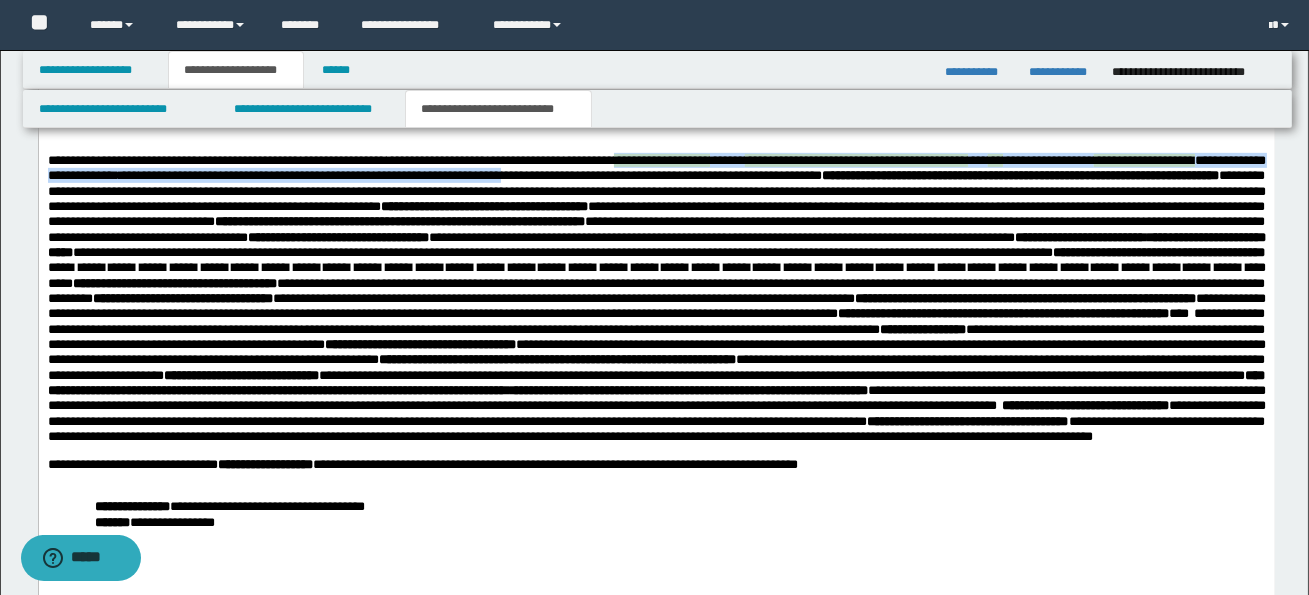 drag, startPoint x: 649, startPoint y: 166, endPoint x: 654, endPoint y: 180, distance: 14.866069 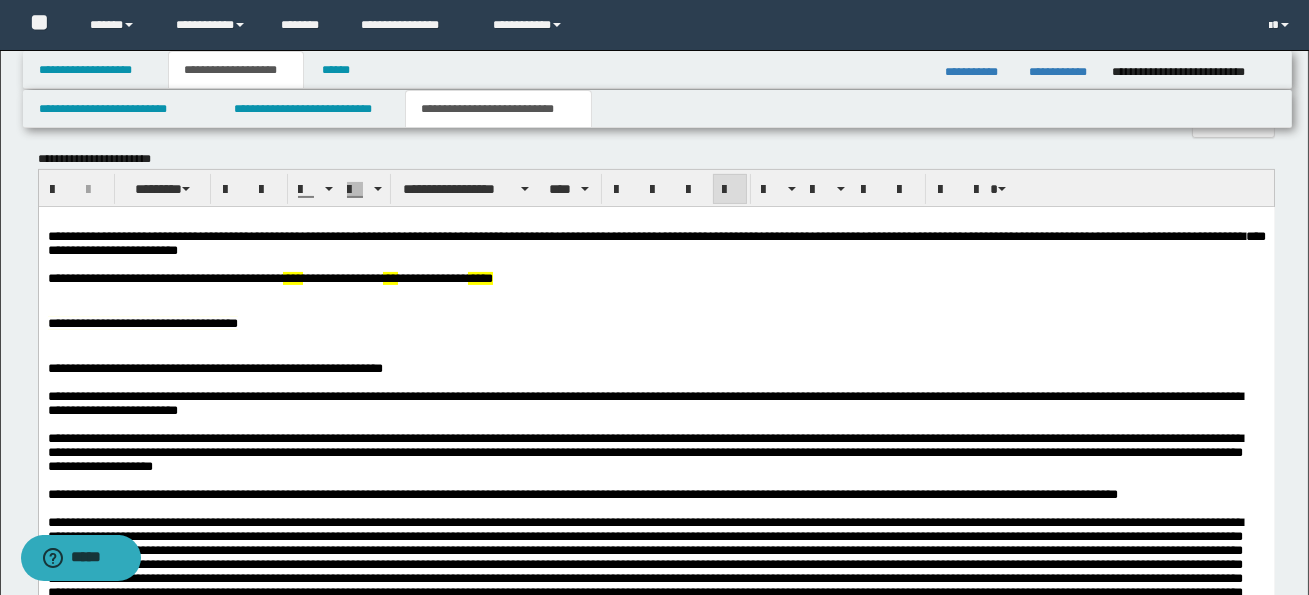 scroll, scrollTop: 960, scrollLeft: 0, axis: vertical 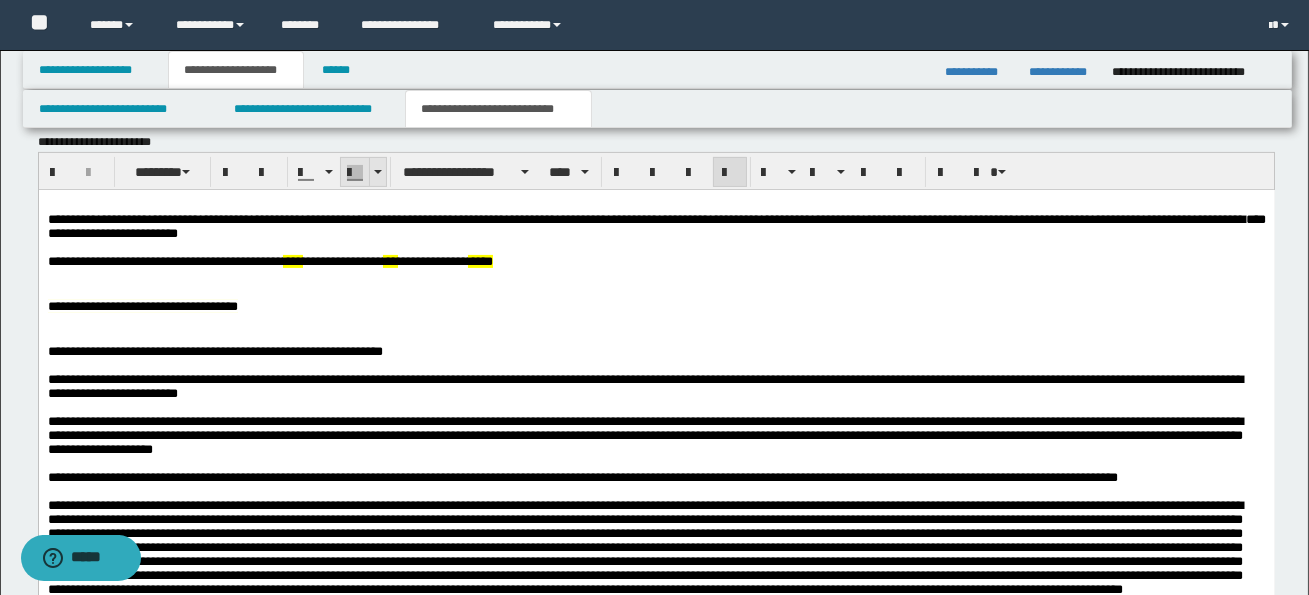 click at bounding box center [377, 172] 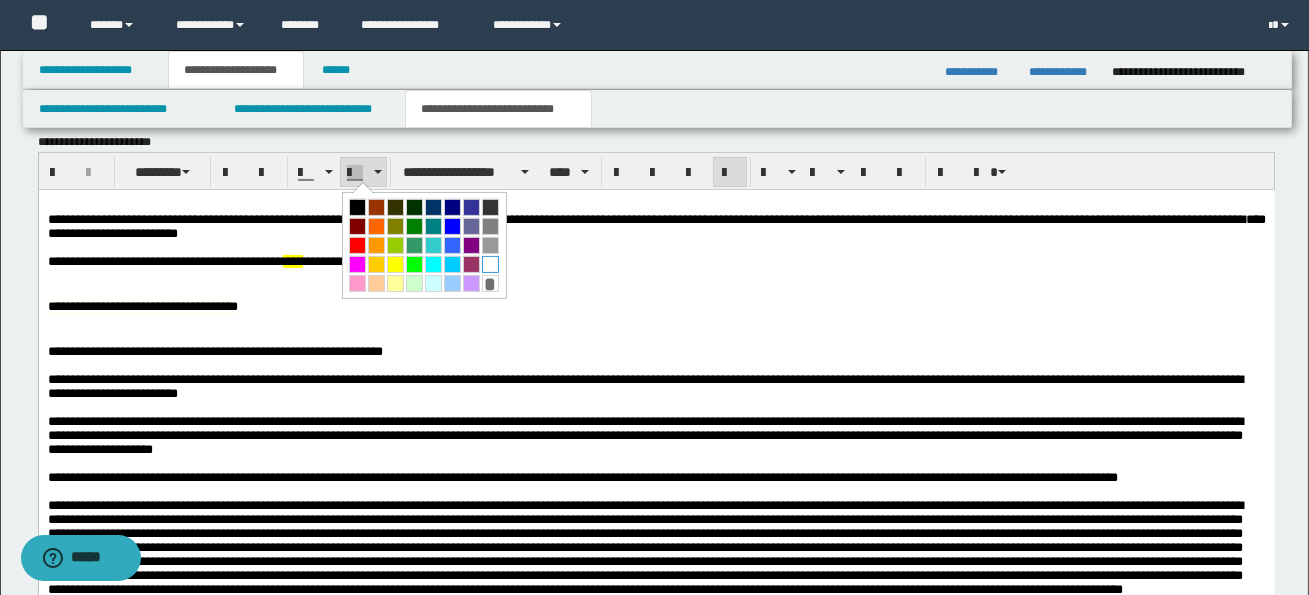 drag, startPoint x: 493, startPoint y: 262, endPoint x: 454, endPoint y: 86, distance: 180.26924 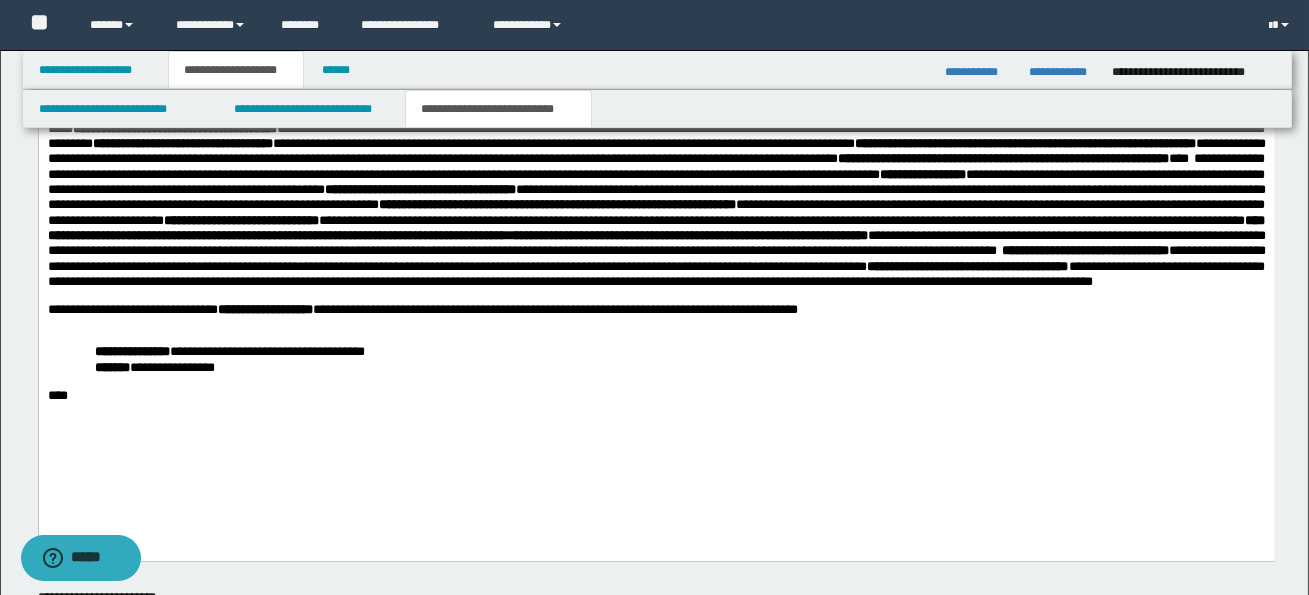 scroll, scrollTop: 2085, scrollLeft: 0, axis: vertical 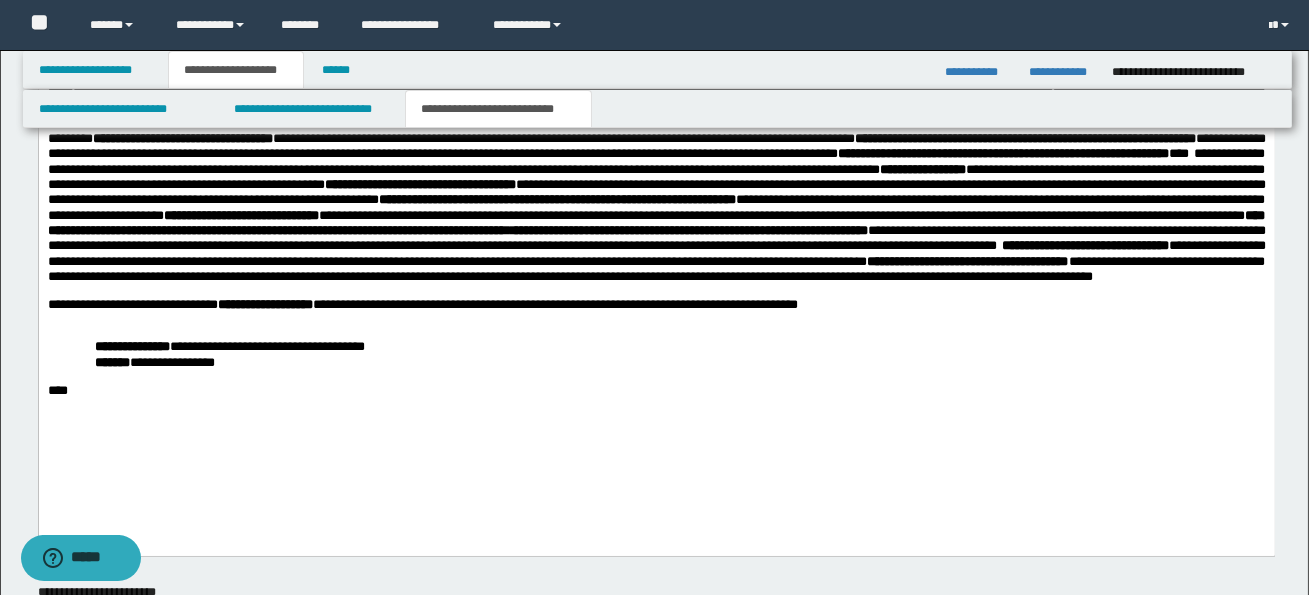 click on "**********" at bounding box center [656, 138] 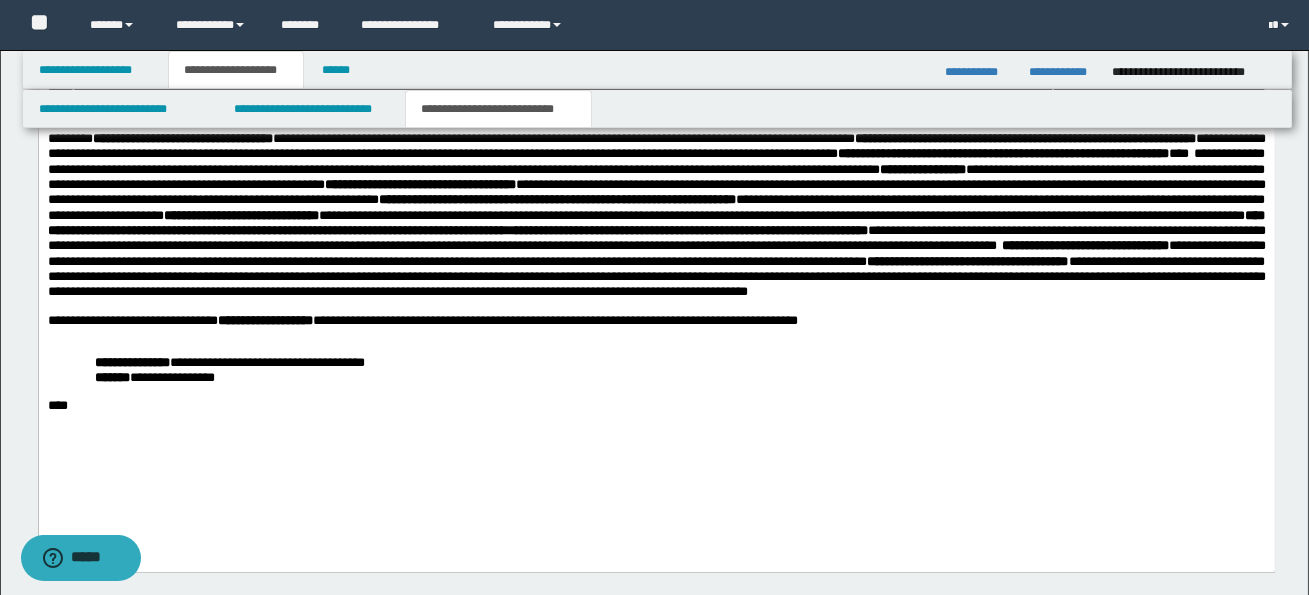 click on "**********" at bounding box center (656, 277) 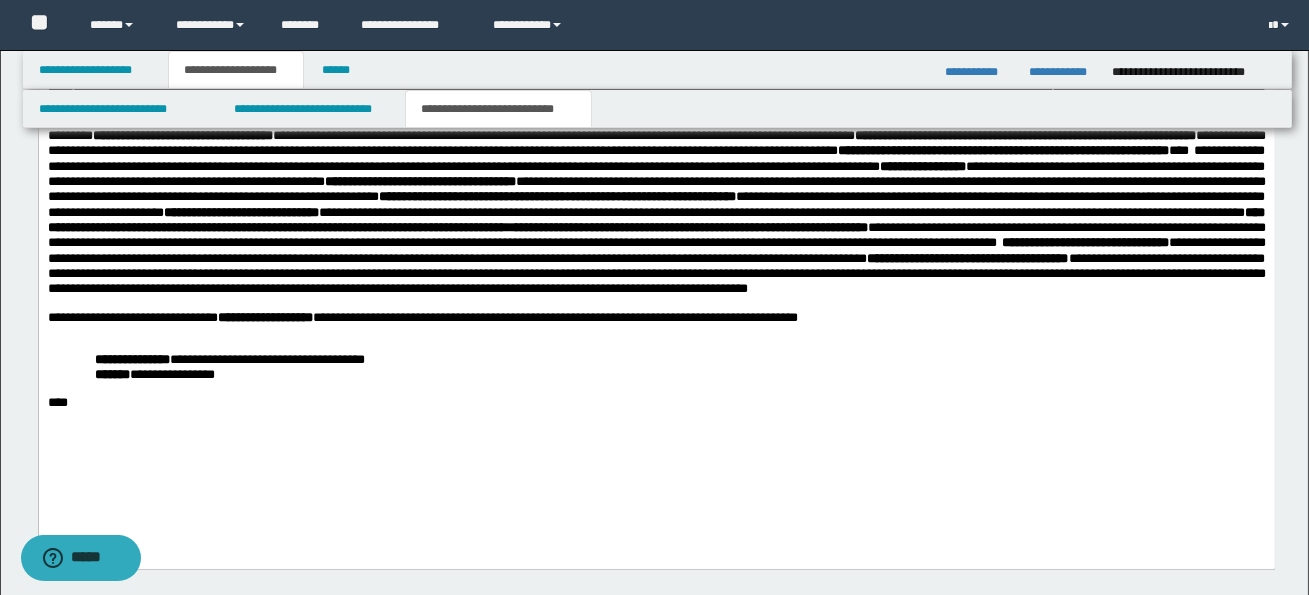scroll, scrollTop: 2110, scrollLeft: 0, axis: vertical 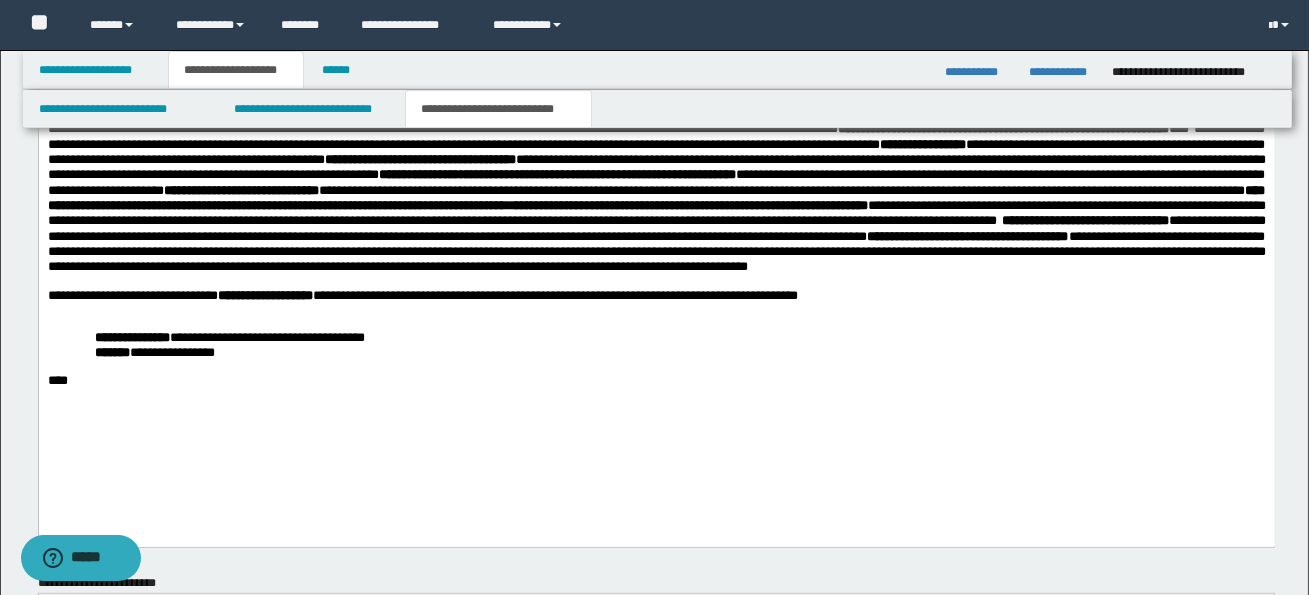 click at bounding box center (656, 282) 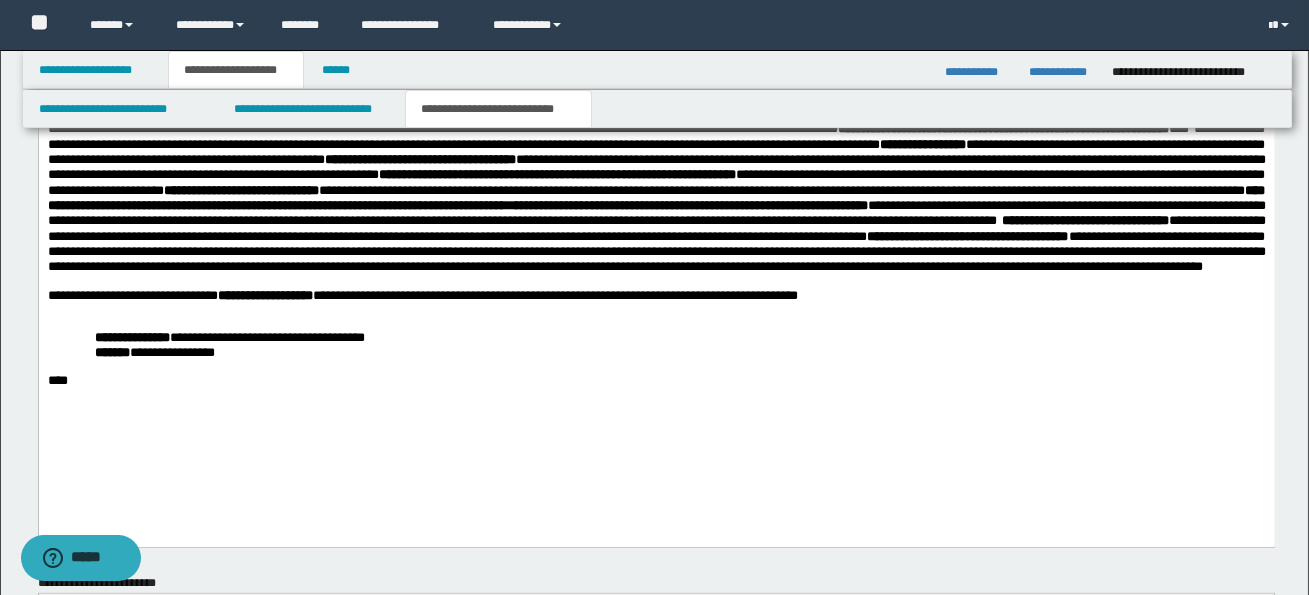 click on "**********" at bounding box center [656, 252] 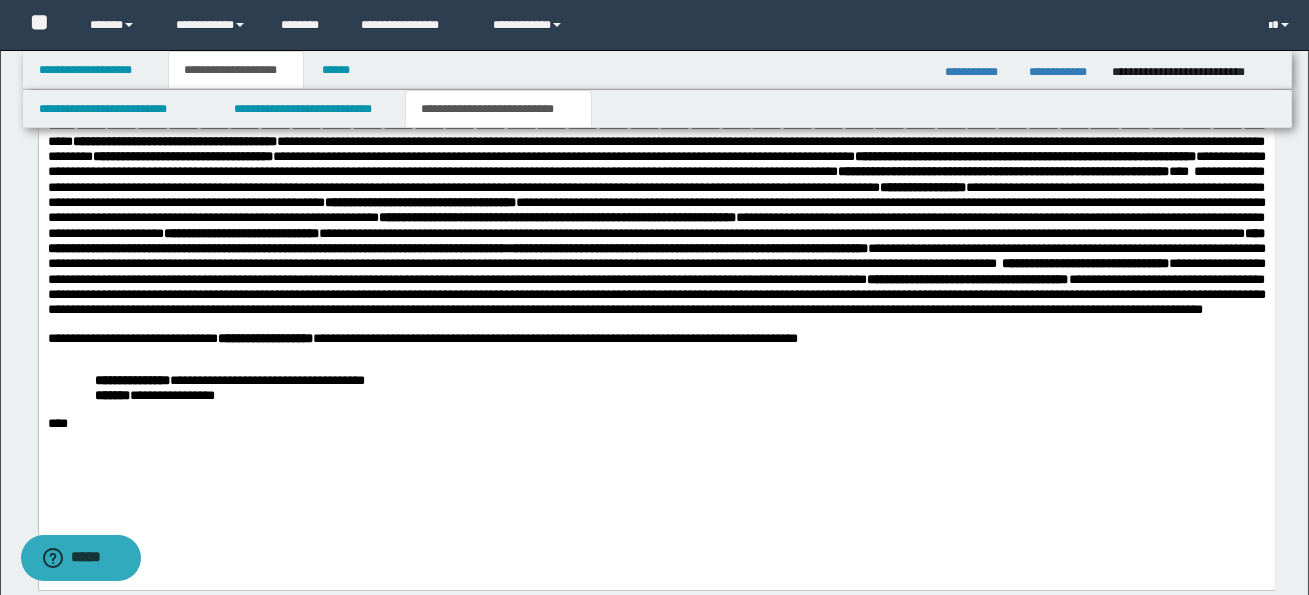 scroll, scrollTop: 2080, scrollLeft: 0, axis: vertical 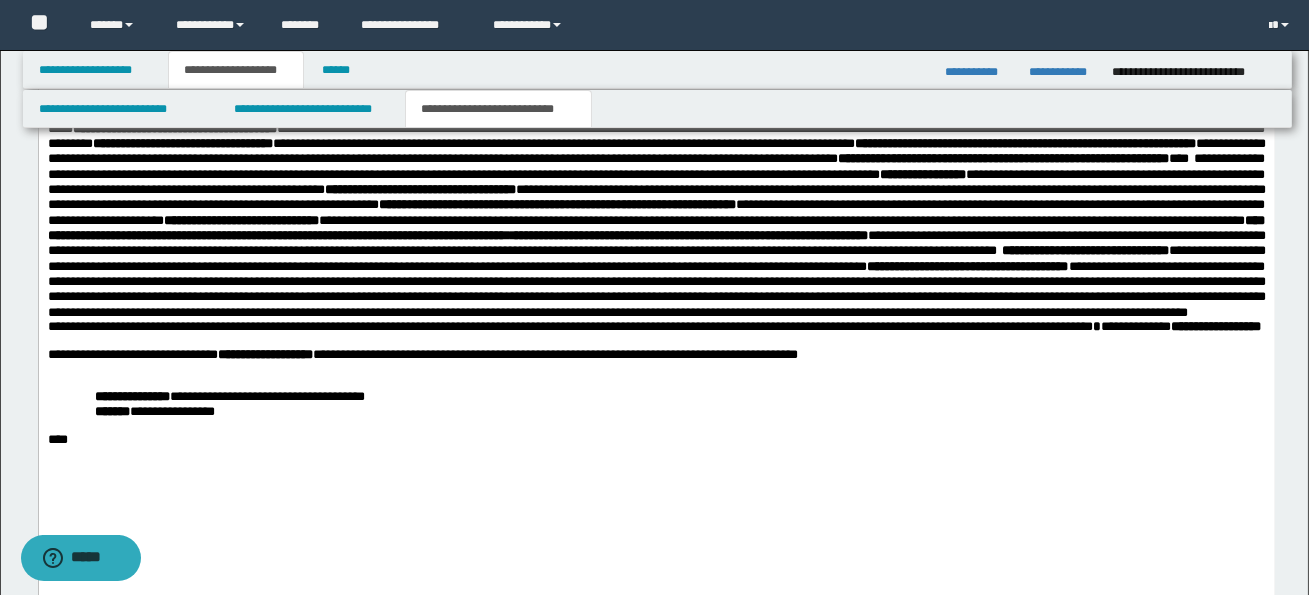 click on "**********" at bounding box center [656, -213] 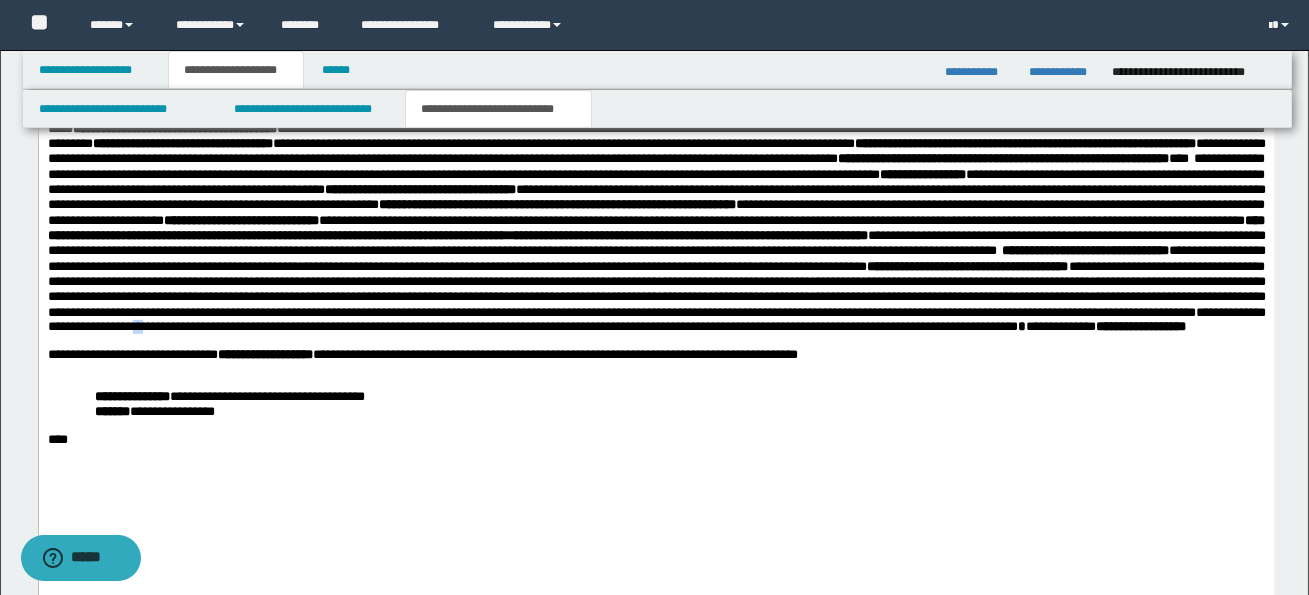 drag, startPoint x: 136, startPoint y: 367, endPoint x: 147, endPoint y: 367, distance: 11 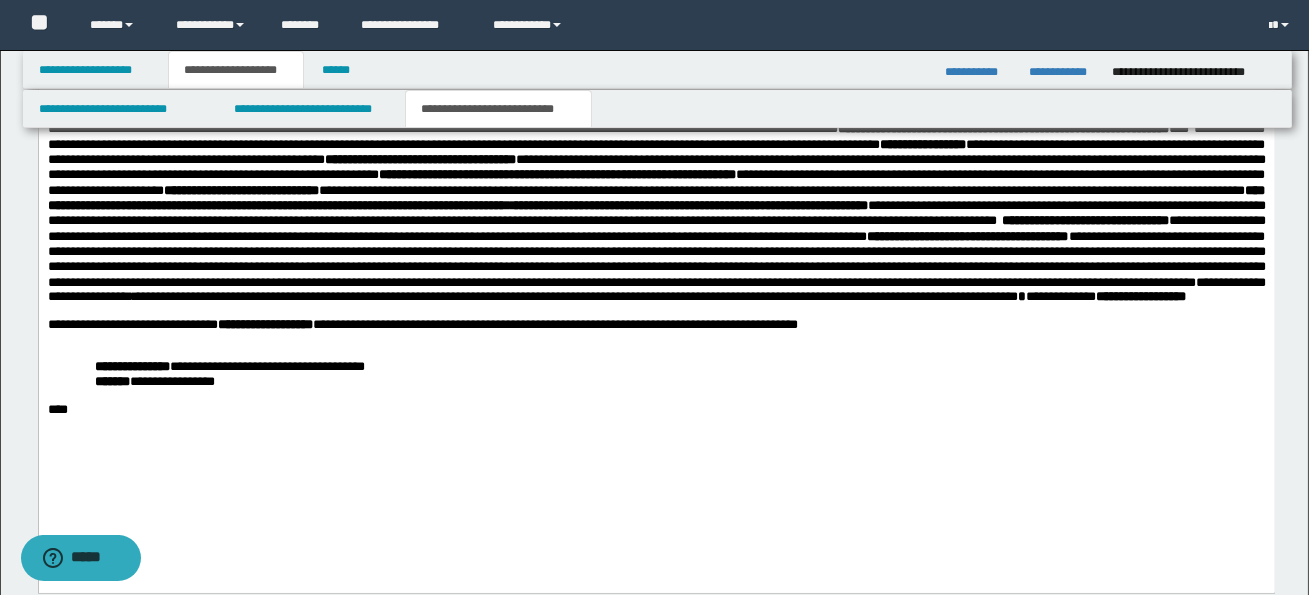 scroll, scrollTop: 2112, scrollLeft: 0, axis: vertical 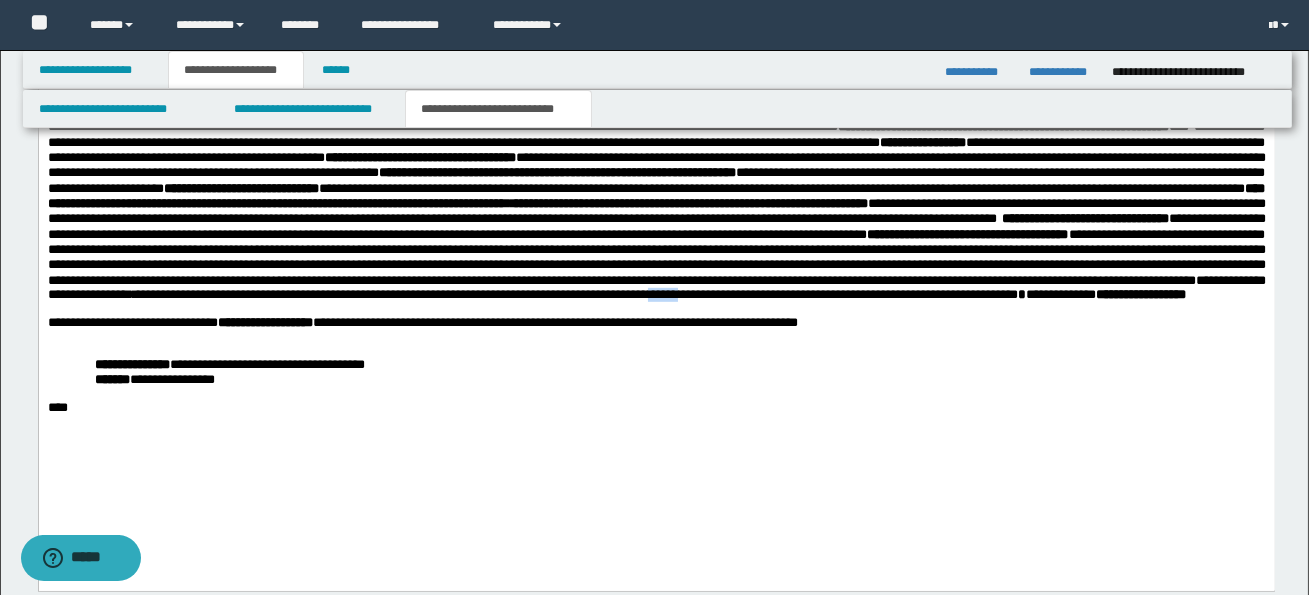 drag, startPoint x: 771, startPoint y: 335, endPoint x: 812, endPoint y: 337, distance: 41.04875 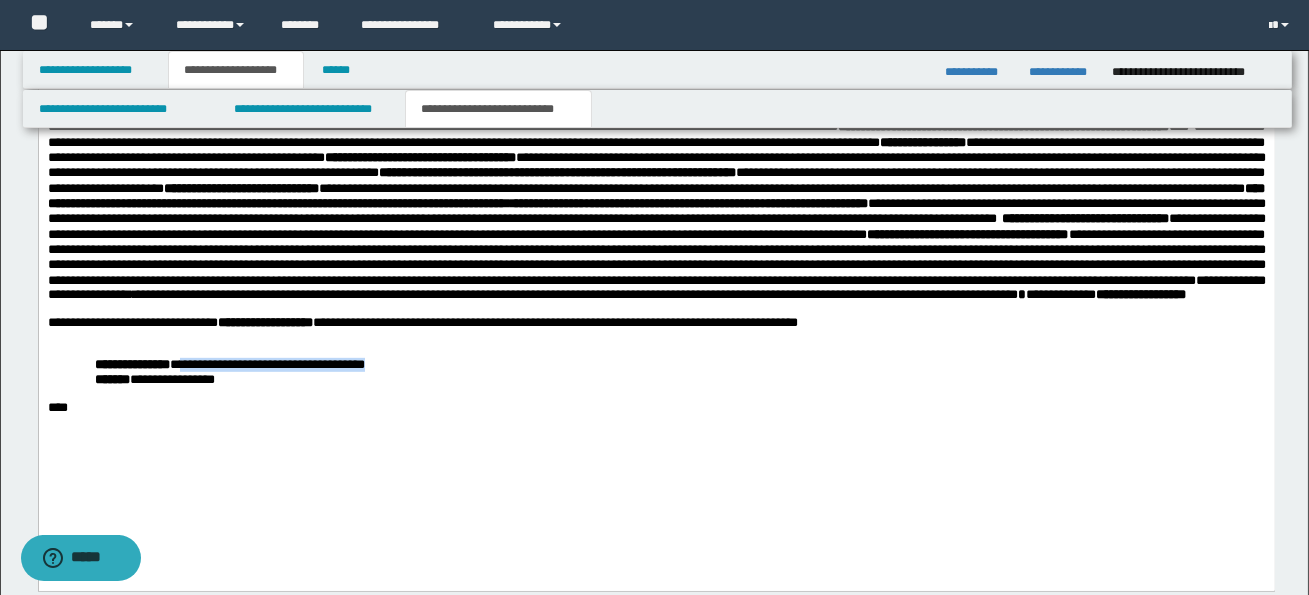 drag, startPoint x: 183, startPoint y: 425, endPoint x: 402, endPoint y: 431, distance: 219.08218 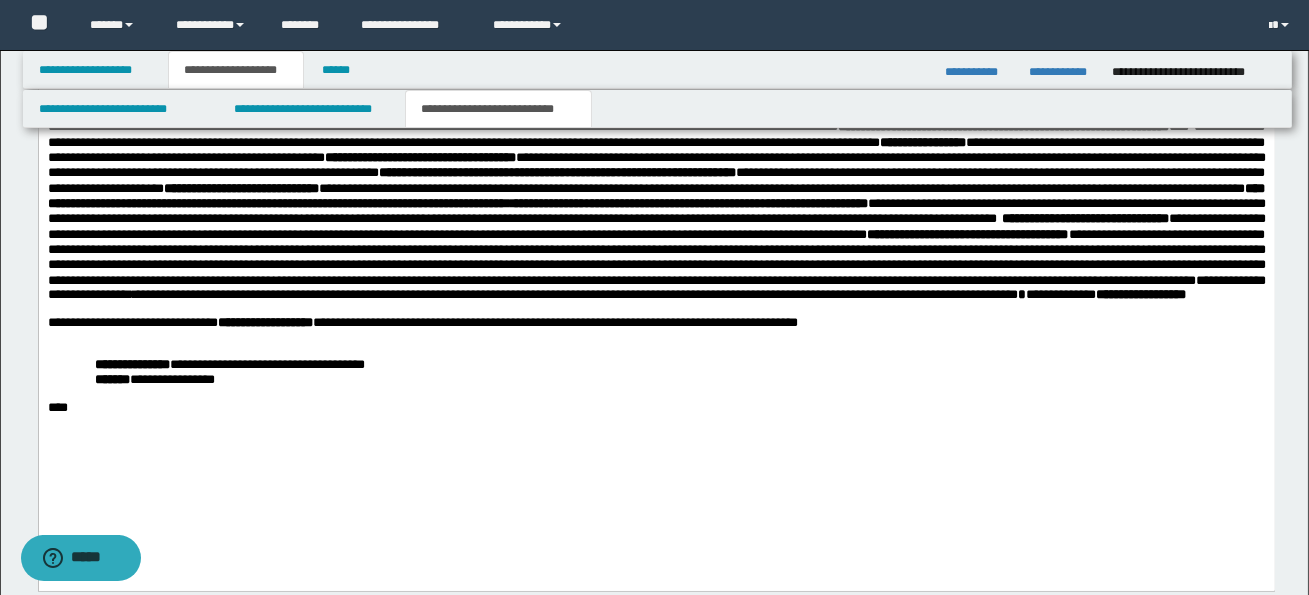 click at bounding box center [656, 394] 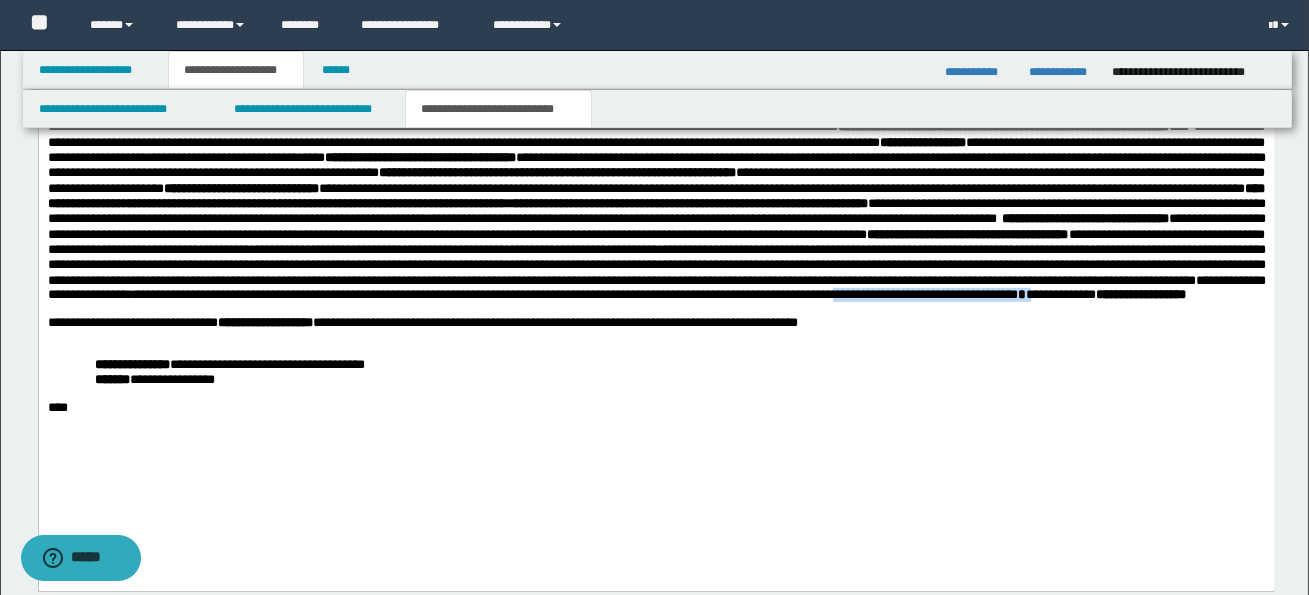 drag, startPoint x: 1003, startPoint y: 334, endPoint x: 1229, endPoint y: 334, distance: 226 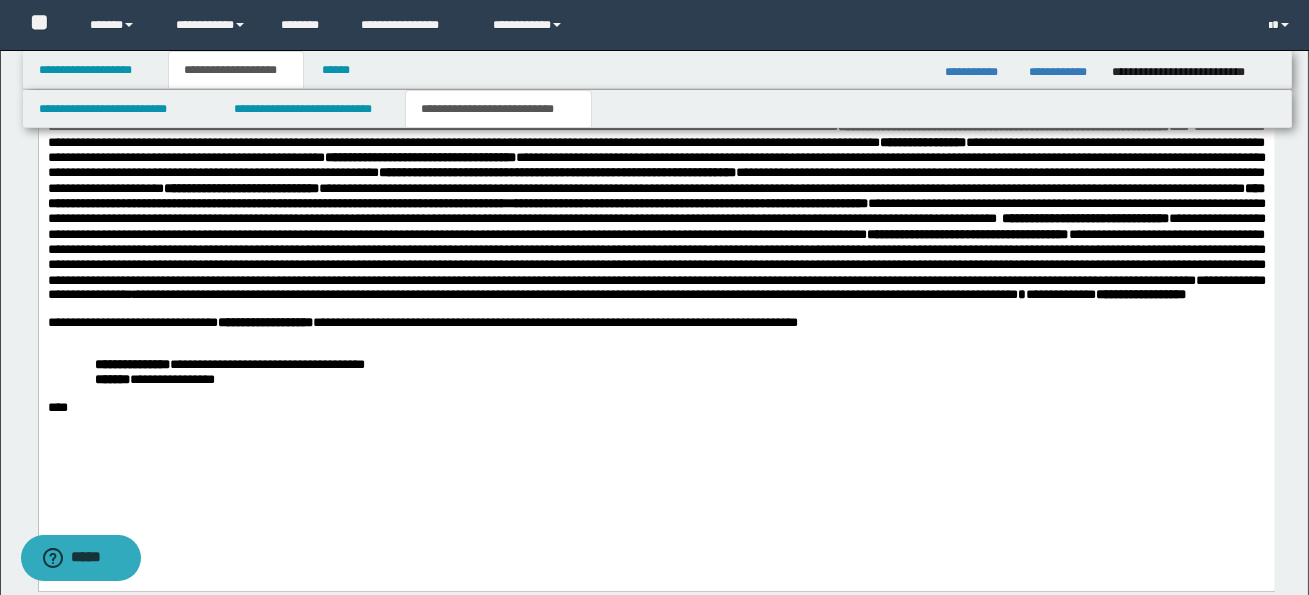 scroll, scrollTop: 0, scrollLeft: 0, axis: both 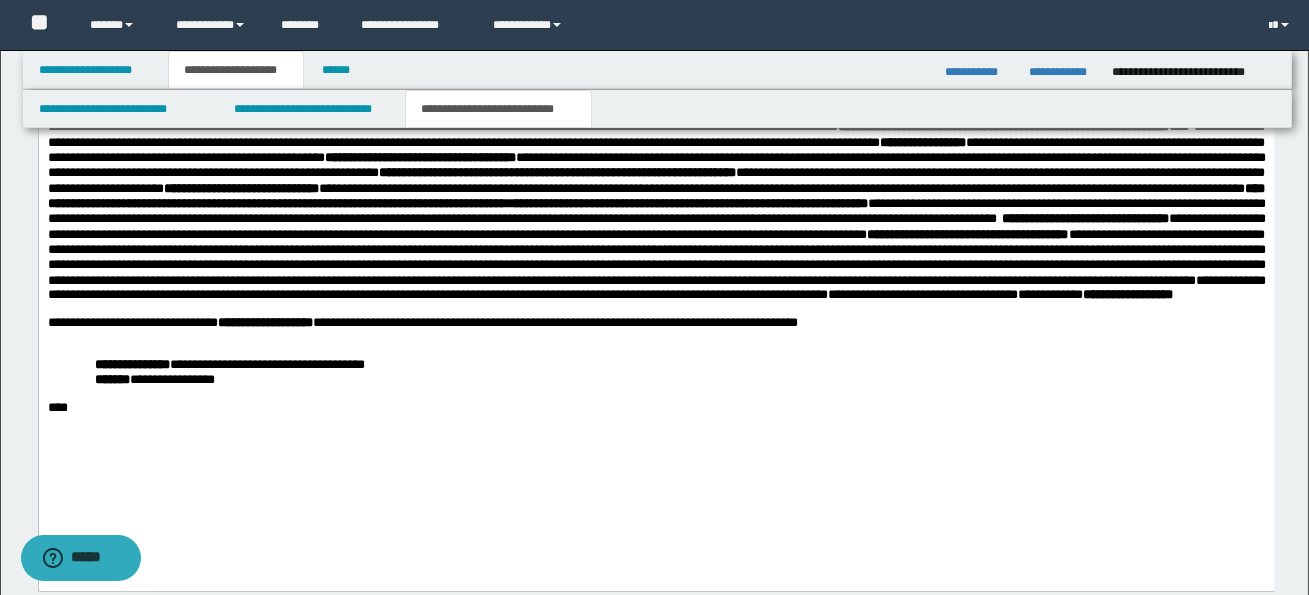 click on "**********" at bounding box center [656, 287] 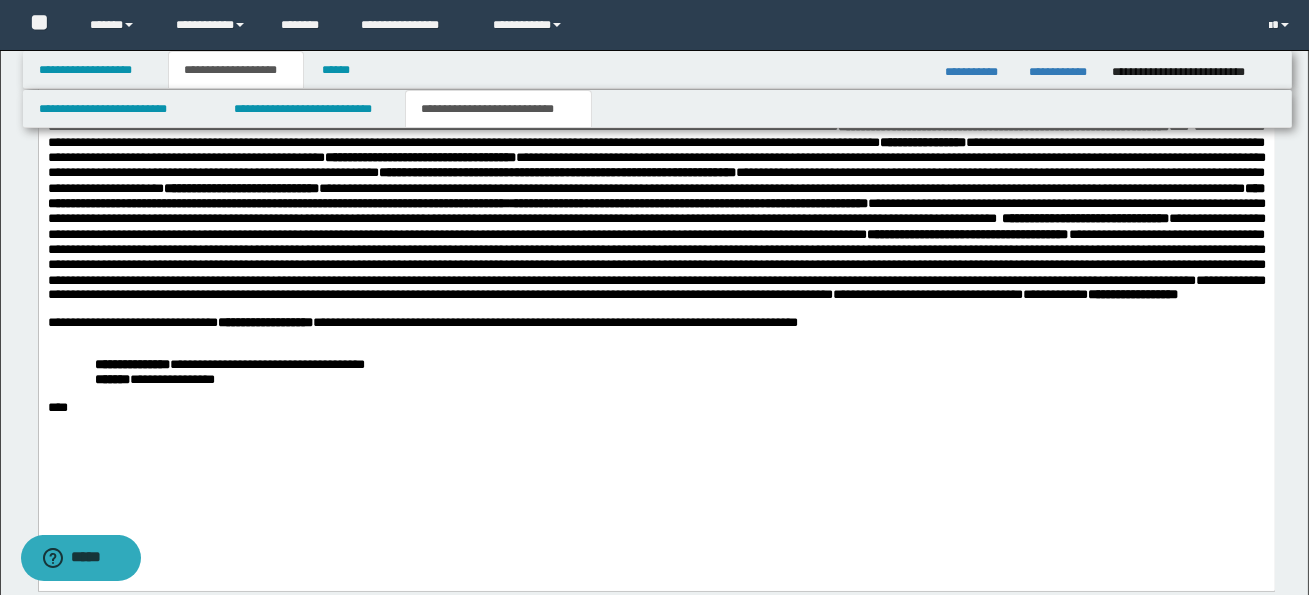 click on "**********" at bounding box center (927, 294) 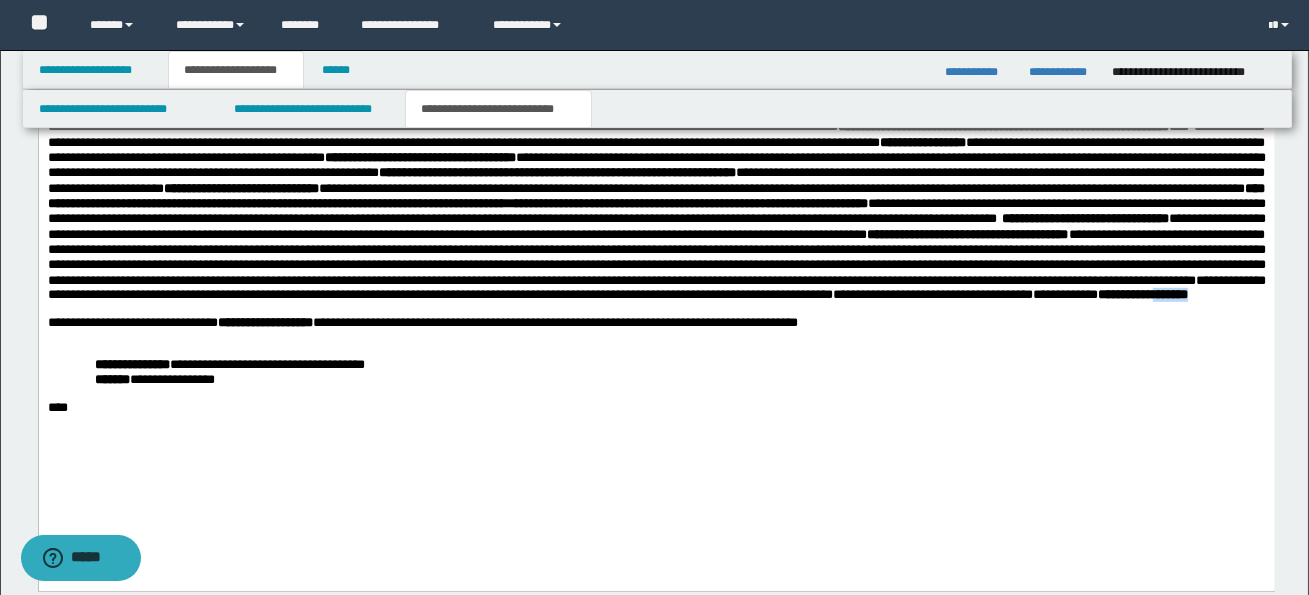 drag, startPoint x: 158, startPoint y: 350, endPoint x: 211, endPoint y: 353, distance: 53.08484 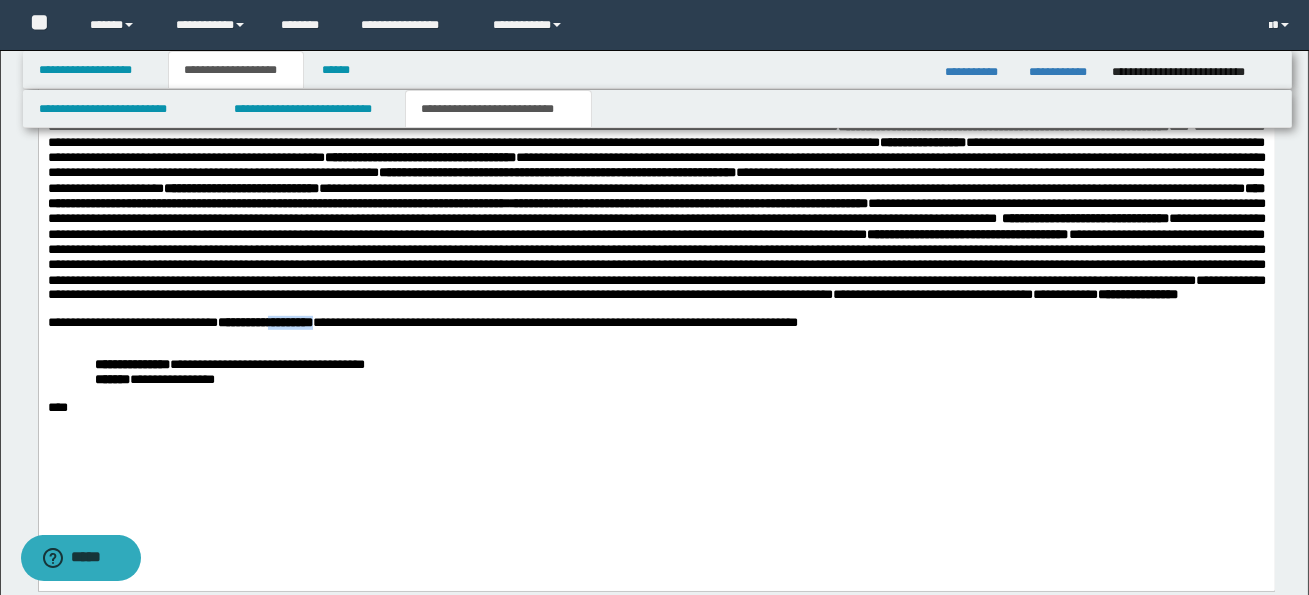 drag, startPoint x: 308, startPoint y: 380, endPoint x: 381, endPoint y: 383, distance: 73.061615 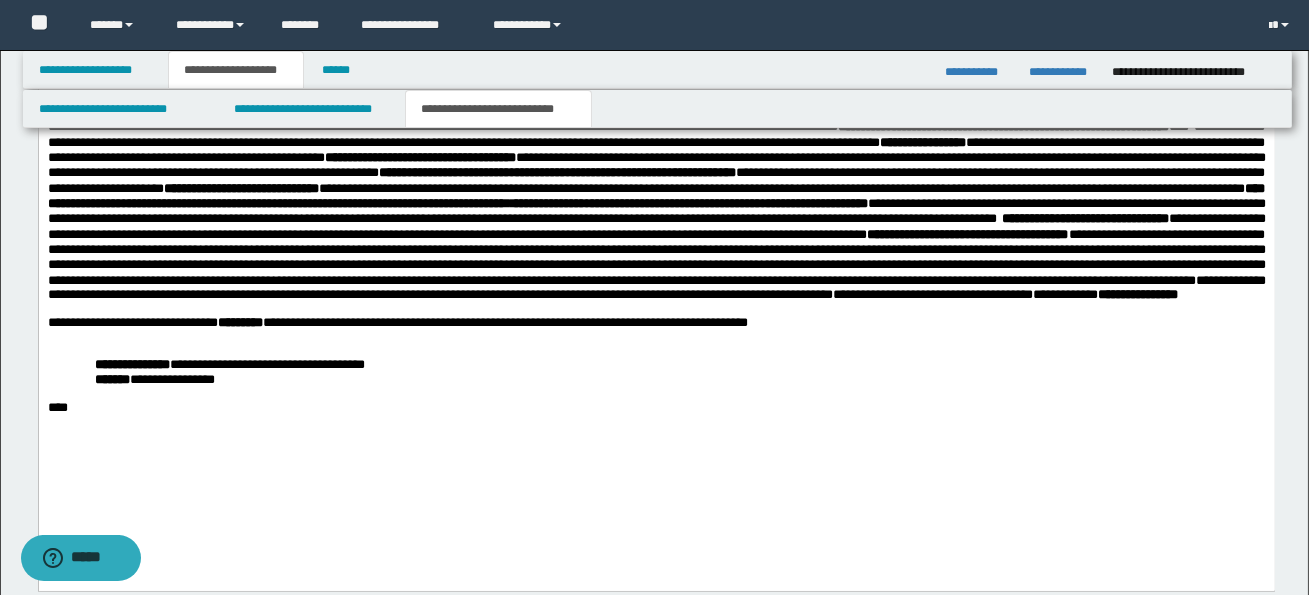 click at bounding box center [656, 351] 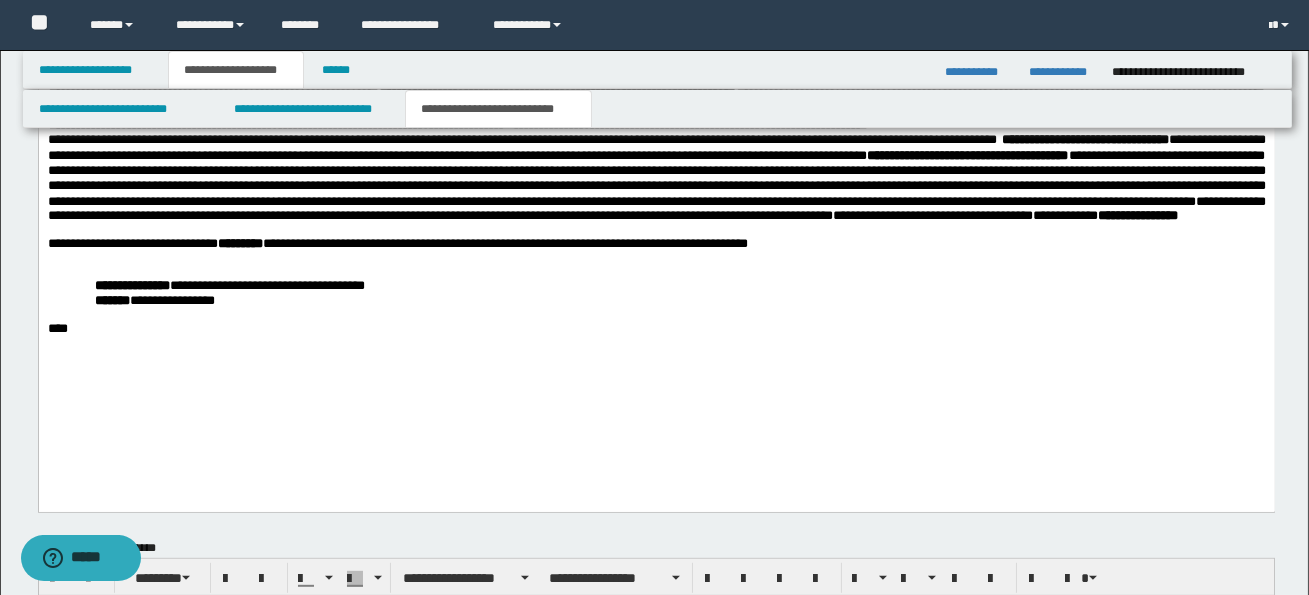 scroll, scrollTop: 2190, scrollLeft: 0, axis: vertical 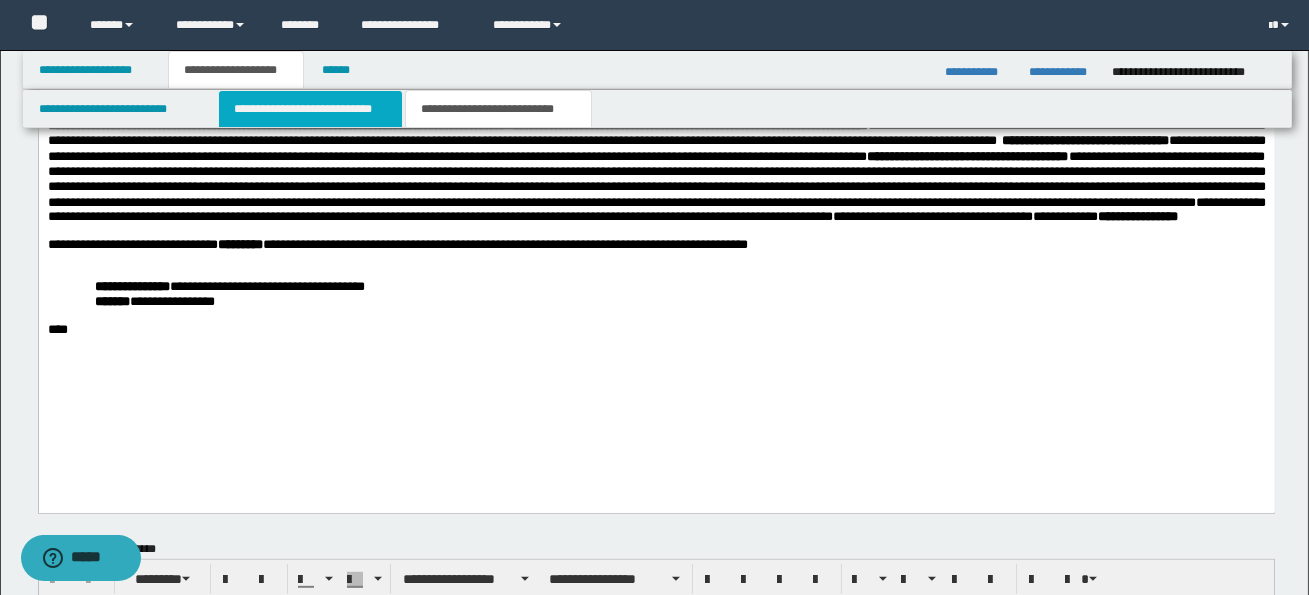 click on "**********" at bounding box center (310, 109) 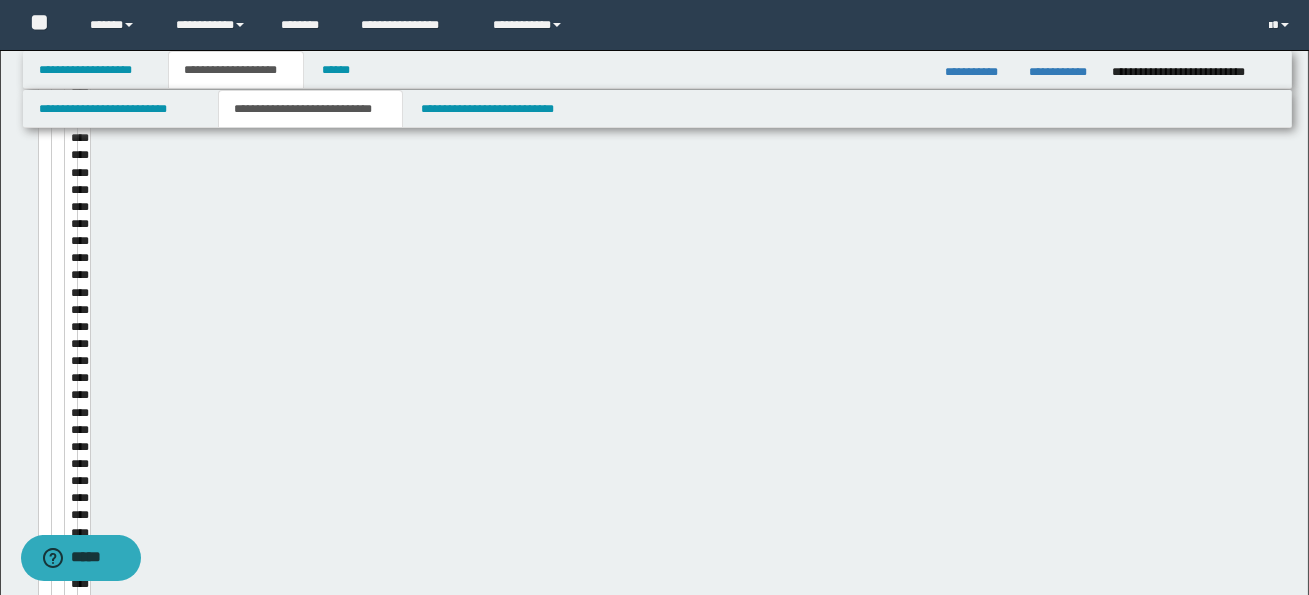 type 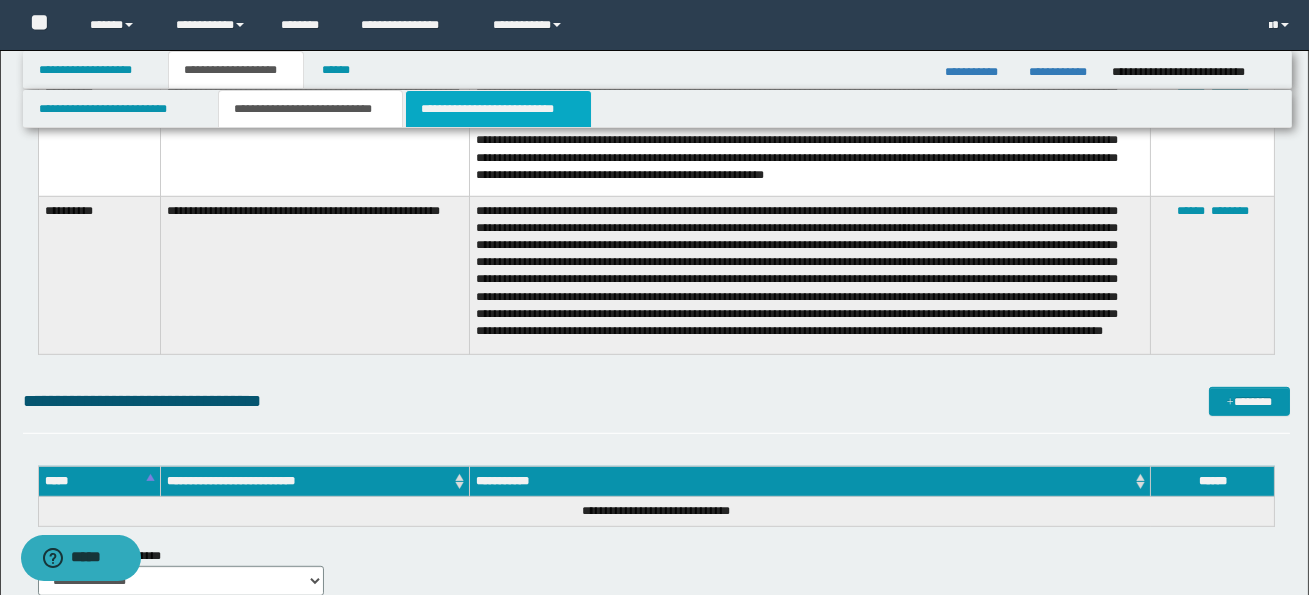 click on "**********" at bounding box center [498, 109] 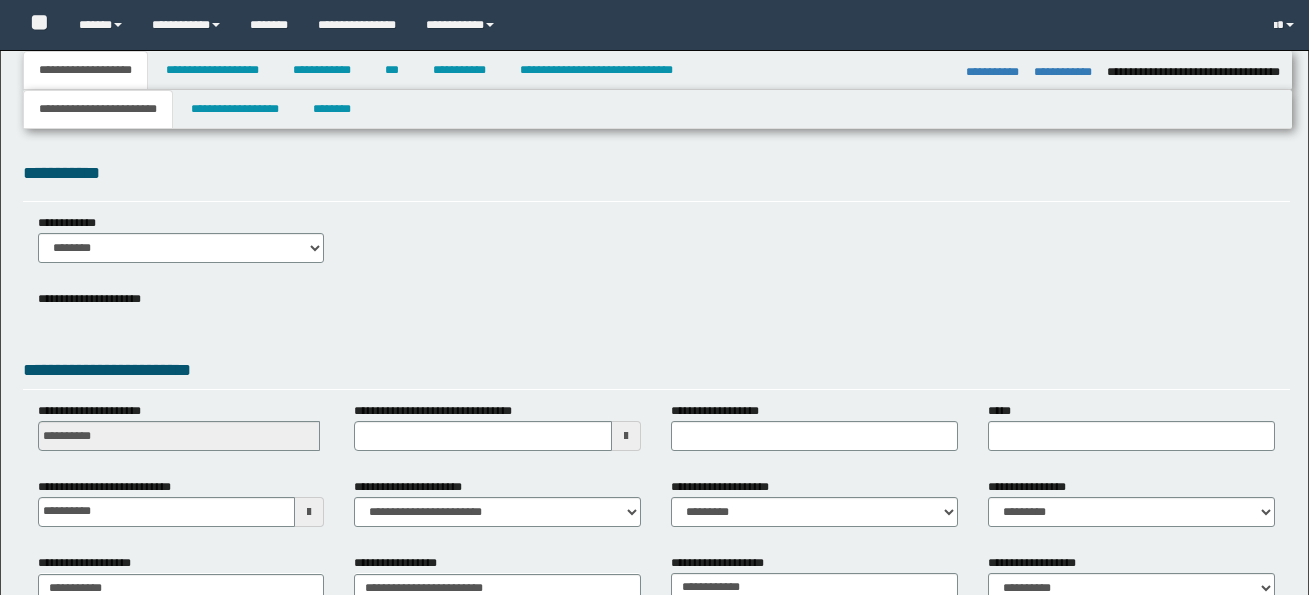 select on "*" 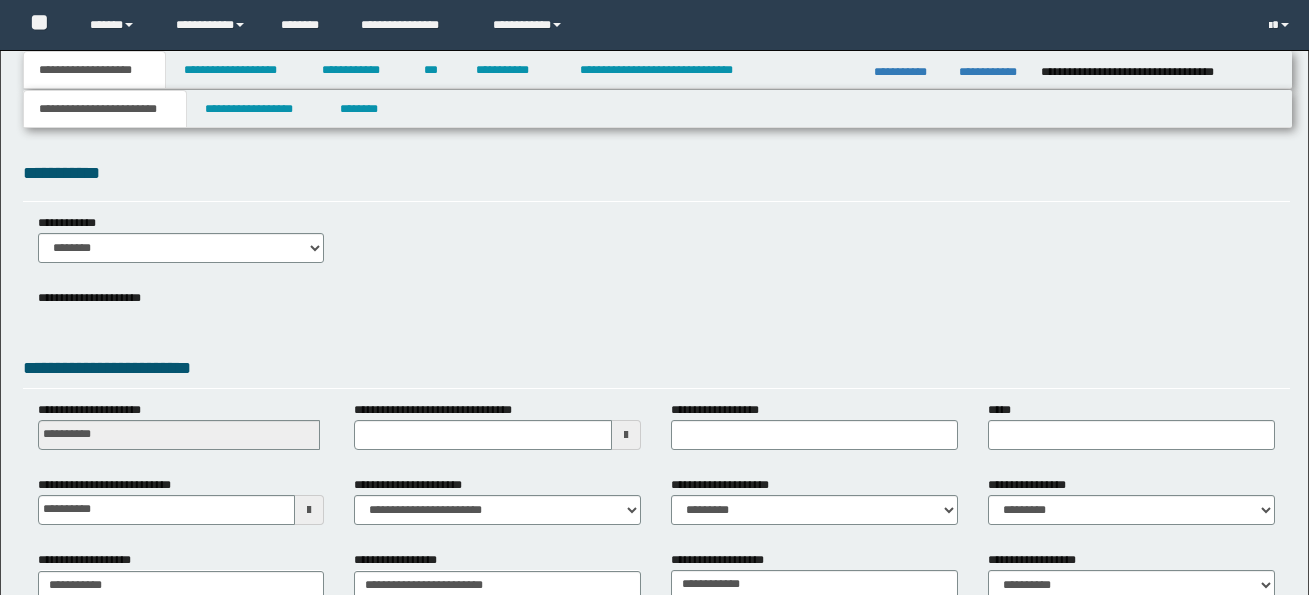 scroll, scrollTop: 0, scrollLeft: 0, axis: both 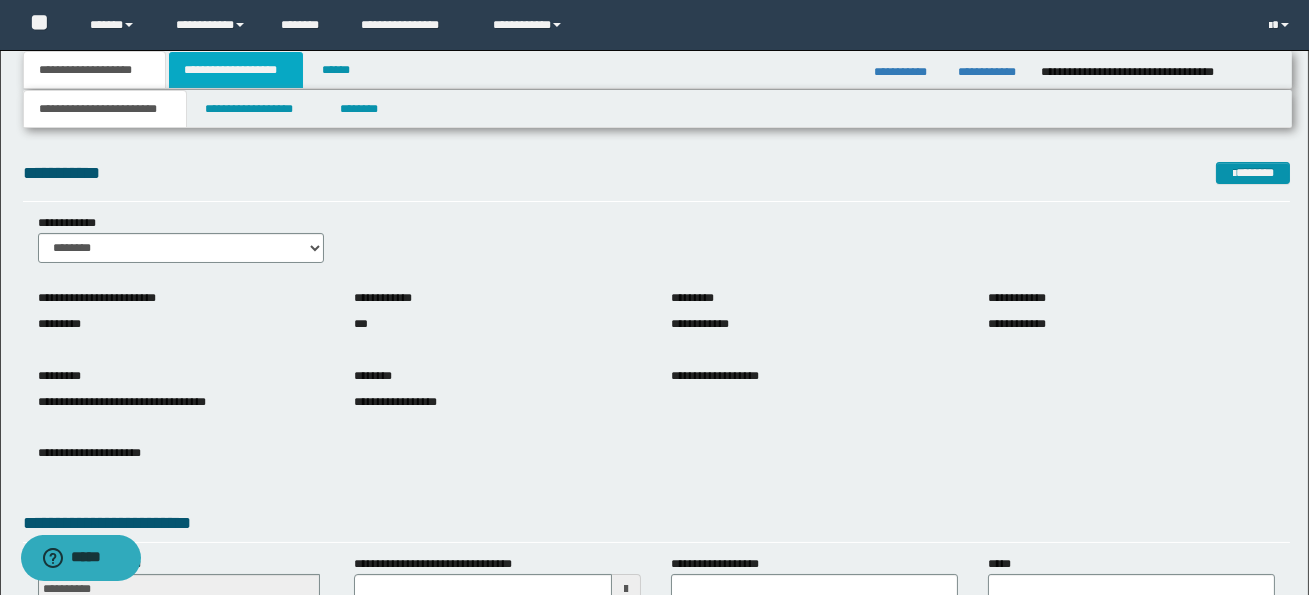 click on "**********" at bounding box center (236, 70) 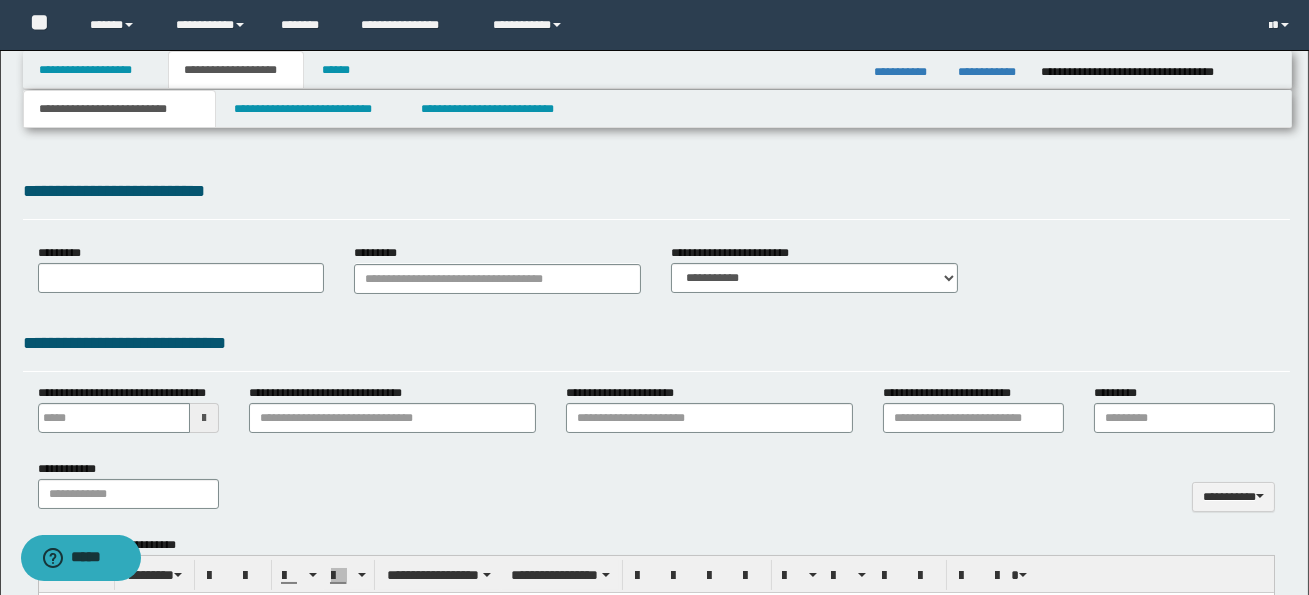 type 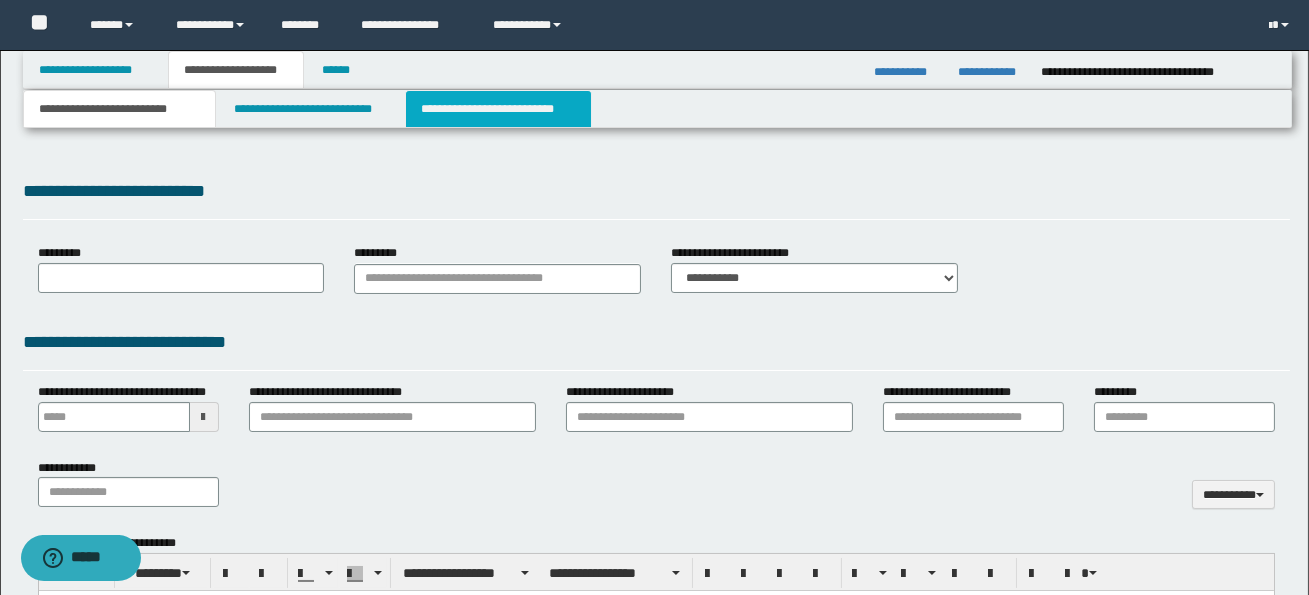 click on "**********" at bounding box center (498, 109) 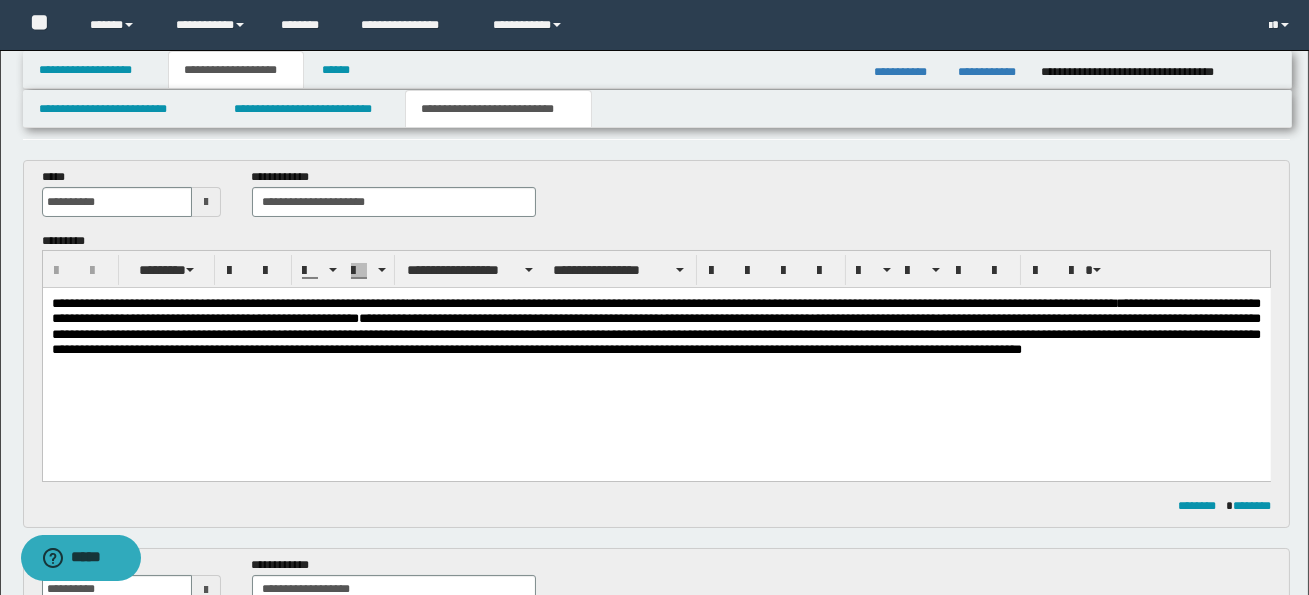 scroll, scrollTop: 41, scrollLeft: 0, axis: vertical 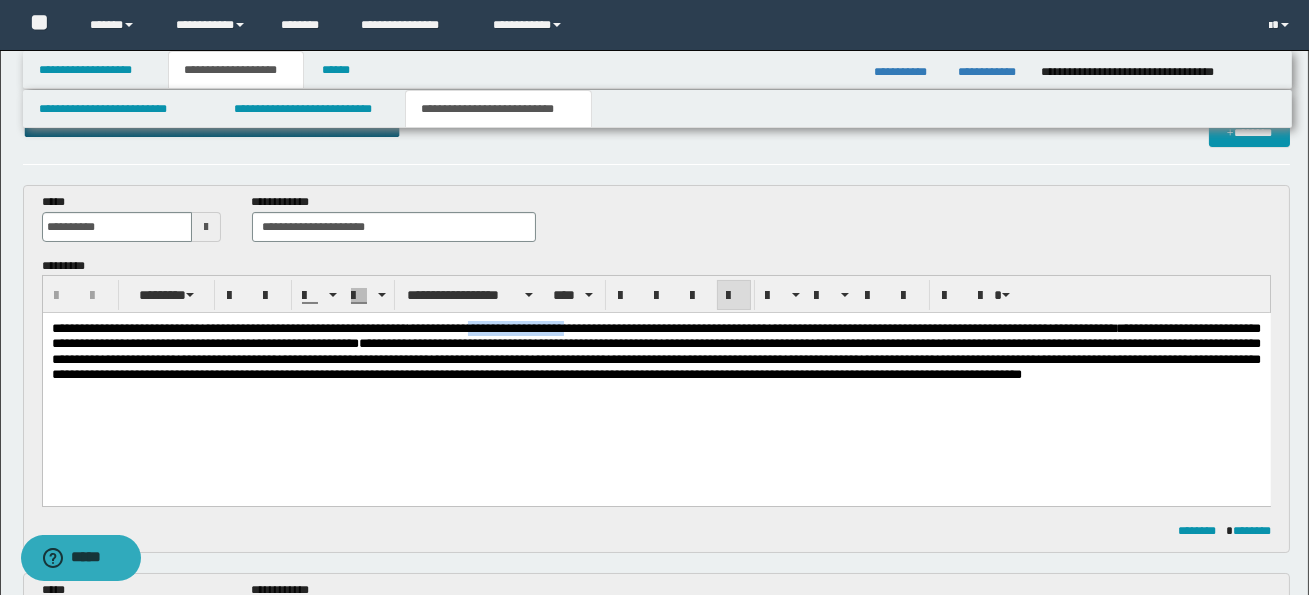 drag, startPoint x: 530, startPoint y: 326, endPoint x: 635, endPoint y: 329, distance: 105.04285 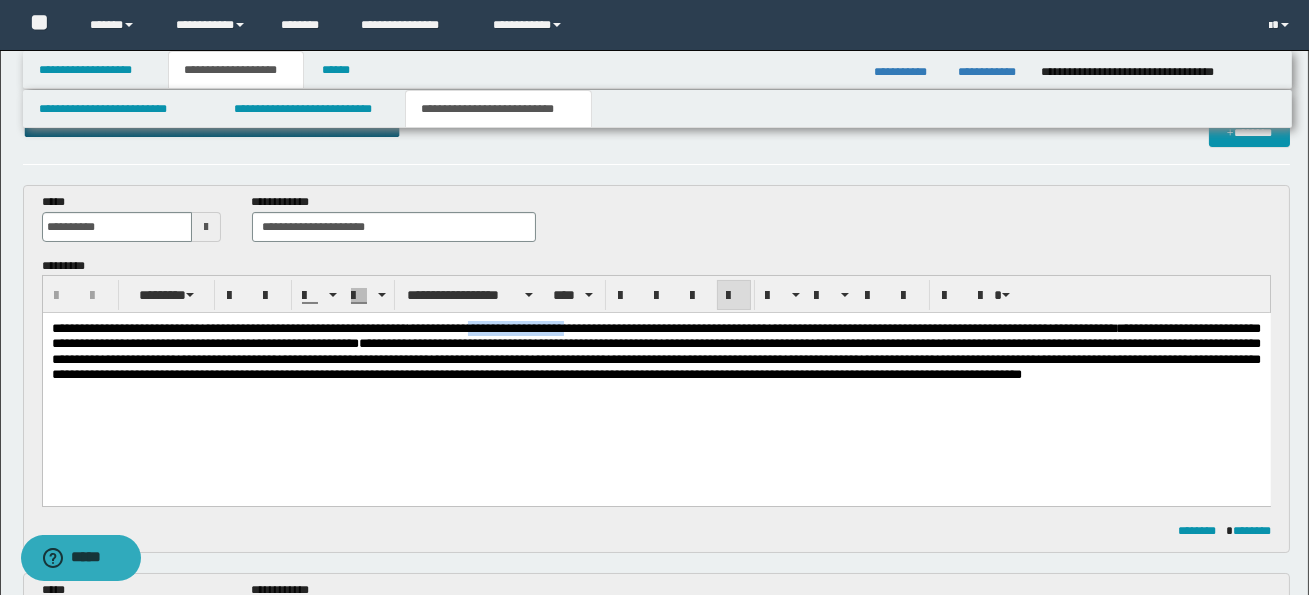 click on "**********" at bounding box center [505, 328] 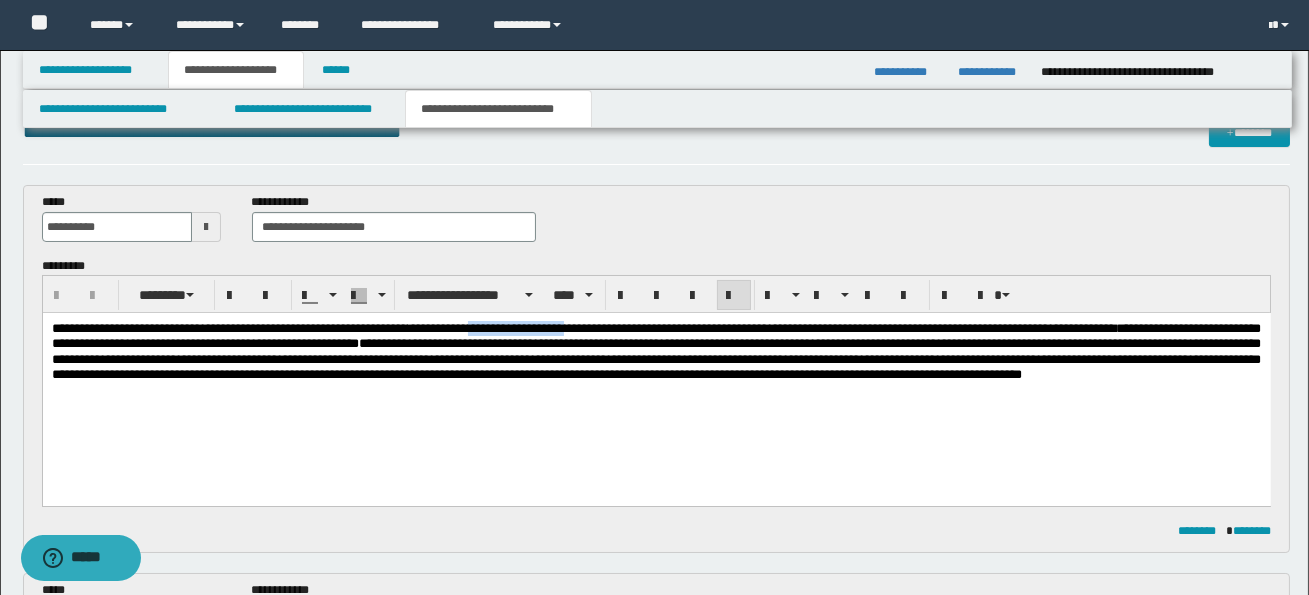 type 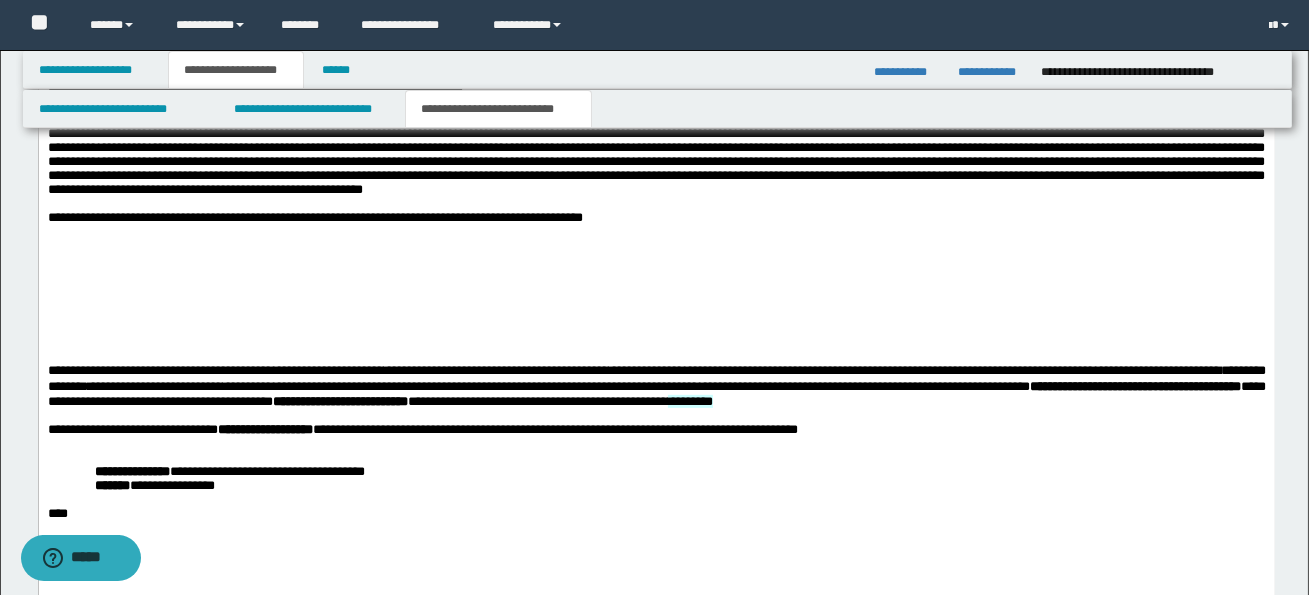 scroll, scrollTop: 2072, scrollLeft: 0, axis: vertical 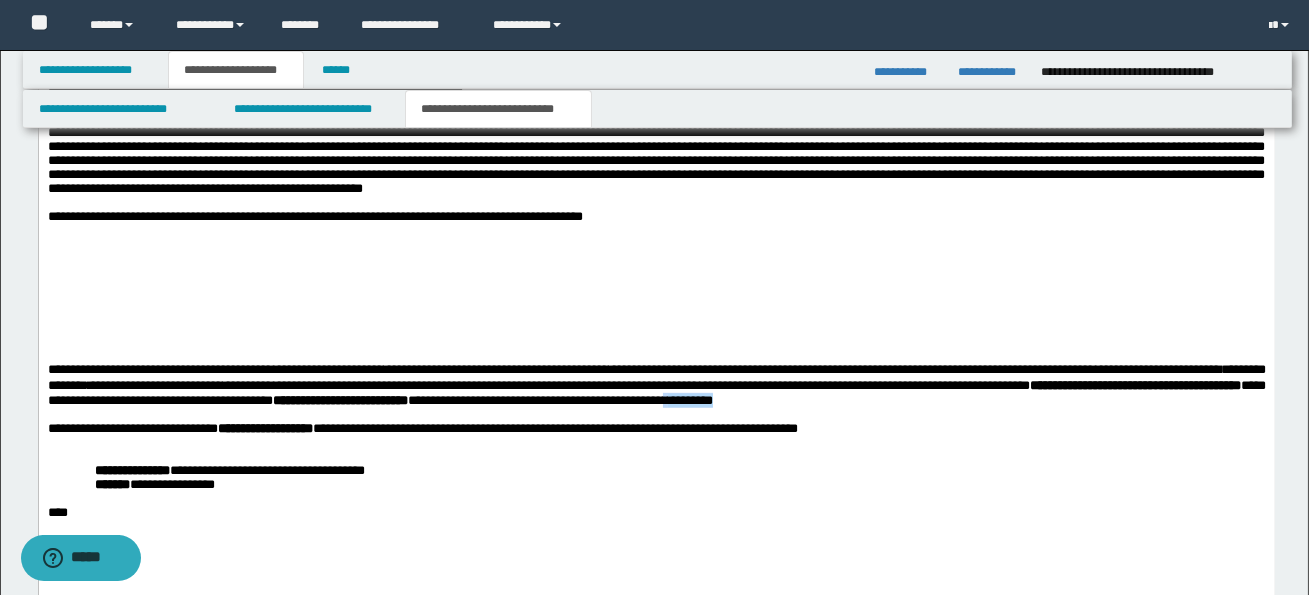 drag, startPoint x: 1072, startPoint y: 406, endPoint x: 1159, endPoint y: 406, distance: 87 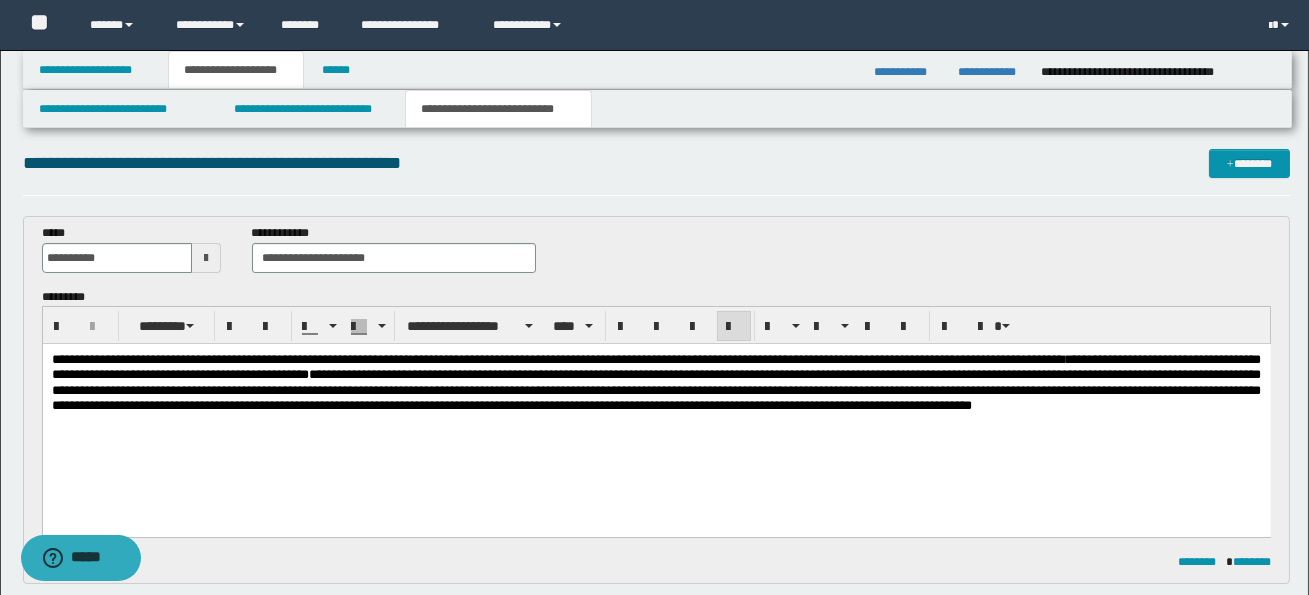 scroll, scrollTop: 11, scrollLeft: 0, axis: vertical 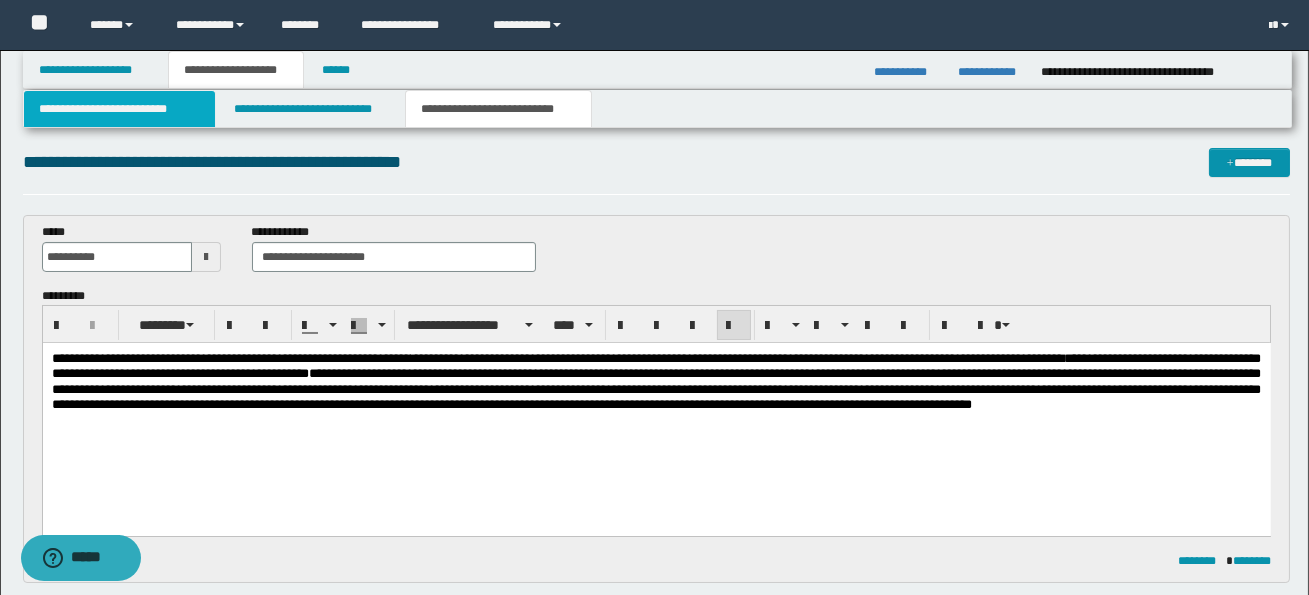 click on "**********" at bounding box center [119, 109] 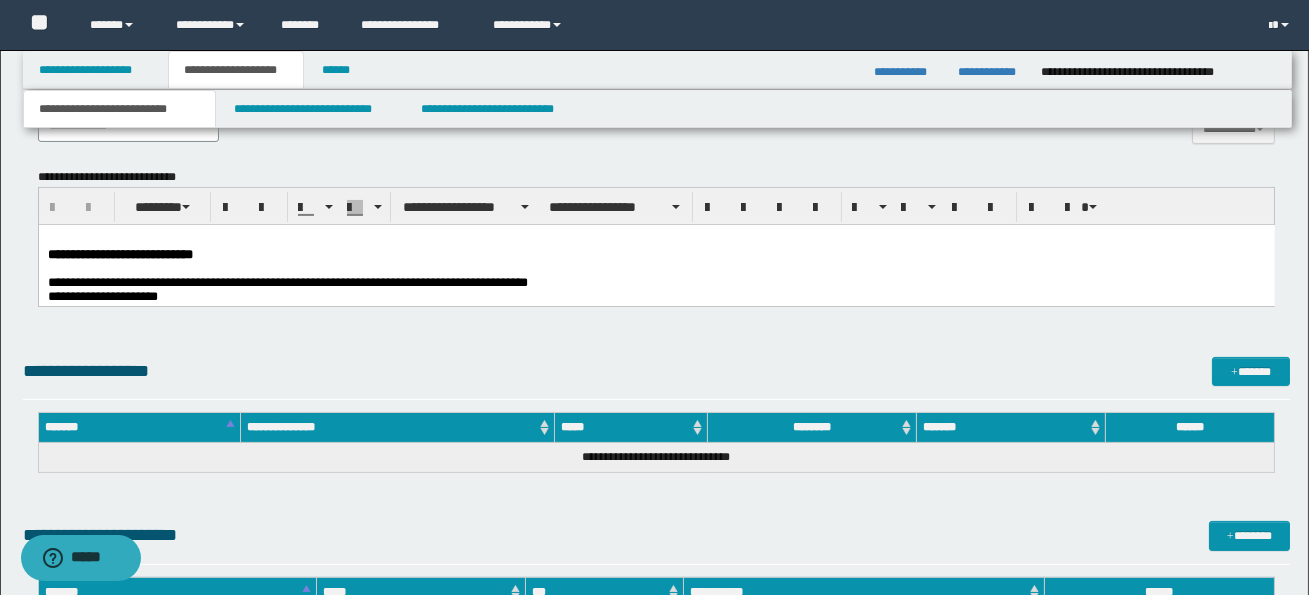 scroll, scrollTop: 961, scrollLeft: 0, axis: vertical 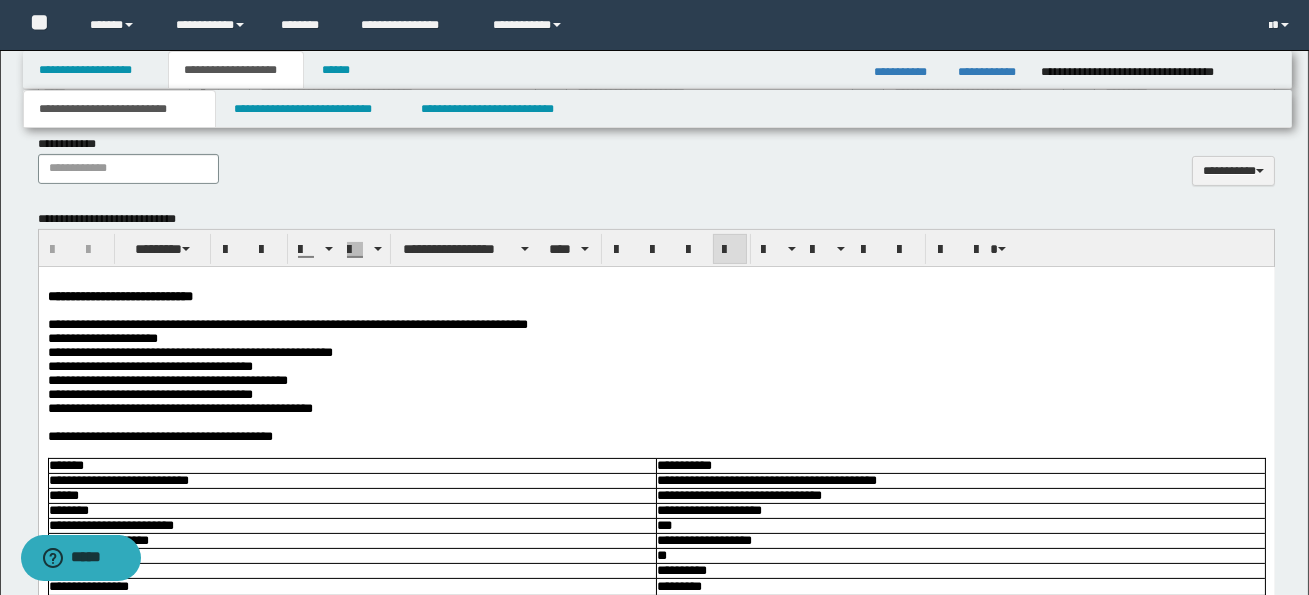 click on "**********" at bounding box center [182, 323] 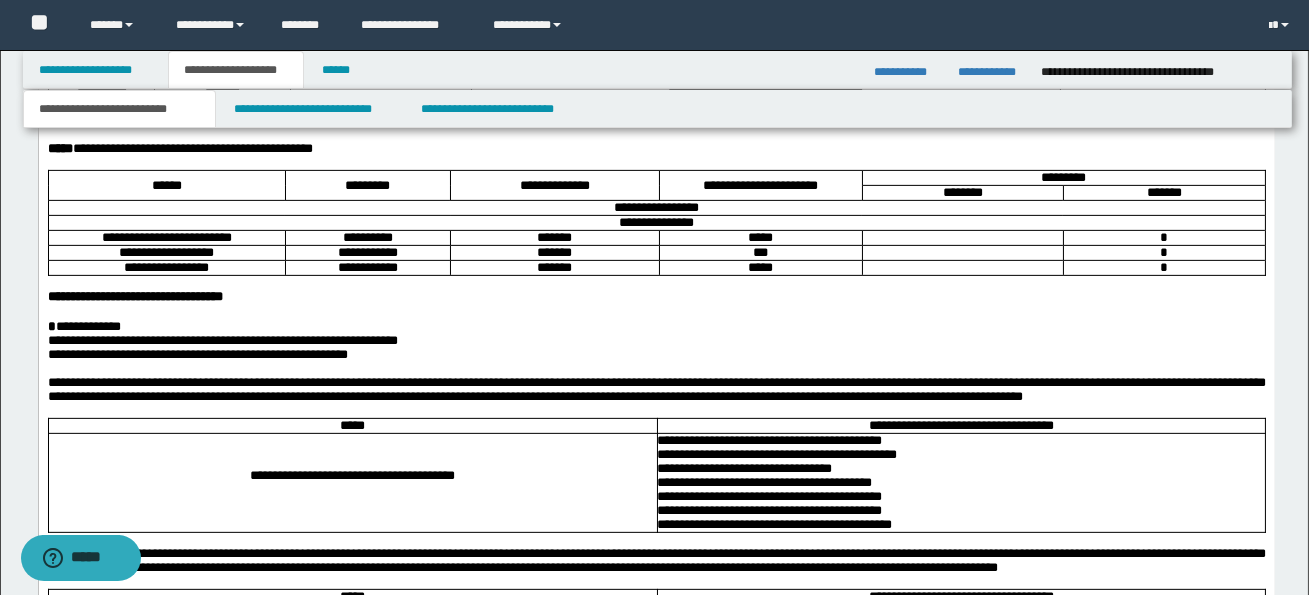 scroll, scrollTop: 1716, scrollLeft: 0, axis: vertical 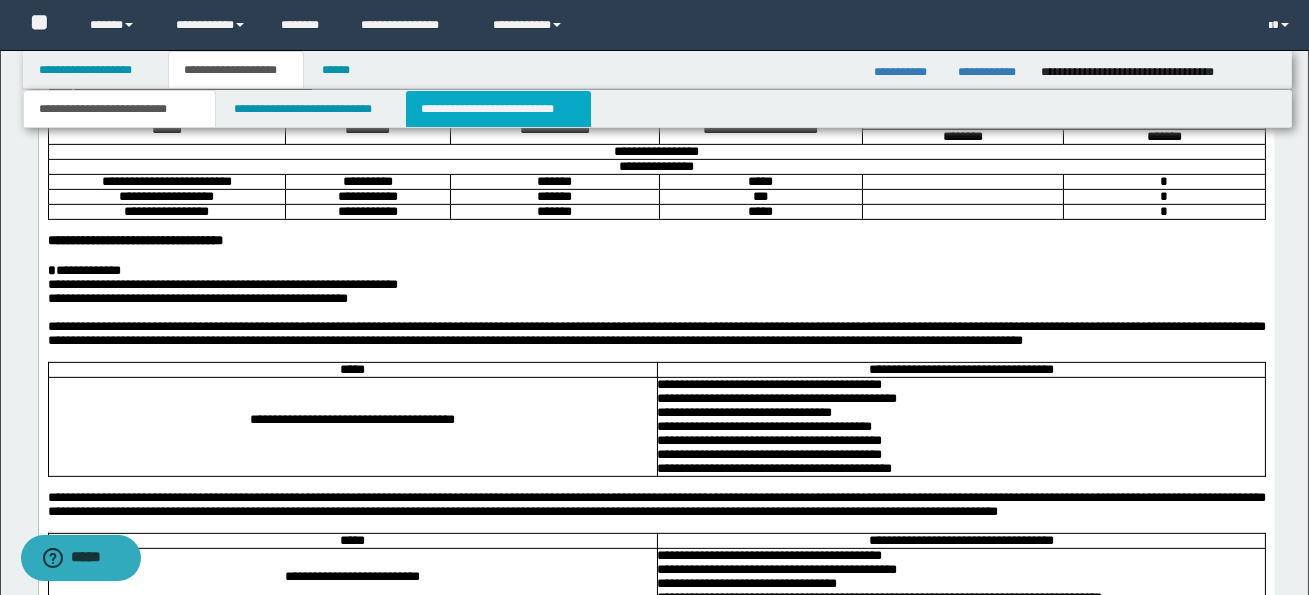 click on "**********" at bounding box center (498, 109) 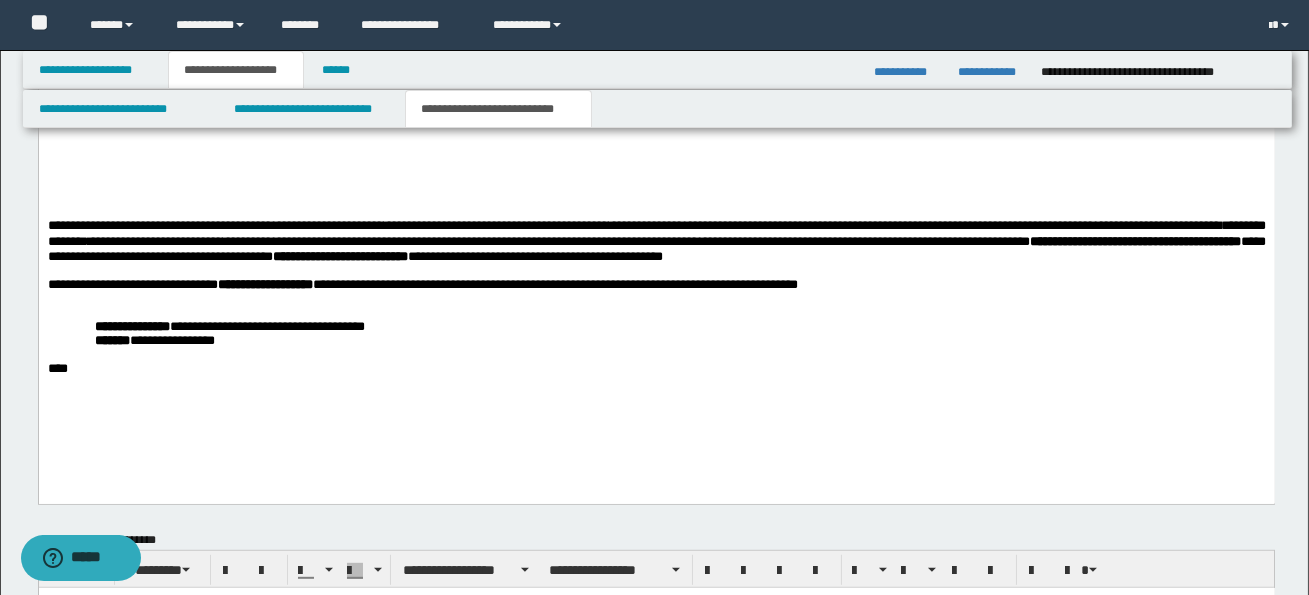 scroll, scrollTop: 2211, scrollLeft: 0, axis: vertical 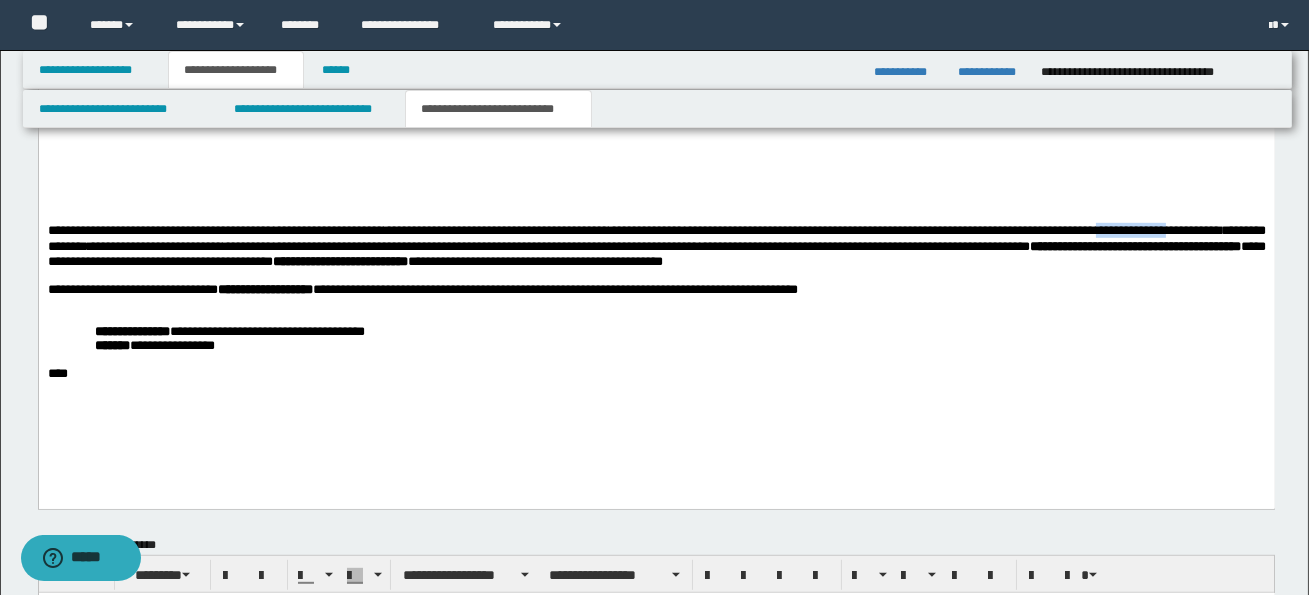drag, startPoint x: 1160, startPoint y: 239, endPoint x: 1242, endPoint y: 235, distance: 82.0975 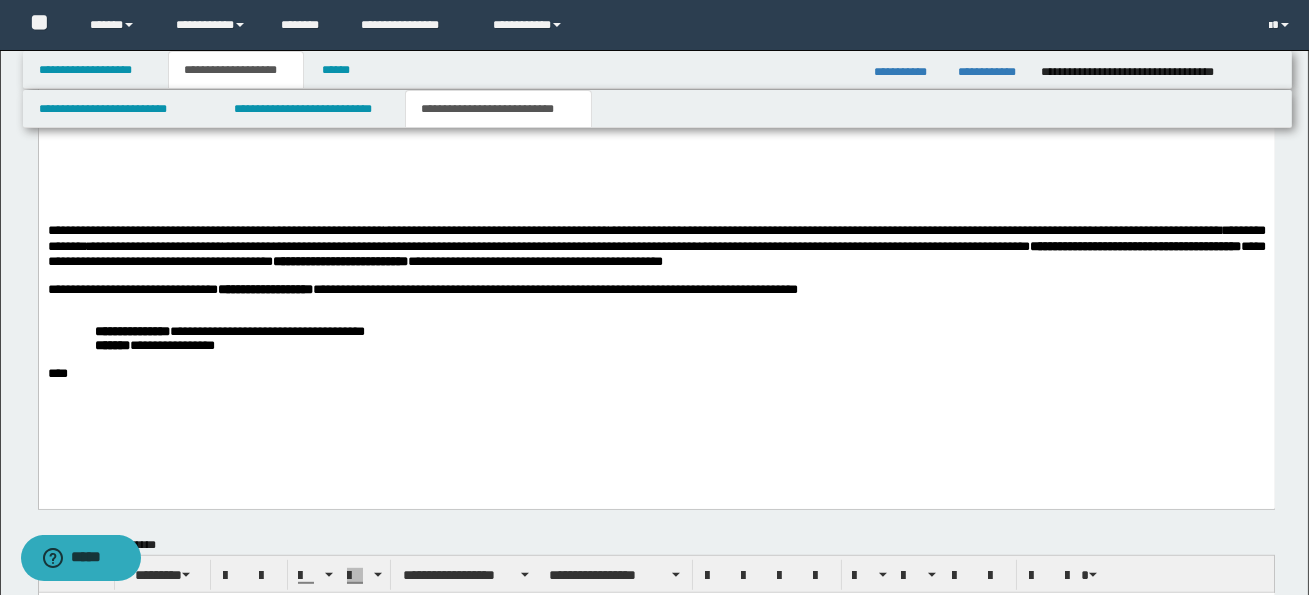click at bounding box center [656, 360] 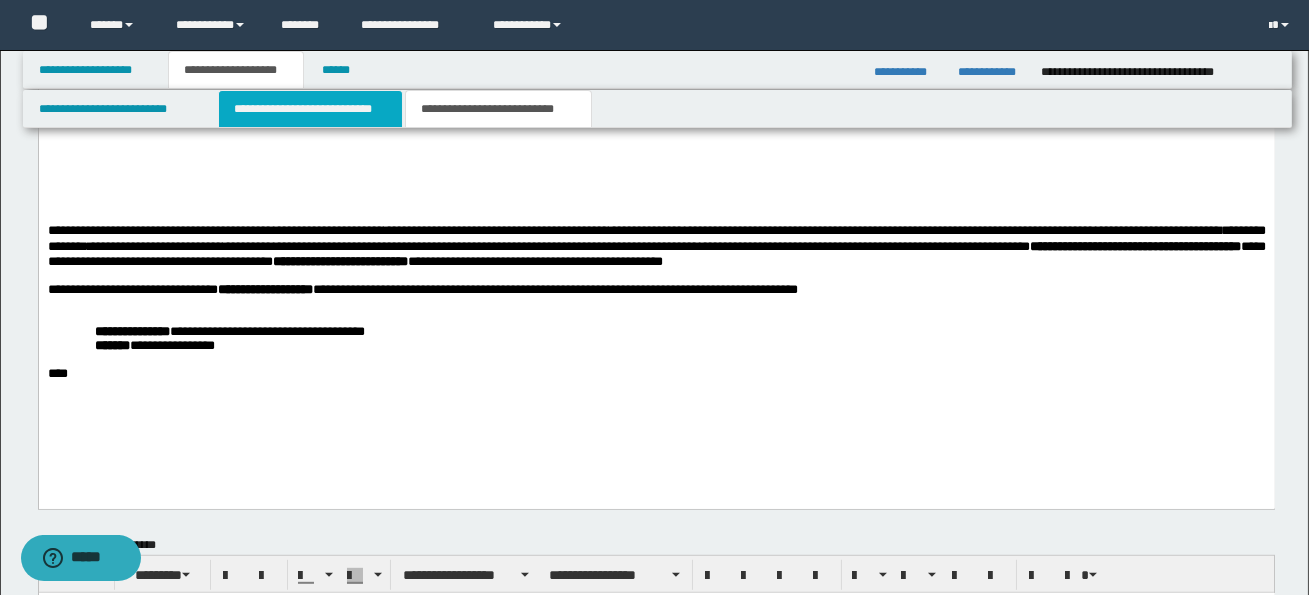 click on "**********" at bounding box center (310, 109) 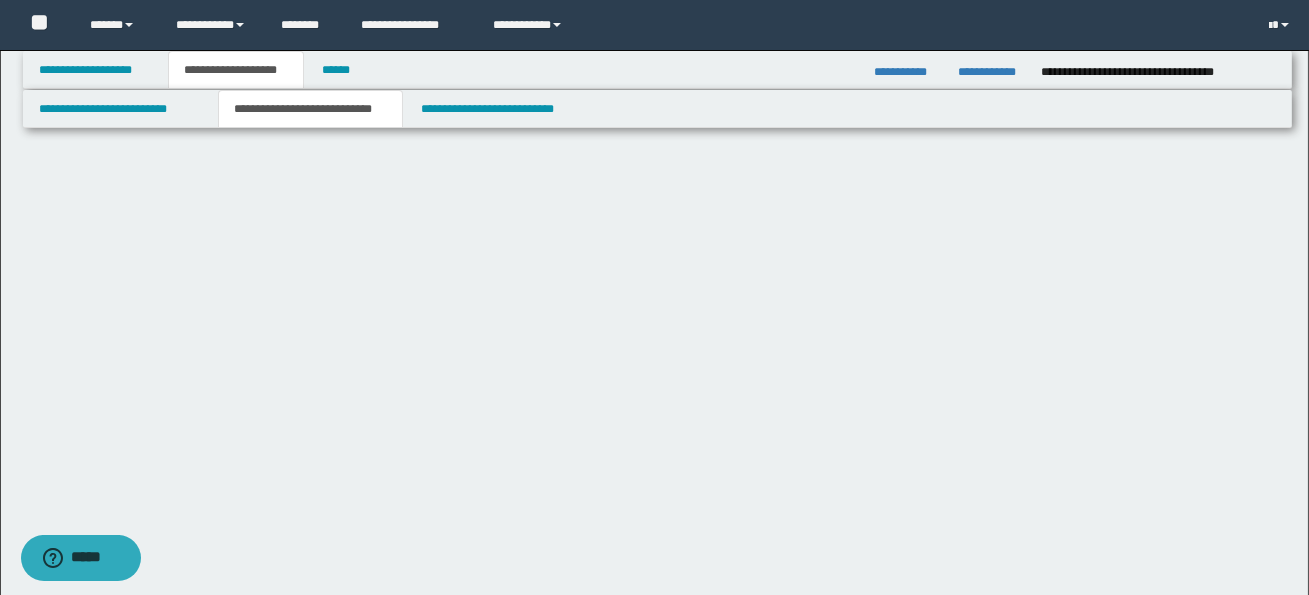 scroll, scrollTop: 0, scrollLeft: 0, axis: both 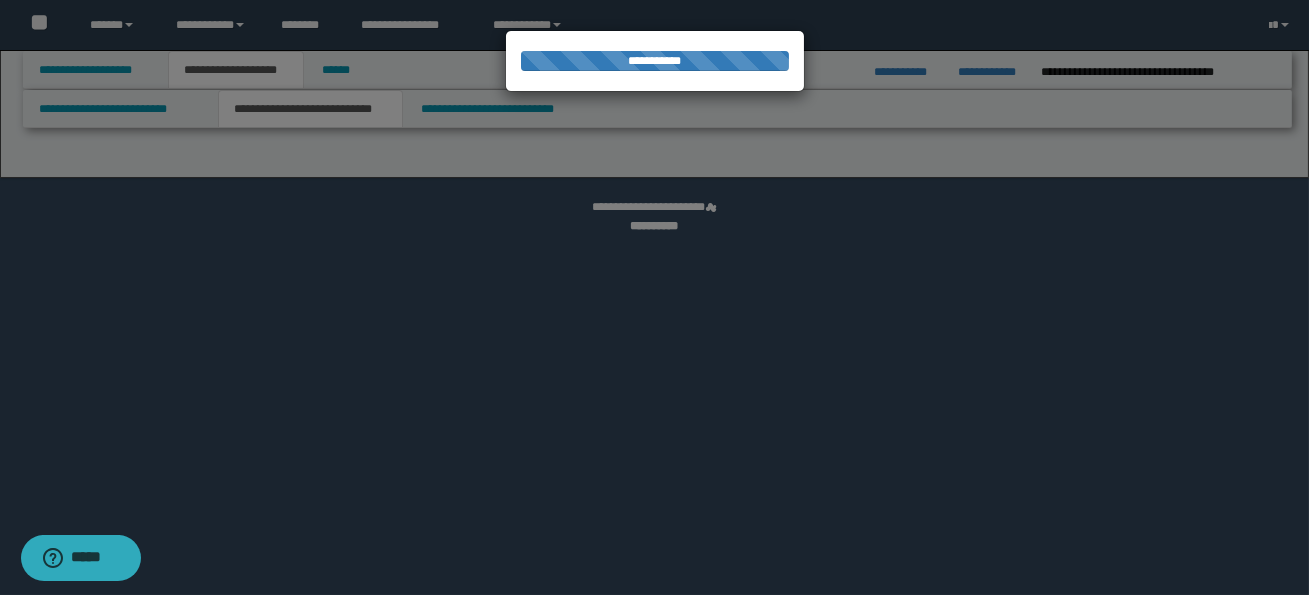 select on "*" 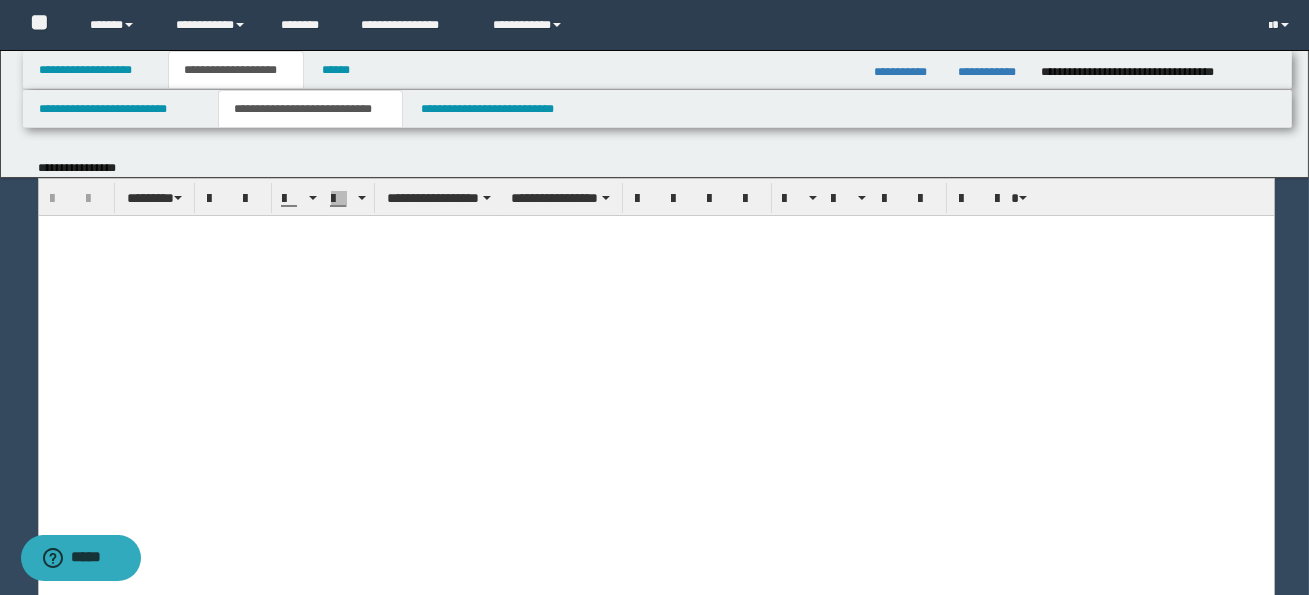 scroll, scrollTop: 0, scrollLeft: 0, axis: both 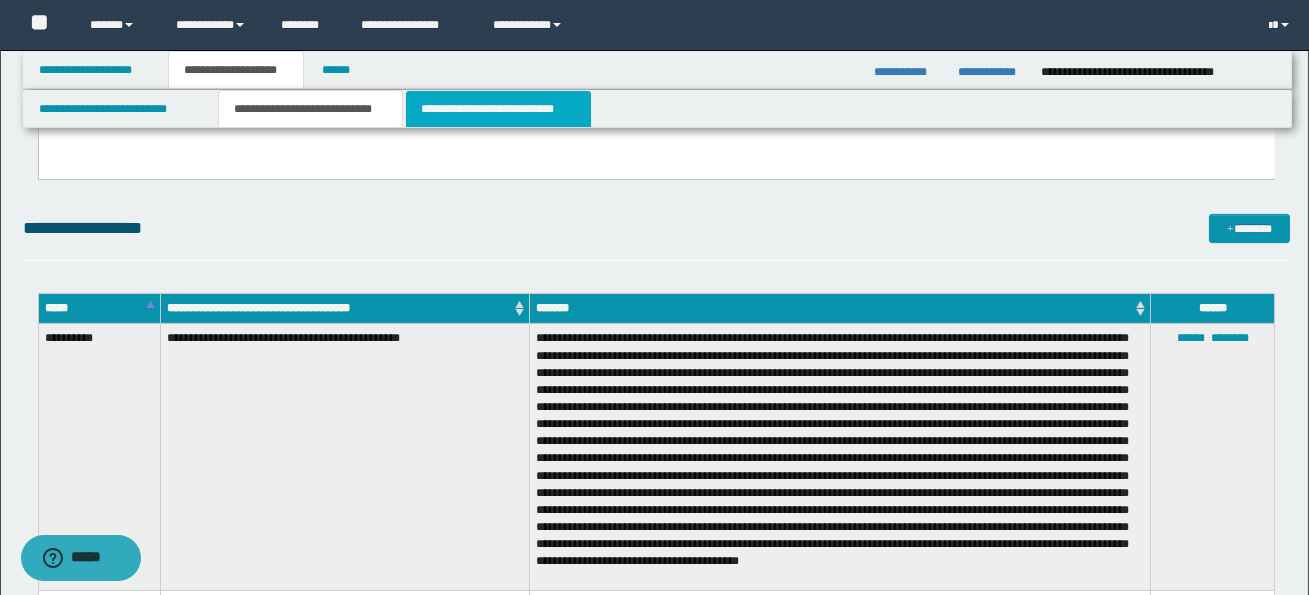 click on "**********" at bounding box center (498, 109) 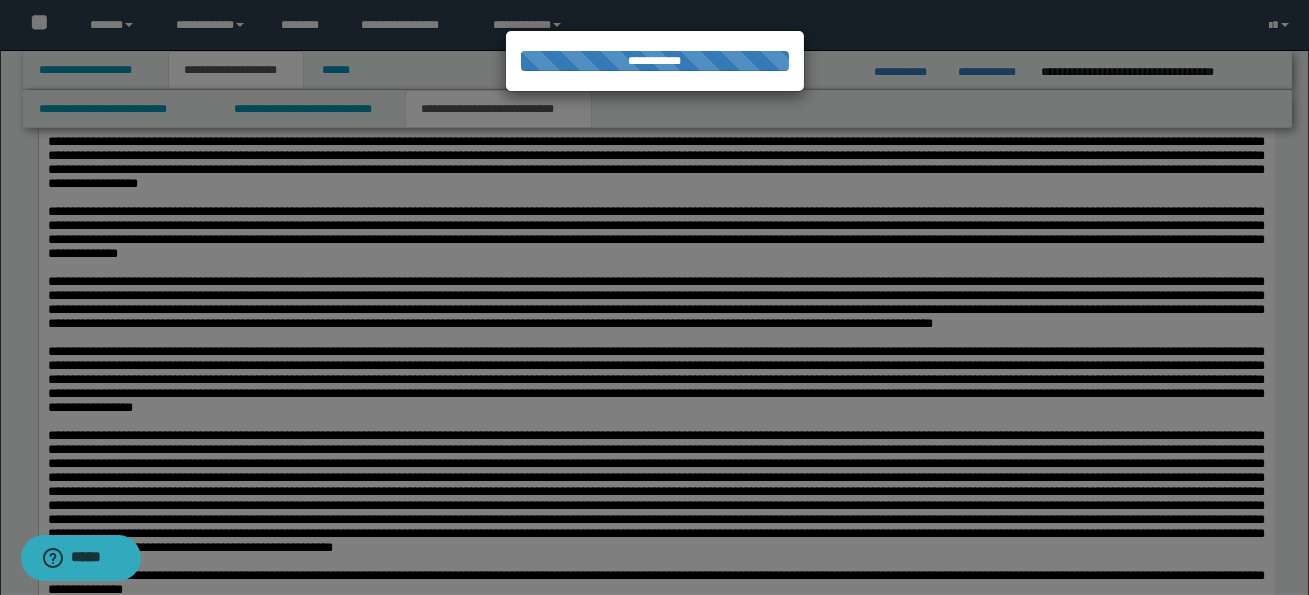 scroll, scrollTop: 0, scrollLeft: 0, axis: both 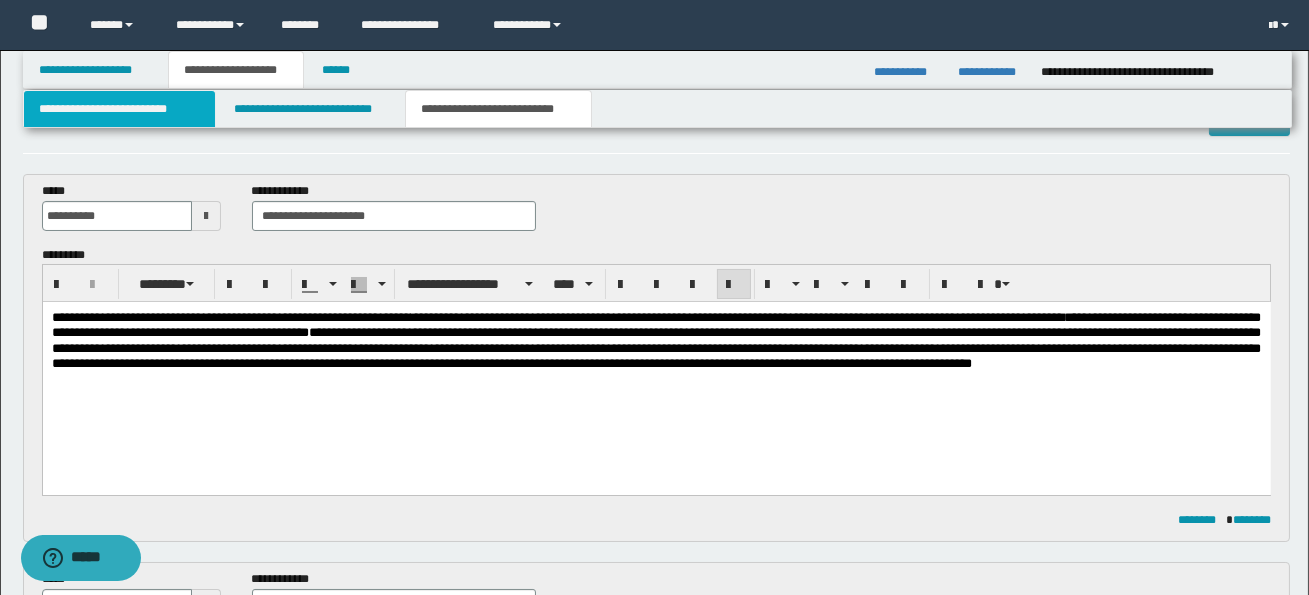 click on "**********" at bounding box center [119, 109] 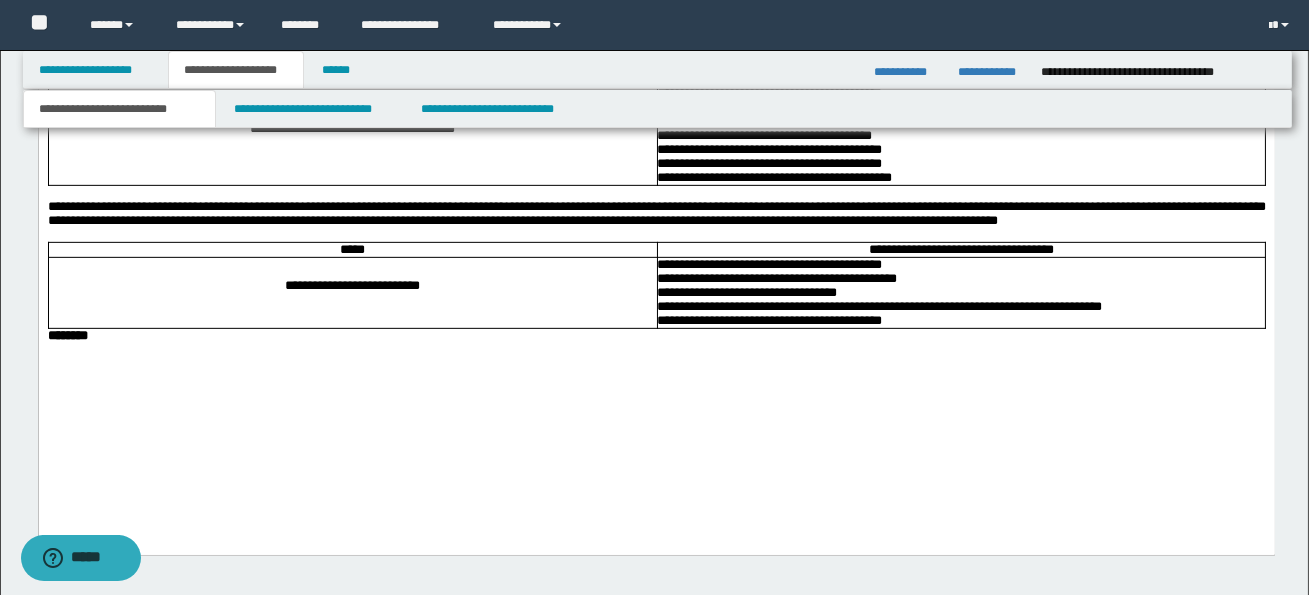 scroll, scrollTop: 2005, scrollLeft: 0, axis: vertical 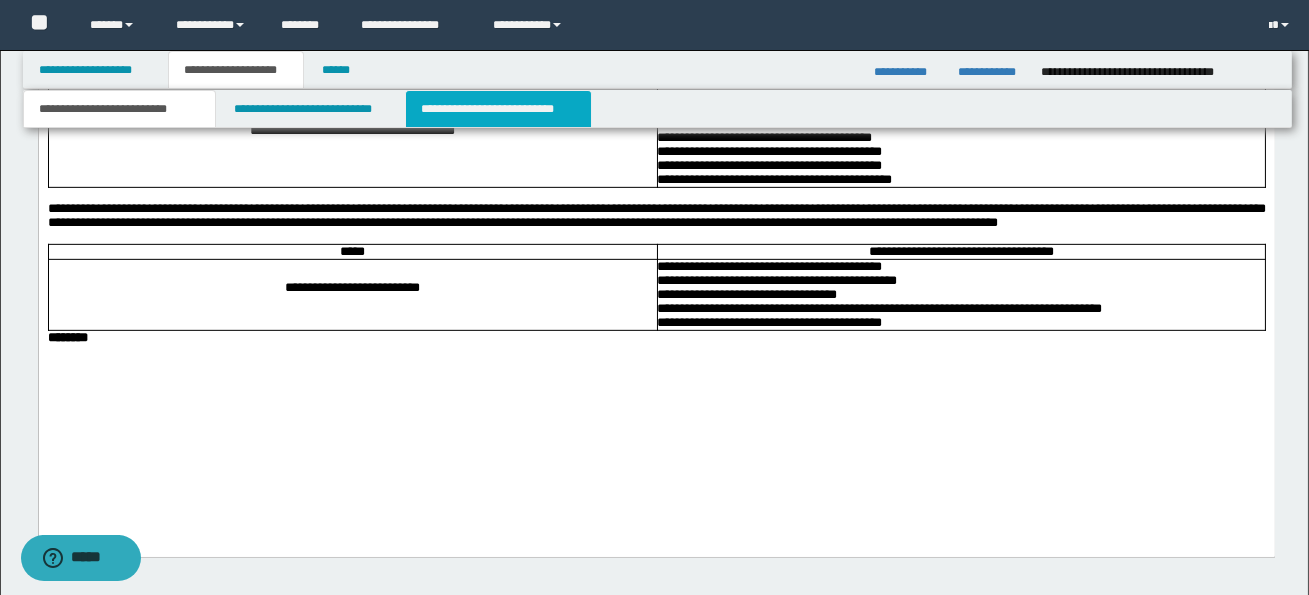 click on "**********" at bounding box center [498, 109] 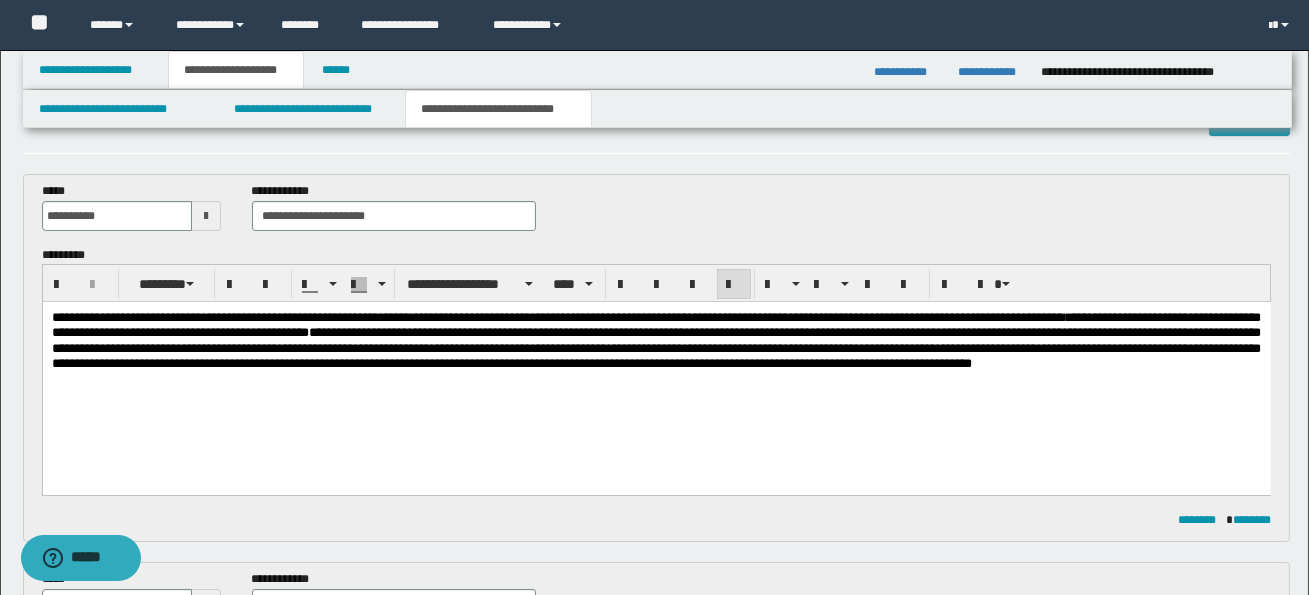 scroll, scrollTop: 55, scrollLeft: 0, axis: vertical 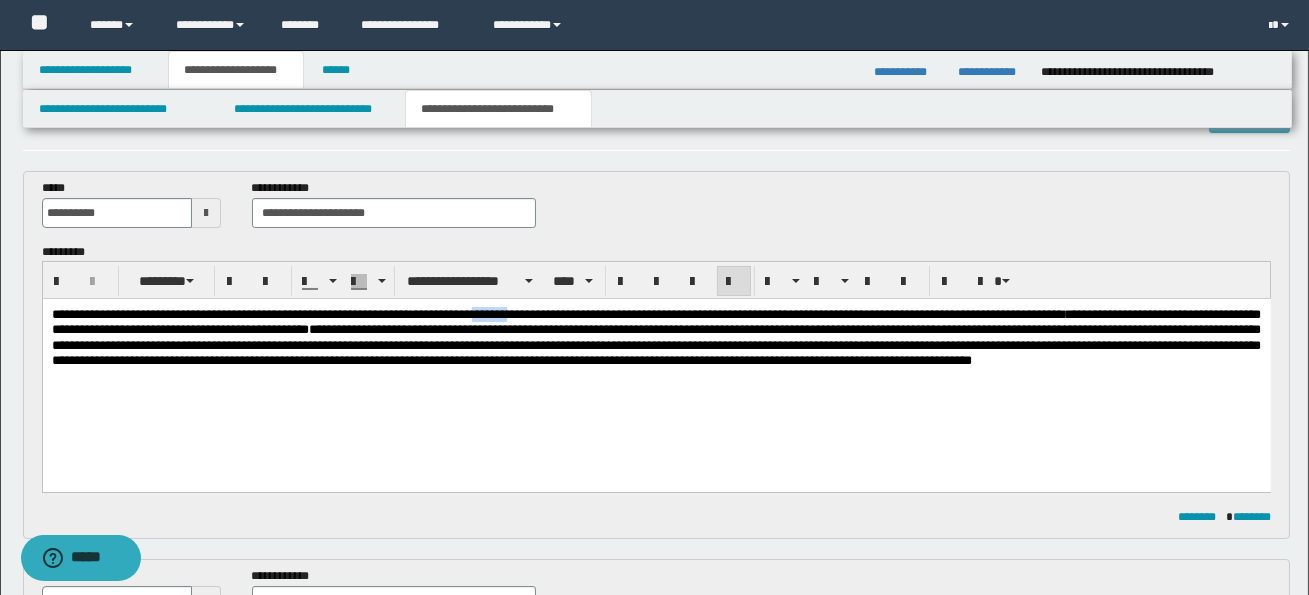 drag, startPoint x: 502, startPoint y: 315, endPoint x: 543, endPoint y: 316, distance: 41.01219 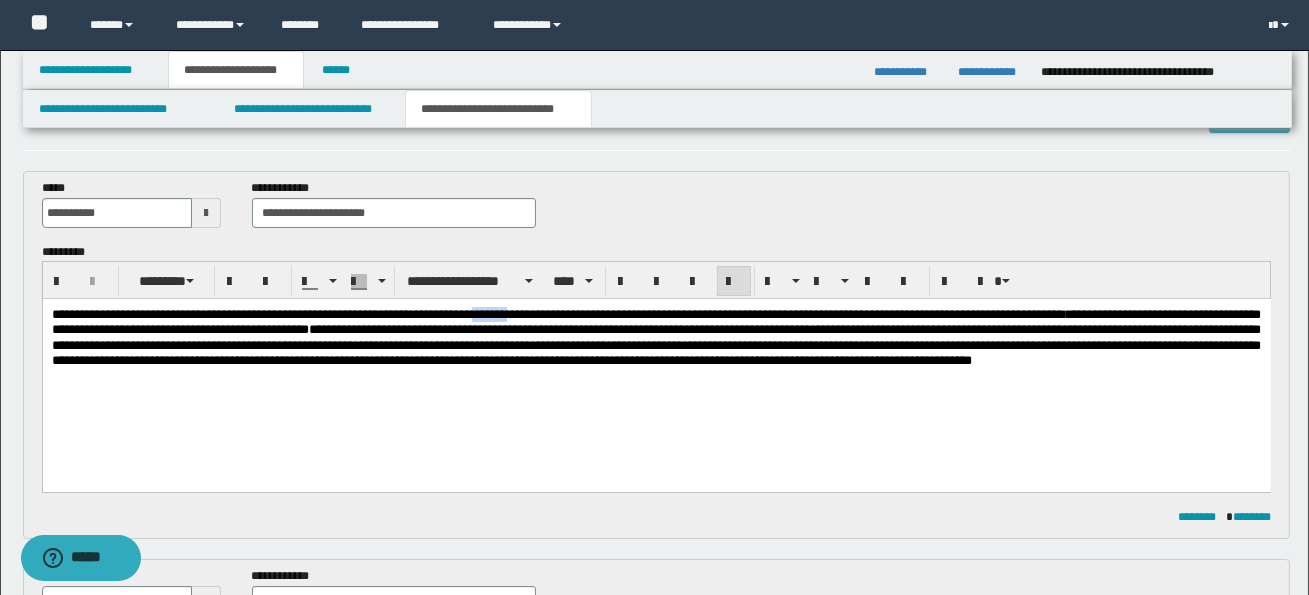 click on "**********" at bounding box center (478, 314) 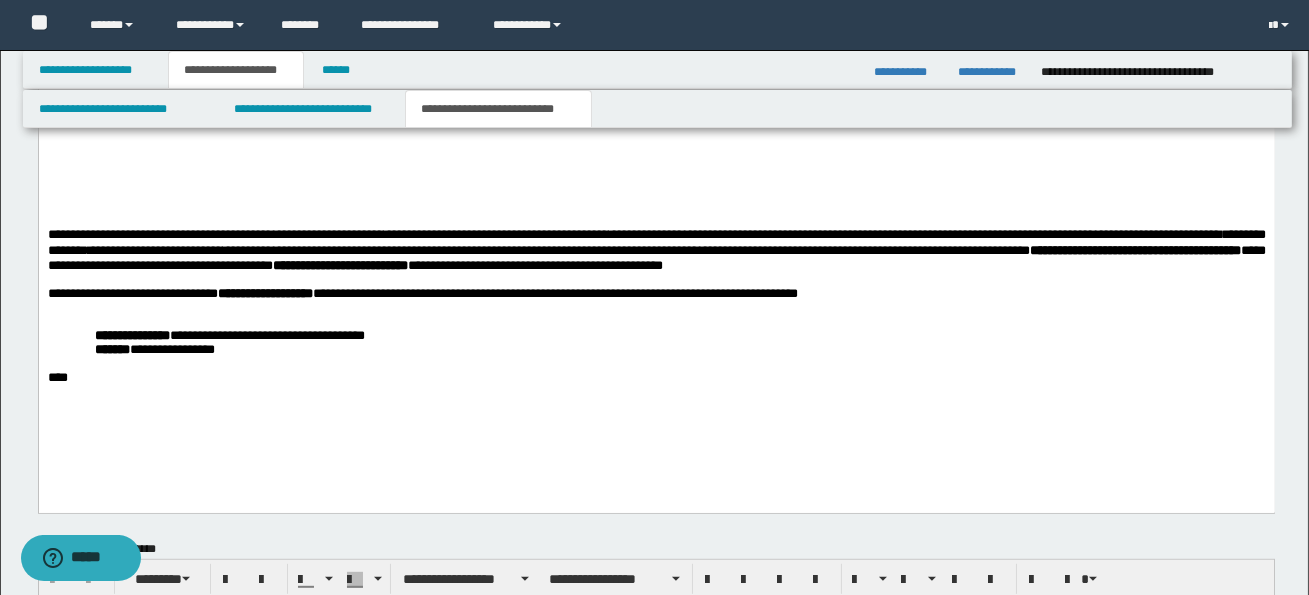 scroll, scrollTop: 2205, scrollLeft: 0, axis: vertical 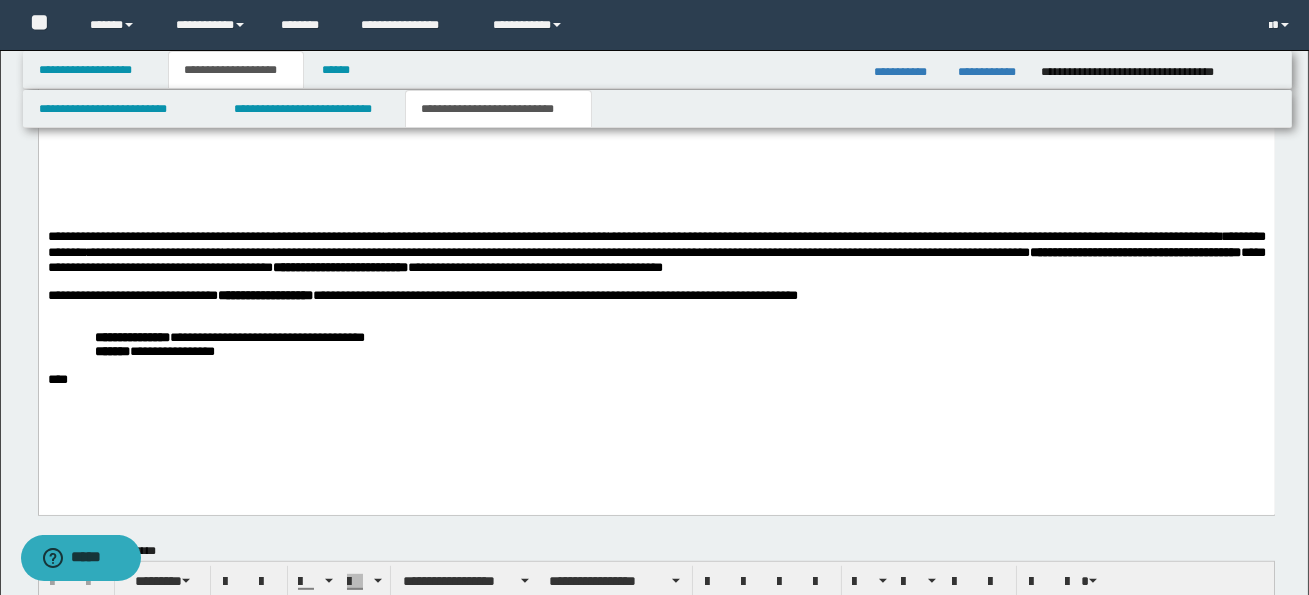 click on "**********" at bounding box center [656, 252] 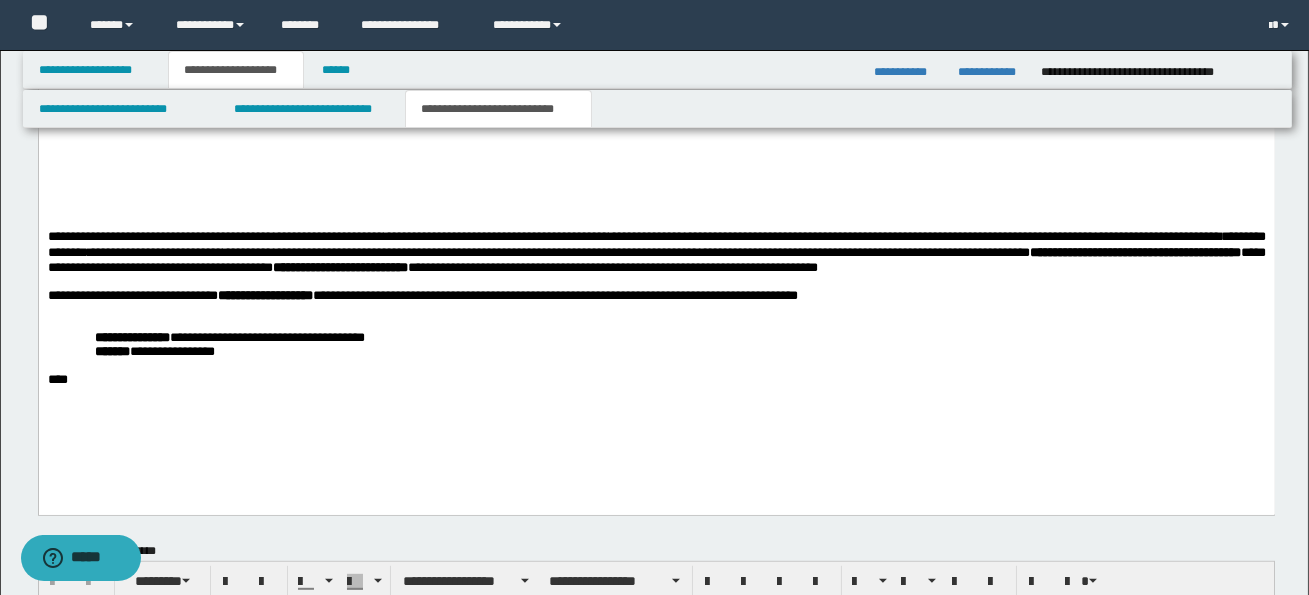 click on "**********" at bounding box center [656, 260] 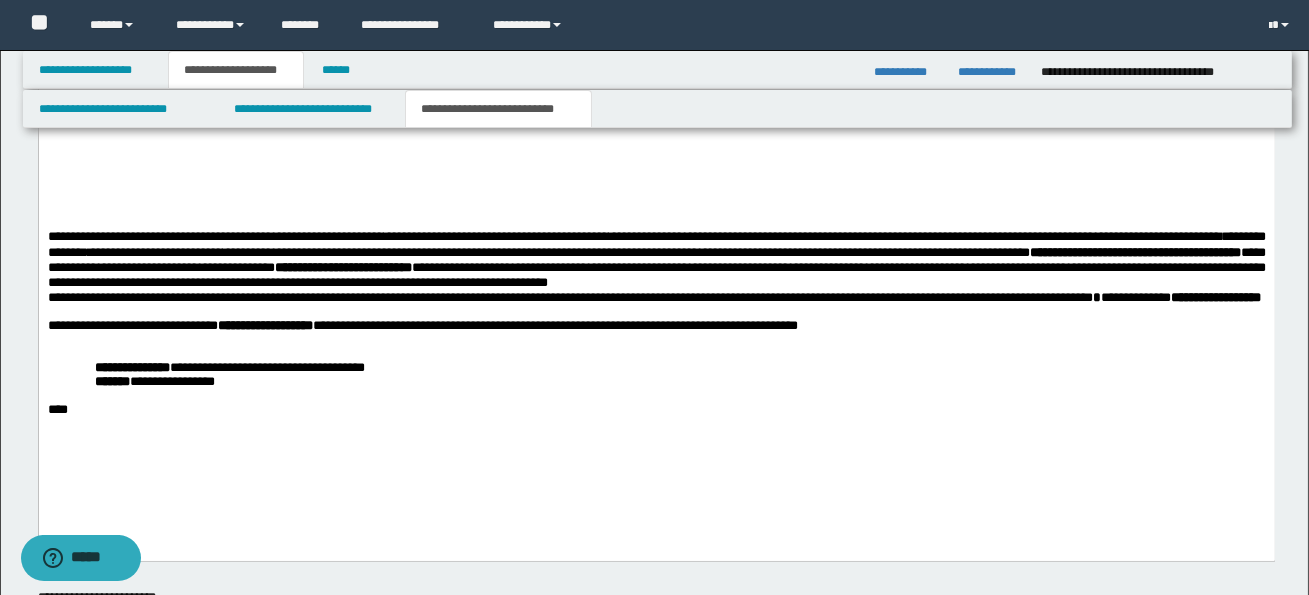 click on "**********" at bounding box center [656, -205] 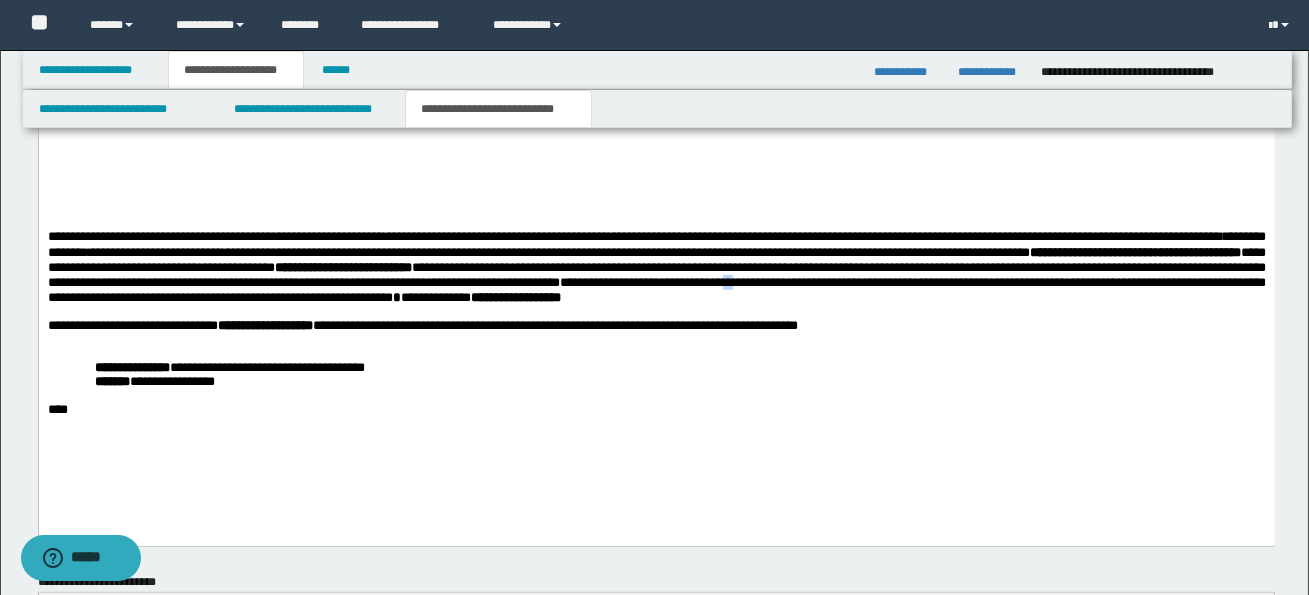 drag, startPoint x: 47, startPoint y: 308, endPoint x: 59, endPoint y: 308, distance: 12 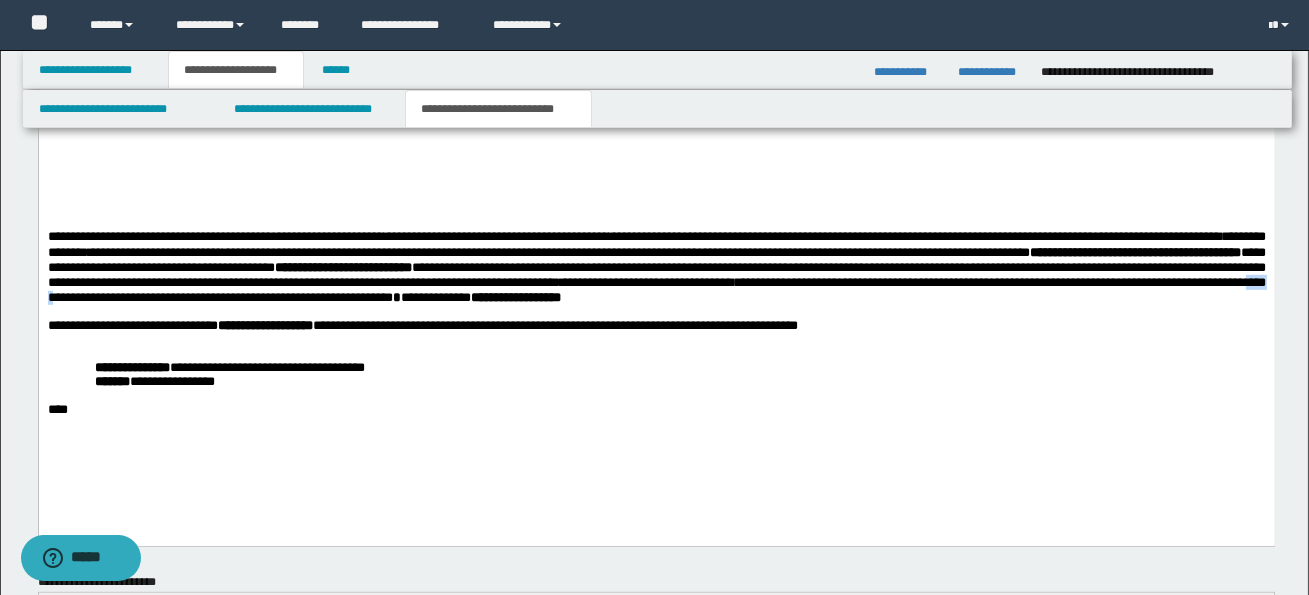 drag, startPoint x: 629, startPoint y: 308, endPoint x: 670, endPoint y: 307, distance: 41.01219 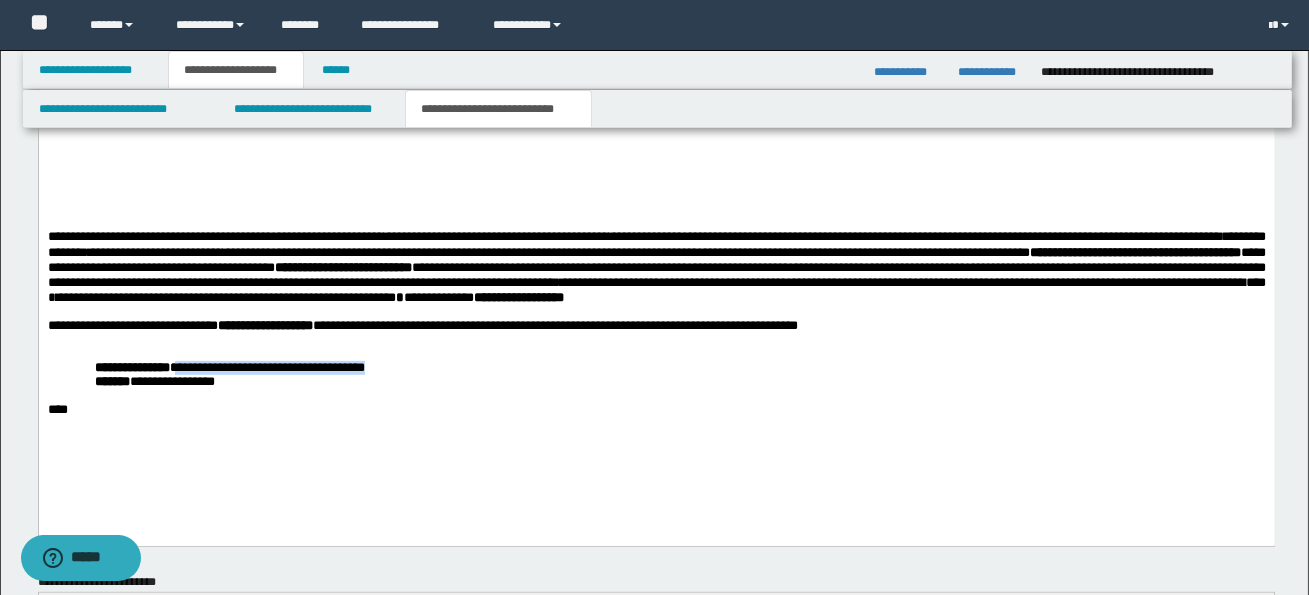 drag, startPoint x: 186, startPoint y: 382, endPoint x: 441, endPoint y: 386, distance: 255.03137 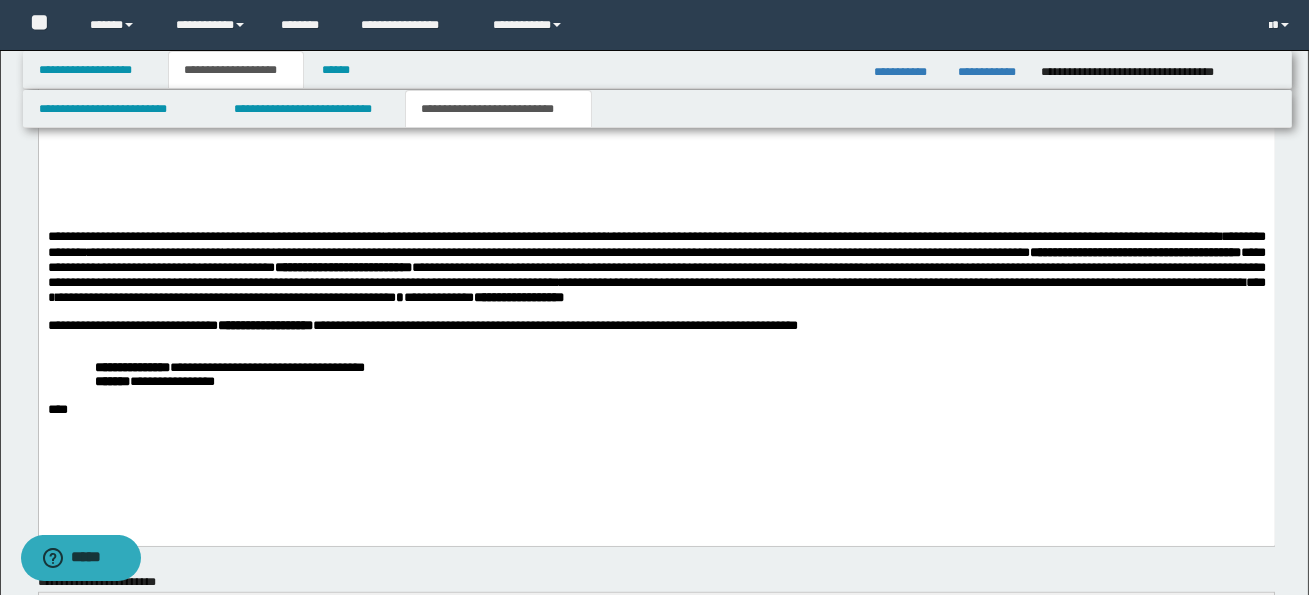 click at bounding box center (656, 396) 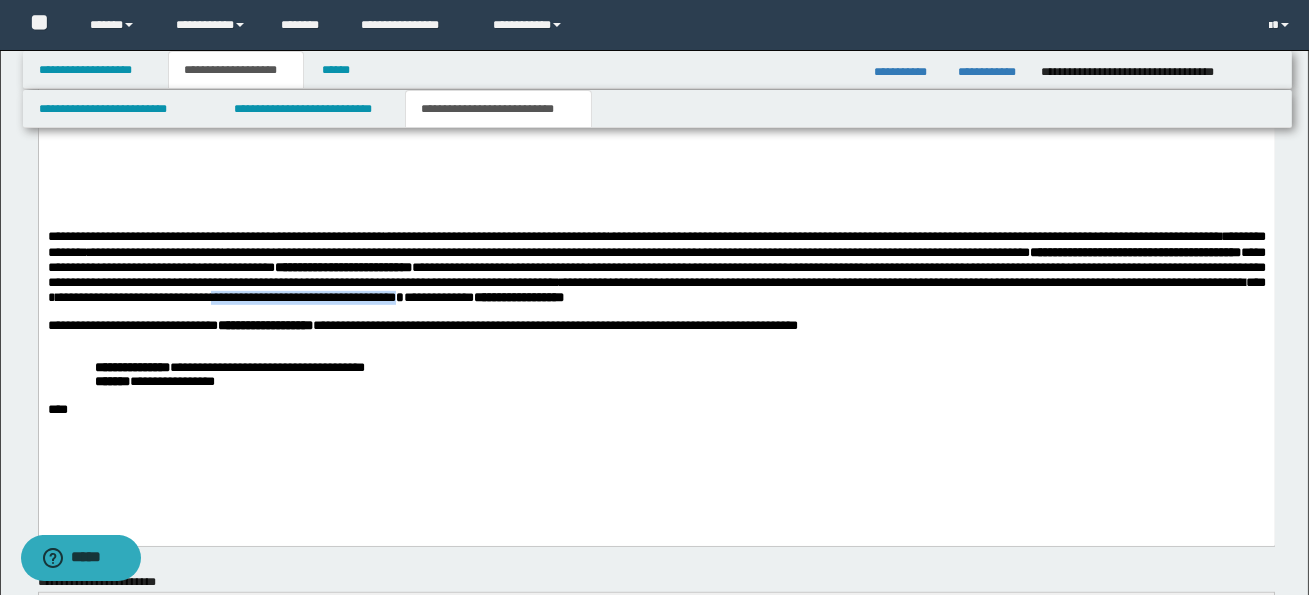 drag, startPoint x: 828, startPoint y: 305, endPoint x: 1027, endPoint y: 303, distance: 199.01006 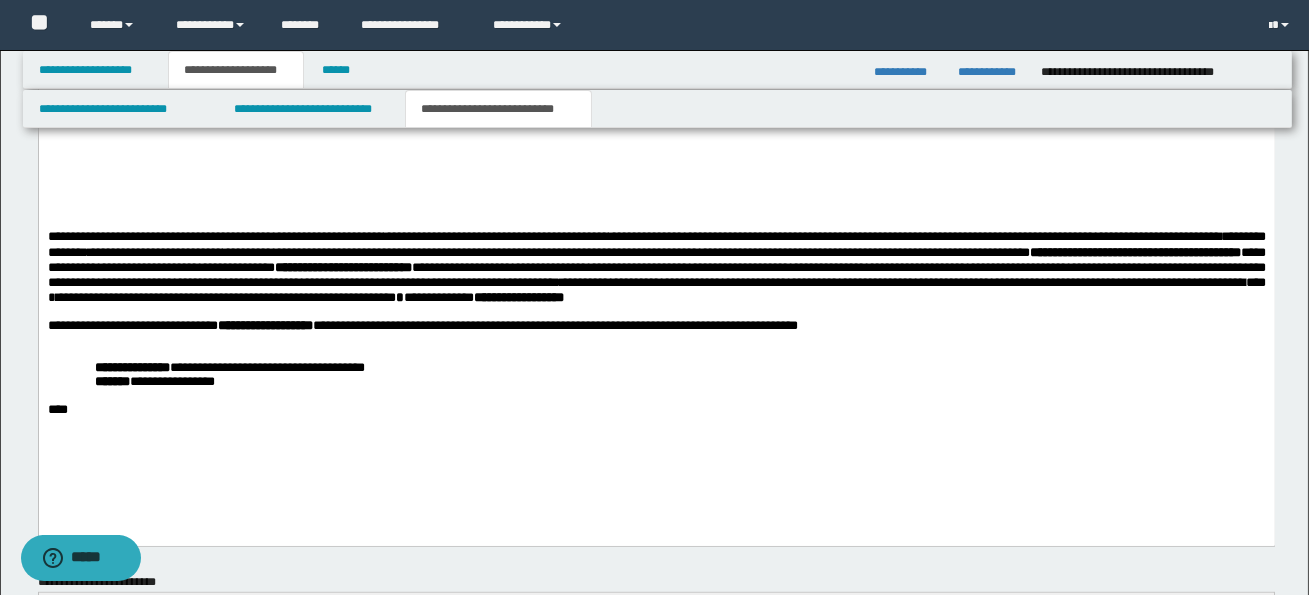 scroll, scrollTop: 0, scrollLeft: 0, axis: both 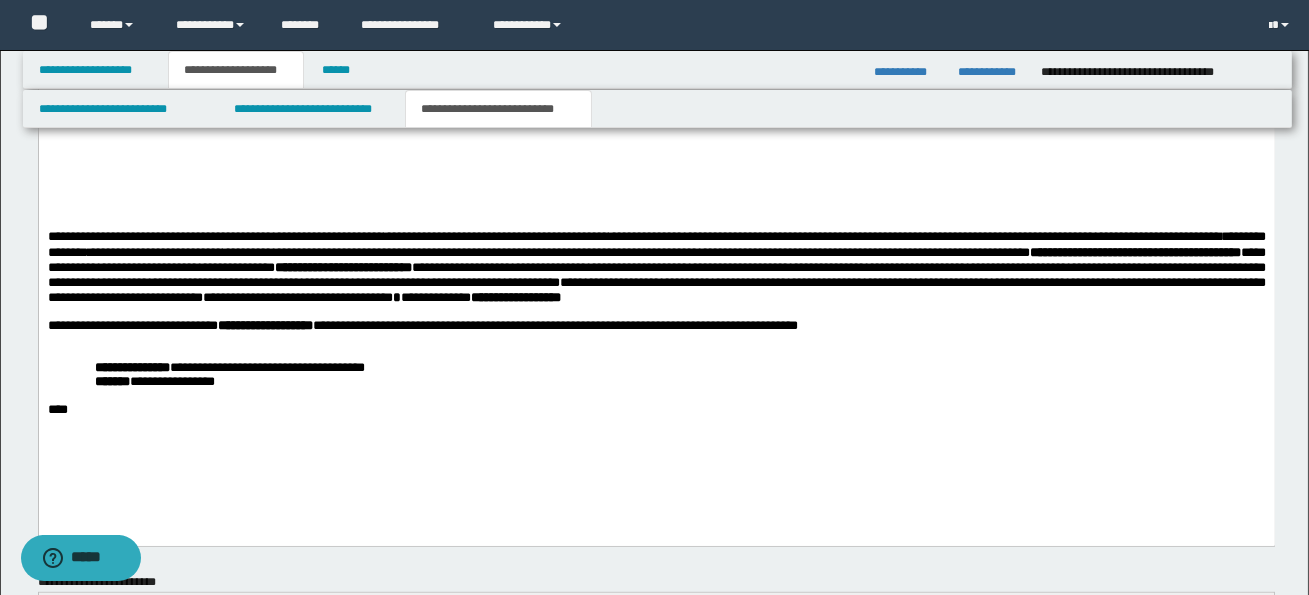 click on "**********" at bounding box center [297, 297] 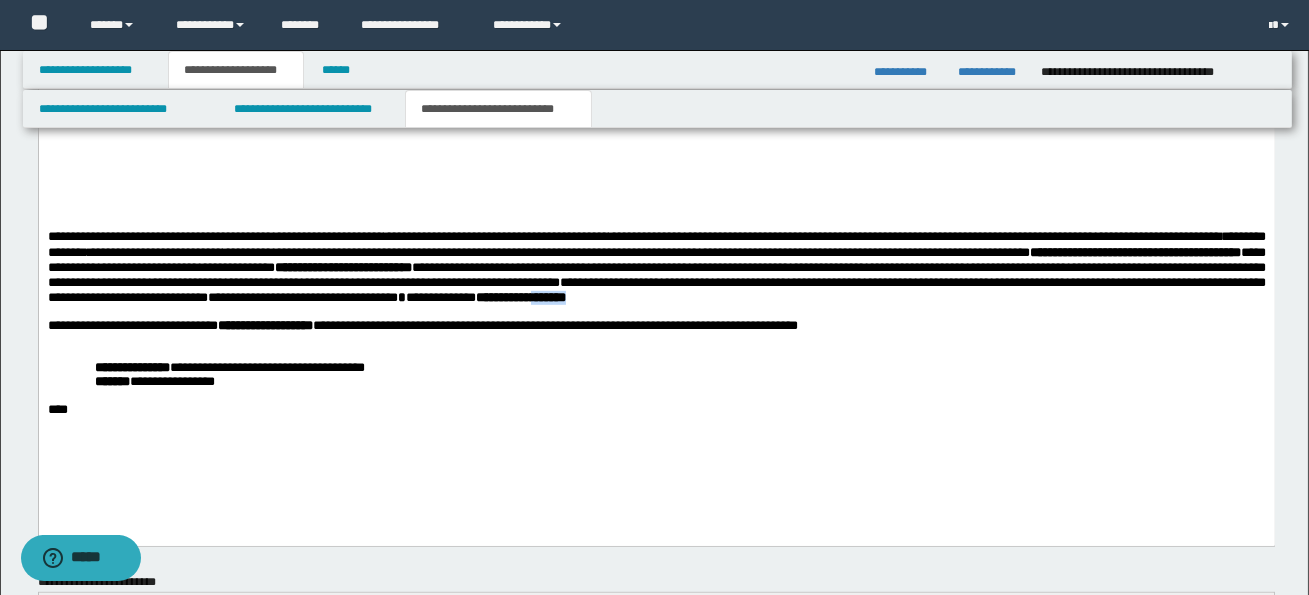 drag, startPoint x: 1193, startPoint y: 309, endPoint x: 1243, endPoint y: 310, distance: 50.01 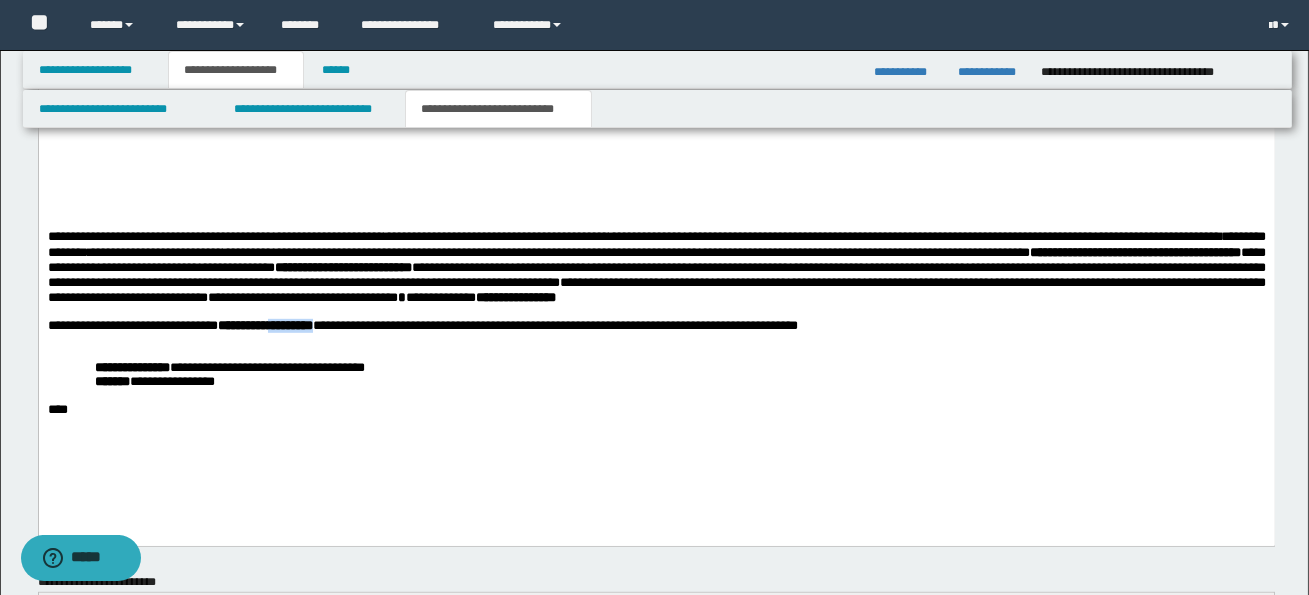 drag, startPoint x: 309, startPoint y: 336, endPoint x: 385, endPoint y: 338, distance: 76.02631 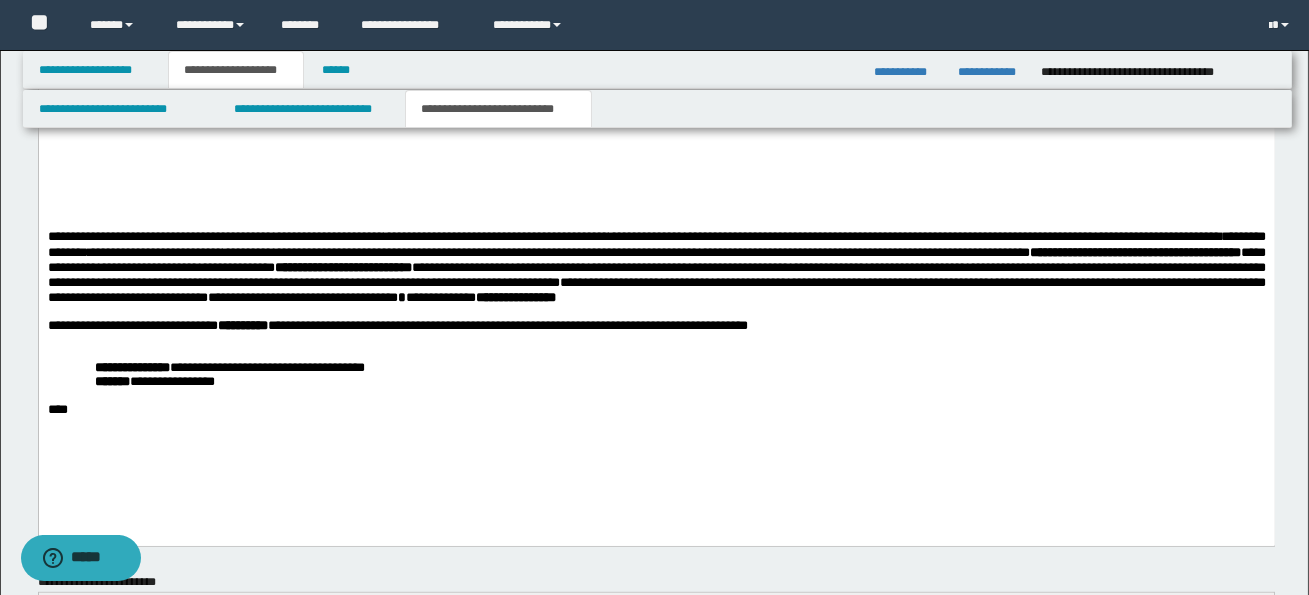 click on "**********" at bounding box center [171, 381] 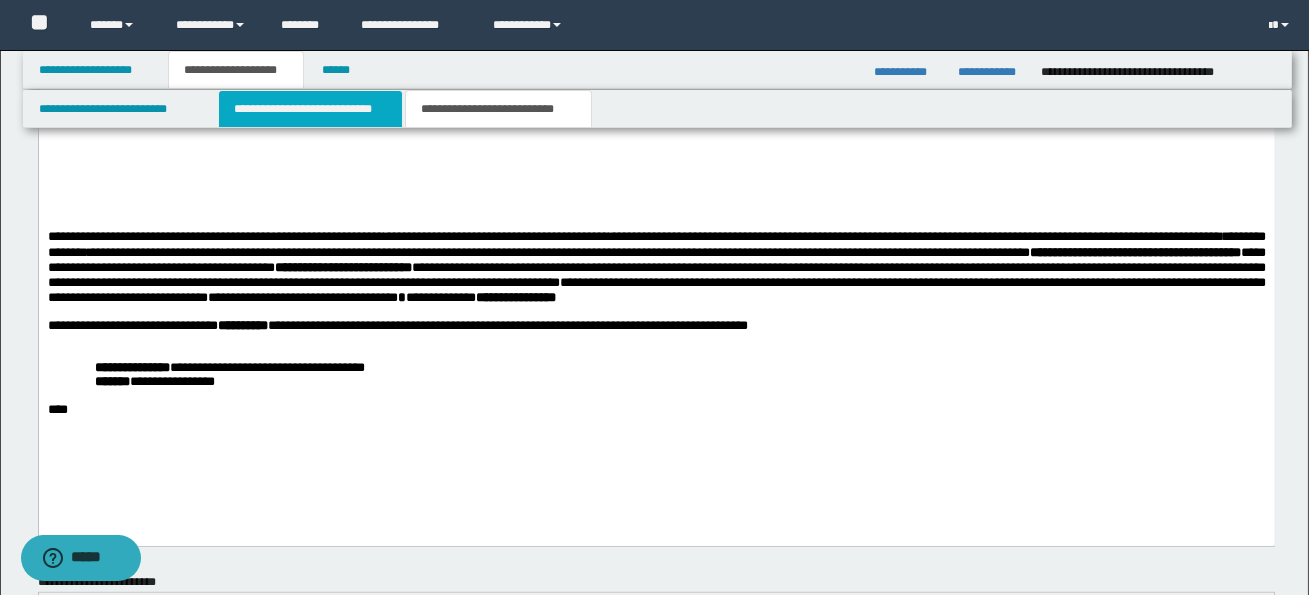 click on "**********" at bounding box center (310, 109) 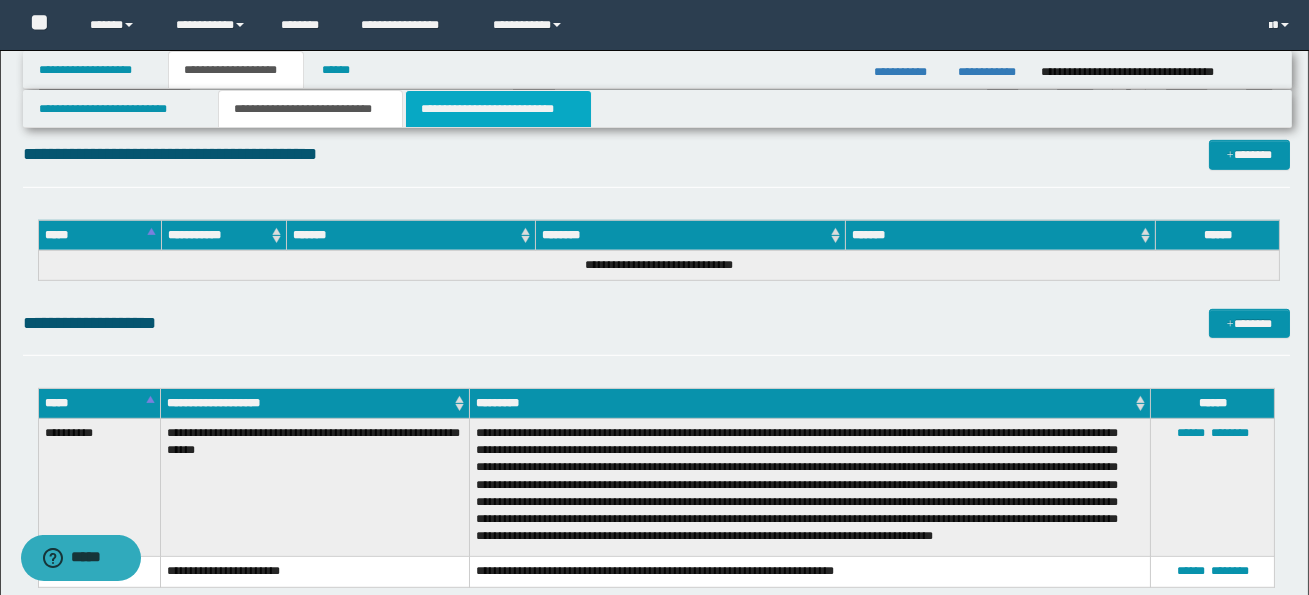 click on "**********" at bounding box center (498, 109) 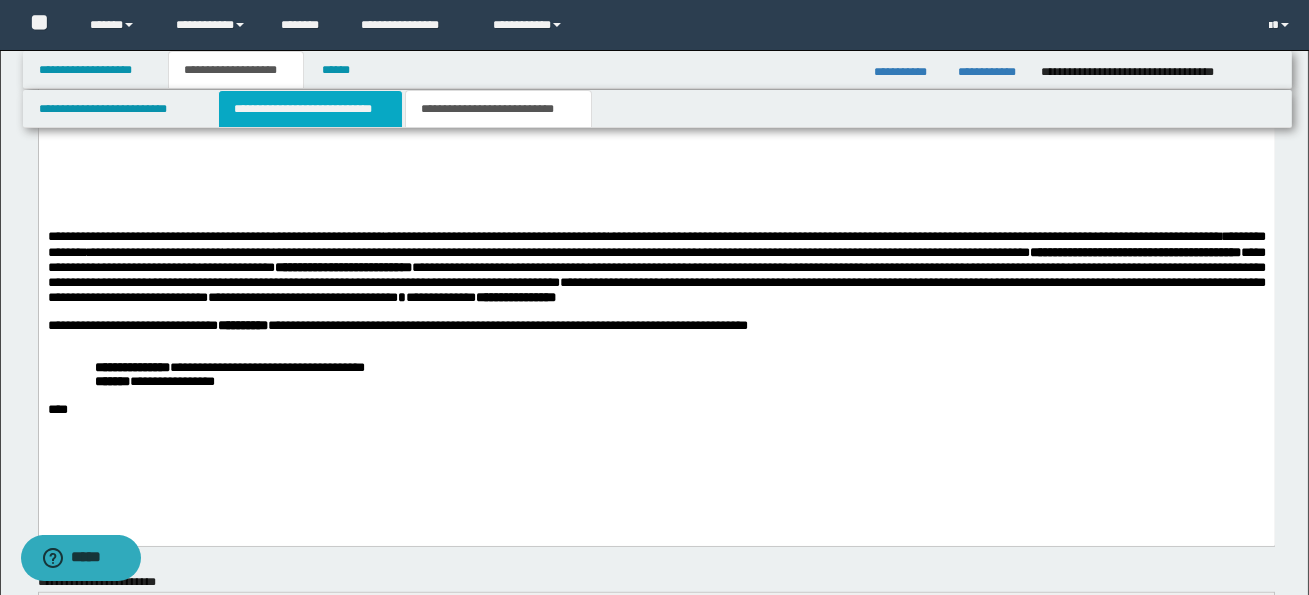 click on "**********" at bounding box center (310, 109) 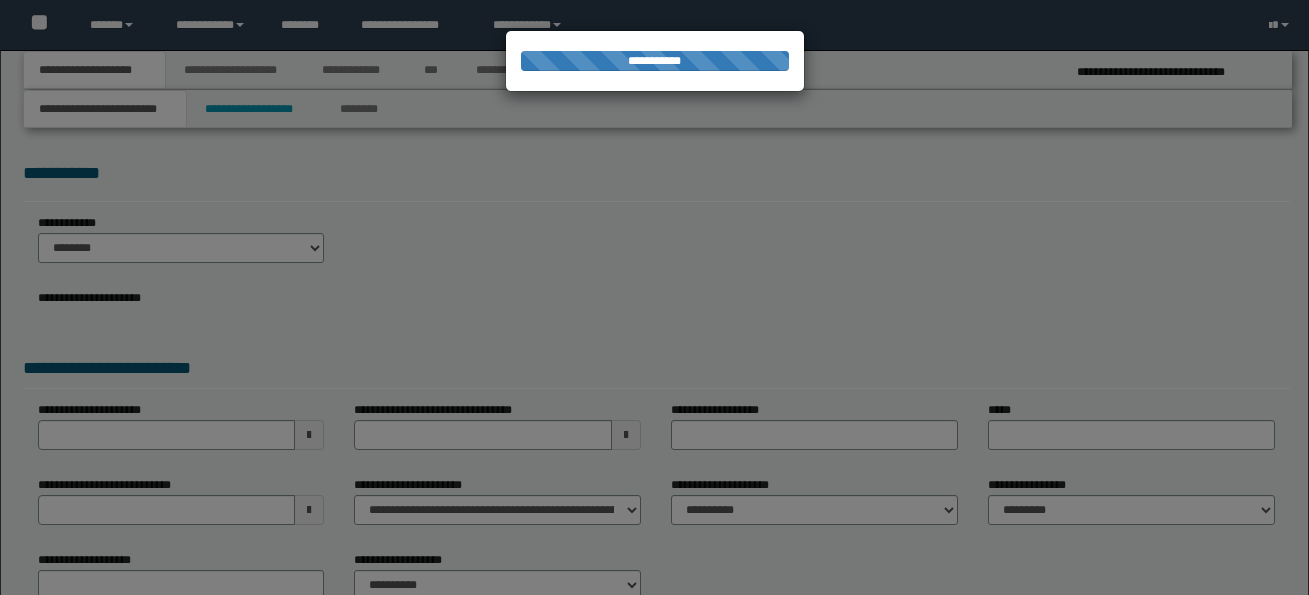 select on "*" 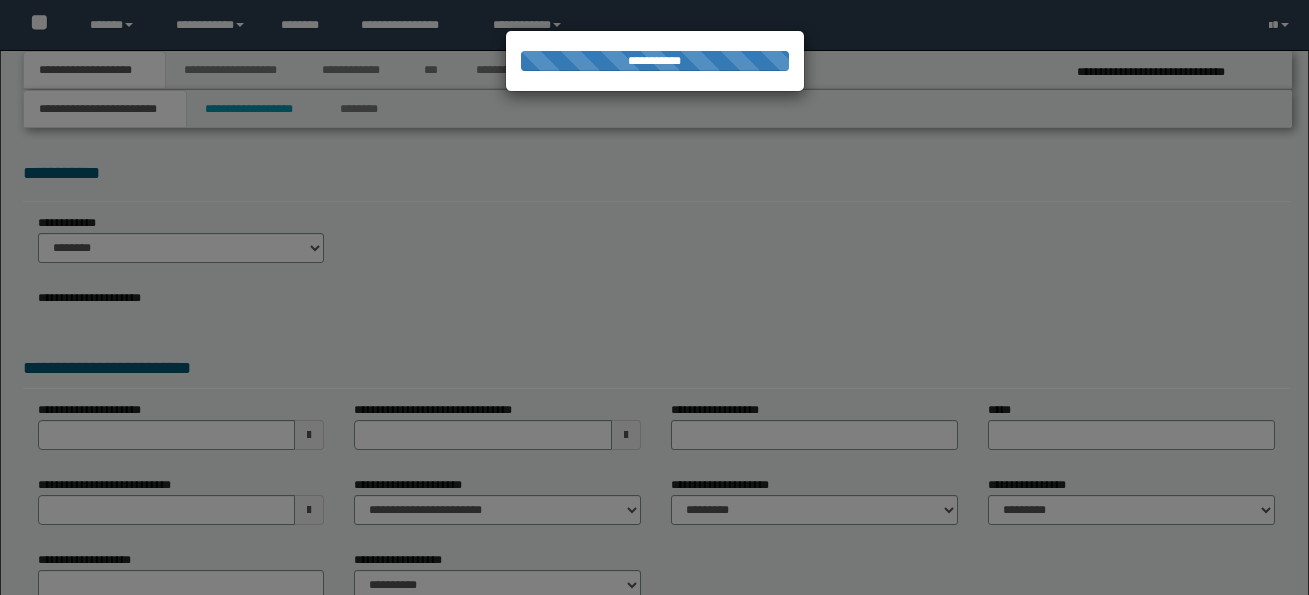 scroll, scrollTop: 0, scrollLeft: 0, axis: both 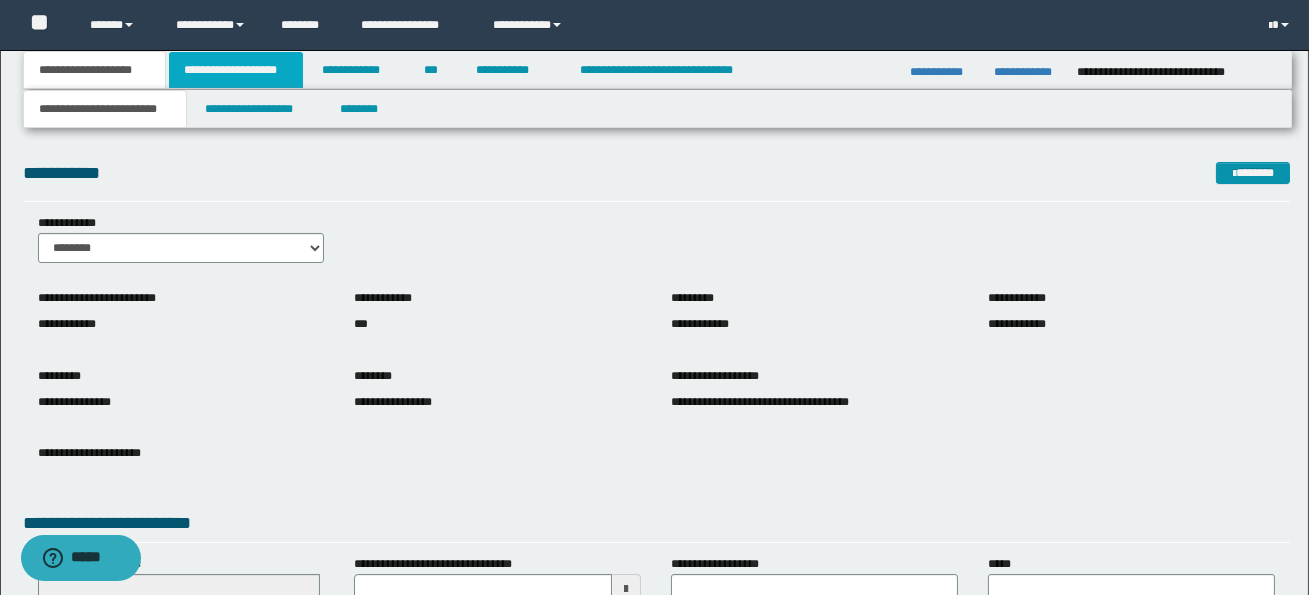 click on "**********" at bounding box center [236, 70] 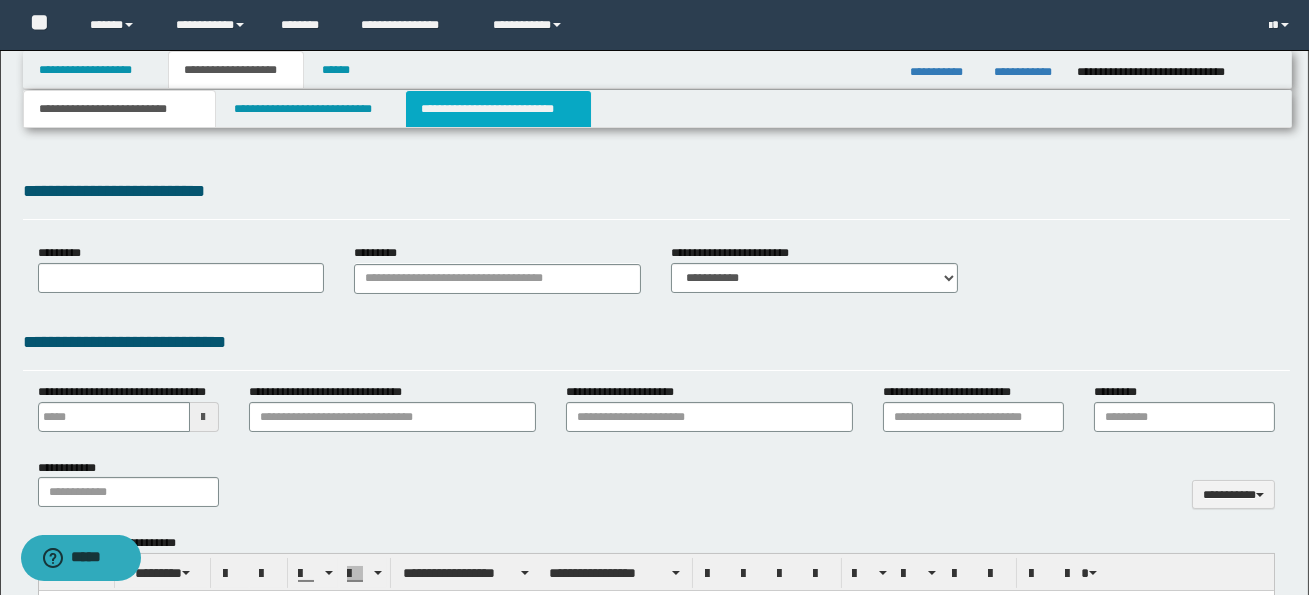 click on "**********" at bounding box center [498, 109] 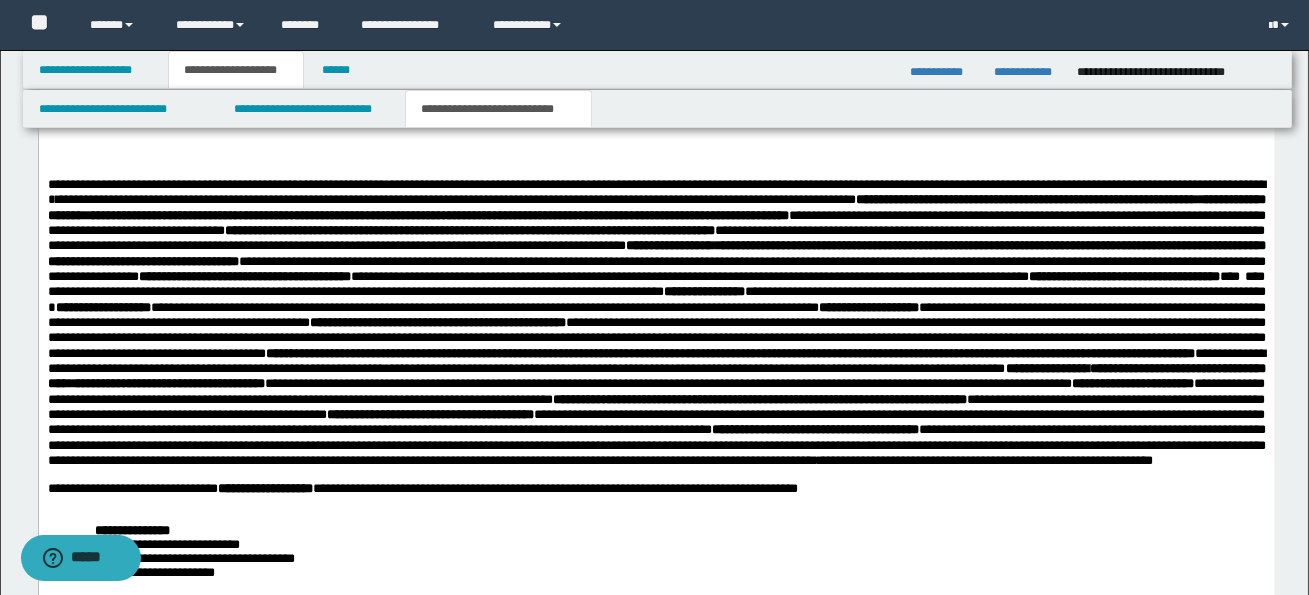 scroll, scrollTop: 1888, scrollLeft: 0, axis: vertical 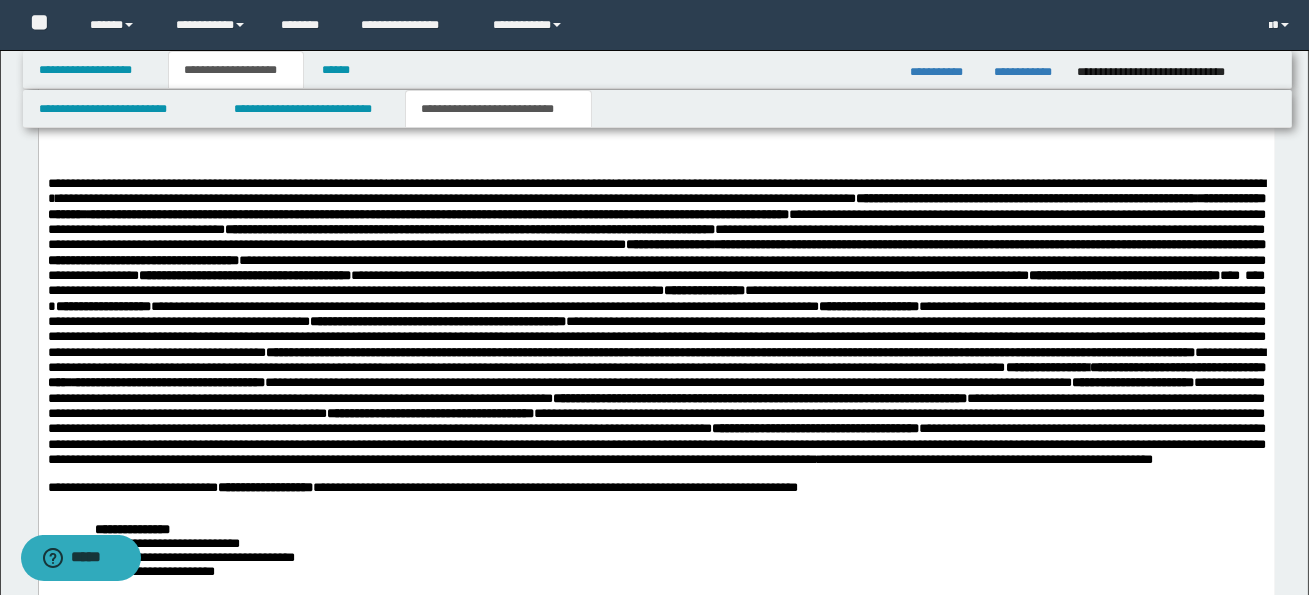 click on "**********" at bounding box center (655, 237) 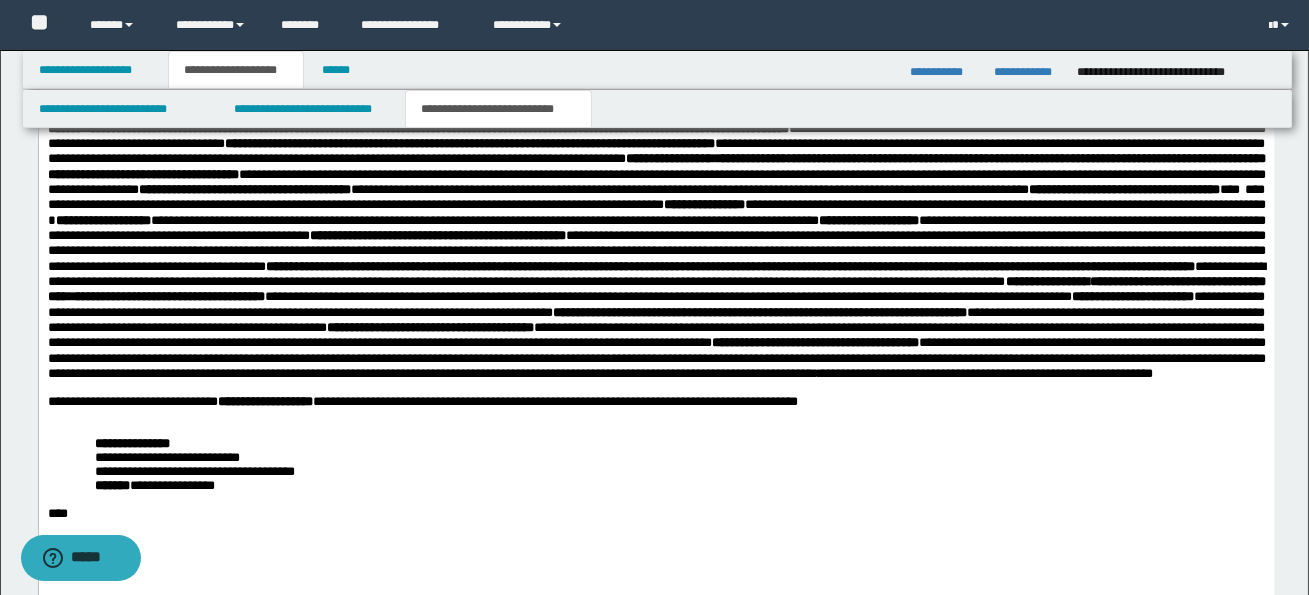 scroll, scrollTop: 1977, scrollLeft: 0, axis: vertical 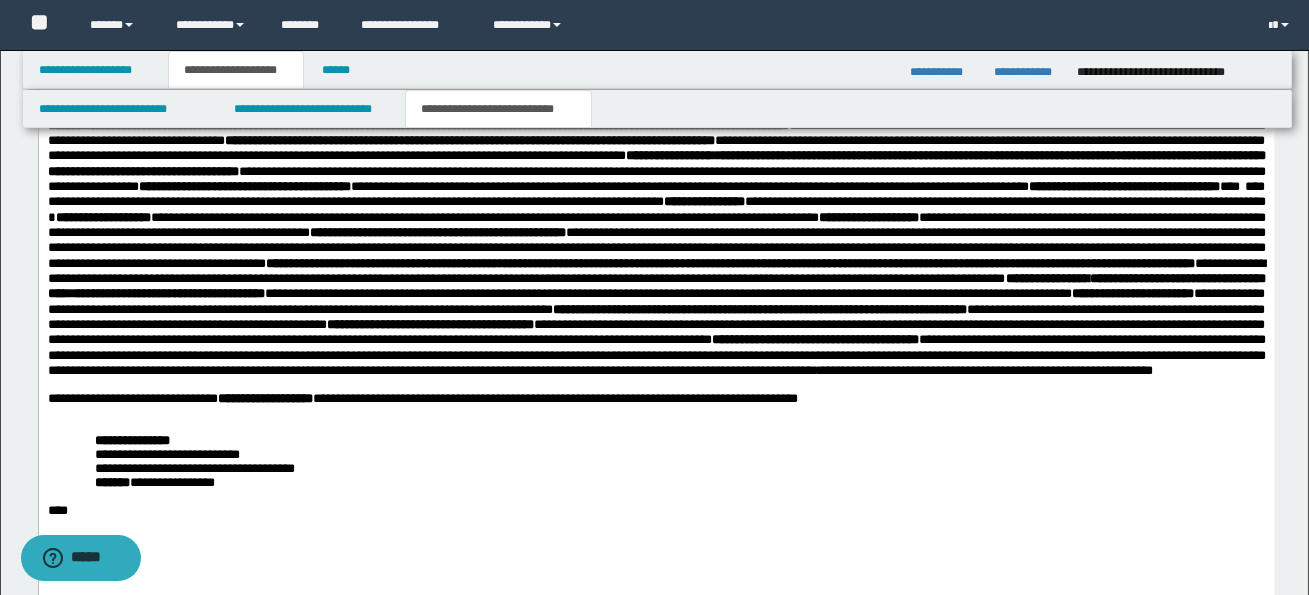 click on "**********" at bounding box center (656, 232) 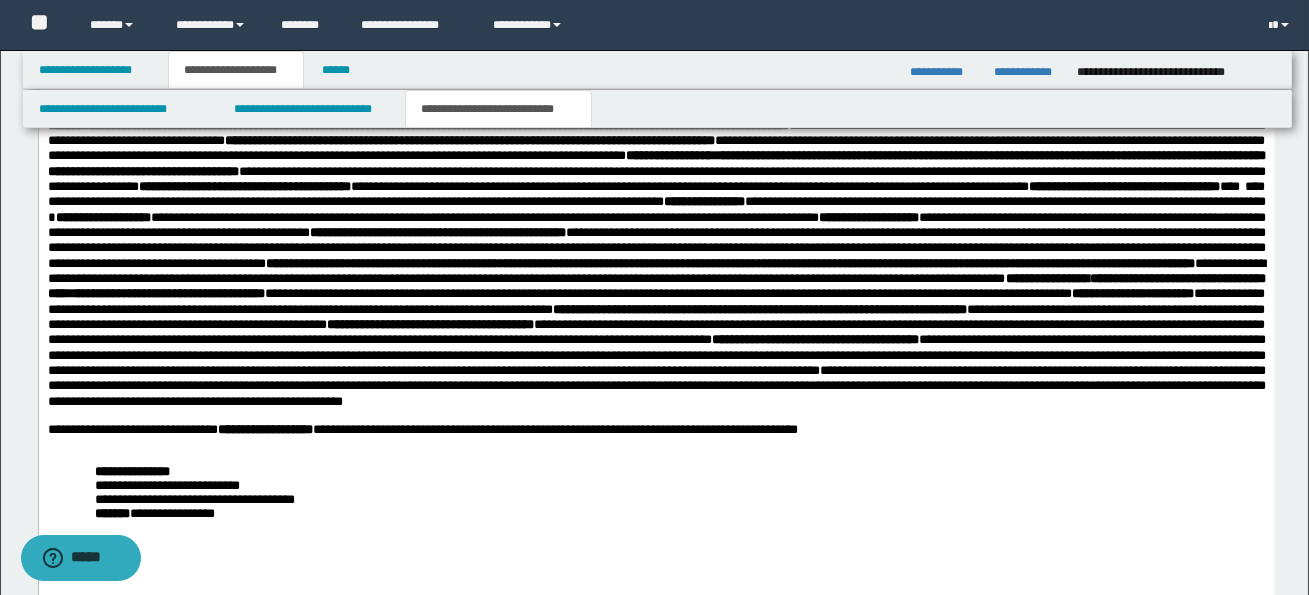 click on "**********" at bounding box center (656, 386) 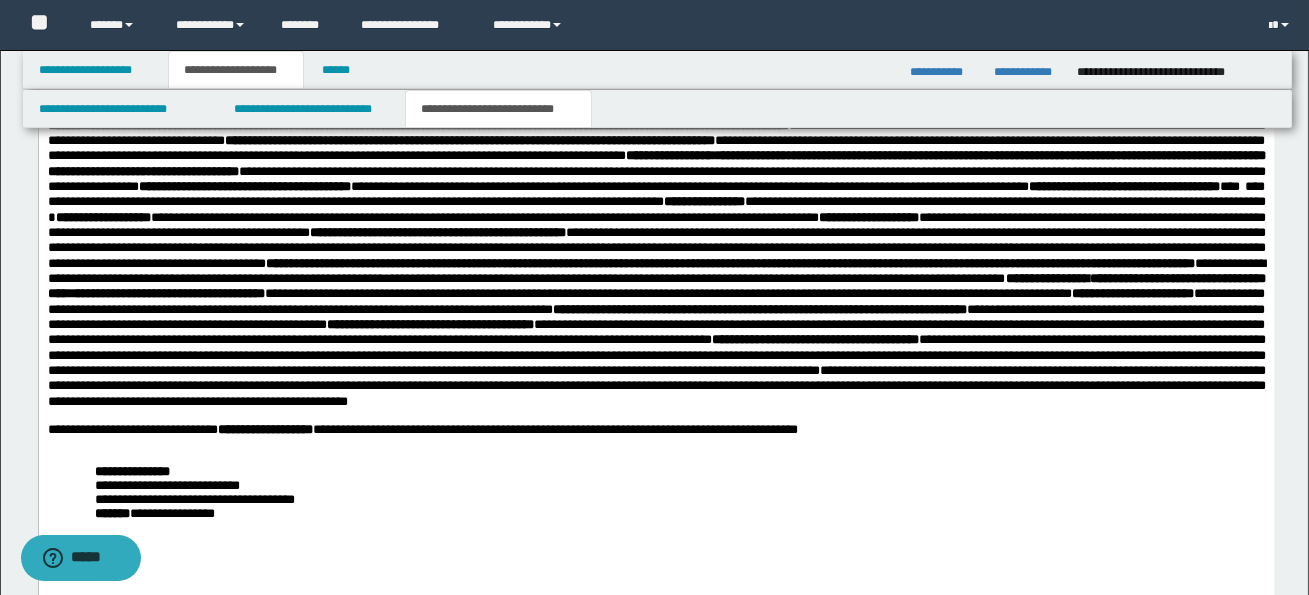 click on "**********" at bounding box center [656, 386] 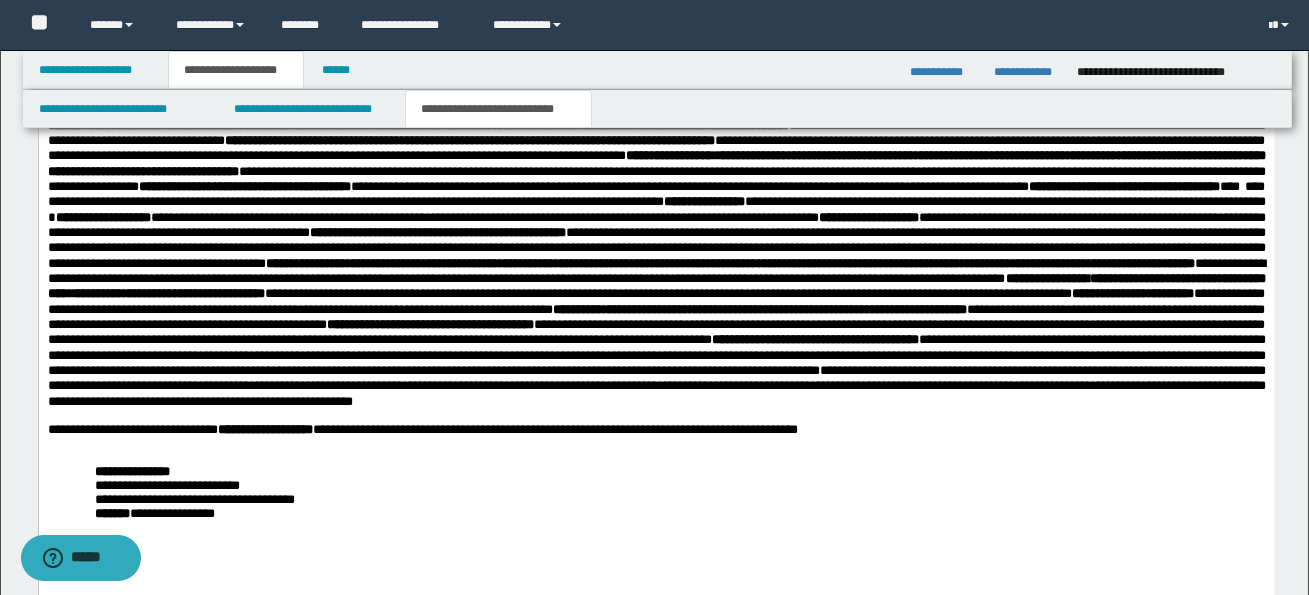 click on "**********" at bounding box center (656, 248) 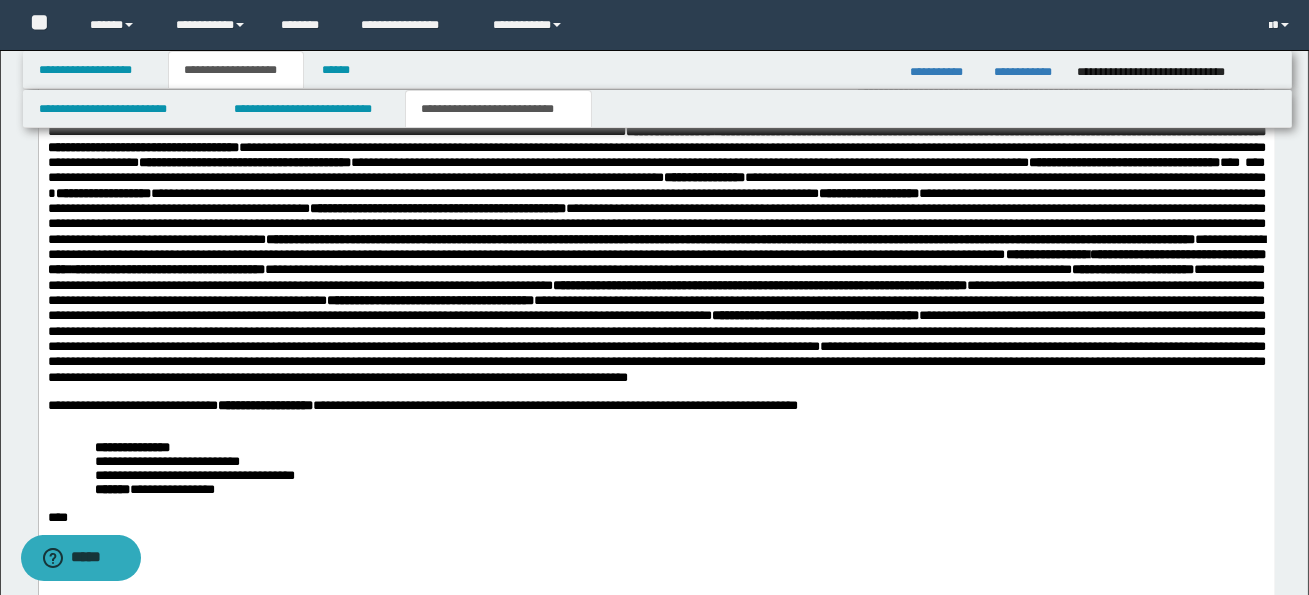 scroll, scrollTop: 2000, scrollLeft: 0, axis: vertical 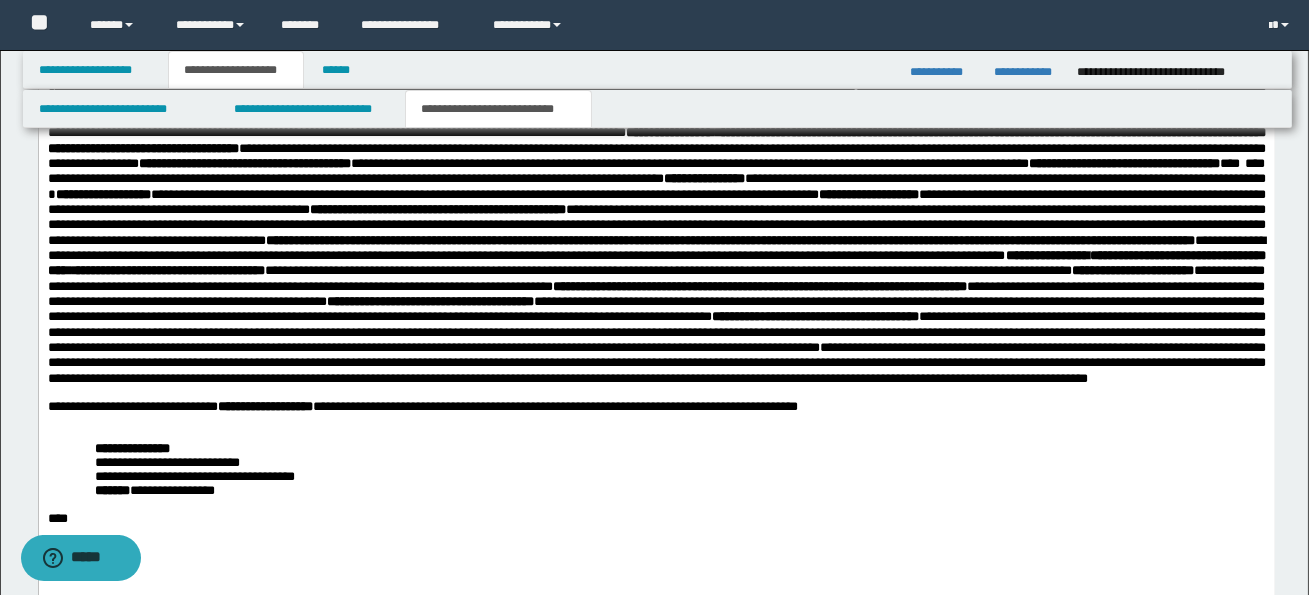 click on "**********" at bounding box center (656, 225) 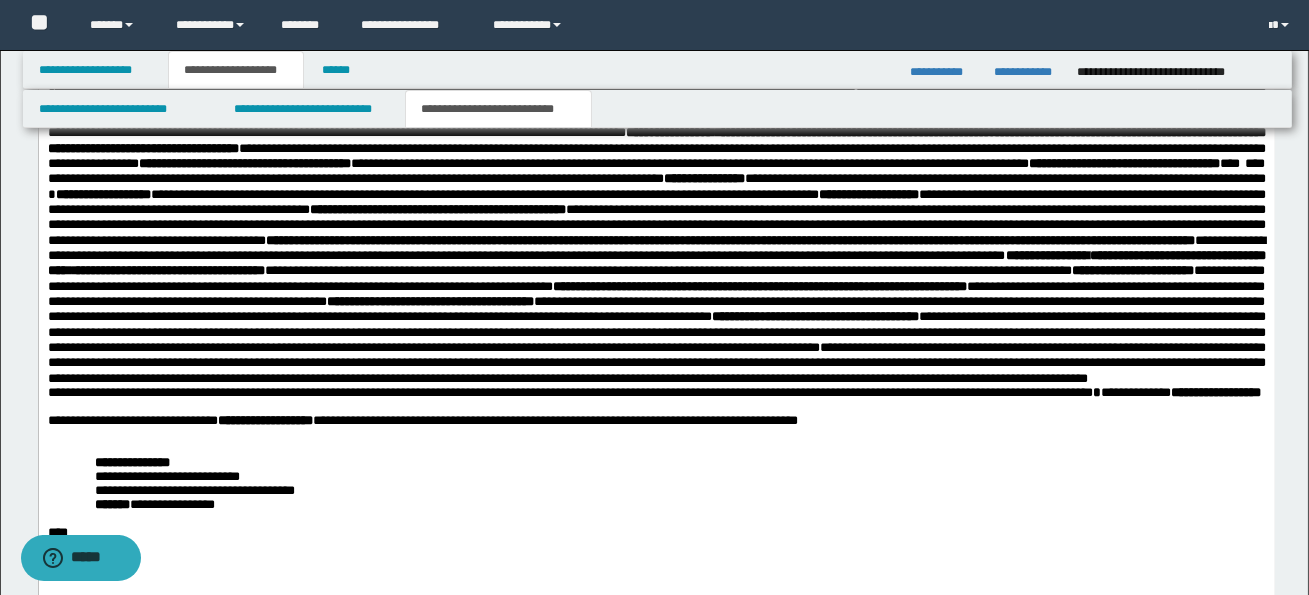 click on "**********" at bounding box center (653, 392) 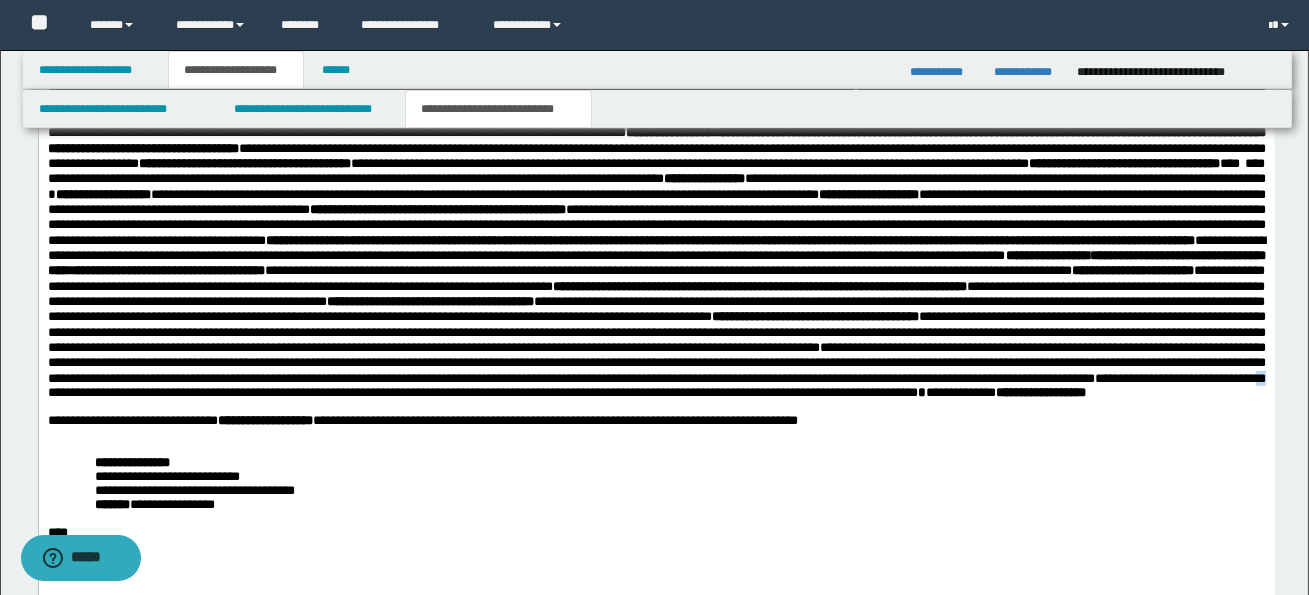 drag, startPoint x: 274, startPoint y: 432, endPoint x: 285, endPoint y: 432, distance: 11 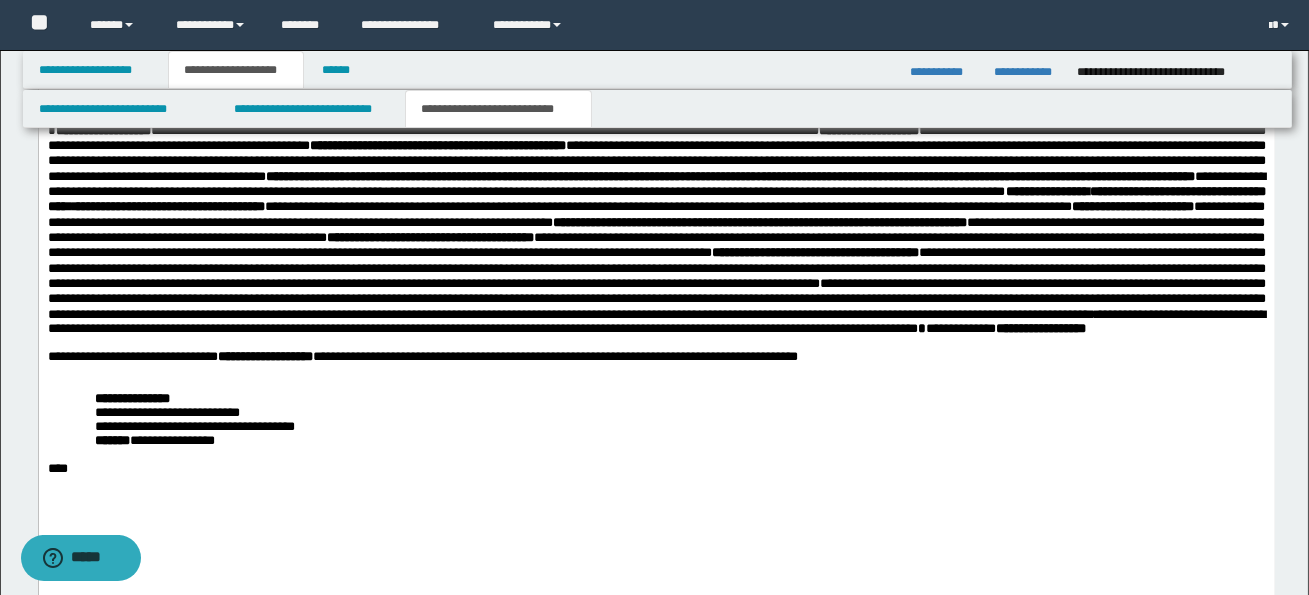 scroll, scrollTop: 2065, scrollLeft: 0, axis: vertical 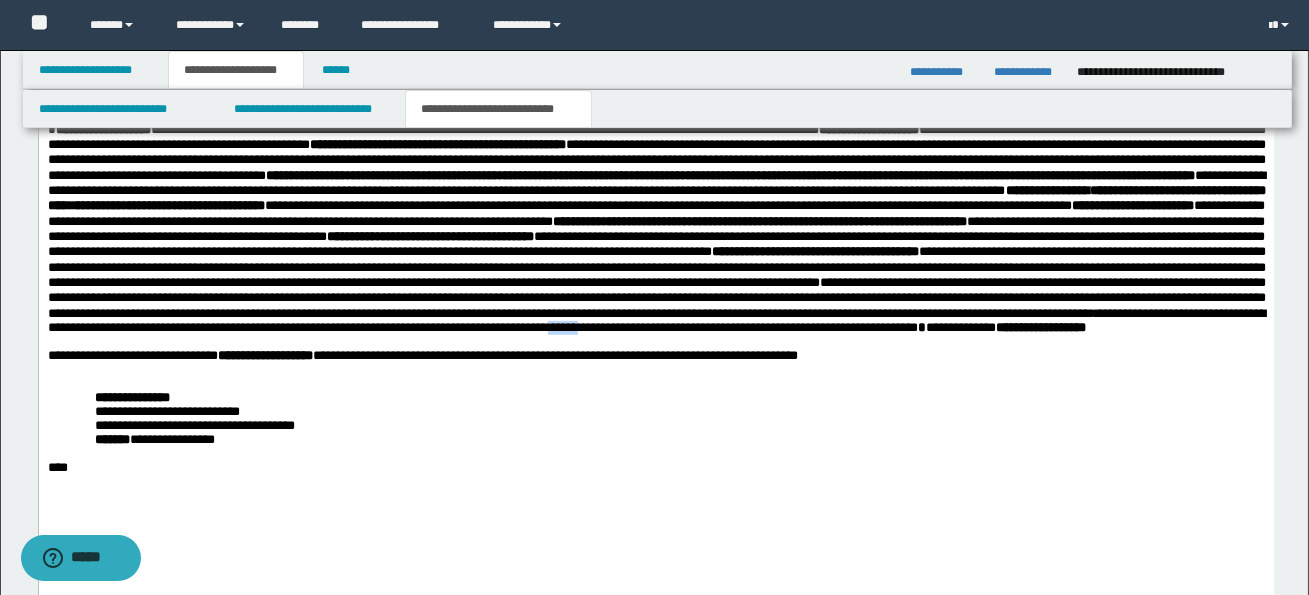 drag, startPoint x: 845, startPoint y: 371, endPoint x: 885, endPoint y: 370, distance: 40.012497 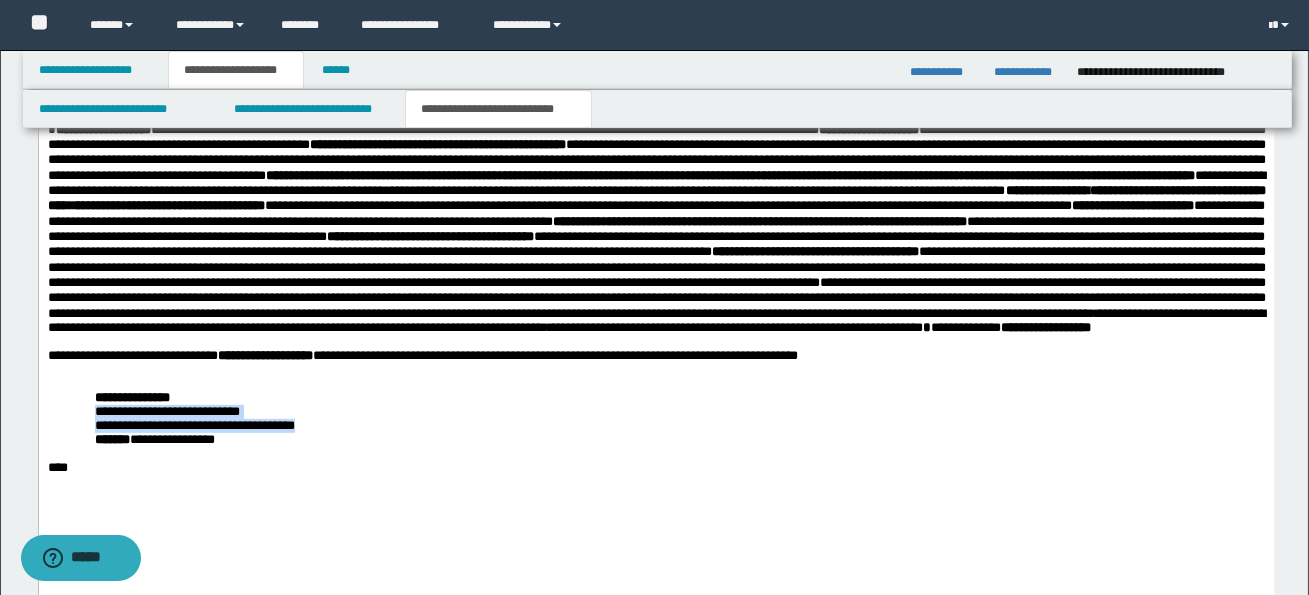 drag, startPoint x: 99, startPoint y: 473, endPoint x: 336, endPoint y: 490, distance: 237.60892 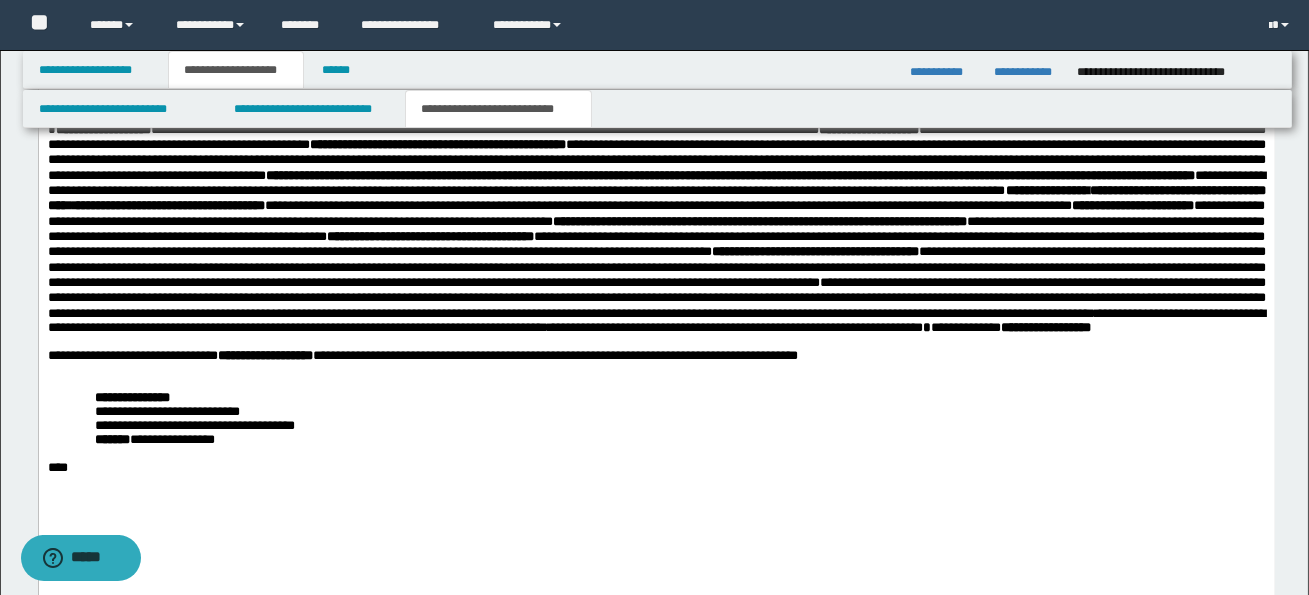 click at bounding box center (656, 454) 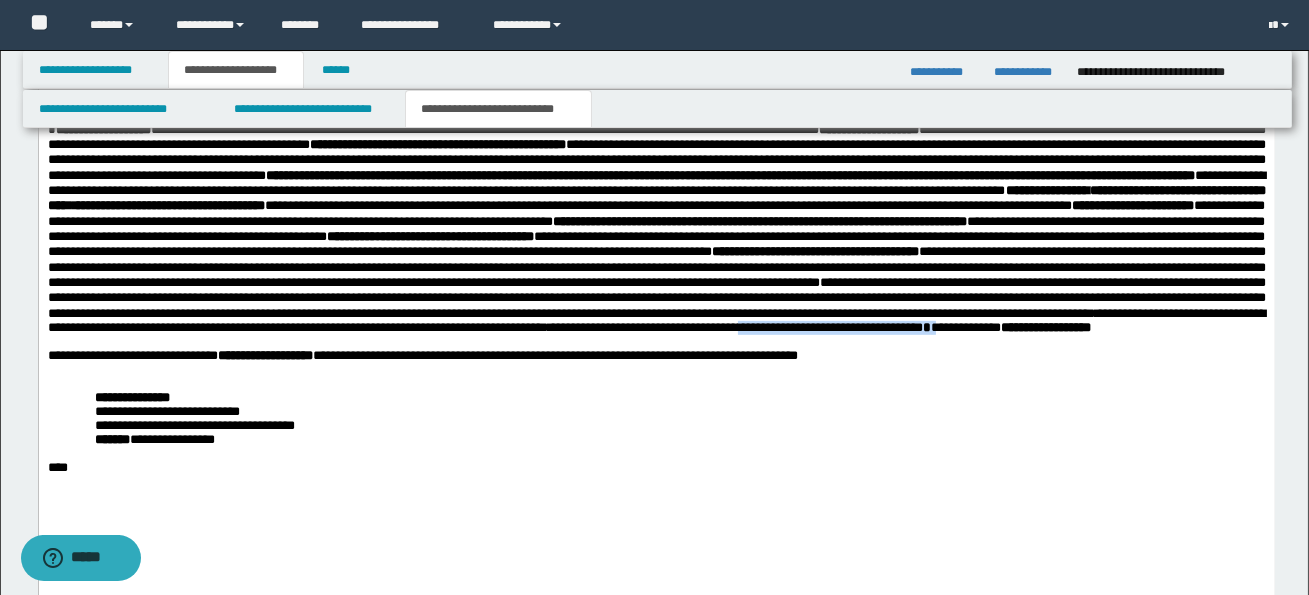 drag, startPoint x: 1047, startPoint y: 368, endPoint x: 1253, endPoint y: 365, distance: 206.02185 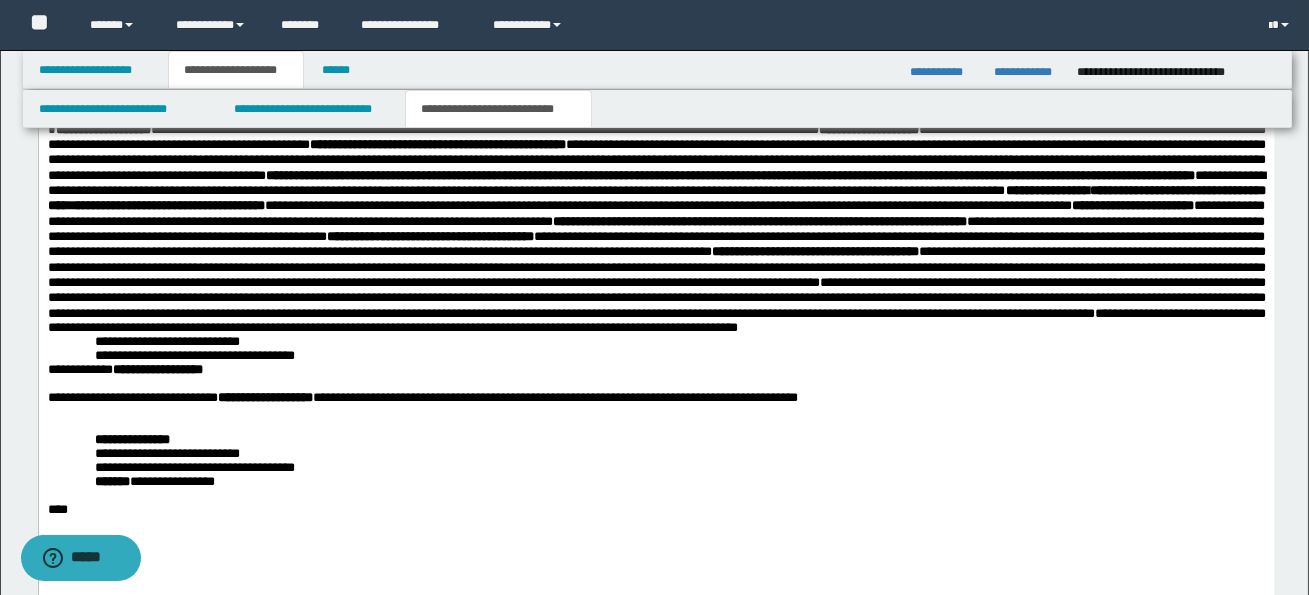 click on "**********" at bounding box center (656, -70) 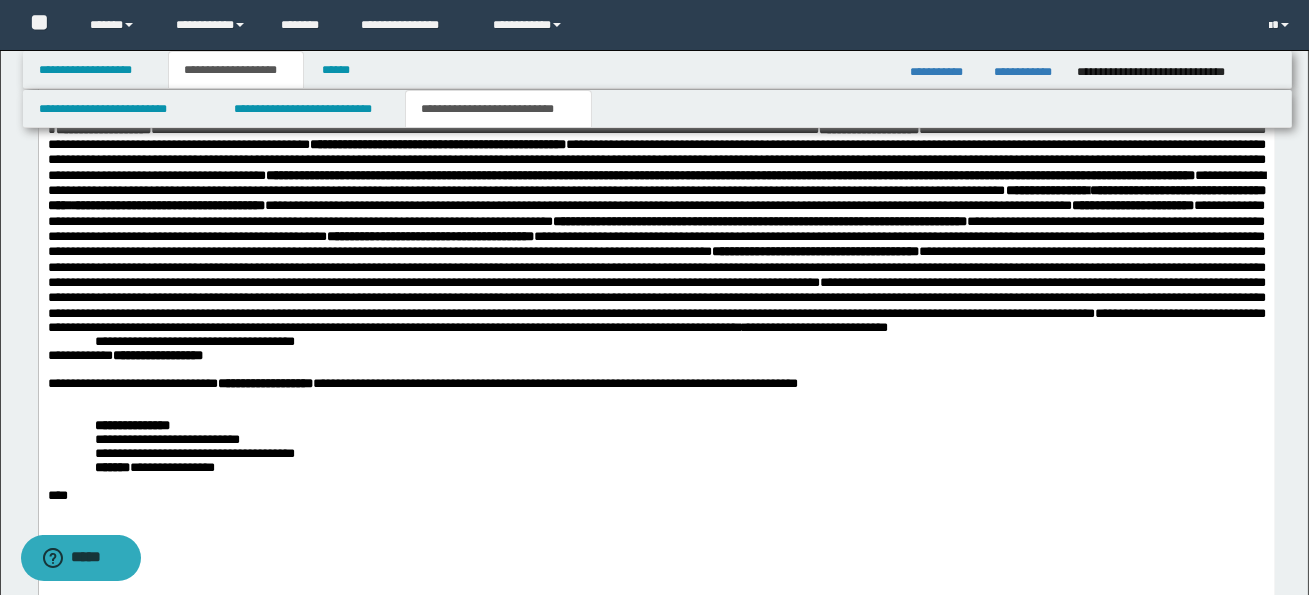 click on "********" at bounding box center (116, 341) 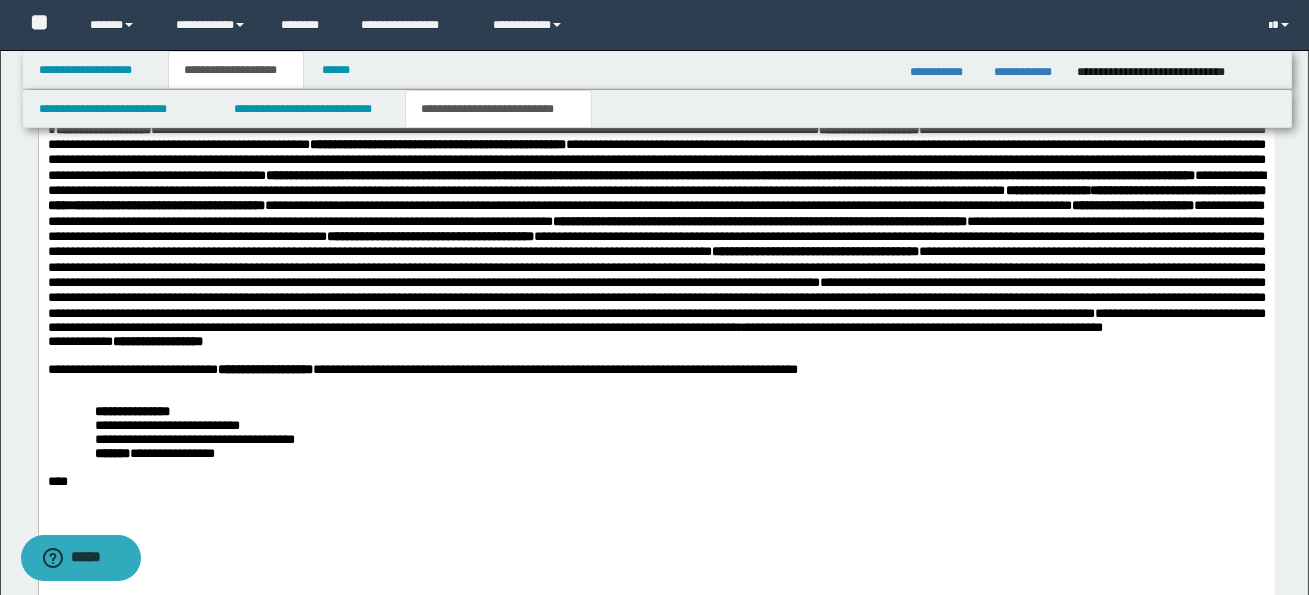click on "**********" at bounding box center [656, -84] 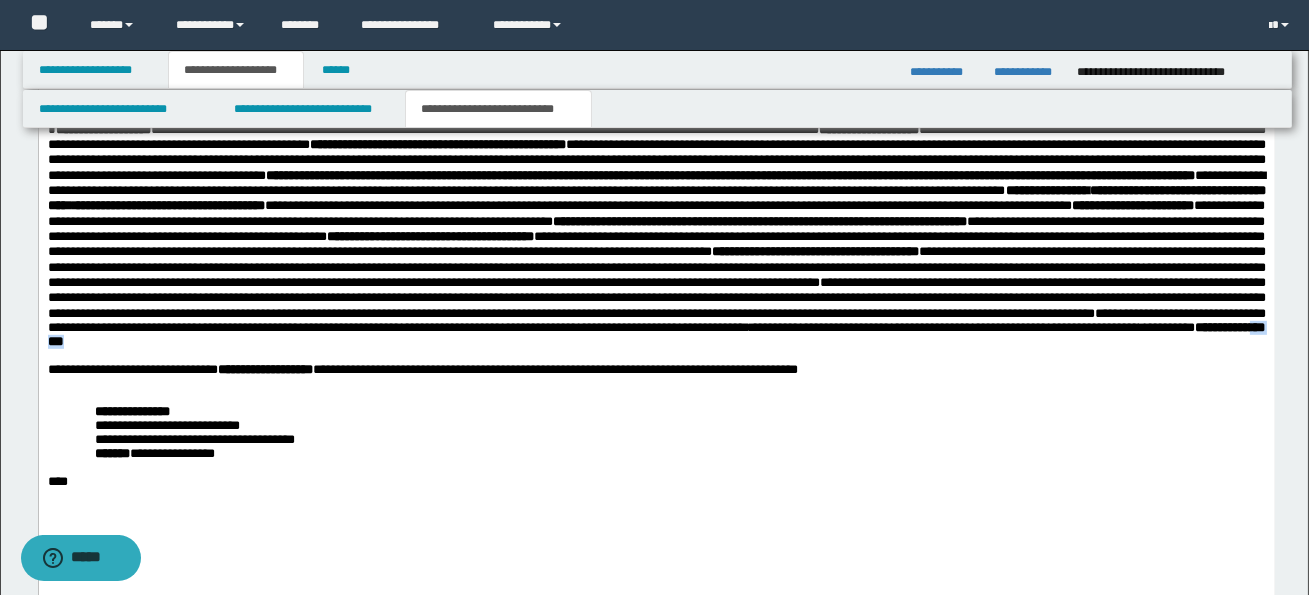 drag, startPoint x: 432, startPoint y: 382, endPoint x: 483, endPoint y: 382, distance: 51 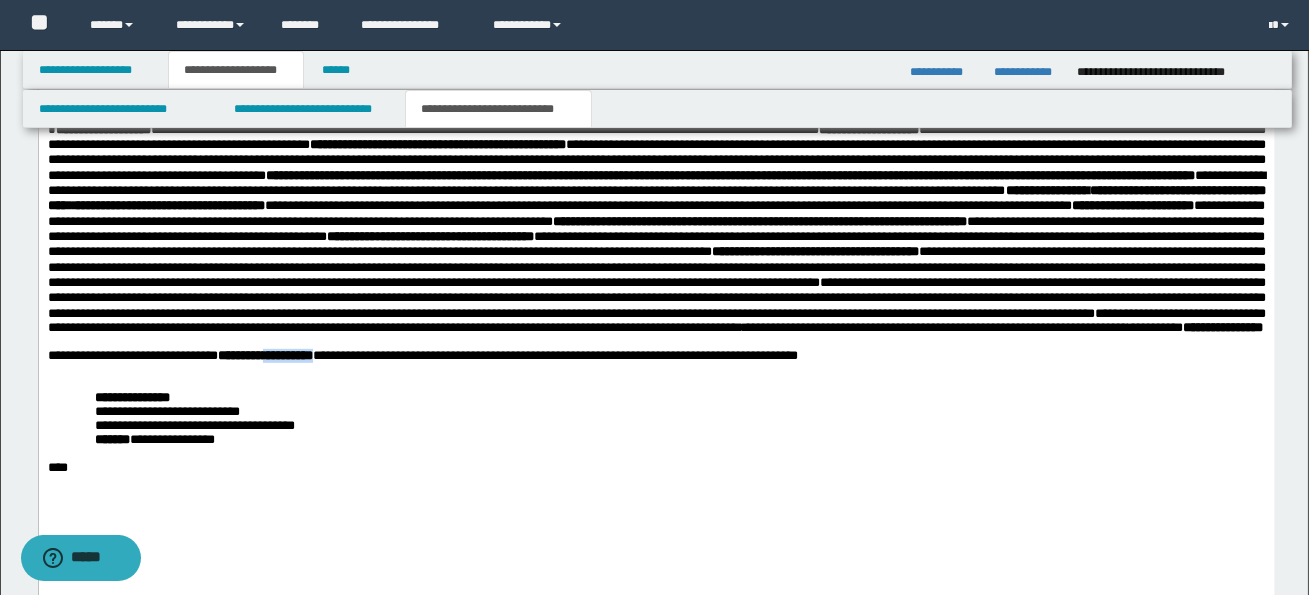 drag, startPoint x: 304, startPoint y: 414, endPoint x: 385, endPoint y: 414, distance: 81 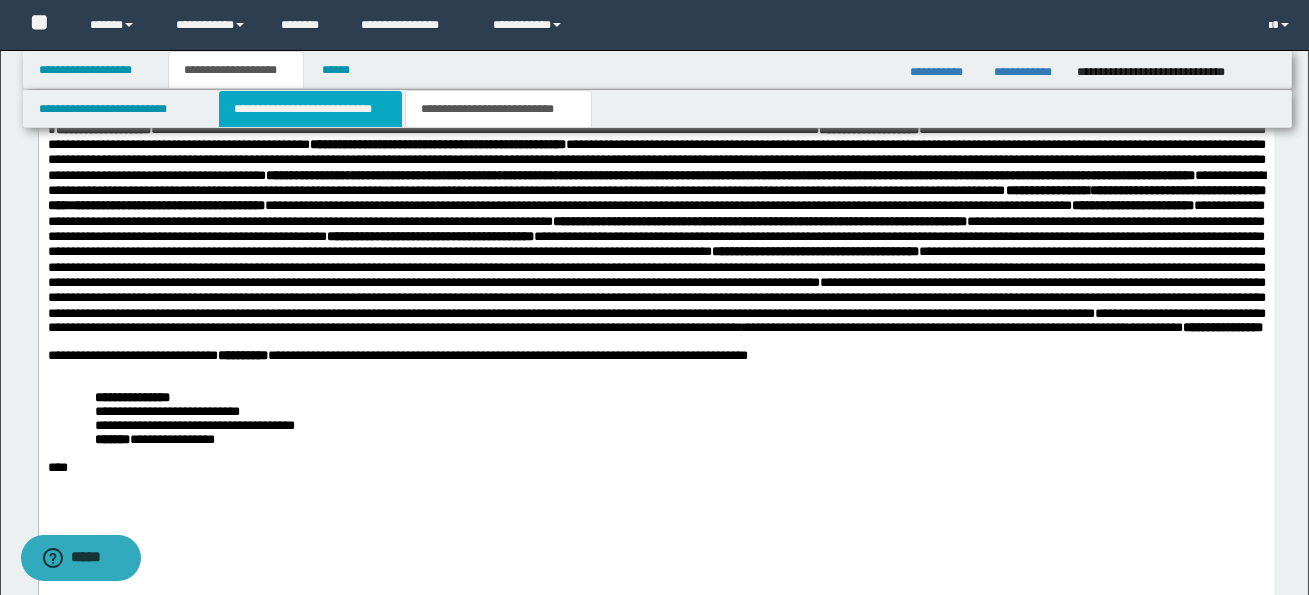 click on "**********" at bounding box center [310, 109] 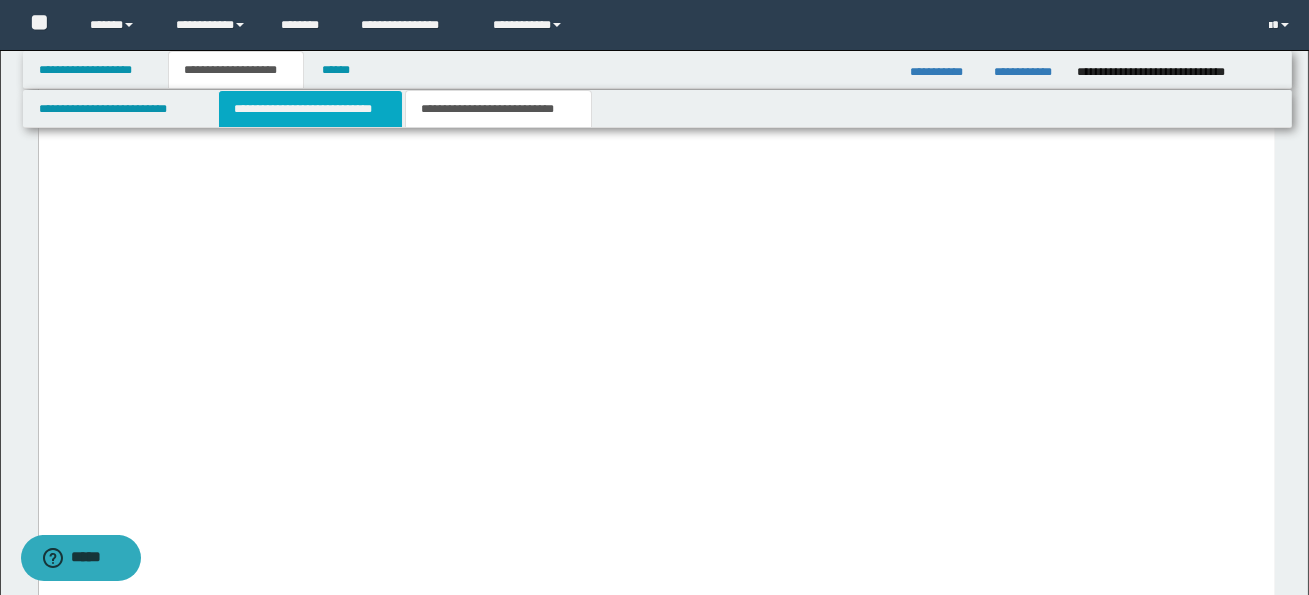 scroll, scrollTop: 0, scrollLeft: 0, axis: both 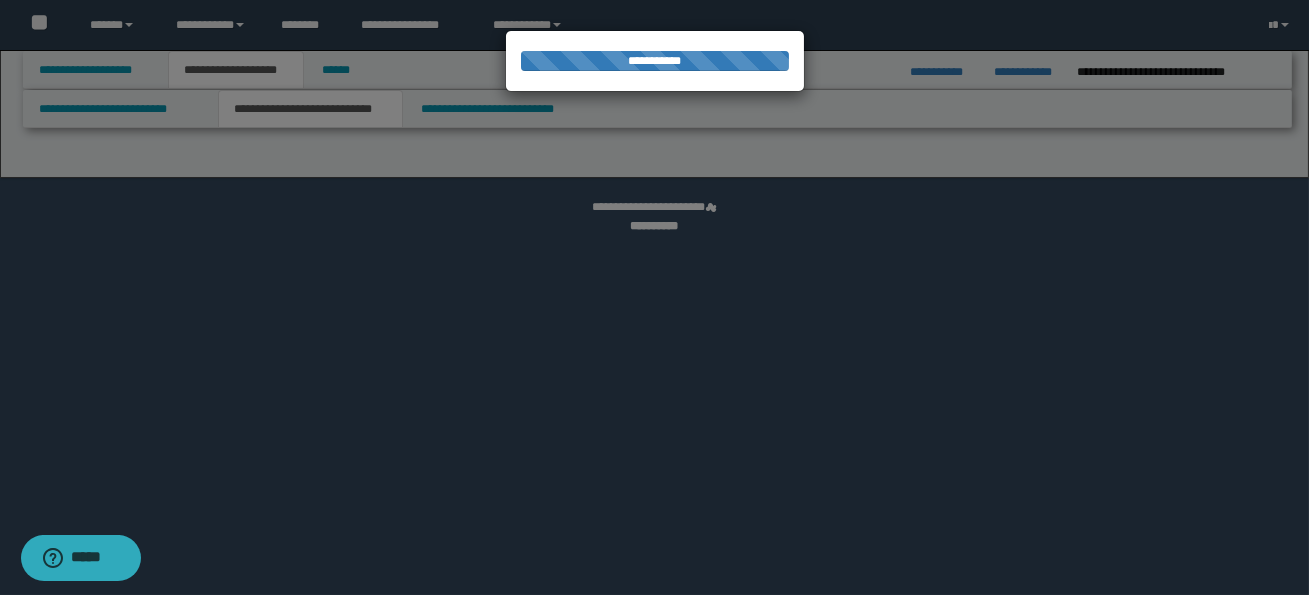 select on "*" 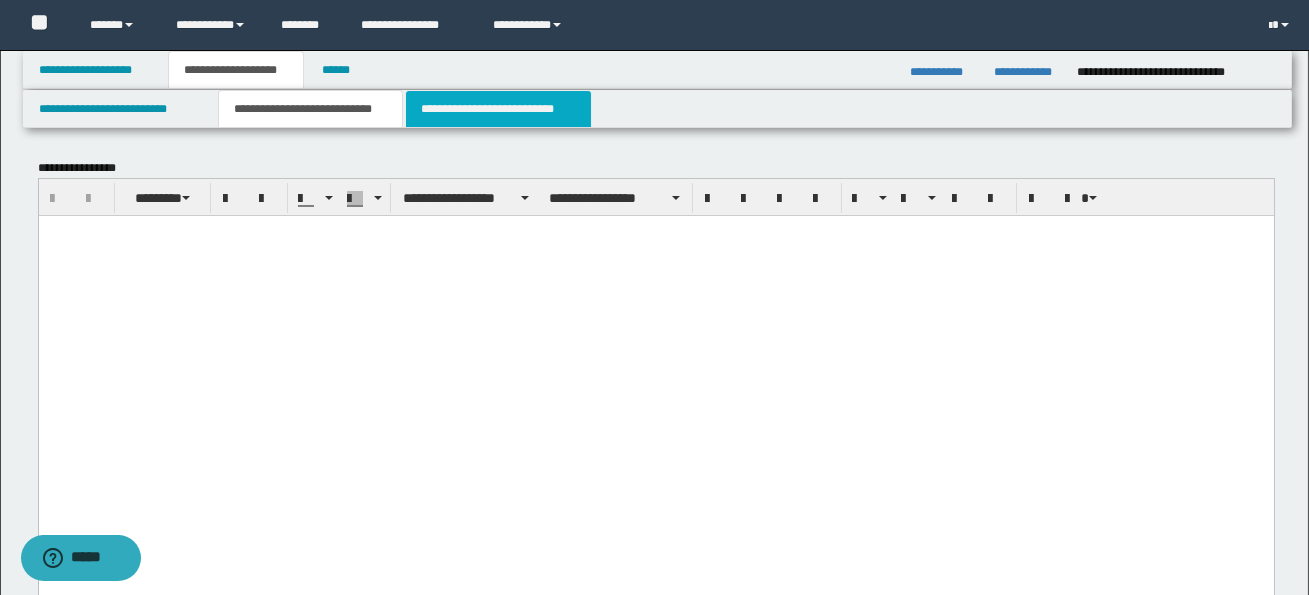 click on "**********" at bounding box center [498, 109] 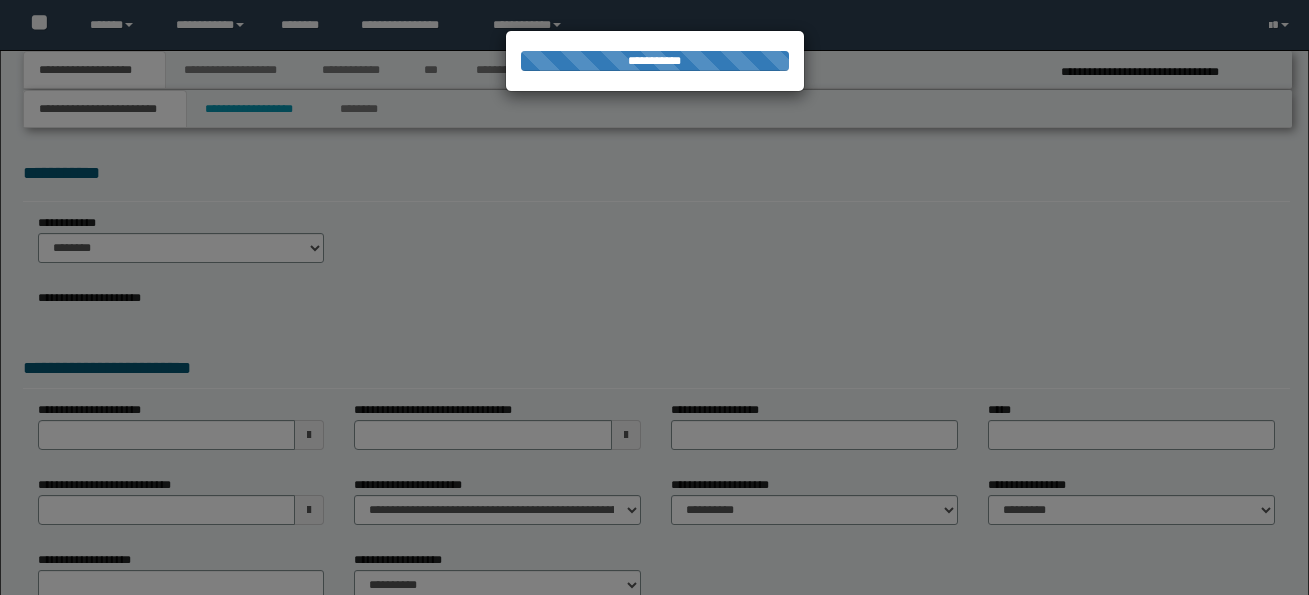 select on "*" 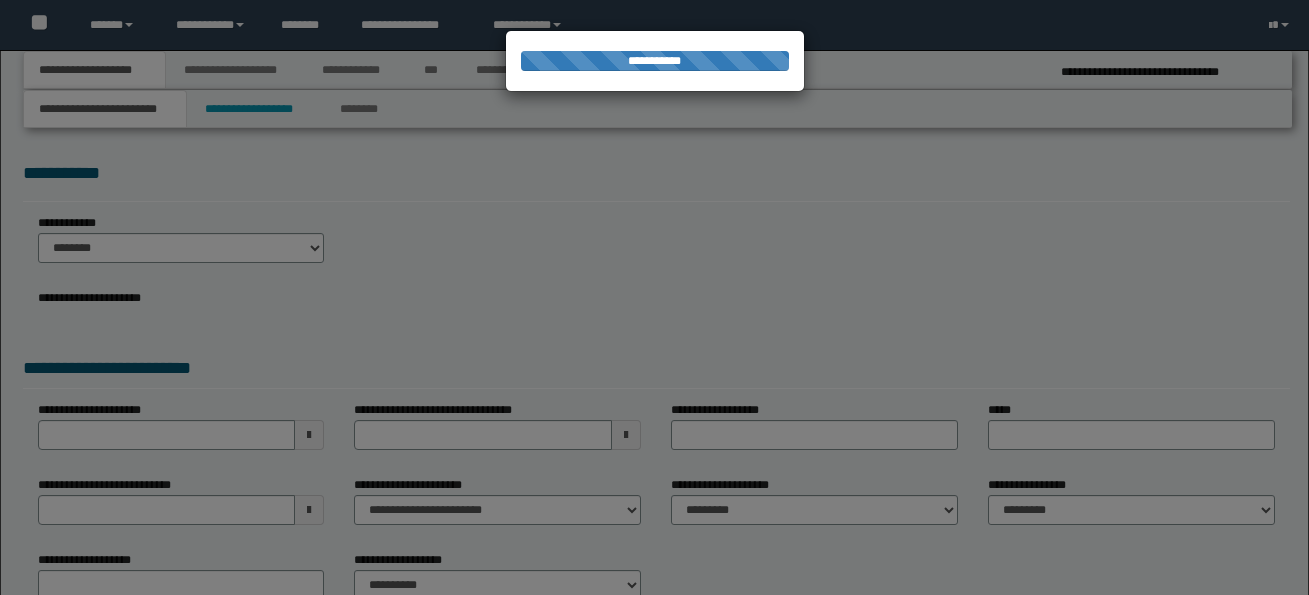 scroll, scrollTop: 0, scrollLeft: 0, axis: both 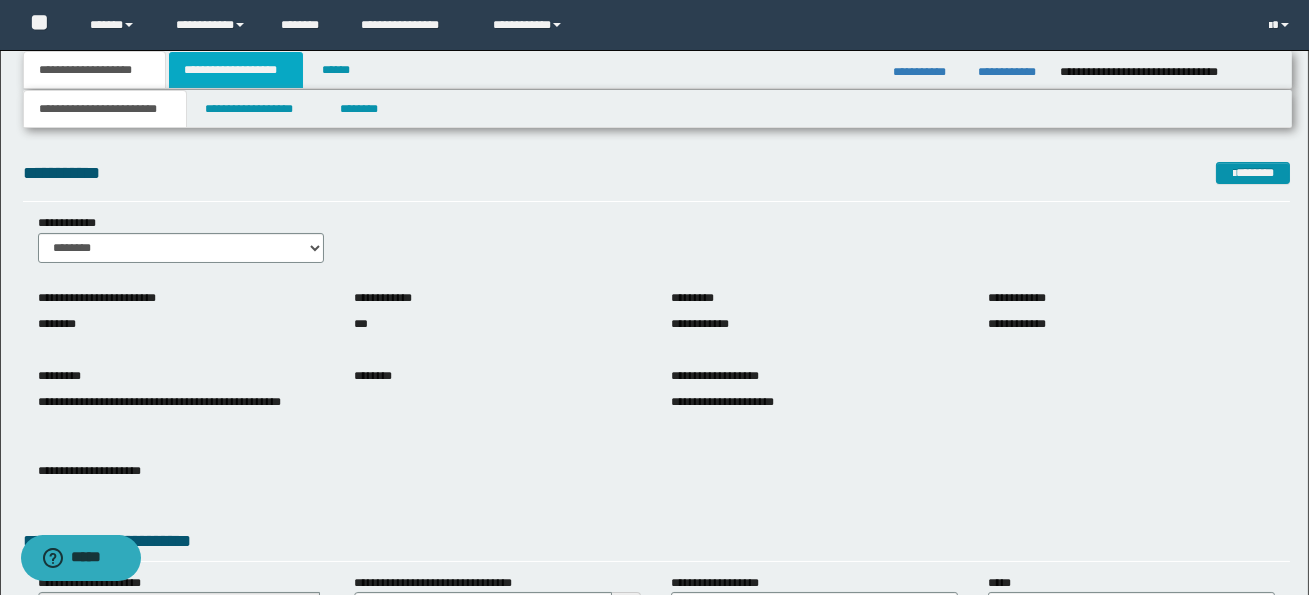 click on "**********" at bounding box center (236, 70) 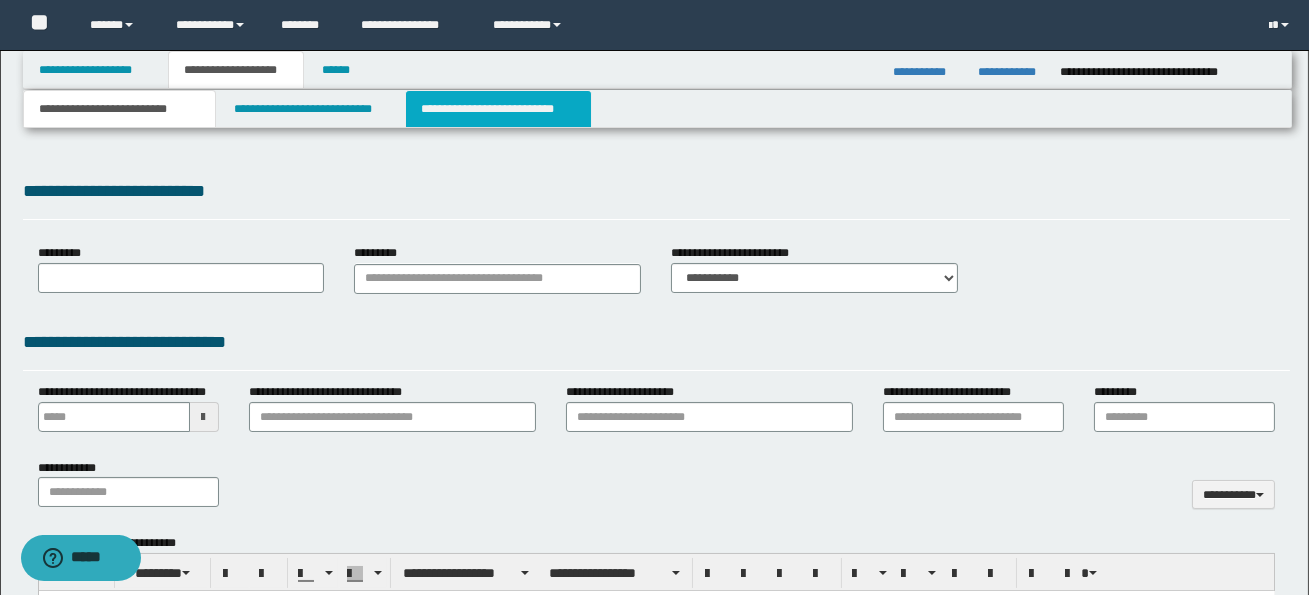 type on "**********" 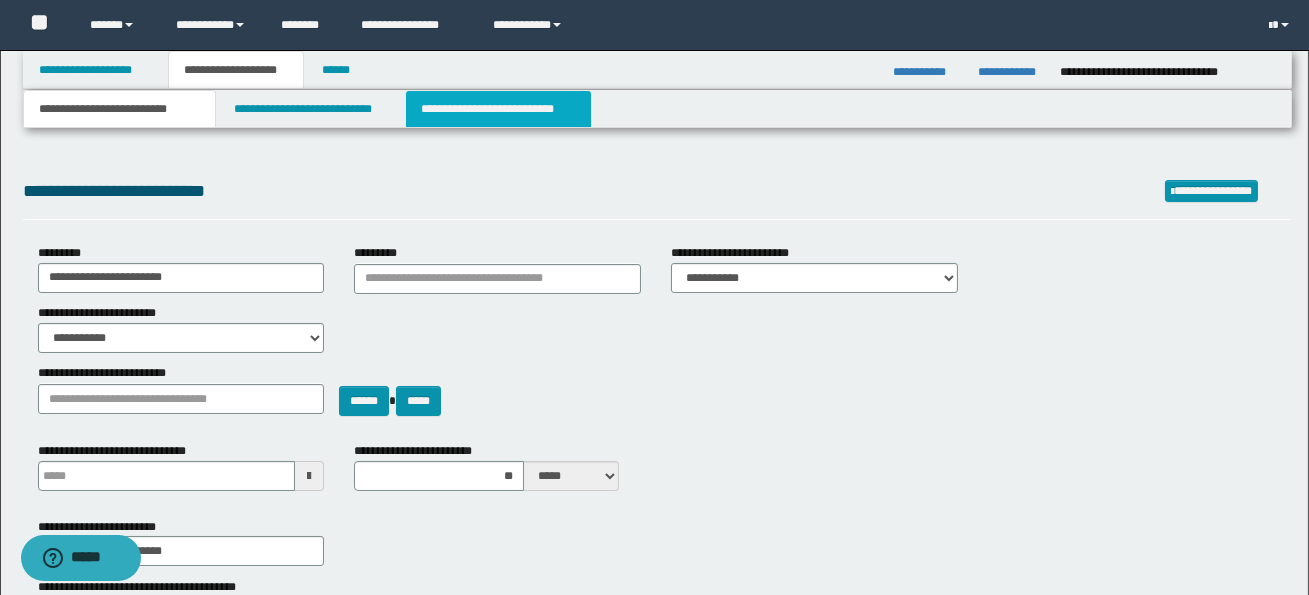 scroll, scrollTop: 0, scrollLeft: 0, axis: both 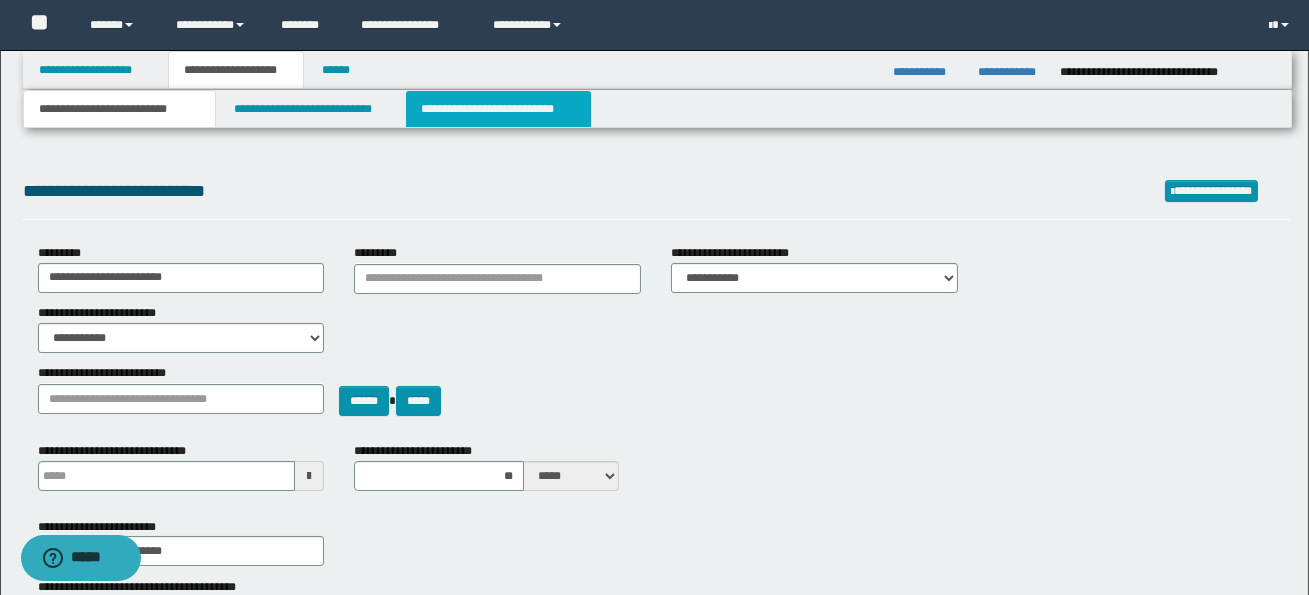 click on "**********" at bounding box center (498, 109) 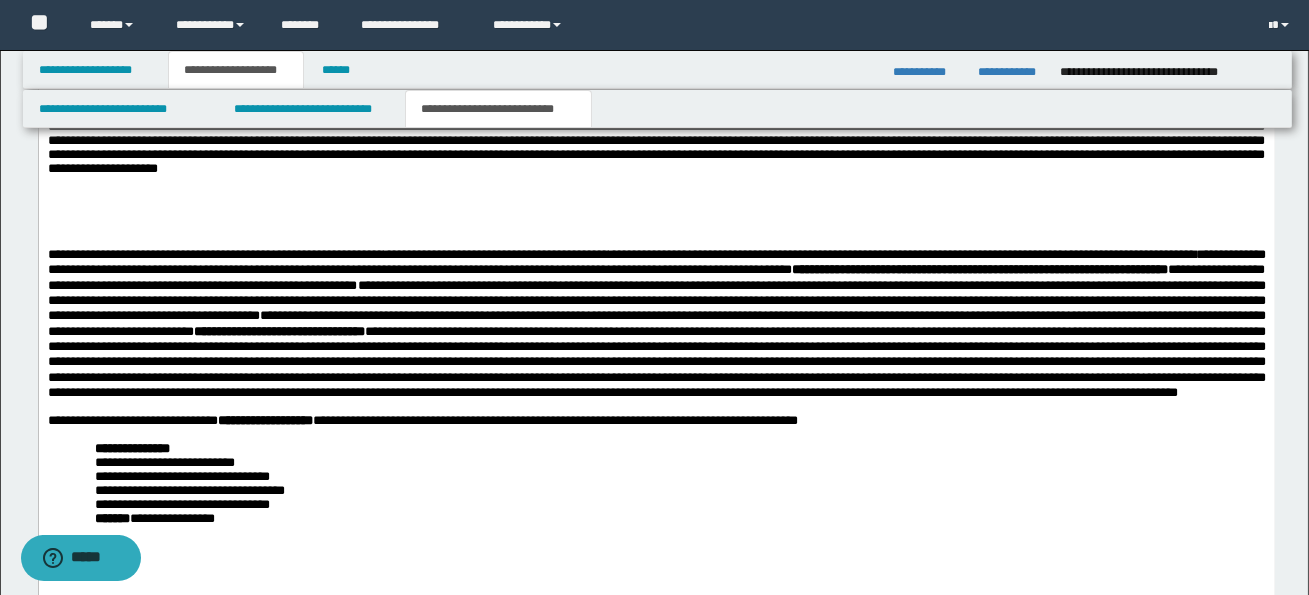 scroll, scrollTop: 1755, scrollLeft: 0, axis: vertical 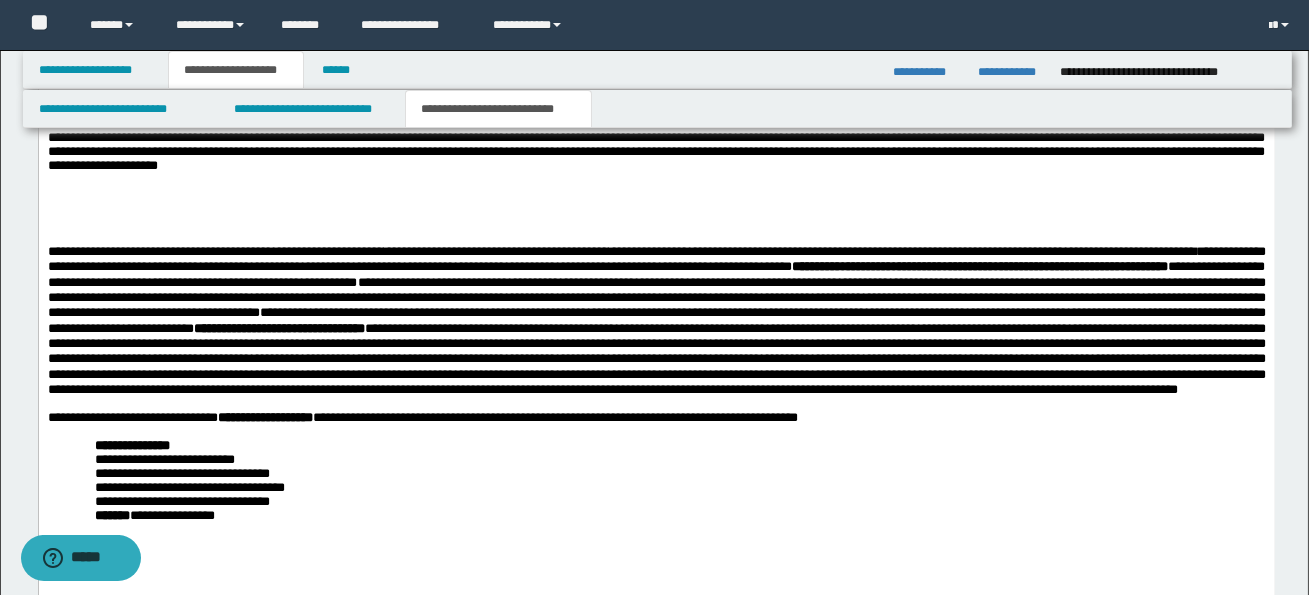 click on "**********" at bounding box center (656, 320) 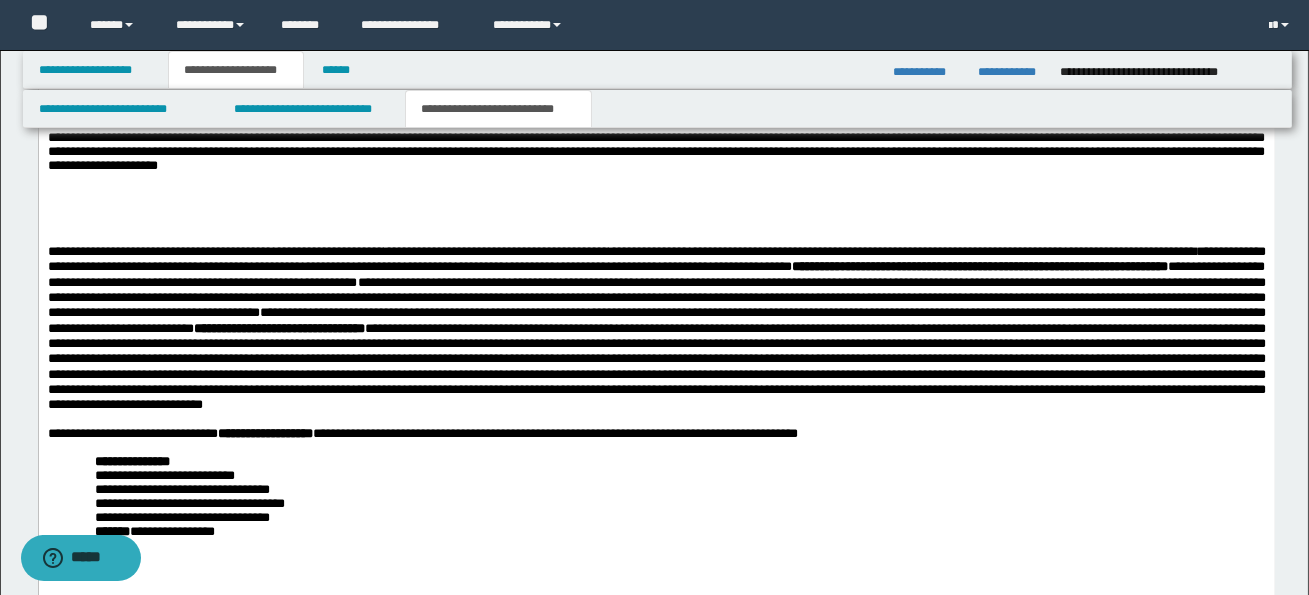 click on "**********" at bounding box center [656, 358] 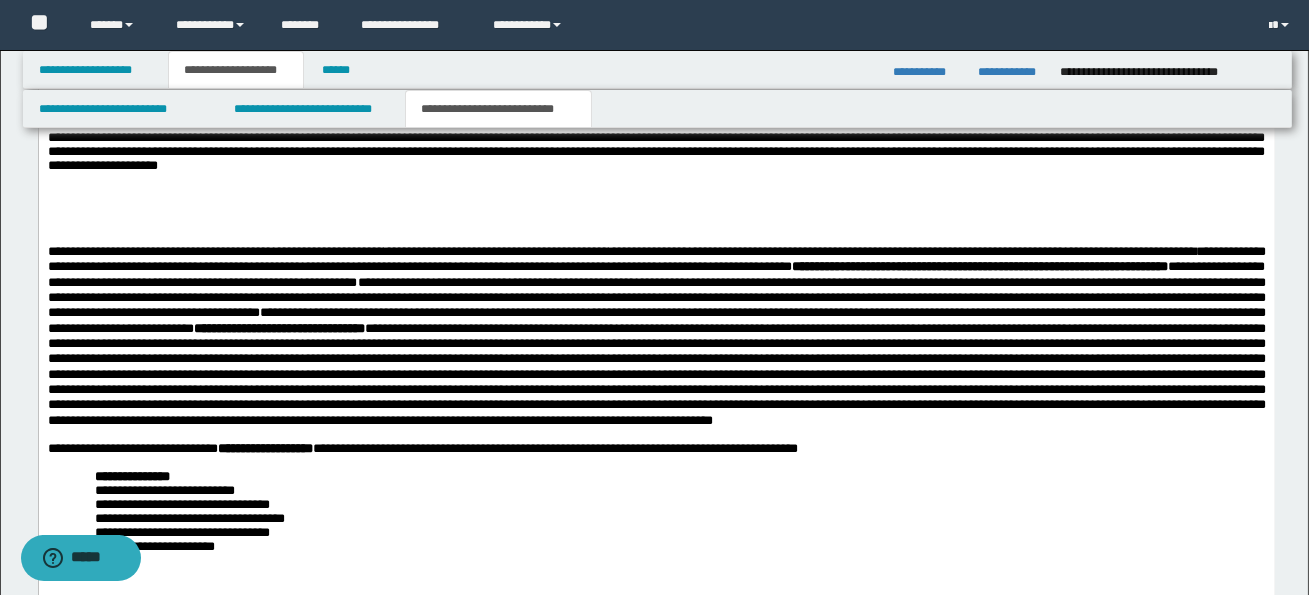 click on "**********" at bounding box center (656, 366) 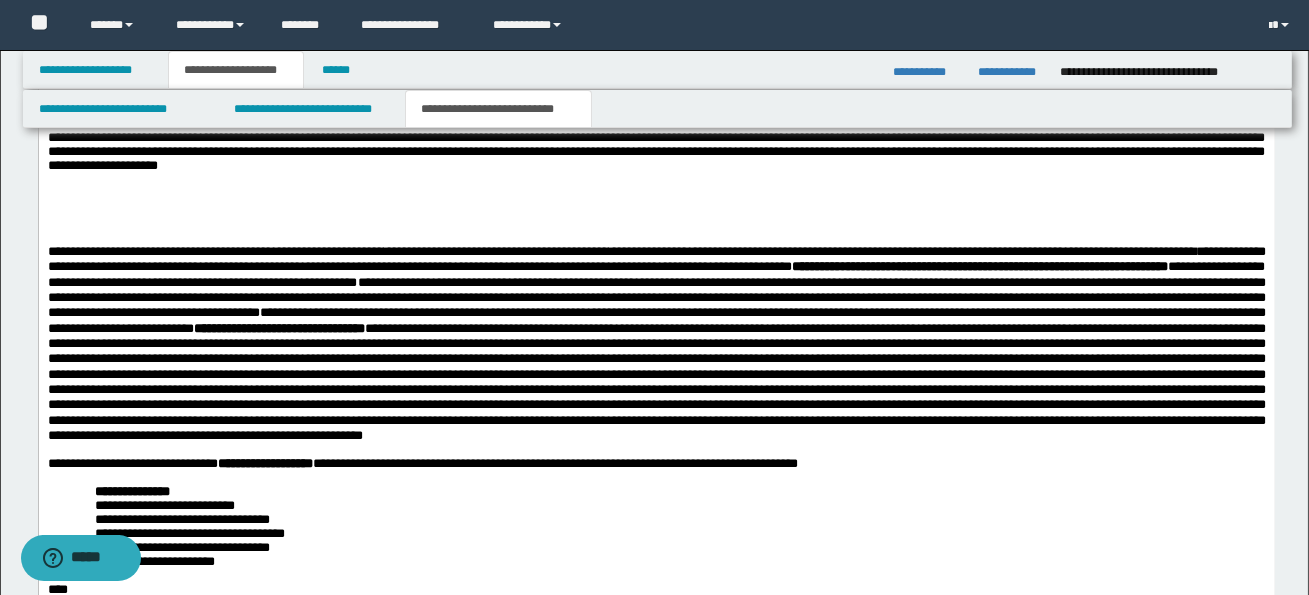 click on "**********" at bounding box center [656, 374] 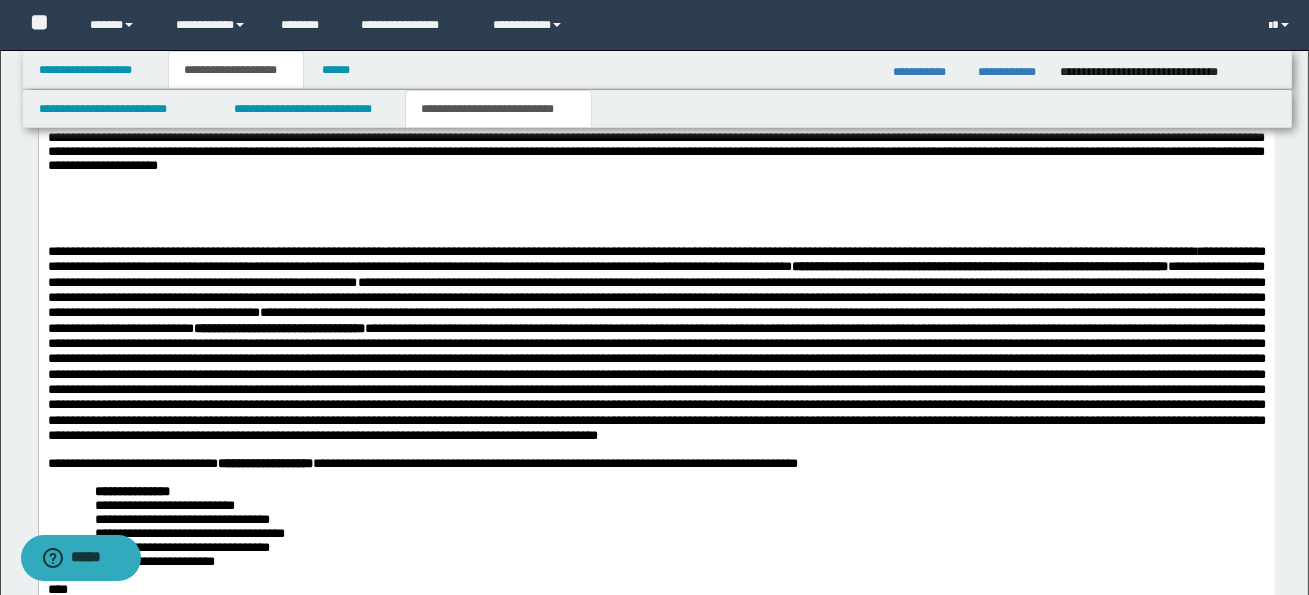 click on "**********" at bounding box center [656, 343] 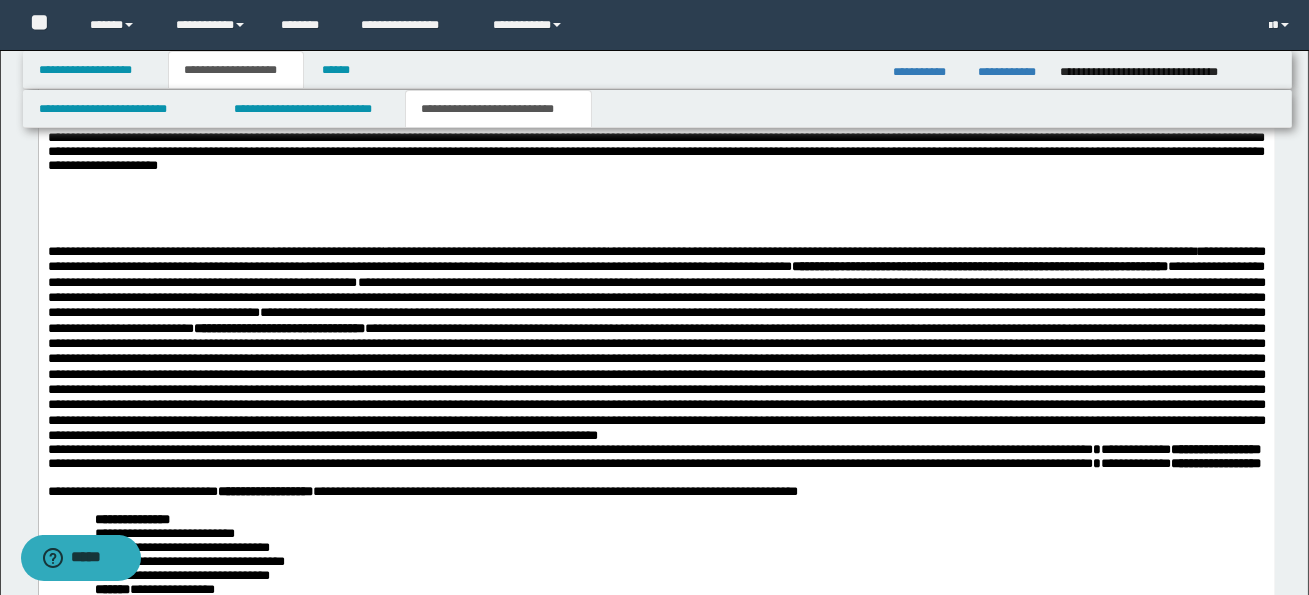 click on "**********" at bounding box center (656, 169) 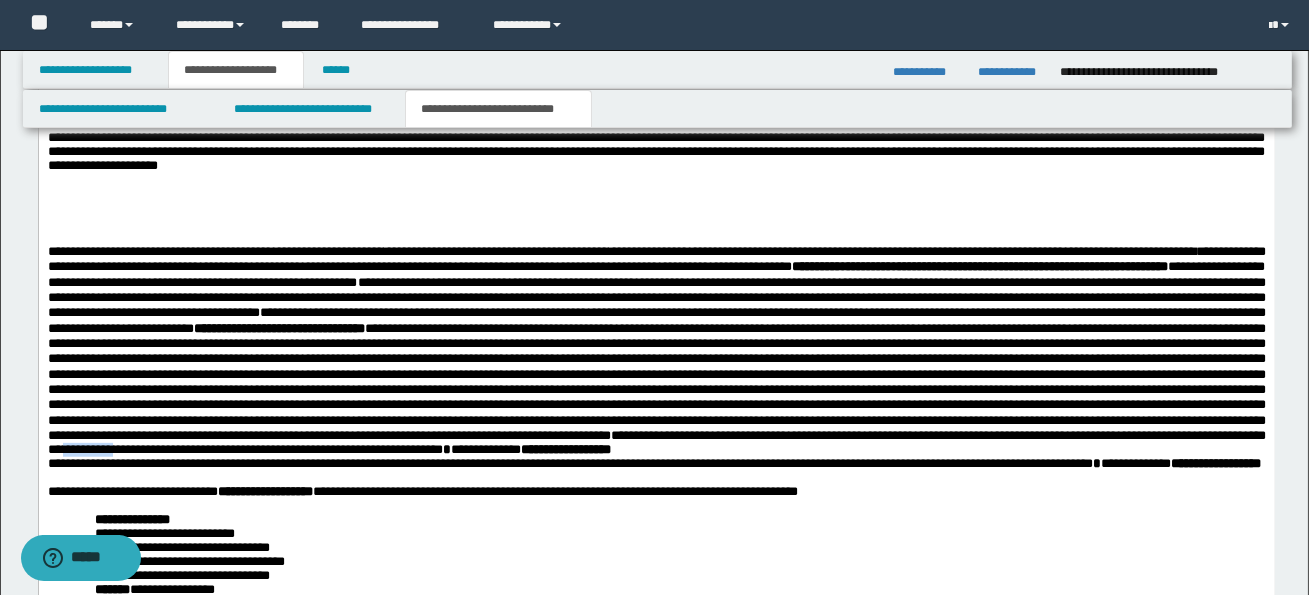 drag, startPoint x: 389, startPoint y: 474, endPoint x: 443, endPoint y: 478, distance: 54.147945 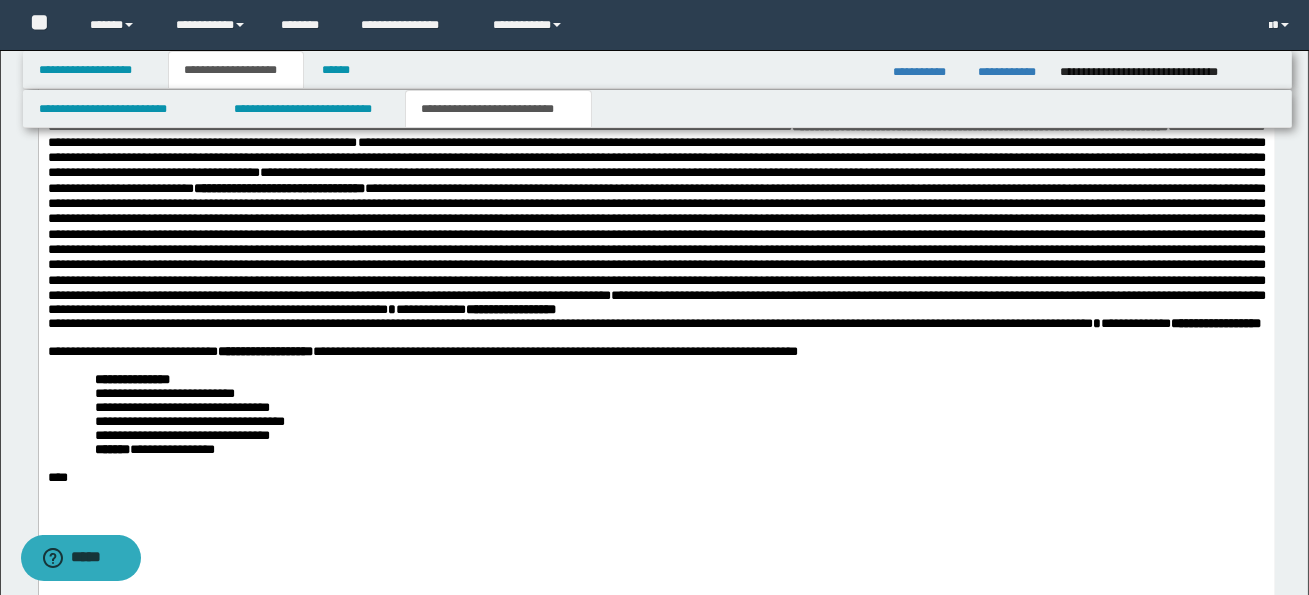 scroll, scrollTop: 1897, scrollLeft: 0, axis: vertical 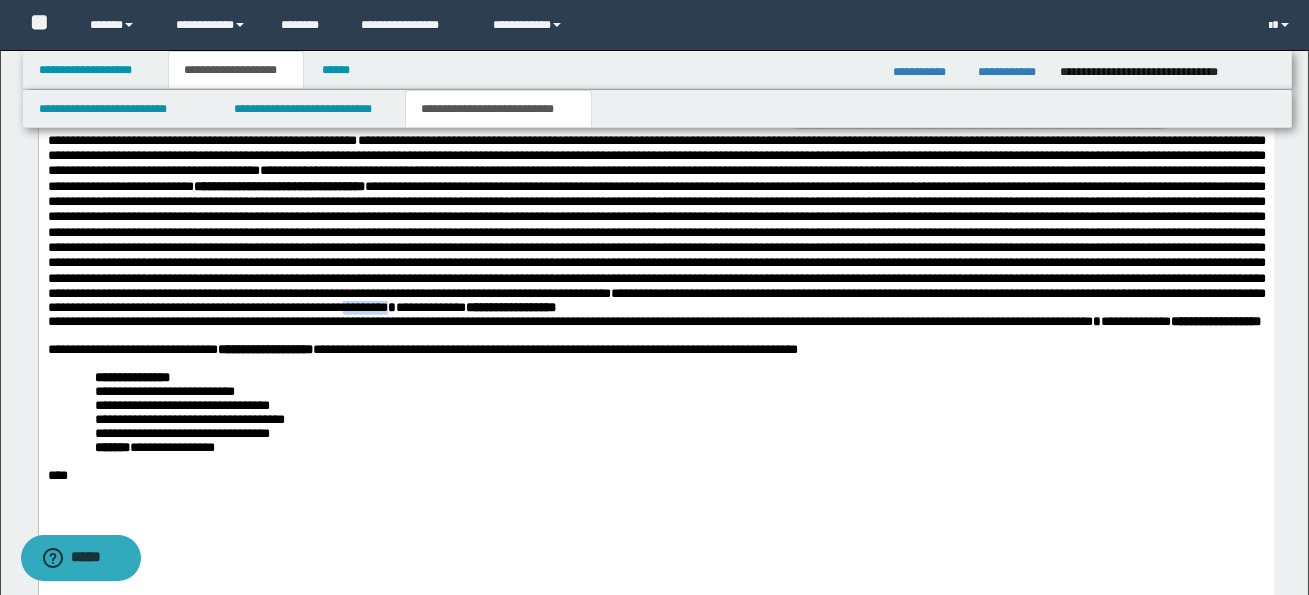 drag, startPoint x: 687, startPoint y: 332, endPoint x: 730, endPoint y: 331, distance: 43.011627 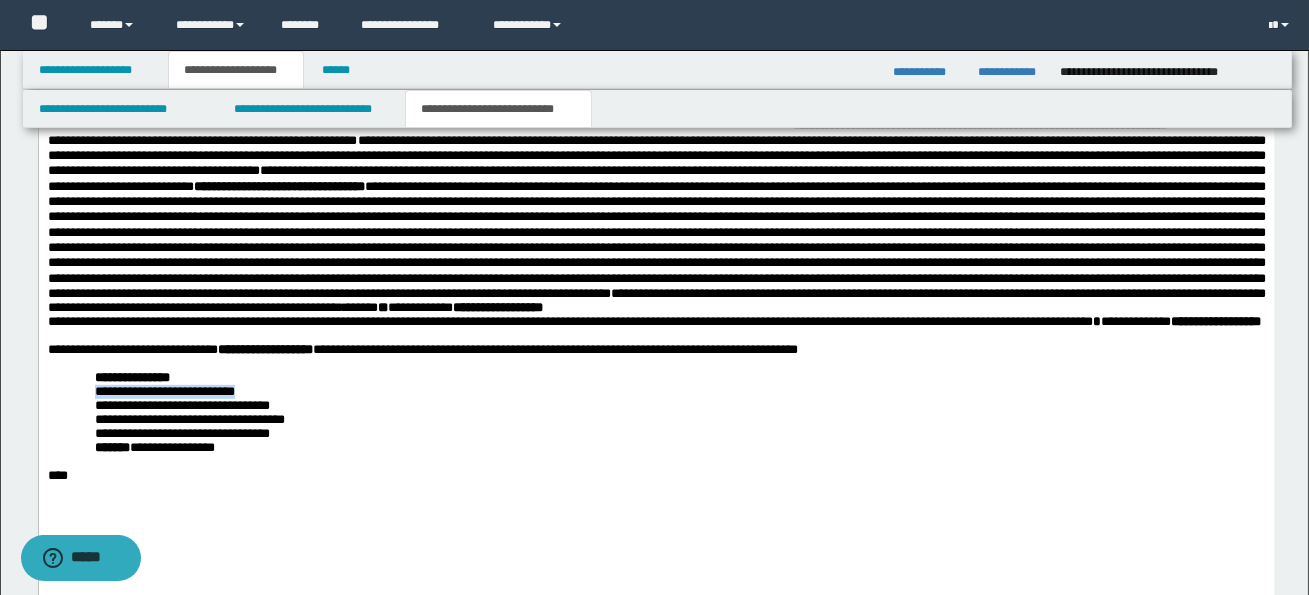 drag, startPoint x: 101, startPoint y: 442, endPoint x: 317, endPoint y: 438, distance: 216.03703 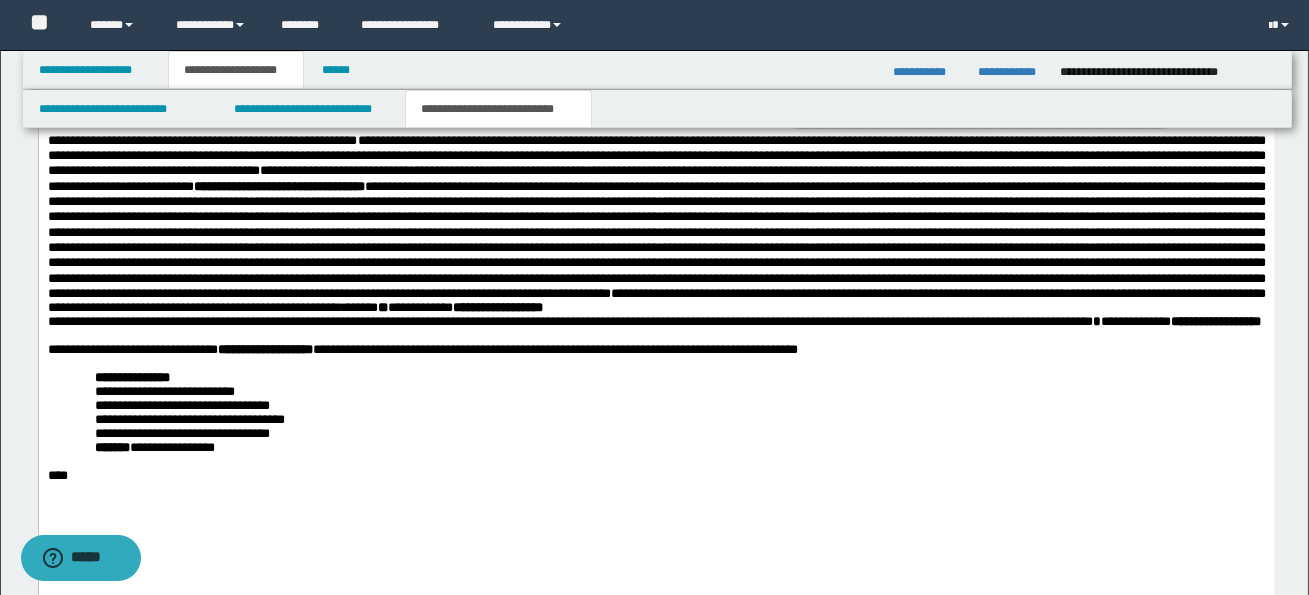 drag, startPoint x: 561, startPoint y: 456, endPoint x: 607, endPoint y: 428, distance: 53.851646 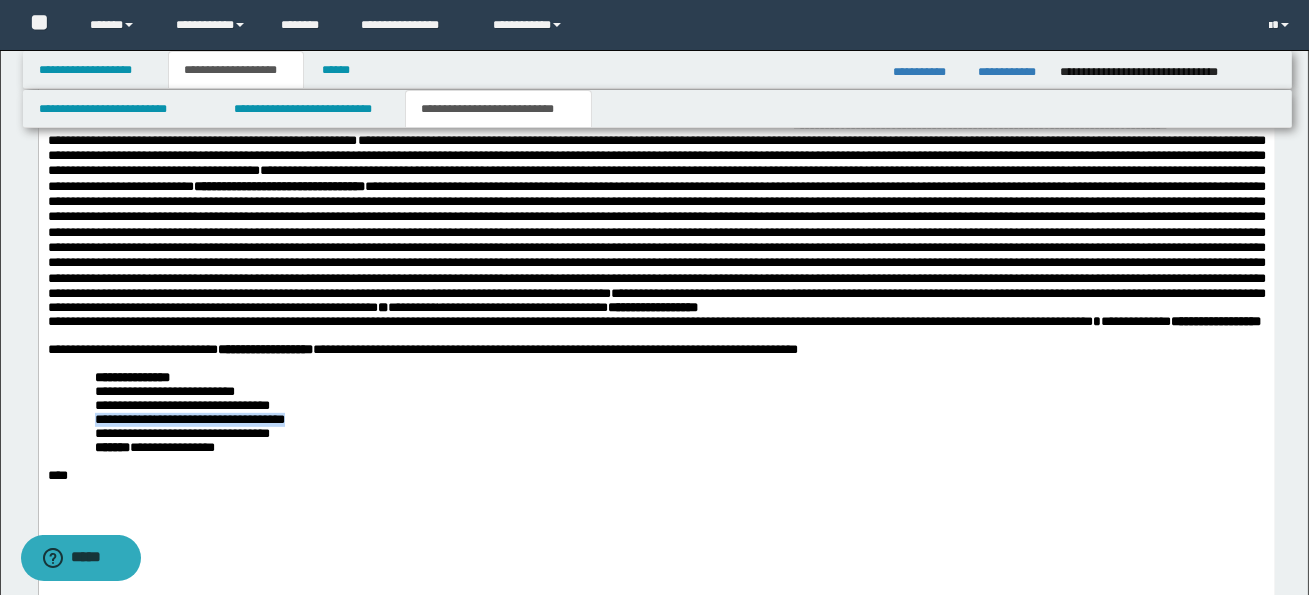 drag, startPoint x: 99, startPoint y: 468, endPoint x: 365, endPoint y: 470, distance: 266.0075 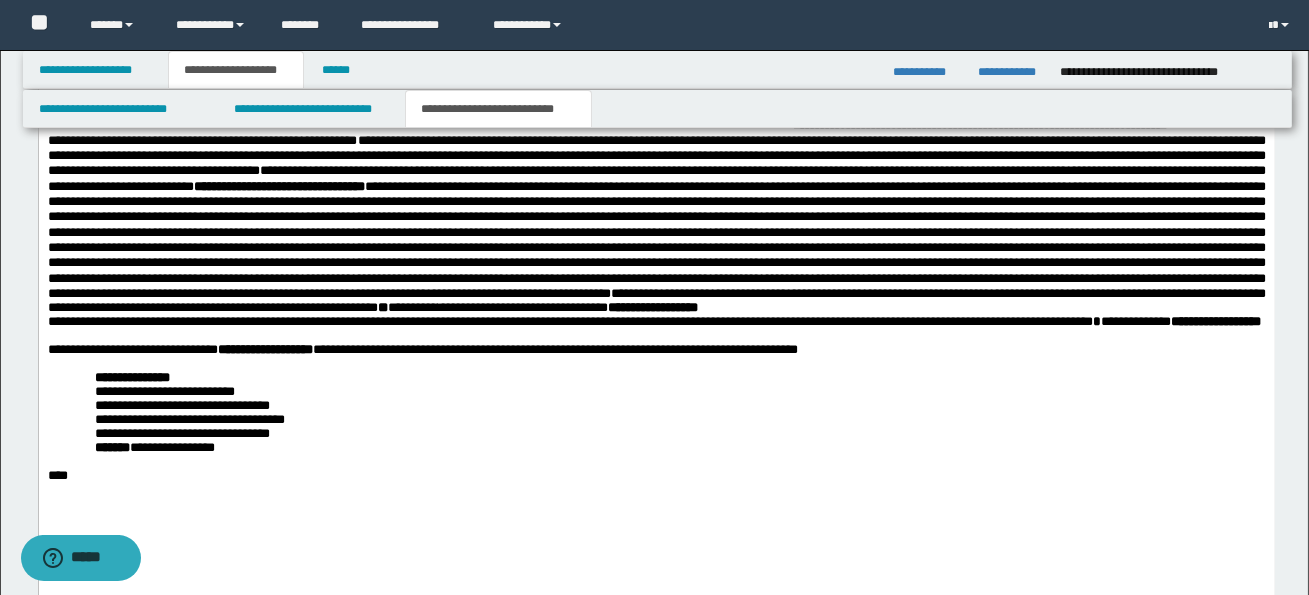click at bounding box center (656, 462) 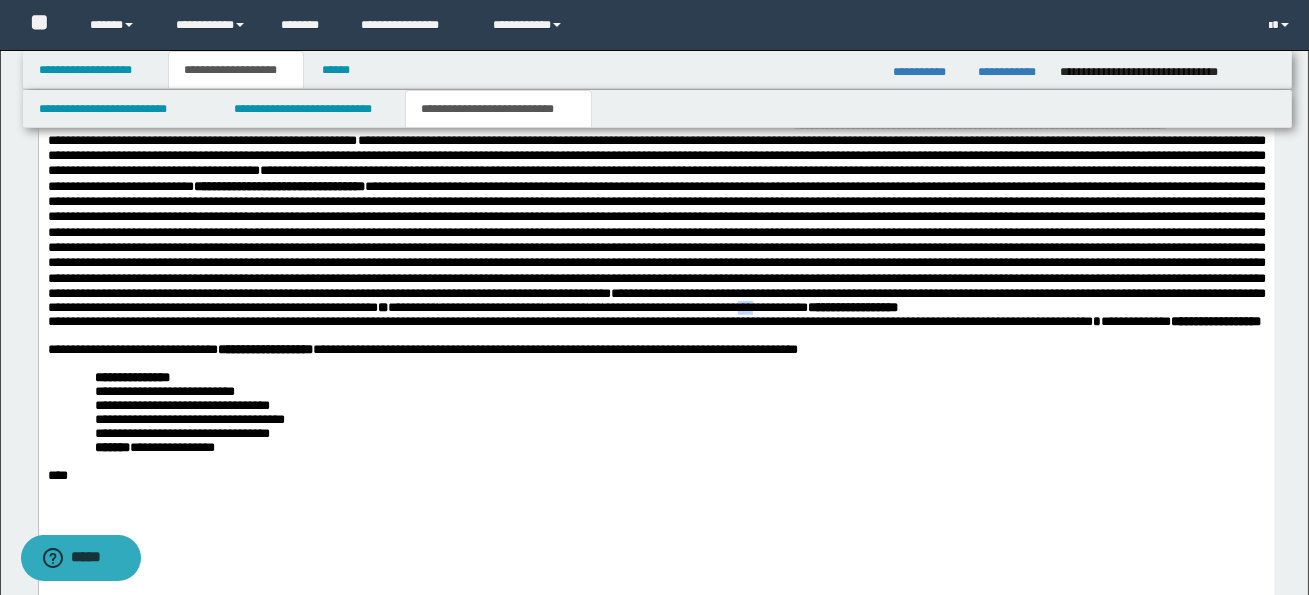 drag, startPoint x: 1228, startPoint y: 333, endPoint x: 1244, endPoint y: 333, distance: 16 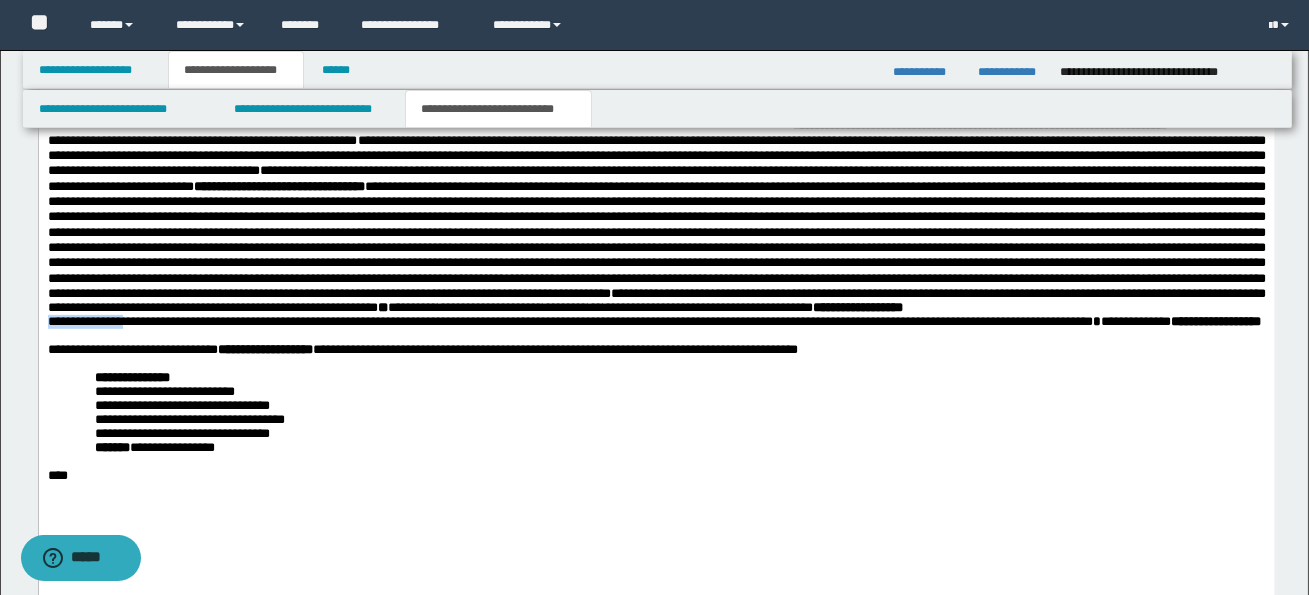 drag, startPoint x: 49, startPoint y: 362, endPoint x: 130, endPoint y: 363, distance: 81.00617 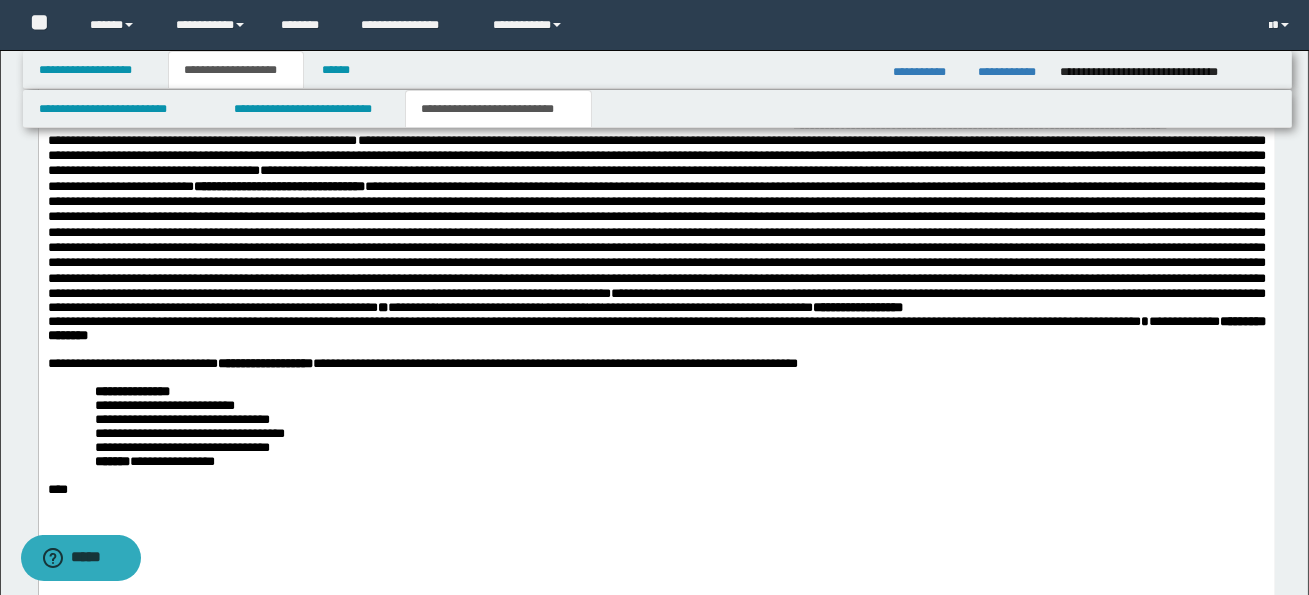 click on "**********" at bounding box center [656, 34] 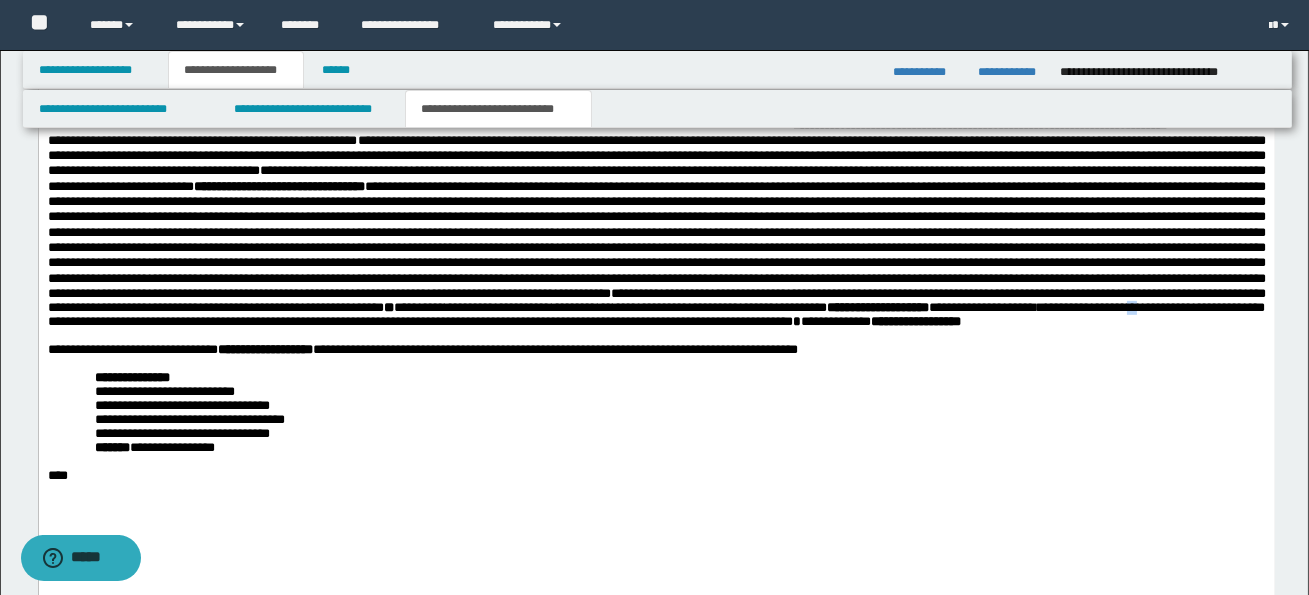 click on "**********" at bounding box center (655, 314) 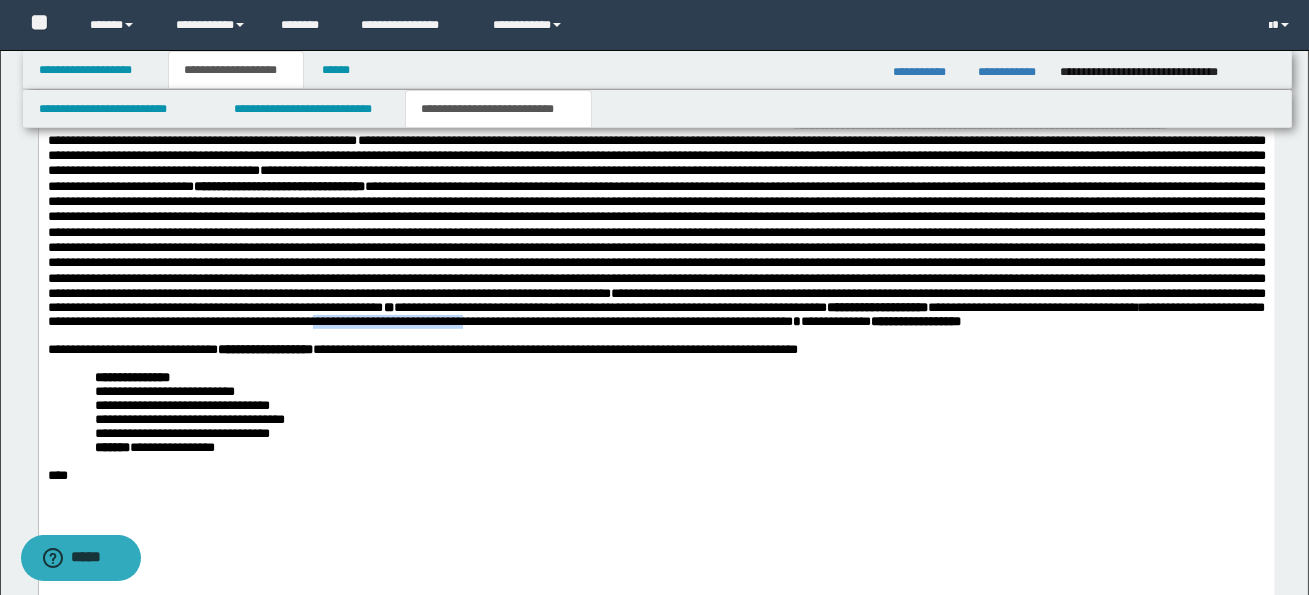 drag, startPoint x: 870, startPoint y: 350, endPoint x: 1041, endPoint y: 348, distance: 171.01169 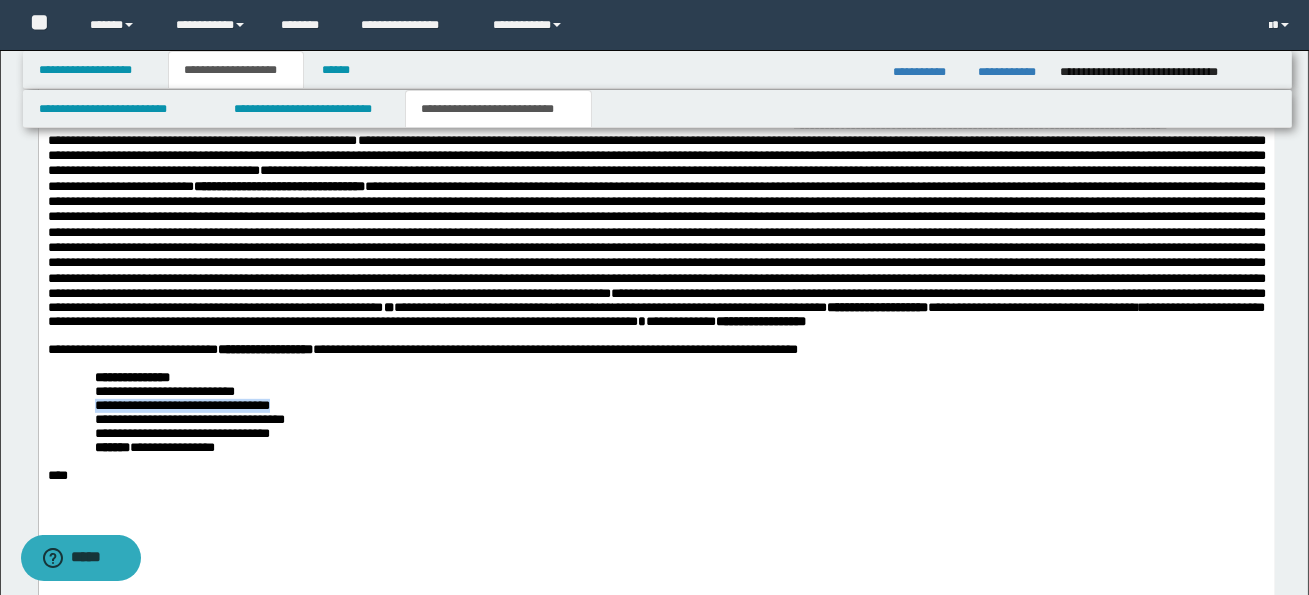 drag, startPoint x: 102, startPoint y: 457, endPoint x: 290, endPoint y: 457, distance: 188 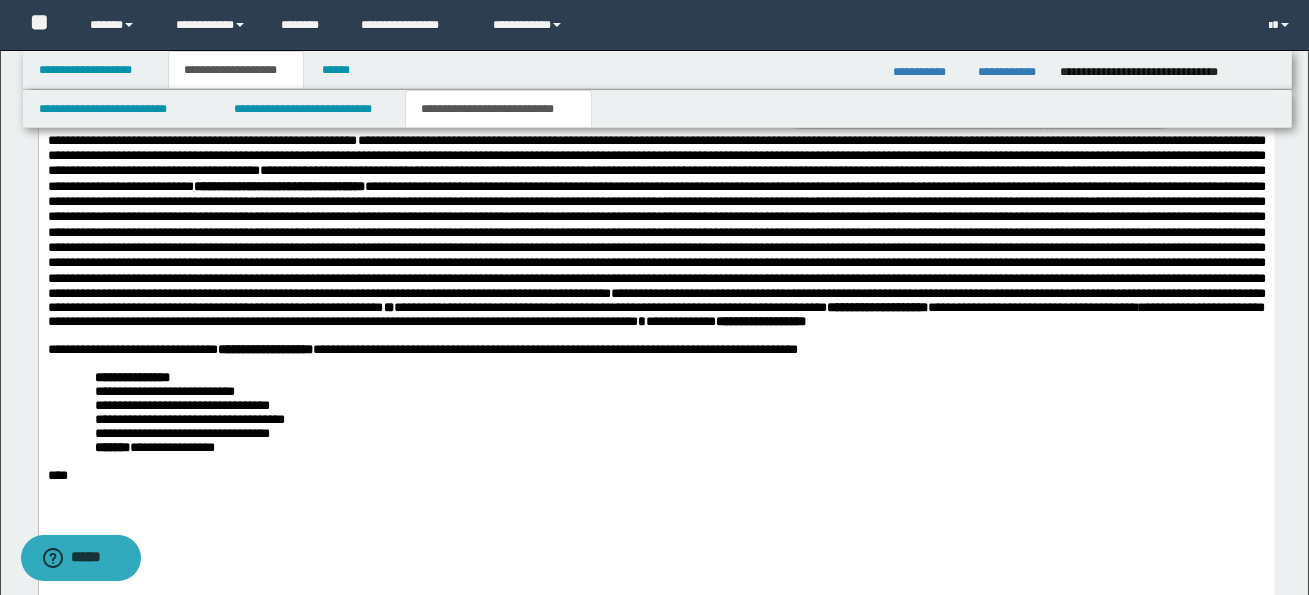 click on "**********" at bounding box center [679, 434] 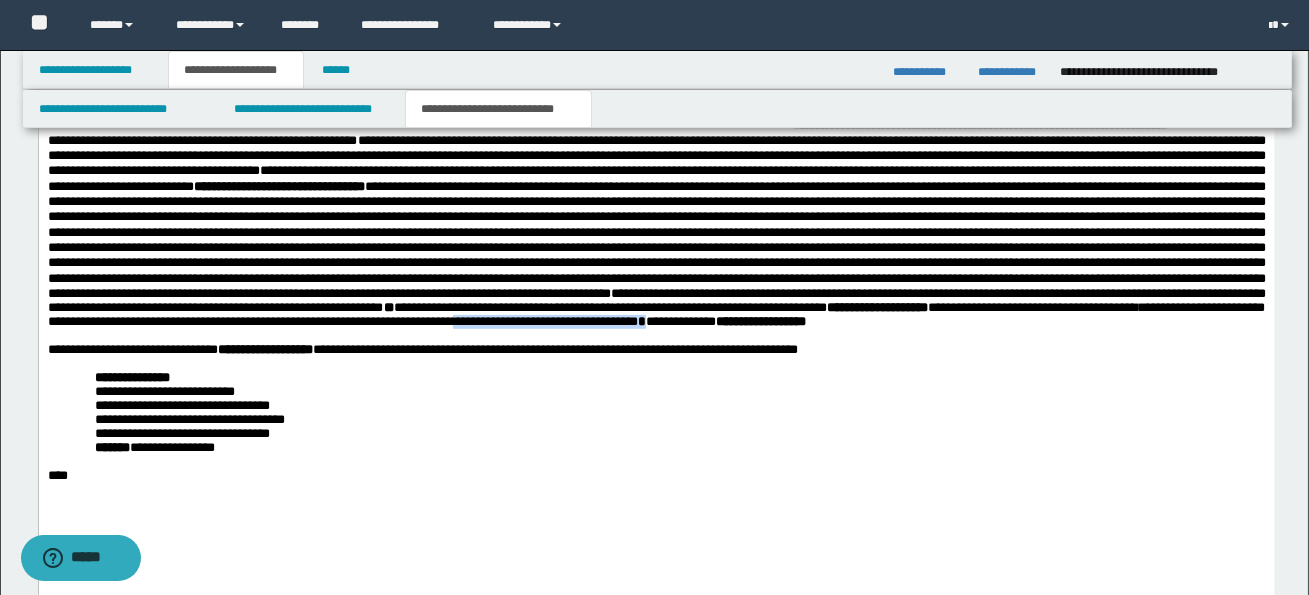 drag, startPoint x: 1030, startPoint y: 346, endPoint x: 1232, endPoint y: 349, distance: 202.02228 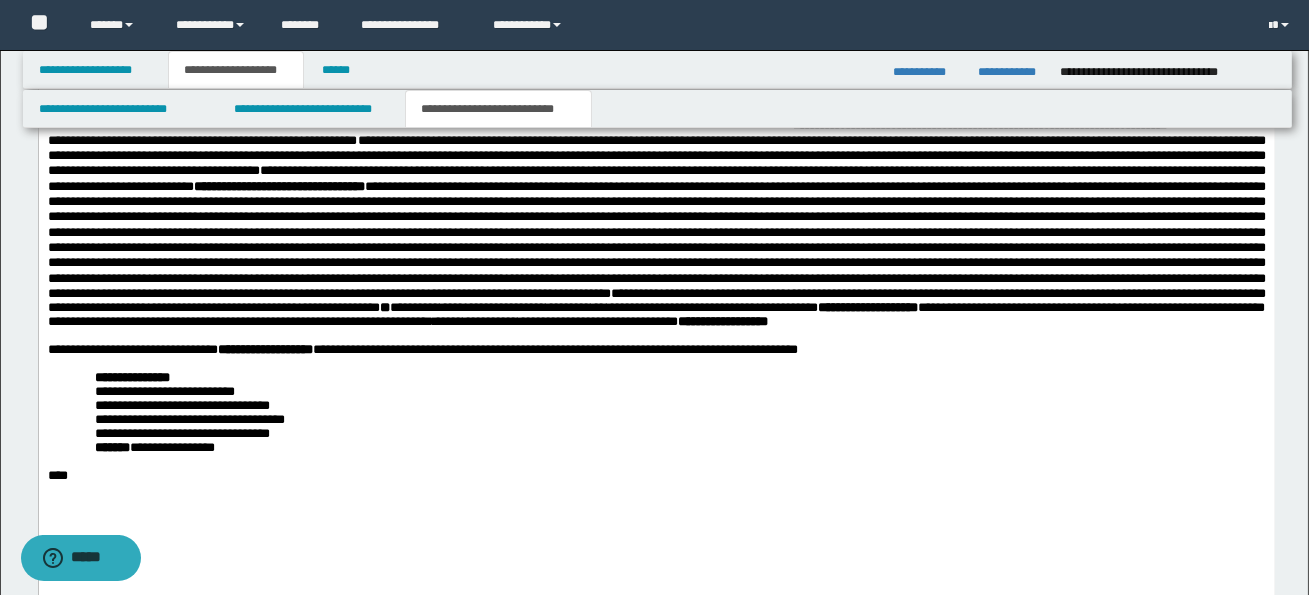 click on "**********" at bounding box center (656, 314) 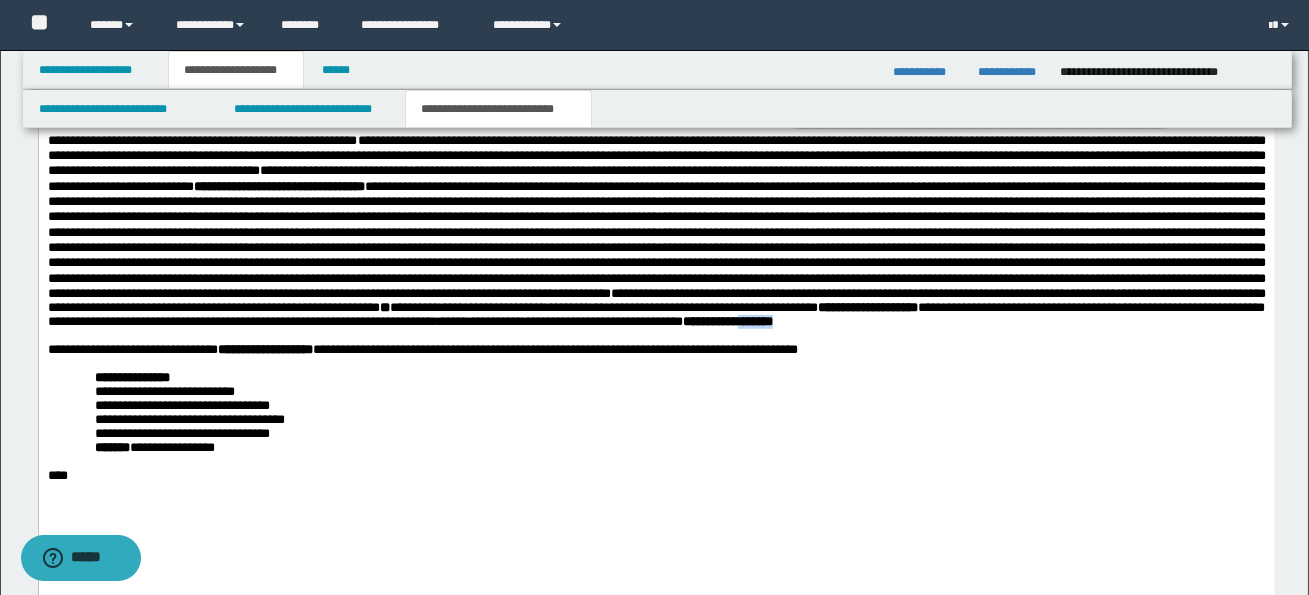 drag, startPoint x: 159, startPoint y: 363, endPoint x: 207, endPoint y: 364, distance: 48.010414 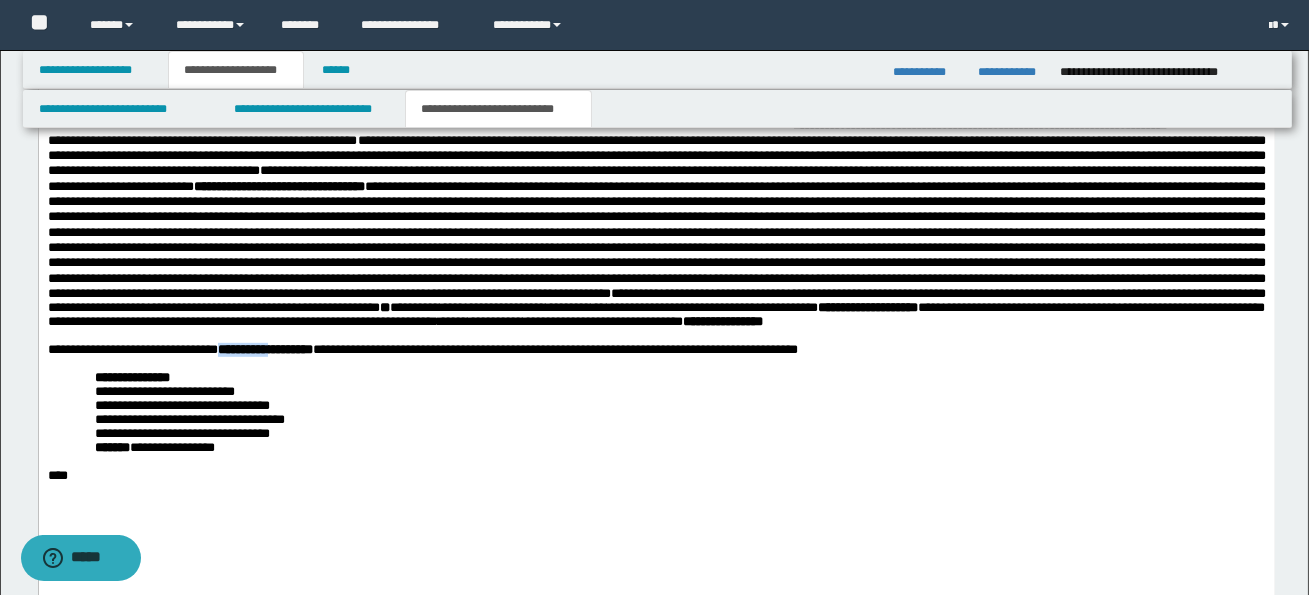 drag, startPoint x: 222, startPoint y: 392, endPoint x: 306, endPoint y: 396, distance: 84.095184 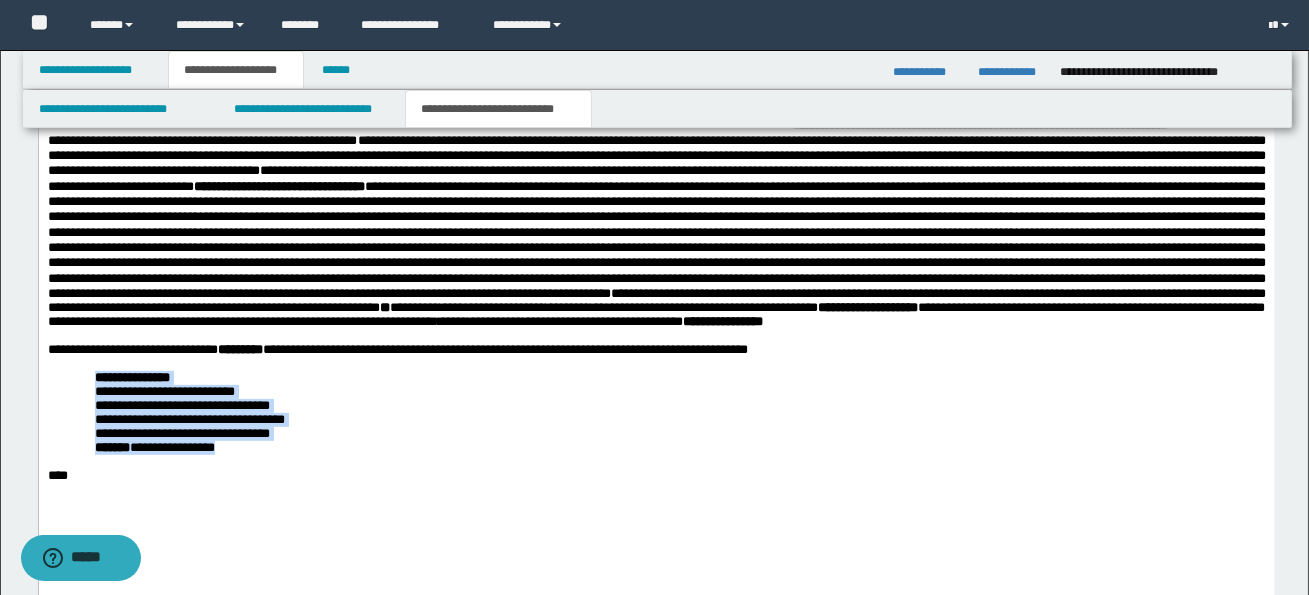 drag, startPoint x: 94, startPoint y: 426, endPoint x: 260, endPoint y: 510, distance: 186.043 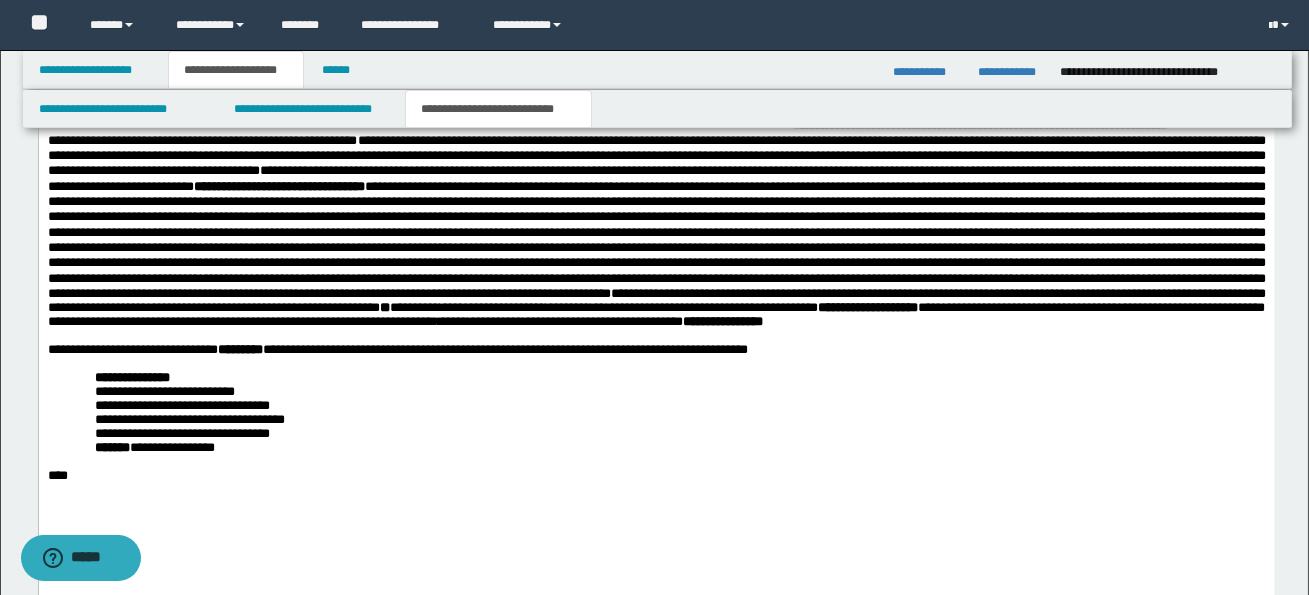 click on "**********" at bounding box center [679, 448] 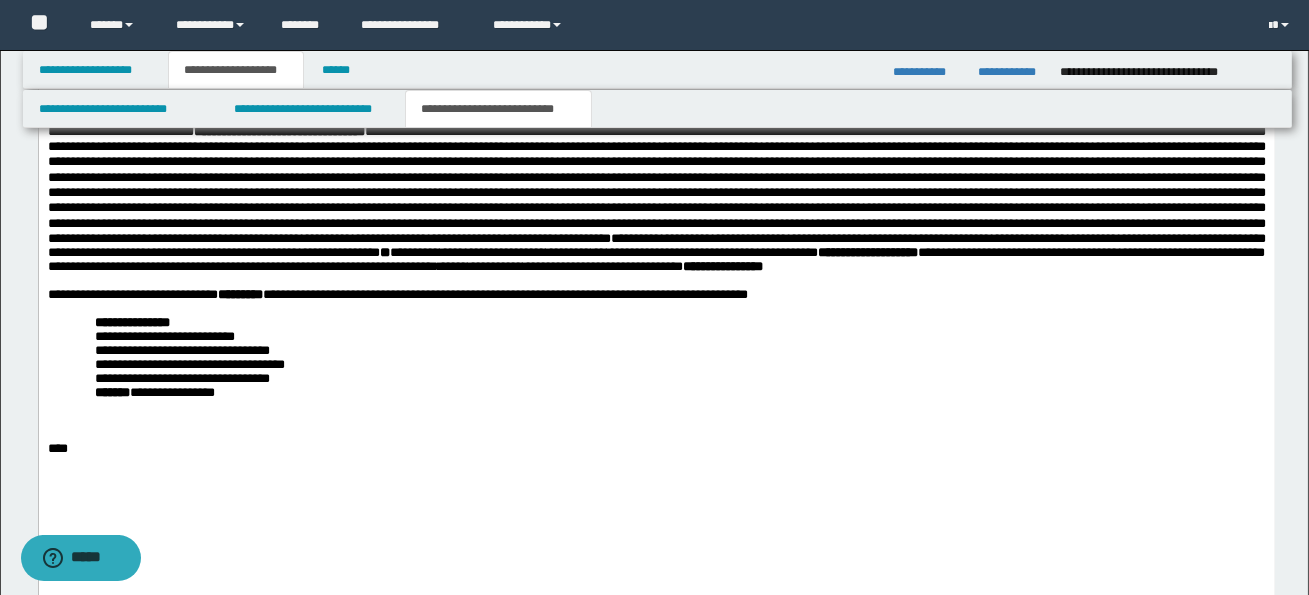 scroll, scrollTop: 1953, scrollLeft: 0, axis: vertical 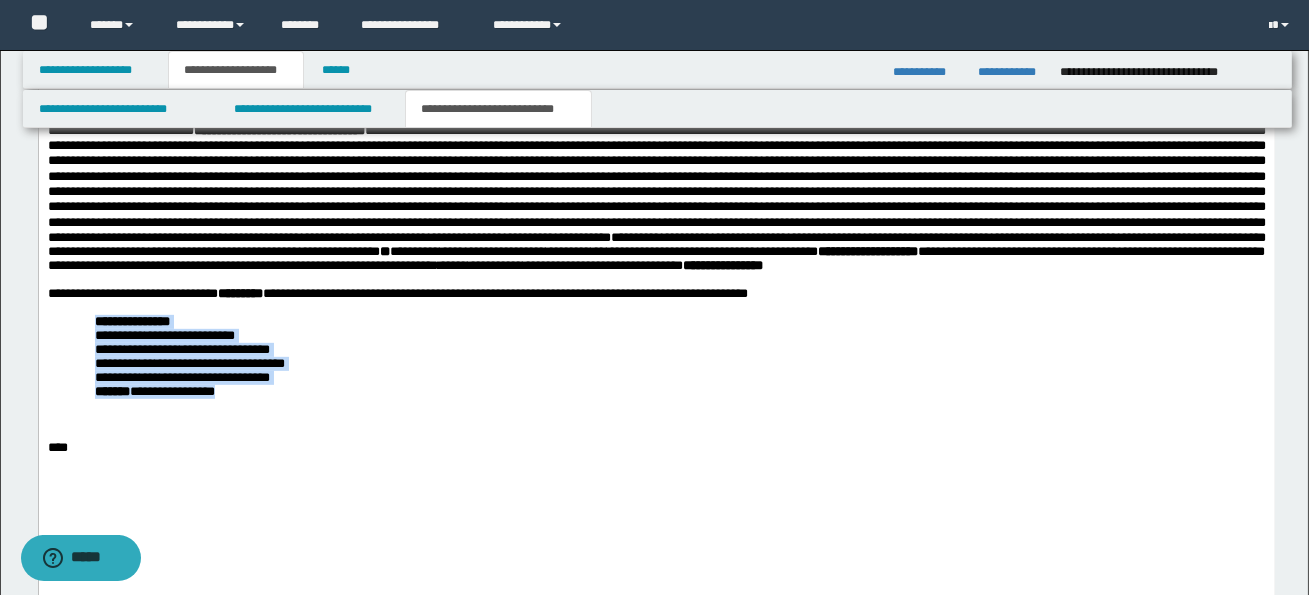 drag, startPoint x: 96, startPoint y: 367, endPoint x: 261, endPoint y: 440, distance: 180.42728 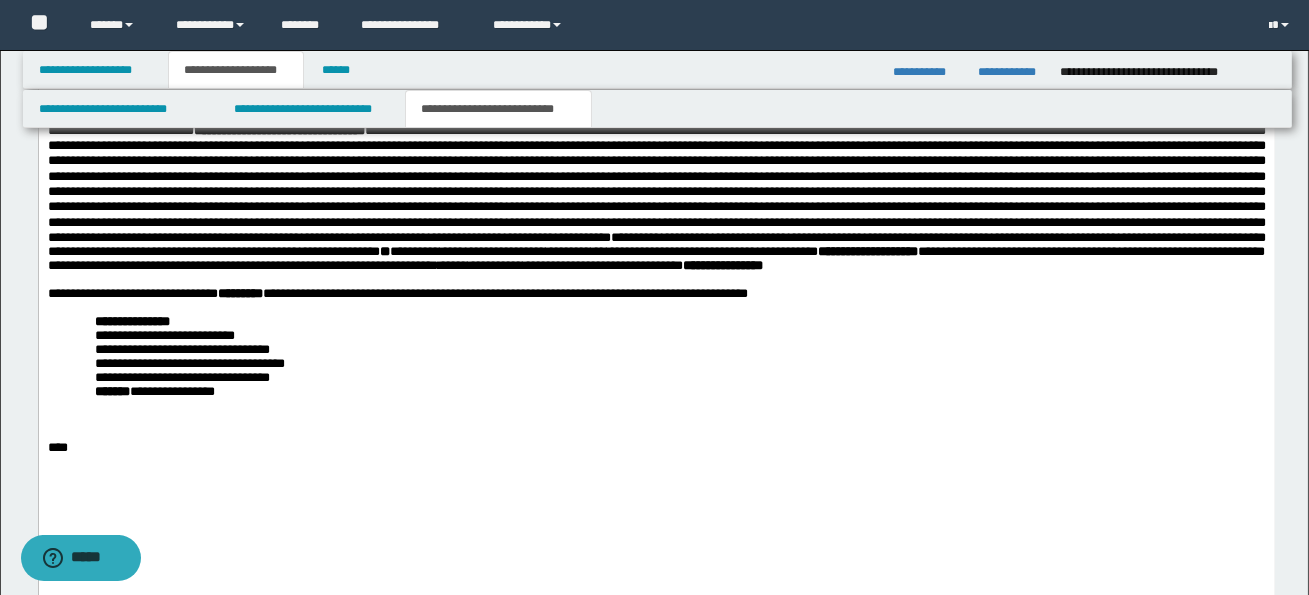 click at bounding box center [679, 406] 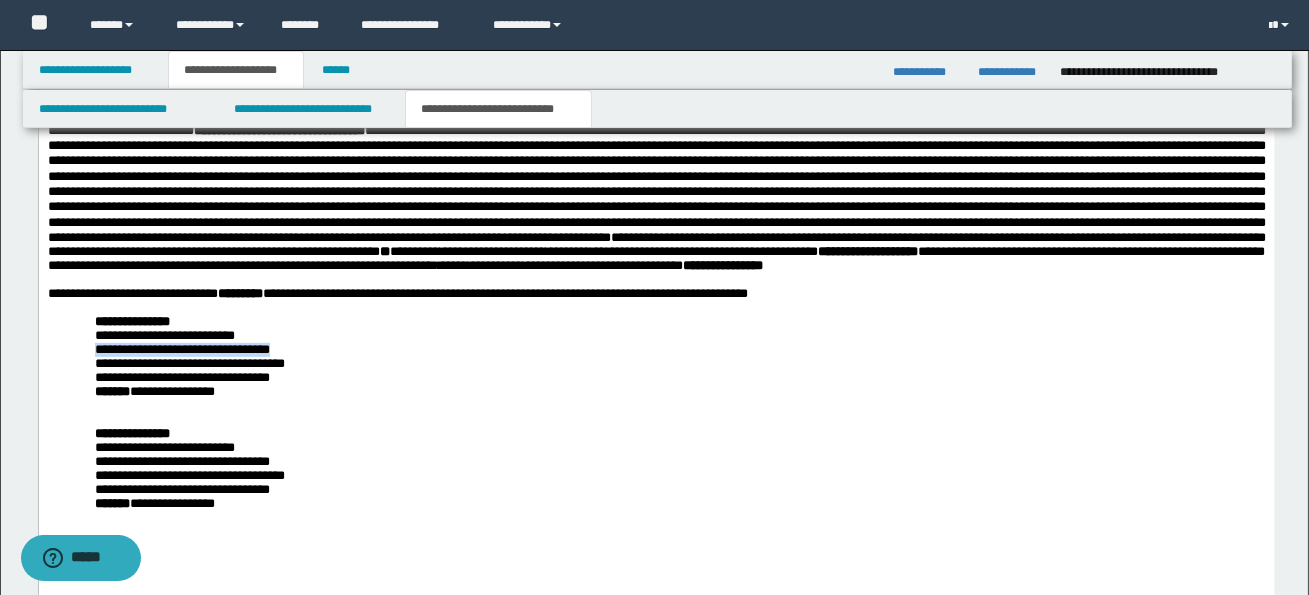 drag, startPoint x: 100, startPoint y: 398, endPoint x: 291, endPoint y: 402, distance: 191.04189 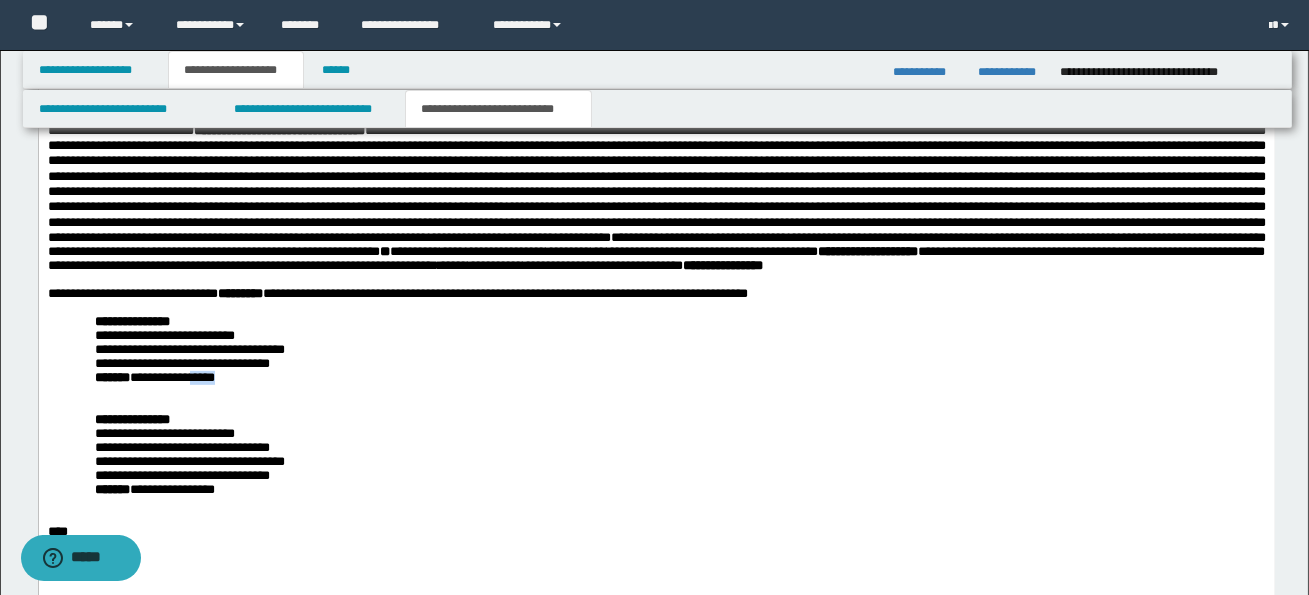 drag, startPoint x: 211, startPoint y: 432, endPoint x: 266, endPoint y: 435, distance: 55.081757 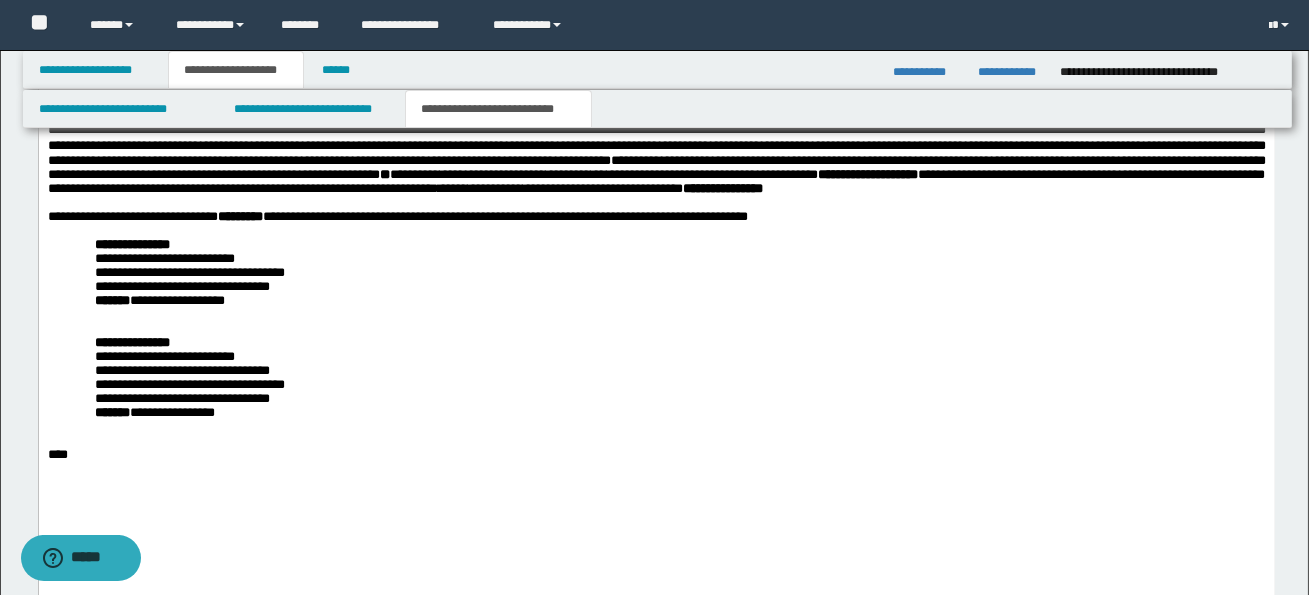 scroll, scrollTop: 2032, scrollLeft: 0, axis: vertical 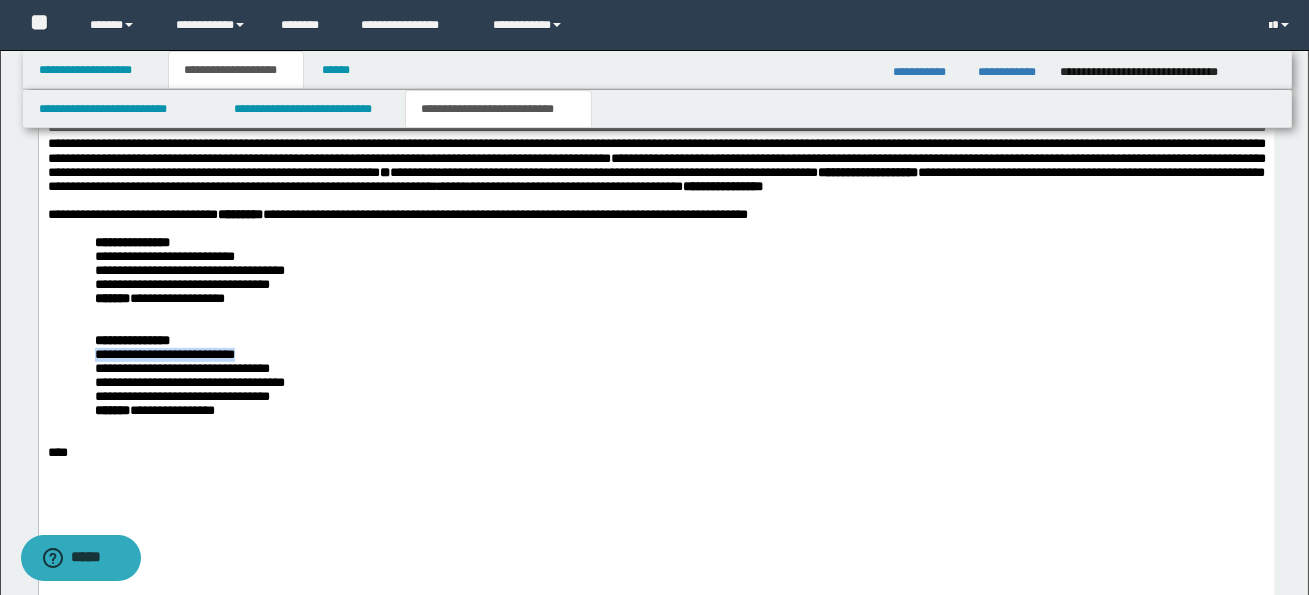 drag, startPoint x: 101, startPoint y: 415, endPoint x: 272, endPoint y: 408, distance: 171.14322 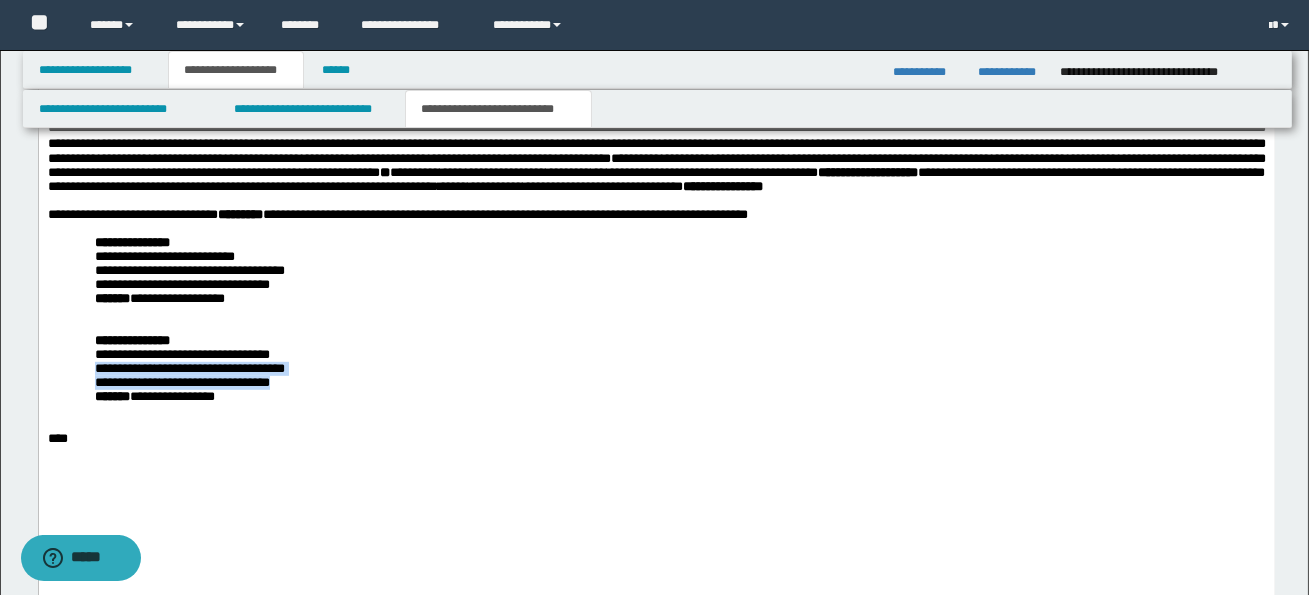 drag, startPoint x: 102, startPoint y: 429, endPoint x: 314, endPoint y: 441, distance: 212.33936 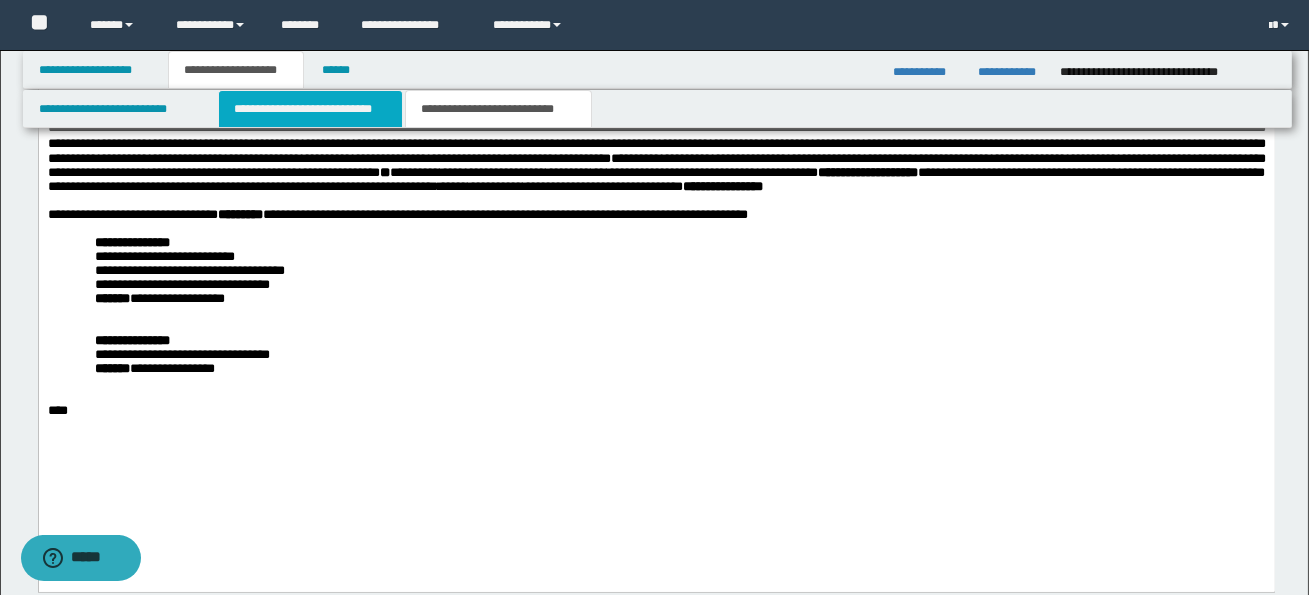 click on "**********" at bounding box center (310, 109) 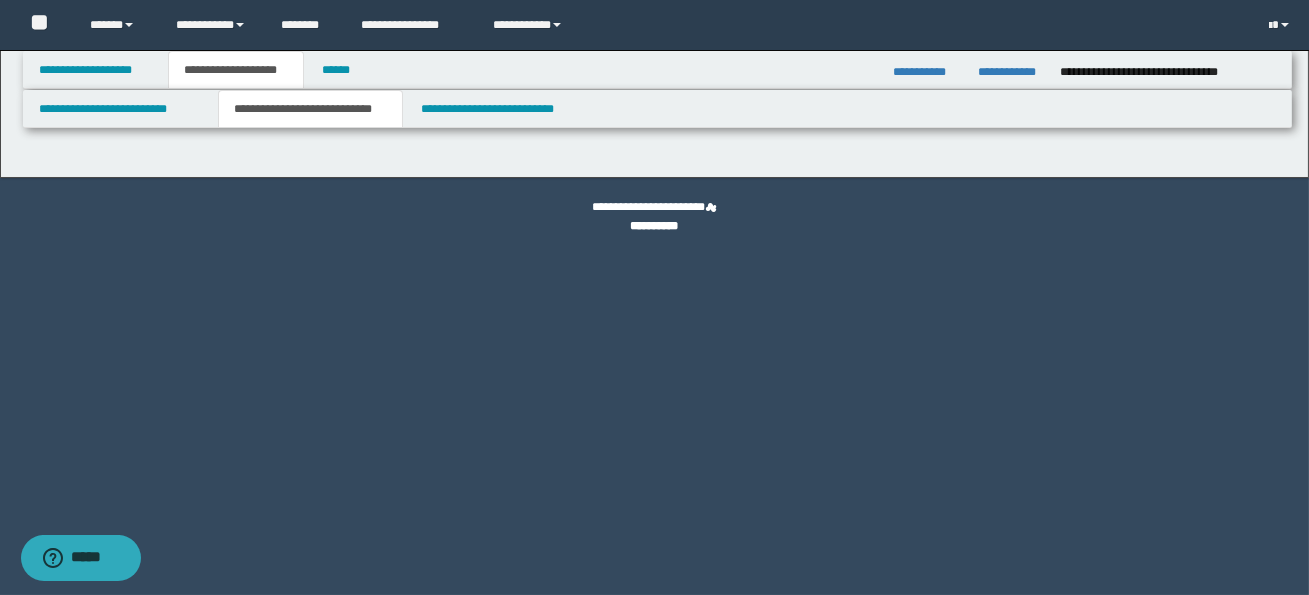 scroll, scrollTop: 0, scrollLeft: 0, axis: both 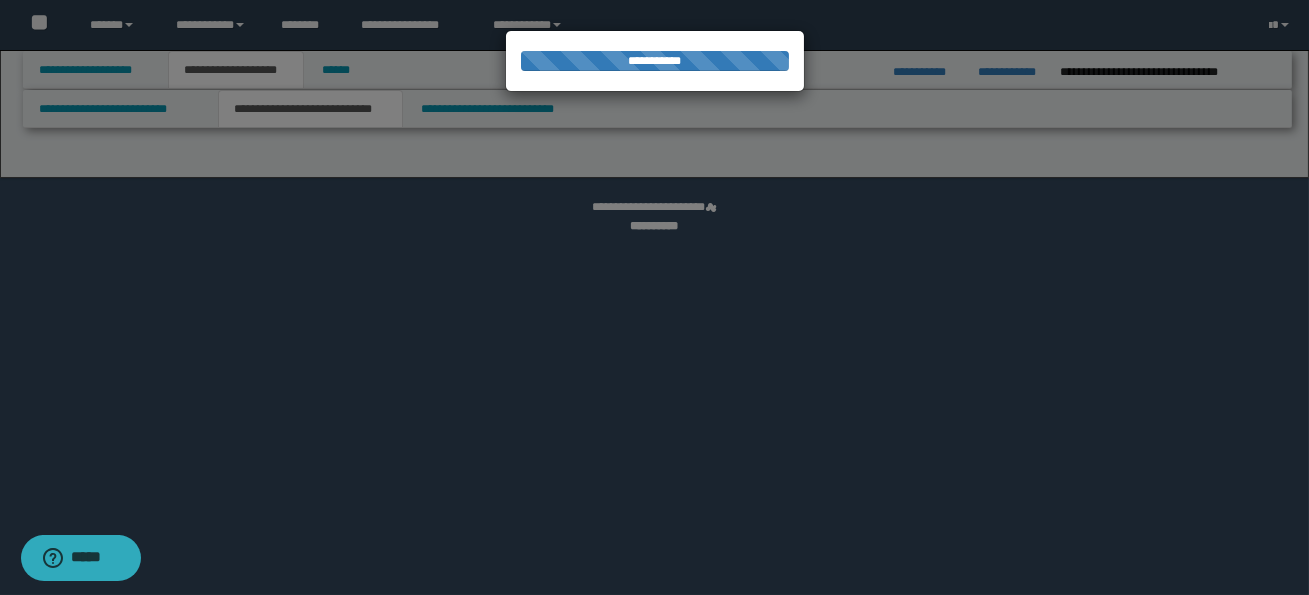 select on "*" 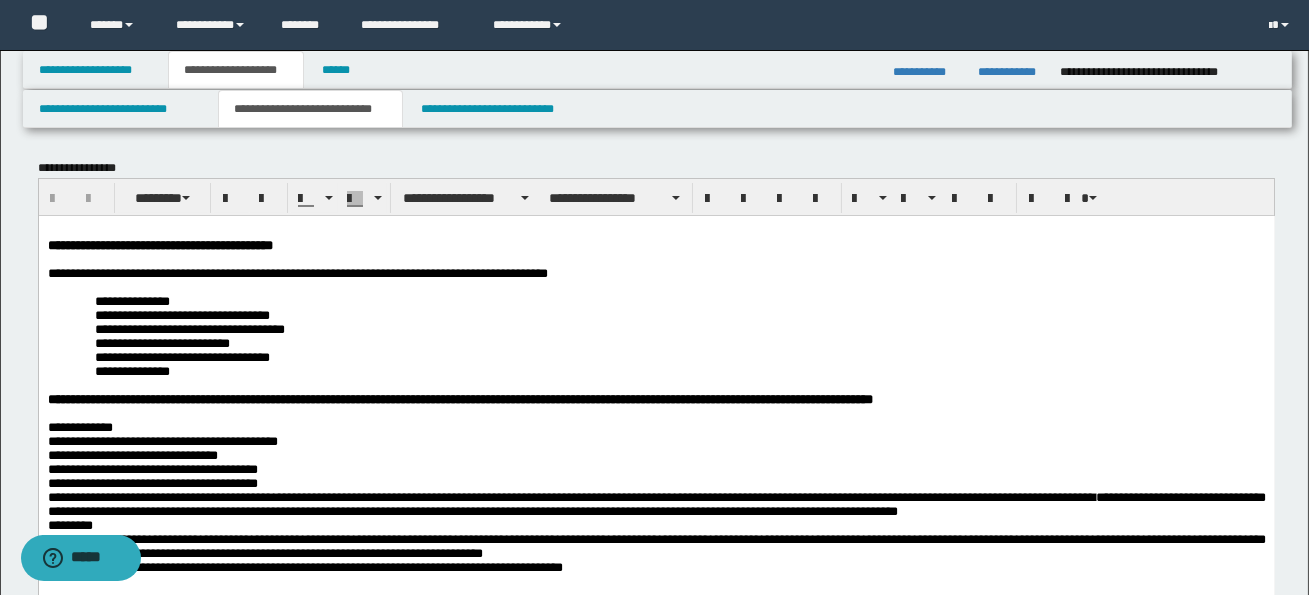 scroll, scrollTop: 0, scrollLeft: 0, axis: both 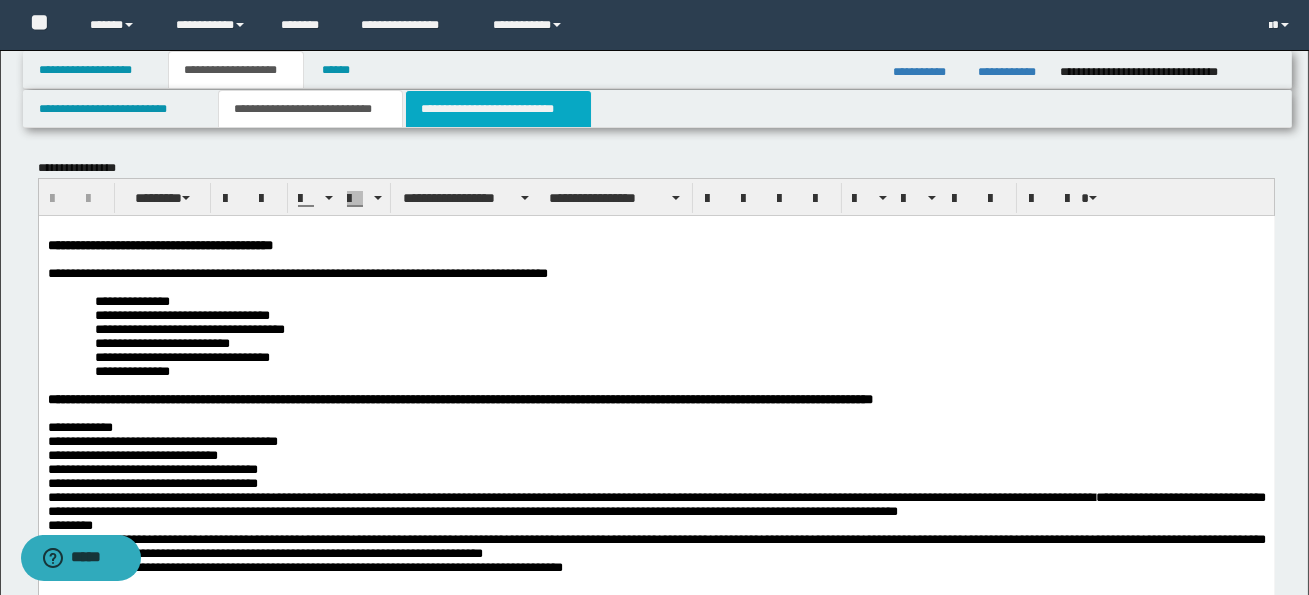click on "**********" at bounding box center [498, 109] 